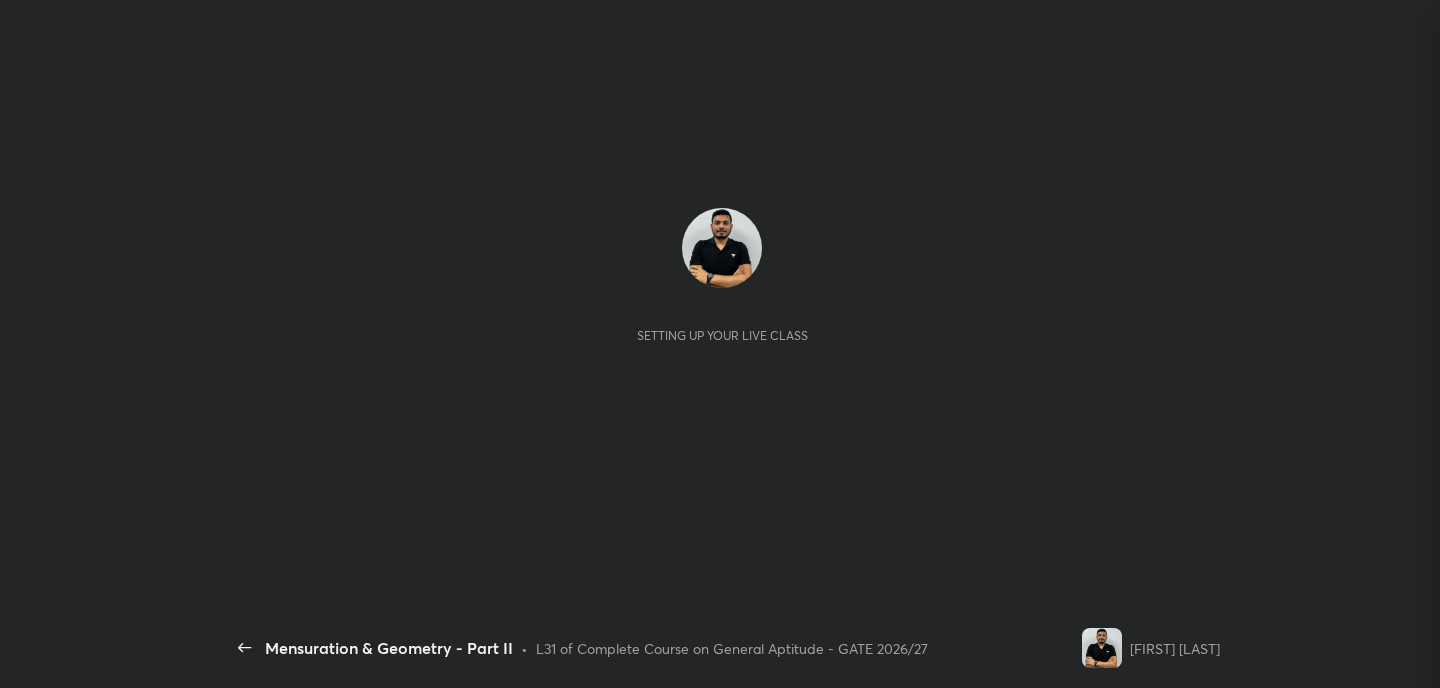 scroll, scrollTop: 0, scrollLeft: 0, axis: both 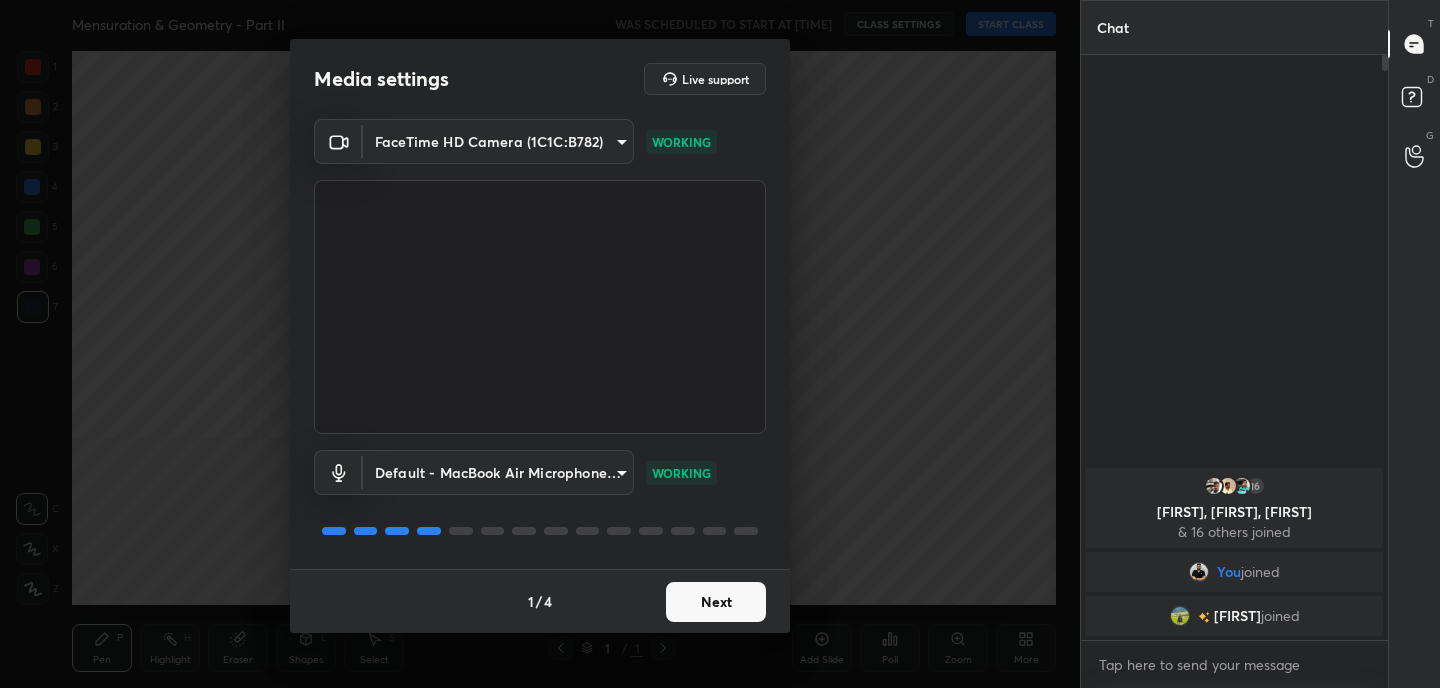 click on "Next" at bounding box center [716, 602] 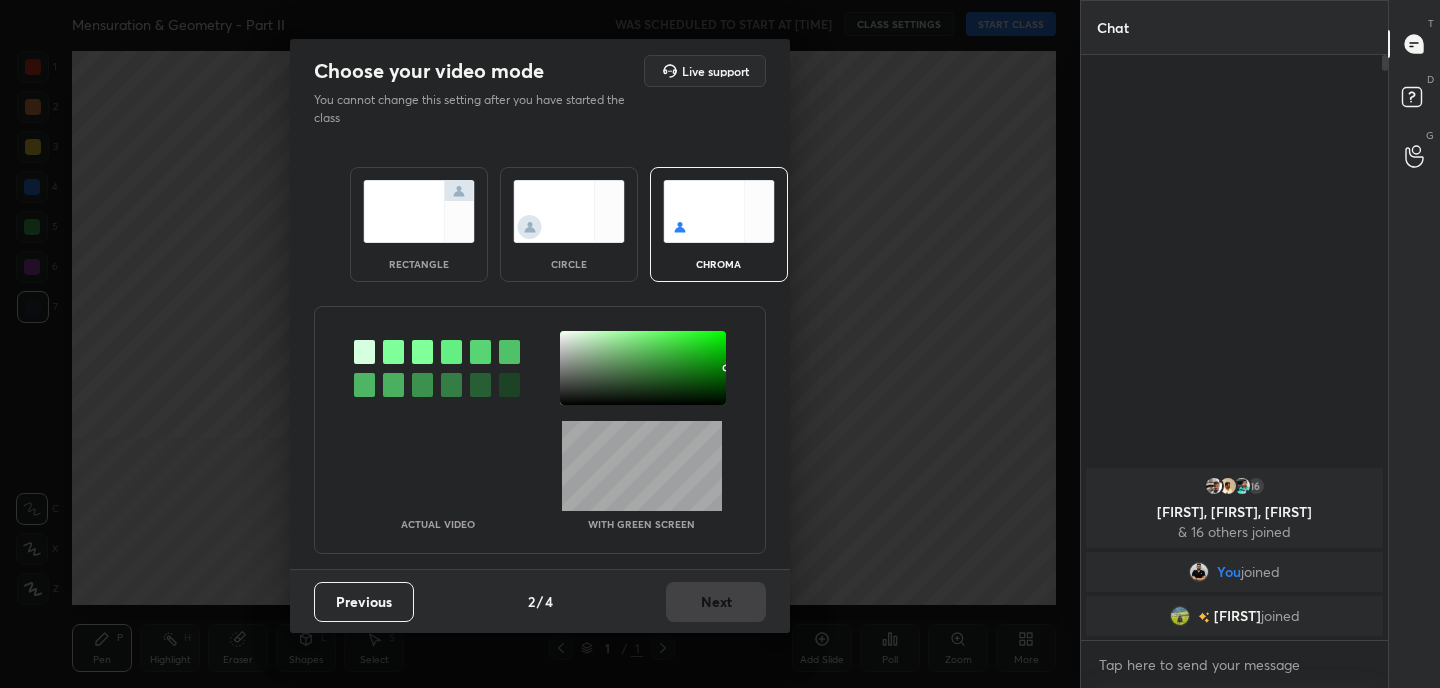 click at bounding box center [419, 211] 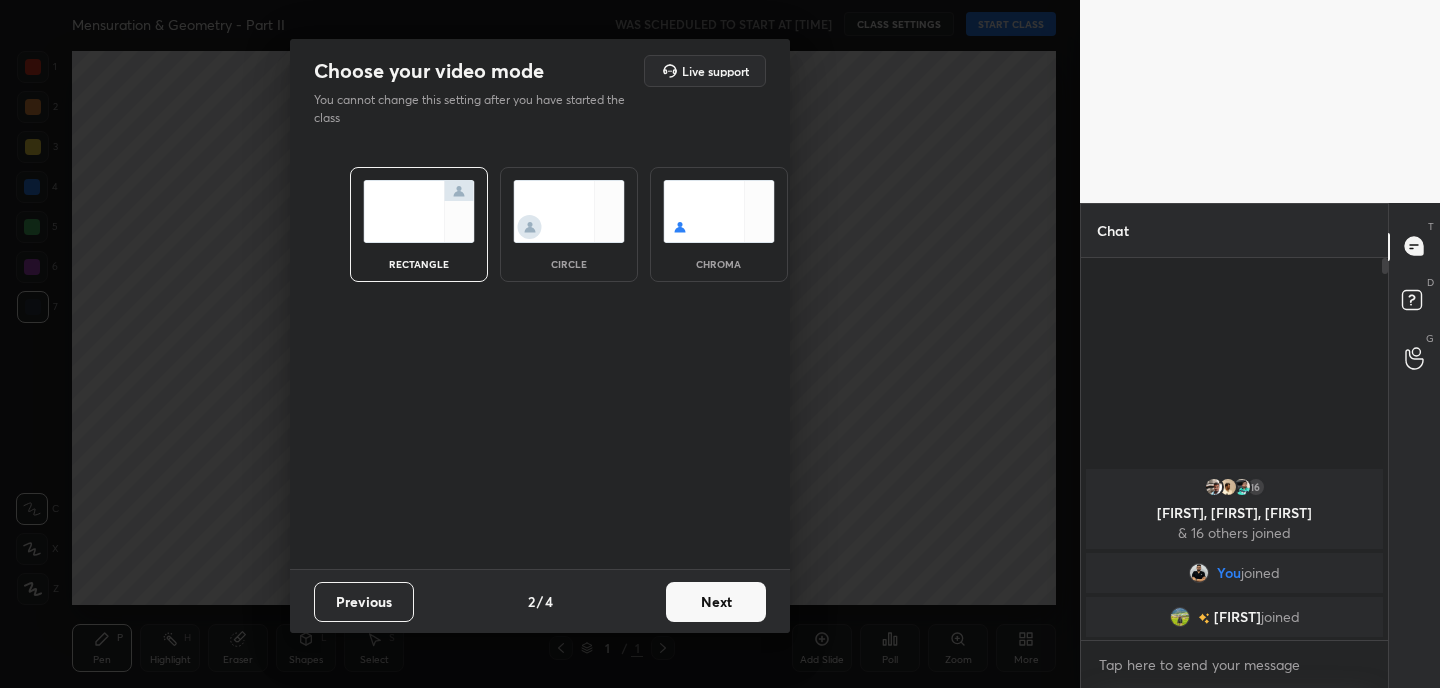 scroll, scrollTop: 376, scrollLeft: 301, axis: both 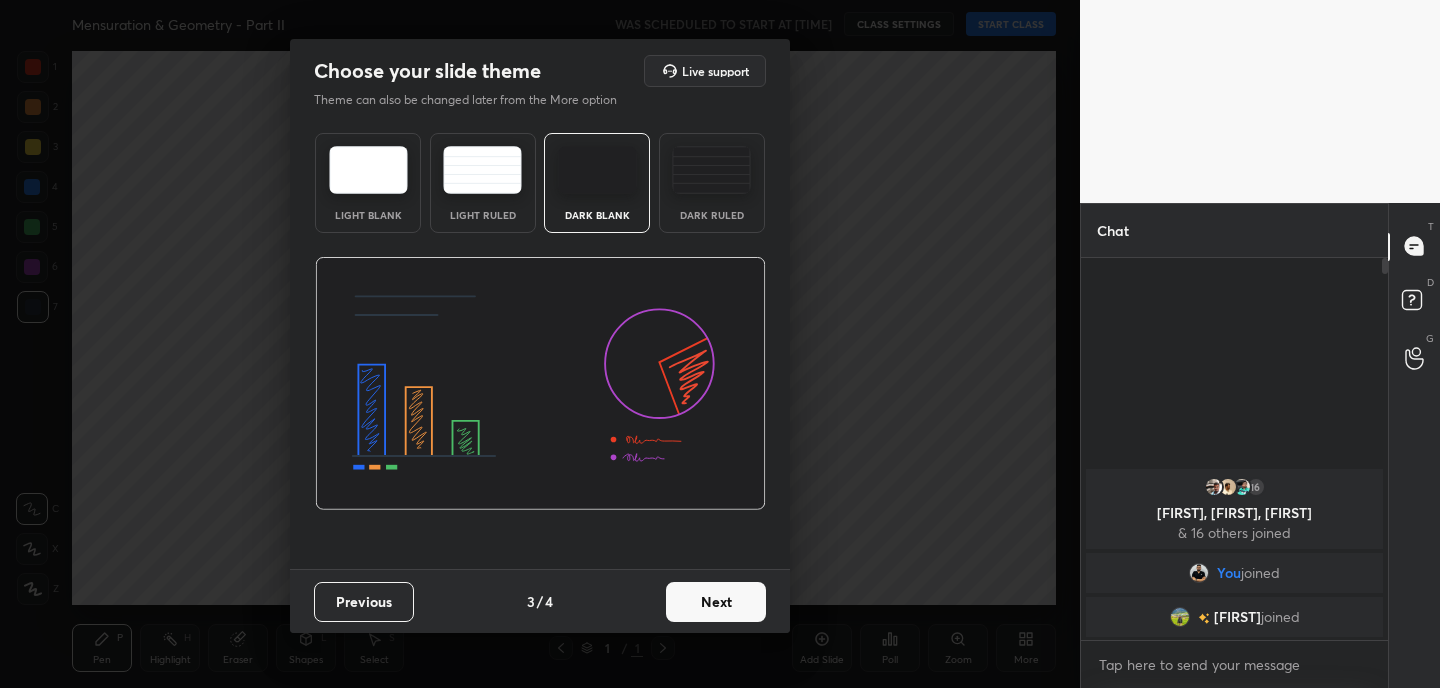 click on "Next" at bounding box center [716, 602] 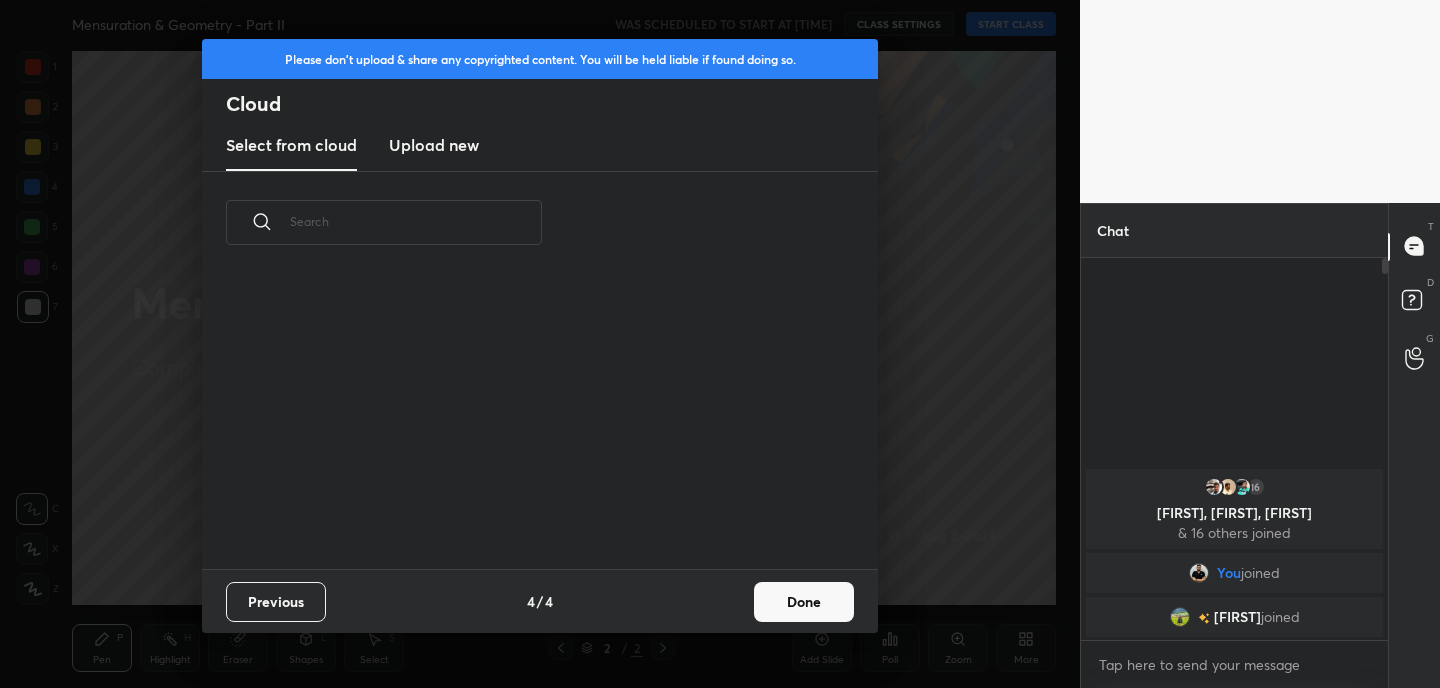 scroll, scrollTop: 7, scrollLeft: 11, axis: both 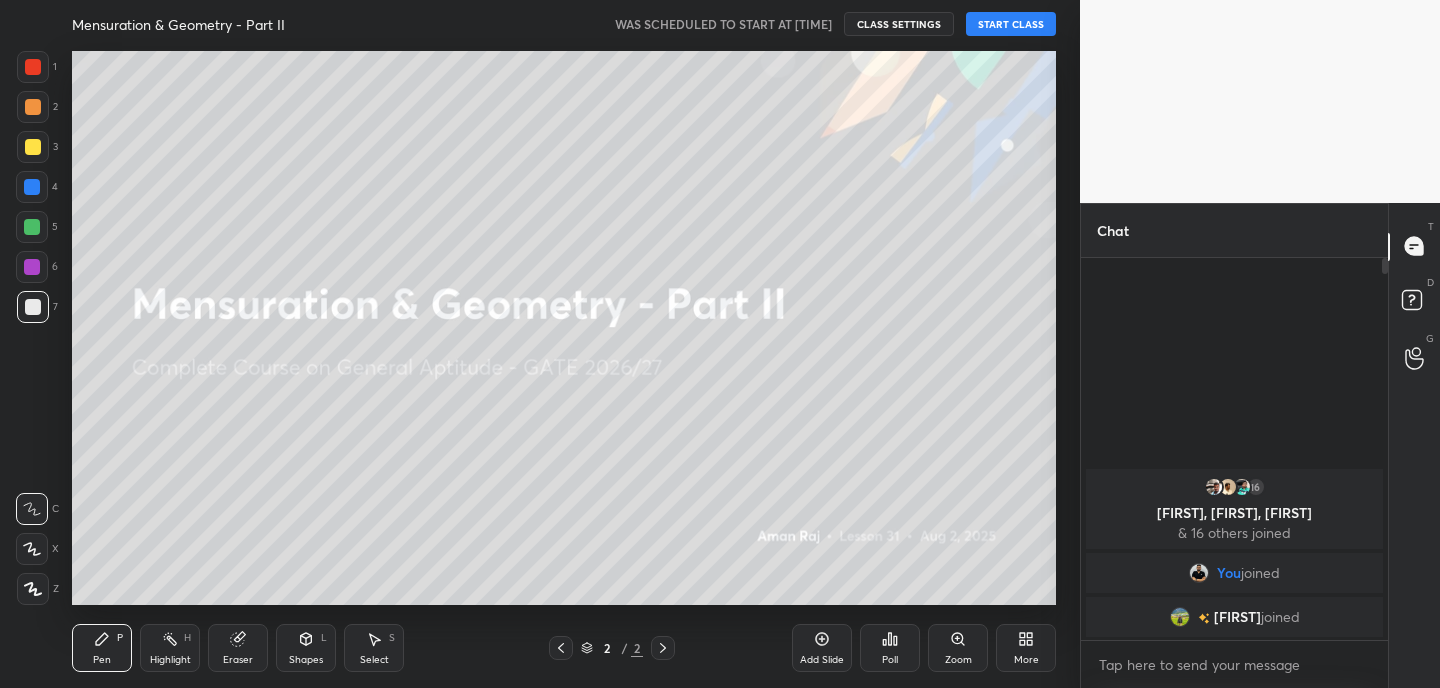 click at bounding box center (540, 344) 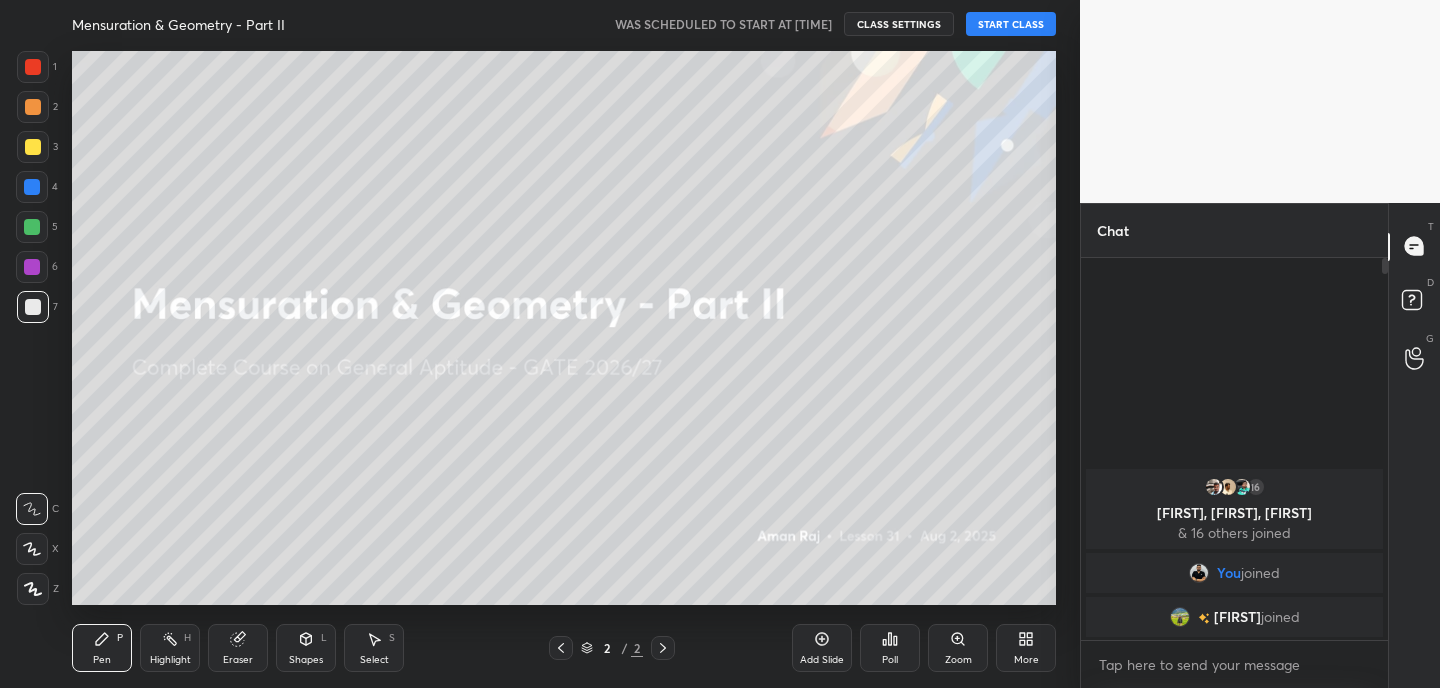 click on "START CLASS" at bounding box center (1011, 24) 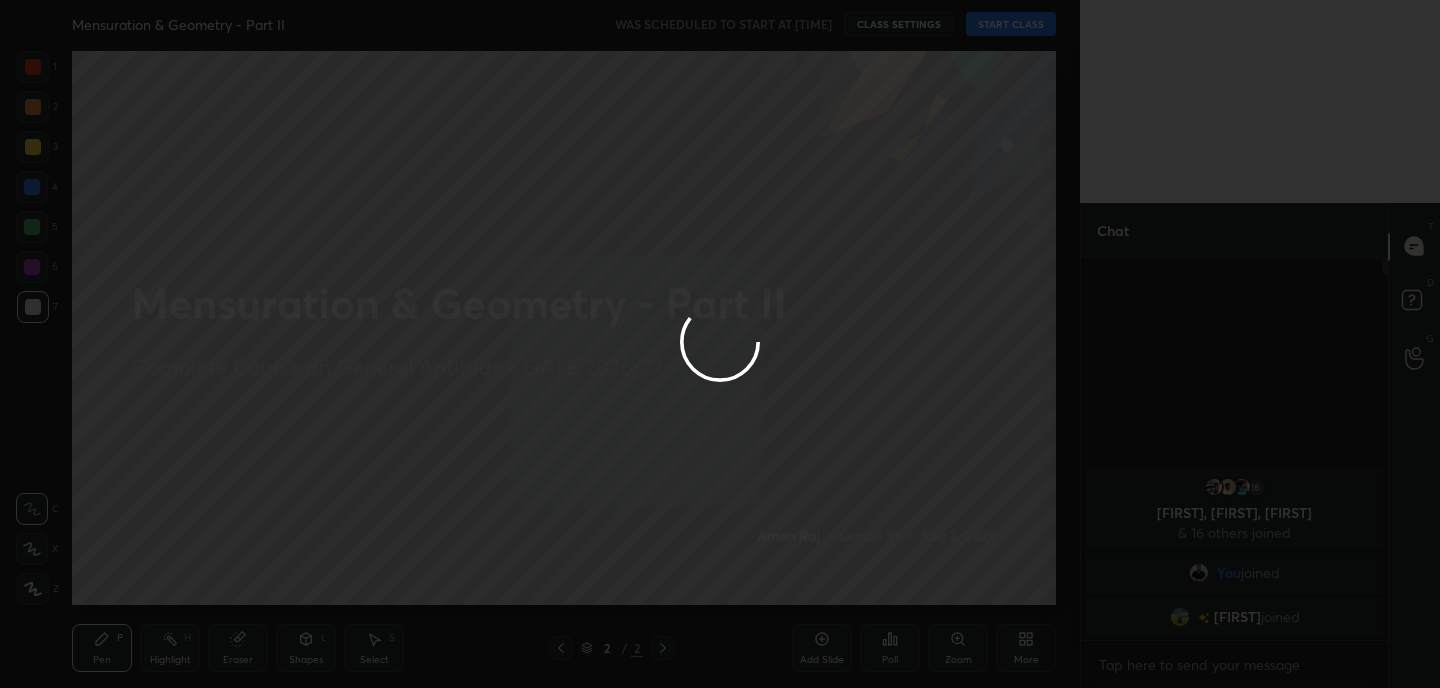 type on "x" 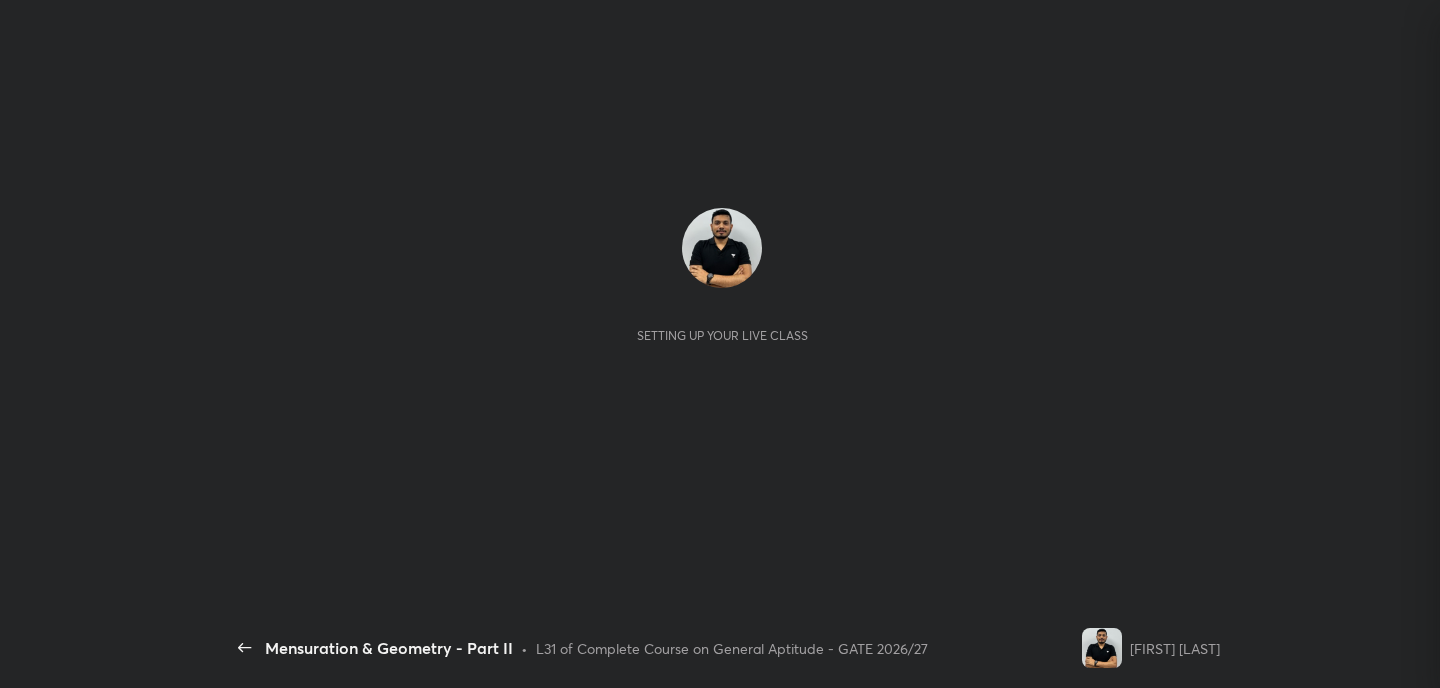 scroll, scrollTop: 0, scrollLeft: 0, axis: both 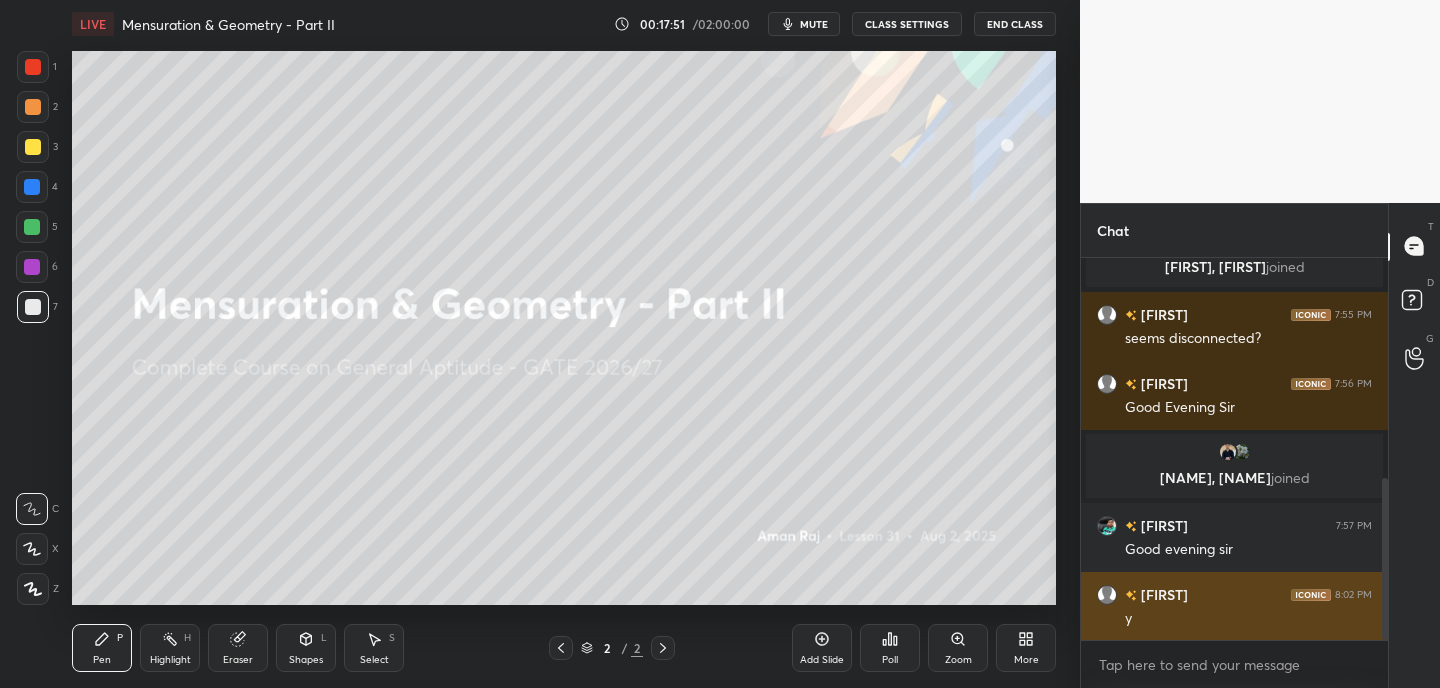 drag, startPoint x: 1385, startPoint y: 485, endPoint x: 1347, endPoint y: 608, distance: 128.73616 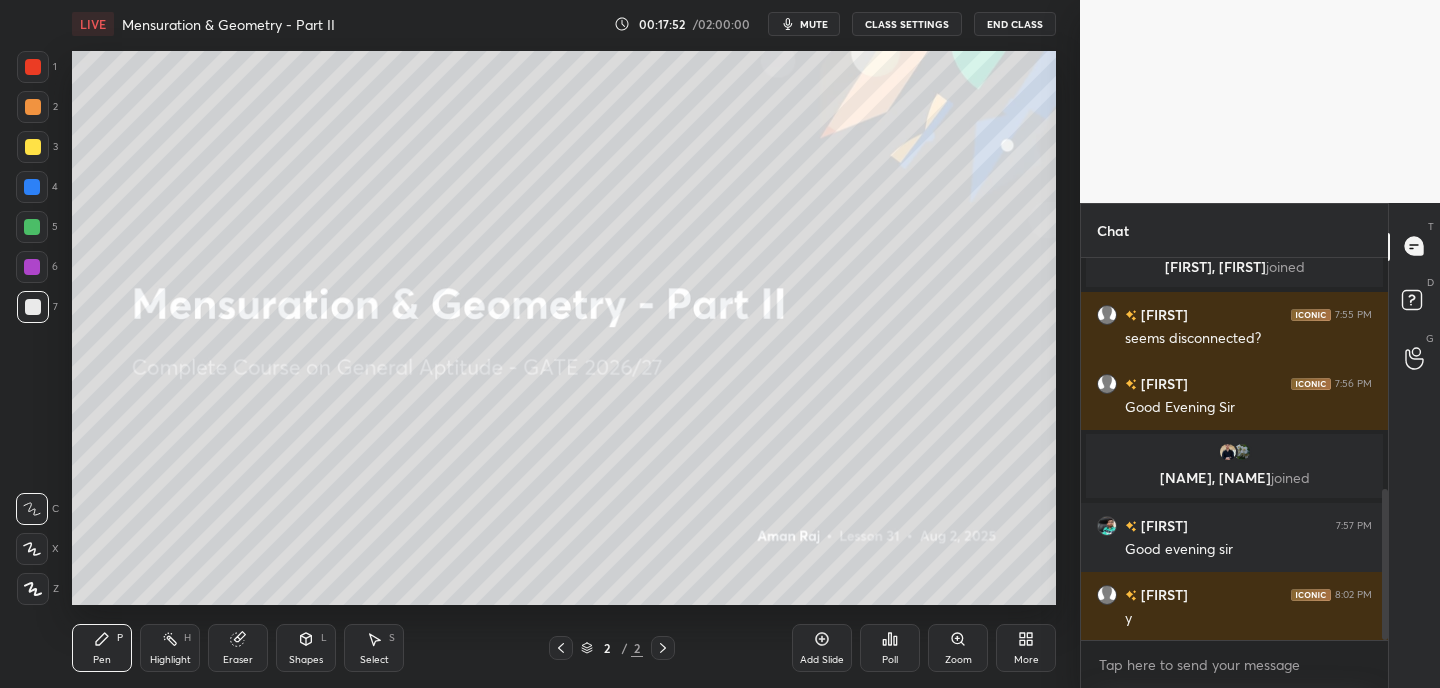 scroll, scrollTop: 589, scrollLeft: 0, axis: vertical 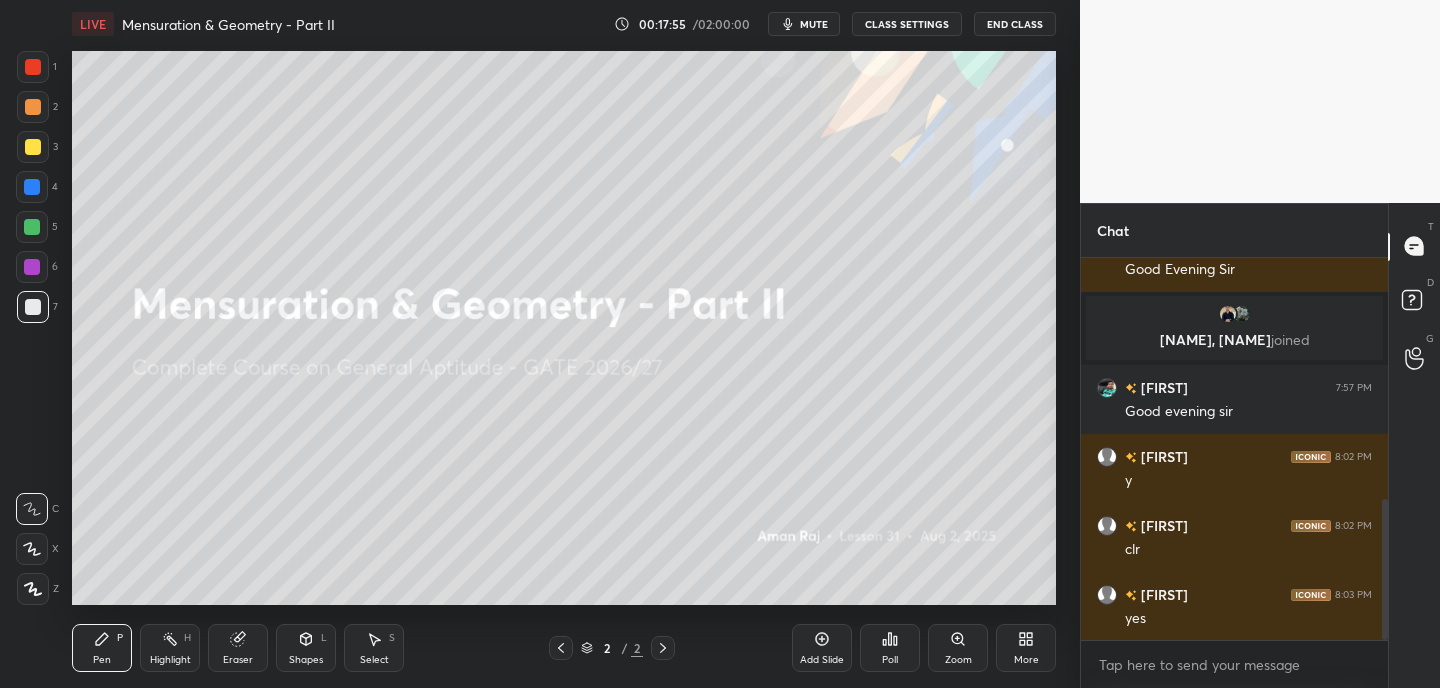 drag, startPoint x: 232, startPoint y: 648, endPoint x: 236, endPoint y: 635, distance: 13.601471 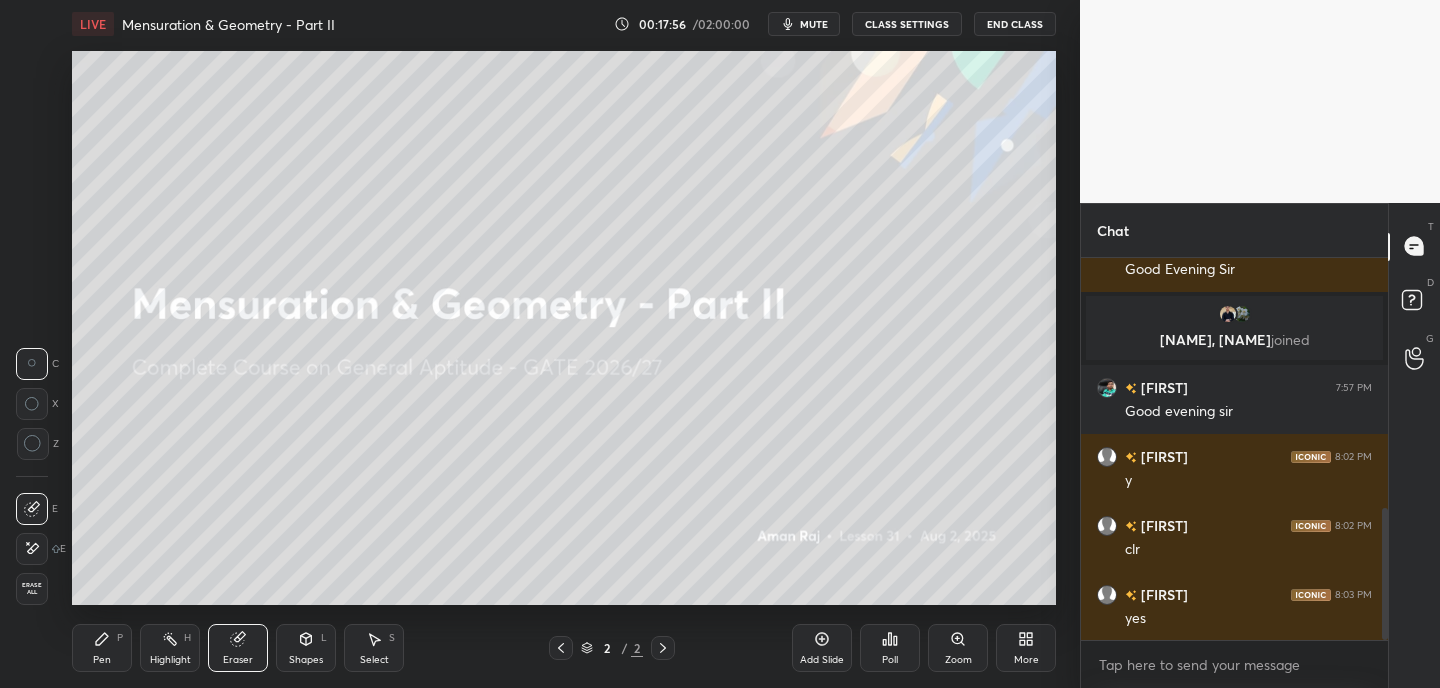 scroll, scrollTop: 727, scrollLeft: 0, axis: vertical 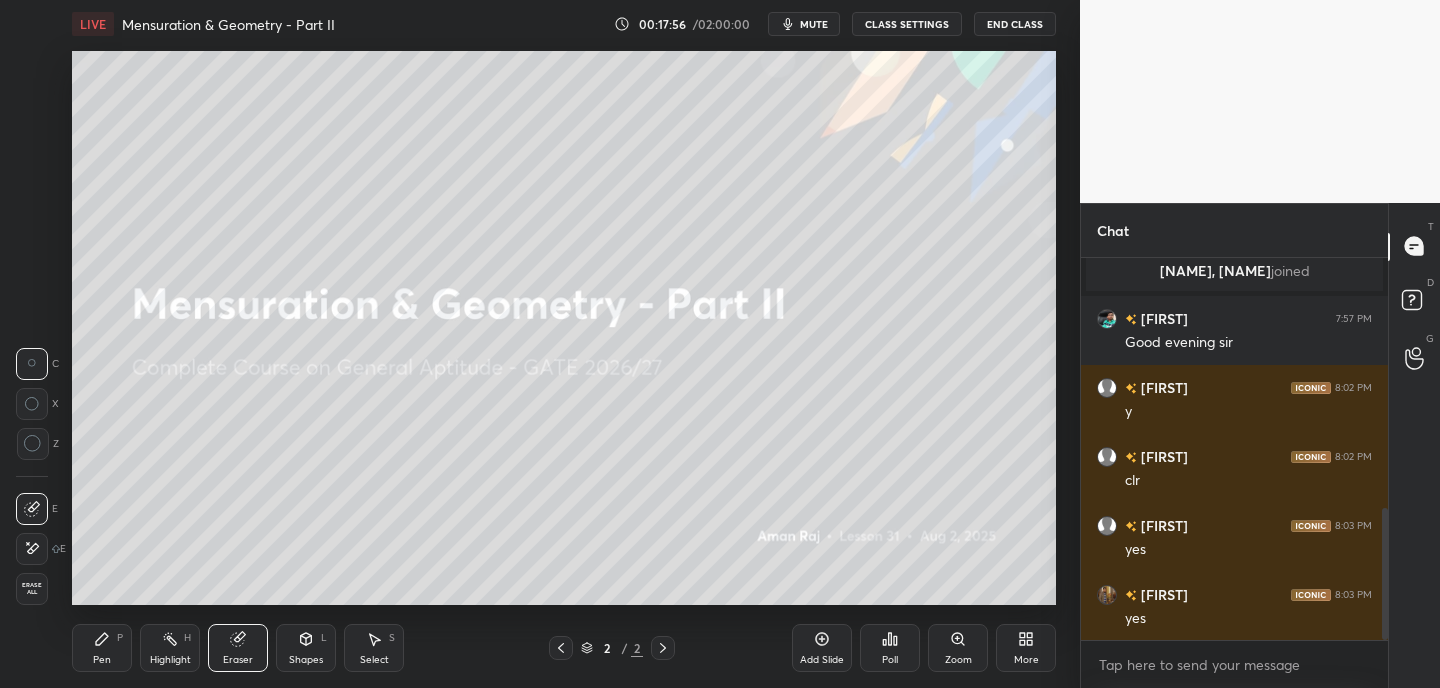 drag, startPoint x: 32, startPoint y: 547, endPoint x: 57, endPoint y: 524, distance: 33.970577 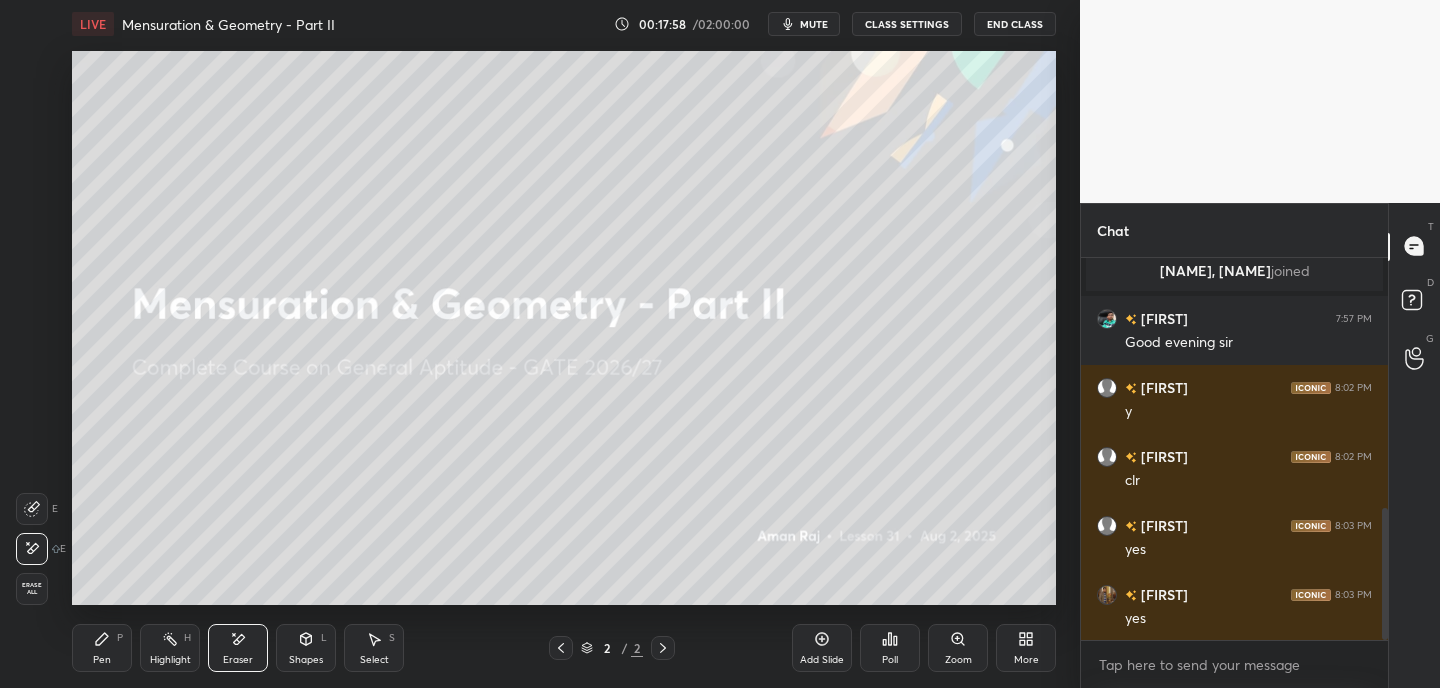 click on "Pen P" at bounding box center [102, 648] 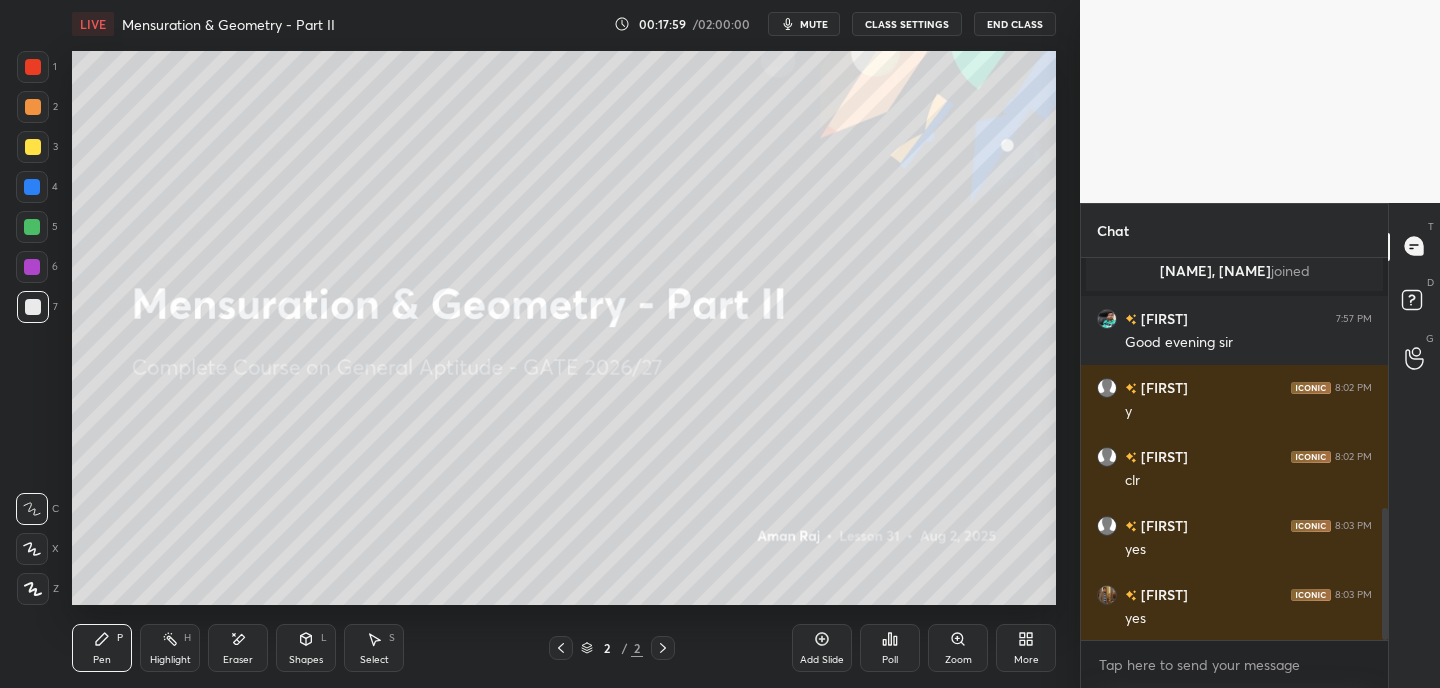 click 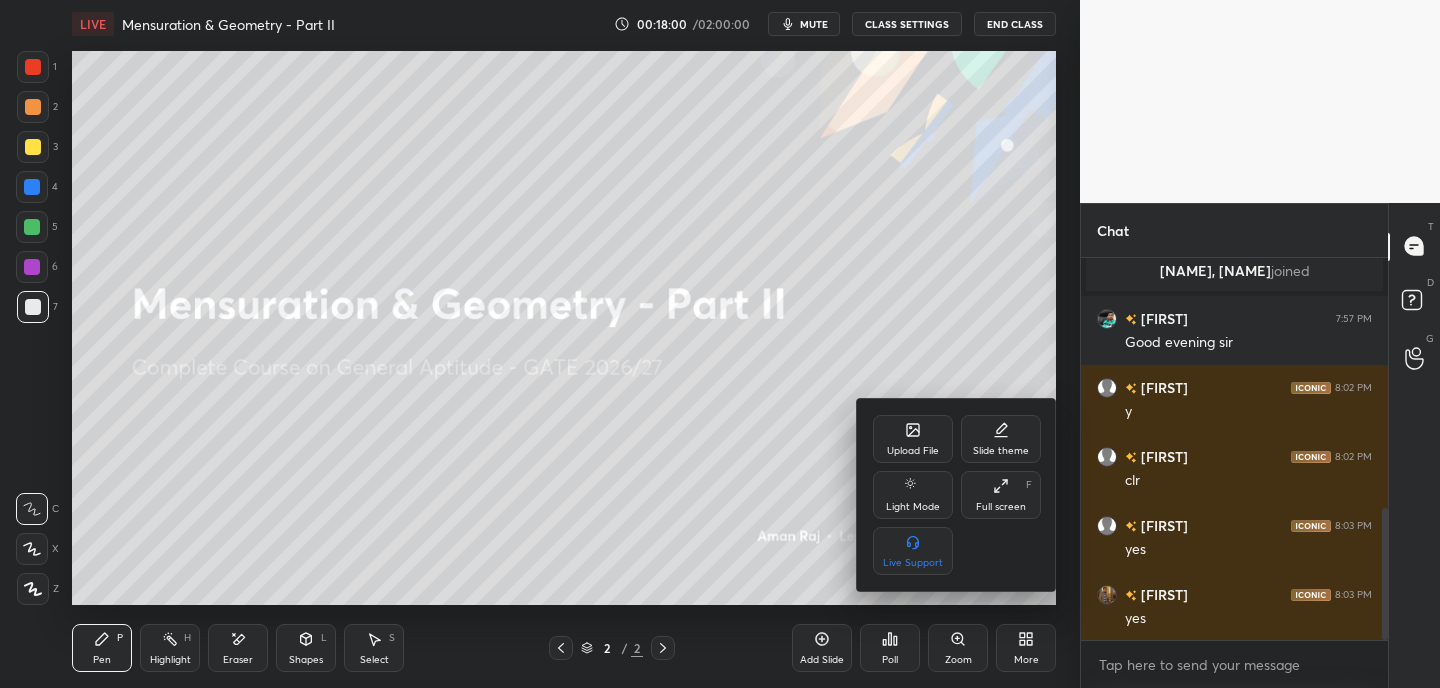 click on "Upload File" at bounding box center [913, 451] 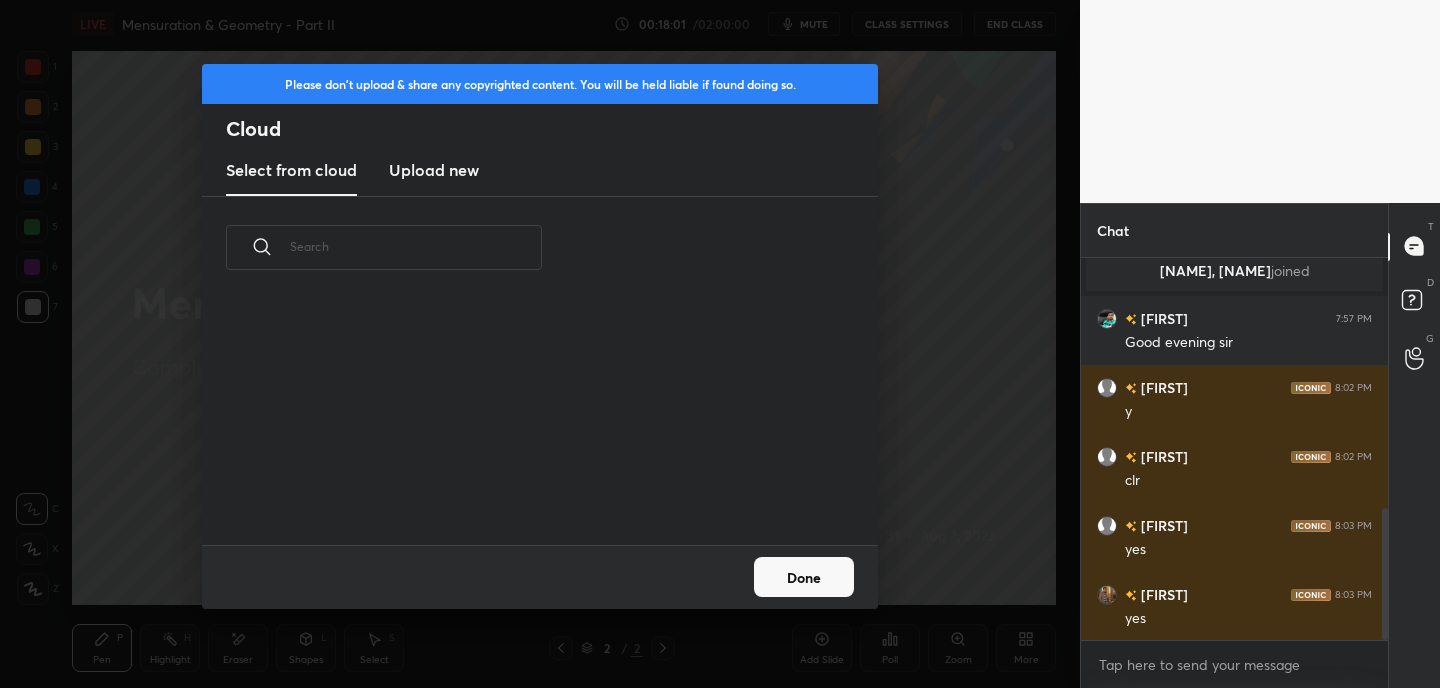 scroll, scrollTop: 7, scrollLeft: 11, axis: both 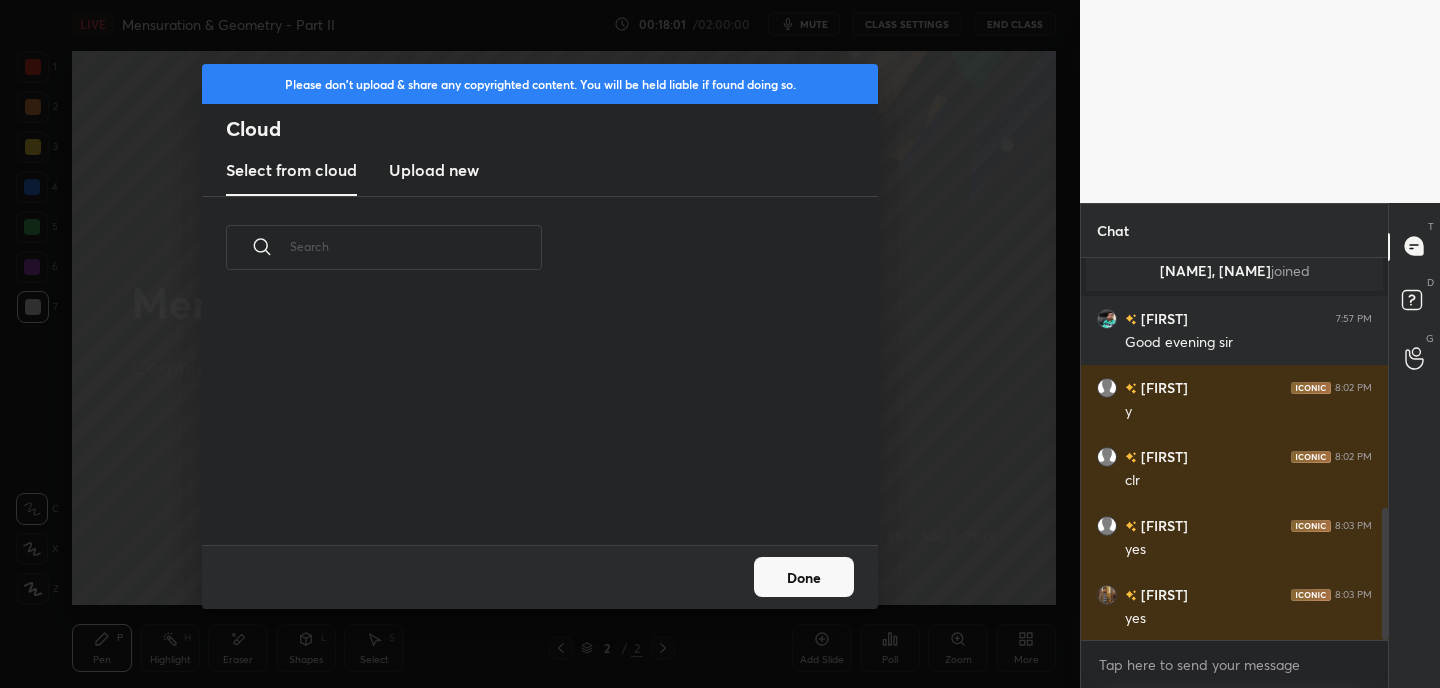 drag, startPoint x: 414, startPoint y: 172, endPoint x: 454, endPoint y: 147, distance: 47.169907 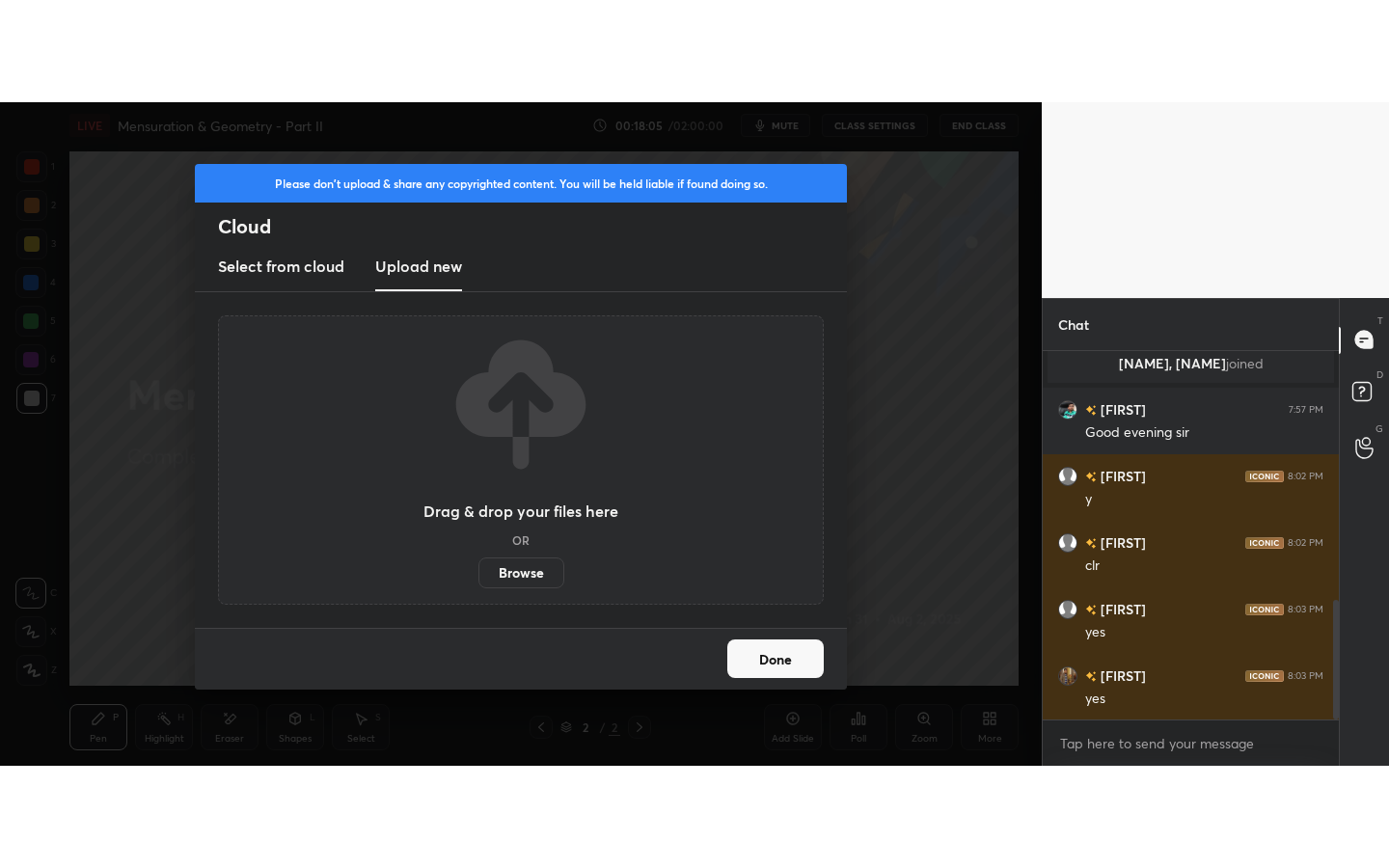scroll, scrollTop: 768, scrollLeft: 0, axis: vertical 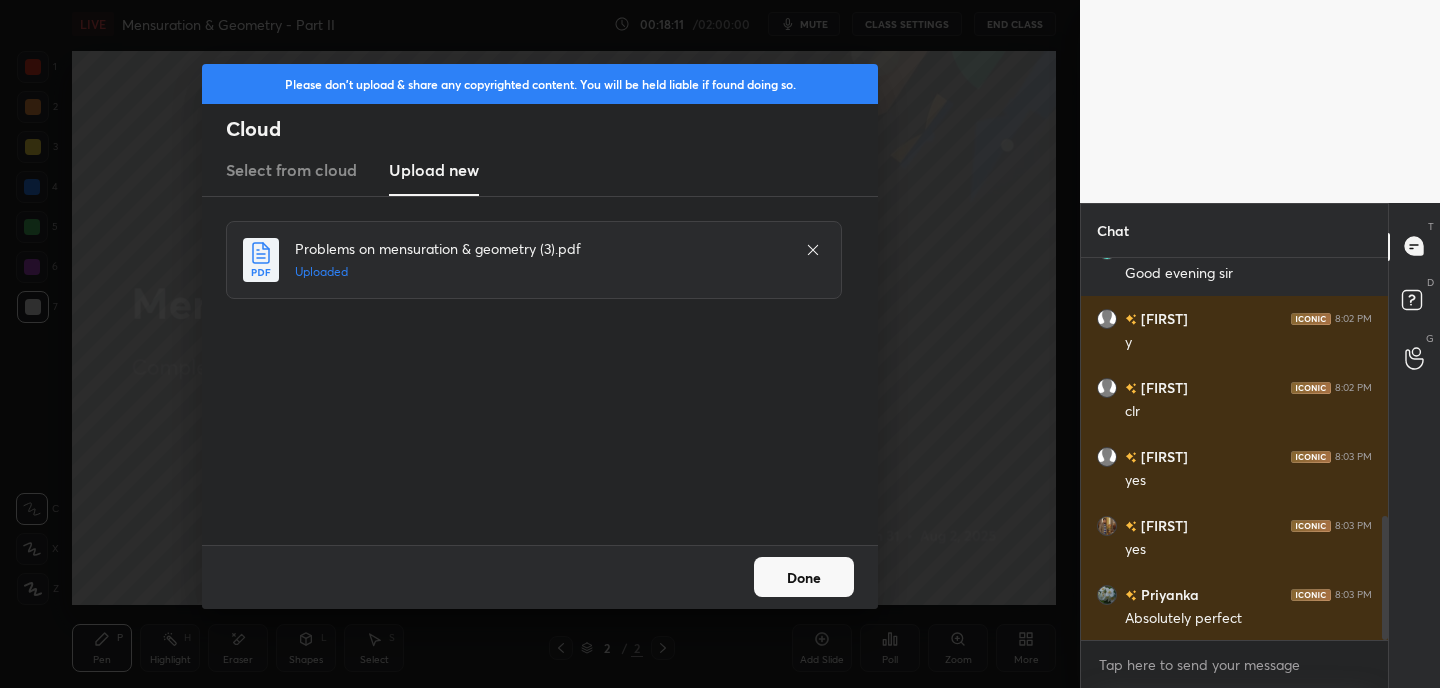 click on "Done" at bounding box center [804, 577] 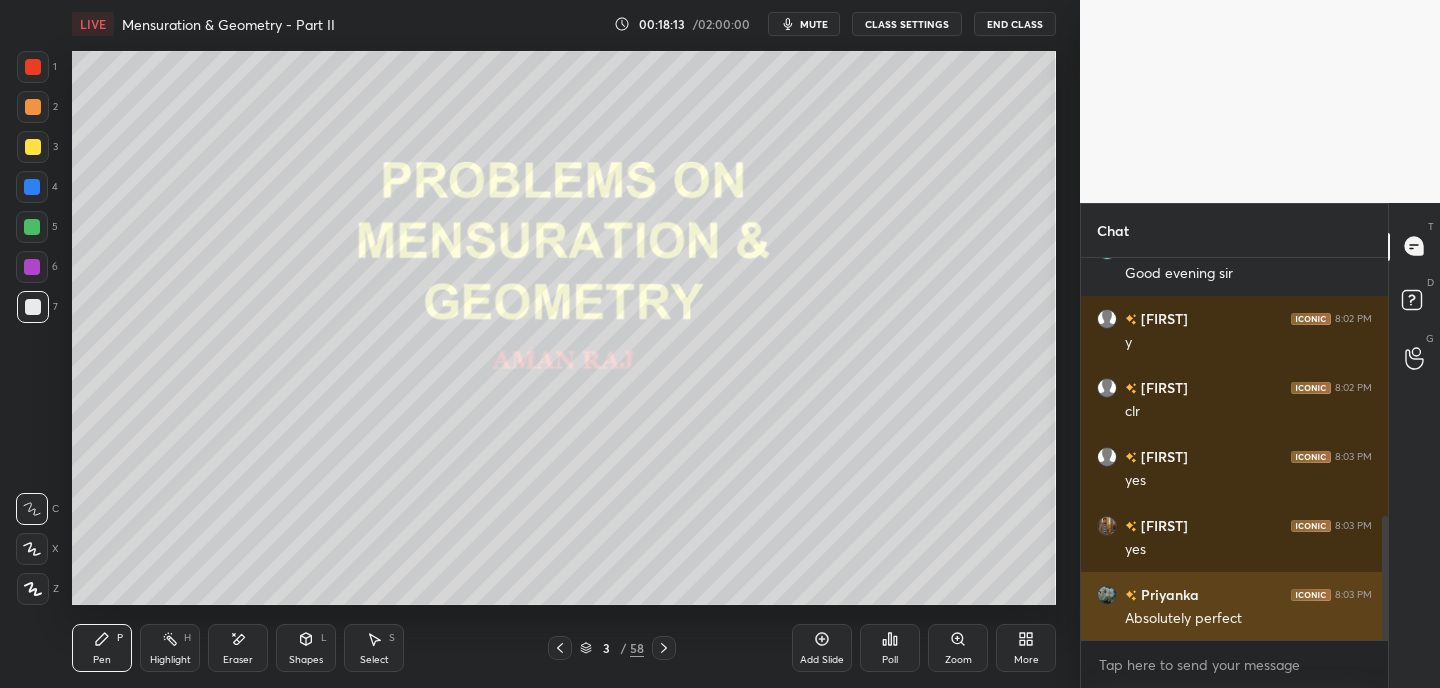 click on "Priyanka" at bounding box center [1168, 594] 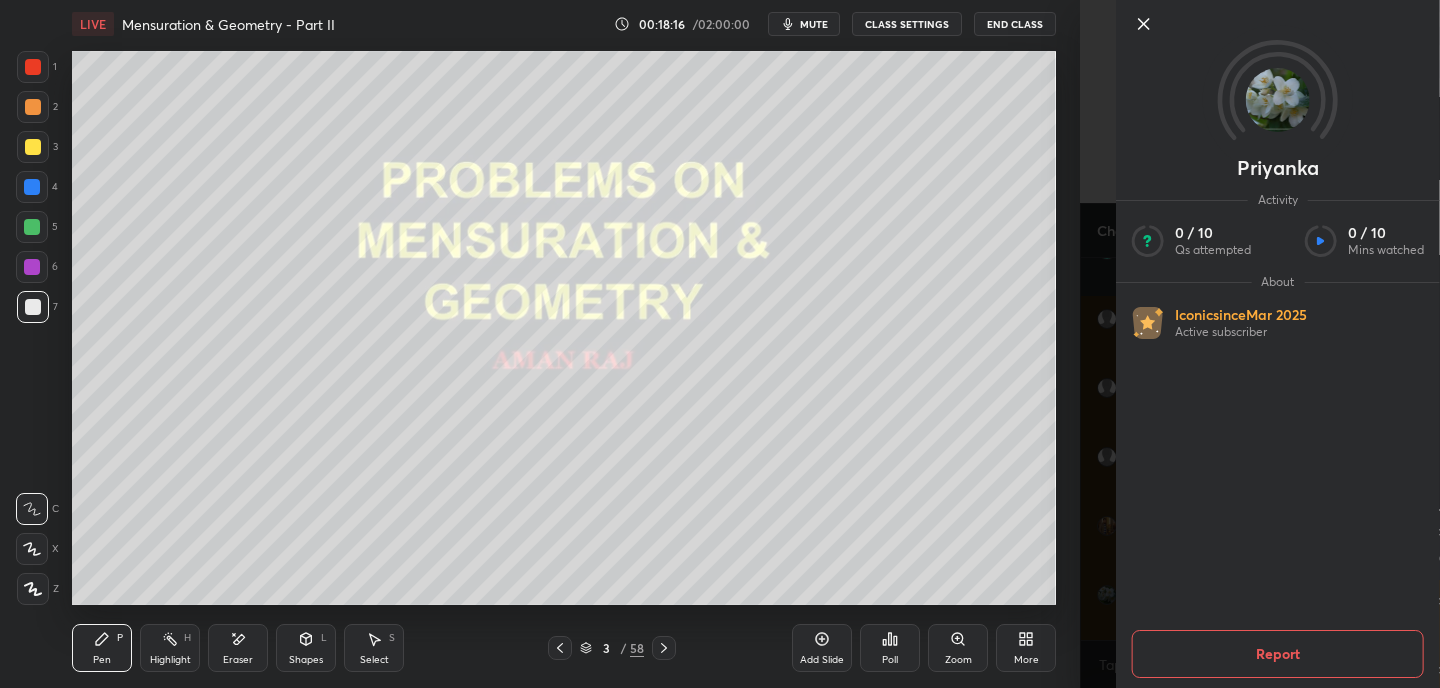 click 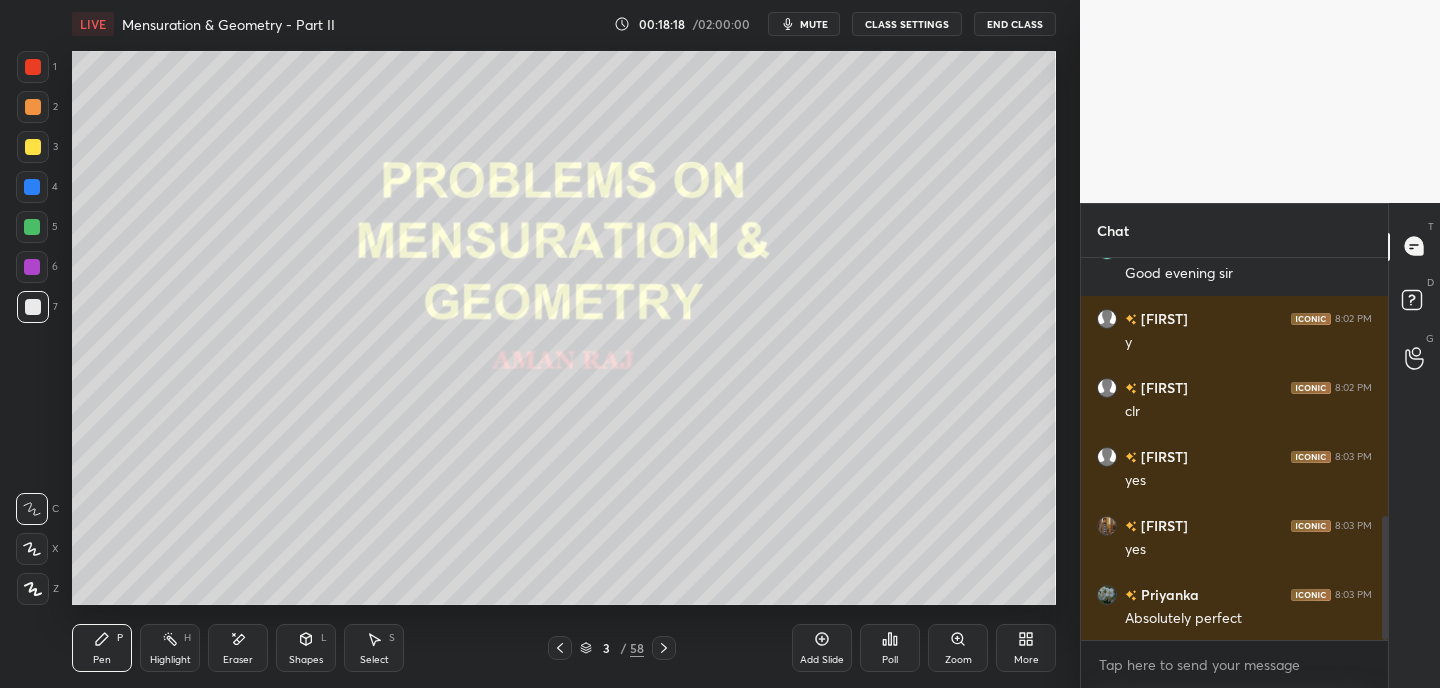 click at bounding box center [560, 648] 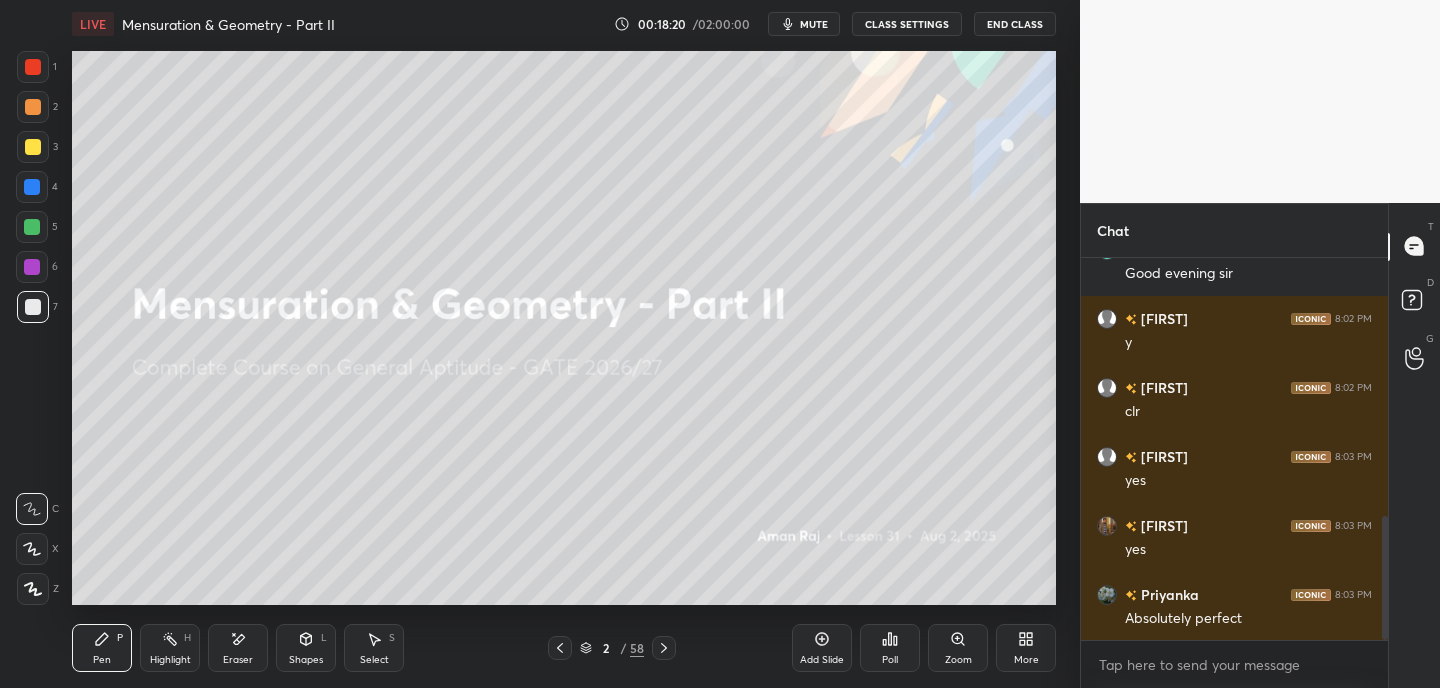 click on "More" at bounding box center [1026, 648] 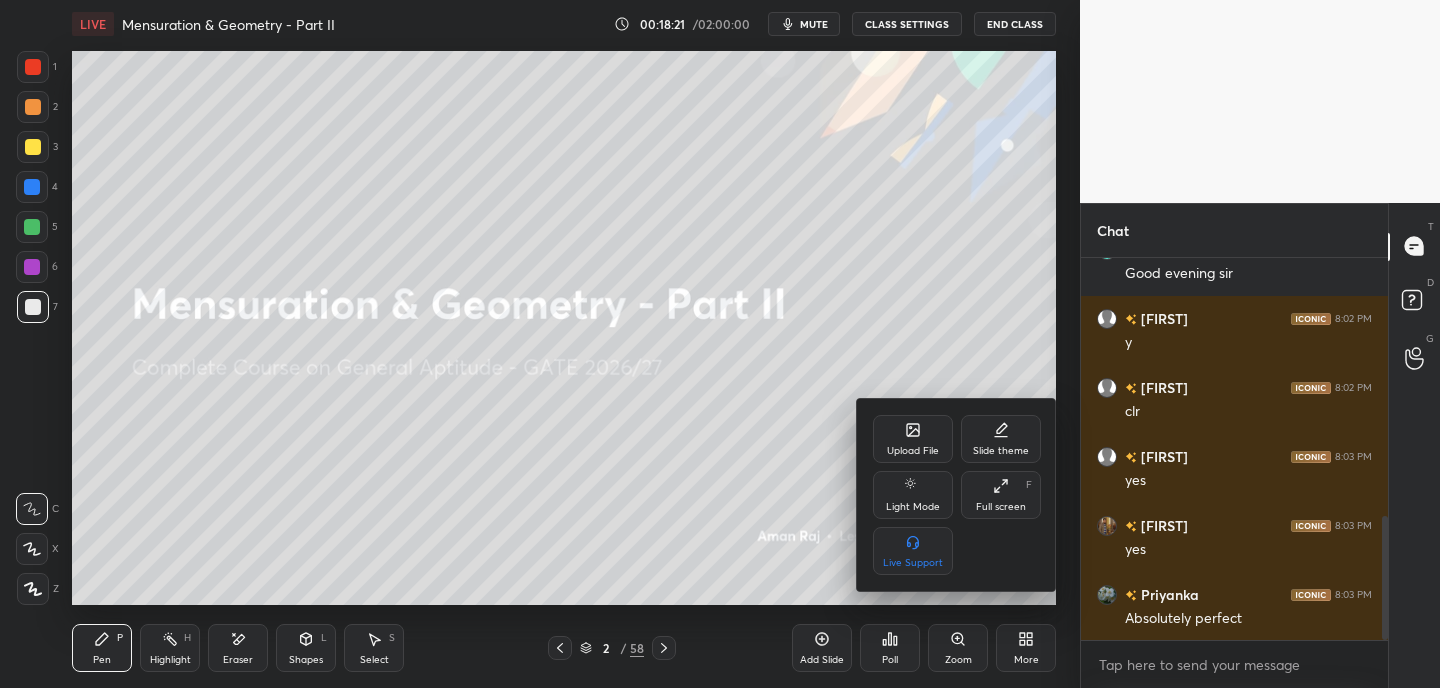 click on "Full screen" at bounding box center [1001, 507] 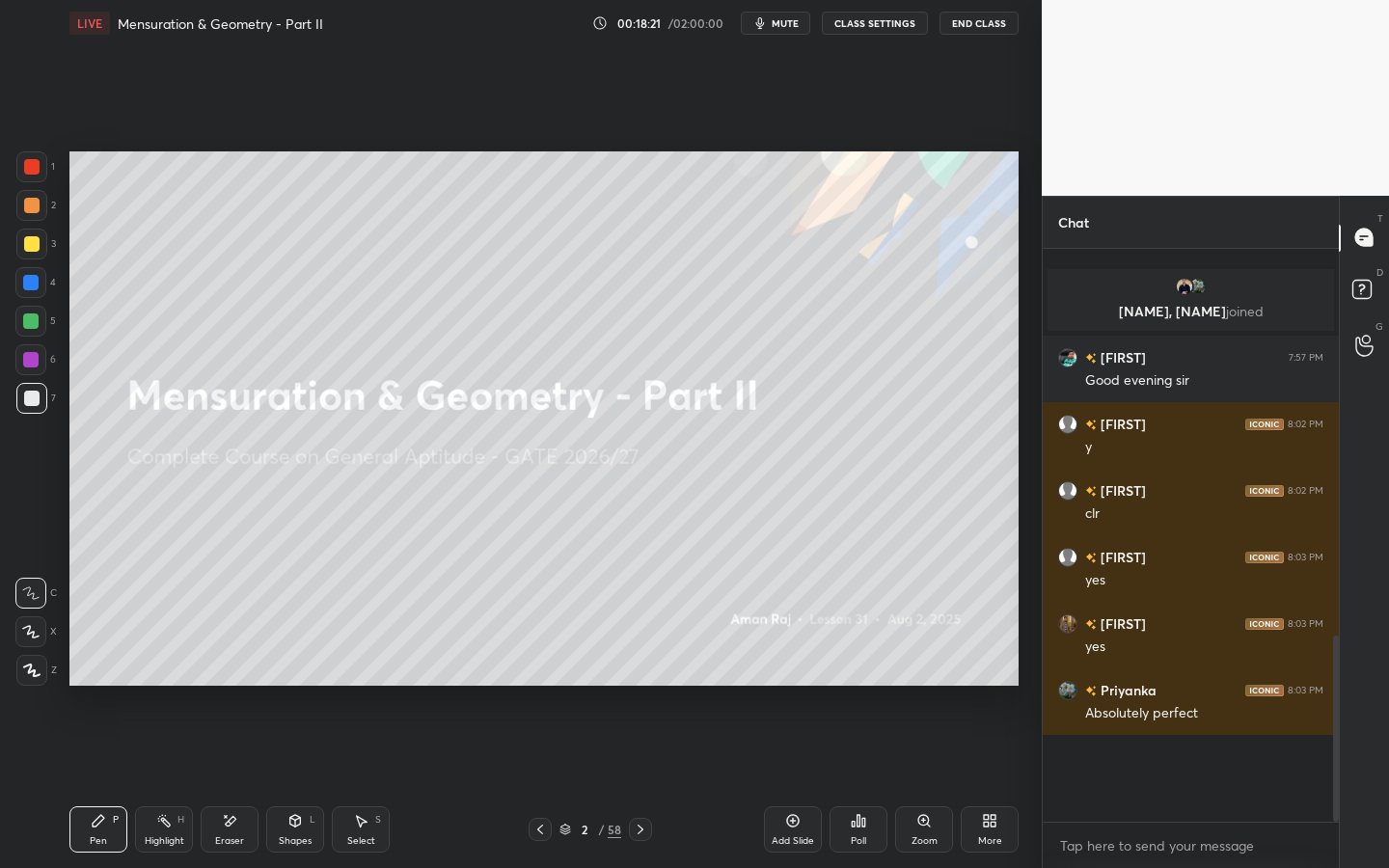 scroll, scrollTop: 95700, scrollLeft: 95494, axis: both 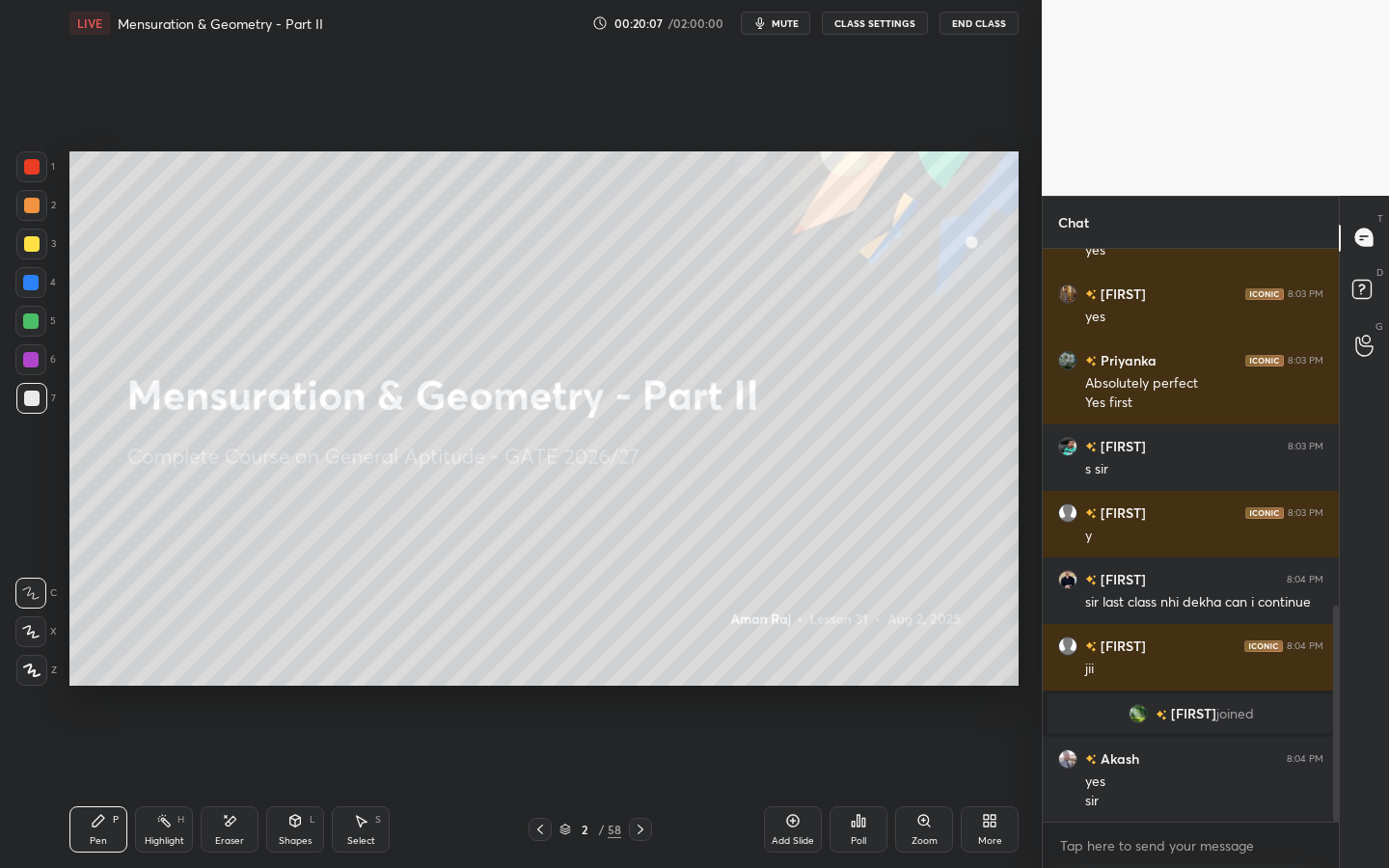 click on "Shapes L" at bounding box center [295, 829] 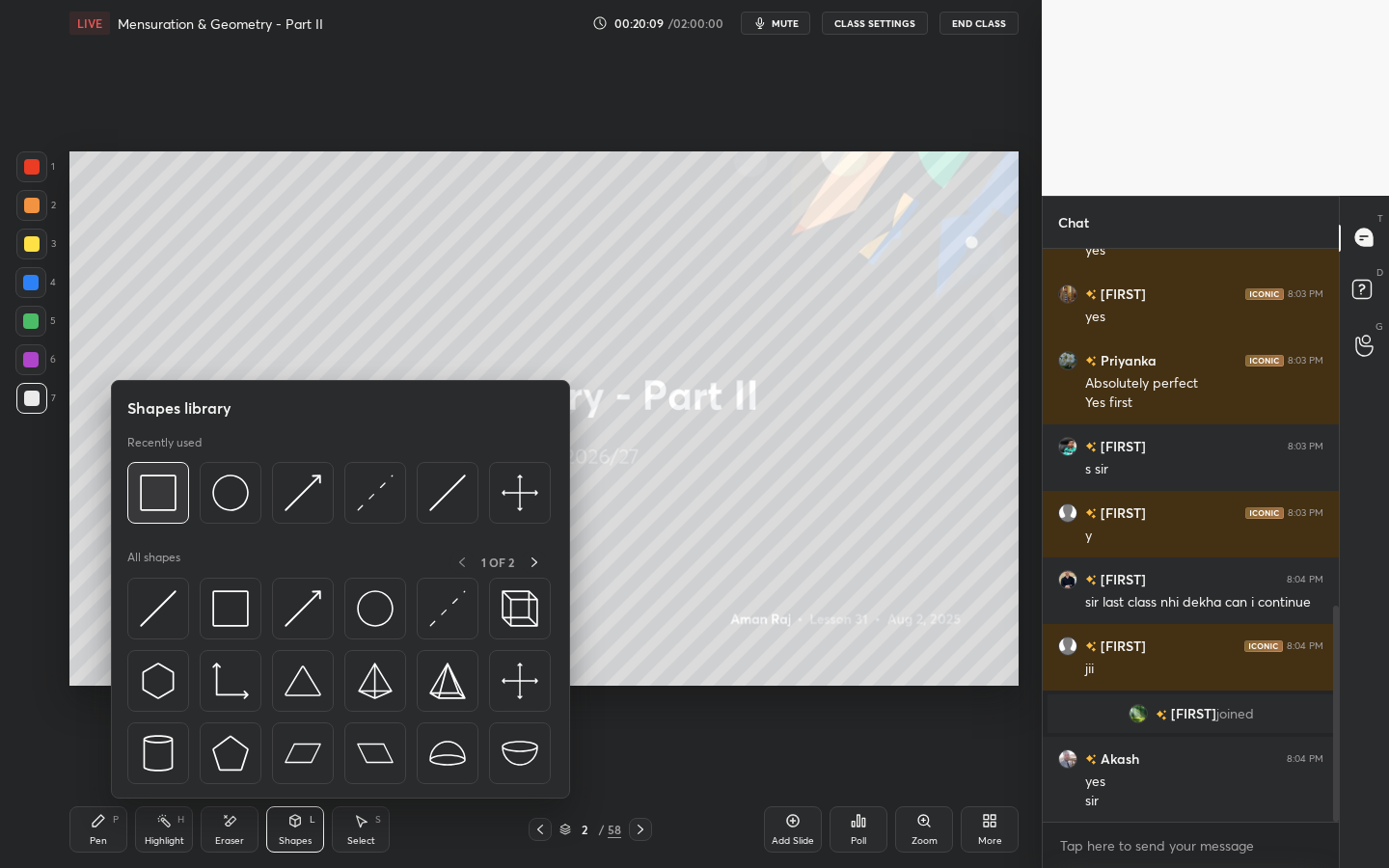 click at bounding box center [158, 493] 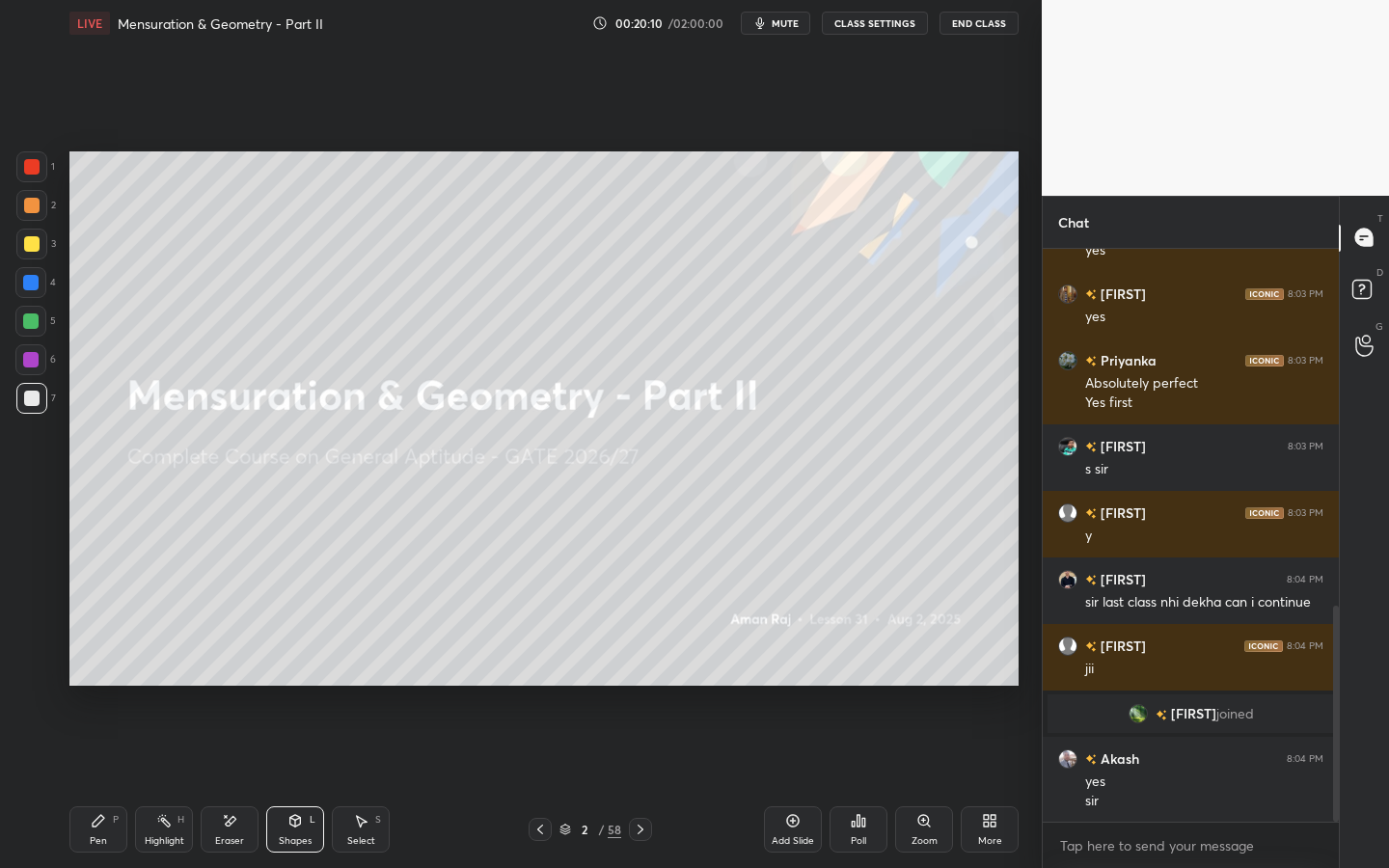 scroll, scrollTop: 1017, scrollLeft: 0, axis: vertical 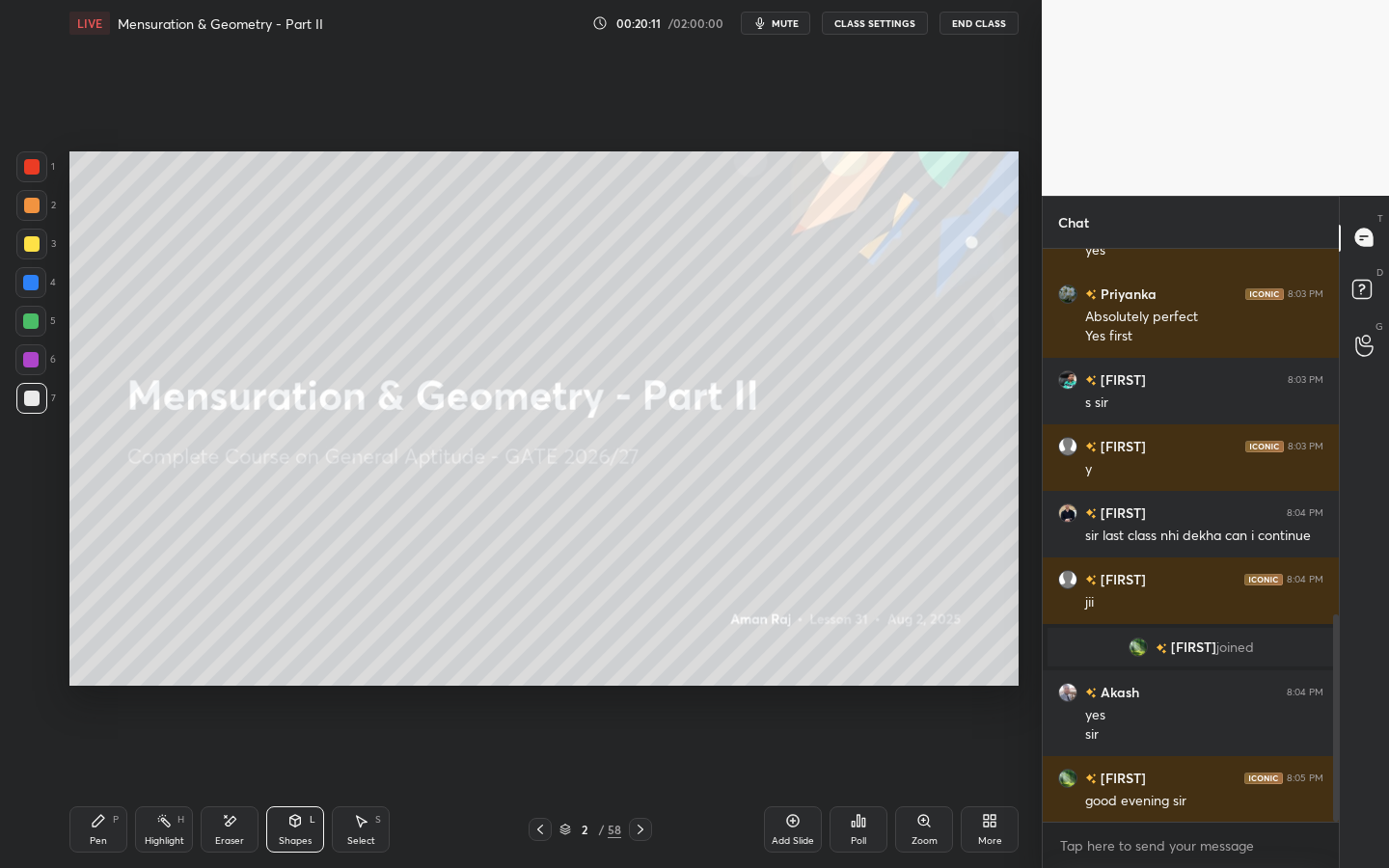 click at bounding box center [32, 244] 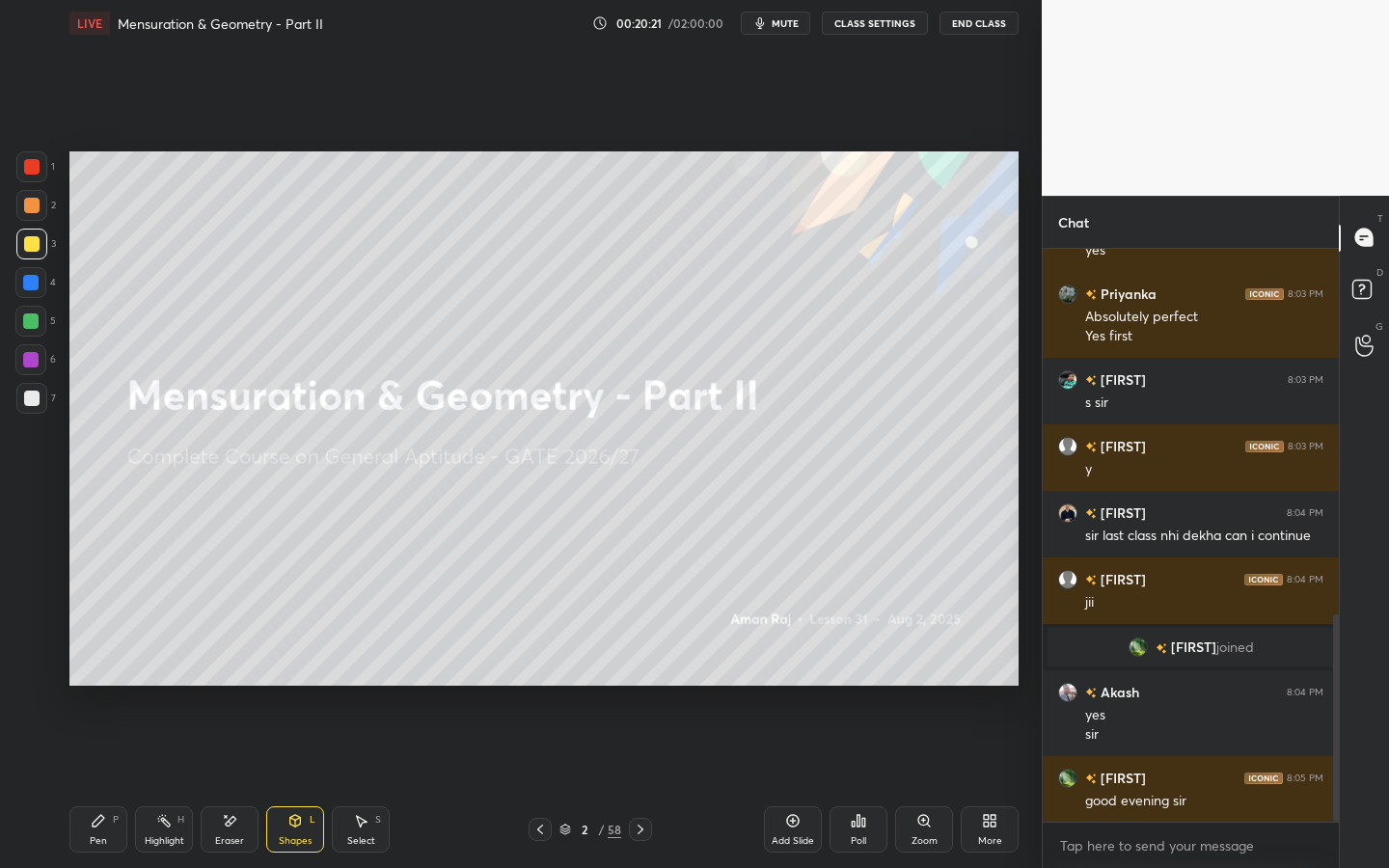 click 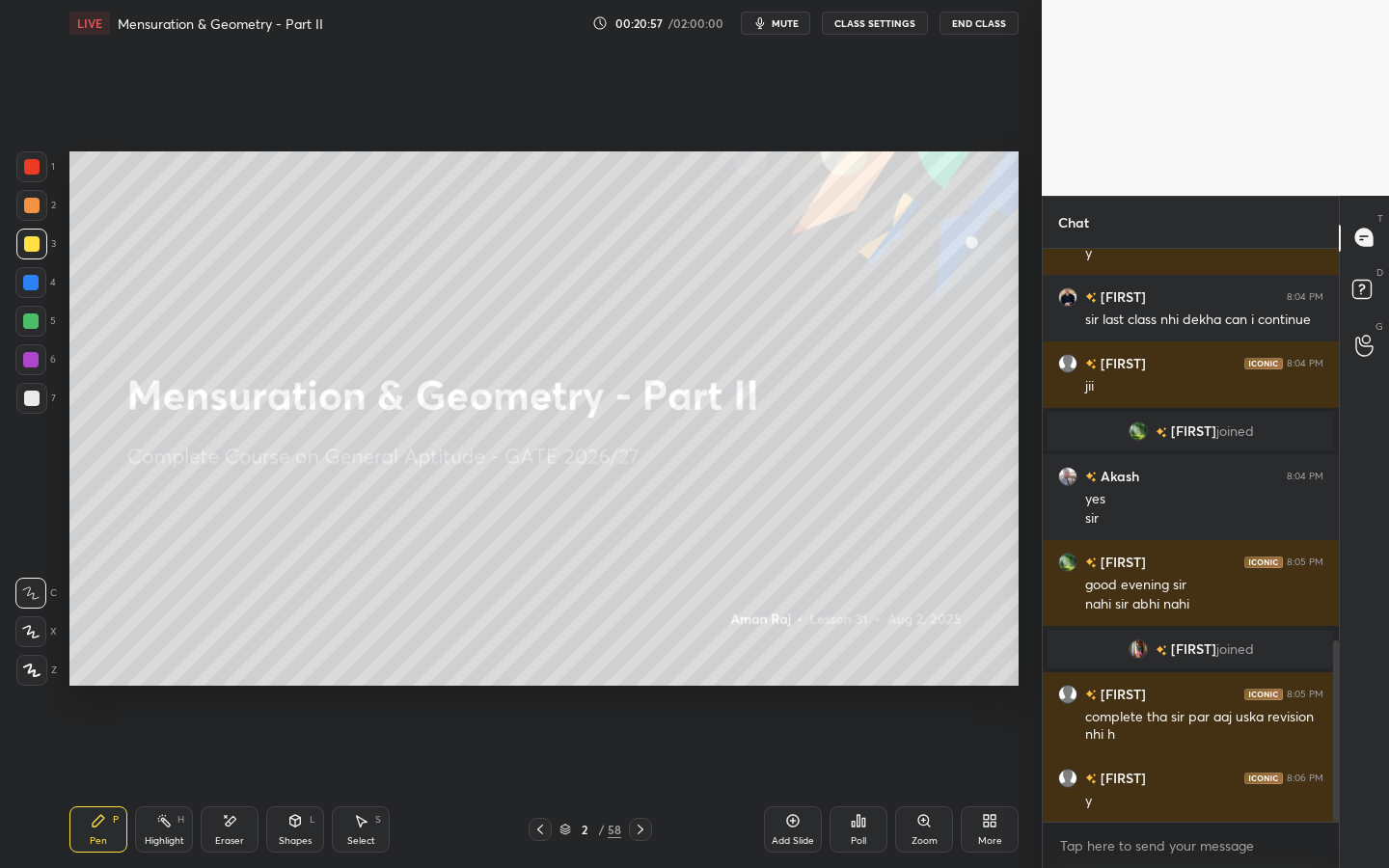scroll, scrollTop: 1240, scrollLeft: 0, axis: vertical 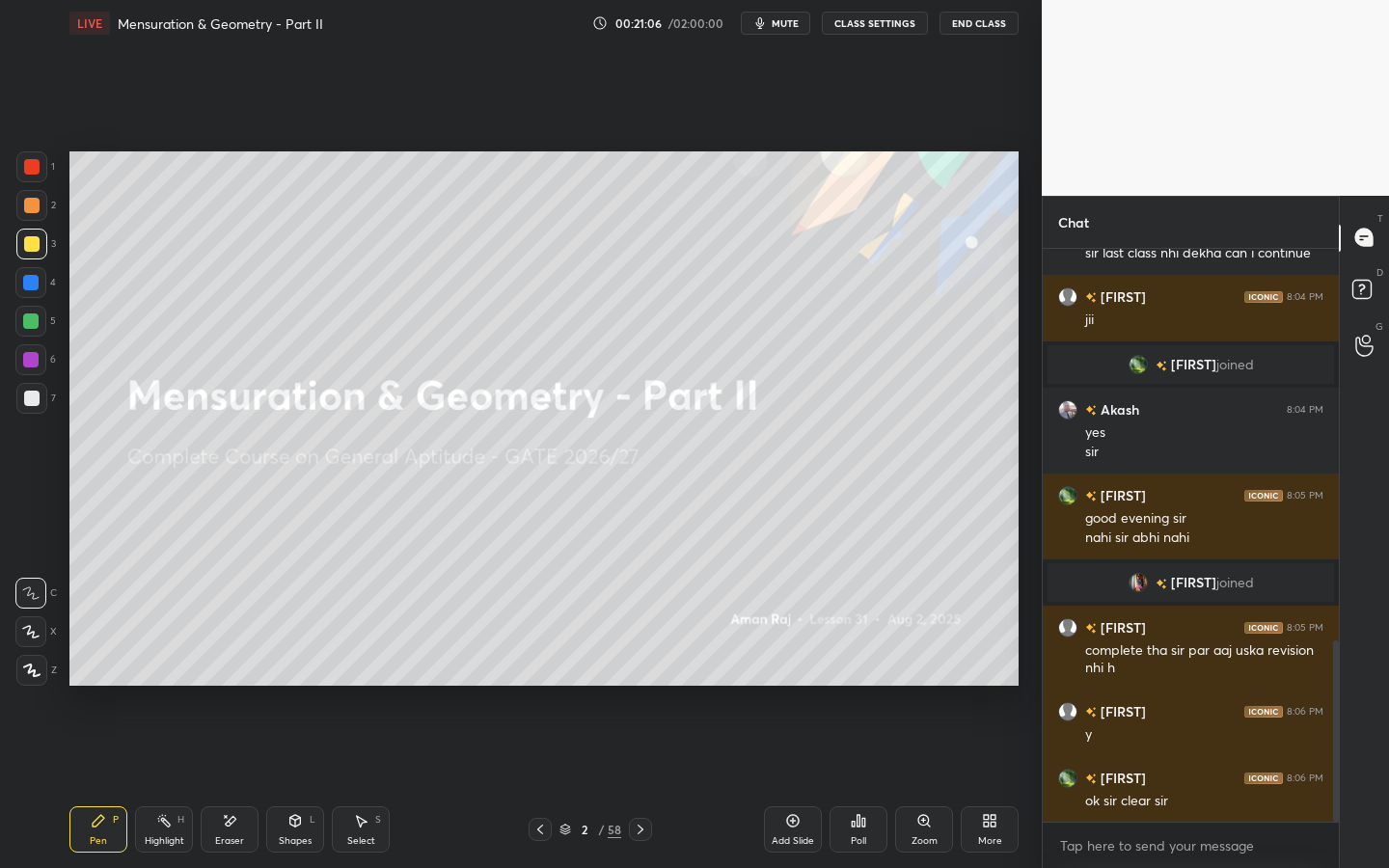 click 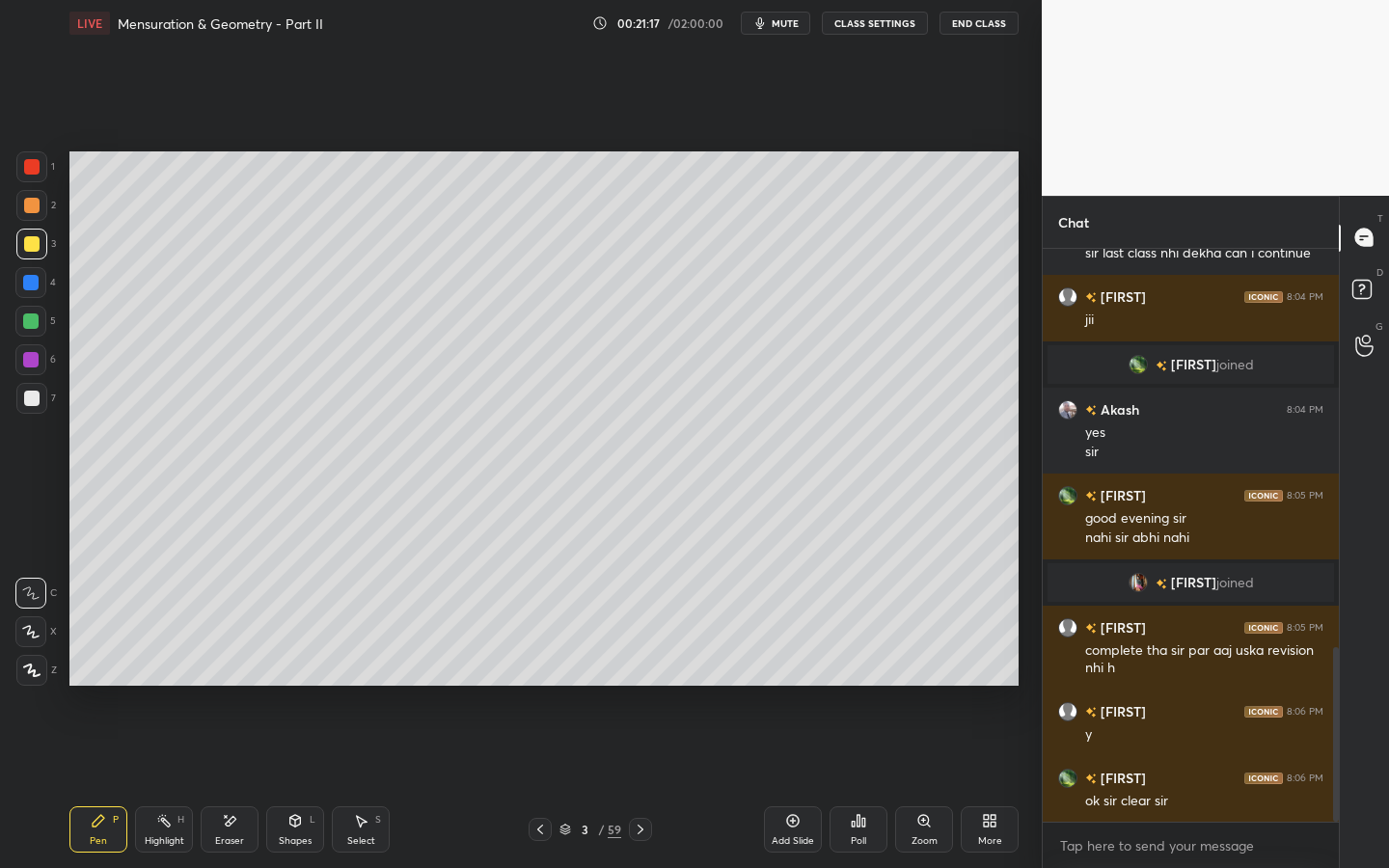 scroll, scrollTop: 1307, scrollLeft: 0, axis: vertical 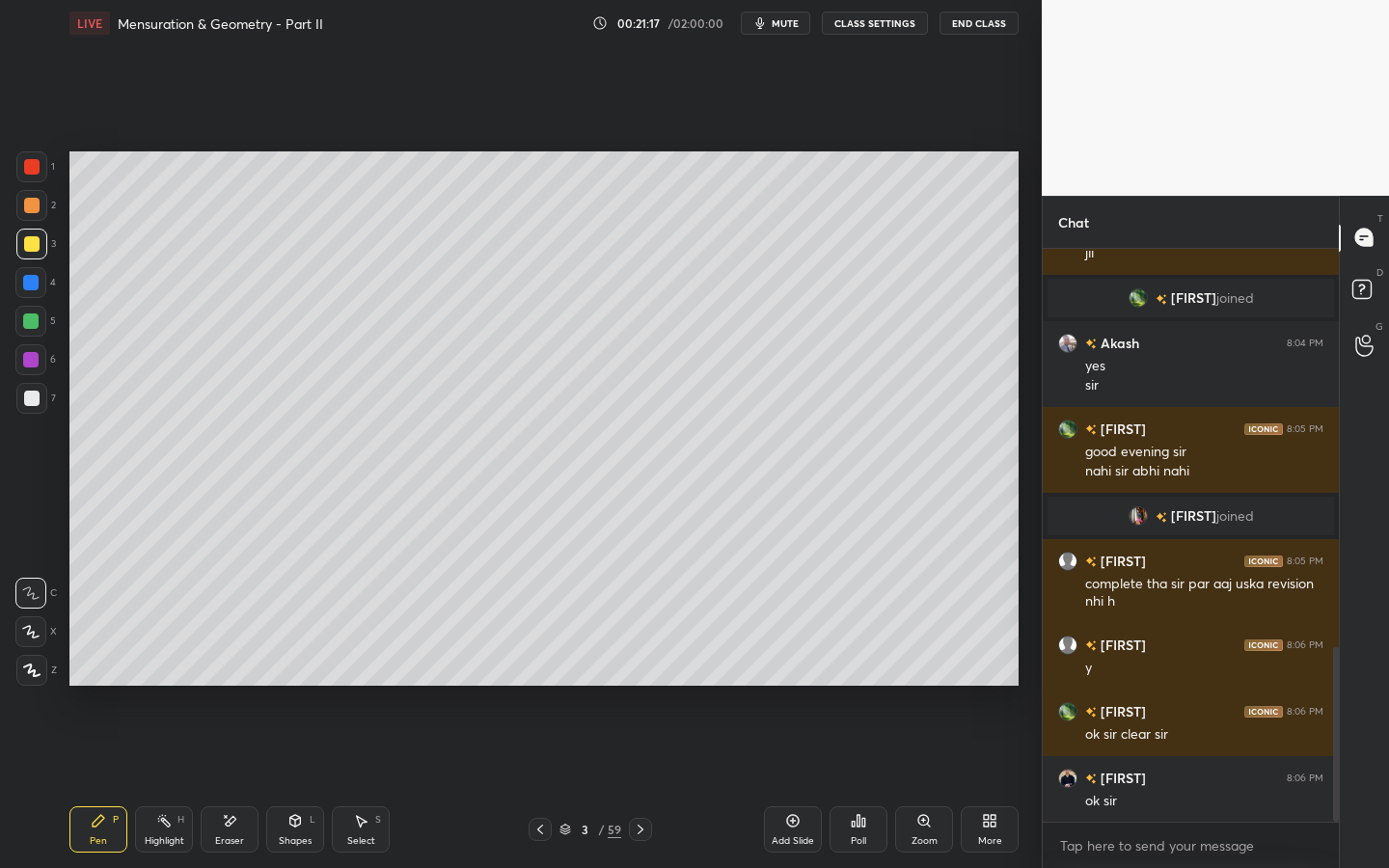 click on "Poll" at bounding box center [858, 829] 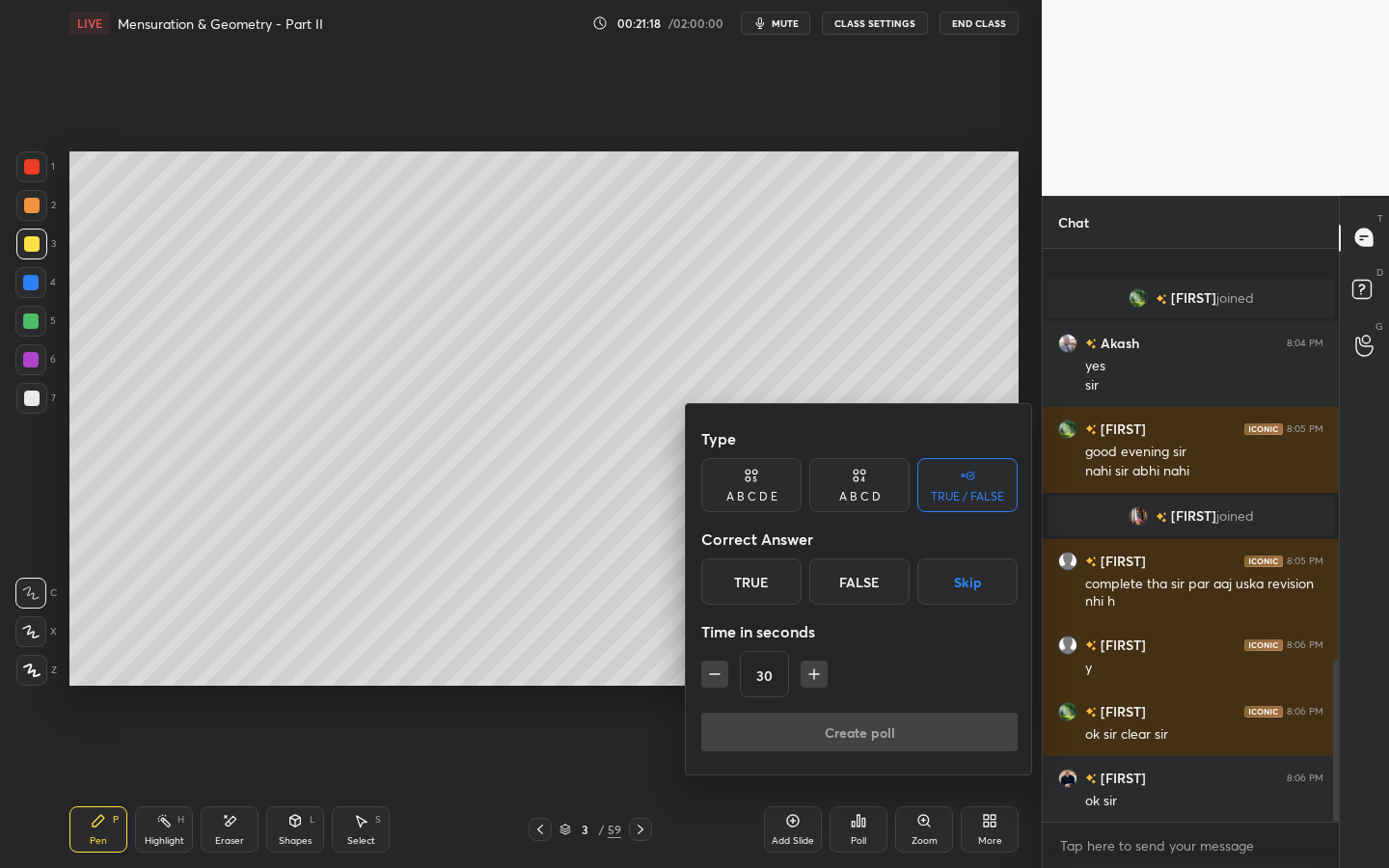 scroll, scrollTop: 1440, scrollLeft: 0, axis: vertical 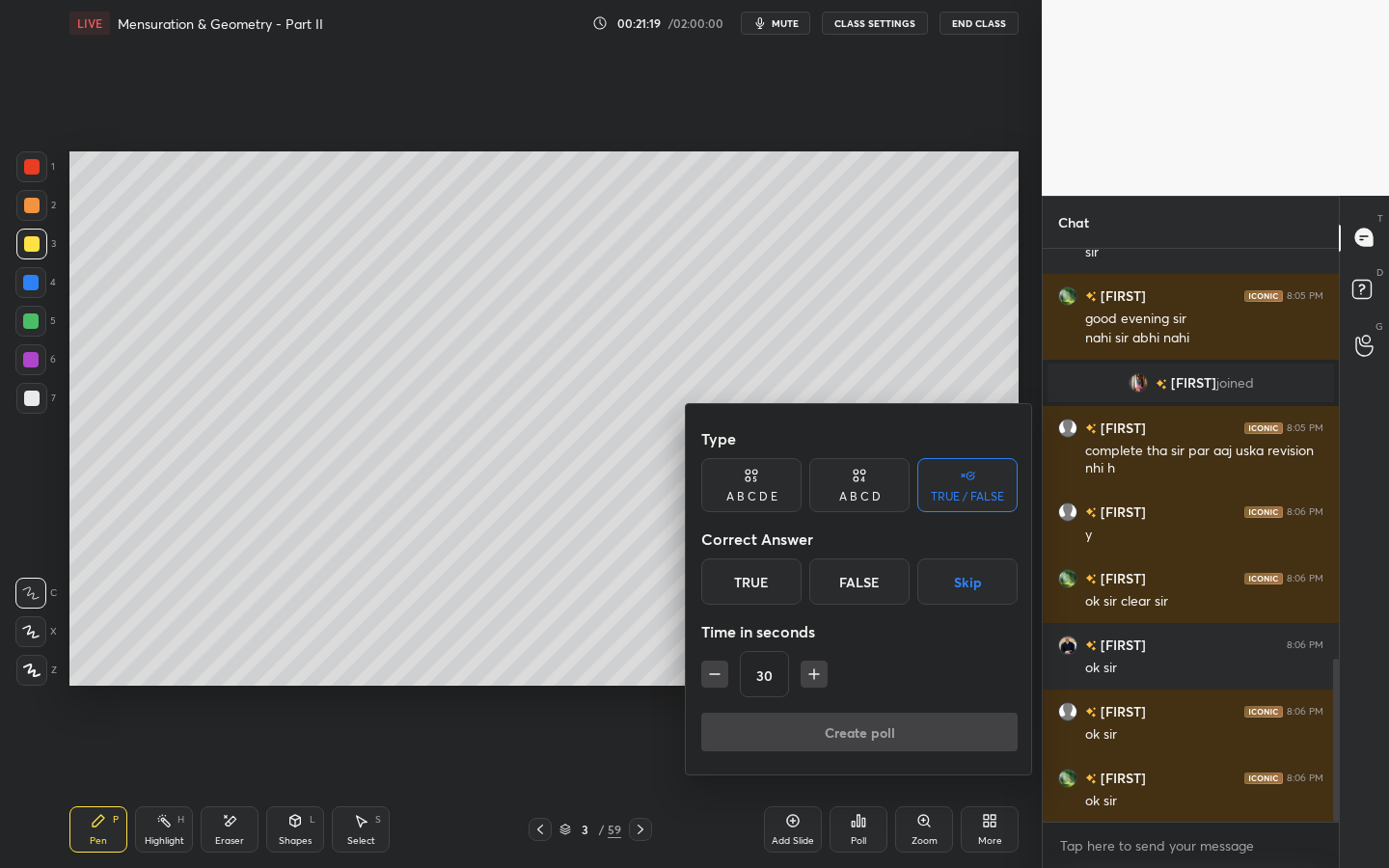 click on "True" at bounding box center [751, 582] 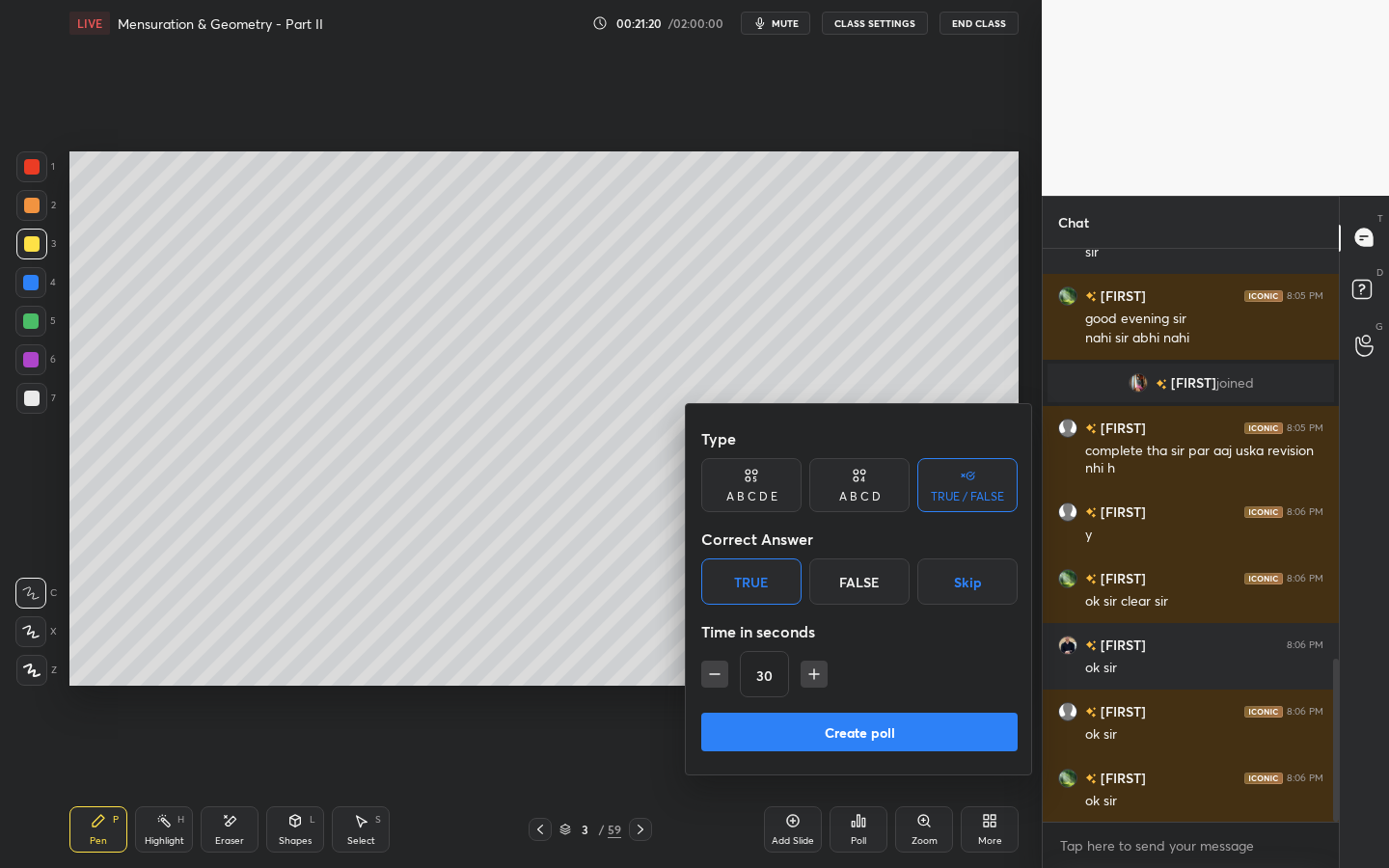 click on "Create poll" at bounding box center [859, 732] 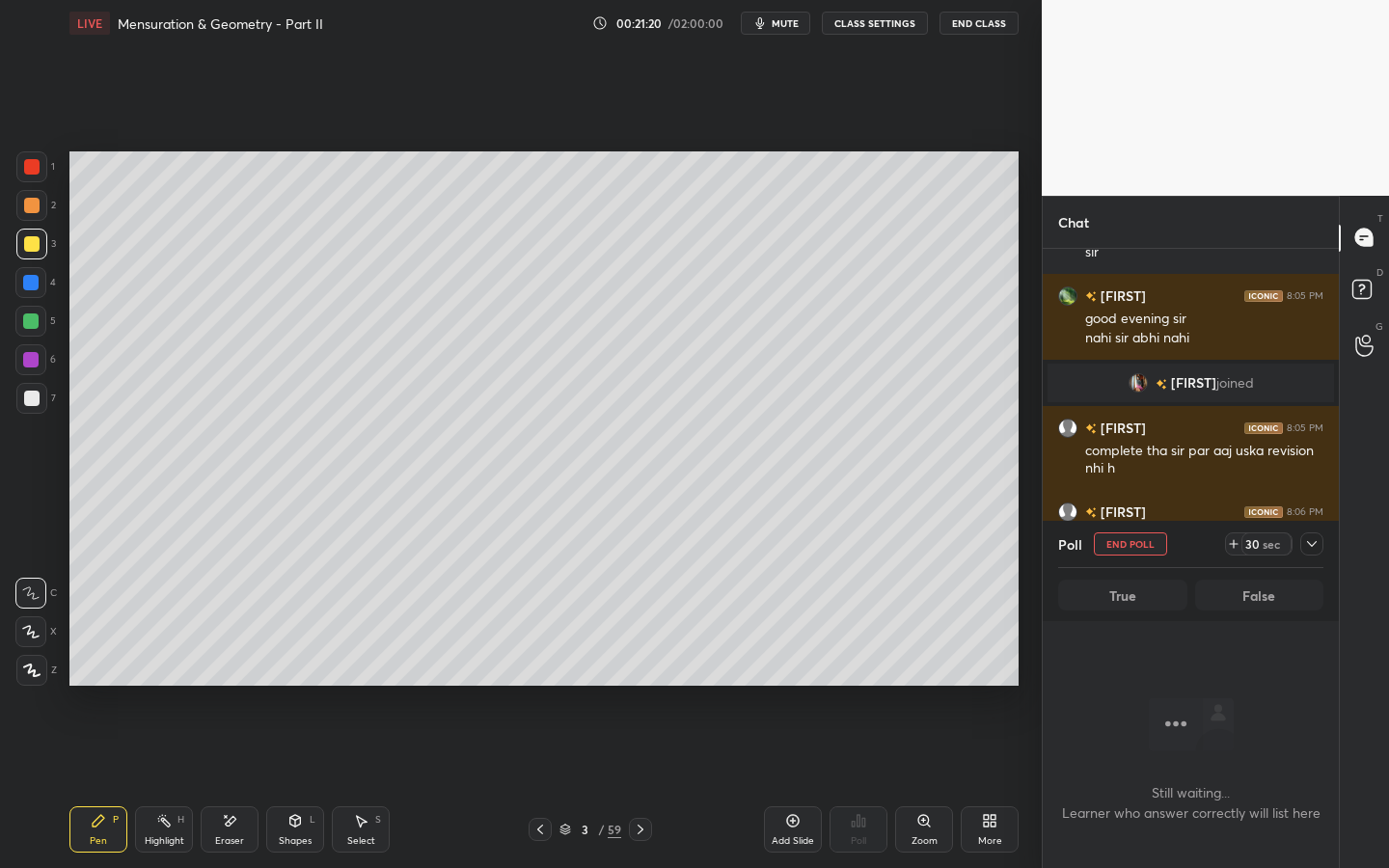 scroll, scrollTop: 483, scrollLeft: 290, axis: both 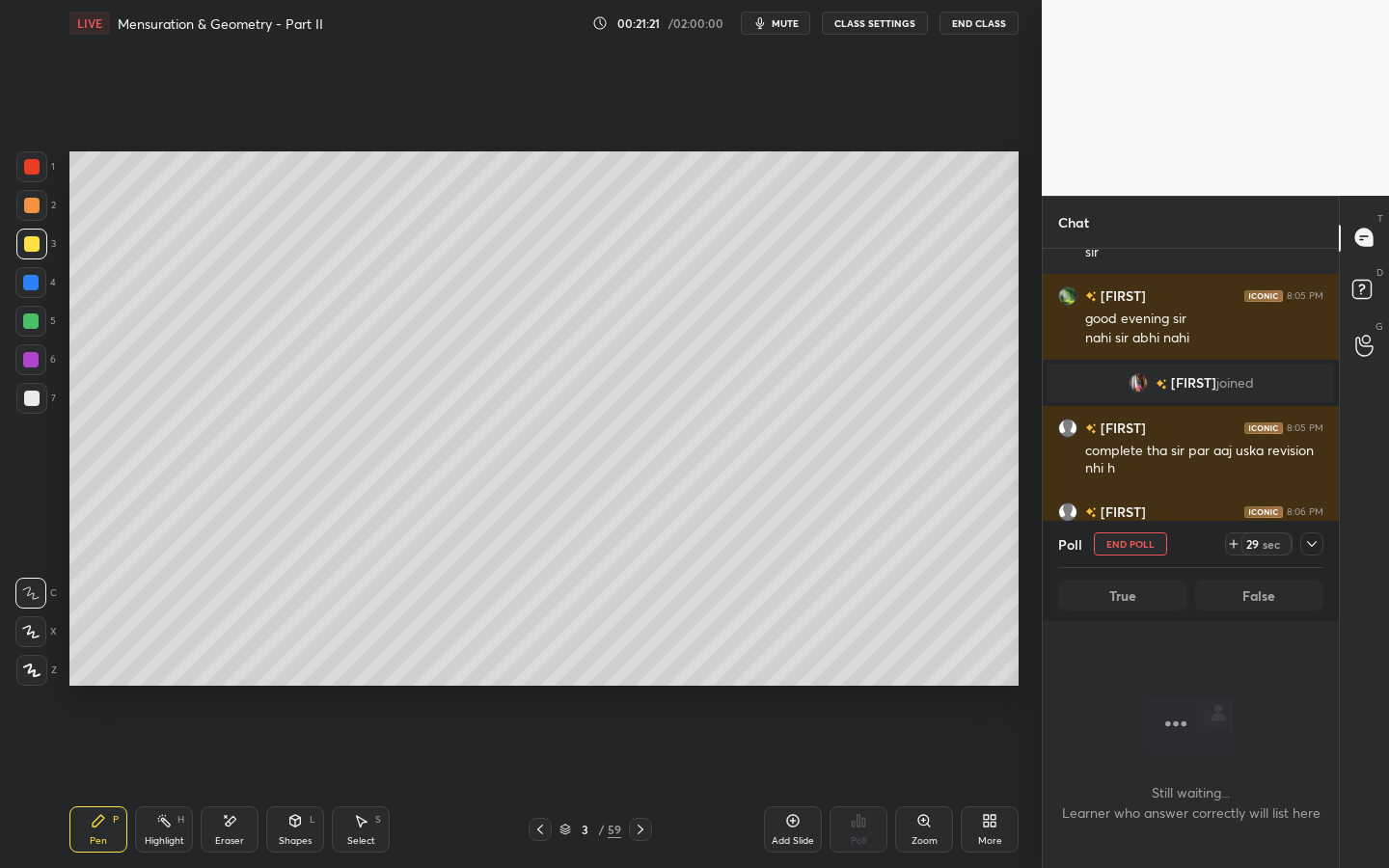 click 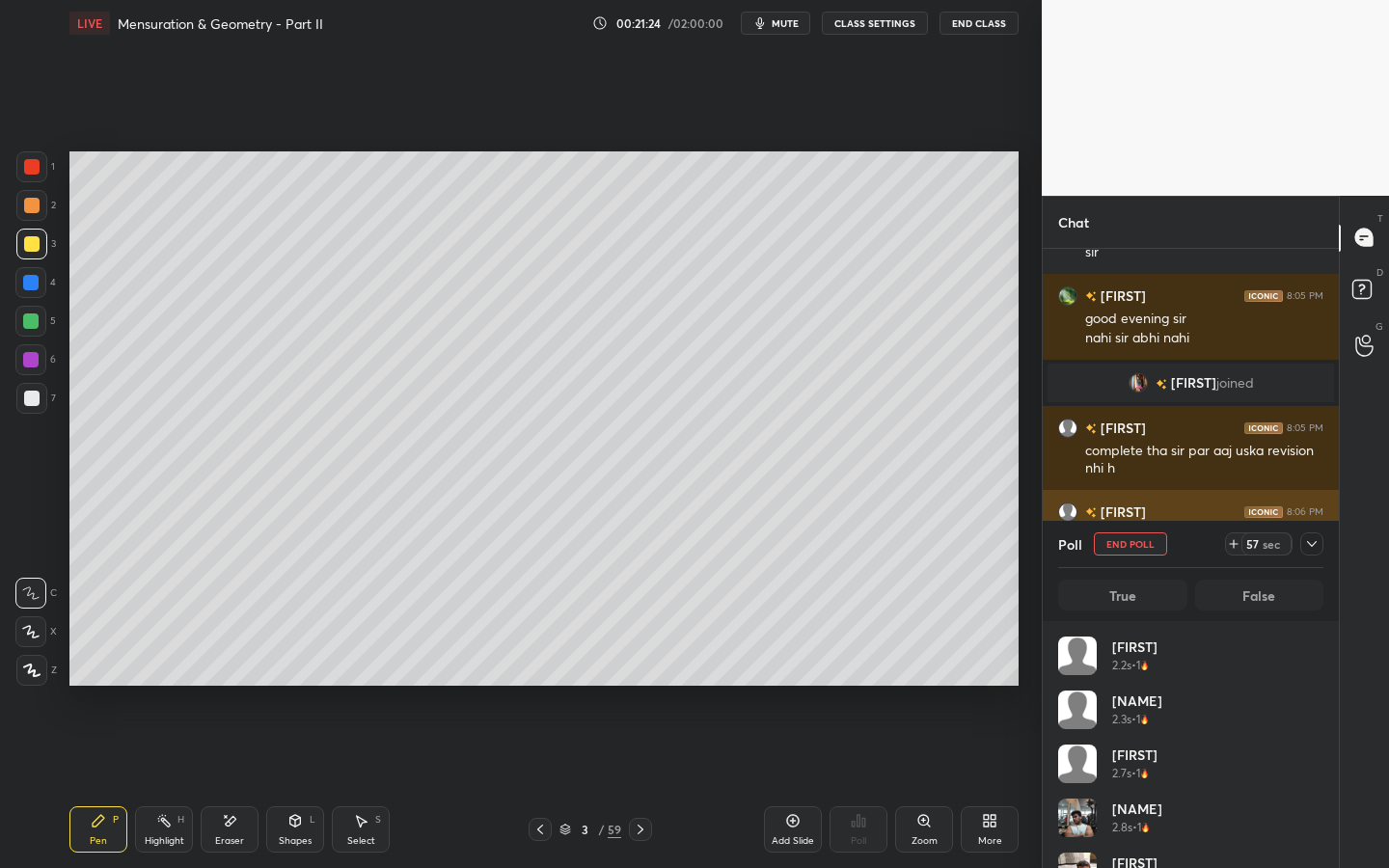 scroll, scrollTop: 7, scrollLeft: 7, axis: both 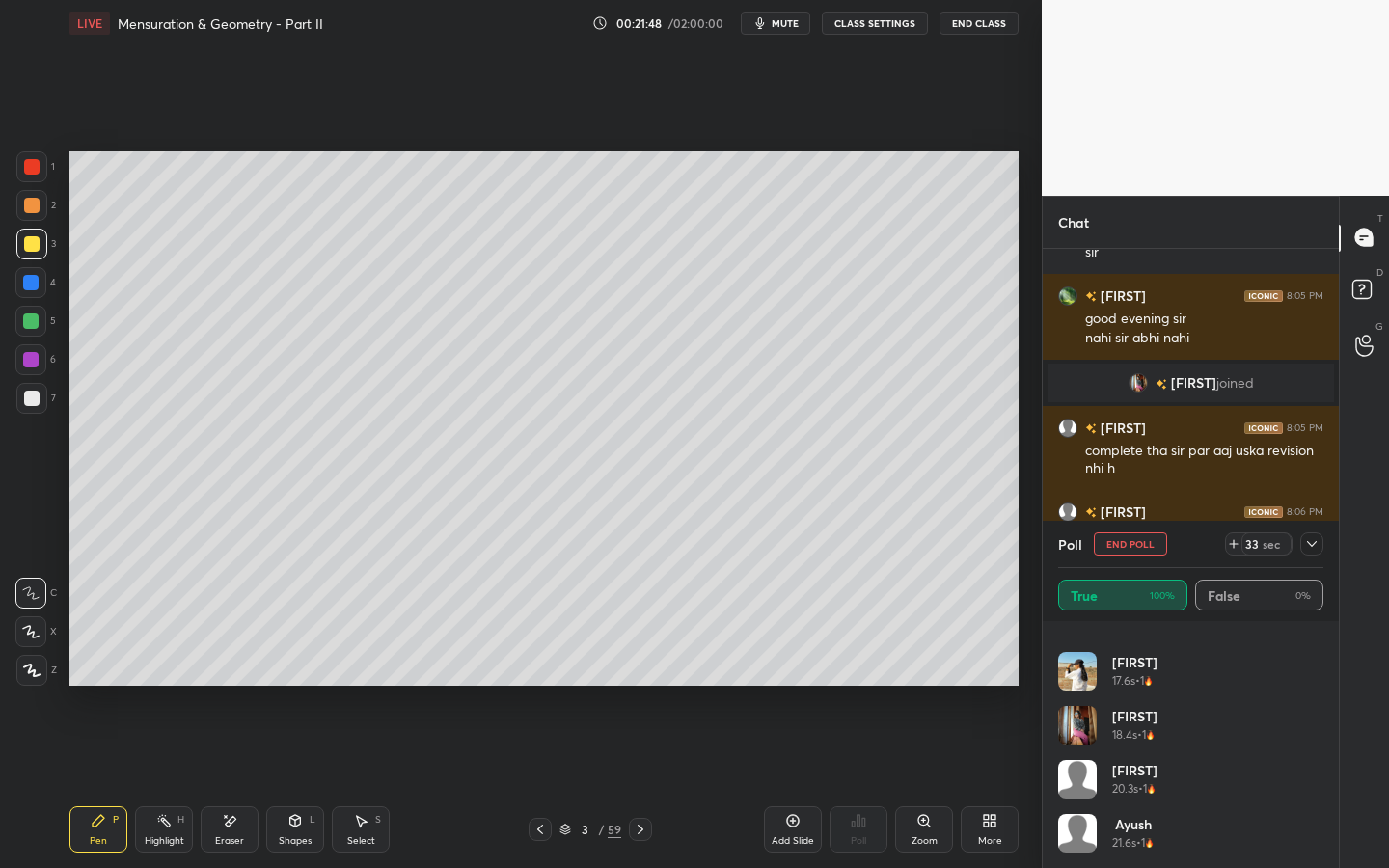 click 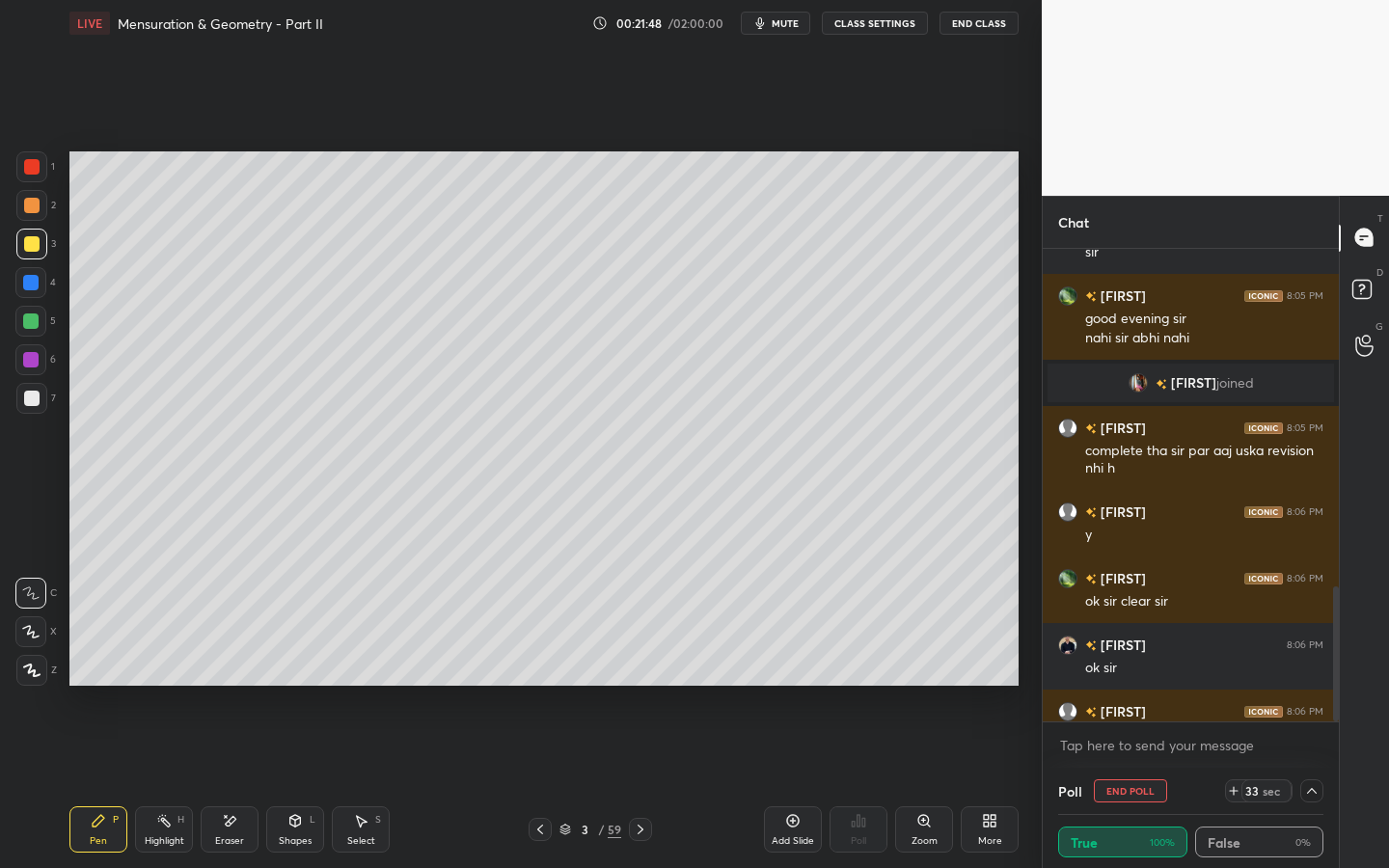 scroll, scrollTop: 0, scrollLeft: 0, axis: both 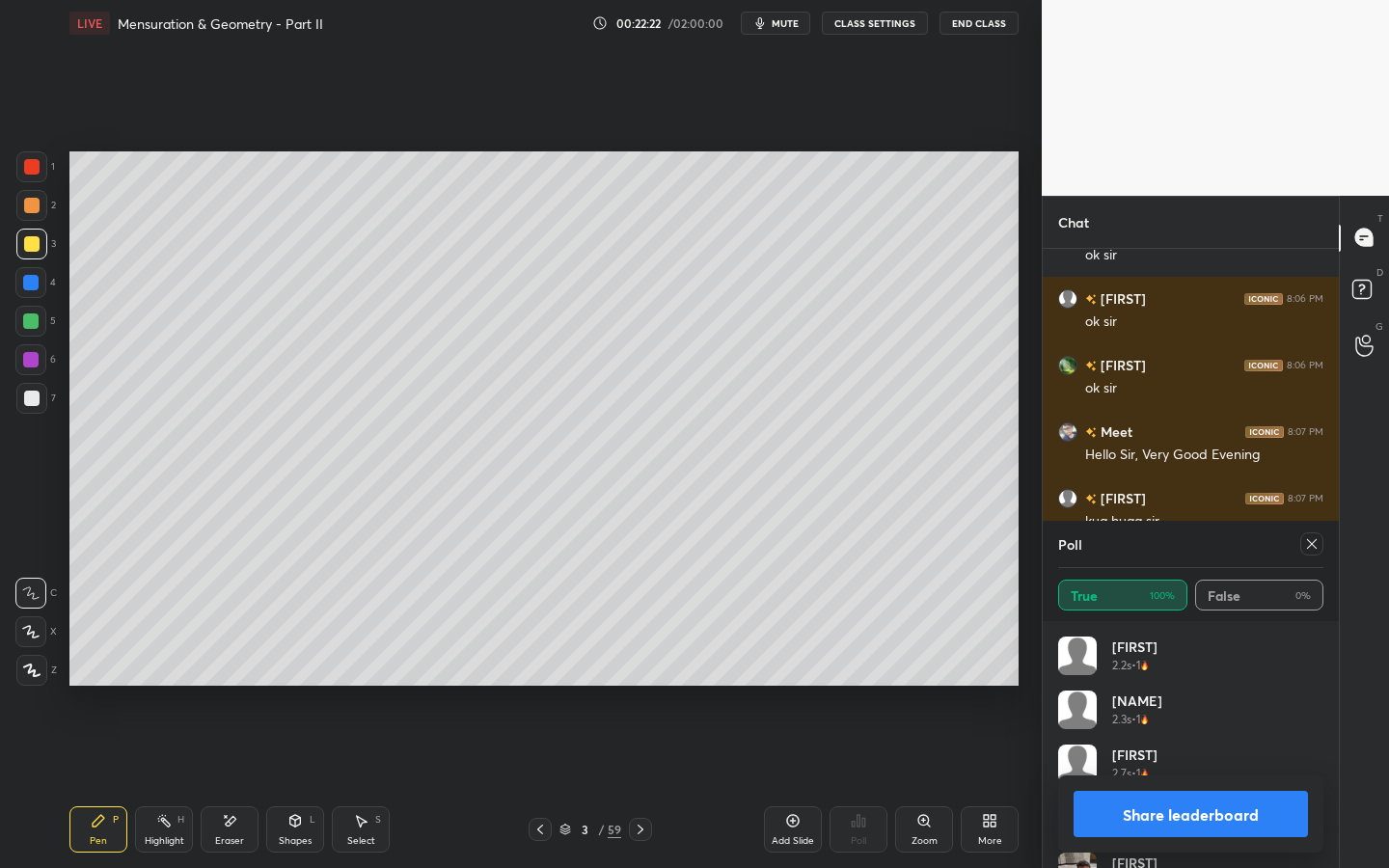 click 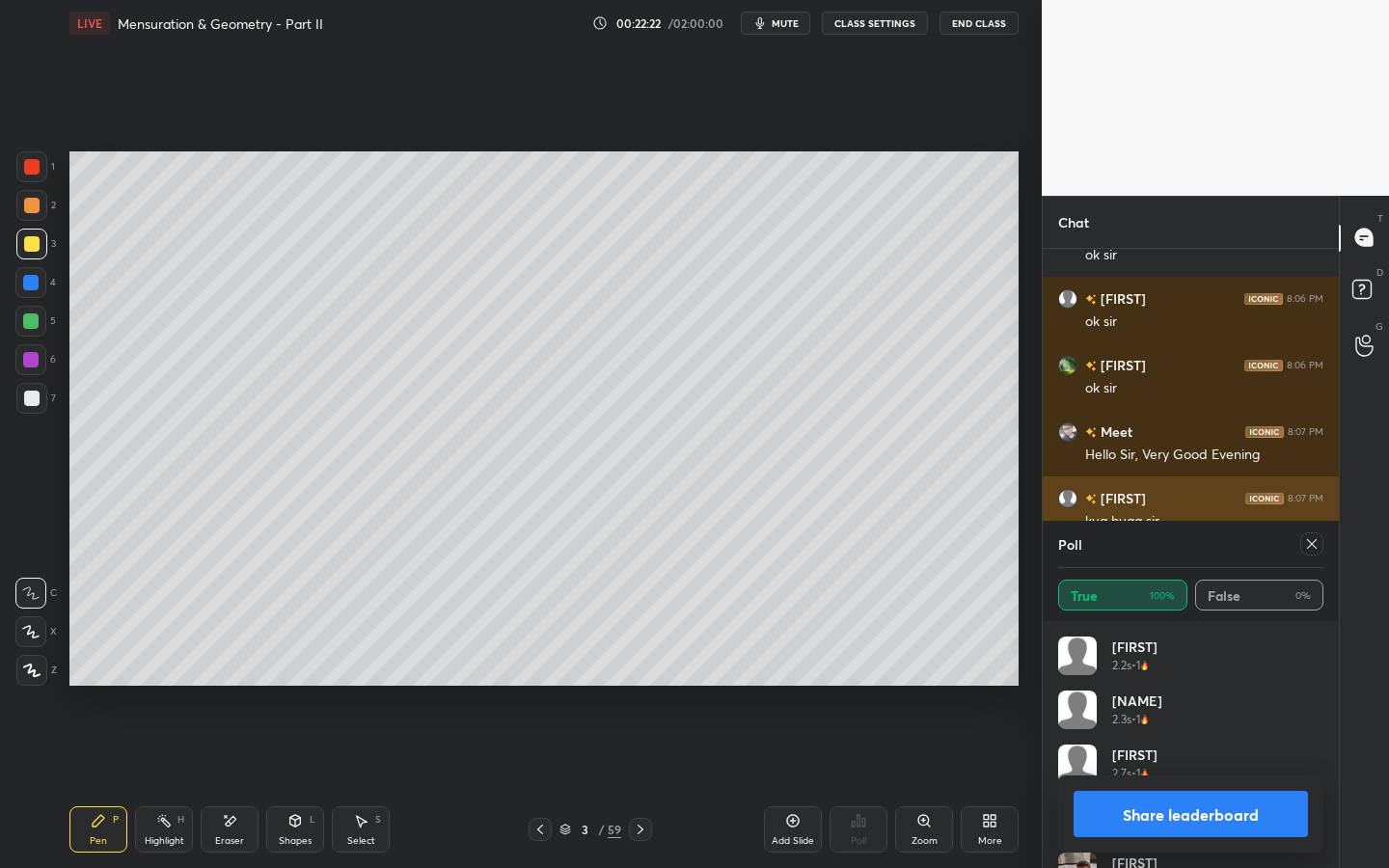 scroll, scrollTop: 116, scrollLeft: 259, axis: both 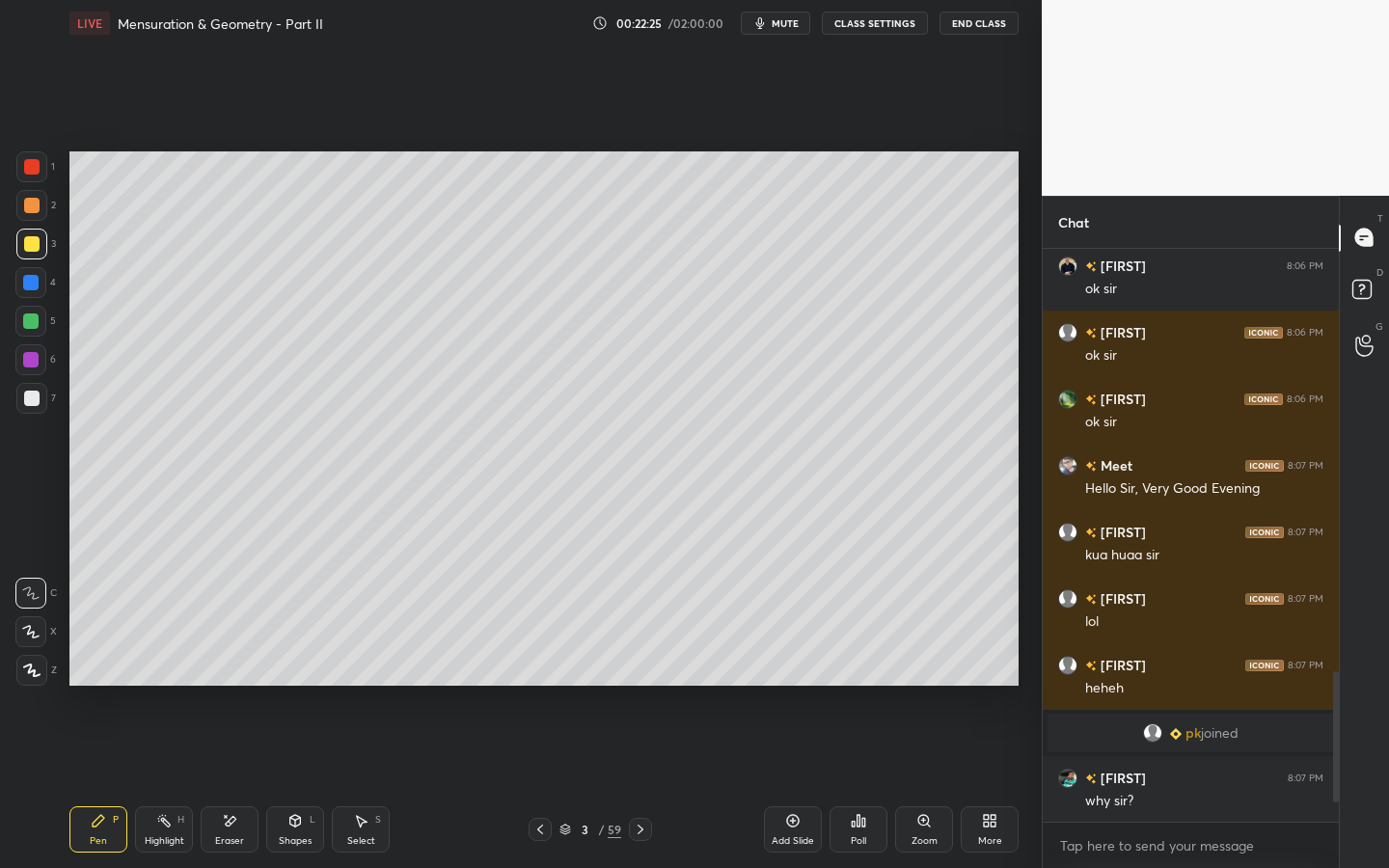 click on "Eraser" at bounding box center (230, 829) 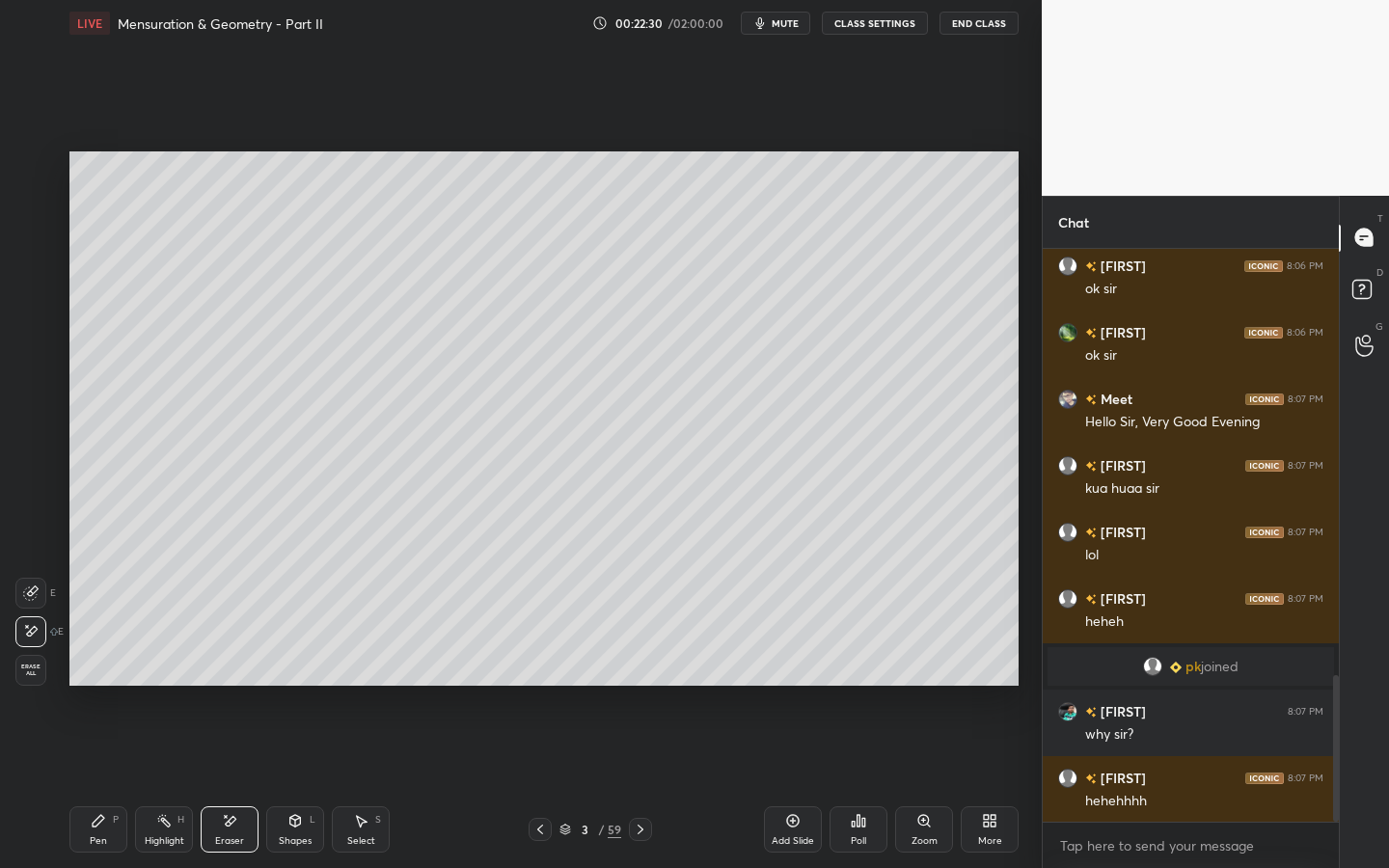drag, startPoint x: 89, startPoint y: 835, endPoint x: 136, endPoint y: 779, distance: 73.1095 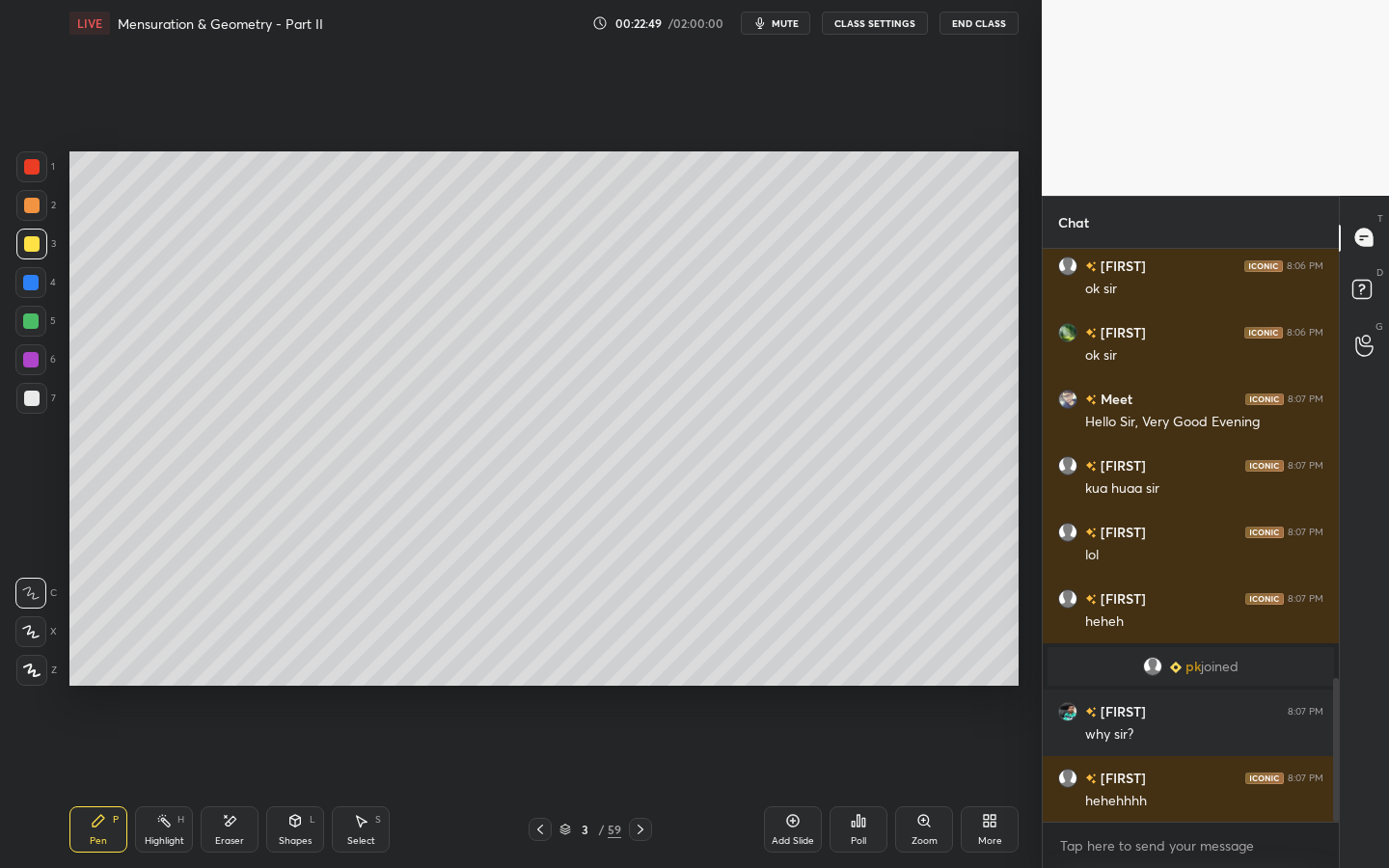 scroll, scrollTop: 1722, scrollLeft: 0, axis: vertical 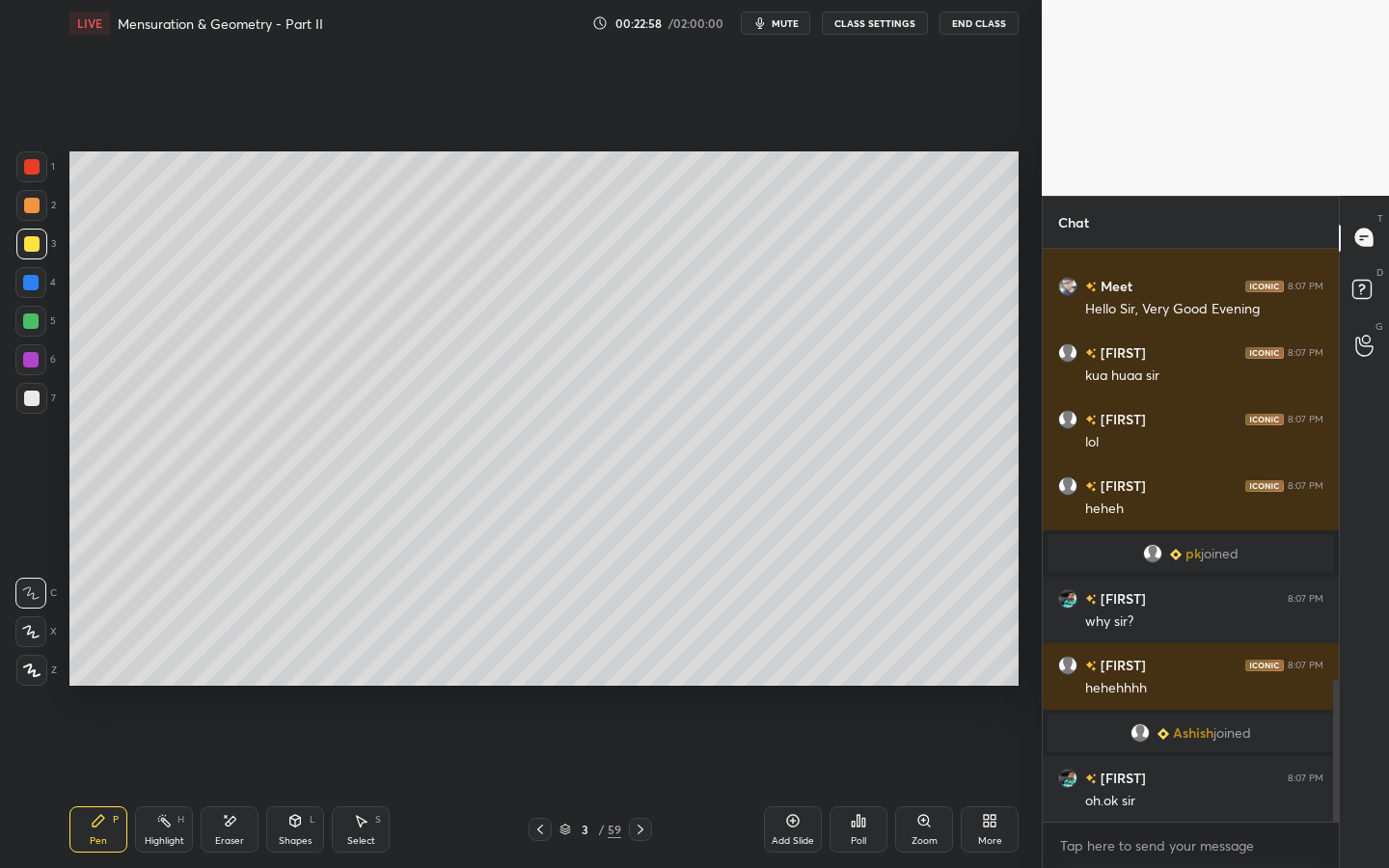 drag, startPoint x: 236, startPoint y: 830, endPoint x: 236, endPoint y: 820, distance: 10 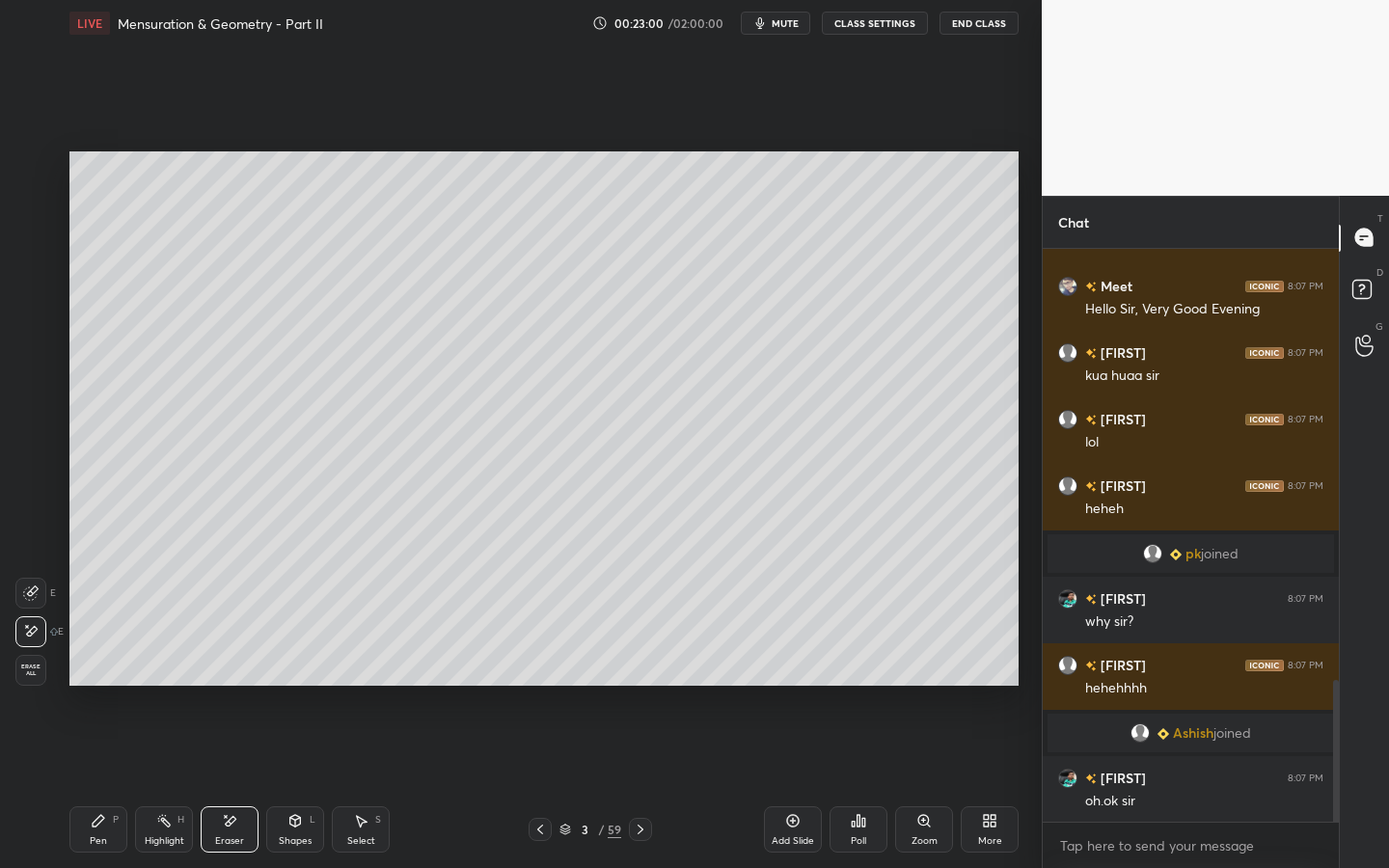 click 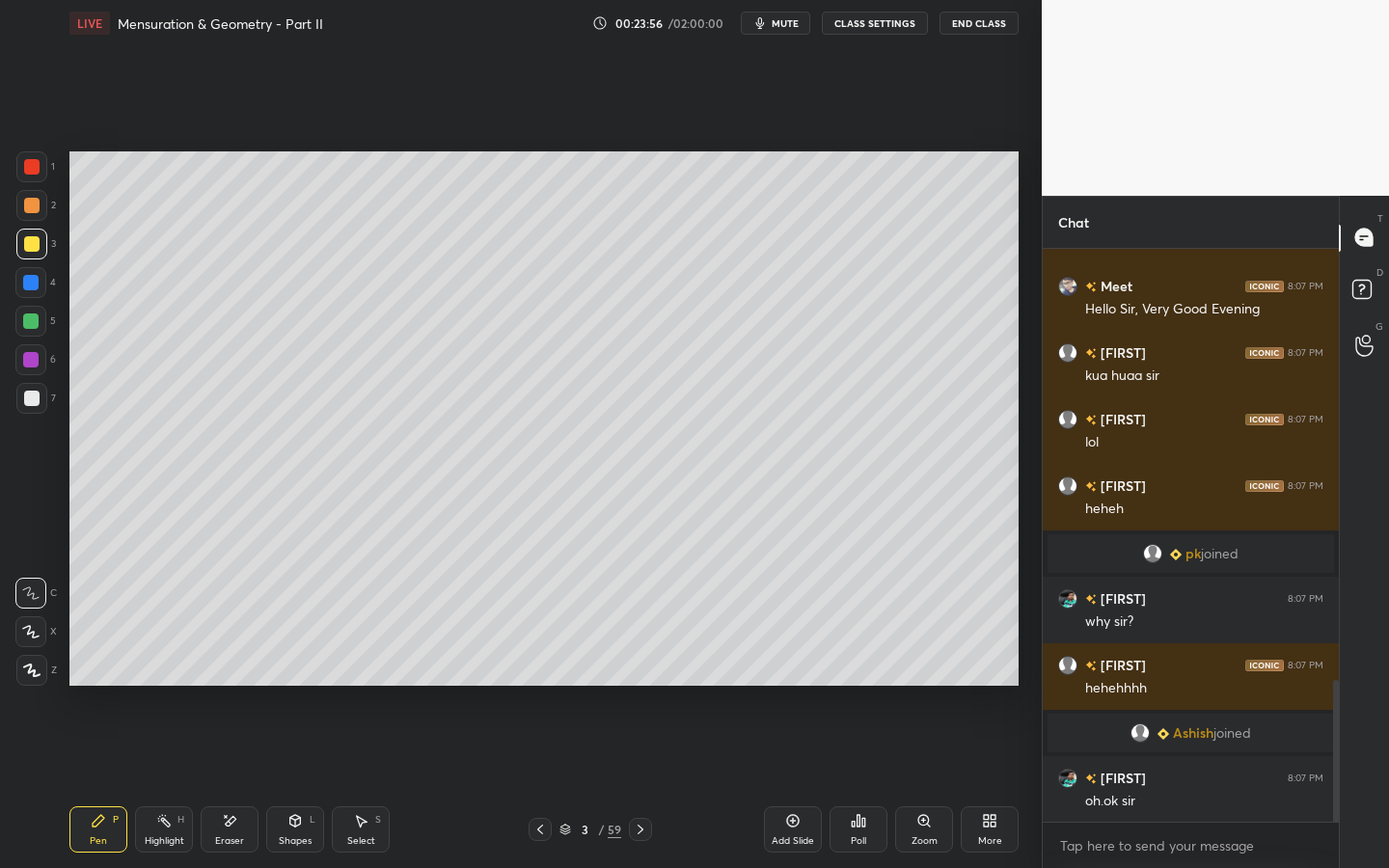 click 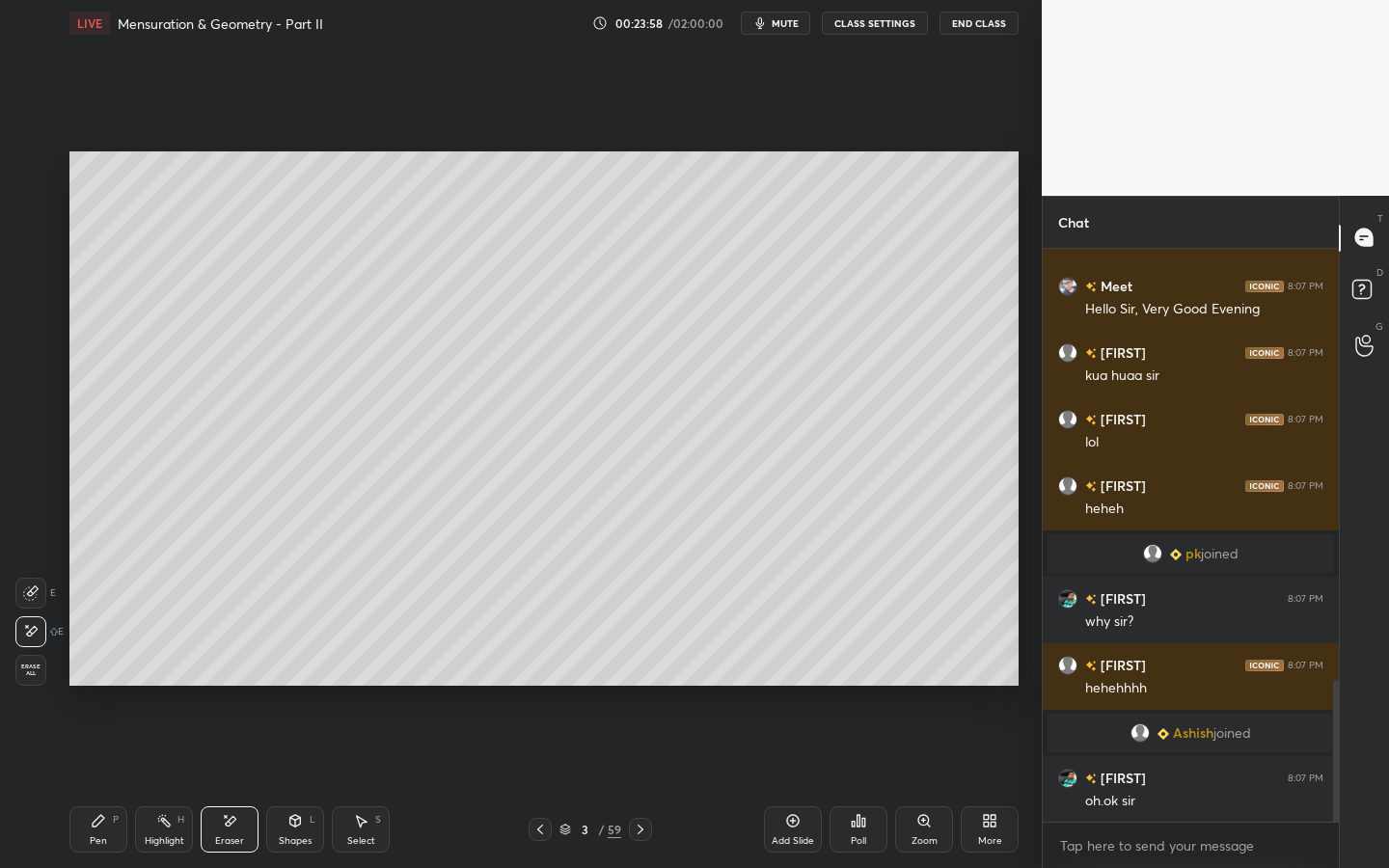 click on "Pen P" at bounding box center (98, 829) 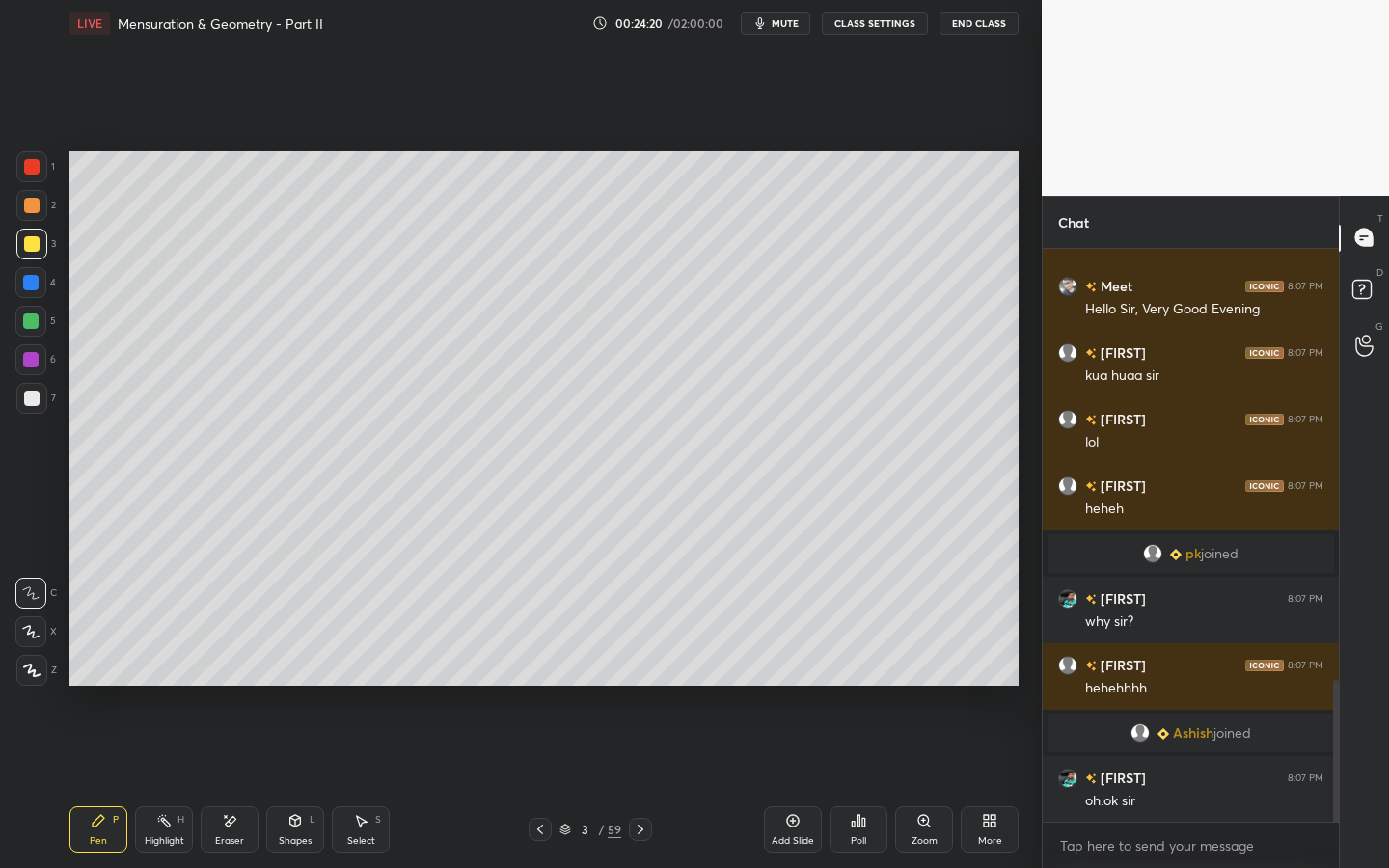 click at bounding box center (32, 398) 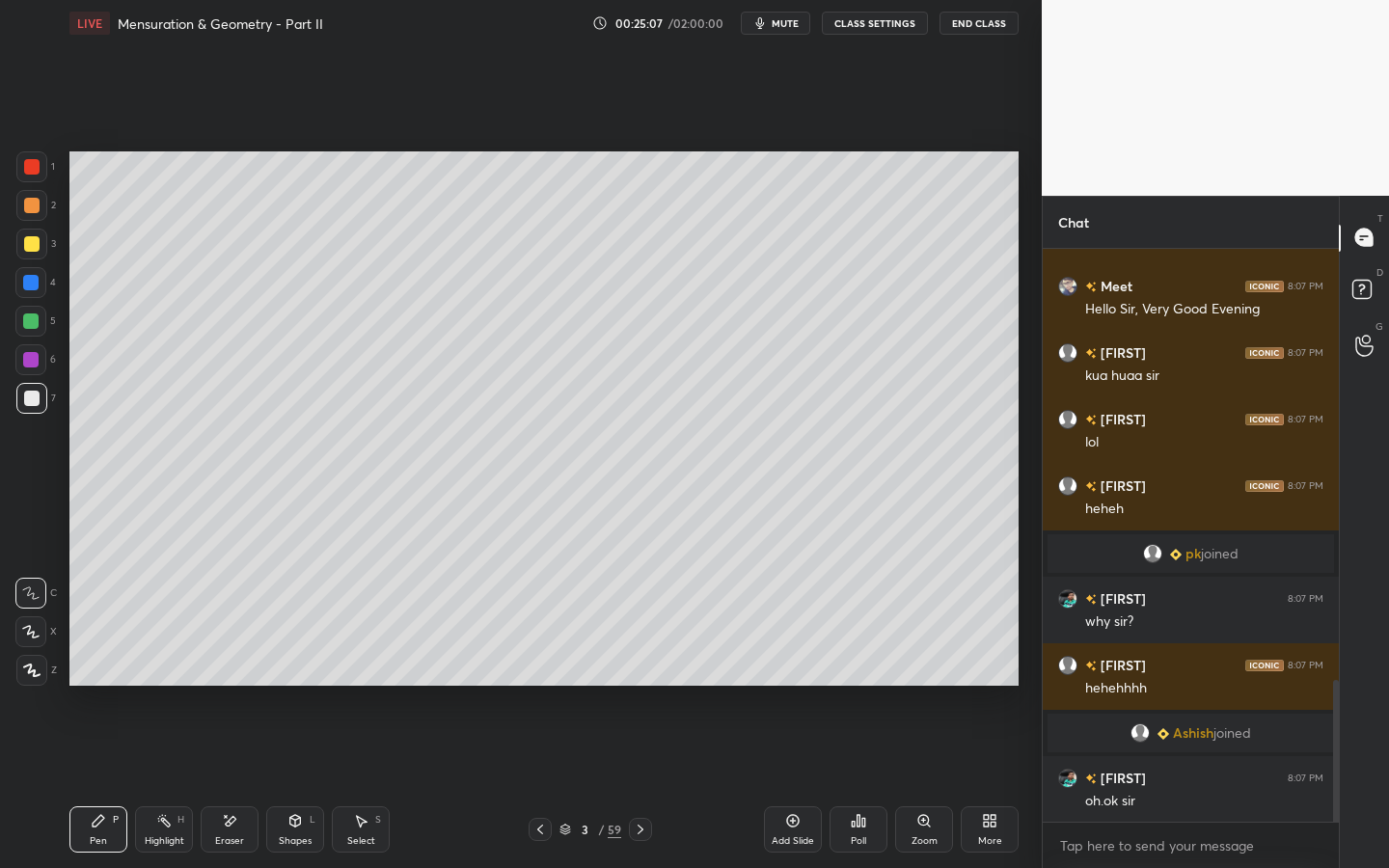 click at bounding box center [31, 321] 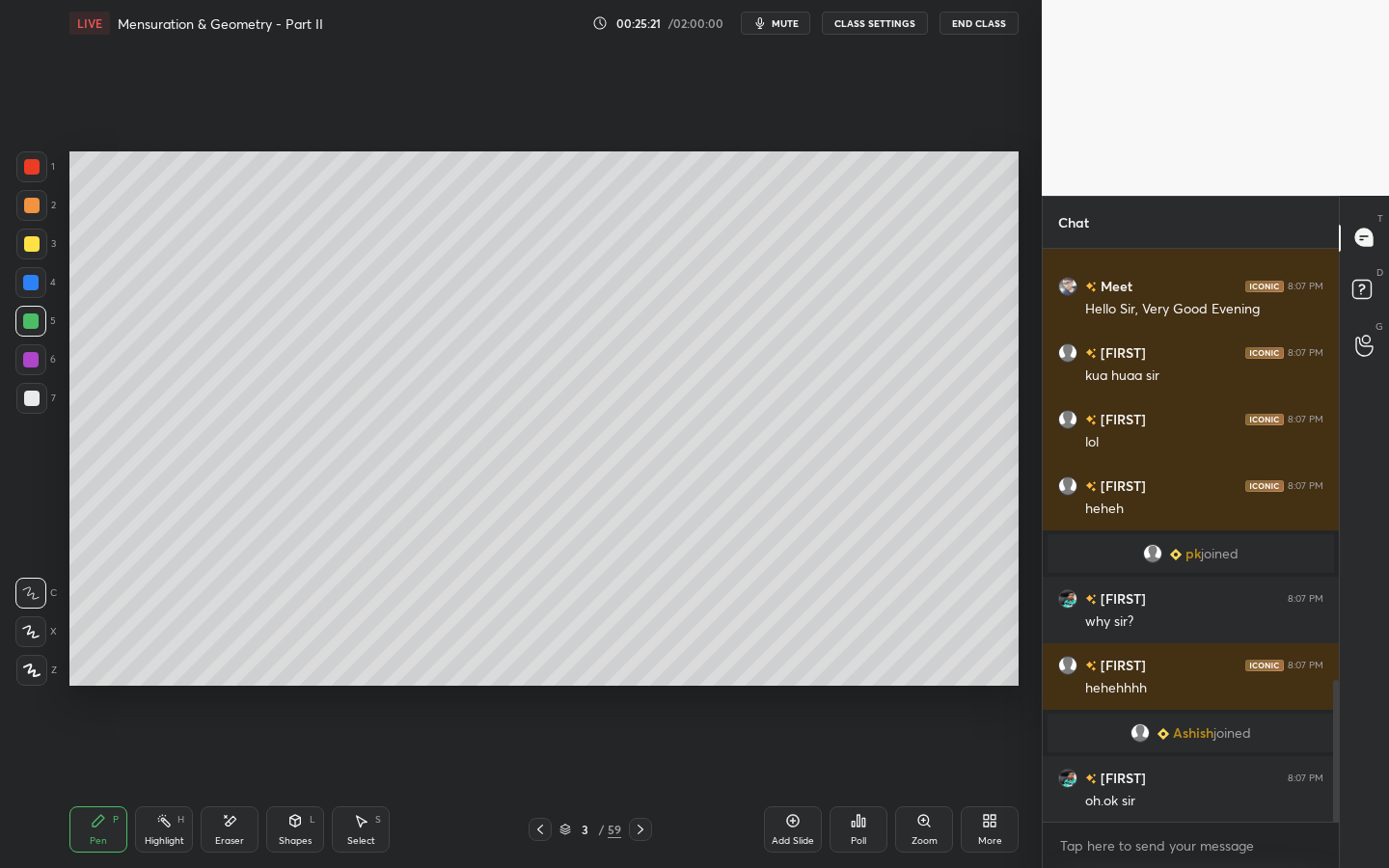 click at bounding box center (32, 398) 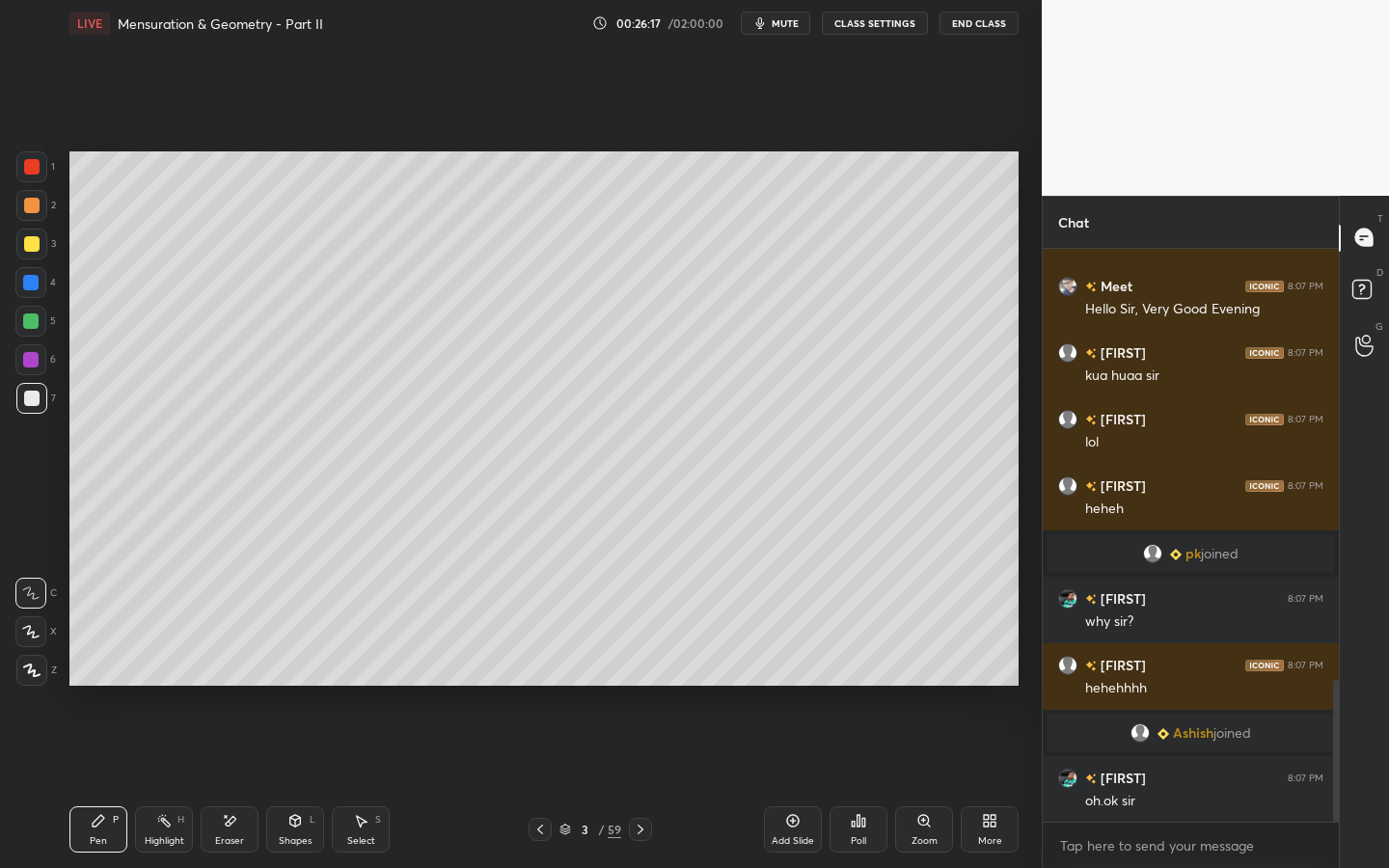 click at bounding box center [31, 321] 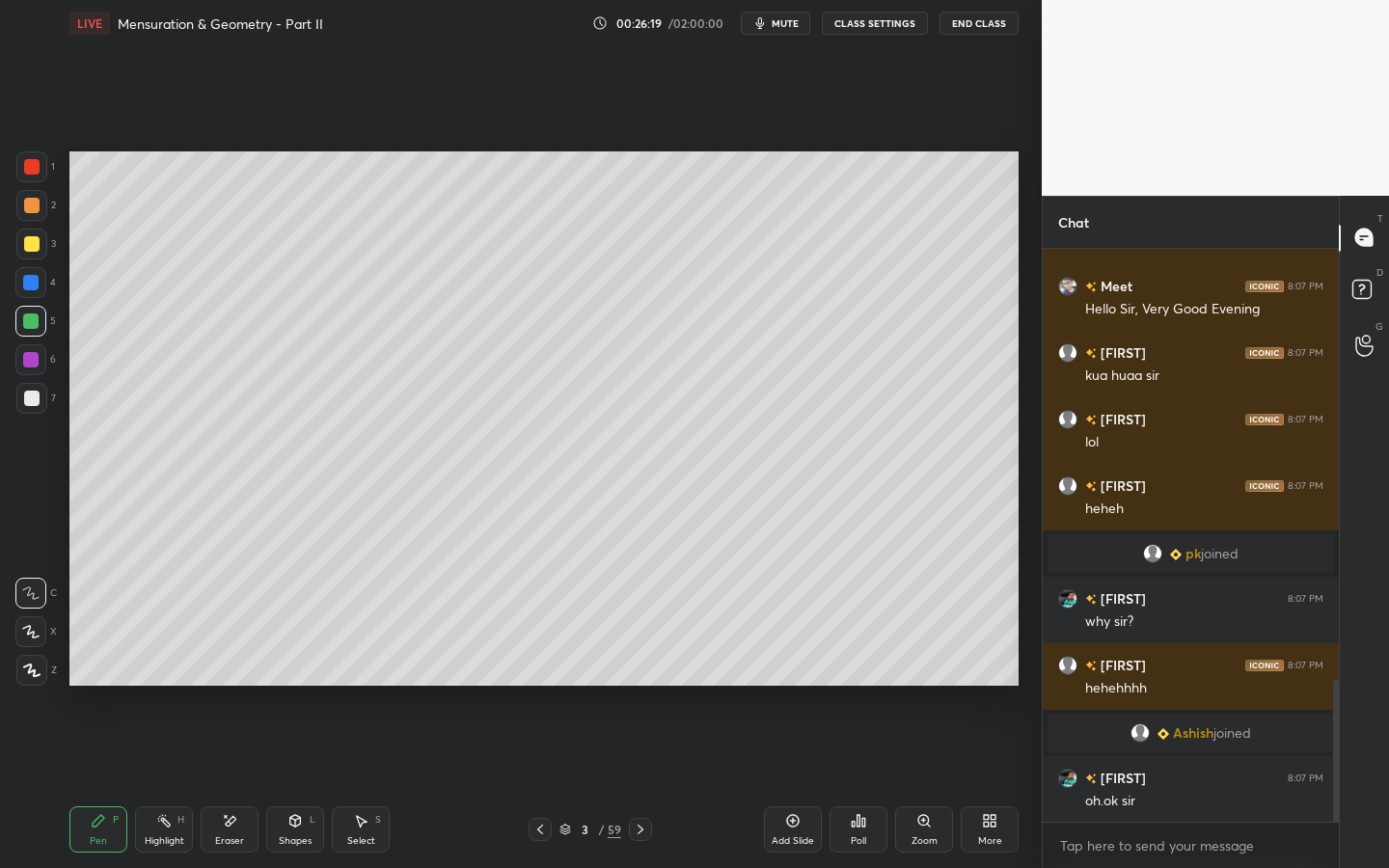 click 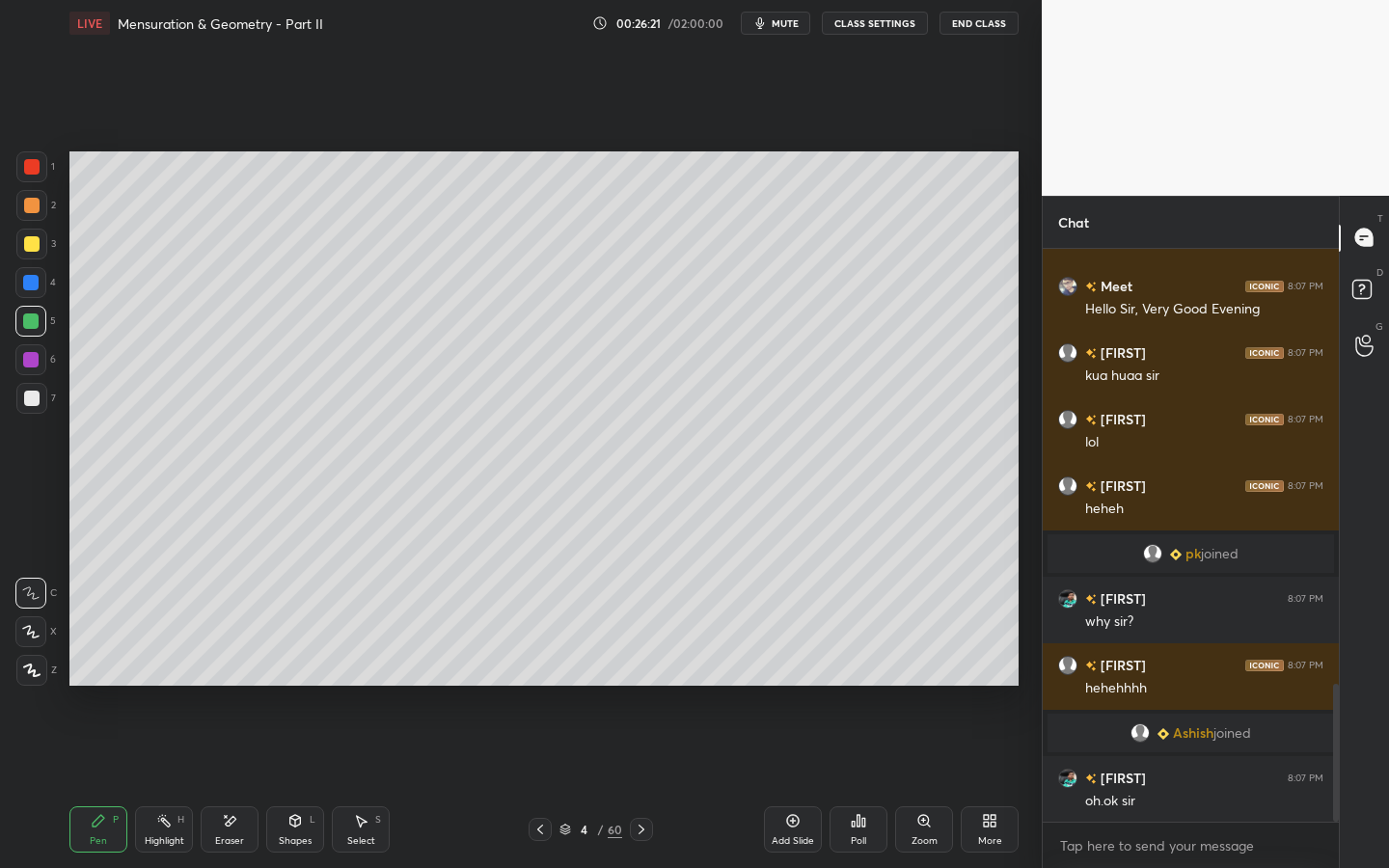 scroll, scrollTop: 1818, scrollLeft: 0, axis: vertical 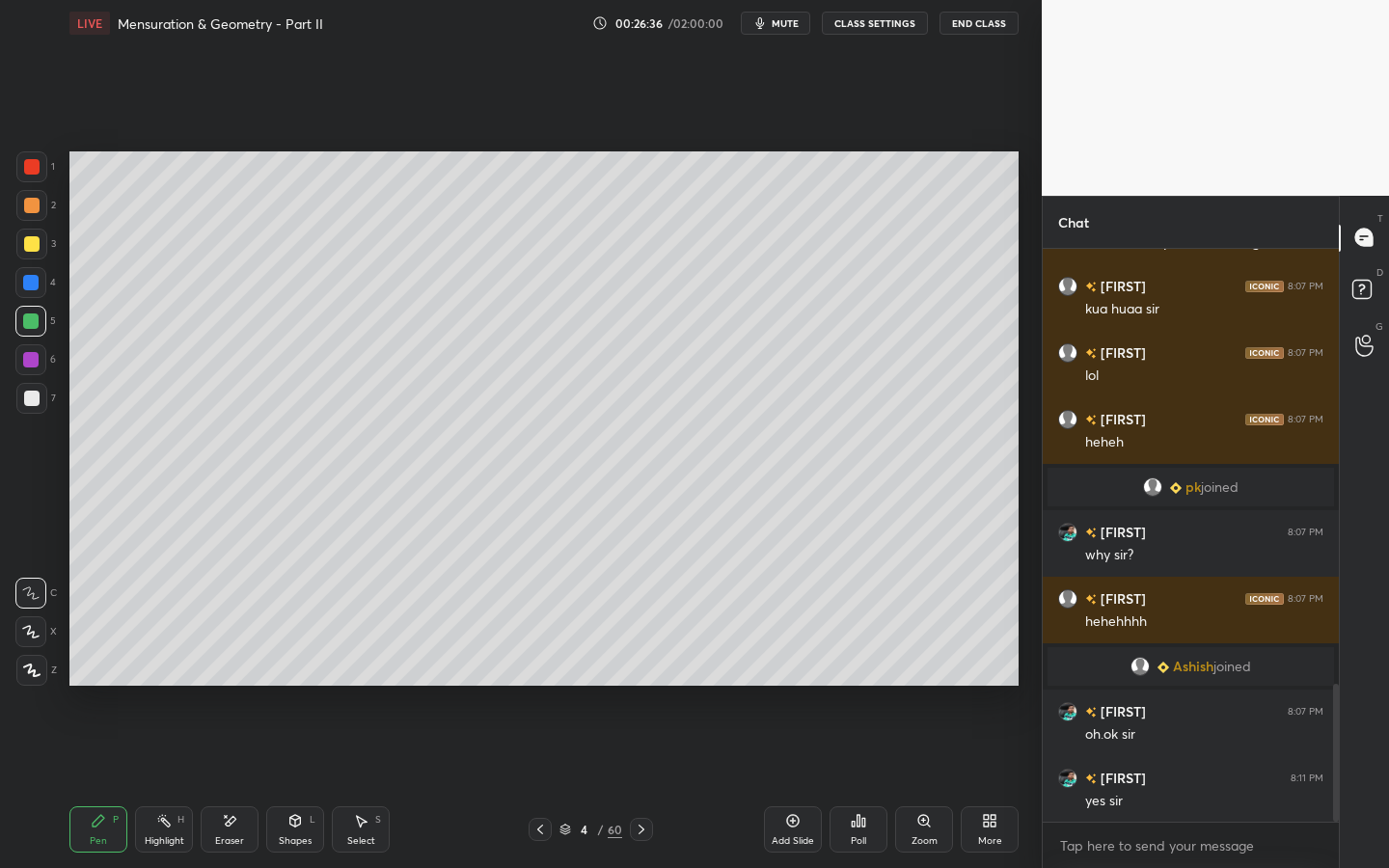 click at bounding box center [32, 398] 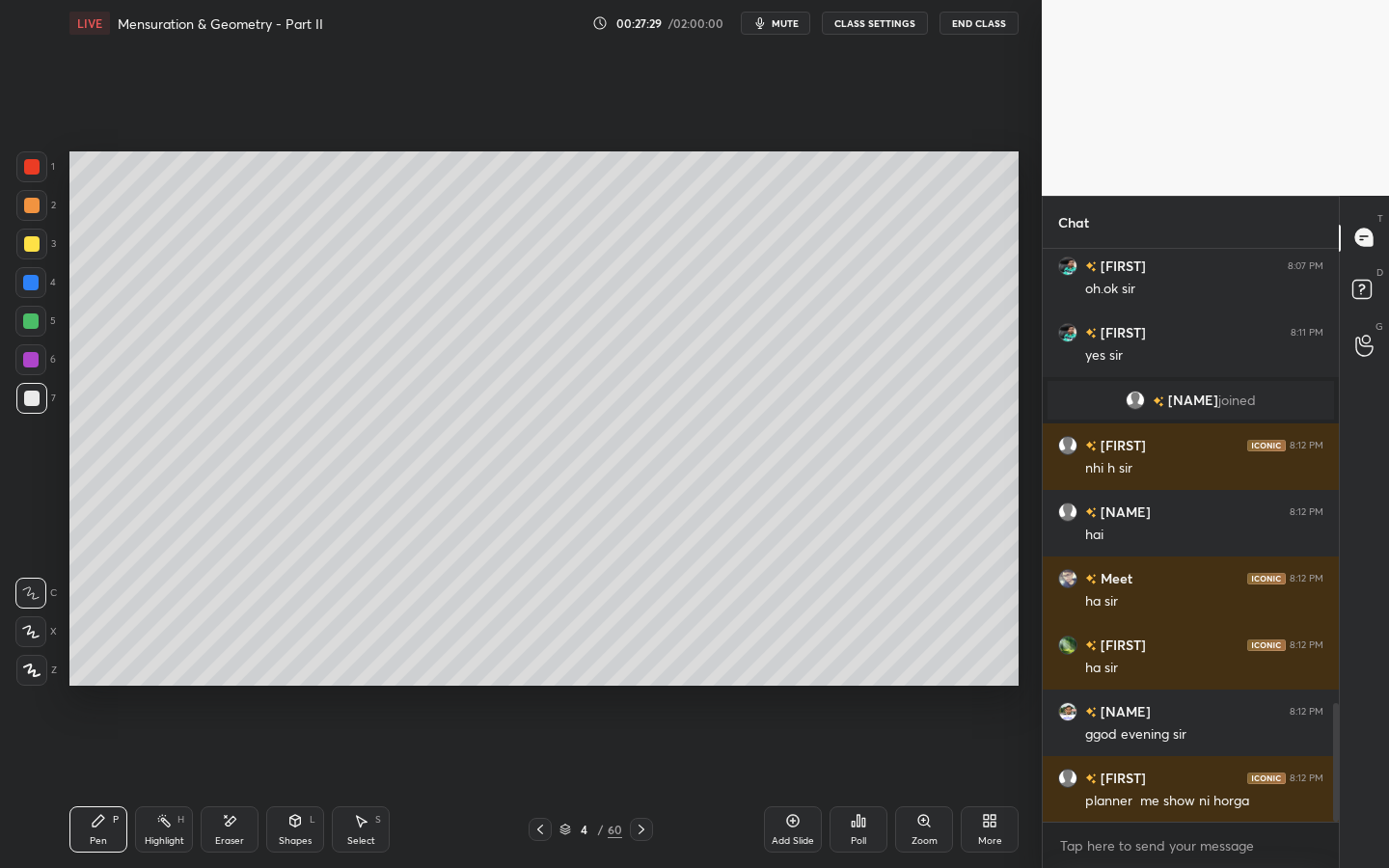 scroll, scrollTop: 2275, scrollLeft: 0, axis: vertical 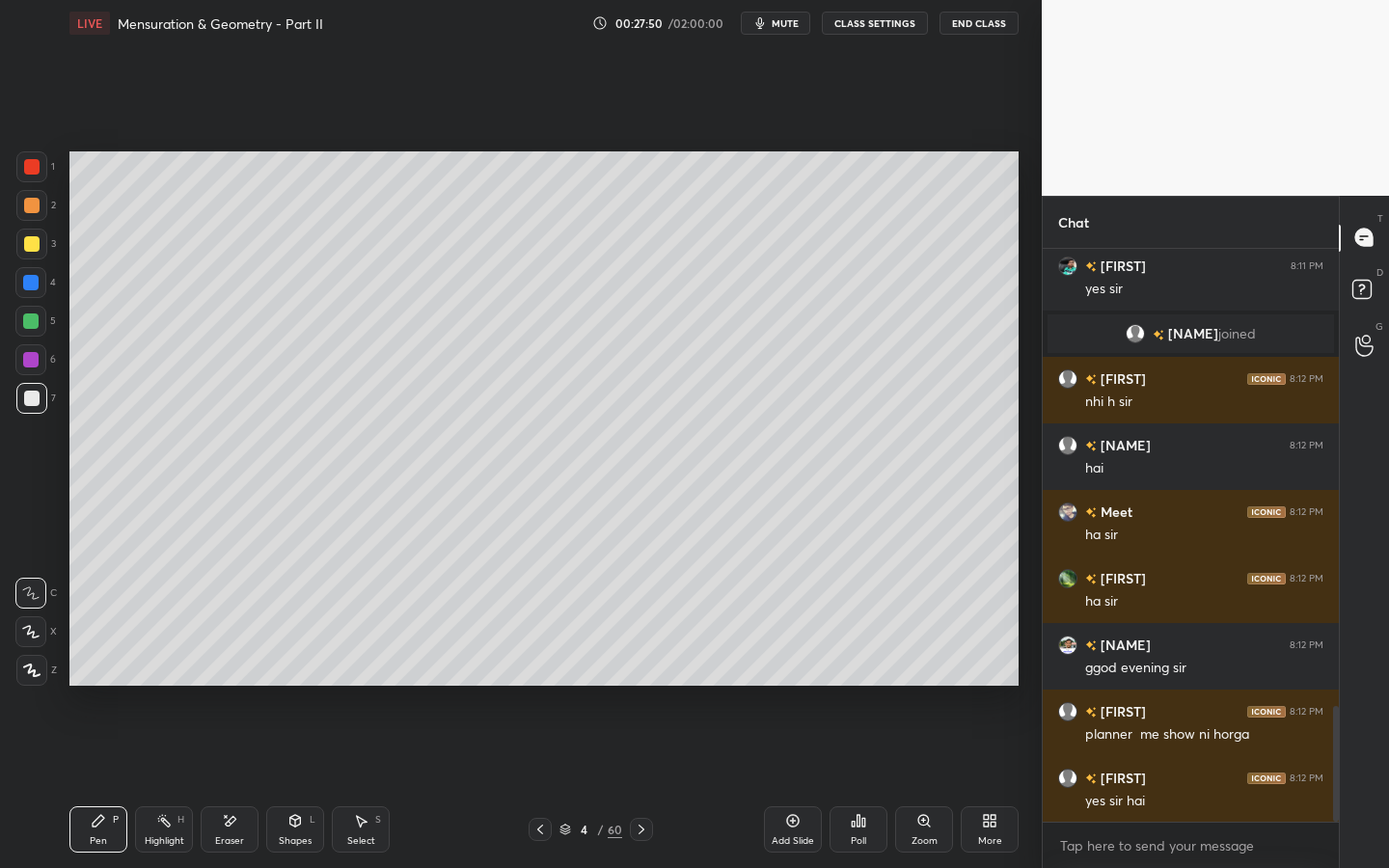 click at bounding box center (31, 360) 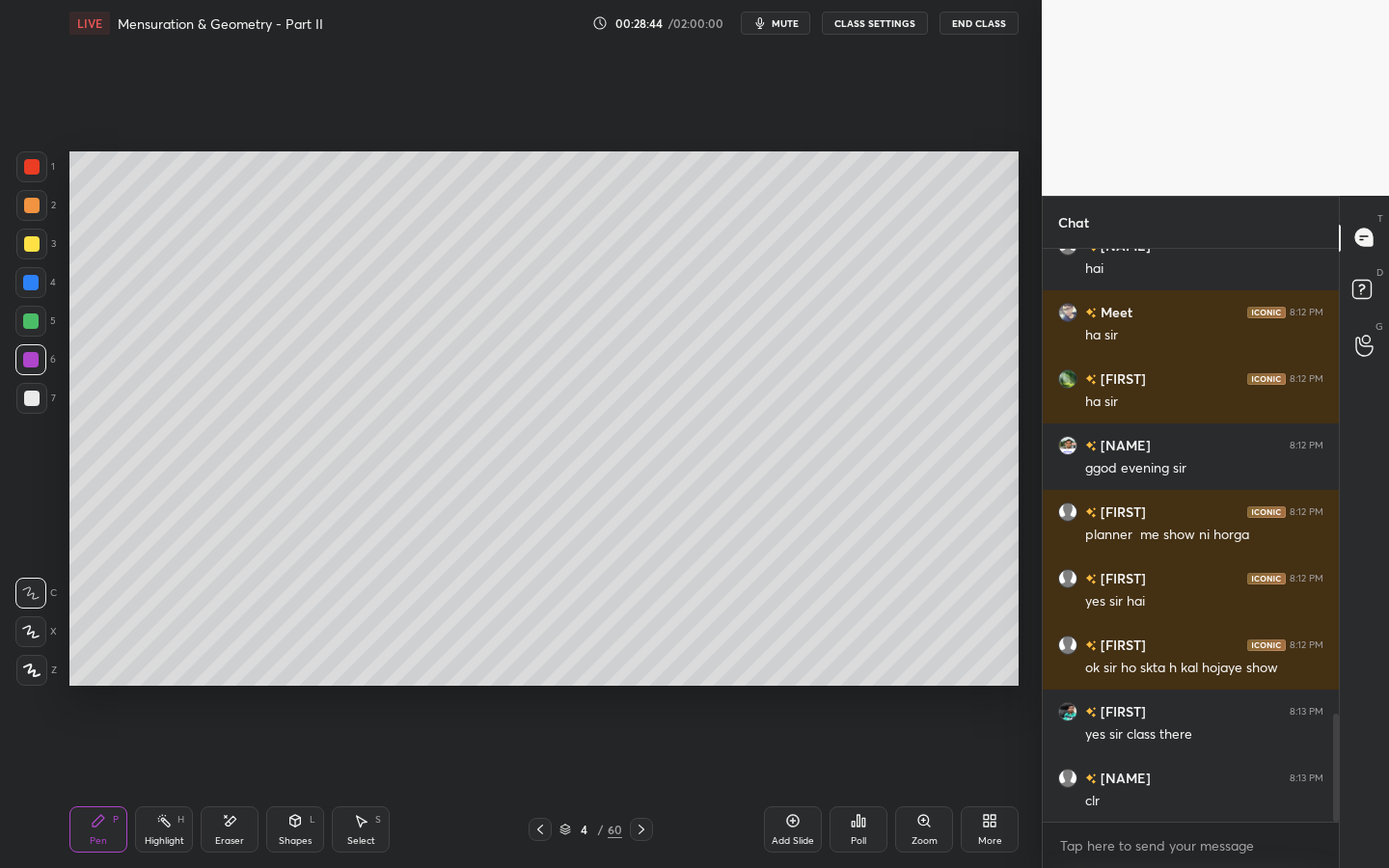scroll, scrollTop: 2541, scrollLeft: 0, axis: vertical 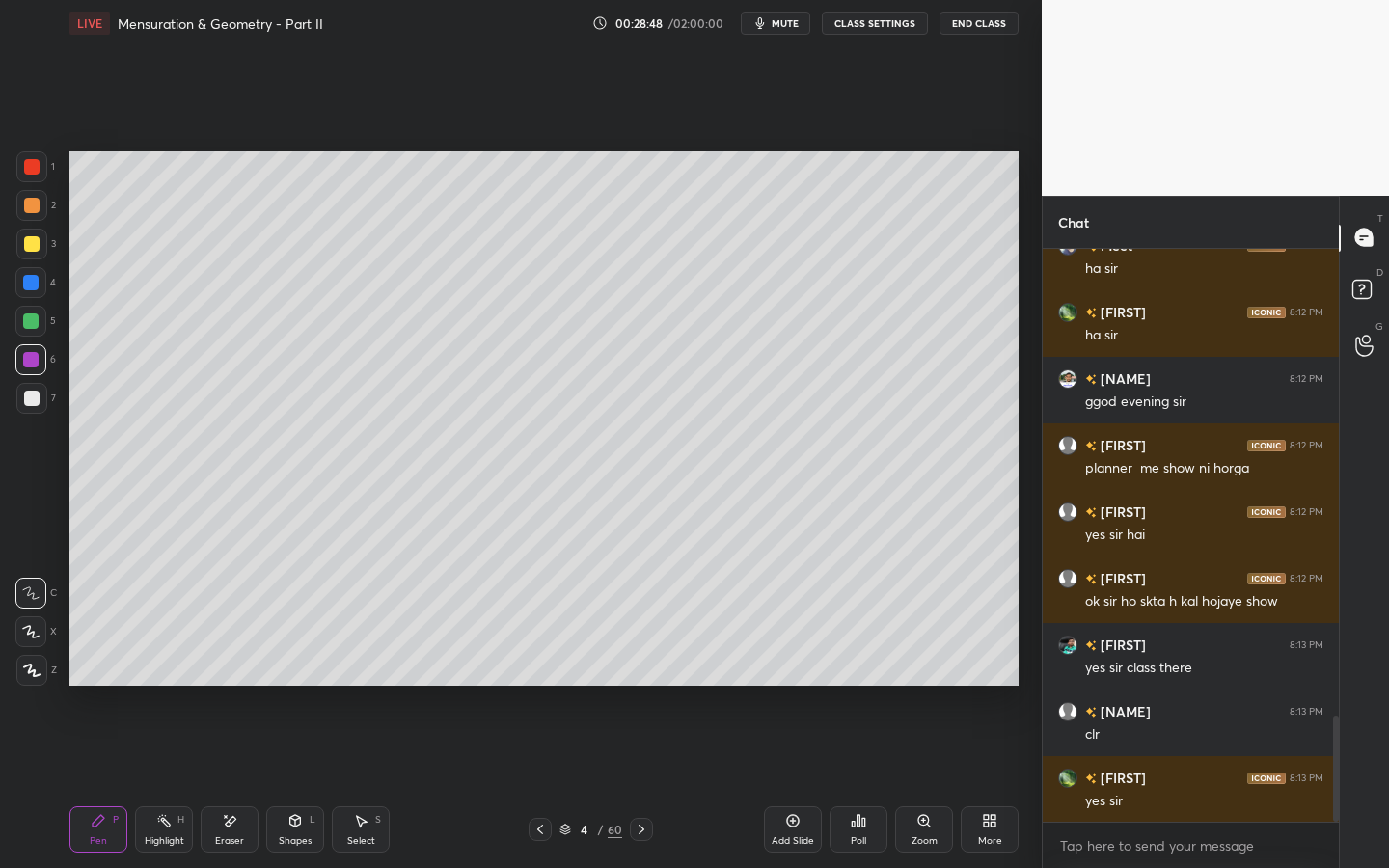 drag, startPoint x: 33, startPoint y: 394, endPoint x: 47, endPoint y: 392, distance: 14.142136 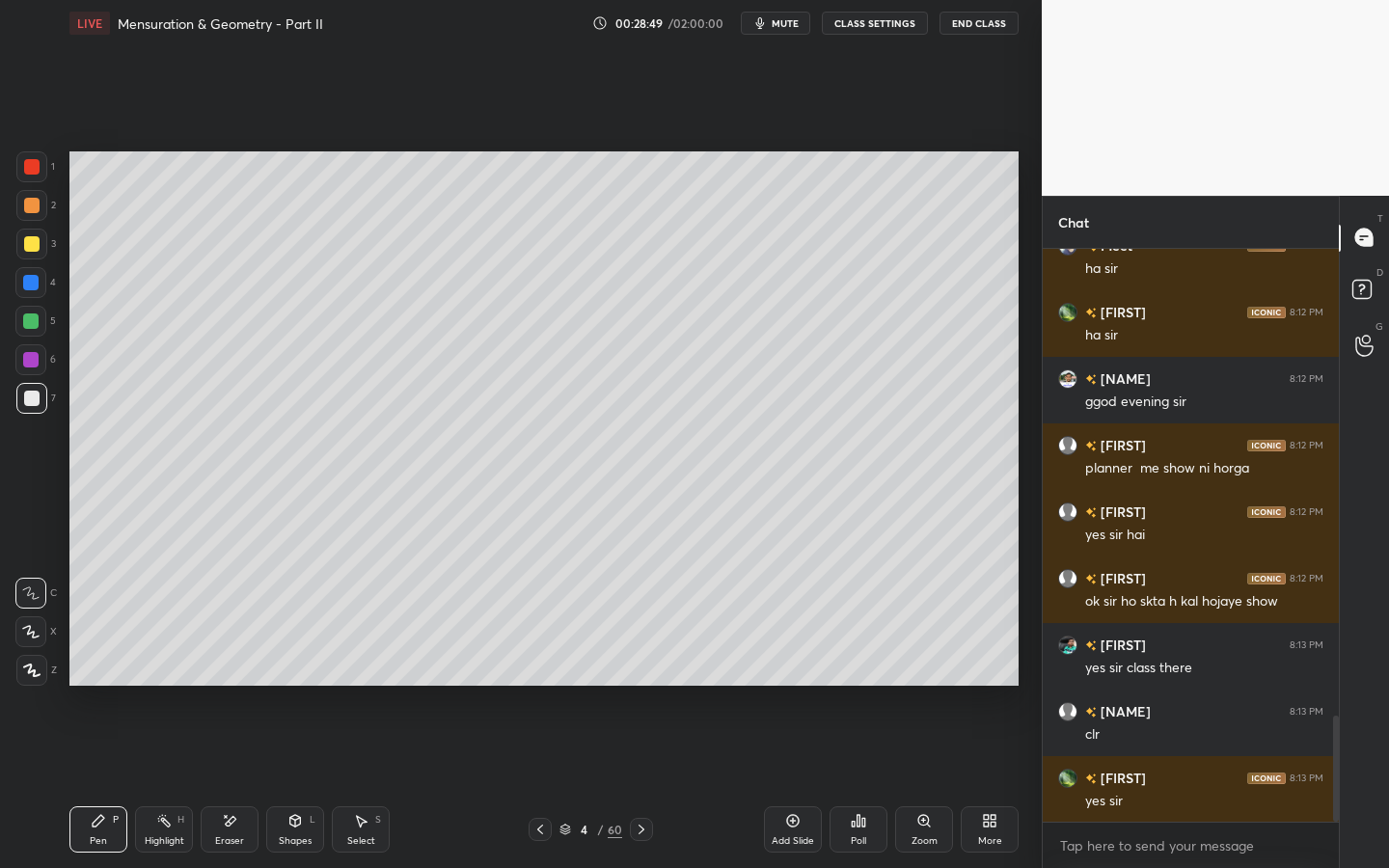 click 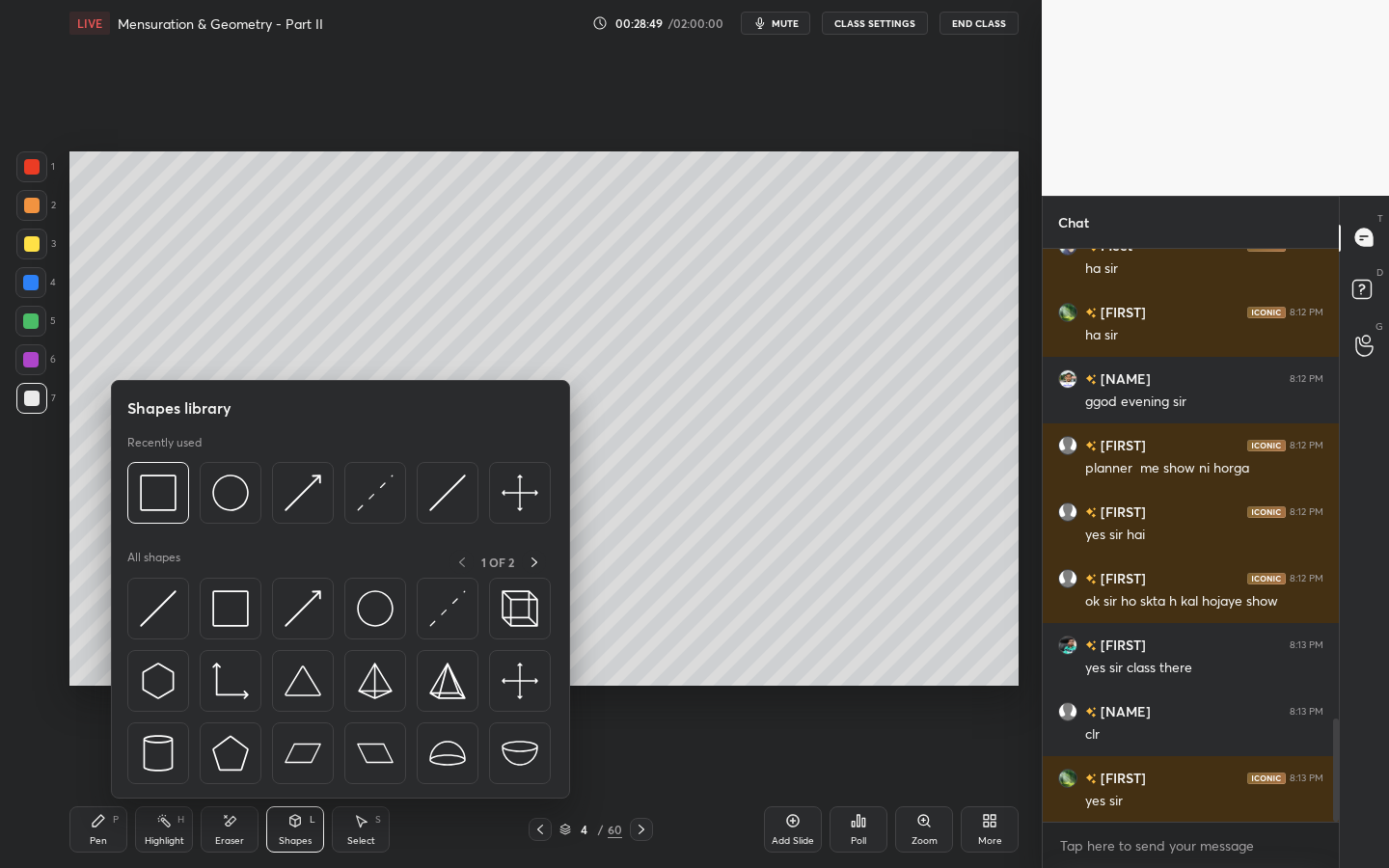 scroll, scrollTop: 2608, scrollLeft: 0, axis: vertical 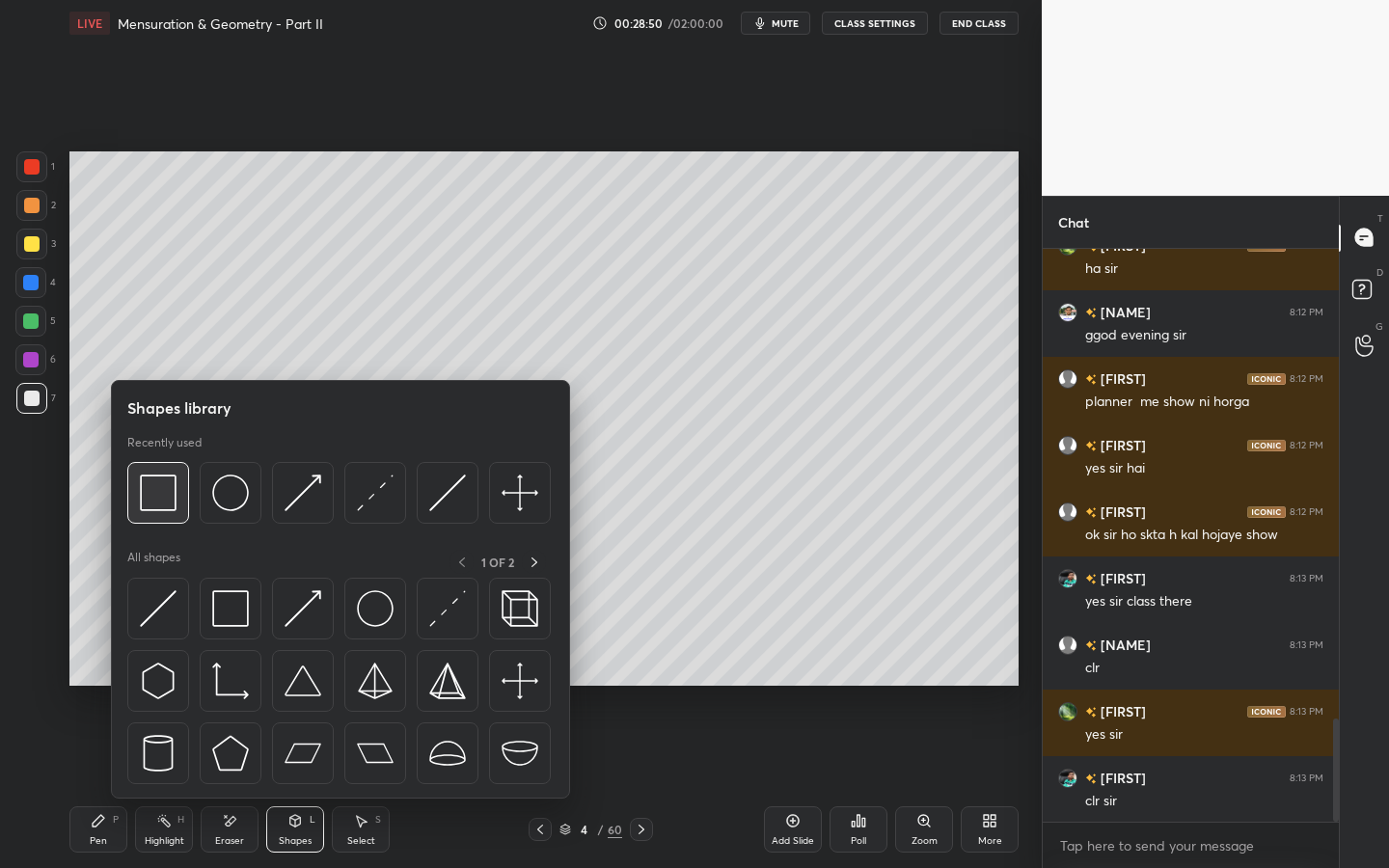 click at bounding box center [158, 493] 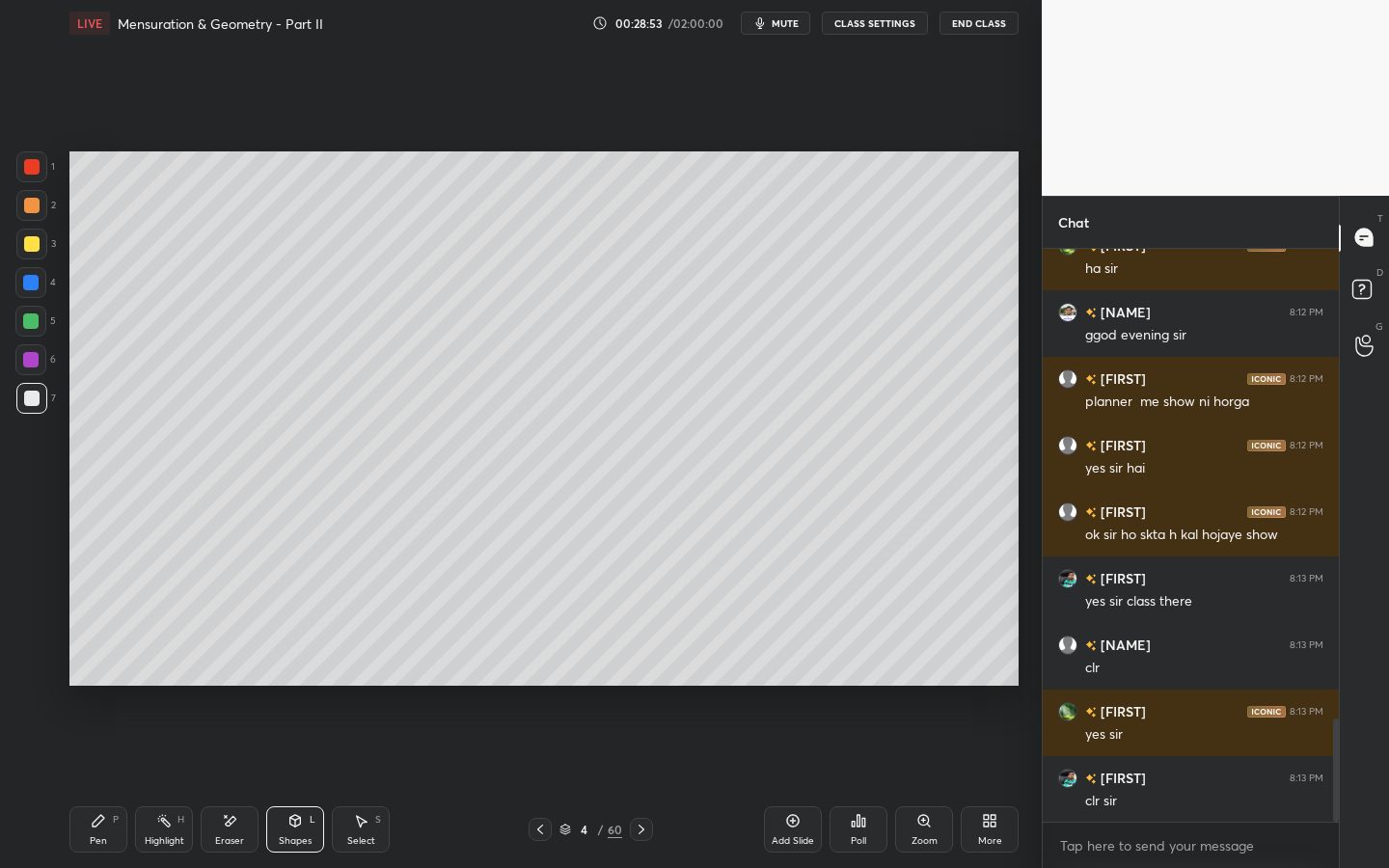 click 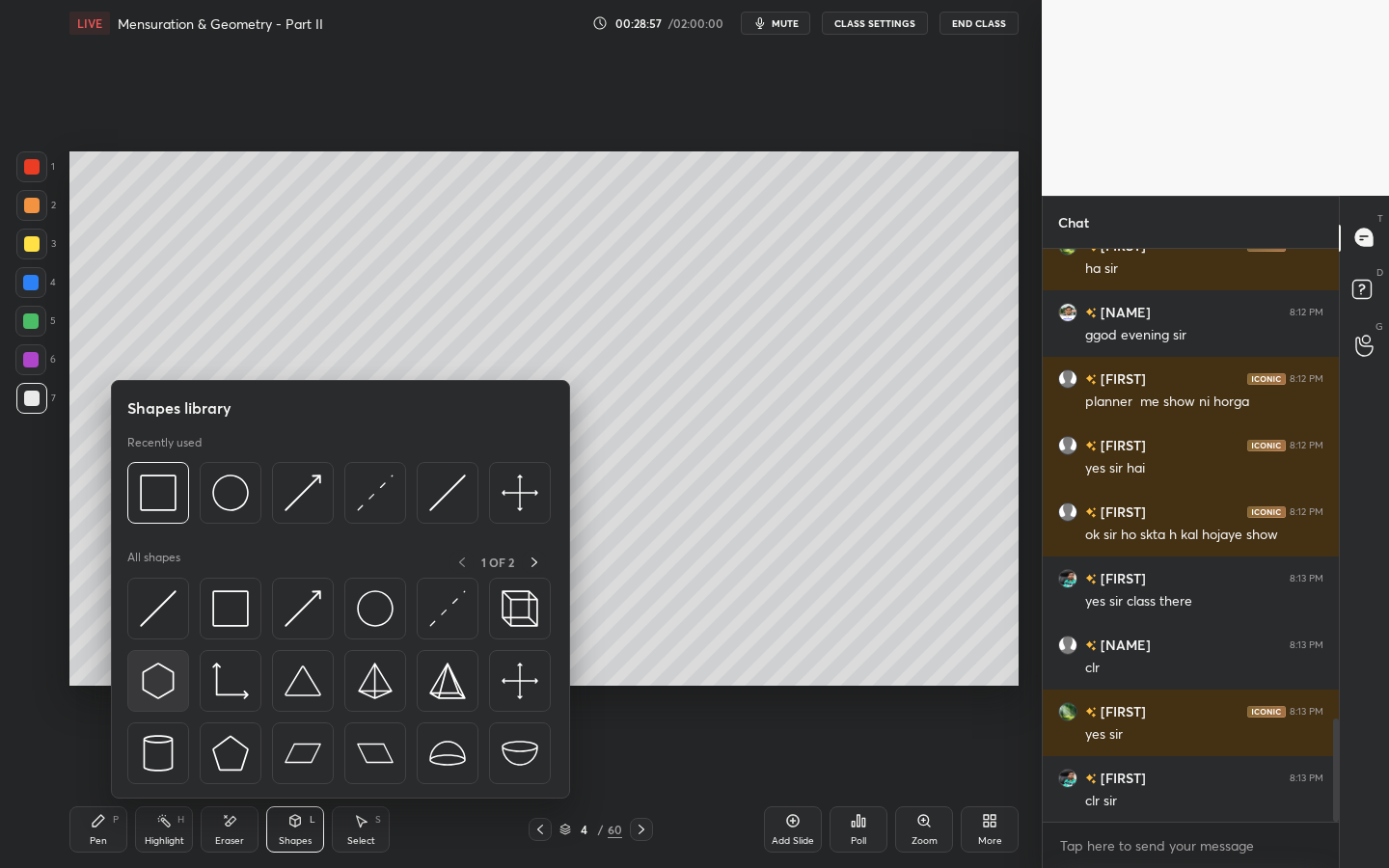 click at bounding box center (158, 681) 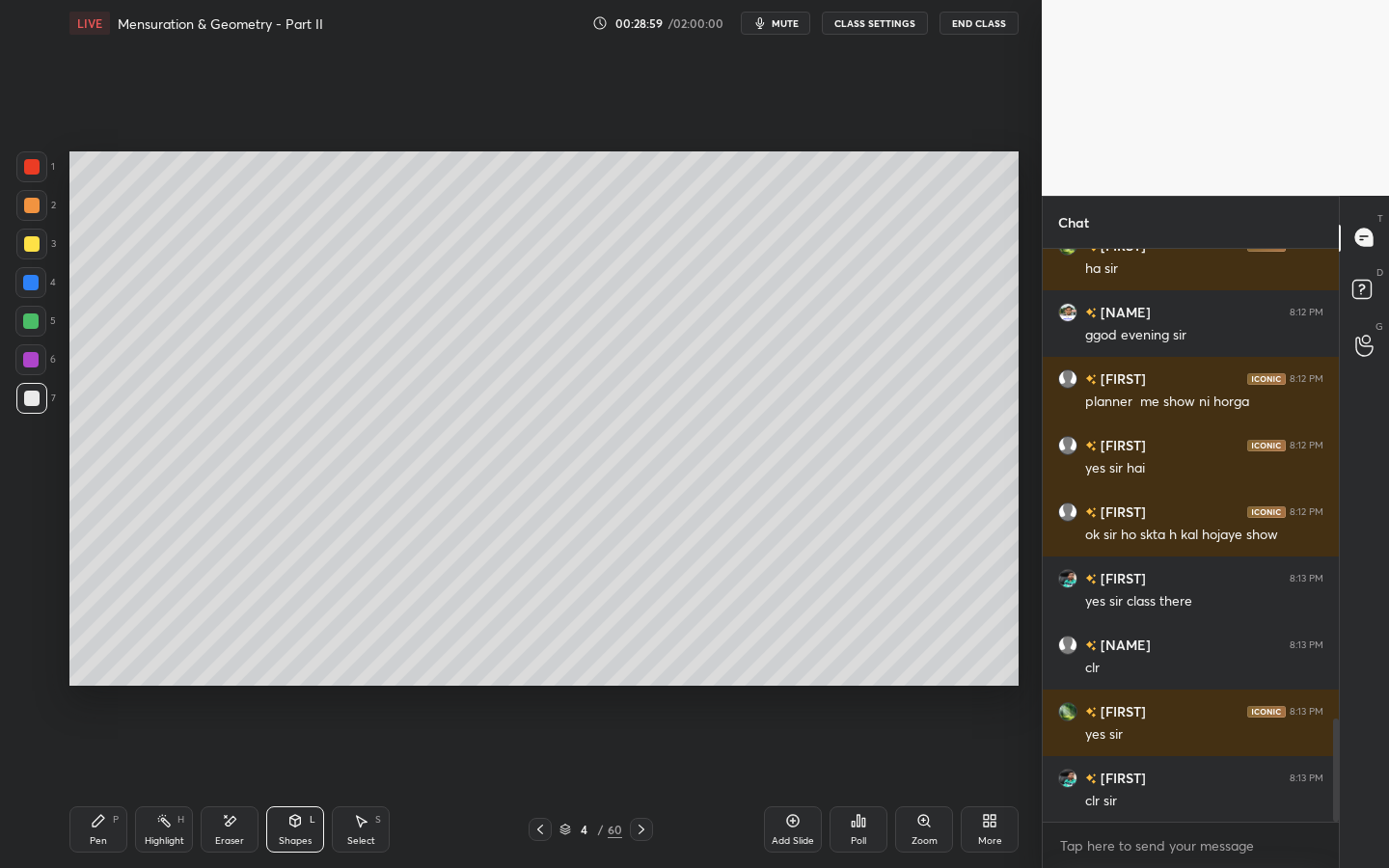 click on "Pen P" at bounding box center (98, 829) 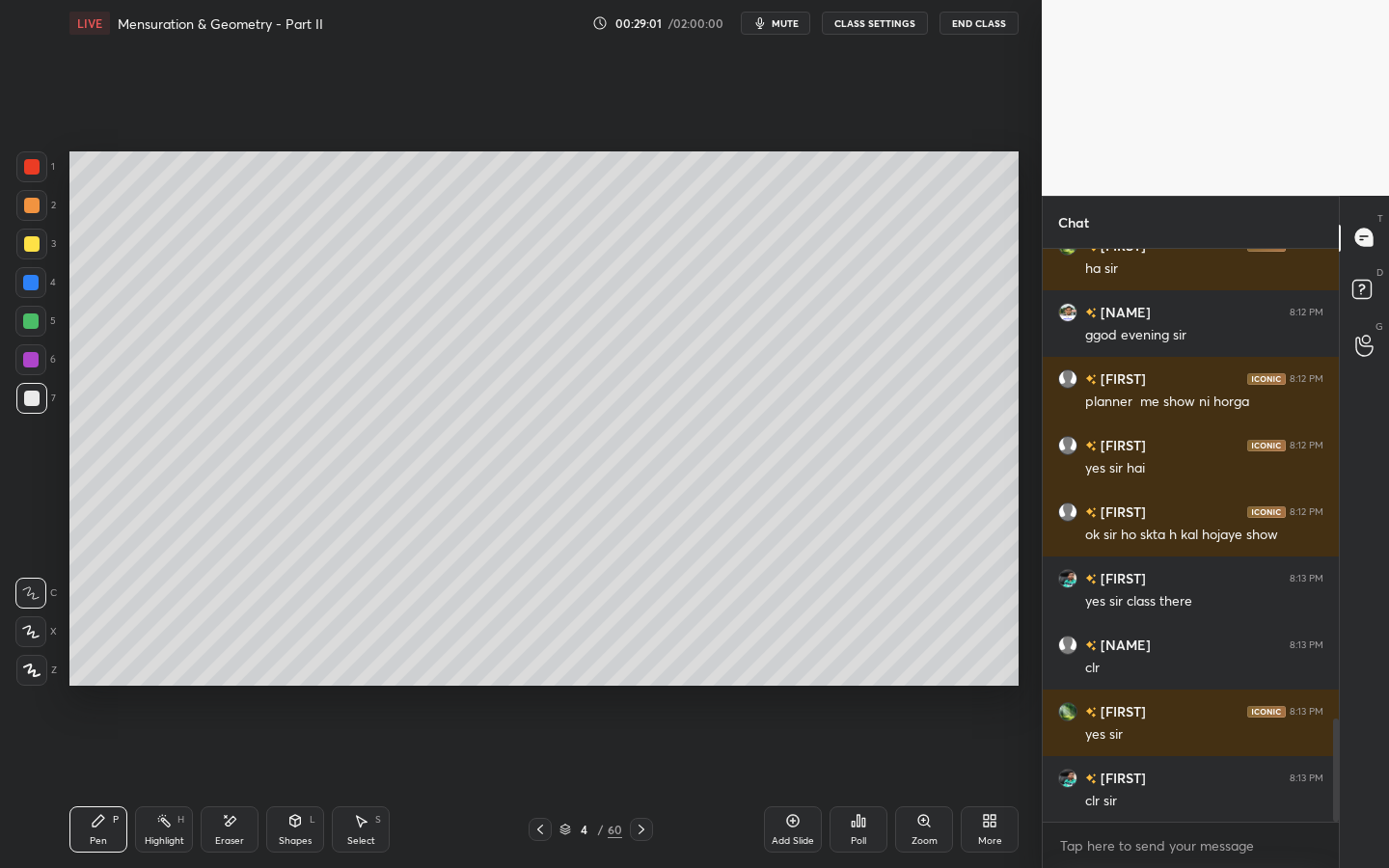 click 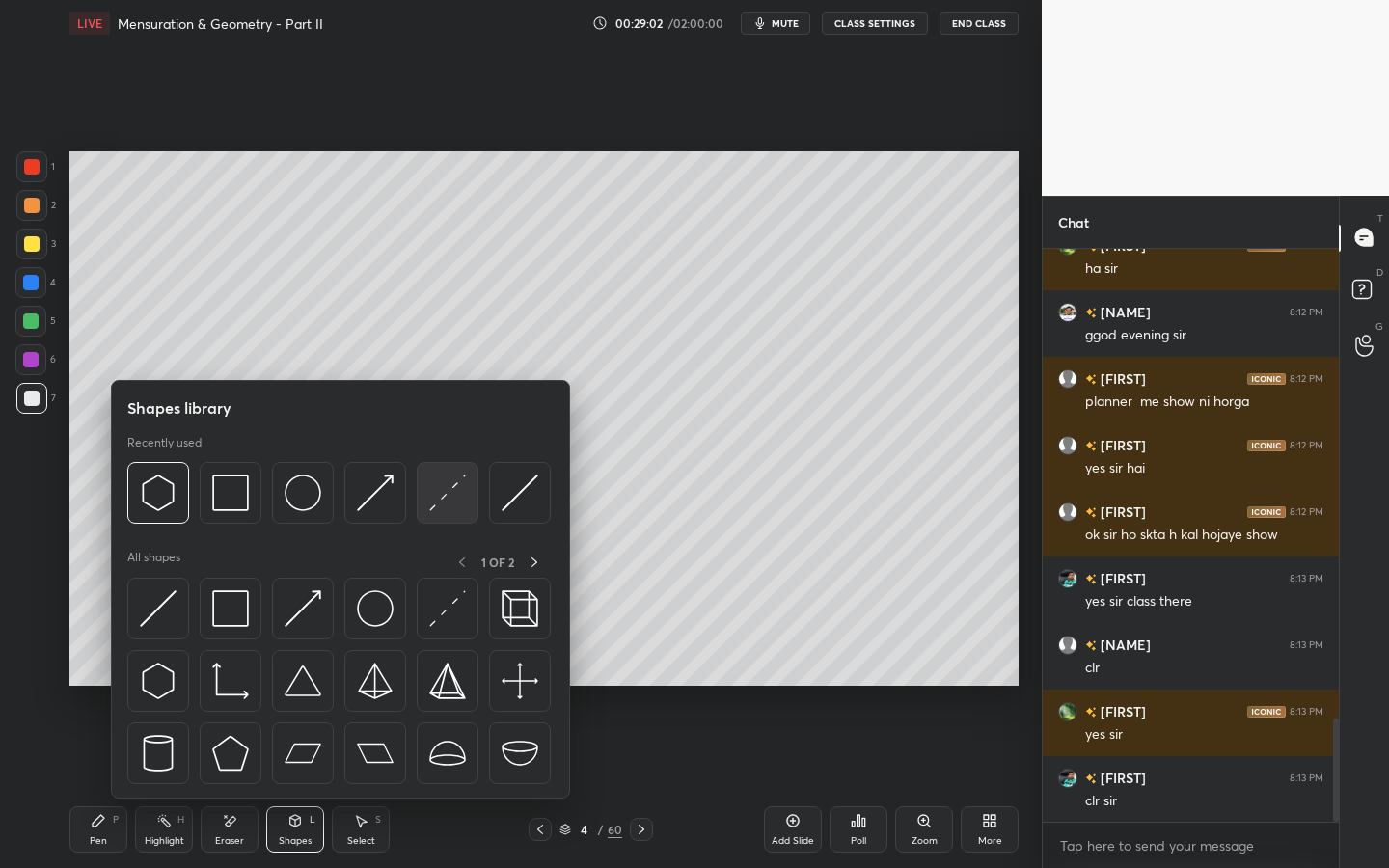 click at bounding box center [448, 493] 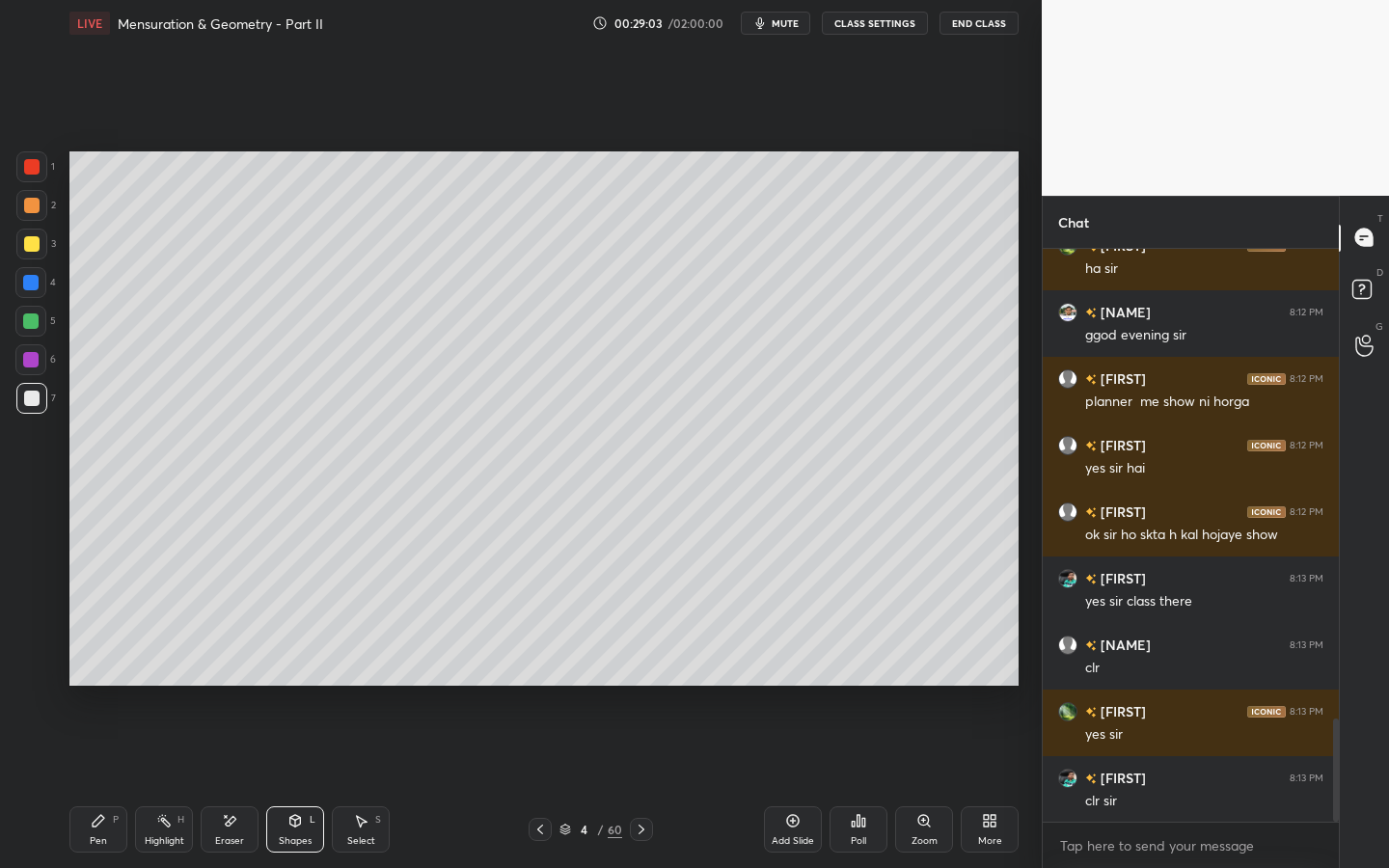 drag, startPoint x: 39, startPoint y: 321, endPoint x: 47, endPoint y: 307, distance: 16.124515 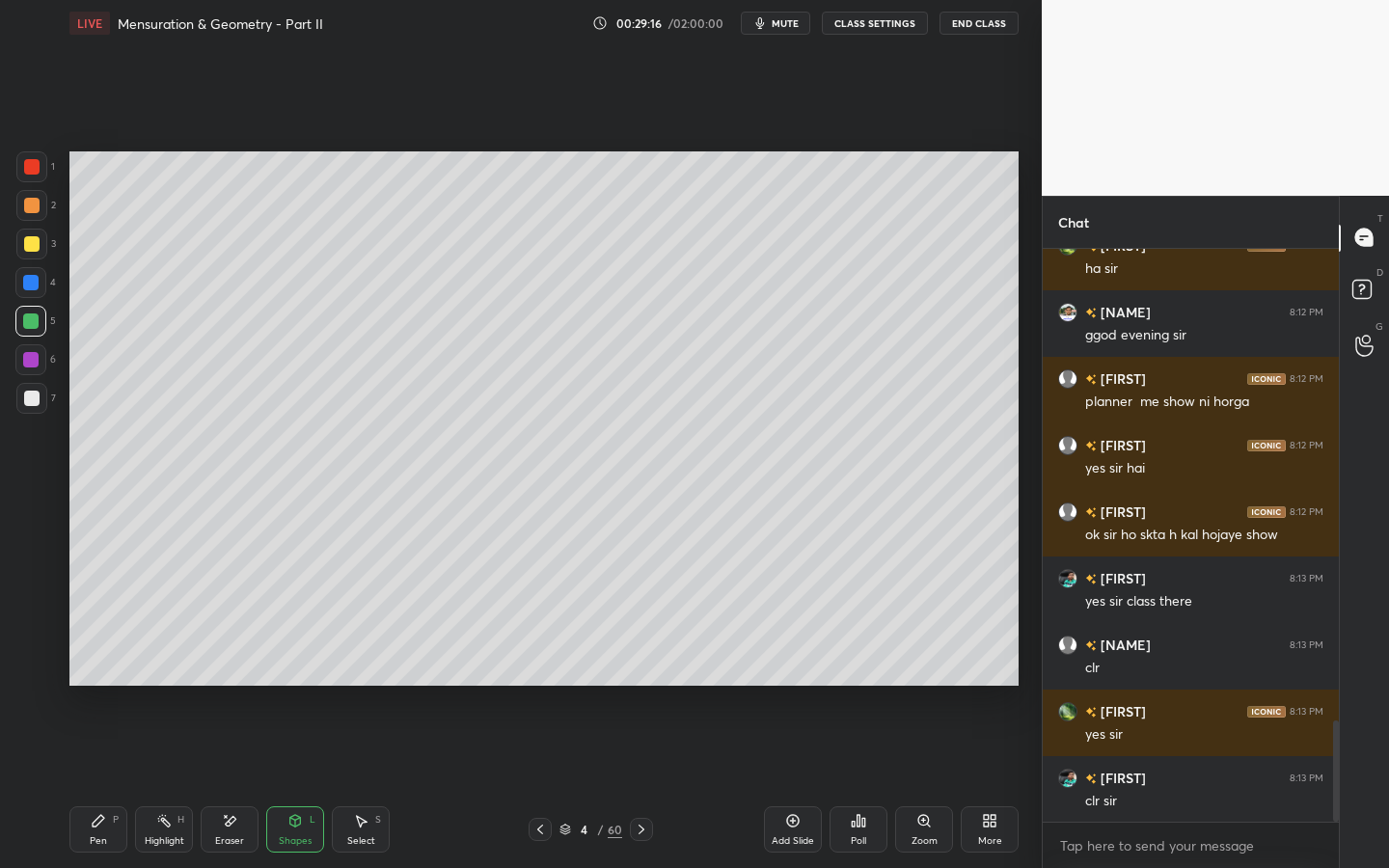scroll, scrollTop: 2674, scrollLeft: 0, axis: vertical 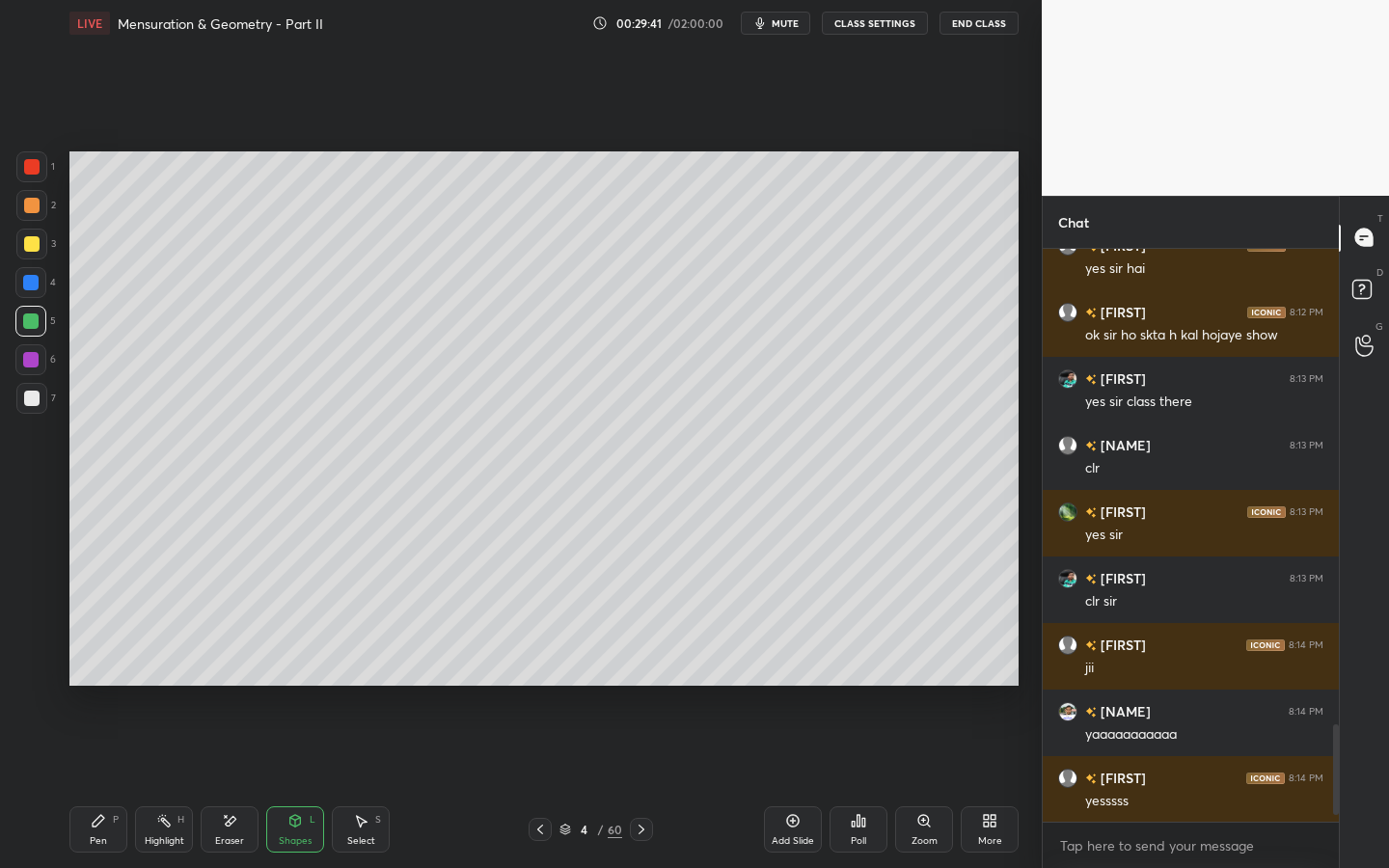 drag, startPoint x: 291, startPoint y: 826, endPoint x: 287, endPoint y: 800, distance: 26.305893 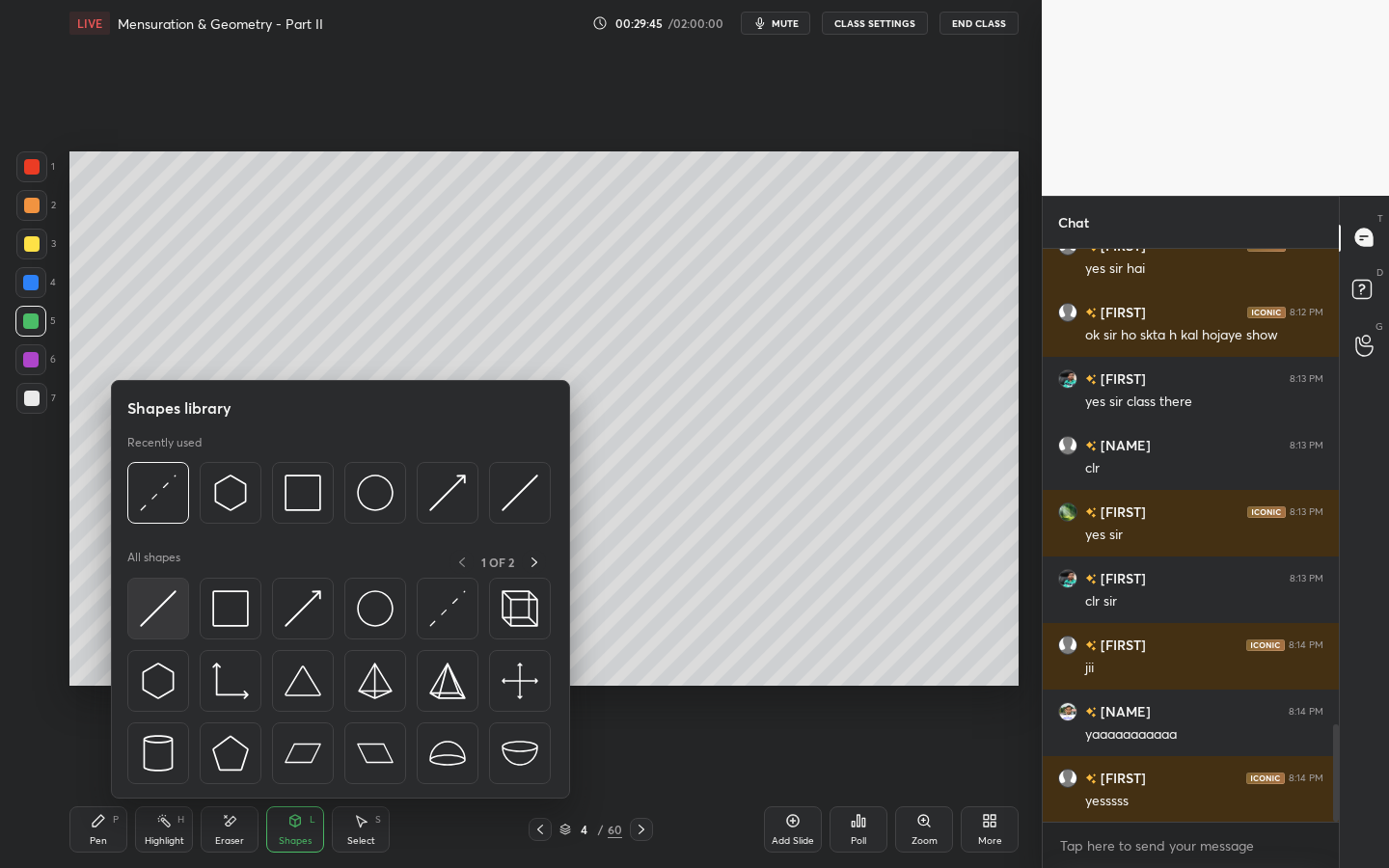 click at bounding box center (158, 609) 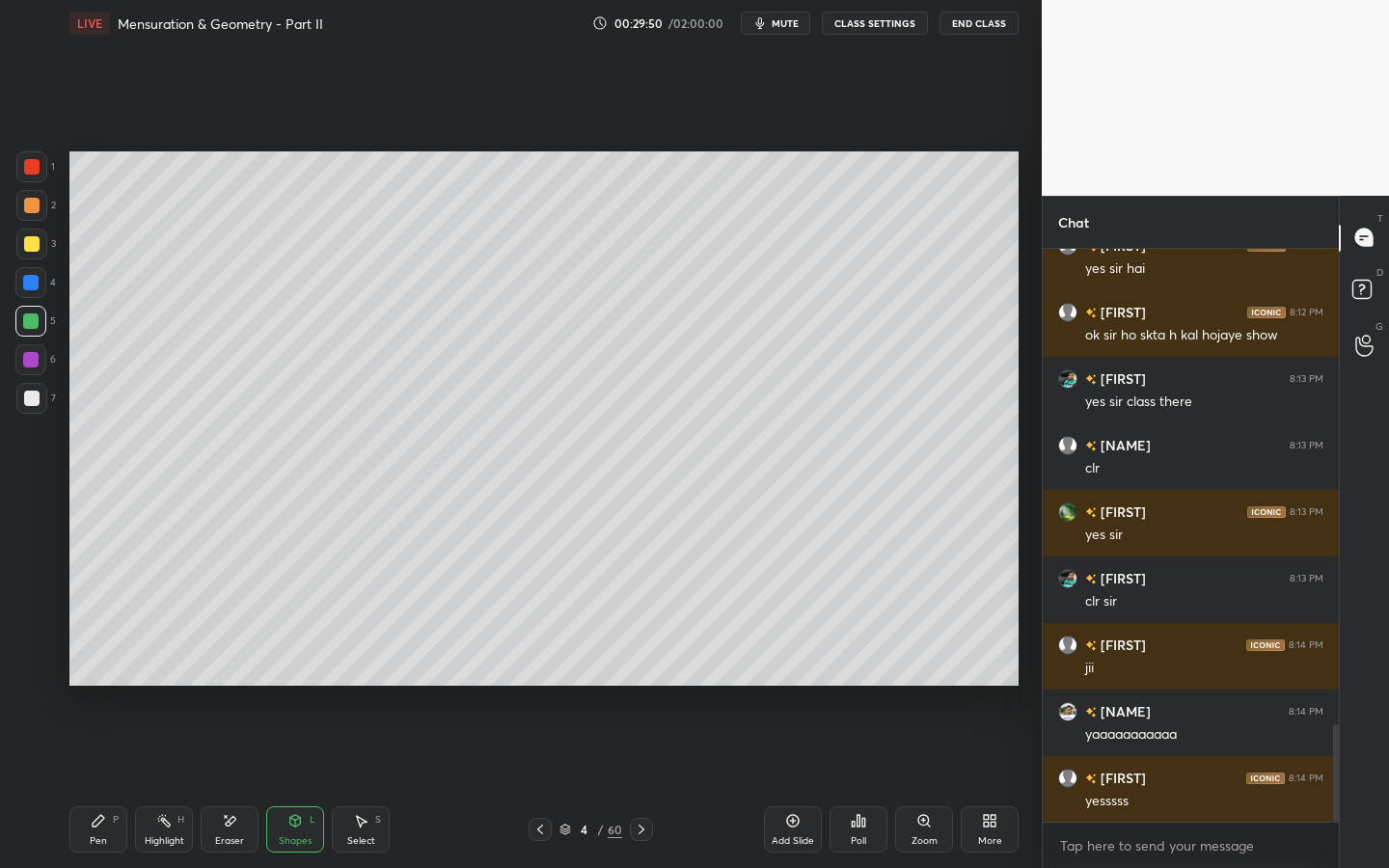 drag, startPoint x: 39, startPoint y: 403, endPoint x: 38, endPoint y: 393, distance: 10.049876 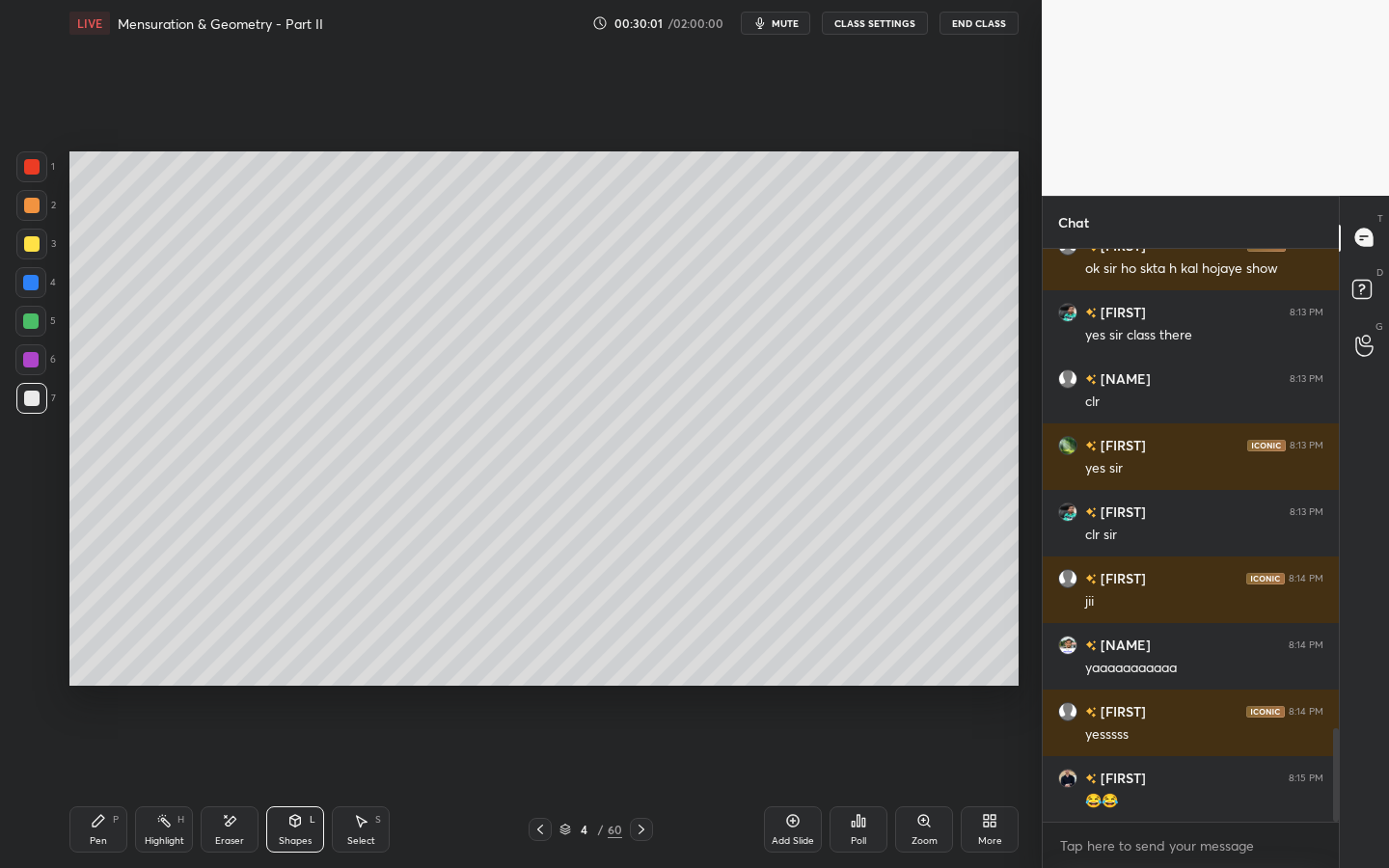 scroll, scrollTop: 2941, scrollLeft: 0, axis: vertical 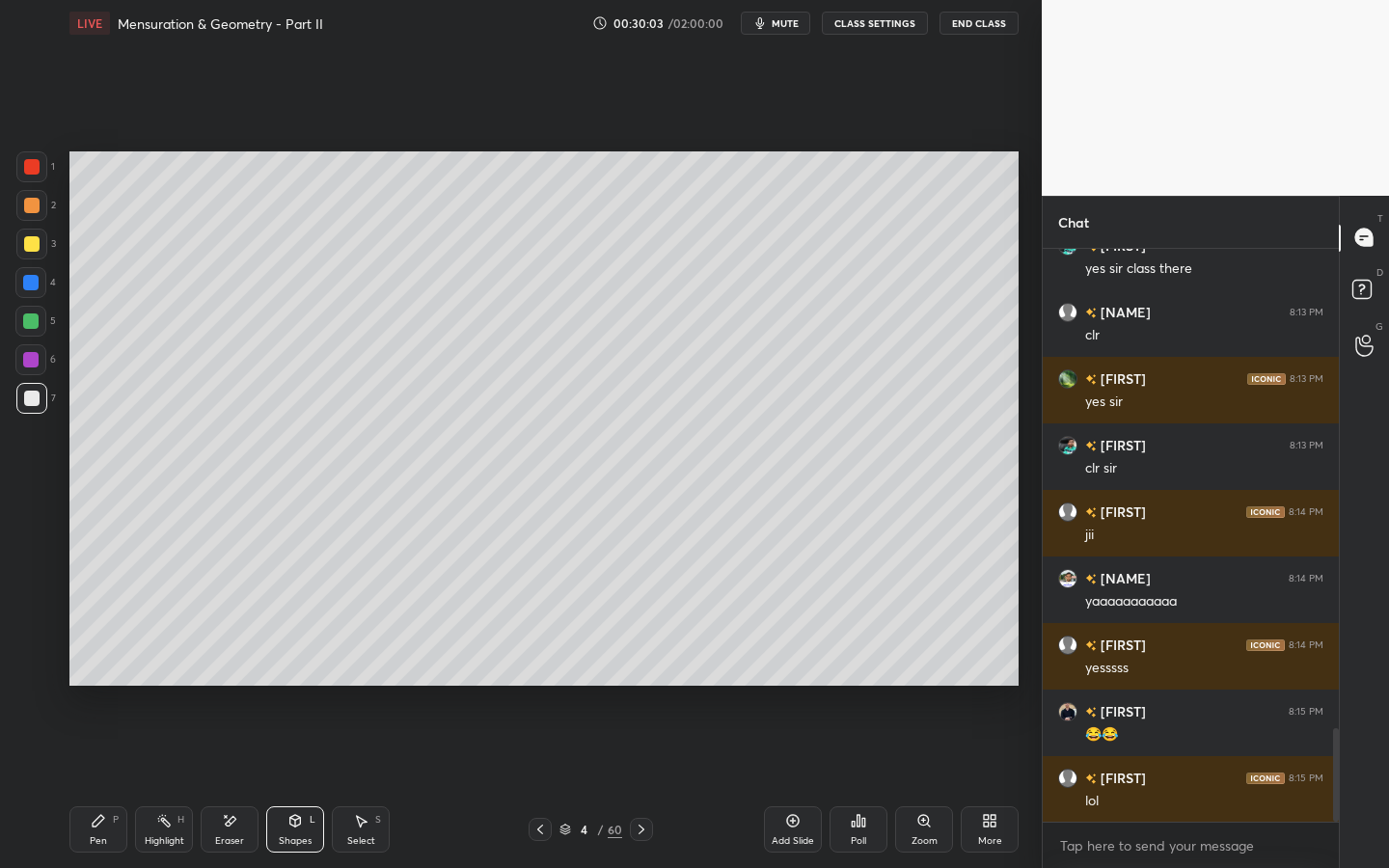 click on "Shapes" at bounding box center [295, 841] 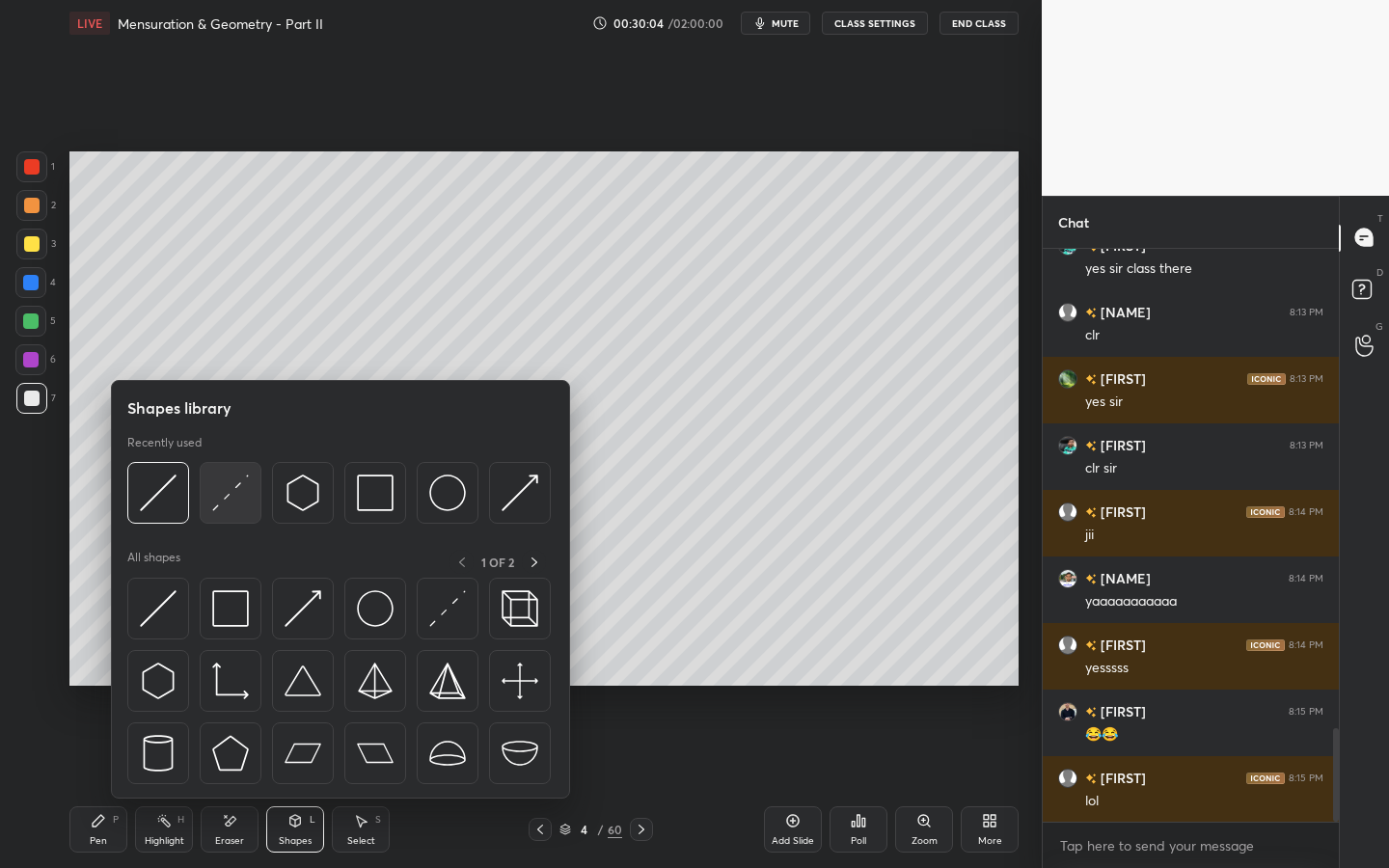 click at bounding box center (231, 493) 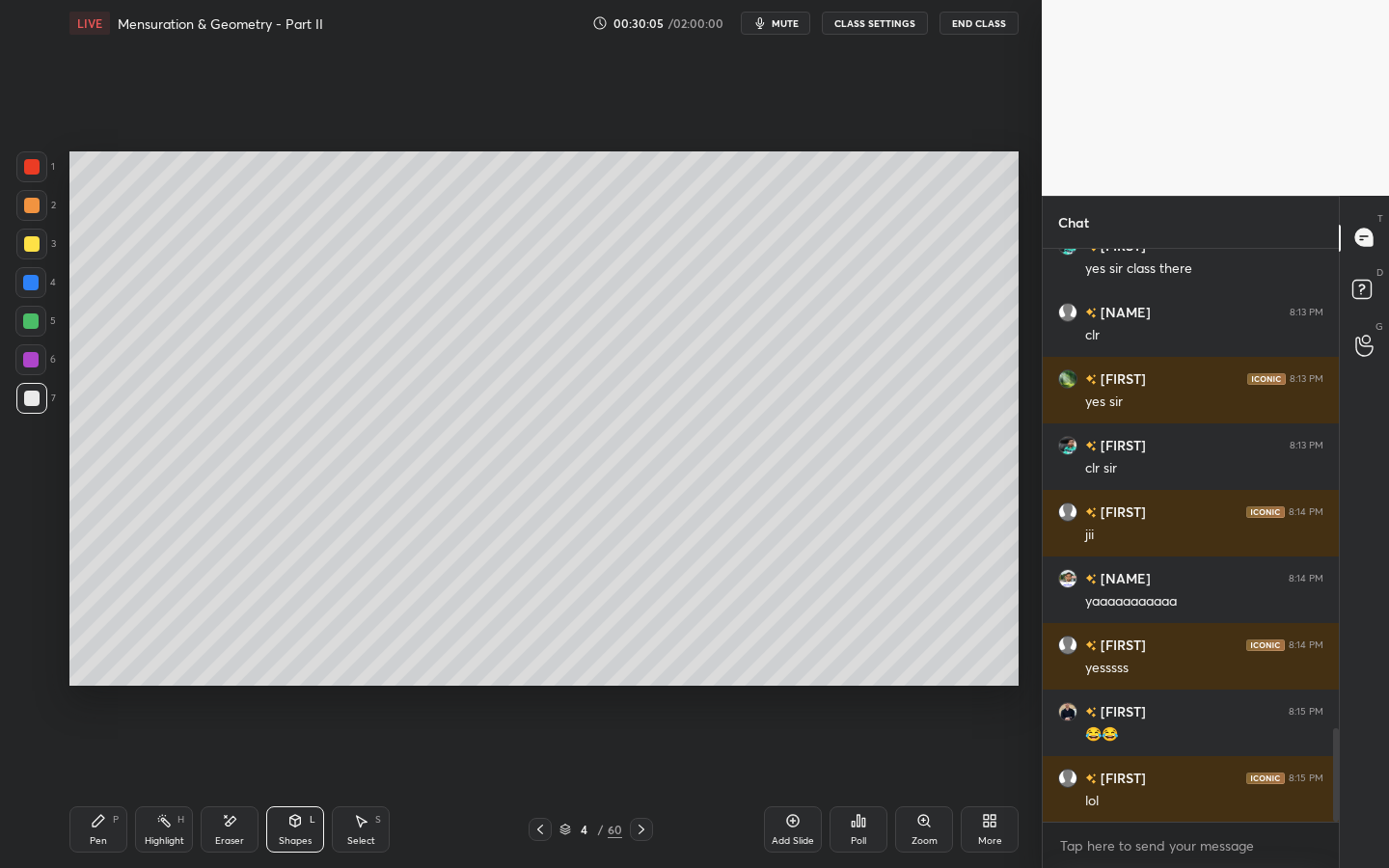 drag, startPoint x: 31, startPoint y: 318, endPoint x: 41, endPoint y: 317, distance: 10.049876 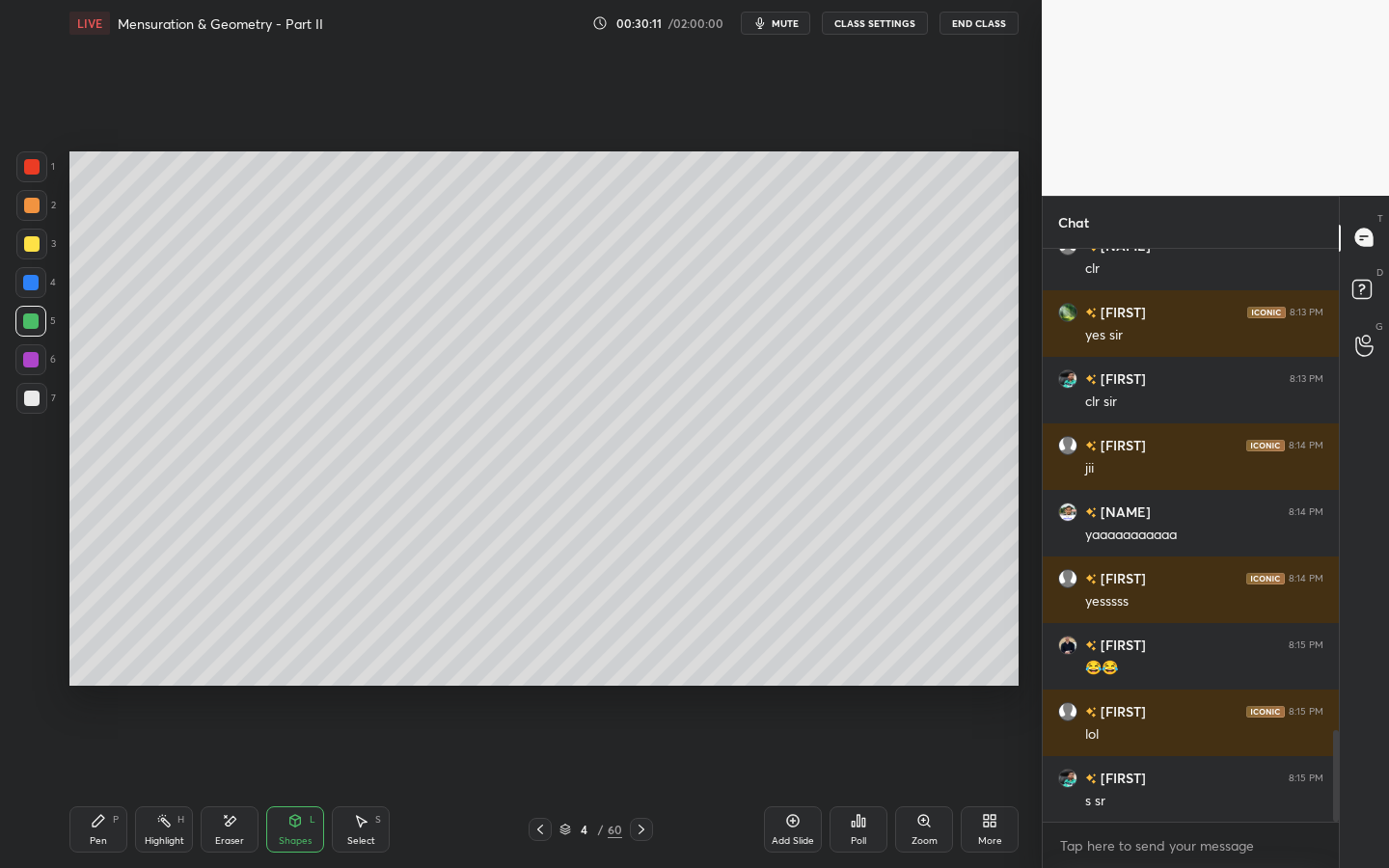 scroll, scrollTop: 3026, scrollLeft: 0, axis: vertical 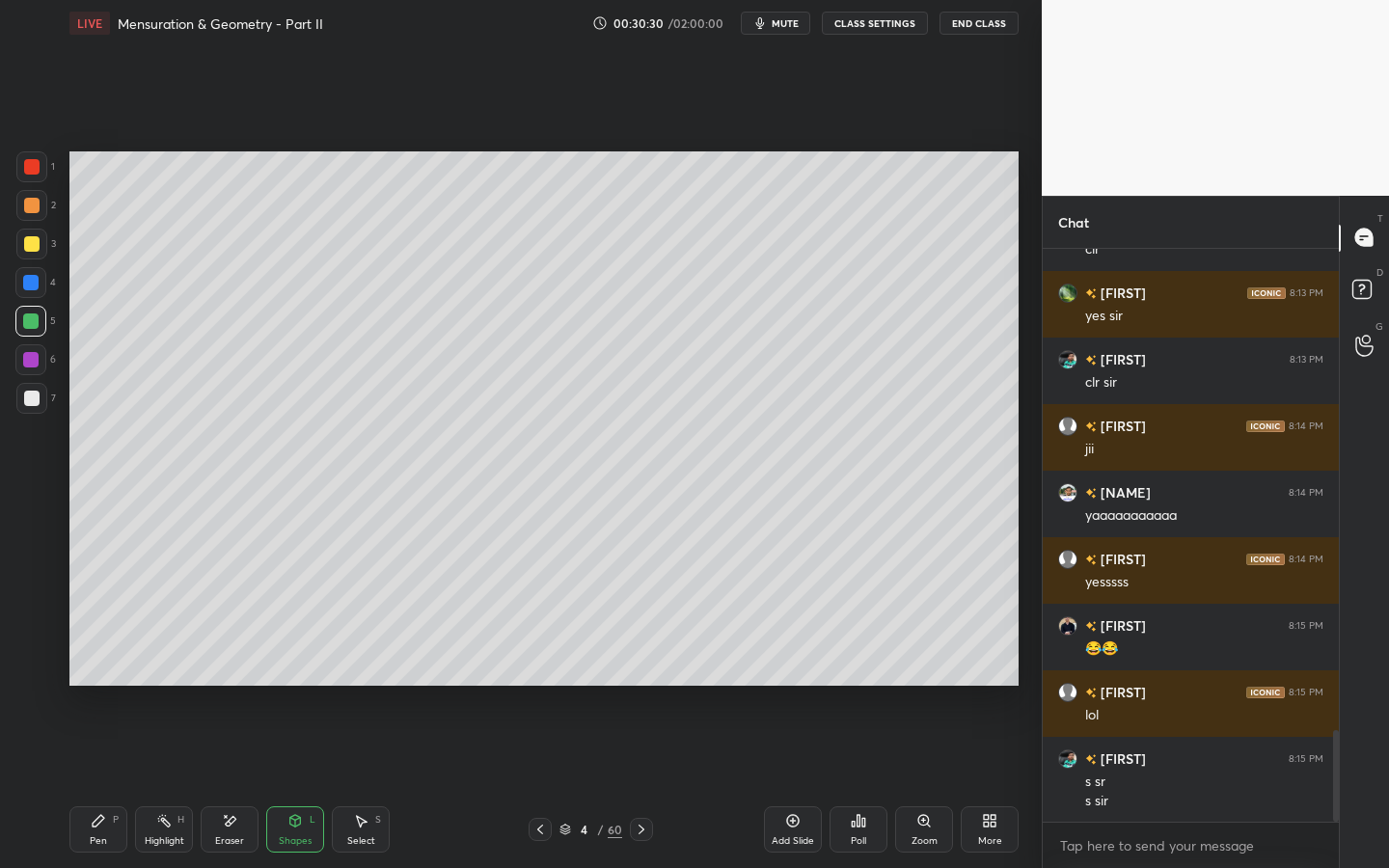 click on "Highlight" at bounding box center [164, 841] 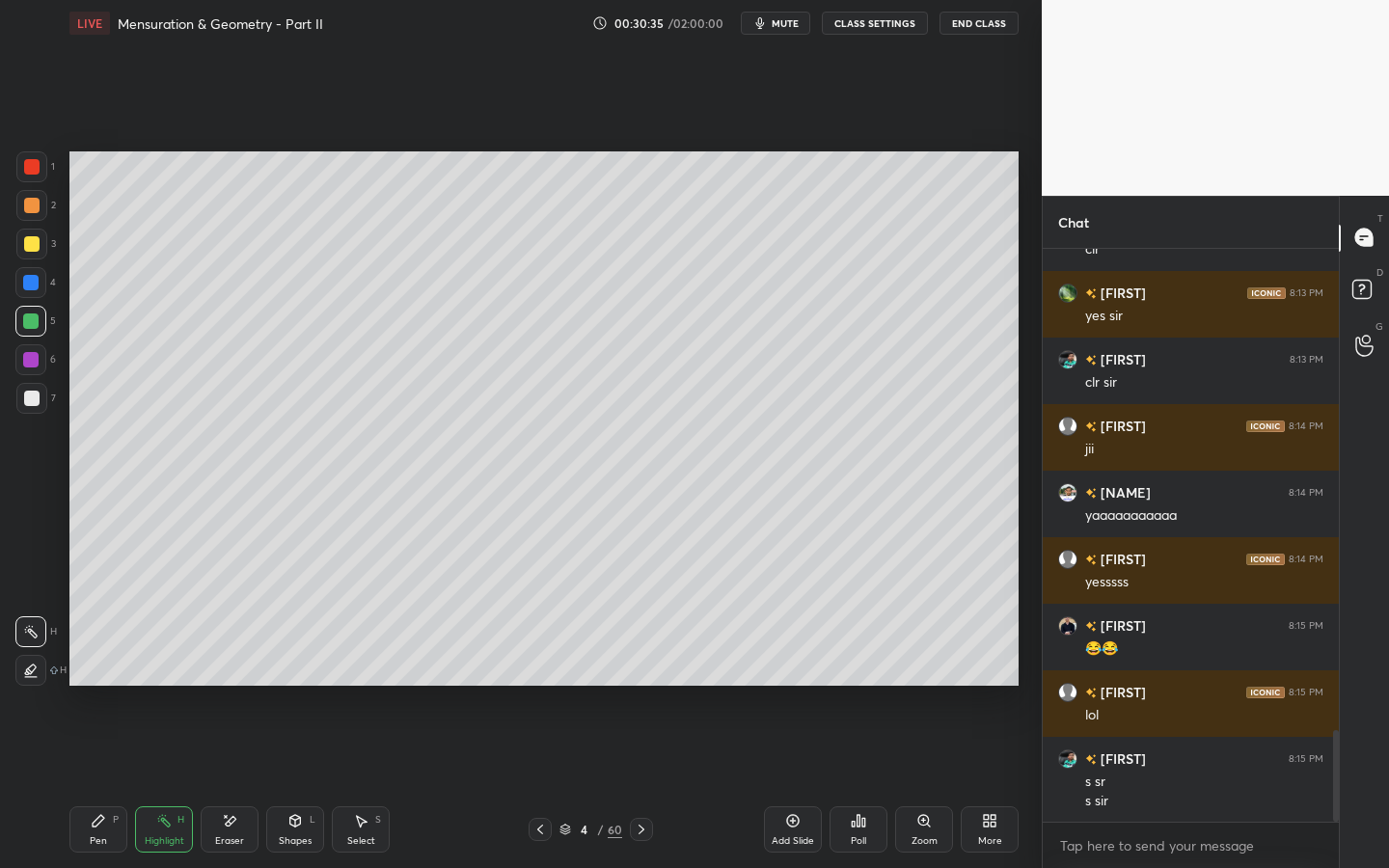 click on "Pen P" at bounding box center [98, 829] 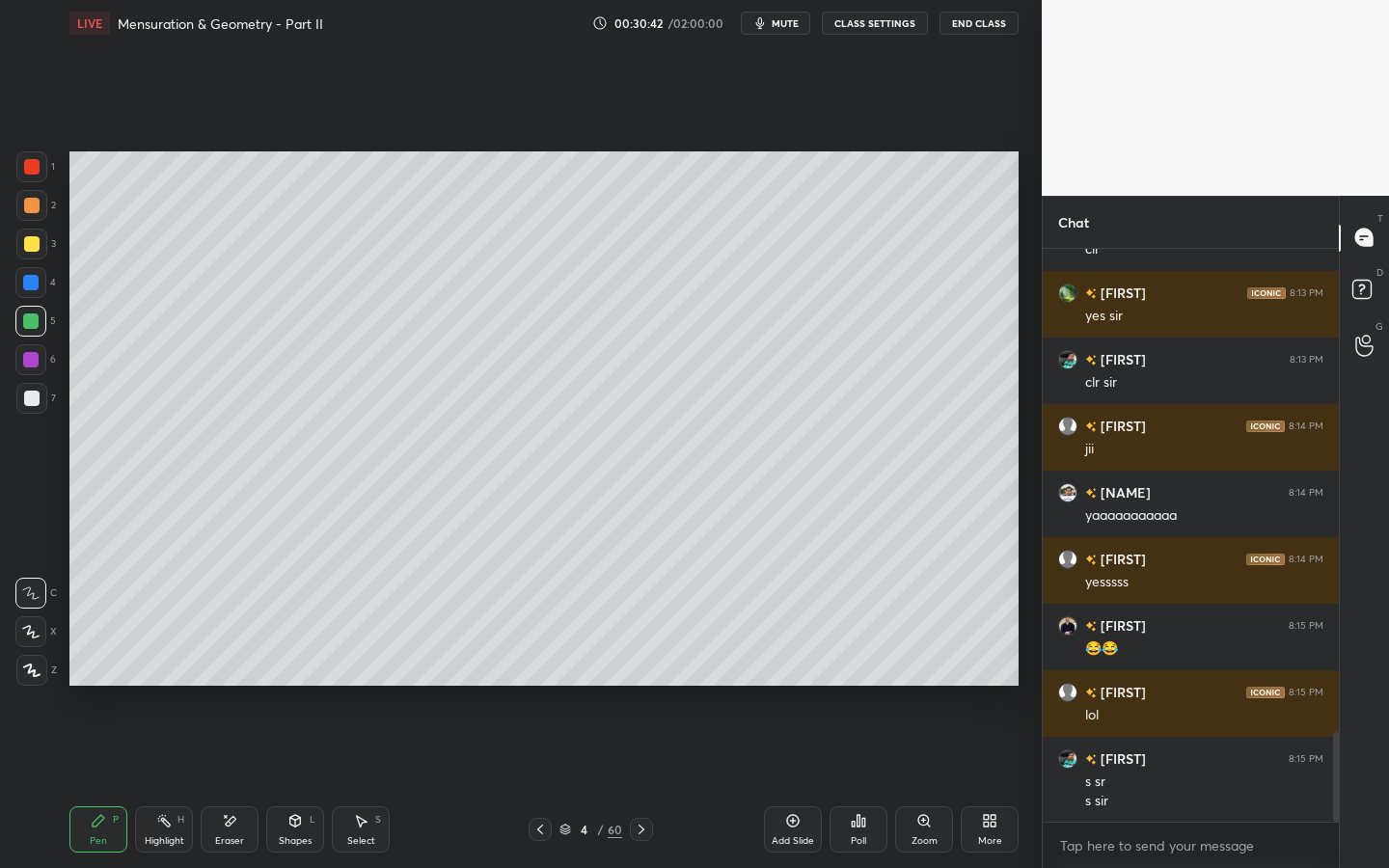 scroll, scrollTop: 3093, scrollLeft: 0, axis: vertical 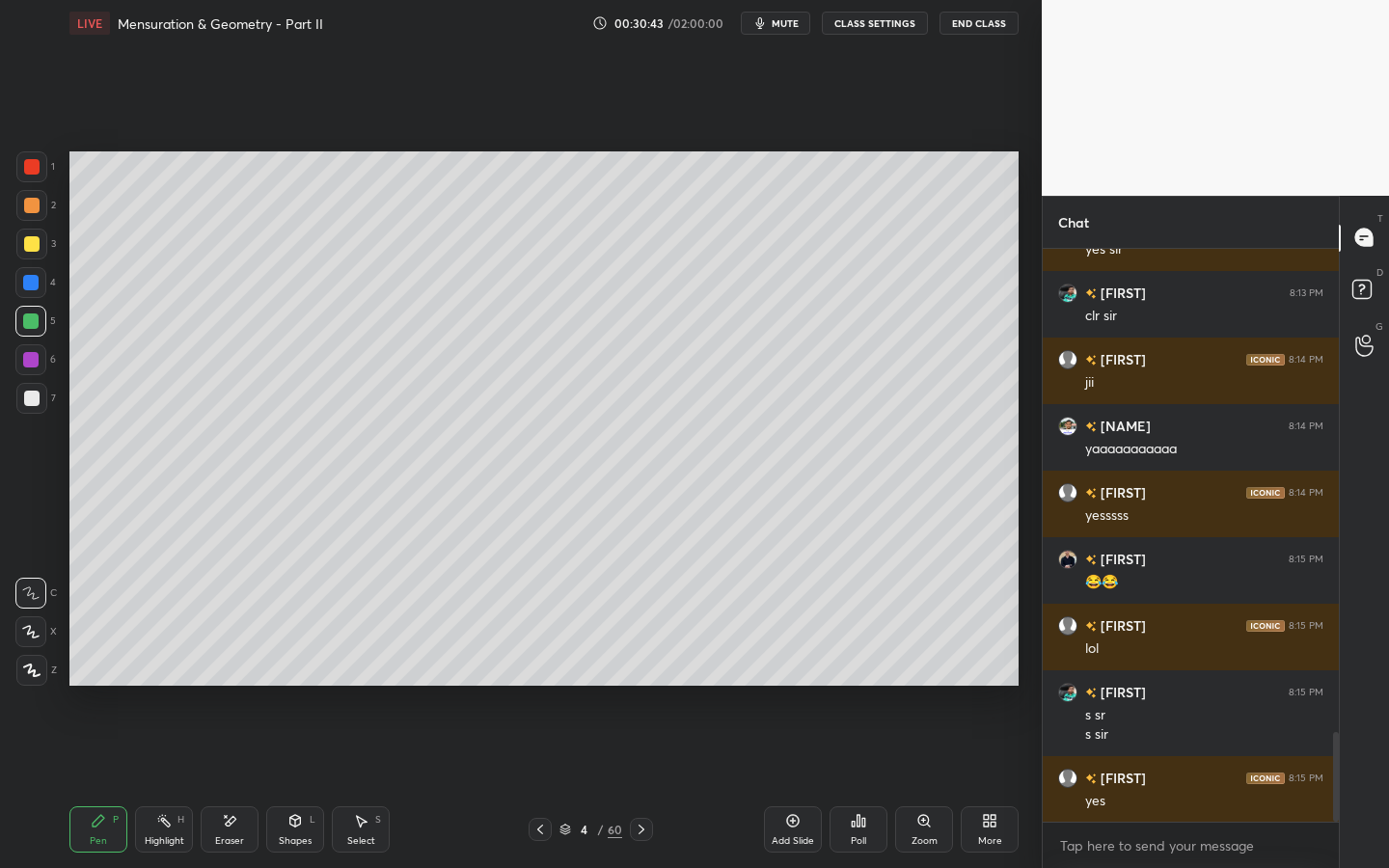 click 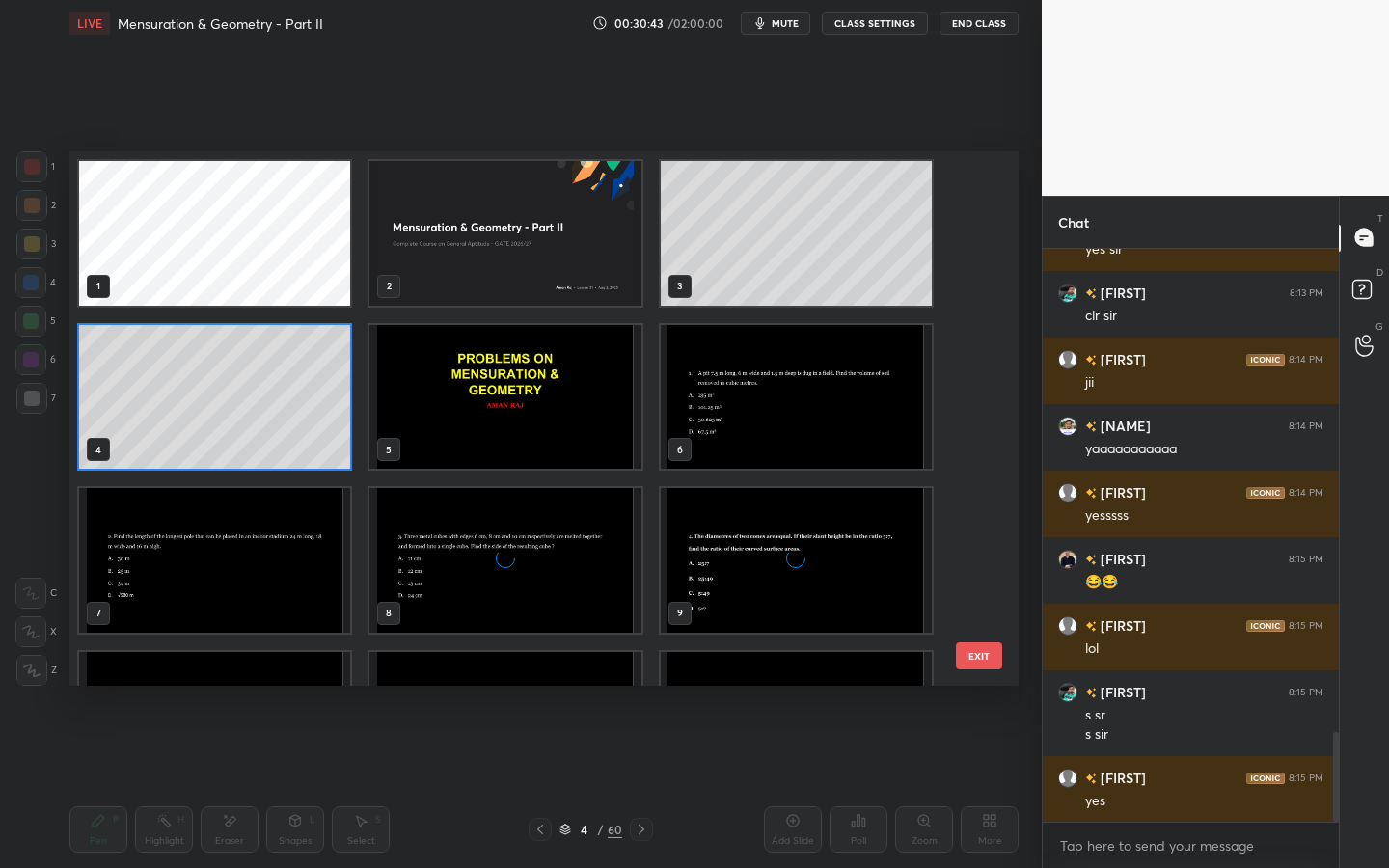 scroll, scrollTop: 7, scrollLeft: 11, axis: both 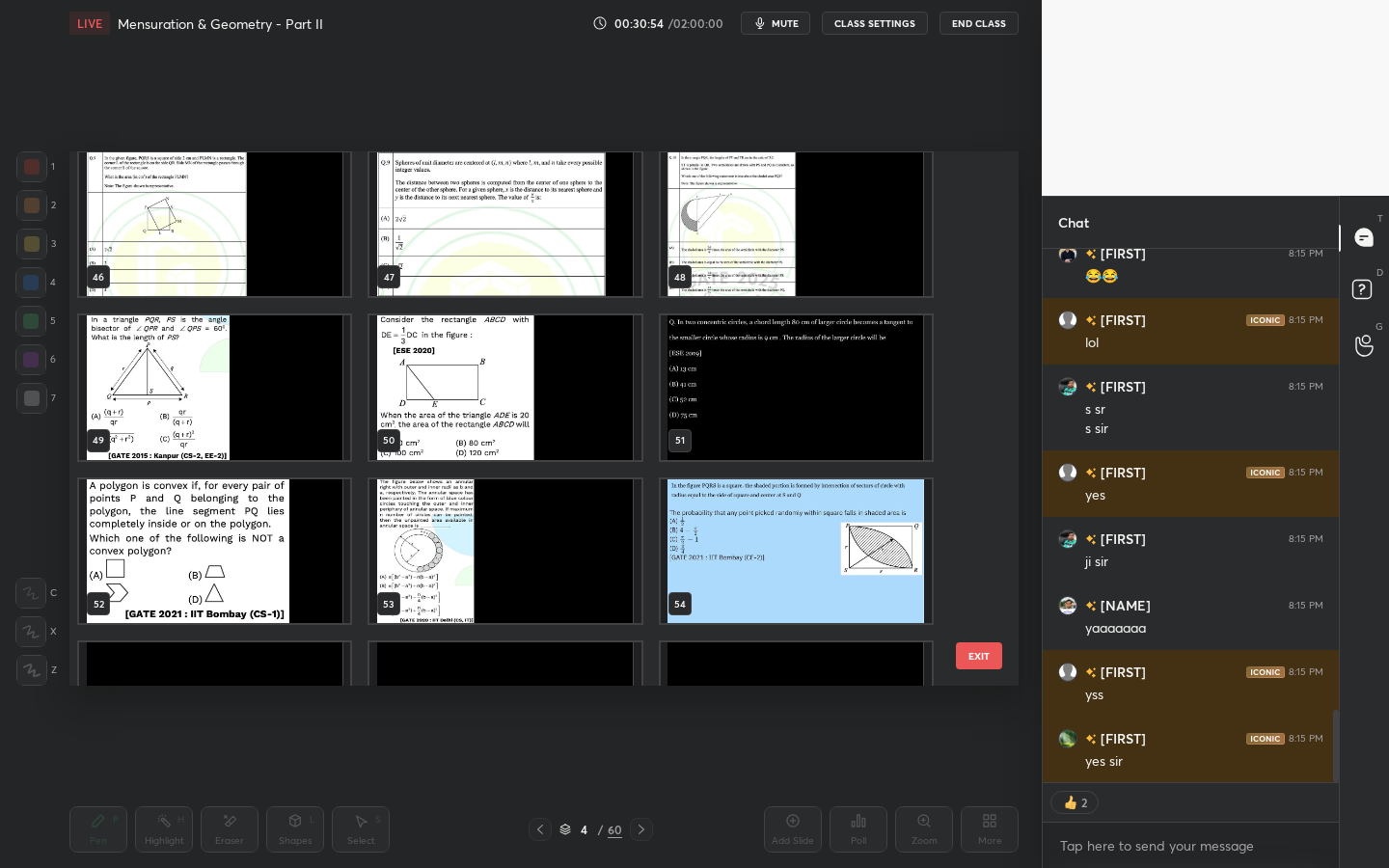 click at bounding box center (214, 552) 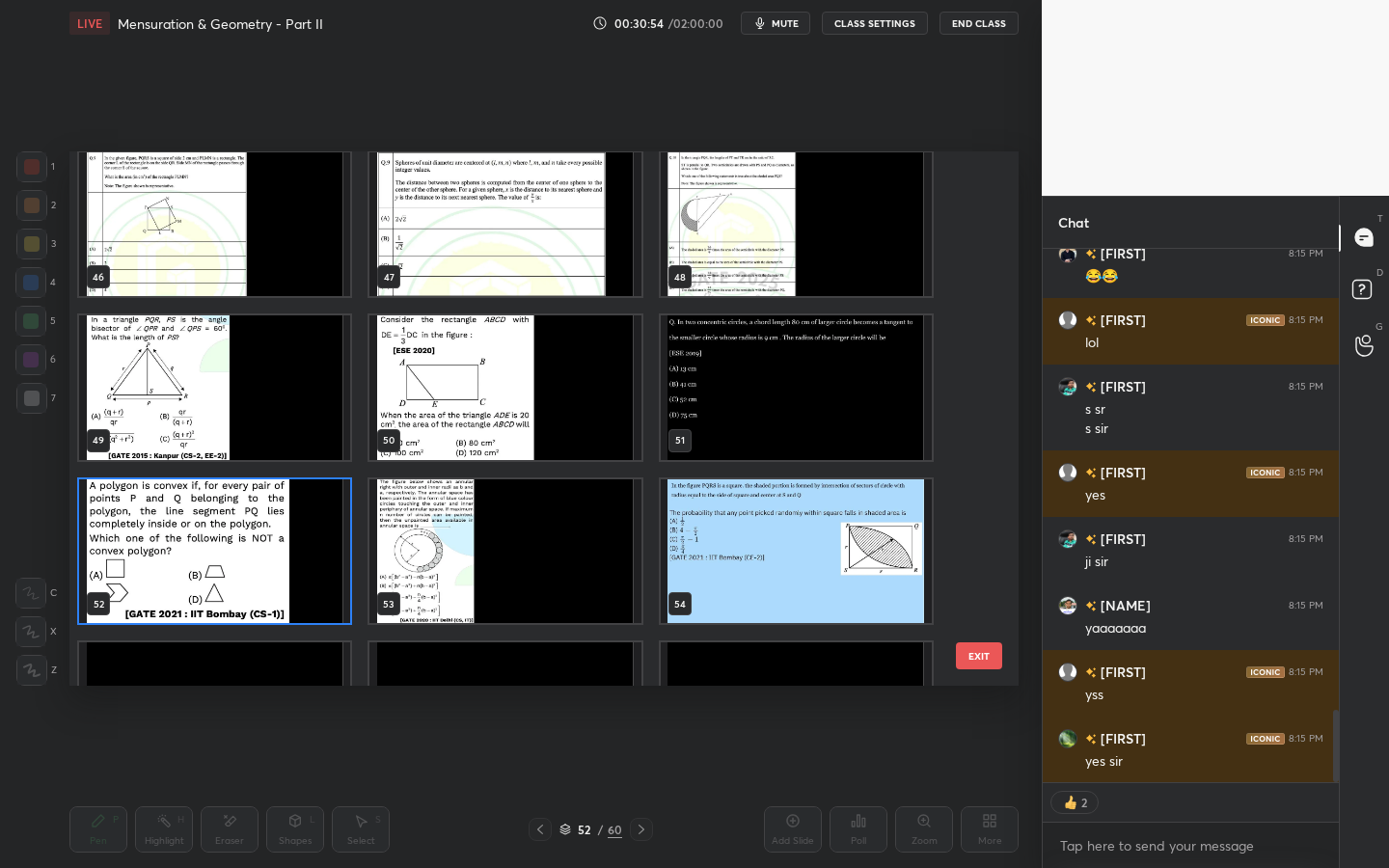 click at bounding box center (214, 552) 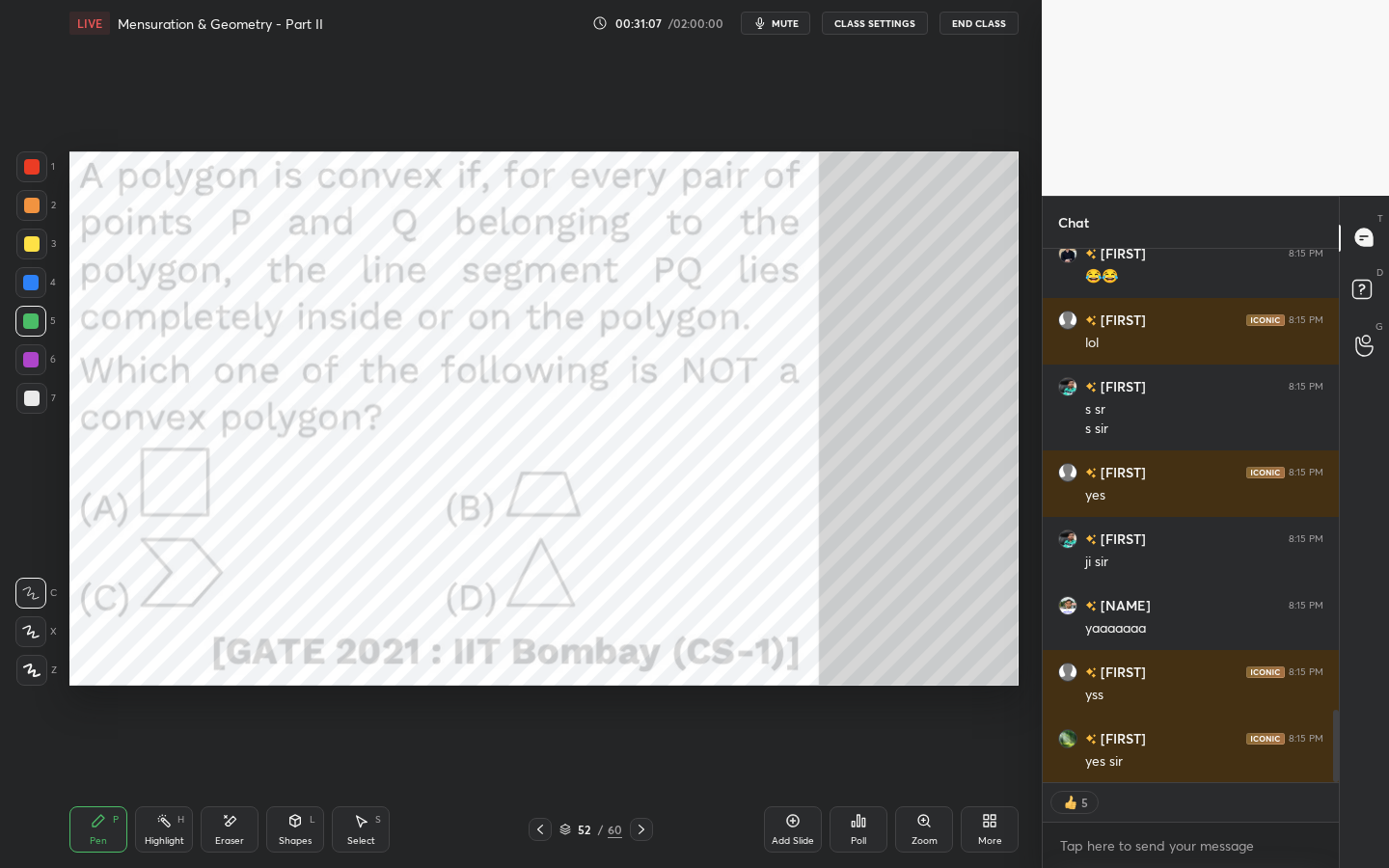 scroll, scrollTop: 7, scrollLeft: 7, axis: both 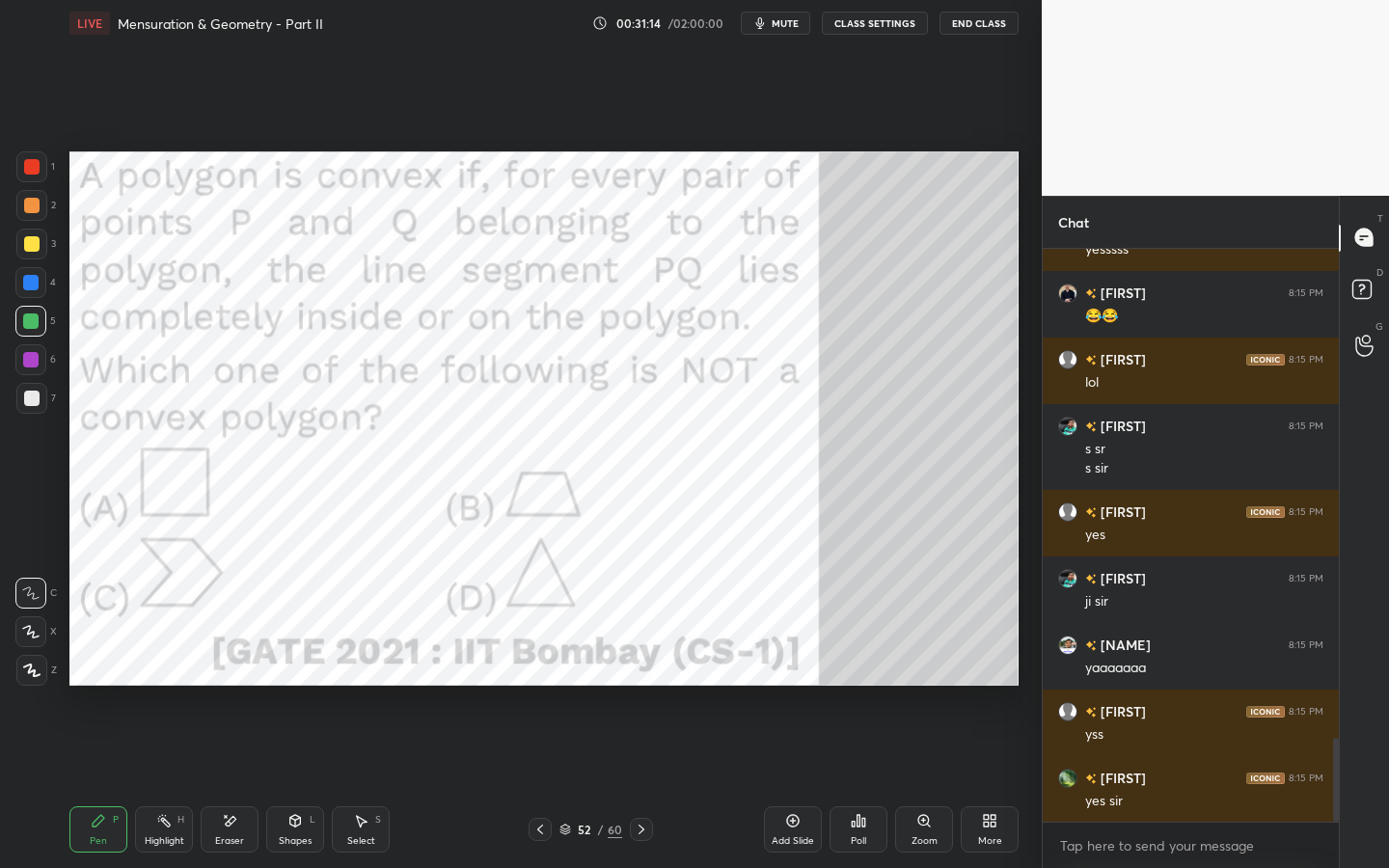 click on "Poll" at bounding box center (858, 841) 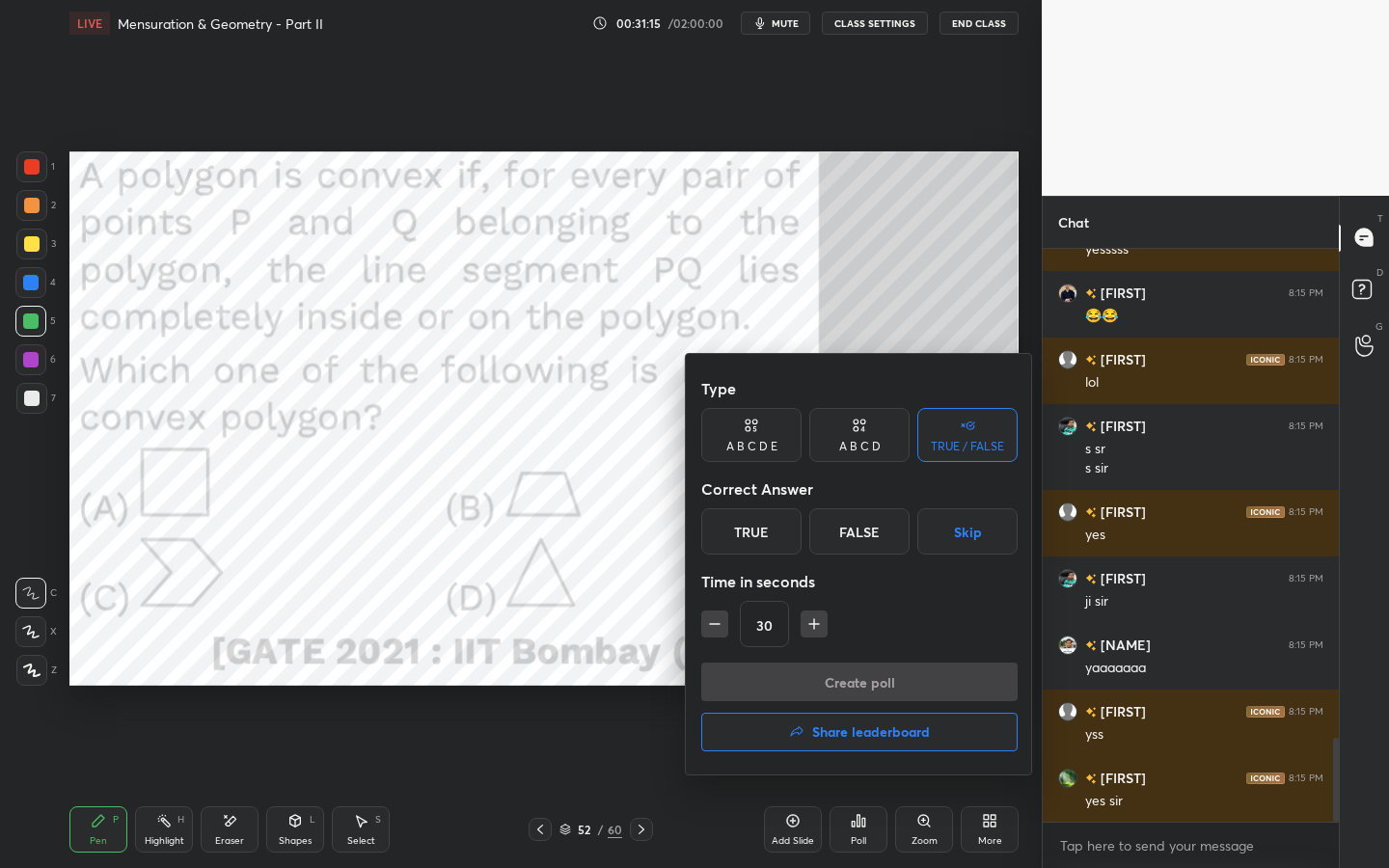 drag, startPoint x: 858, startPoint y: 427, endPoint x: 855, endPoint y: 449, distance: 22.203603 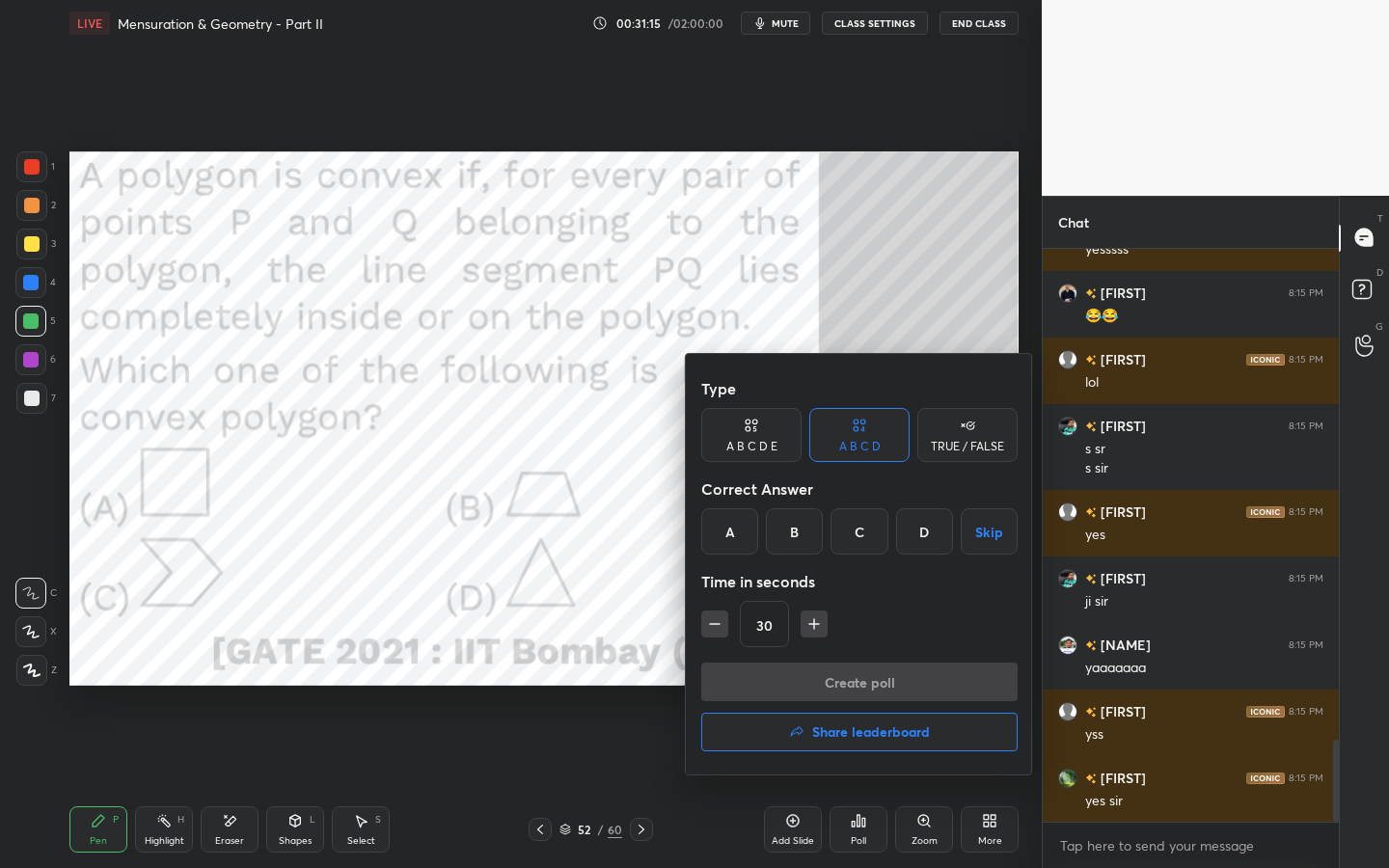 scroll, scrollTop: 3426, scrollLeft: 0, axis: vertical 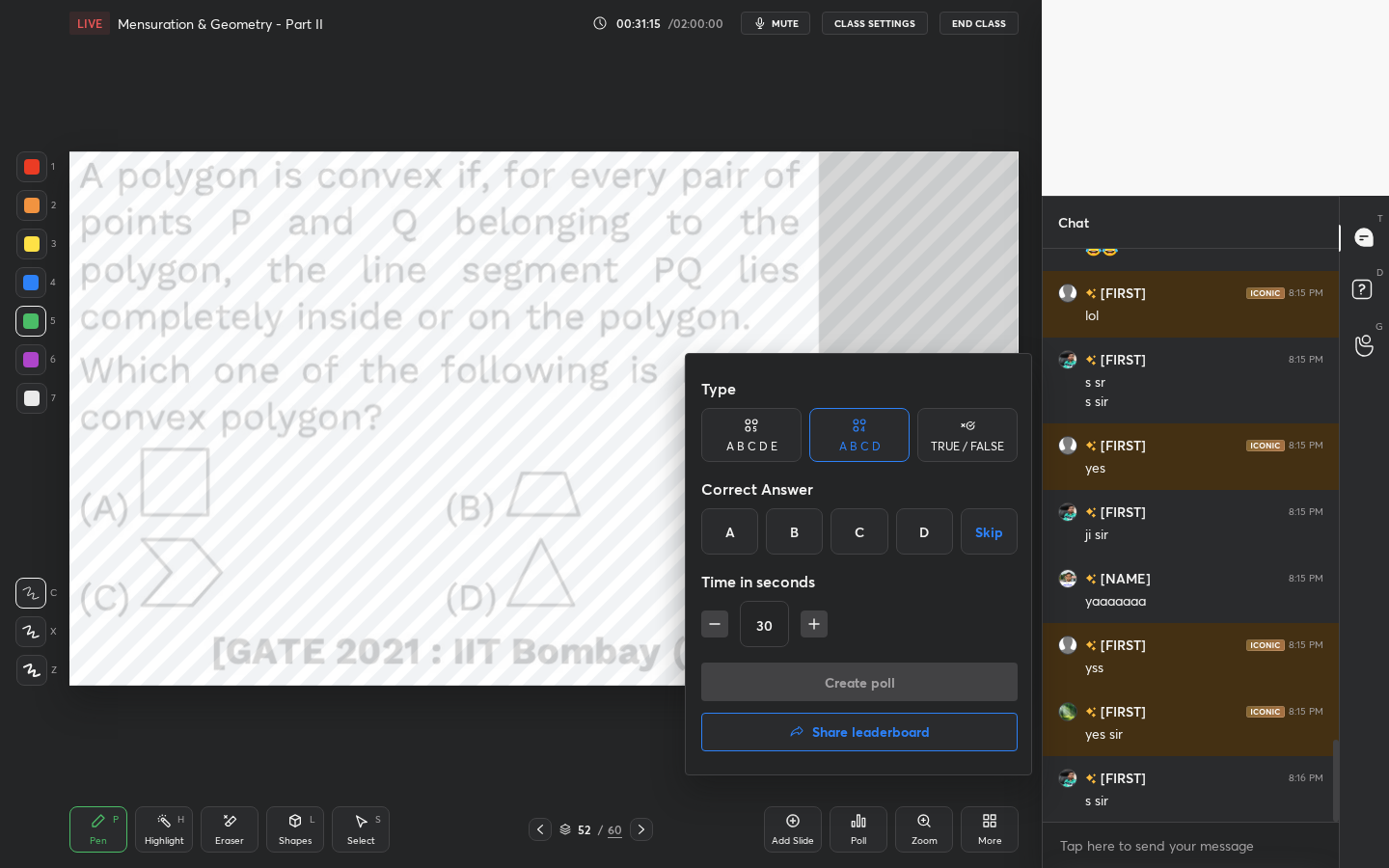 click on "C" at bounding box center [858, 531] 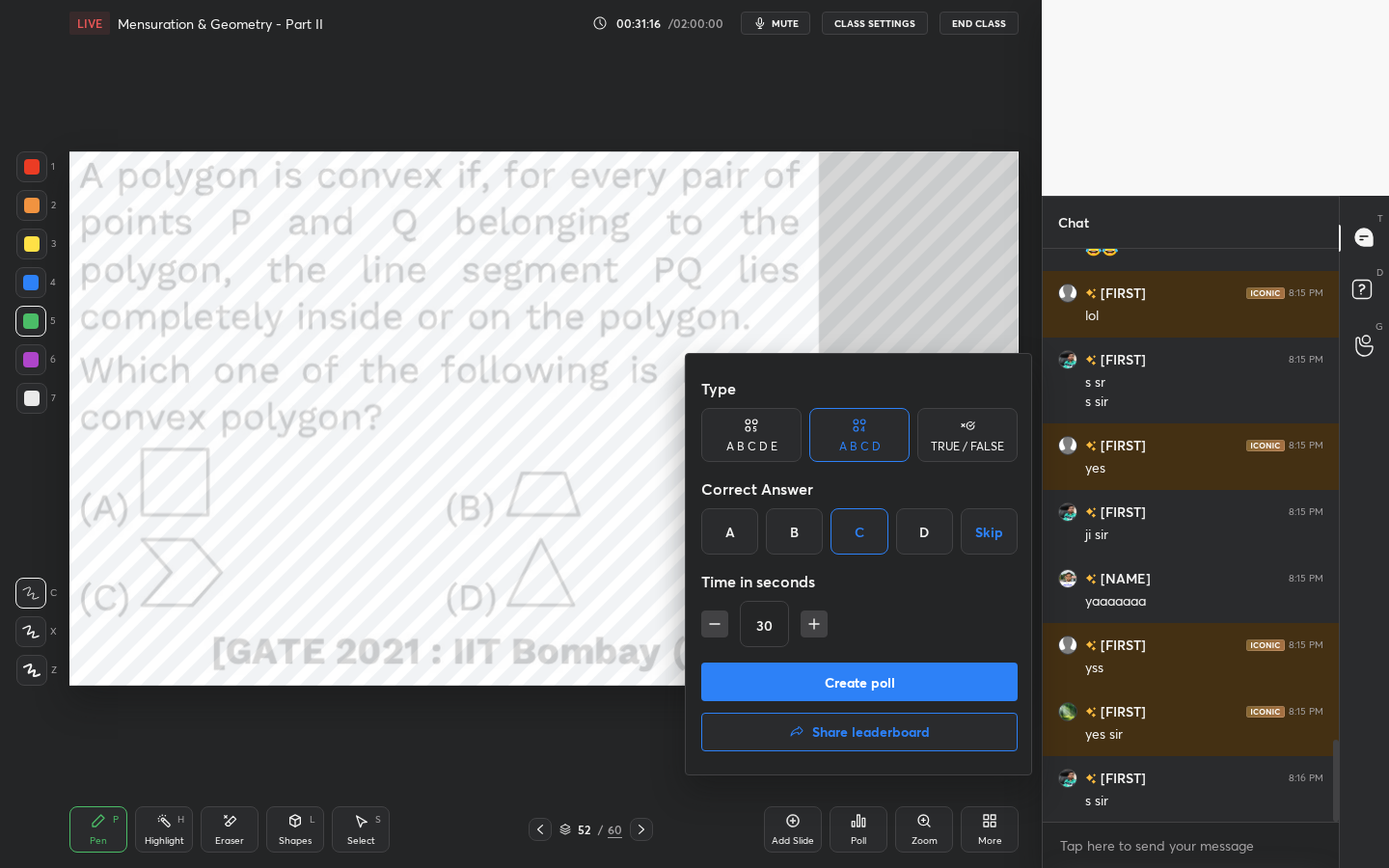 click on "Create poll" at bounding box center (859, 682) 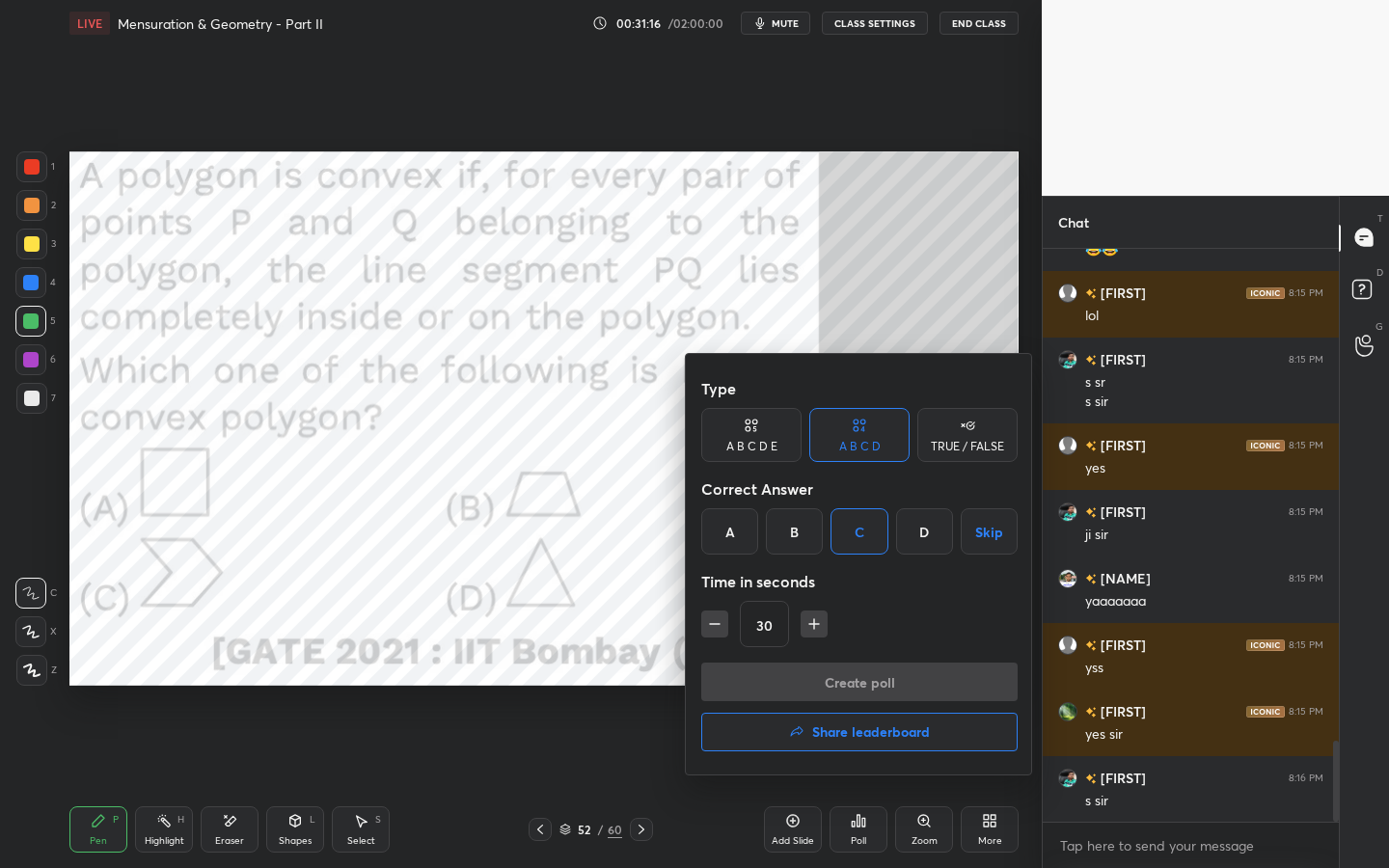scroll, scrollTop: 3492, scrollLeft: 0, axis: vertical 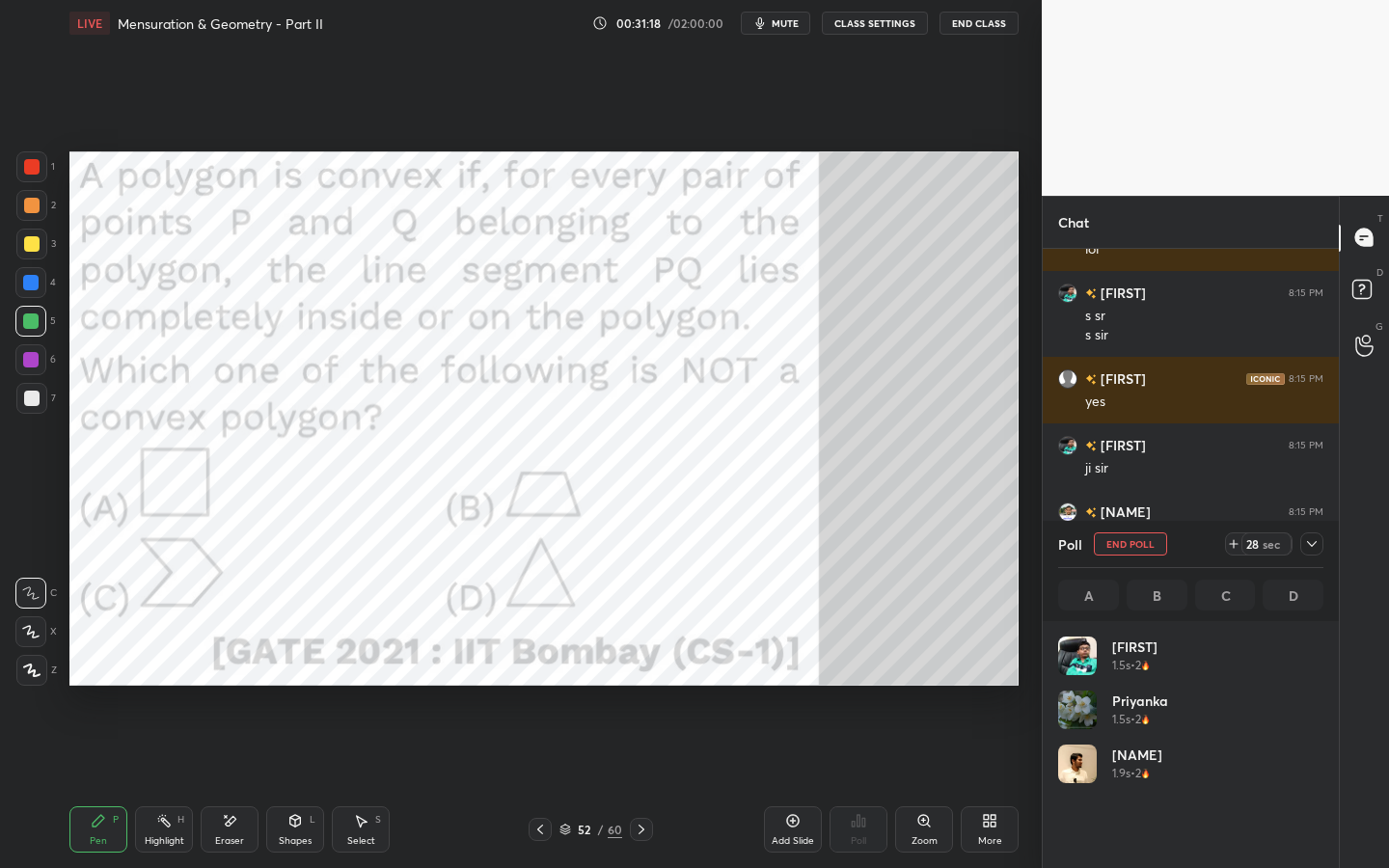 click at bounding box center [32, 167] 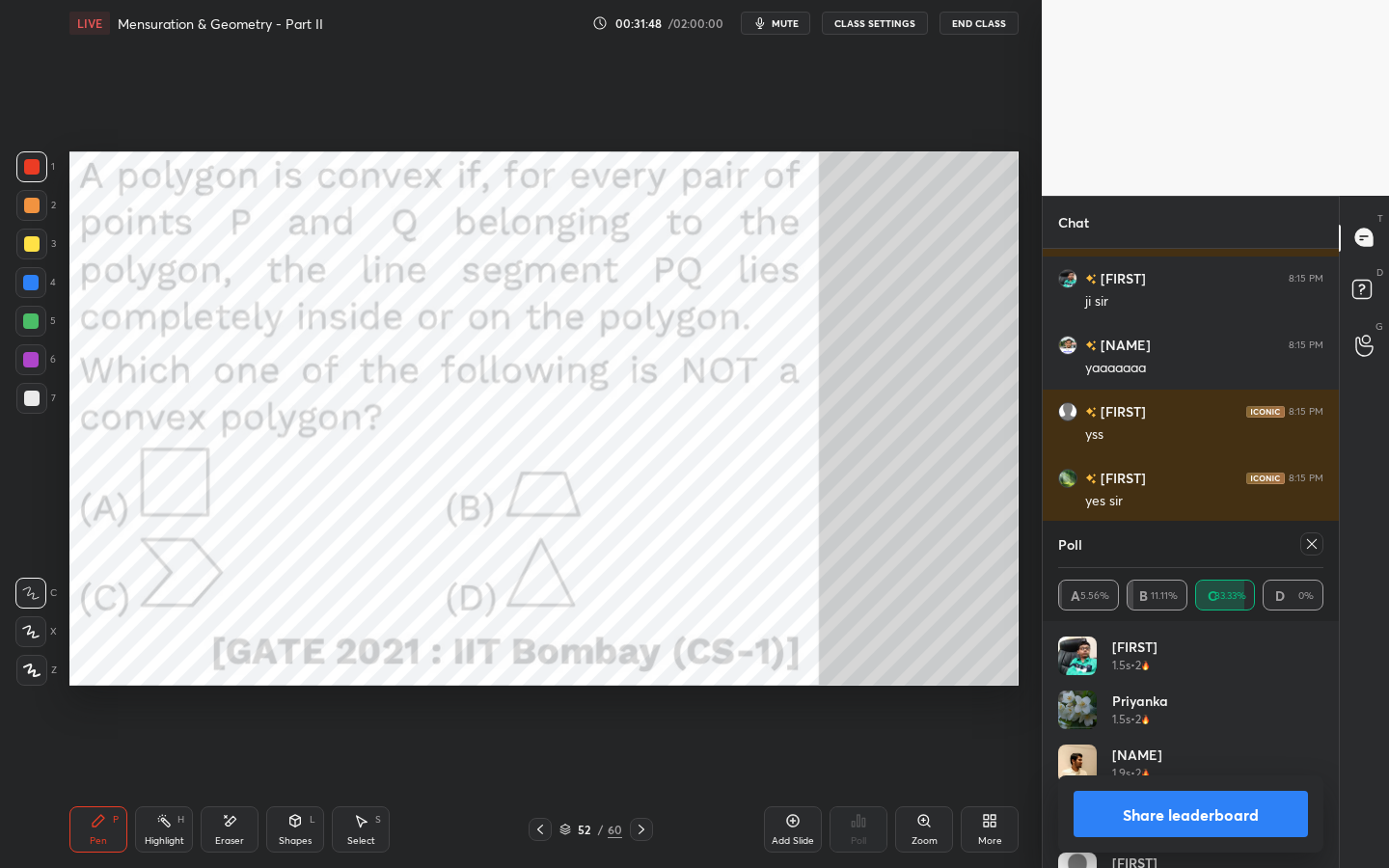 scroll, scrollTop: 3726, scrollLeft: 0, axis: vertical 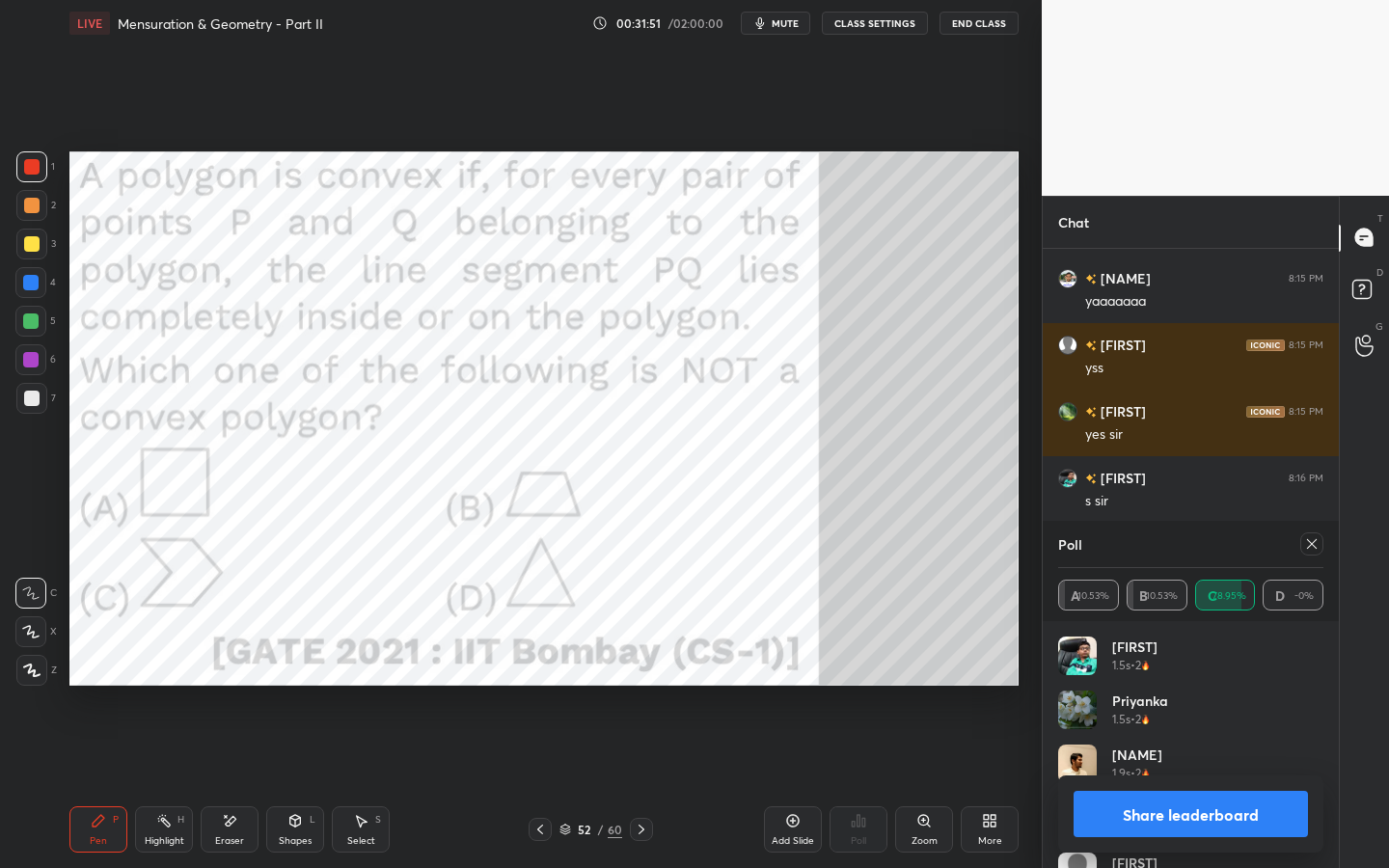 drag, startPoint x: 1309, startPoint y: 546, endPoint x: 1312, endPoint y: 535, distance: 11.401754 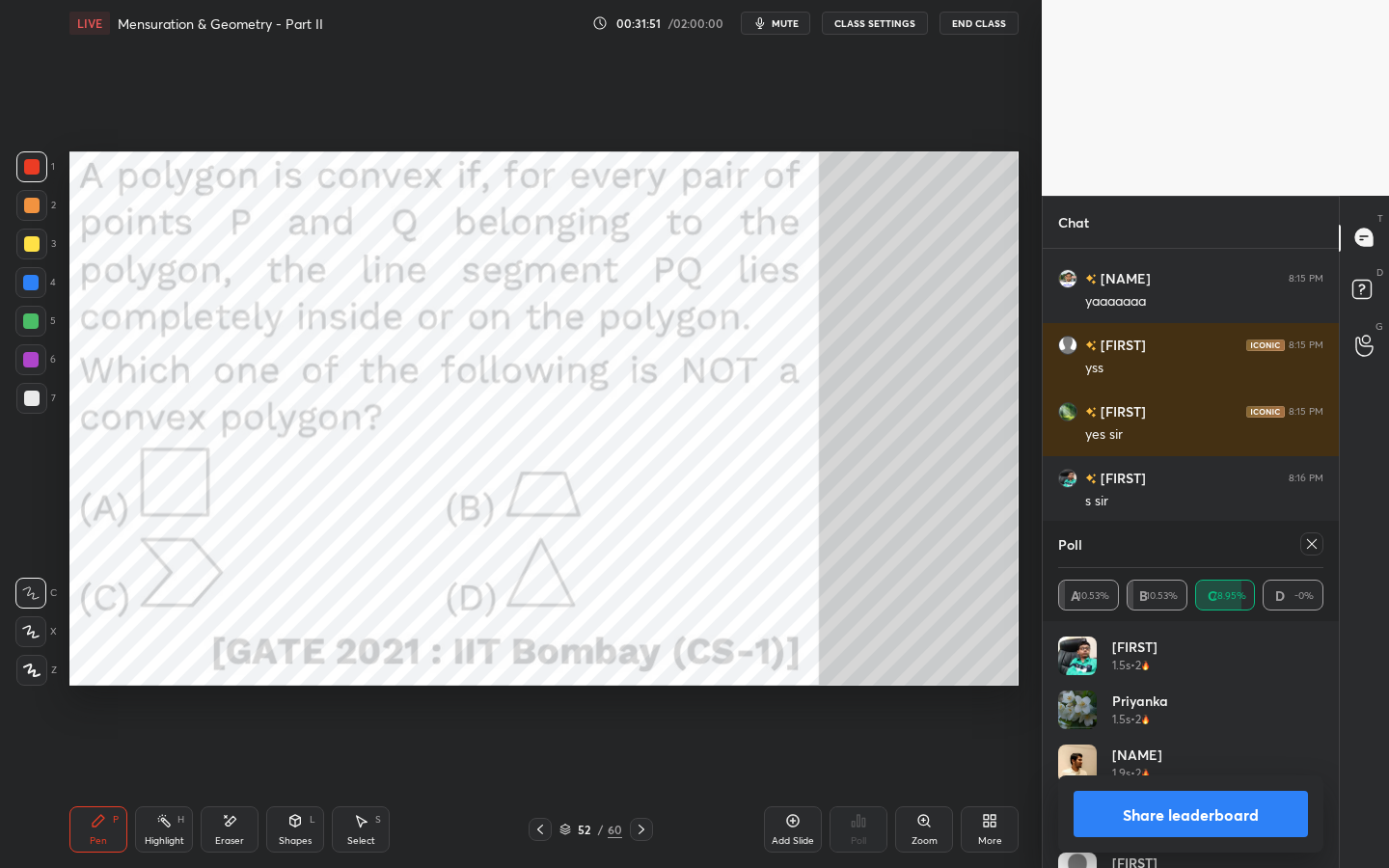 click 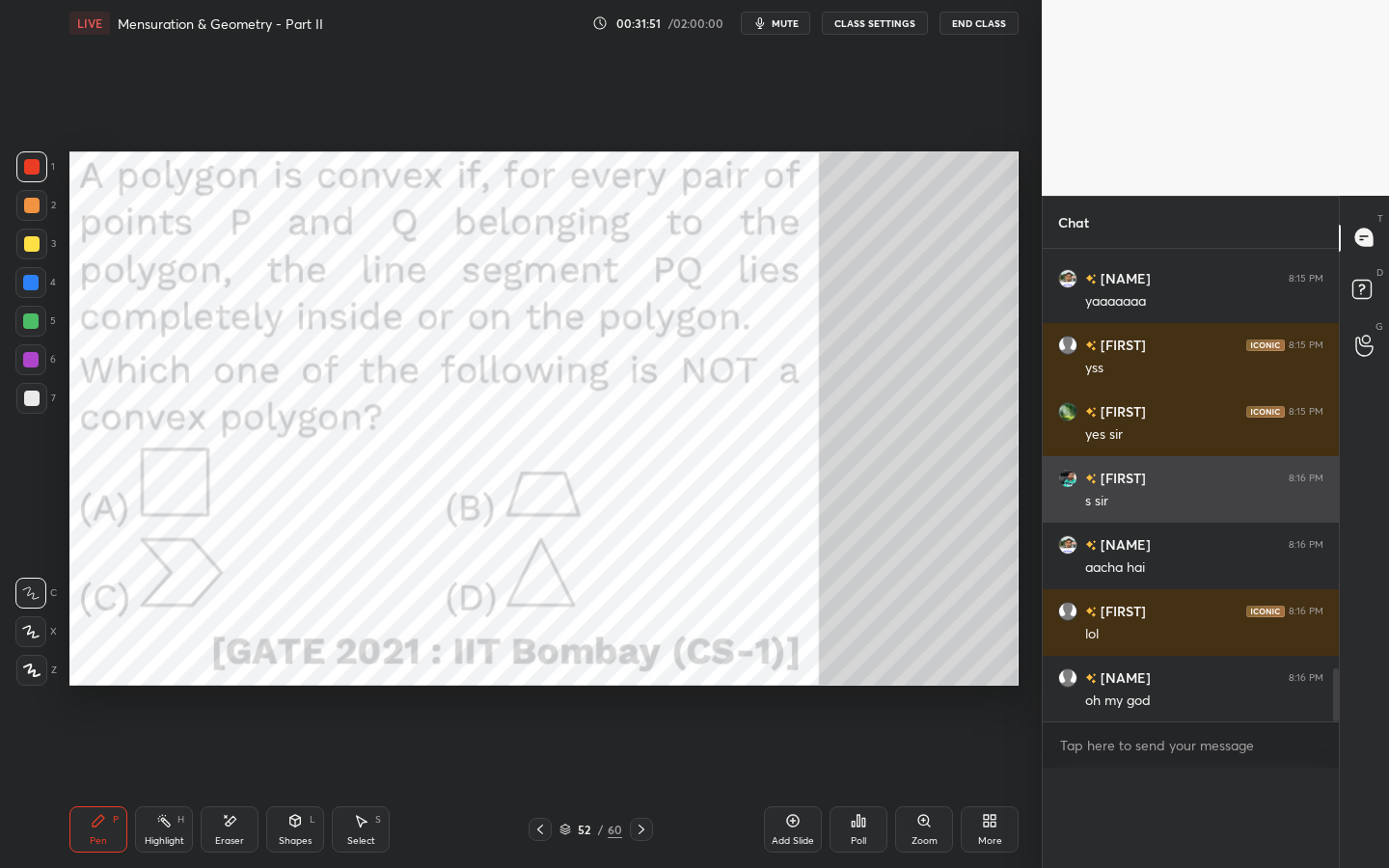 scroll, scrollTop: 1, scrollLeft: 7, axis: both 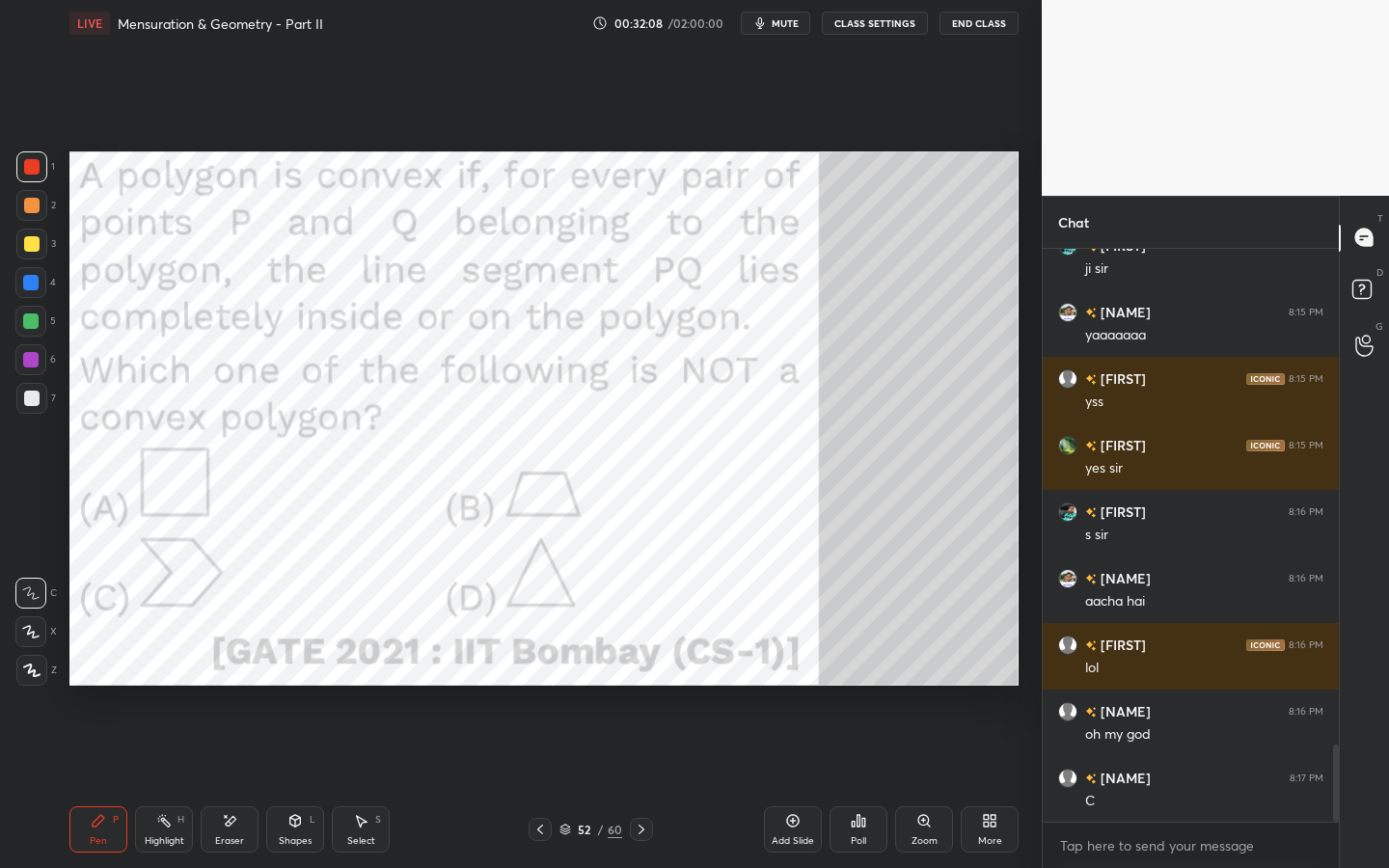 click on "Eraser" at bounding box center (230, 829) 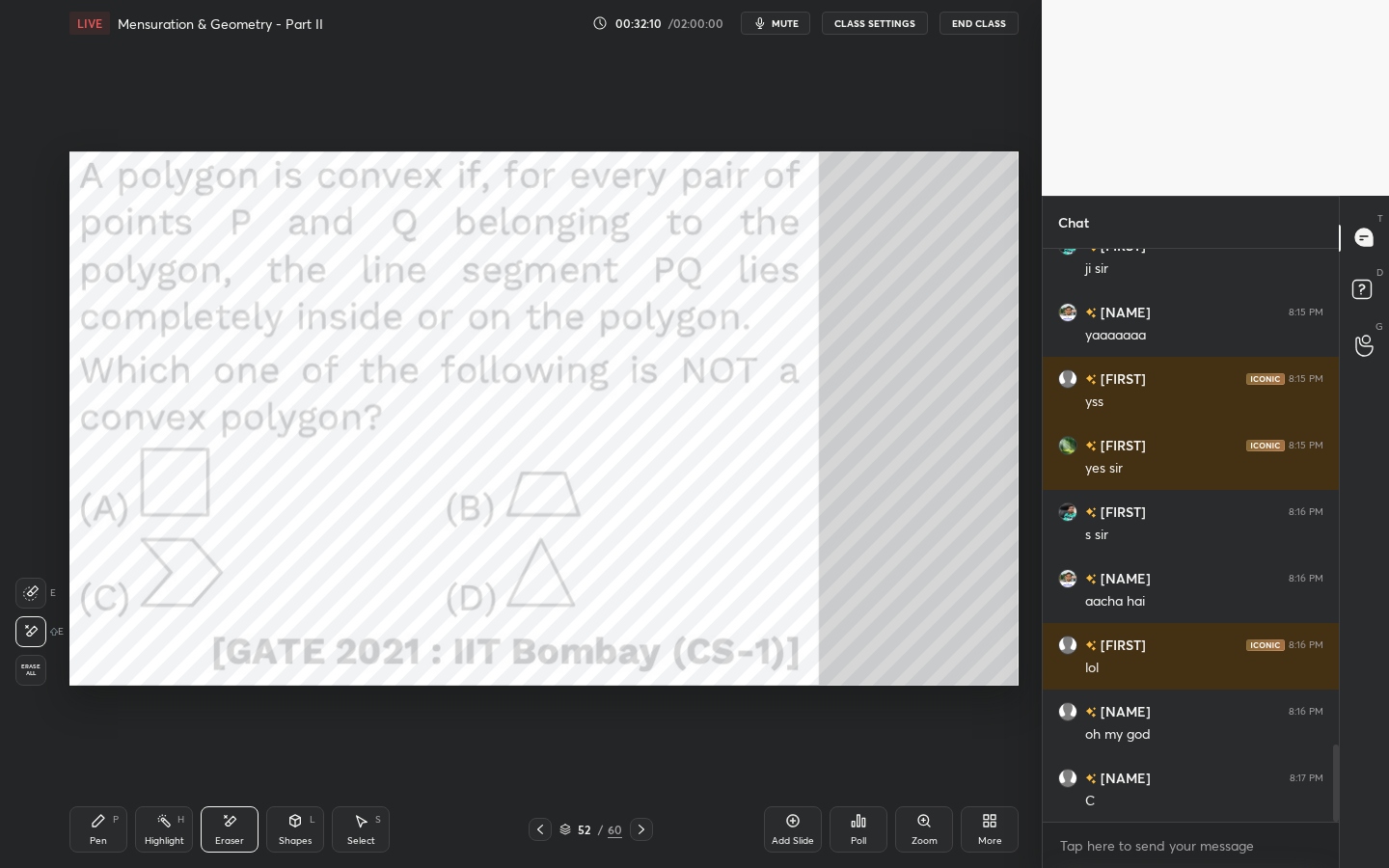 click 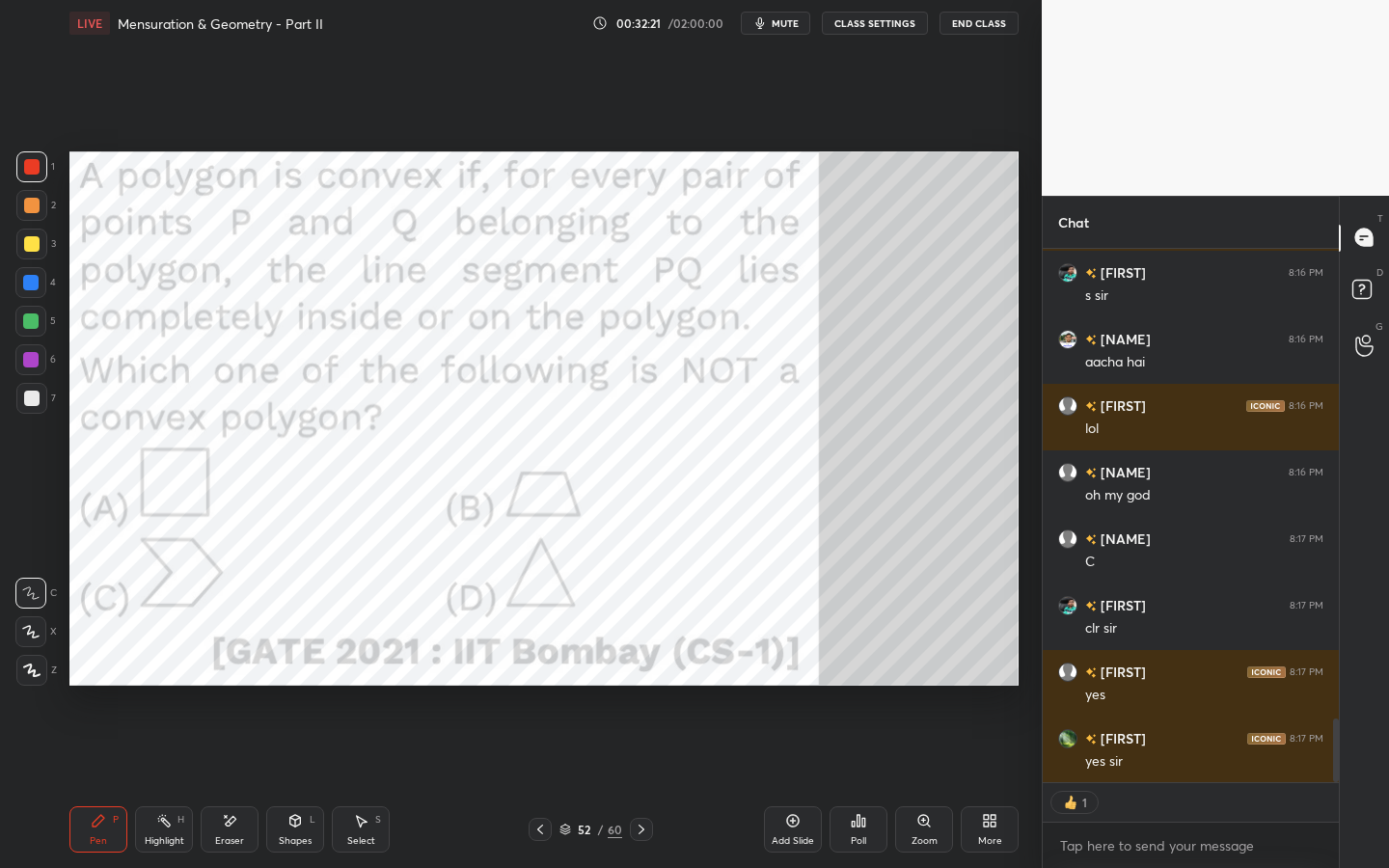 drag, startPoint x: 231, startPoint y: 837, endPoint x: 210, endPoint y: 766, distance: 74.040529 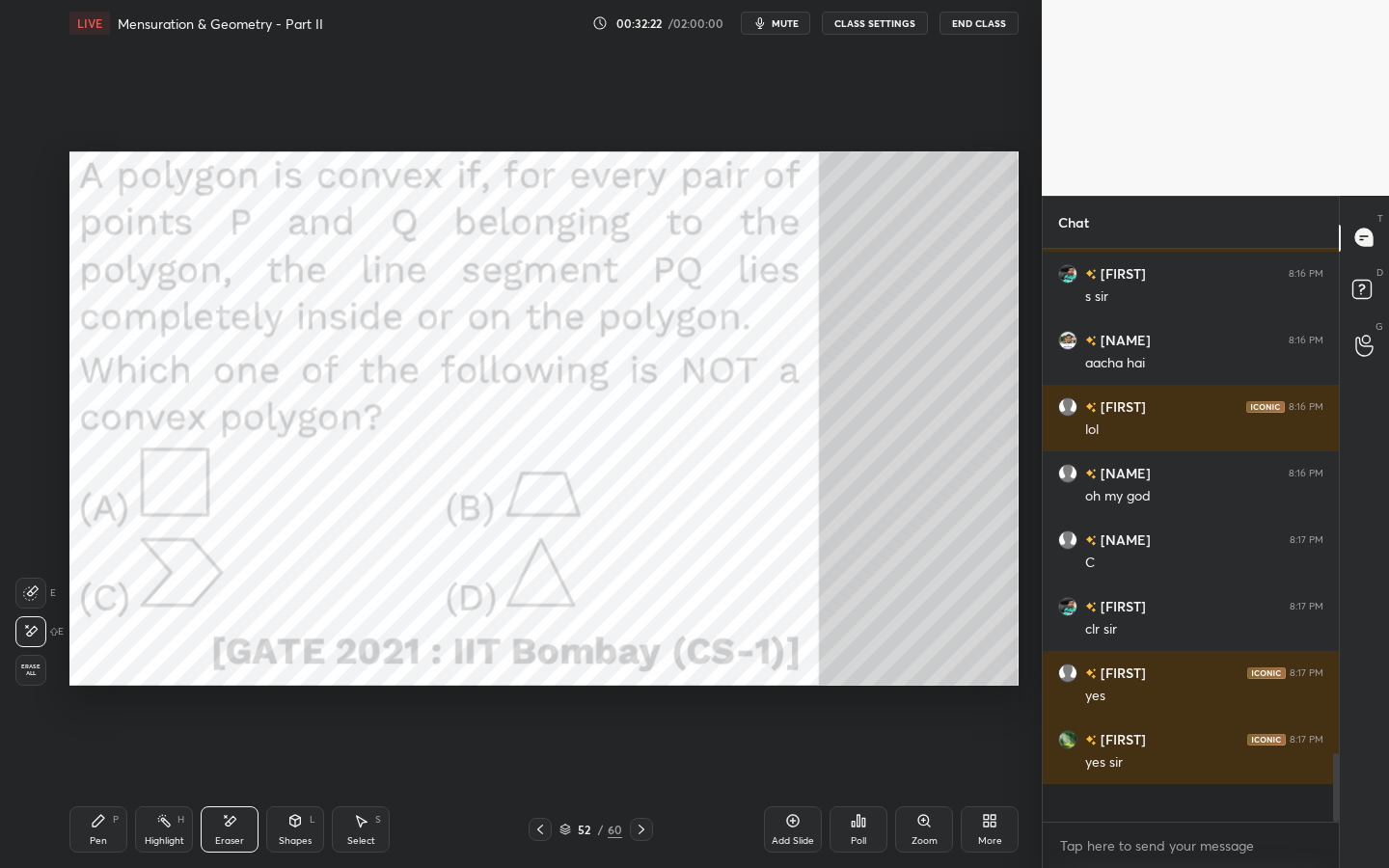 scroll, scrollTop: 6, scrollLeft: 7, axis: both 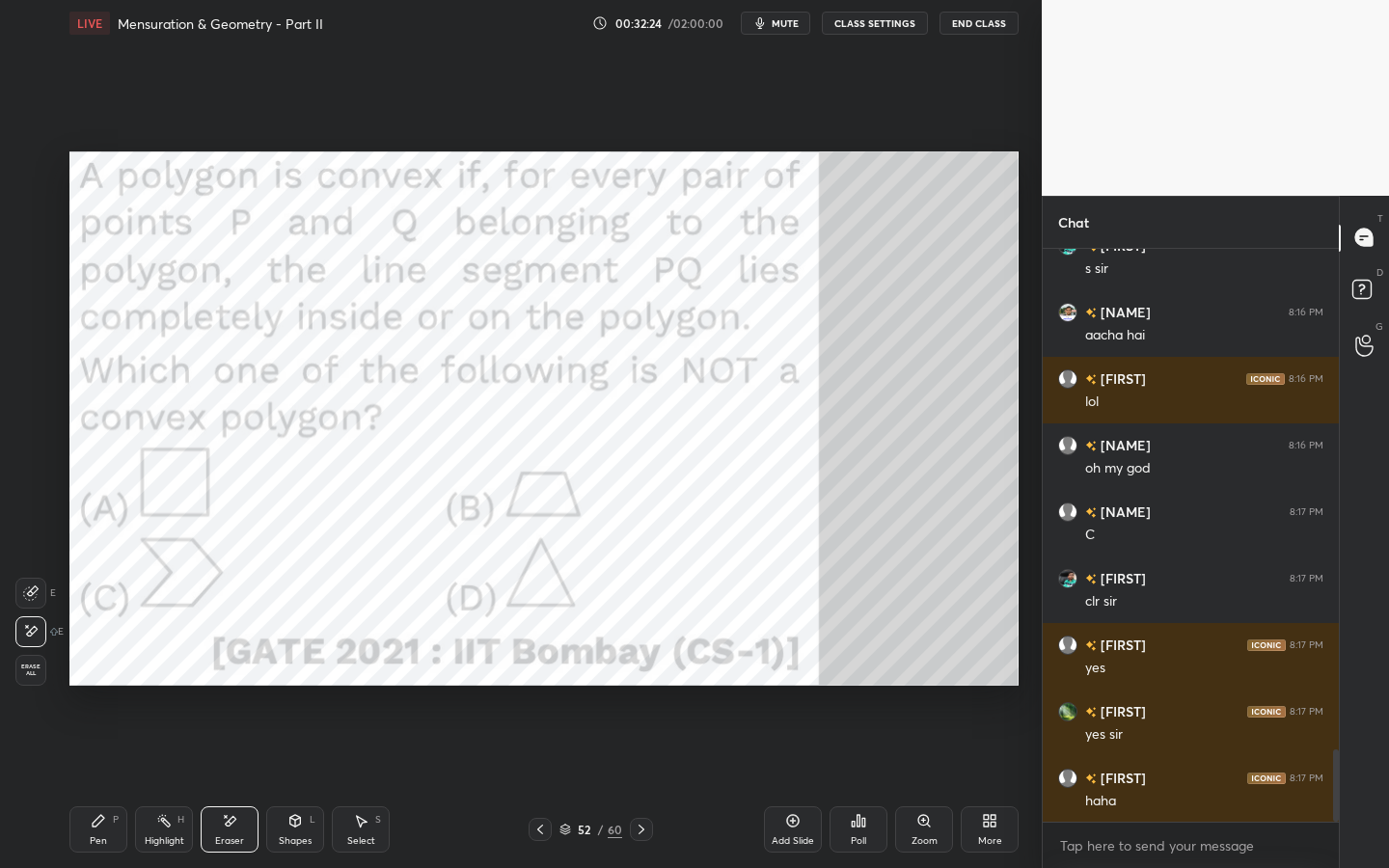 click on "Pen P" at bounding box center [98, 829] 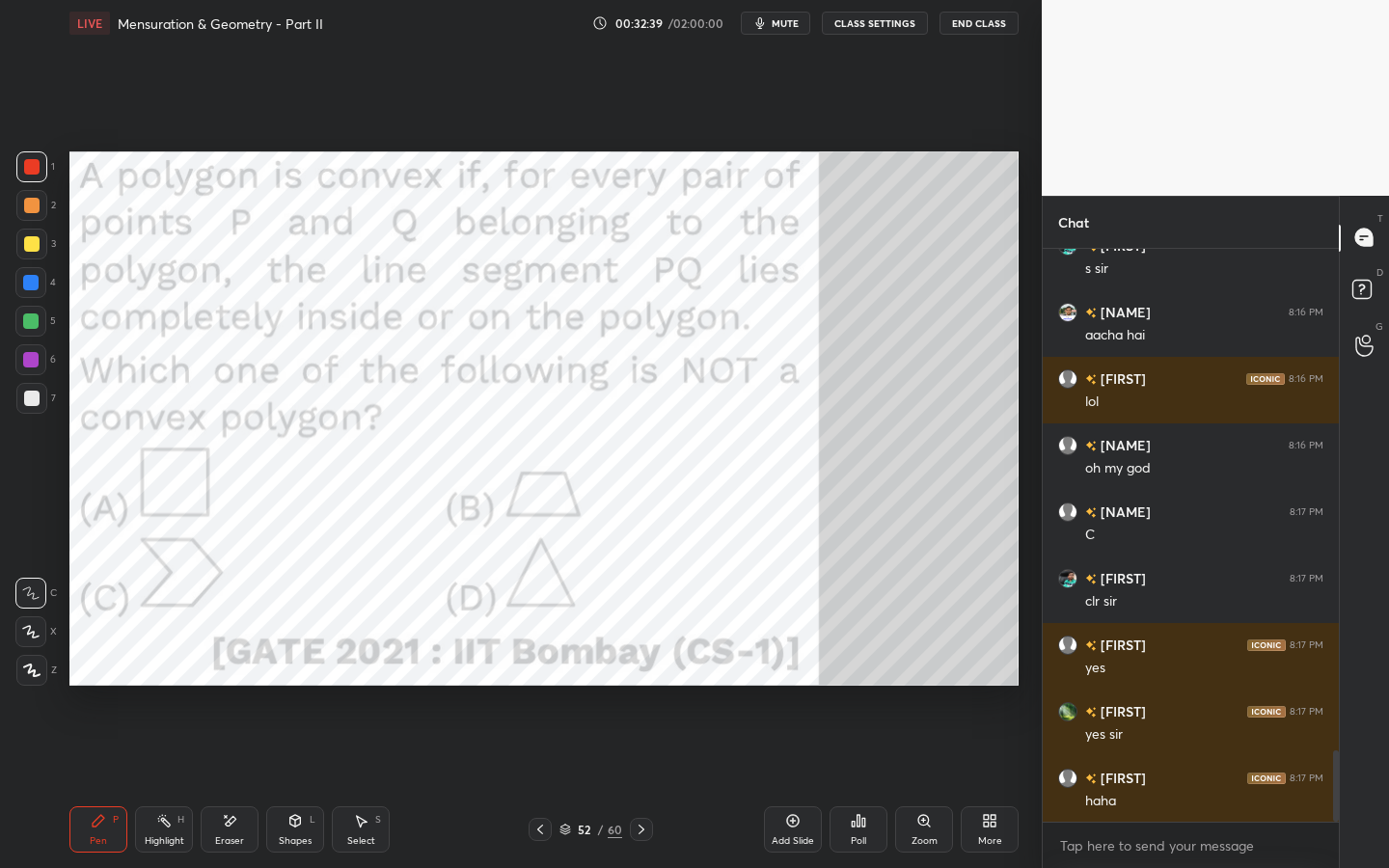 scroll, scrollTop: 4042, scrollLeft: 0, axis: vertical 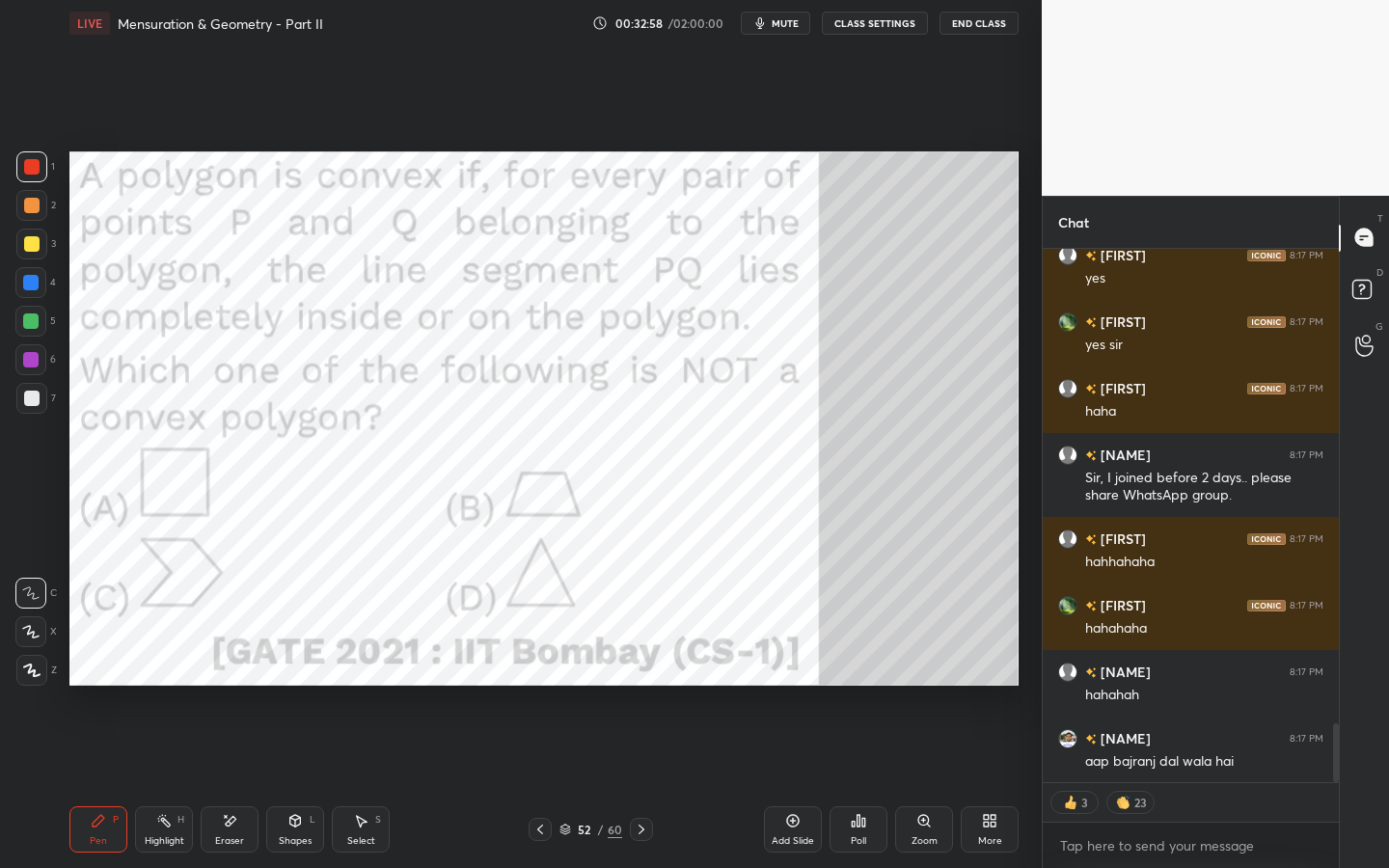 drag, startPoint x: 563, startPoint y: 831, endPoint x: 572, endPoint y: 815, distance: 18.35756 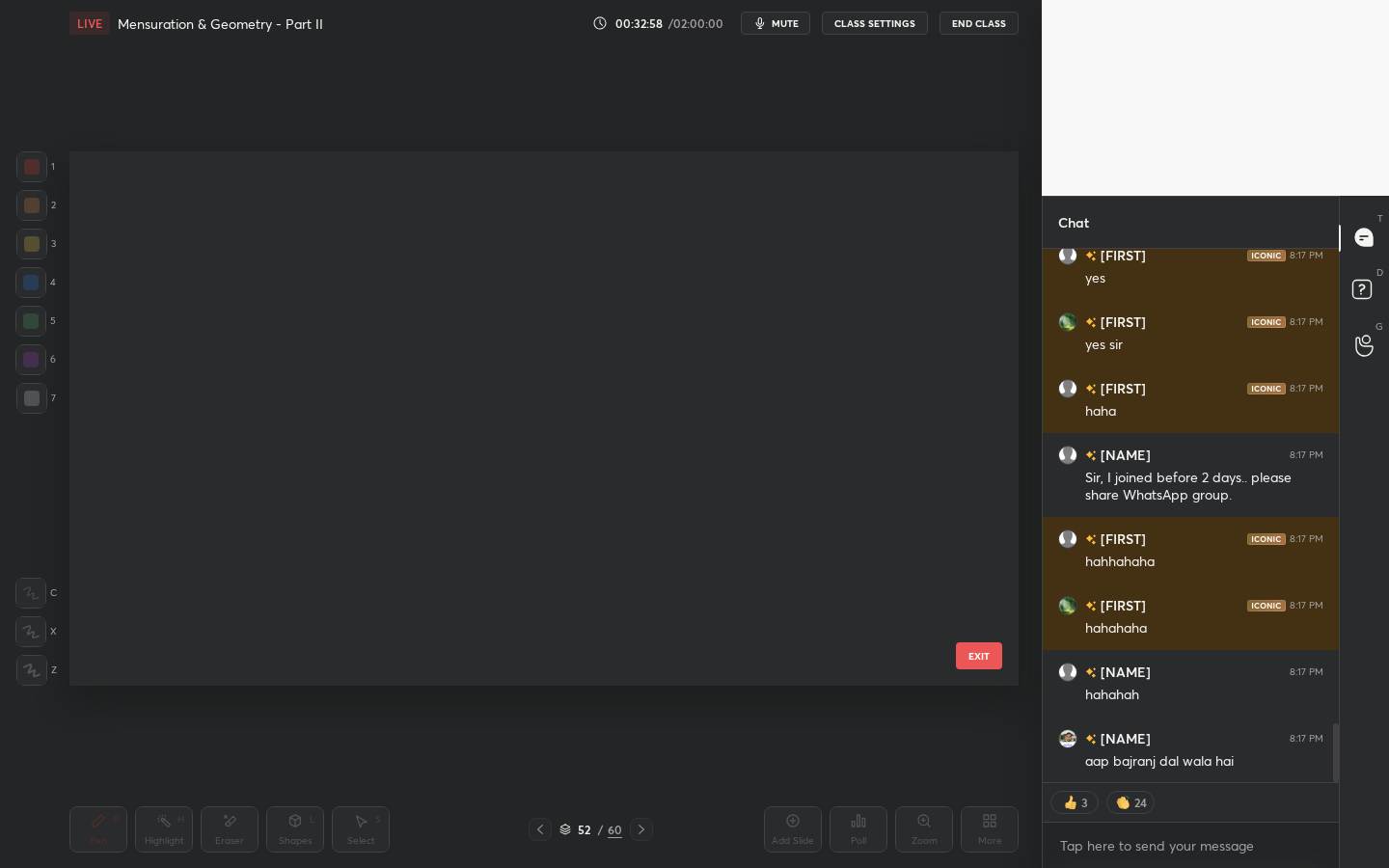 scroll, scrollTop: 2408, scrollLeft: 0, axis: vertical 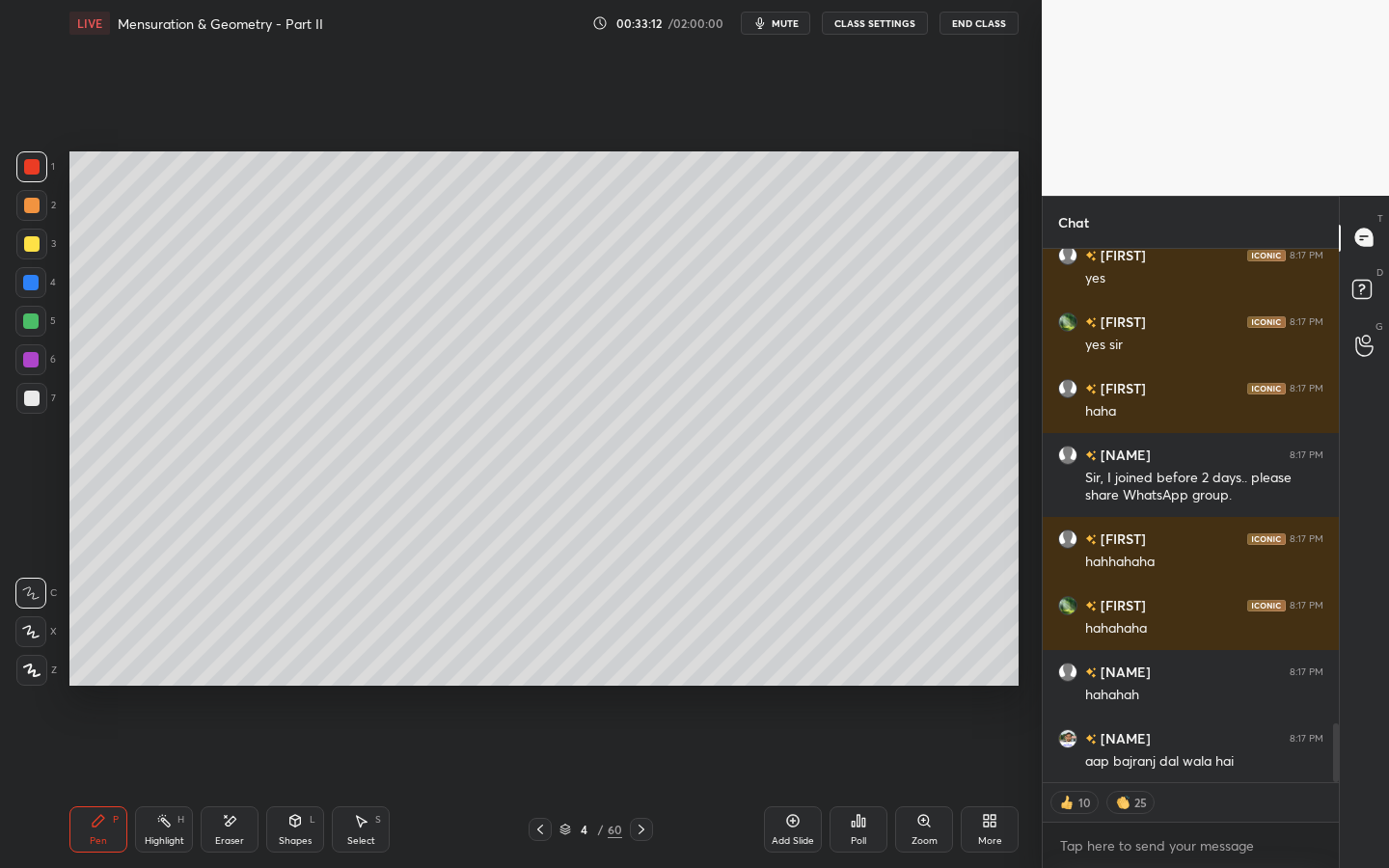 click on "Add Slide" at bounding box center [793, 829] 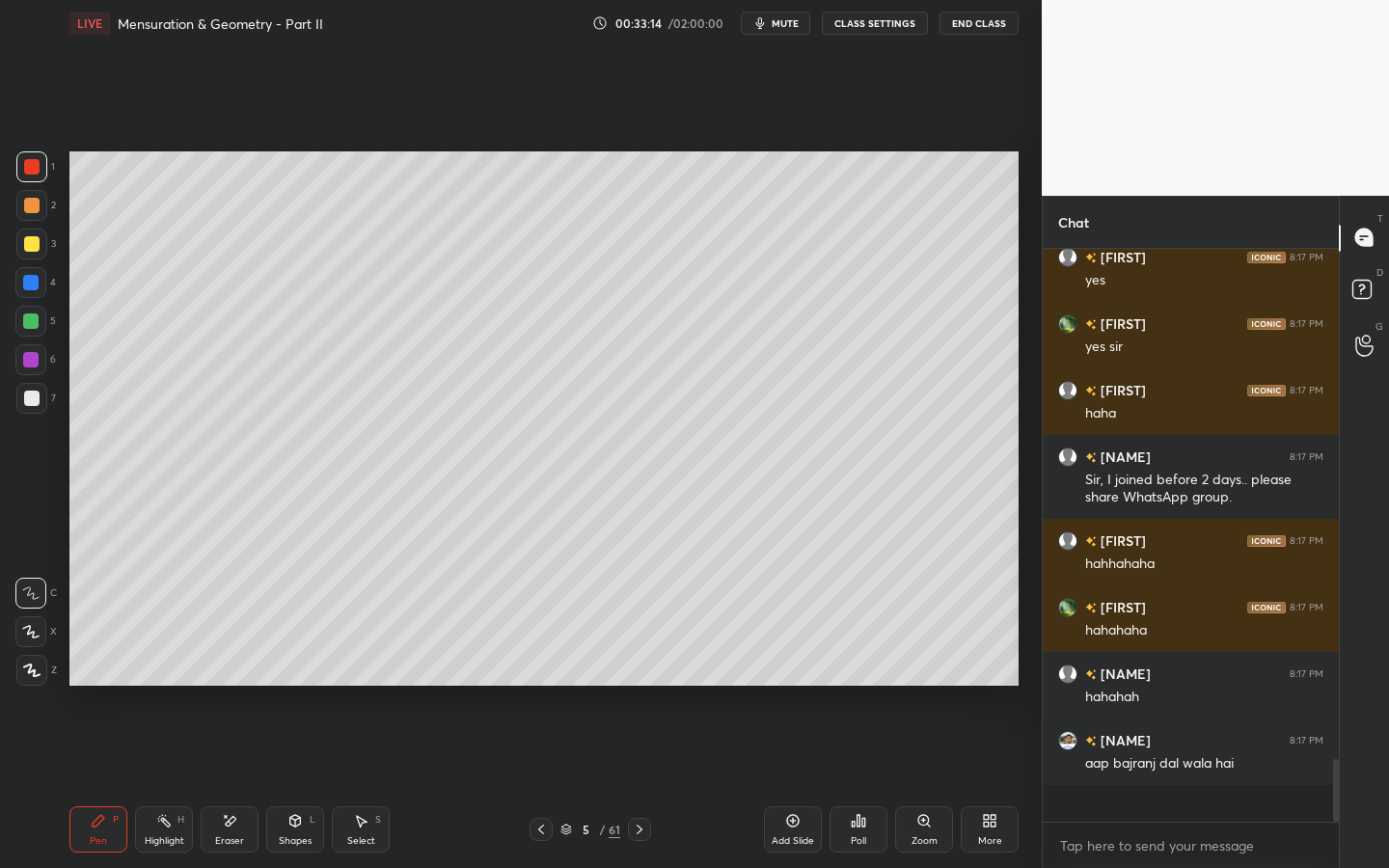 scroll, scrollTop: 7, scrollLeft: 7, axis: both 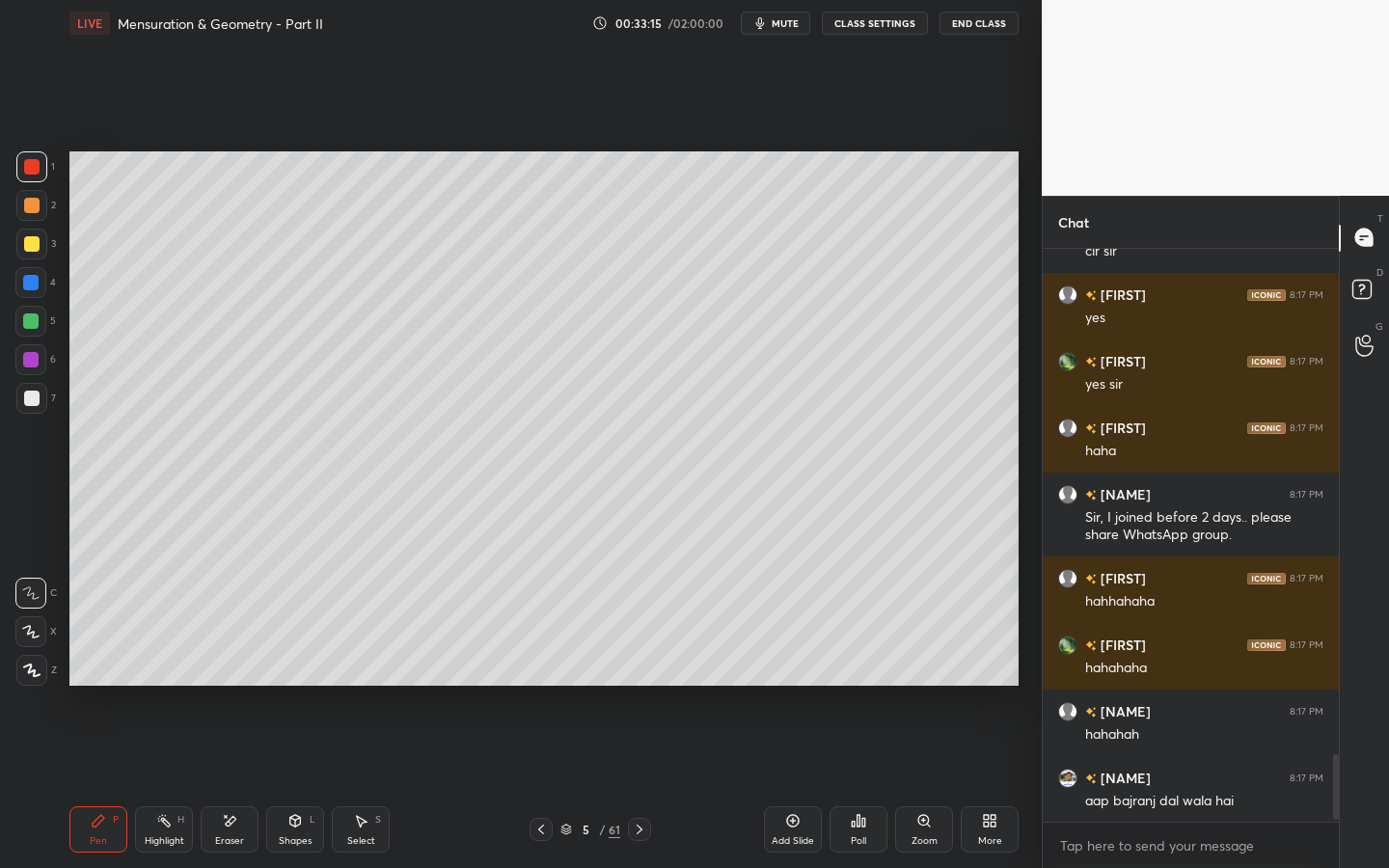 drag, startPoint x: 35, startPoint y: 249, endPoint x: 67, endPoint y: 218, distance: 44.55334 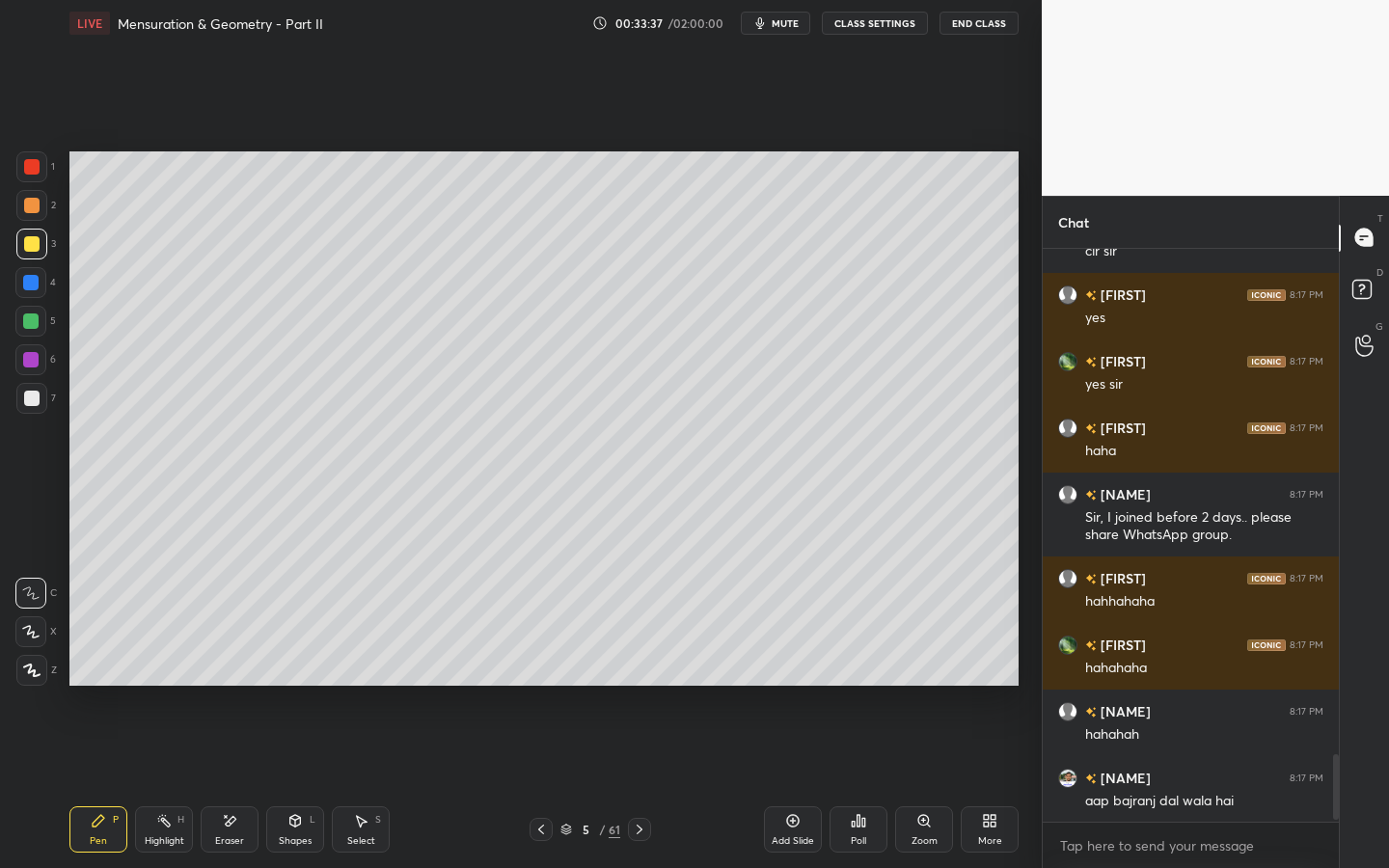 drag, startPoint x: 36, startPoint y: 321, endPoint x: 67, endPoint y: 285, distance: 47.5079 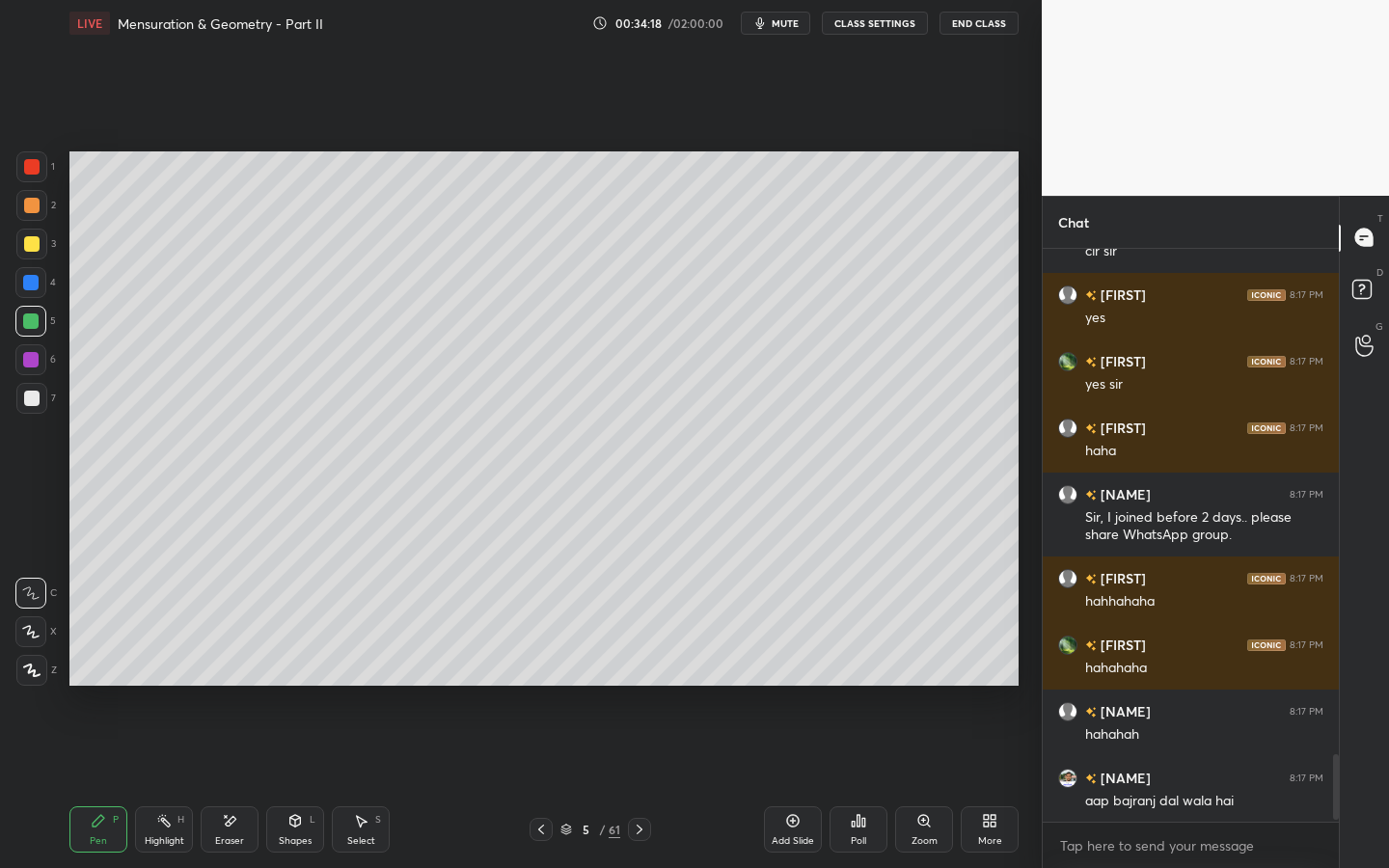 scroll, scrollTop: 528, scrollLeft: 290, axis: both 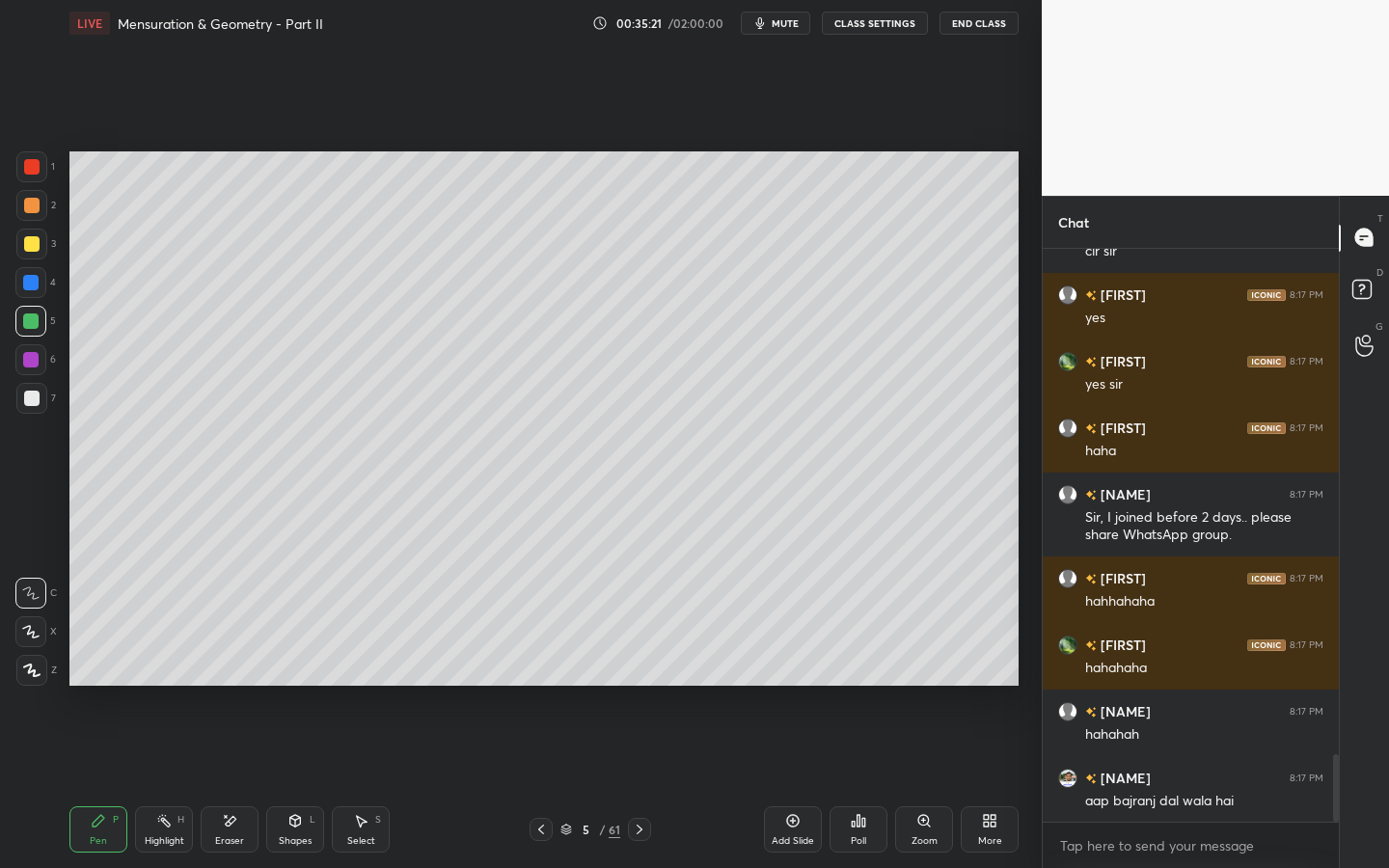 click at bounding box center (541, 829) 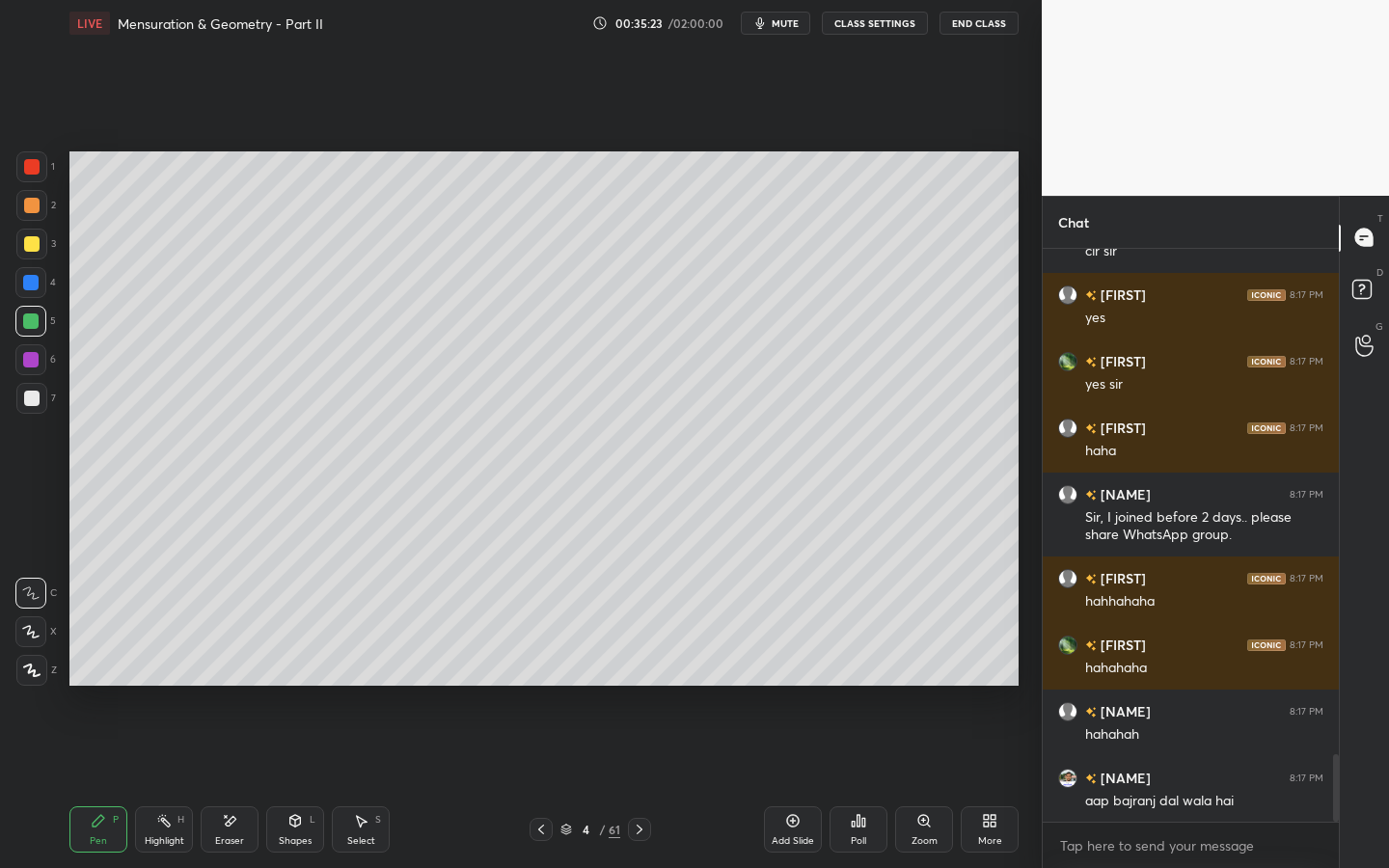 click on "Highlight" at bounding box center (164, 841) 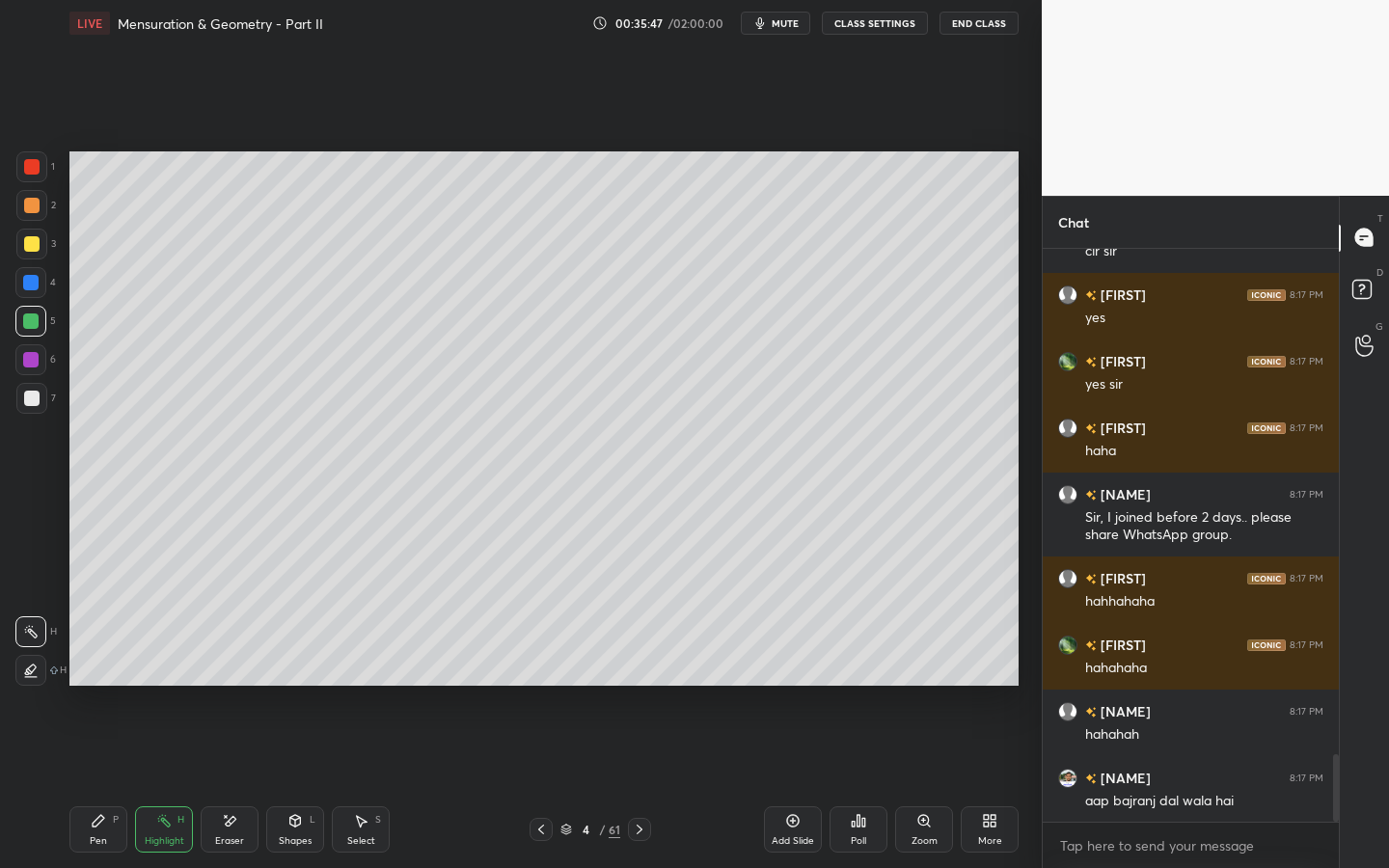 click at bounding box center [640, 829] 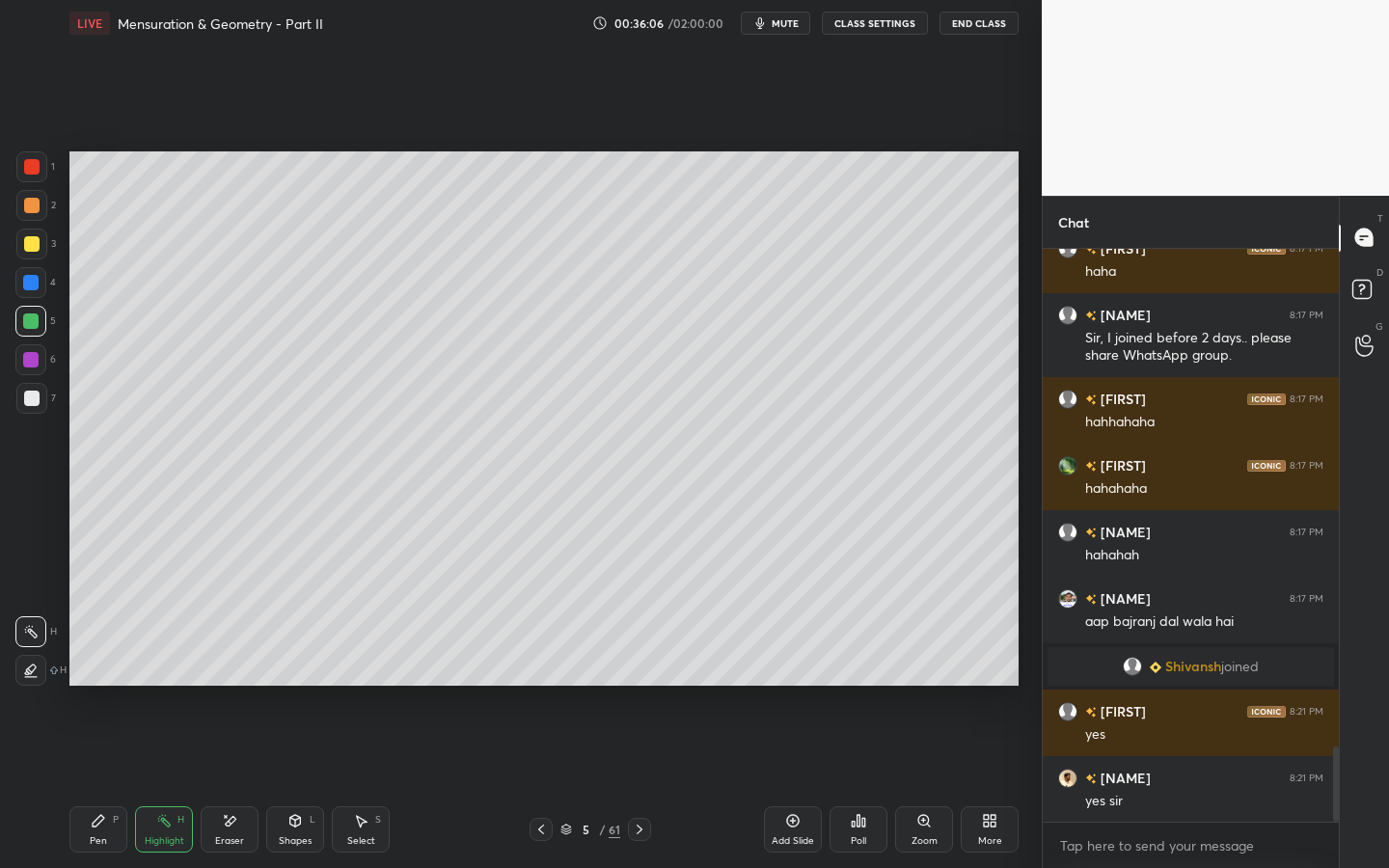scroll, scrollTop: 3847, scrollLeft: 0, axis: vertical 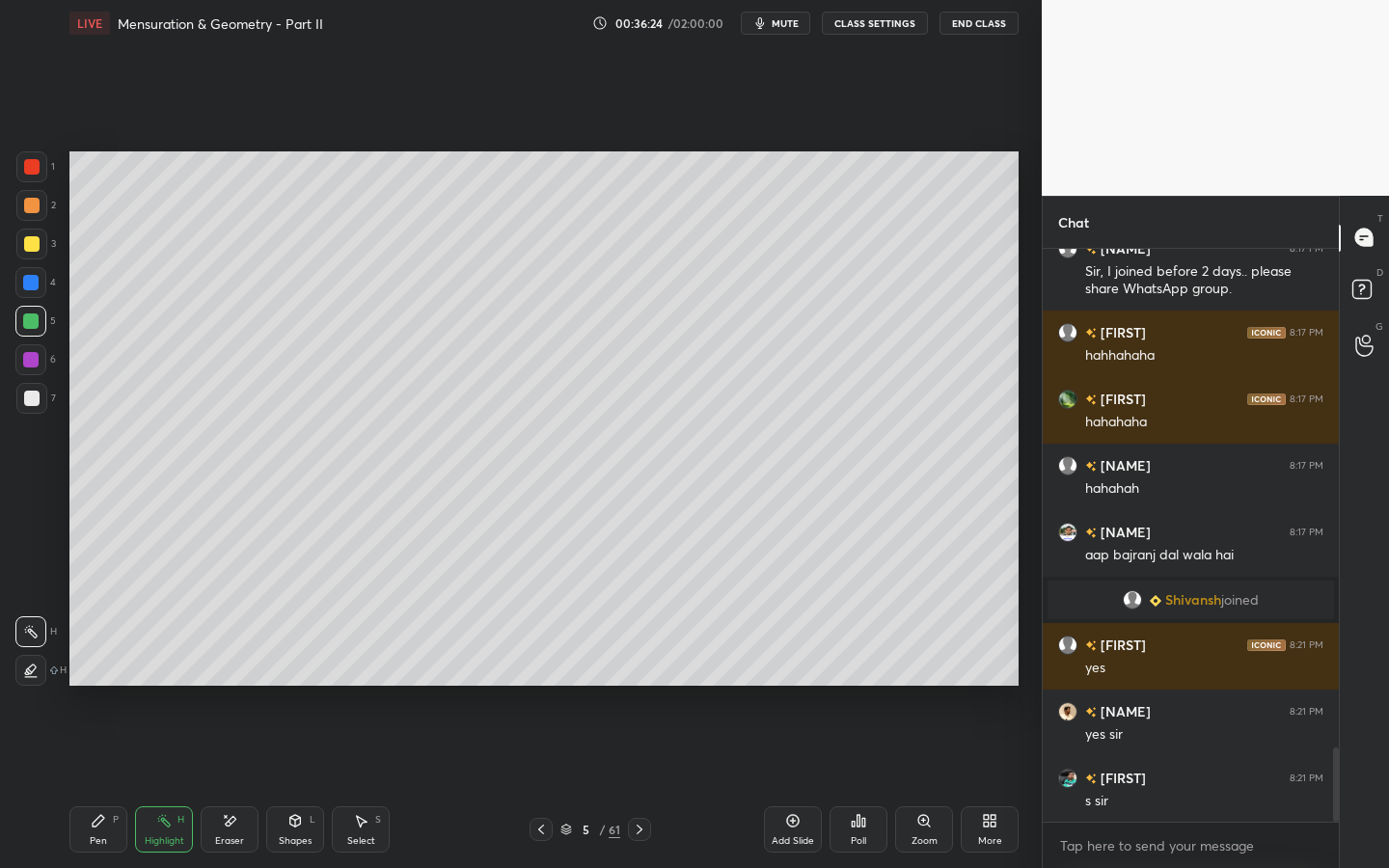 click at bounding box center [32, 398] 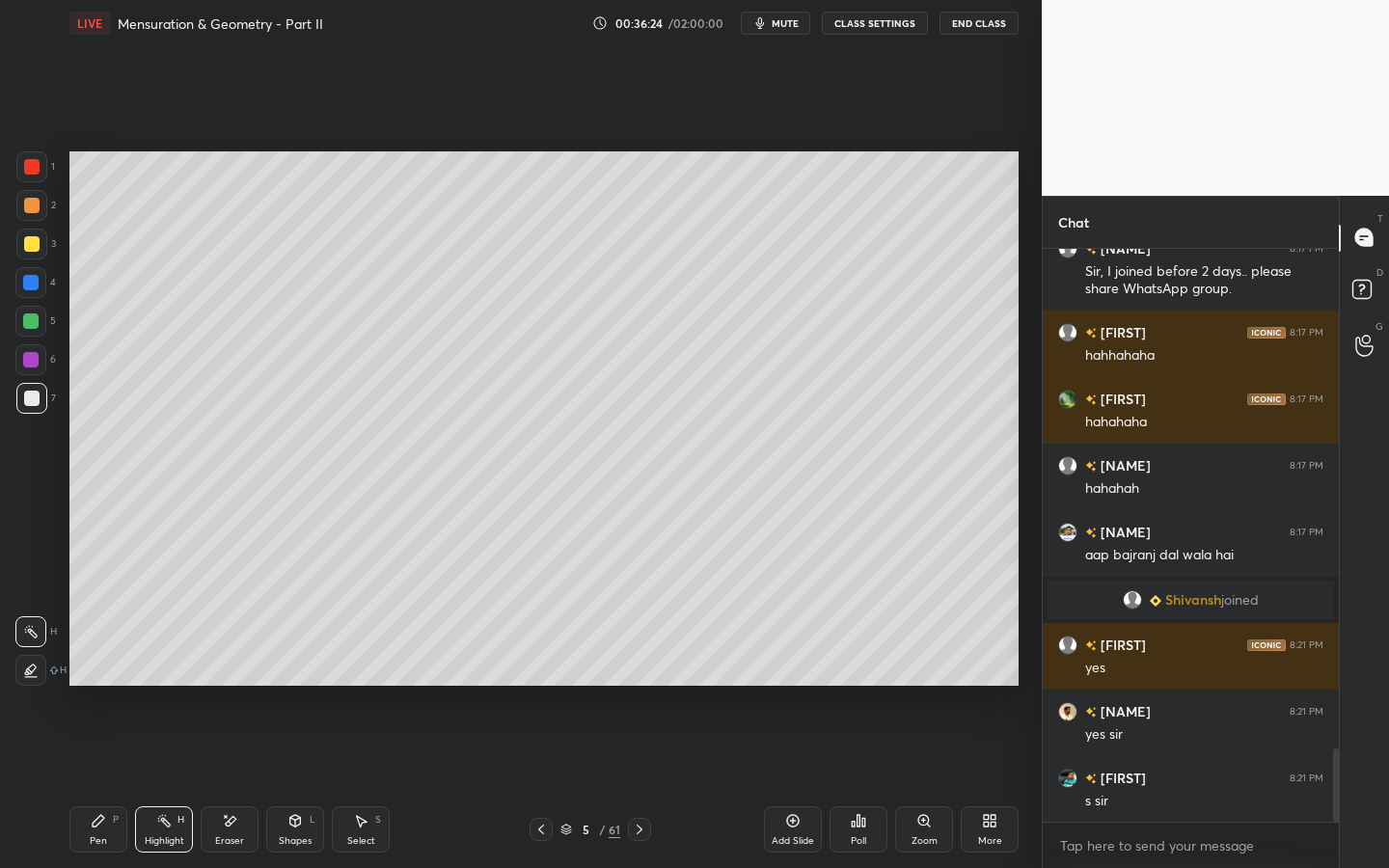 scroll, scrollTop: 3914, scrollLeft: 0, axis: vertical 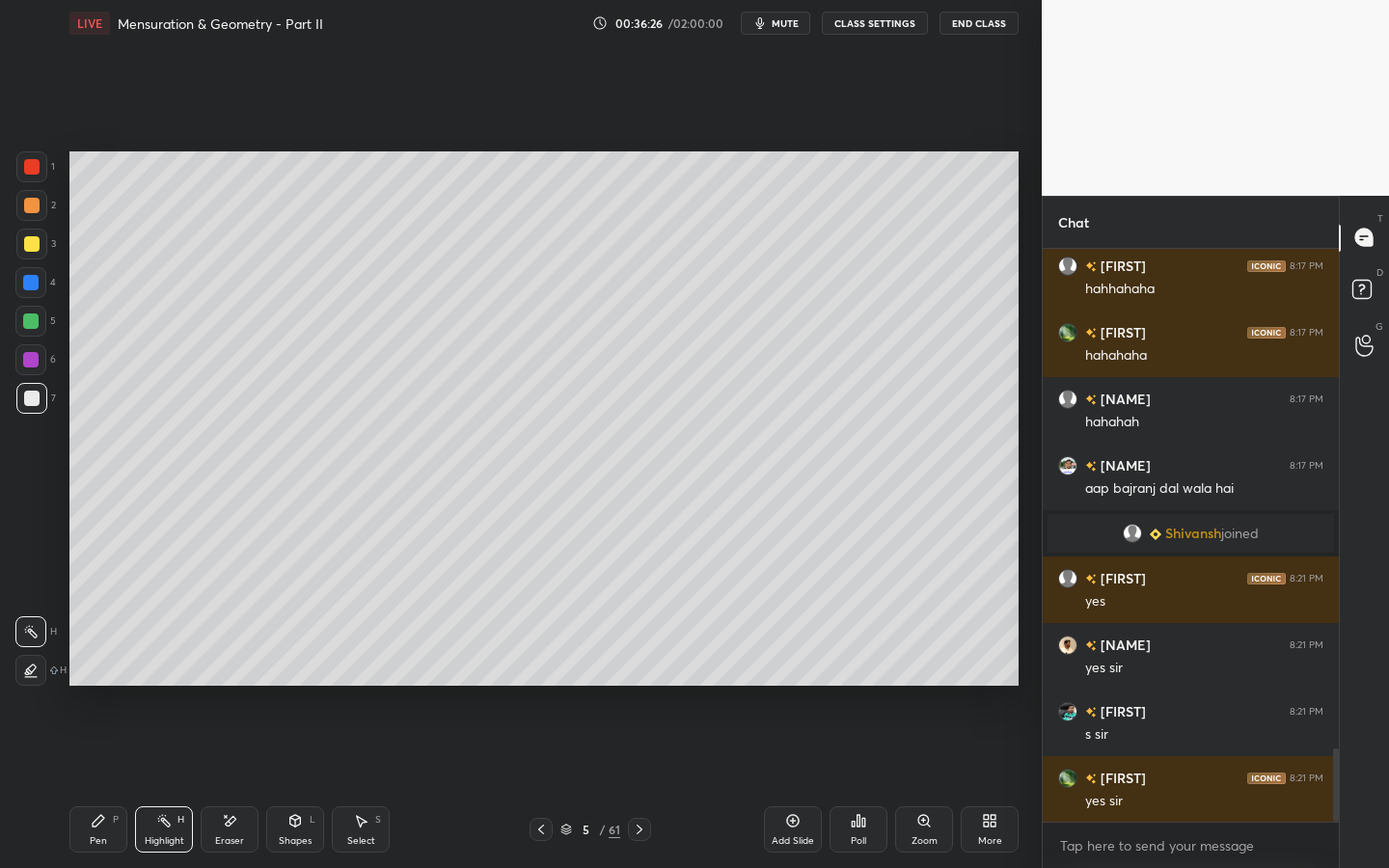 drag, startPoint x: 97, startPoint y: 836, endPoint x: 130, endPoint y: 725, distance: 115.80155 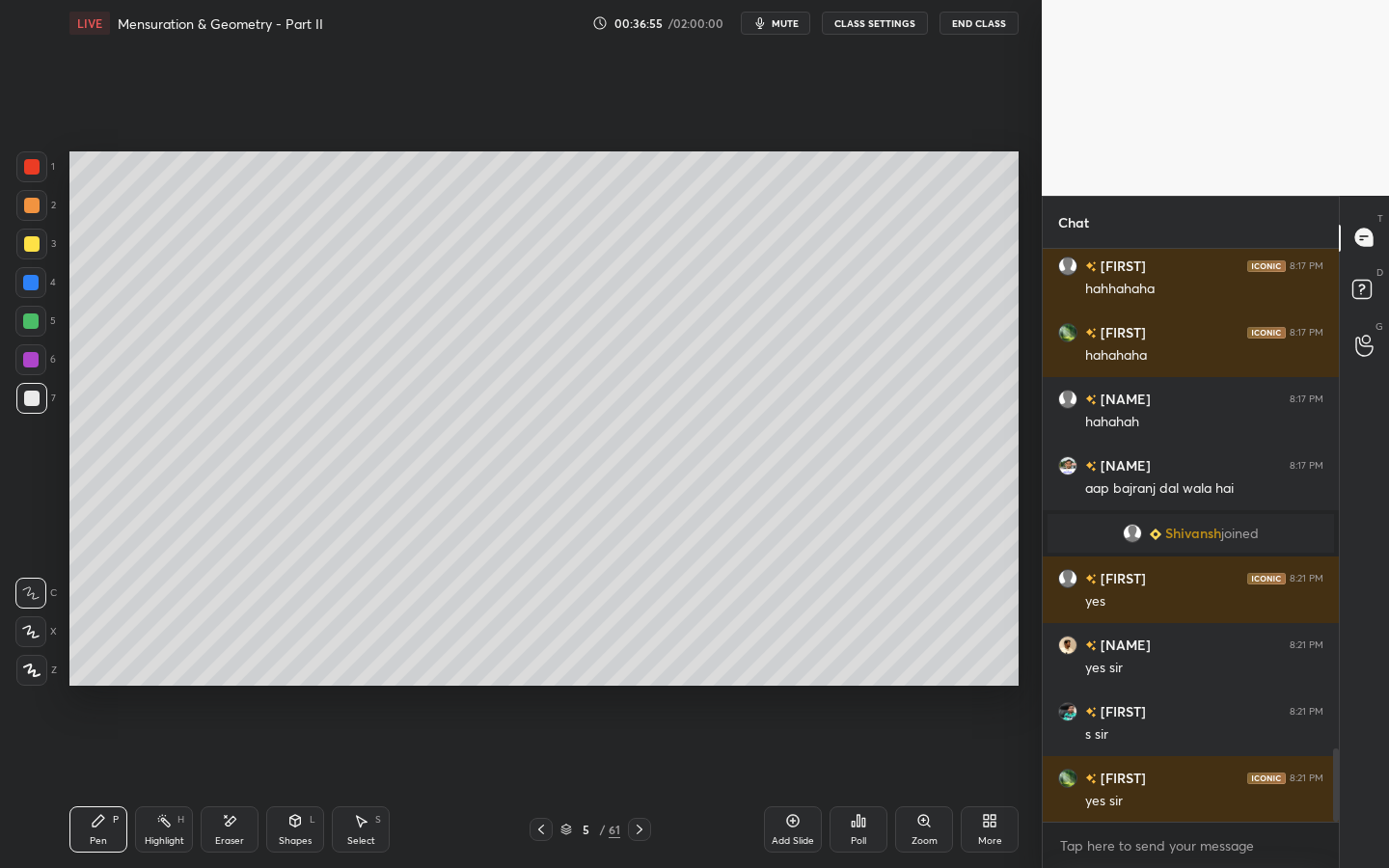 drag, startPoint x: 162, startPoint y: 827, endPoint x: 173, endPoint y: 815, distance: 16.27882 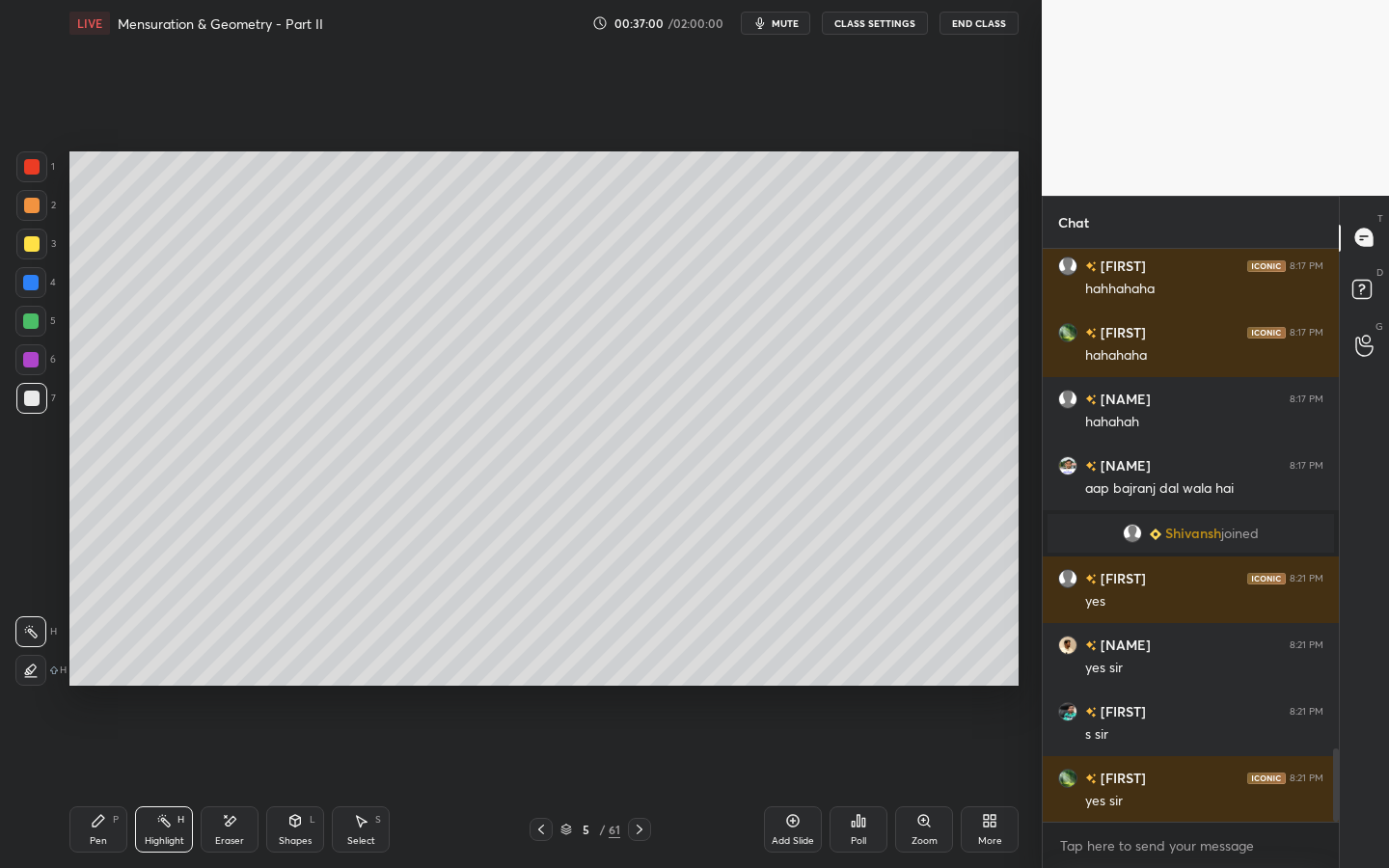 scroll, scrollTop: 528, scrollLeft: 290, axis: both 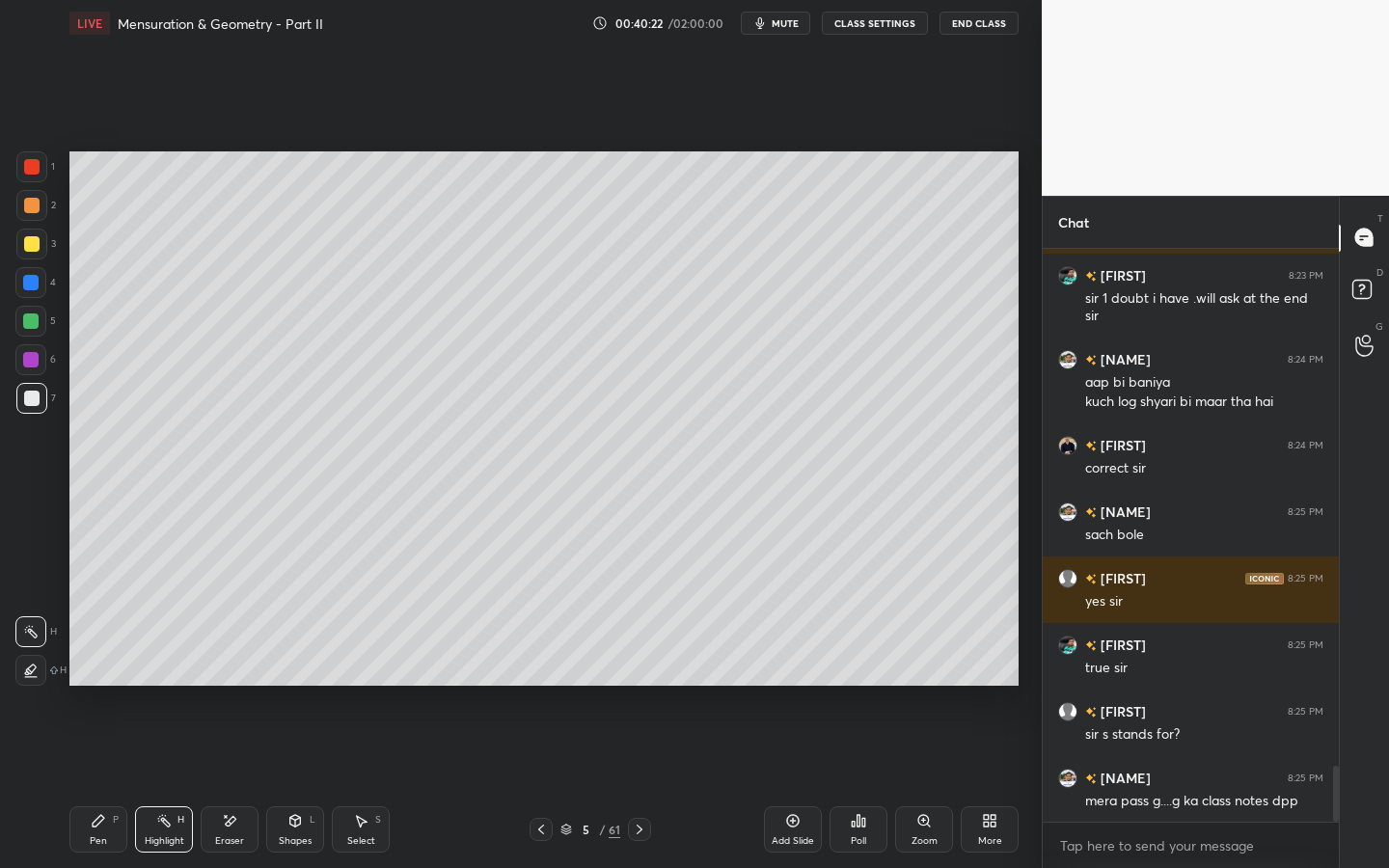 drag, startPoint x: 109, startPoint y: 827, endPoint x: 162, endPoint y: 753, distance: 91.02198 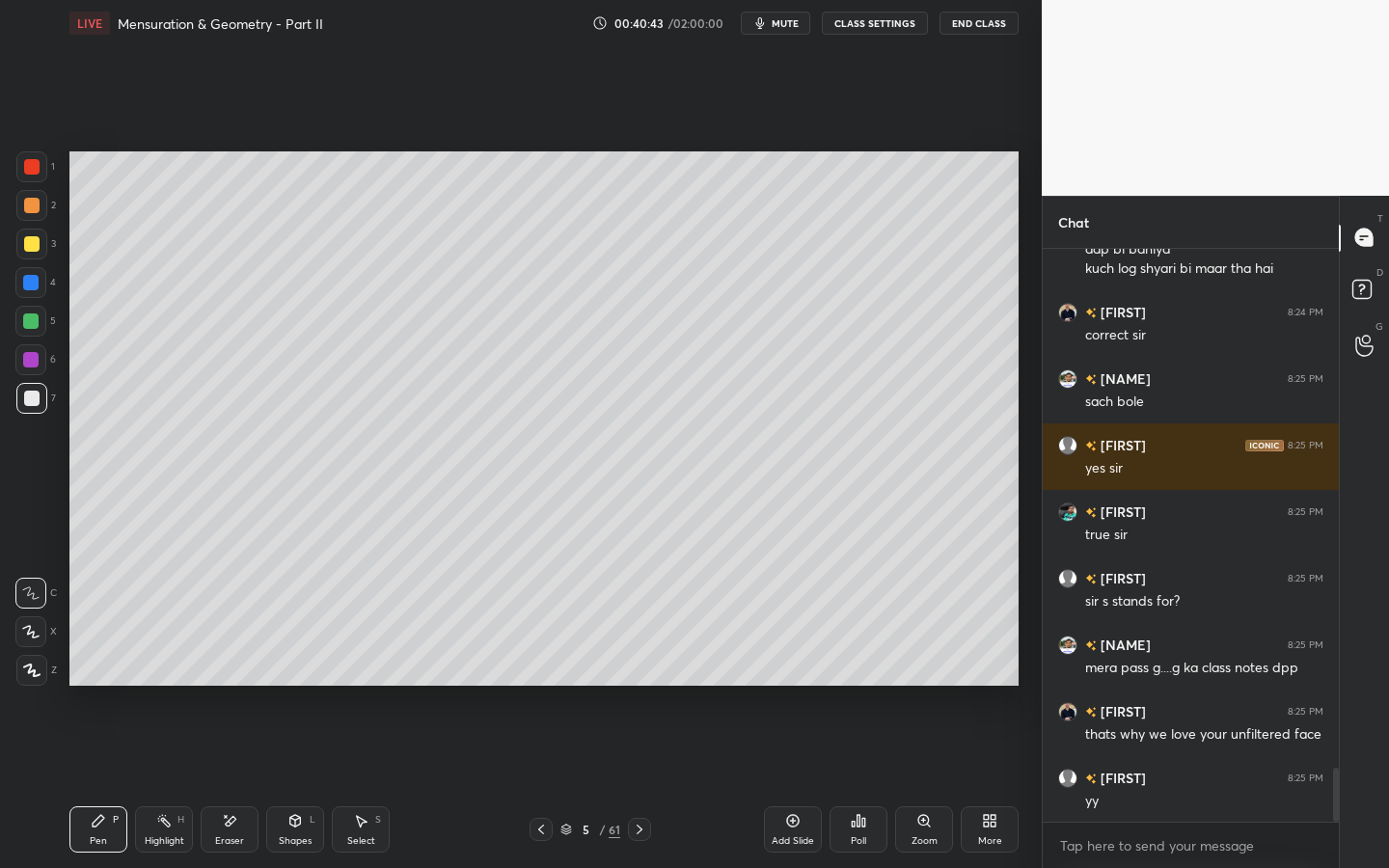 scroll, scrollTop: 5516, scrollLeft: 0, axis: vertical 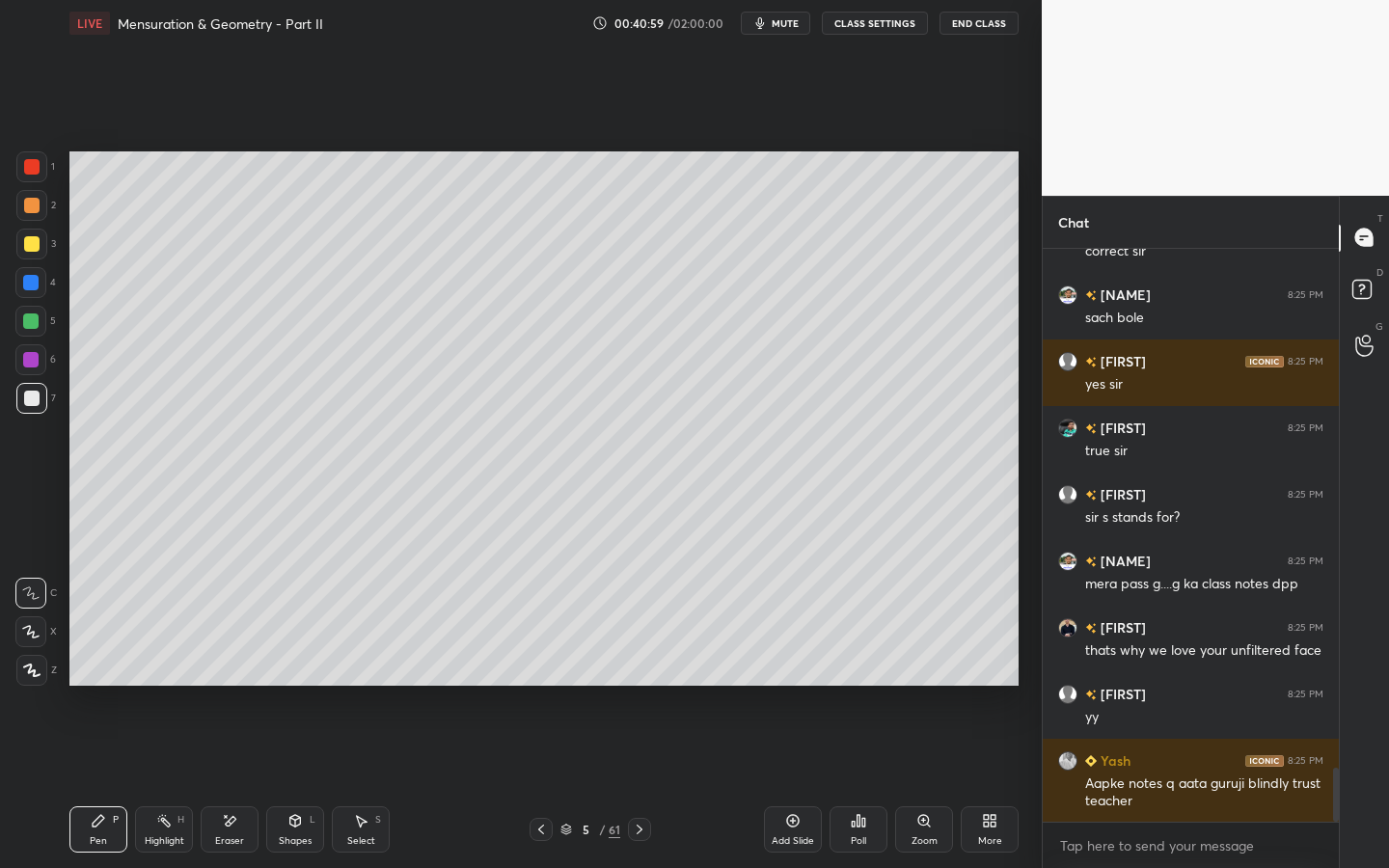 click on "Add Slide" at bounding box center [793, 829] 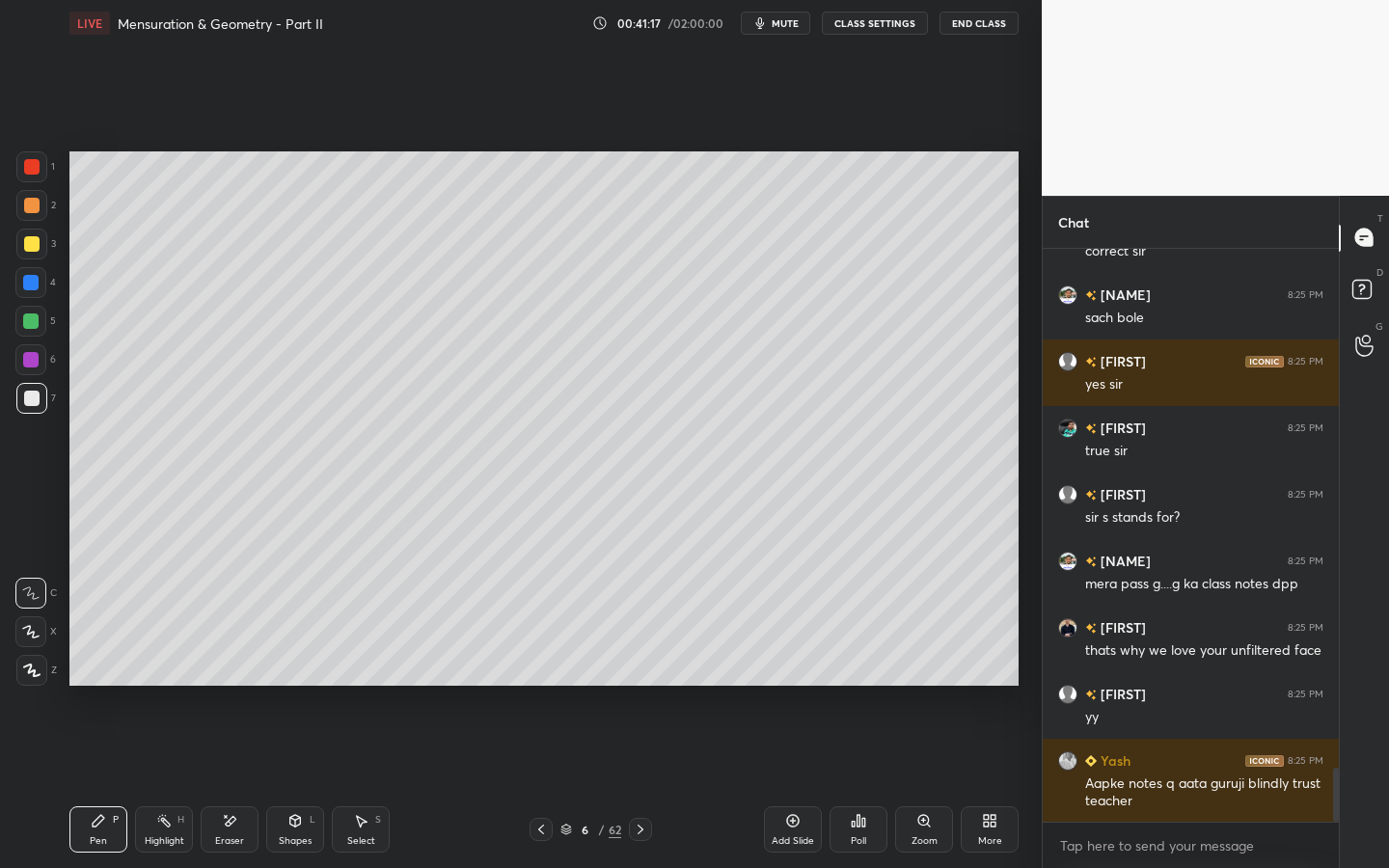 drag, startPoint x: 288, startPoint y: 832, endPoint x: 291, endPoint y: 802, distance: 30.149627 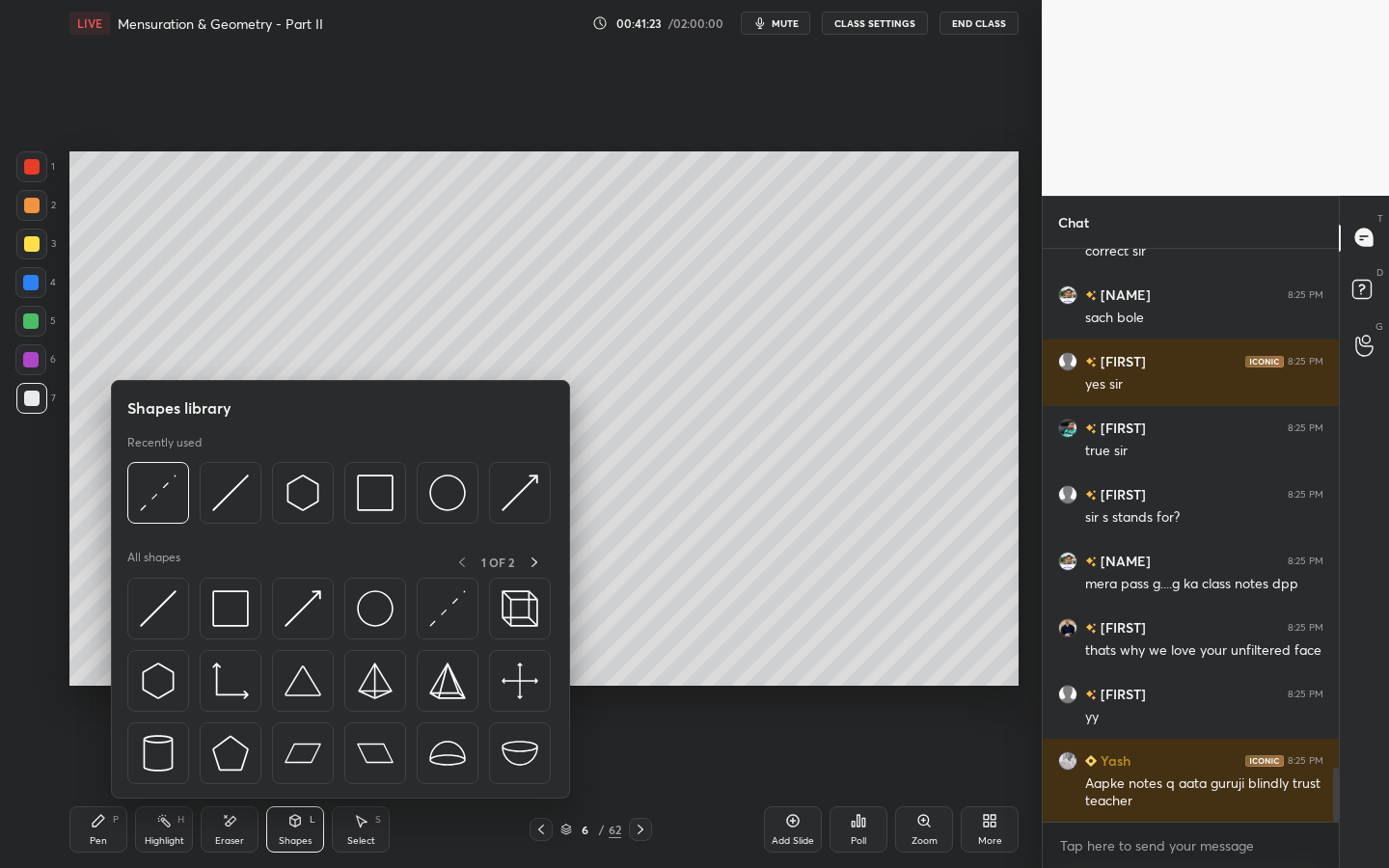 click at bounding box center [303, 681] 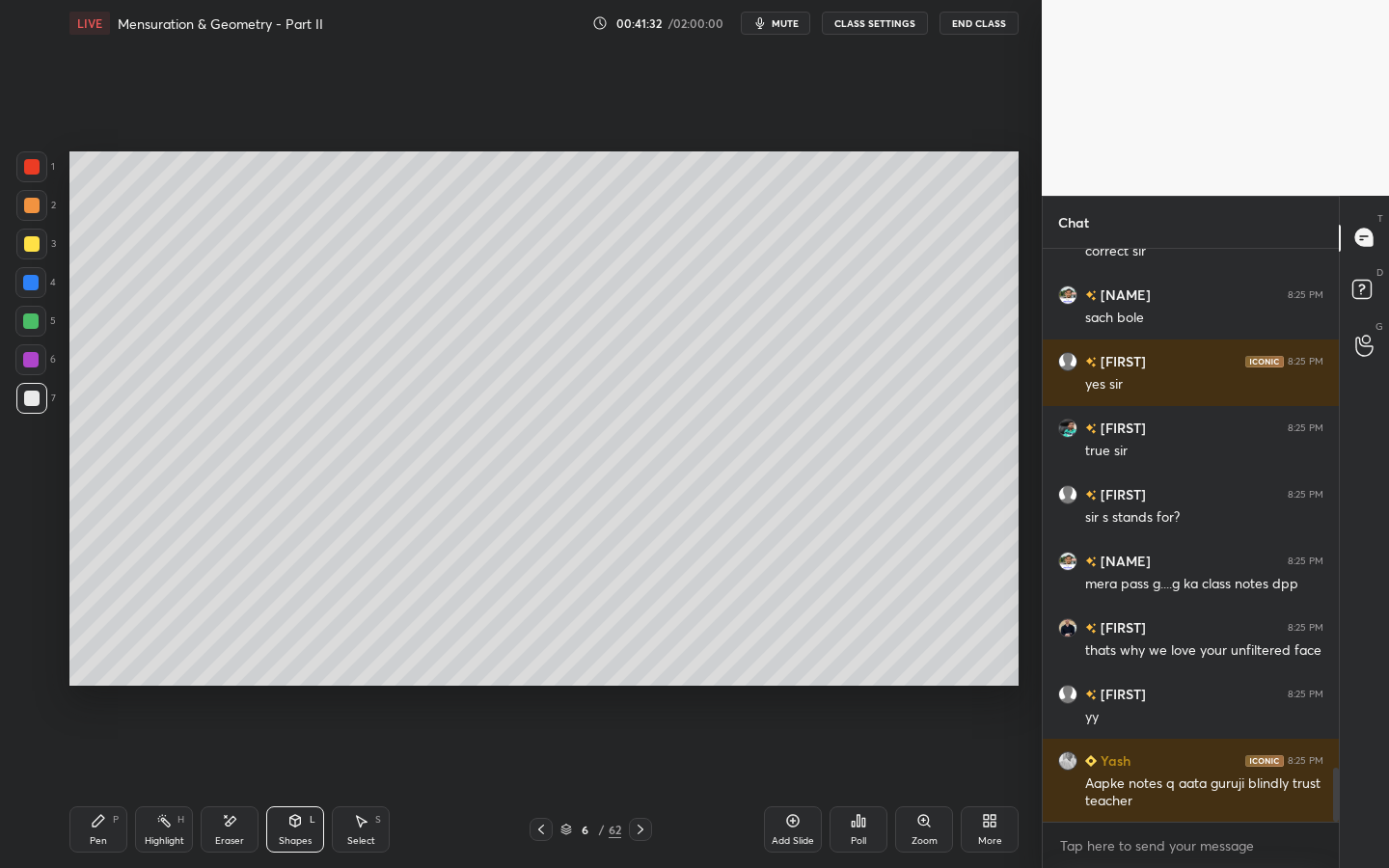 drag, startPoint x: 103, startPoint y: 830, endPoint x: 120, endPoint y: 819, distance: 20.248457 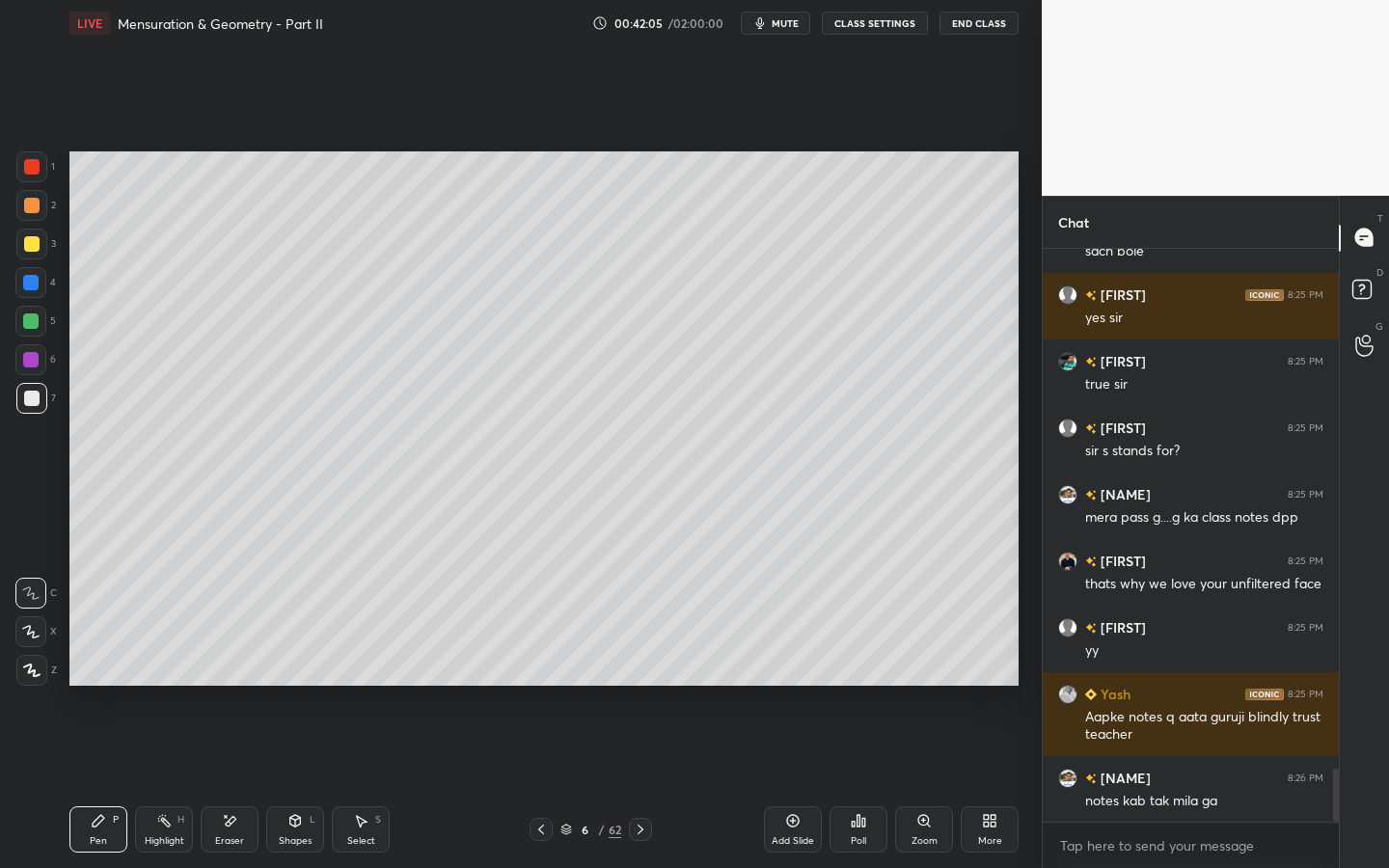 scroll, scrollTop: 5649, scrollLeft: 0, axis: vertical 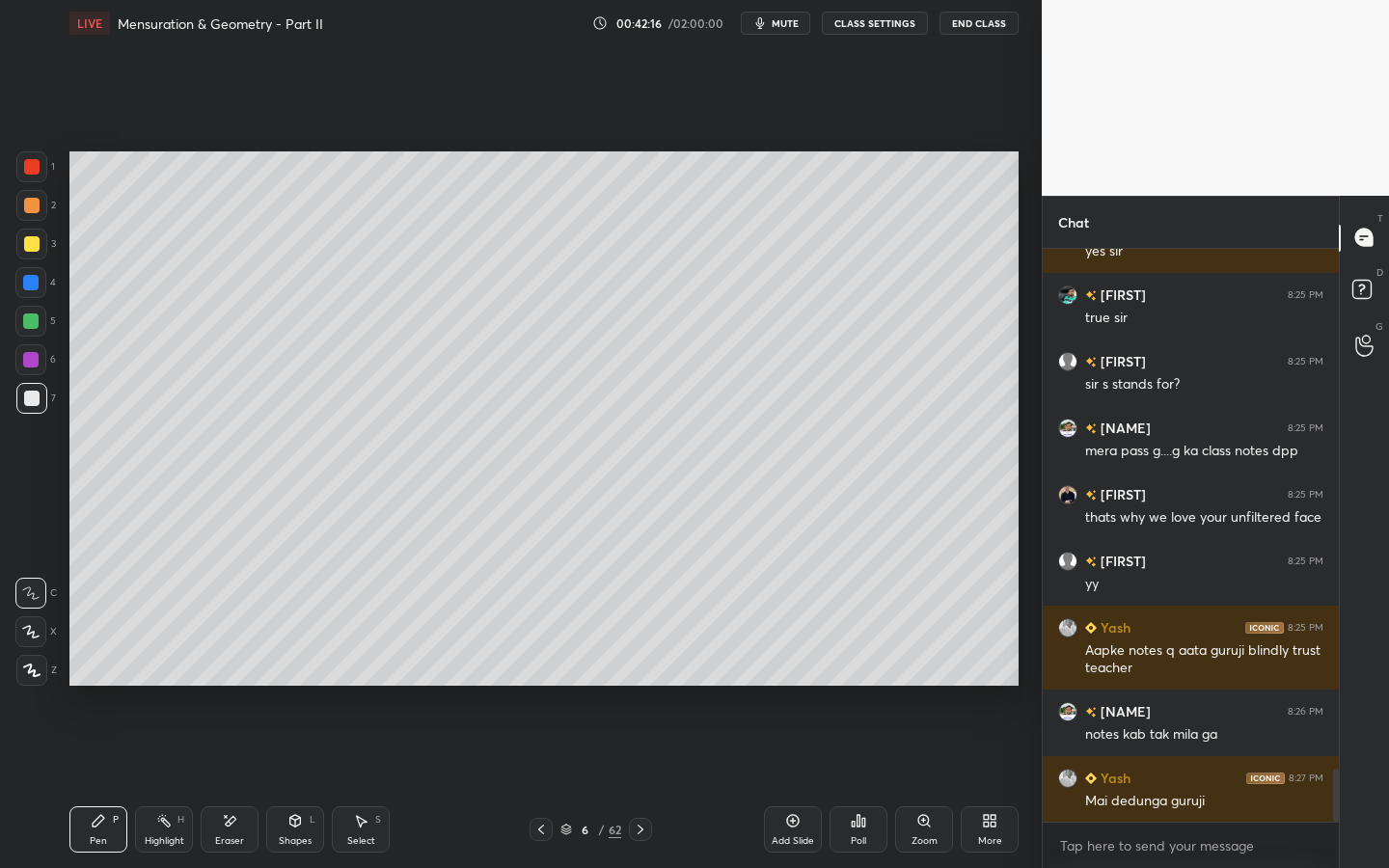 click on "mute" at bounding box center [785, 23] 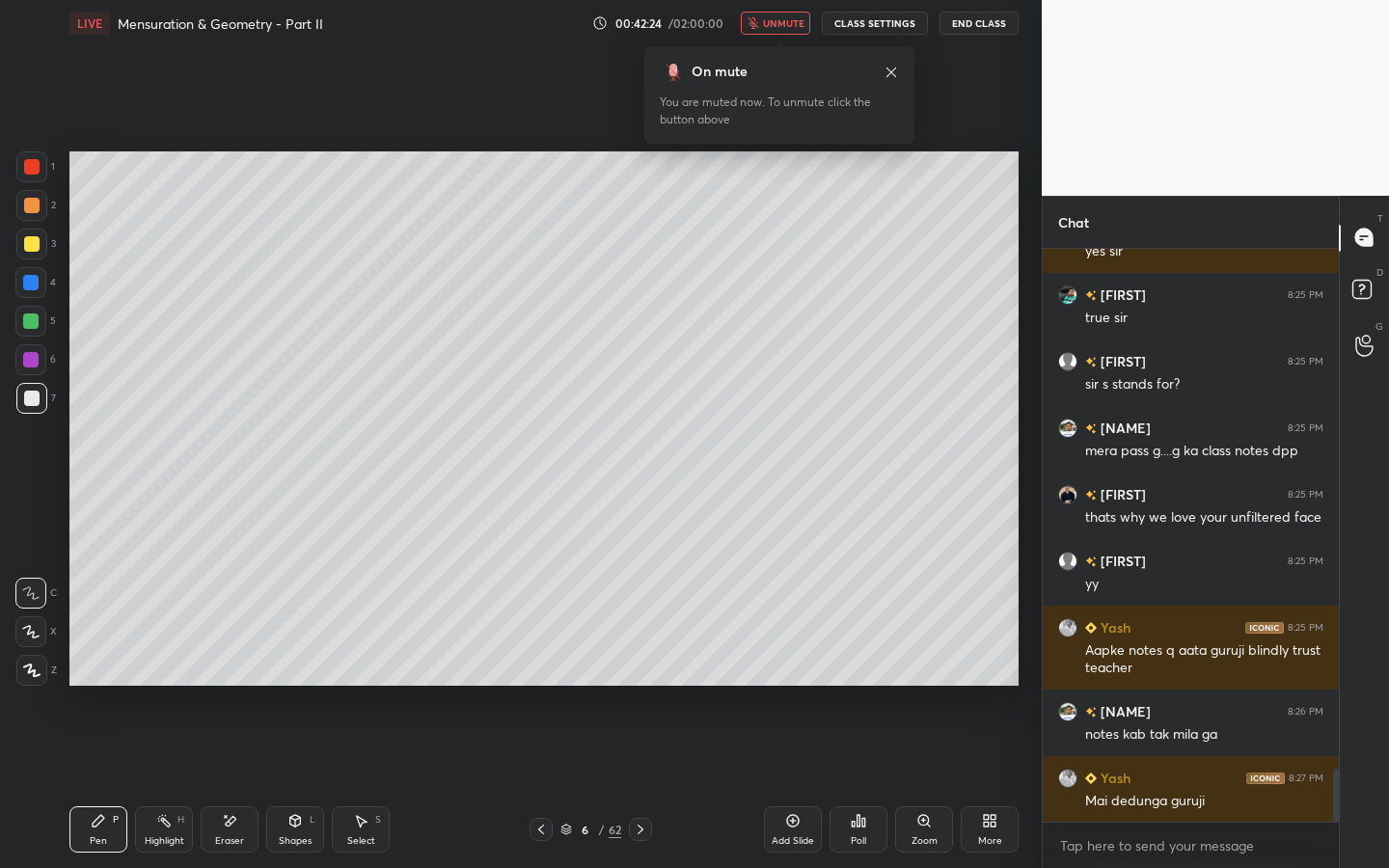 scroll, scrollTop: 5715, scrollLeft: 0, axis: vertical 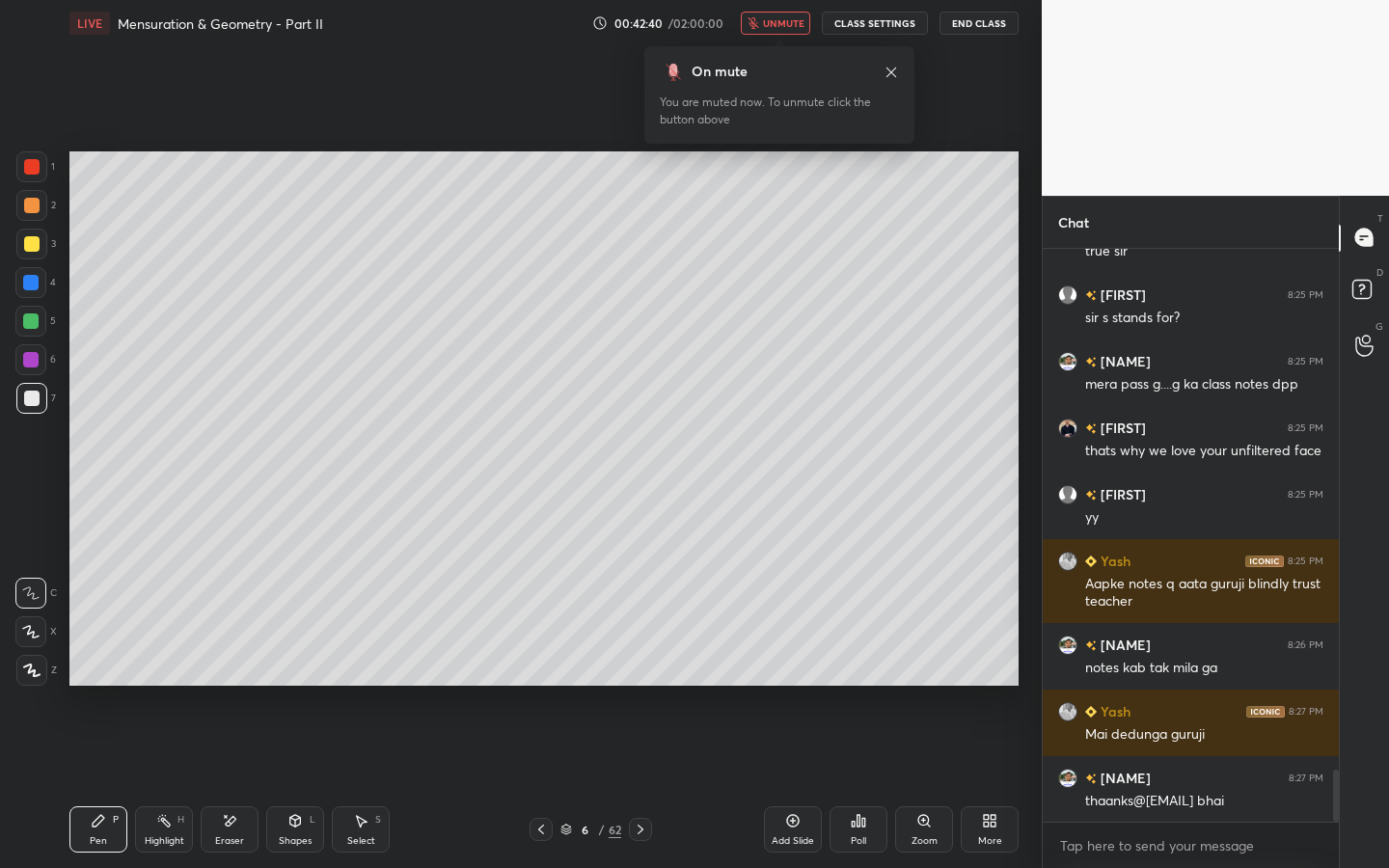 click on "unmute" at bounding box center (783, 23) 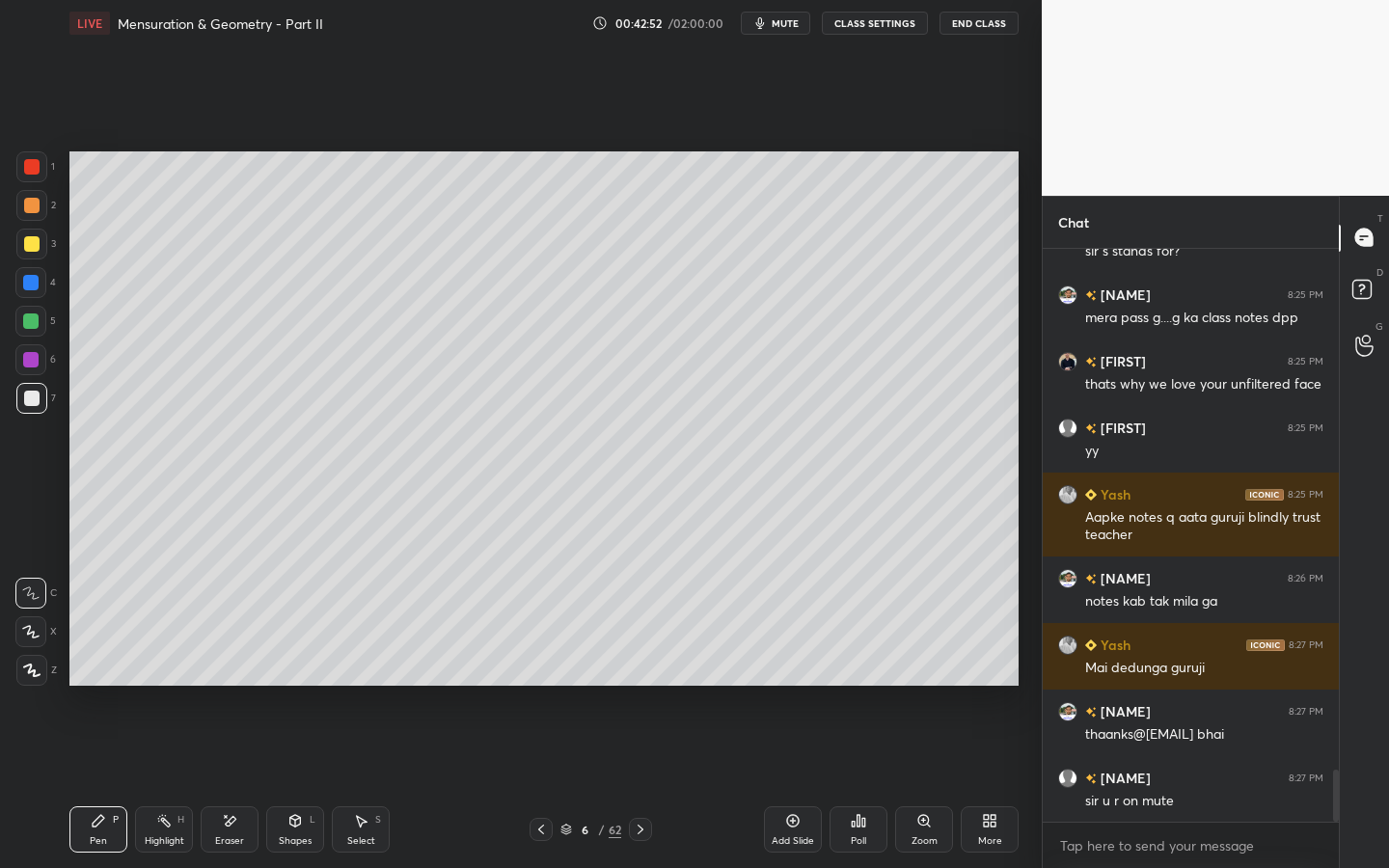 scroll, scrollTop: 5848, scrollLeft: 0, axis: vertical 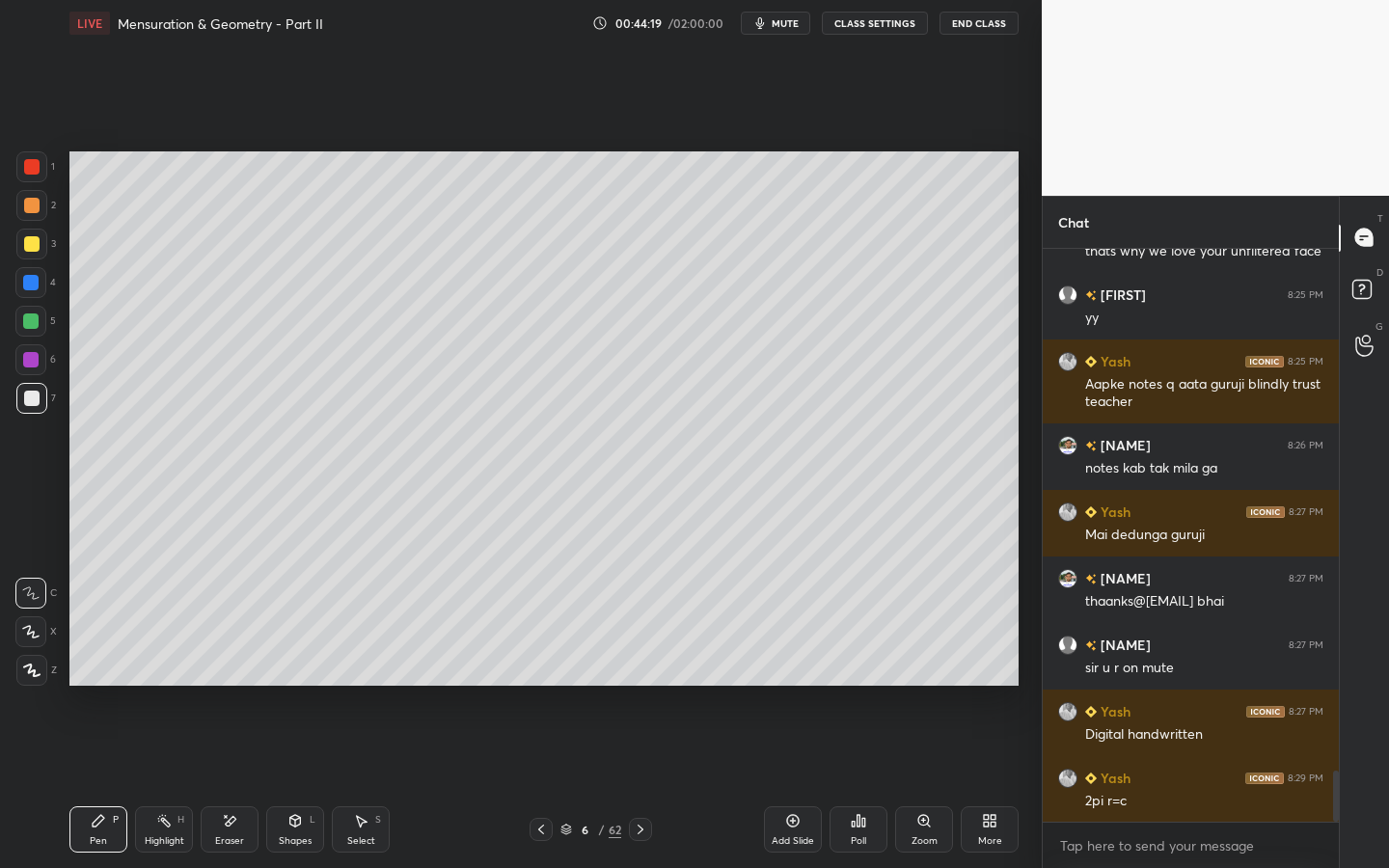 click on "Eraser" at bounding box center (230, 829) 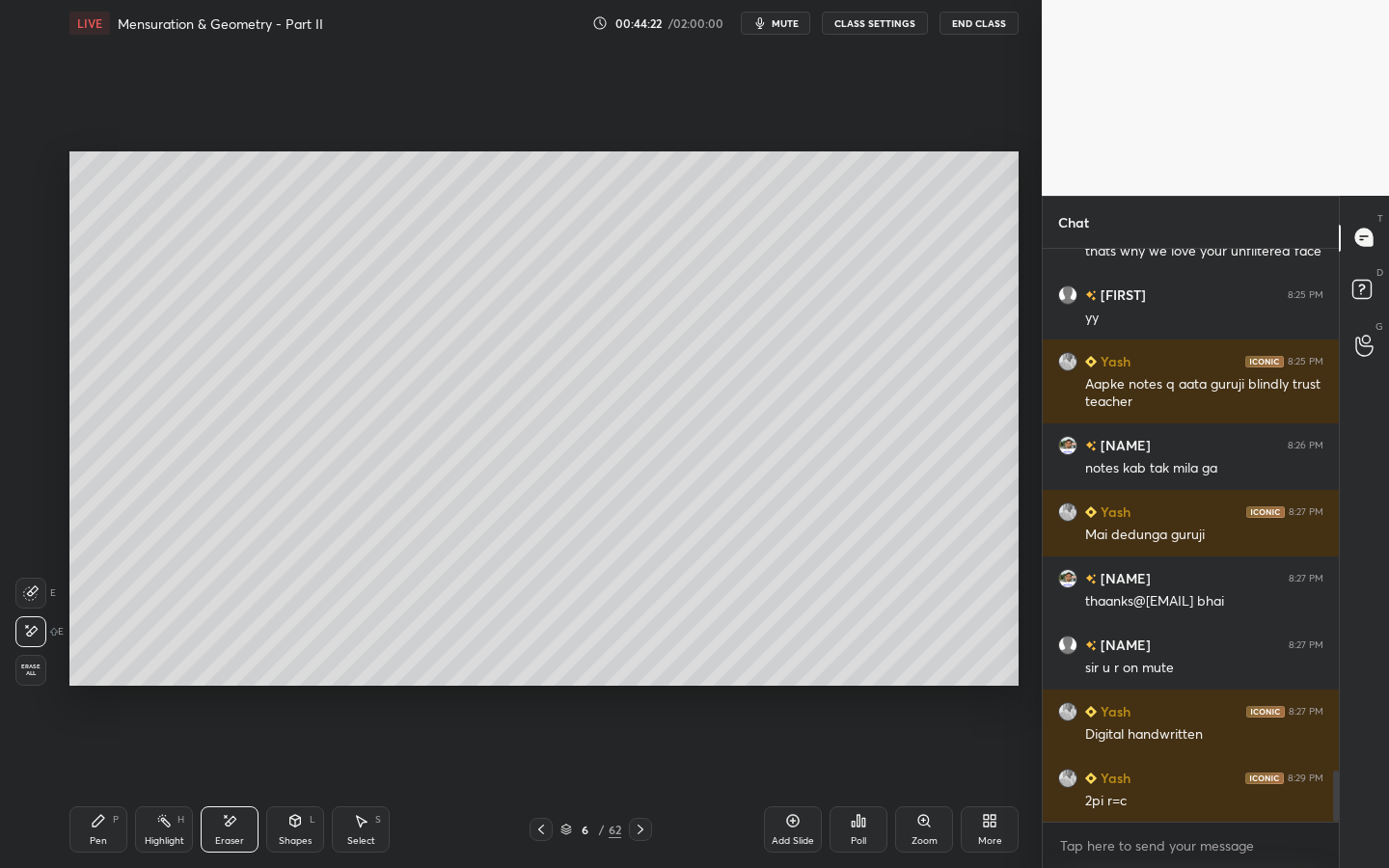 click on "Pen" at bounding box center (98, 841) 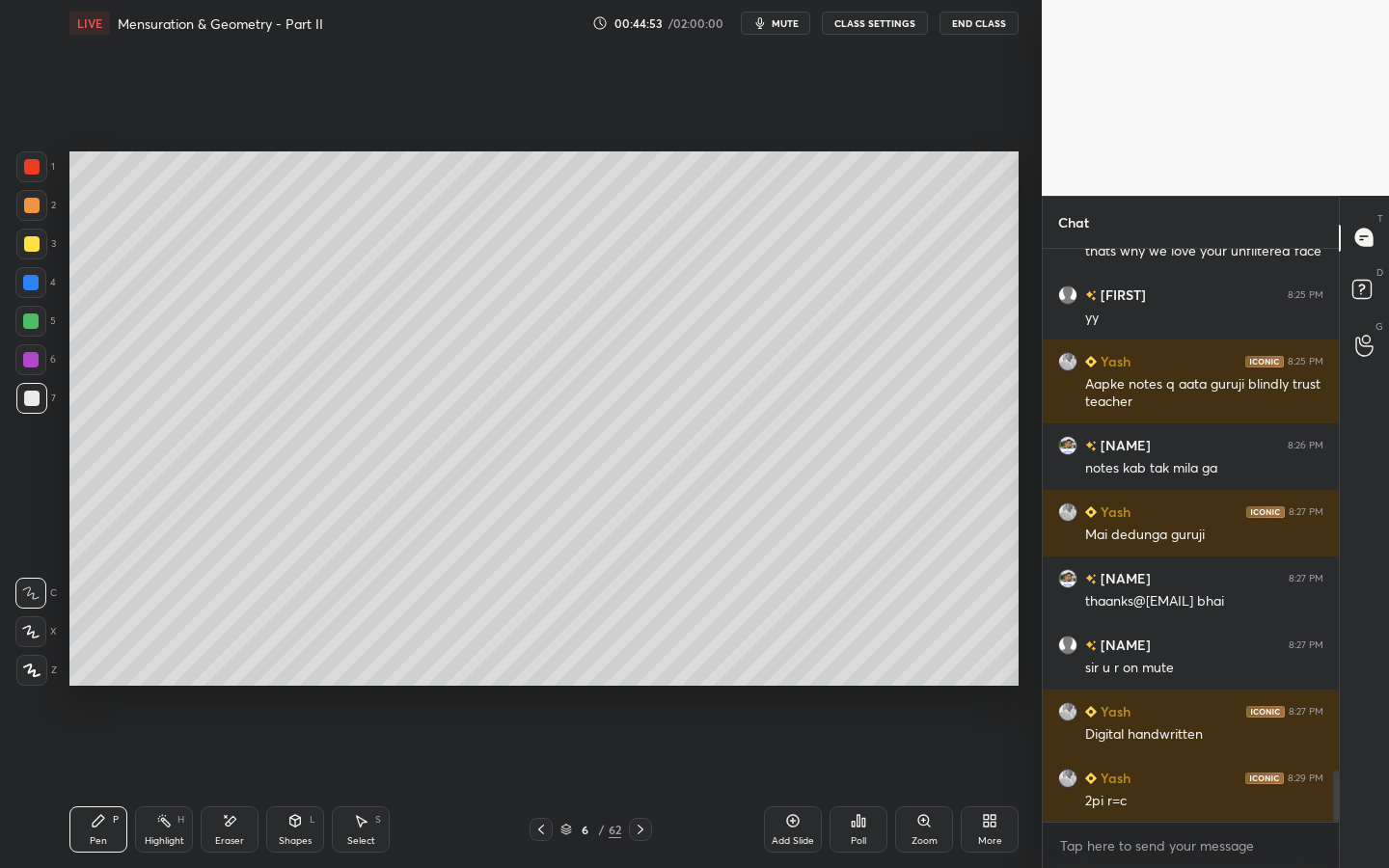 click 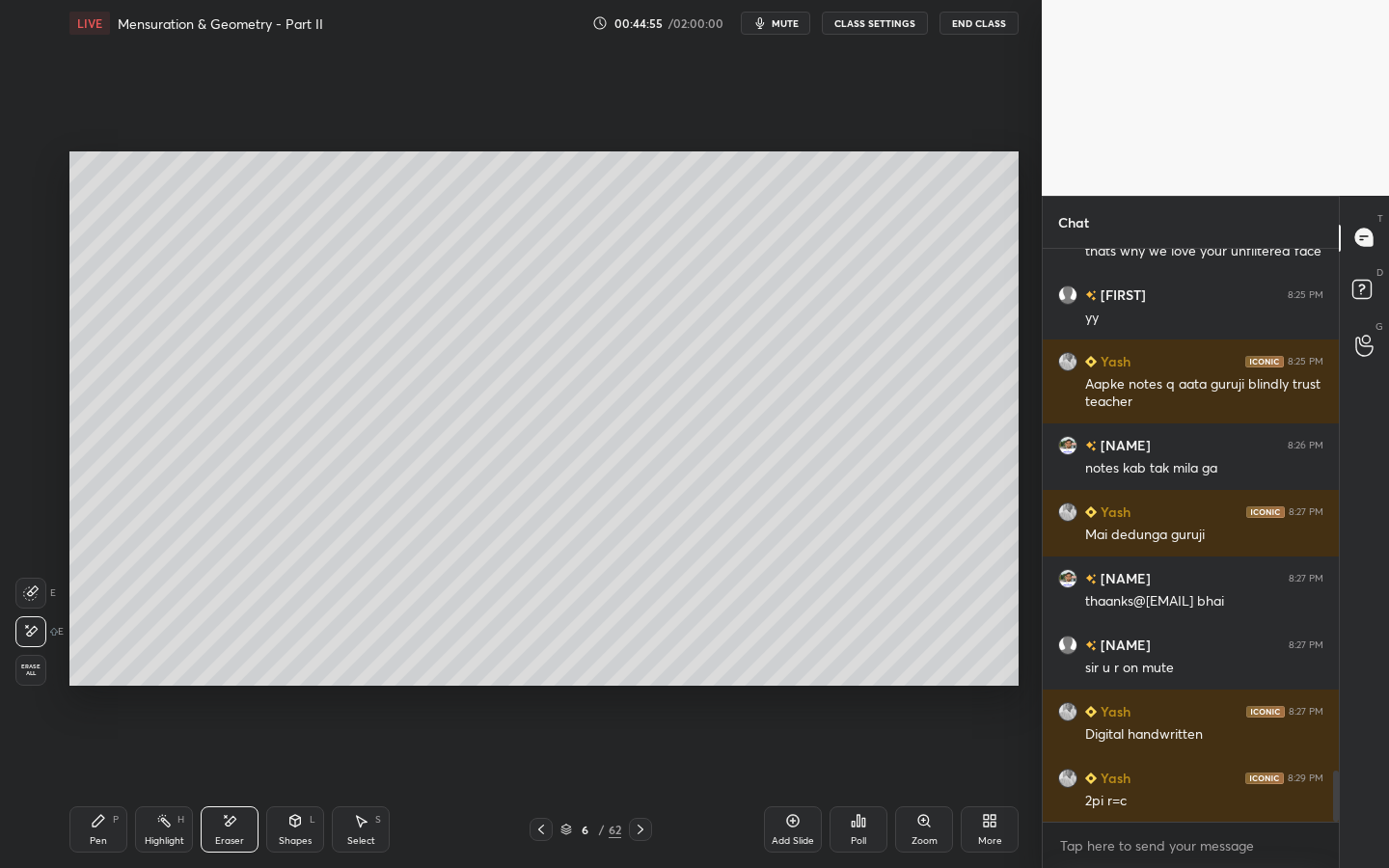 drag, startPoint x: 85, startPoint y: 825, endPoint x: 93, endPoint y: 818, distance: 10.630146 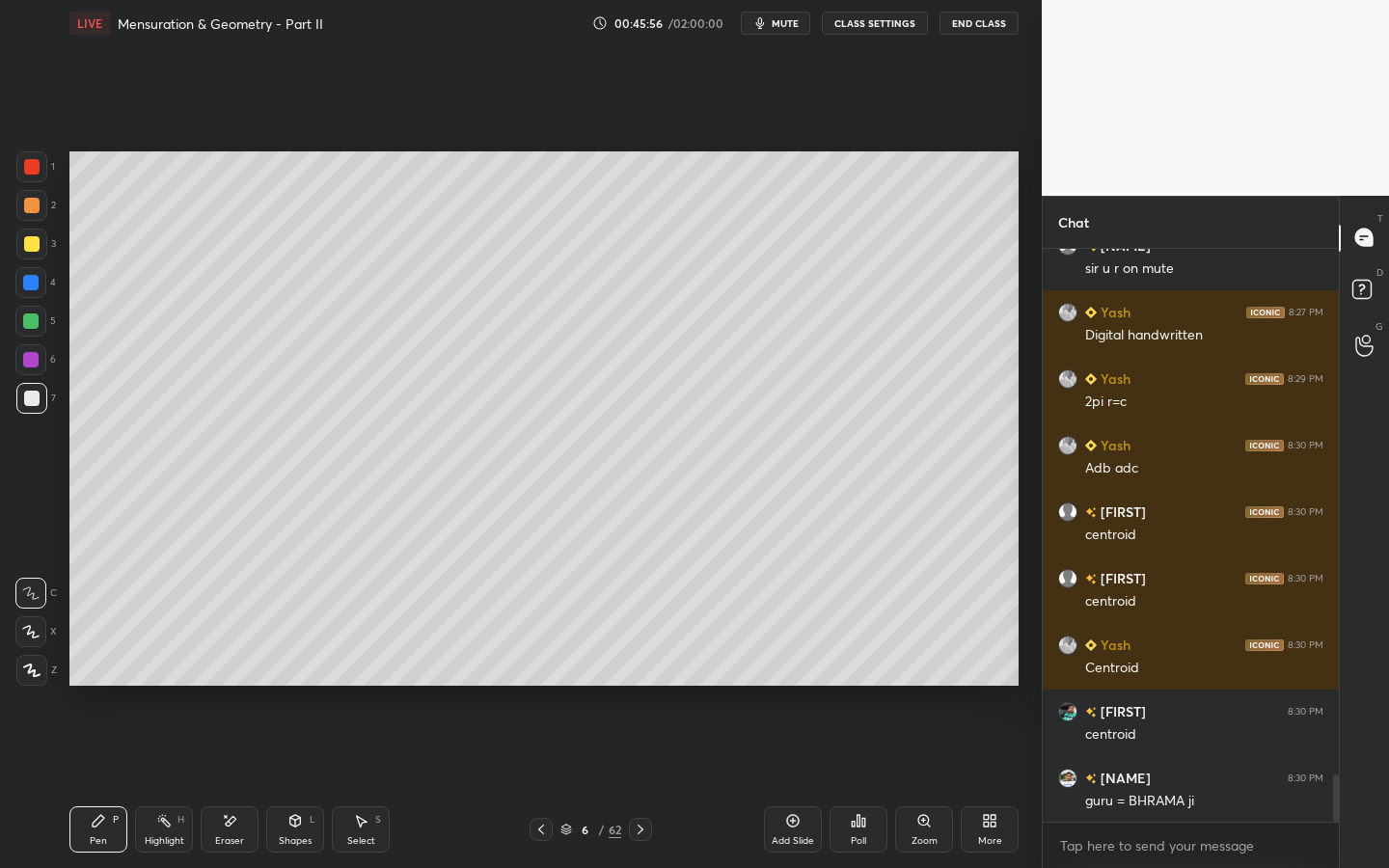scroll, scrollTop: 6381, scrollLeft: 0, axis: vertical 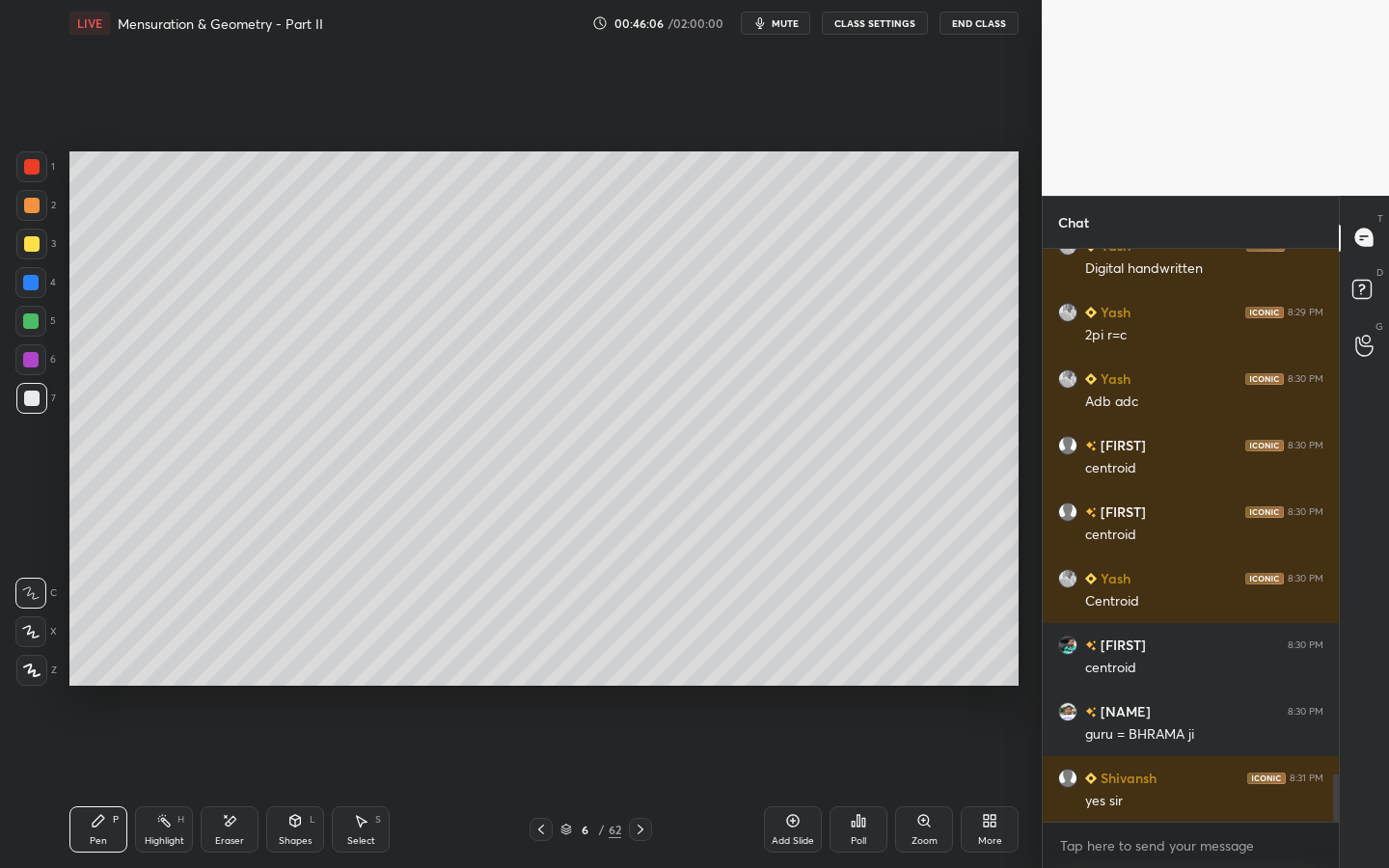 click on "Highlight H" at bounding box center (164, 829) 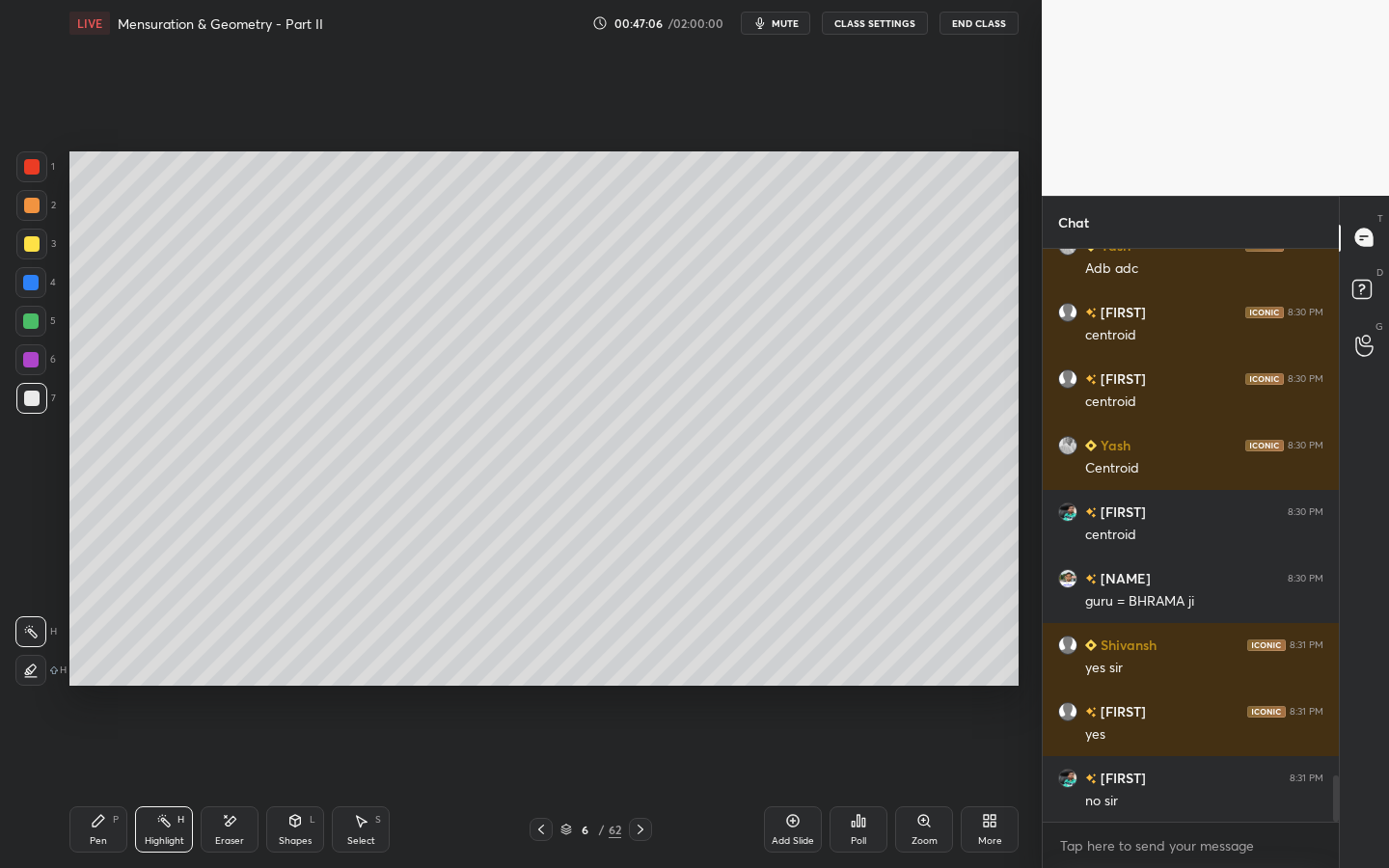 scroll, scrollTop: 6580, scrollLeft: 0, axis: vertical 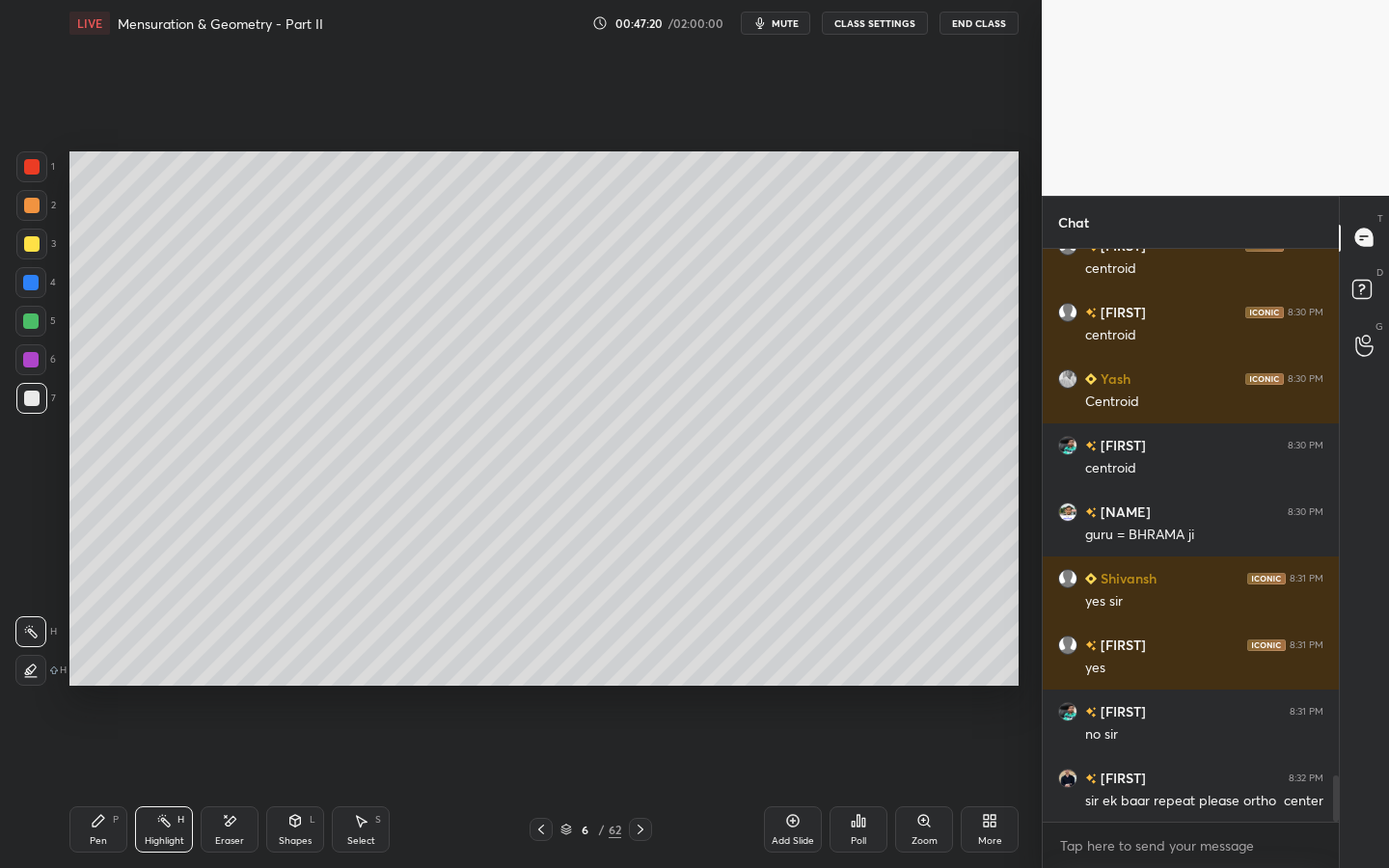 drag, startPoint x: 82, startPoint y: 830, endPoint x: 169, endPoint y: 751, distance: 117.51596 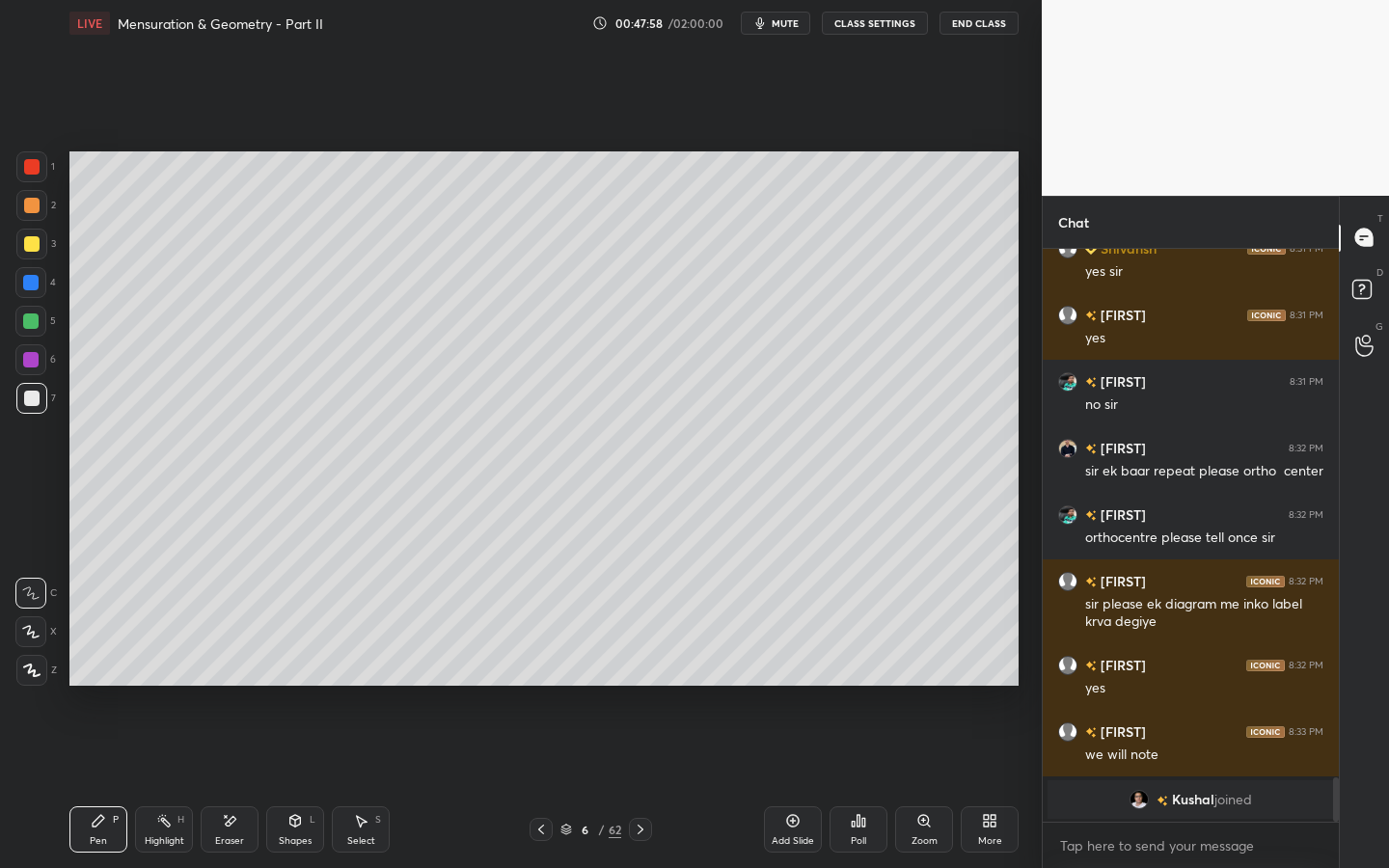 scroll, scrollTop: 6047, scrollLeft: 0, axis: vertical 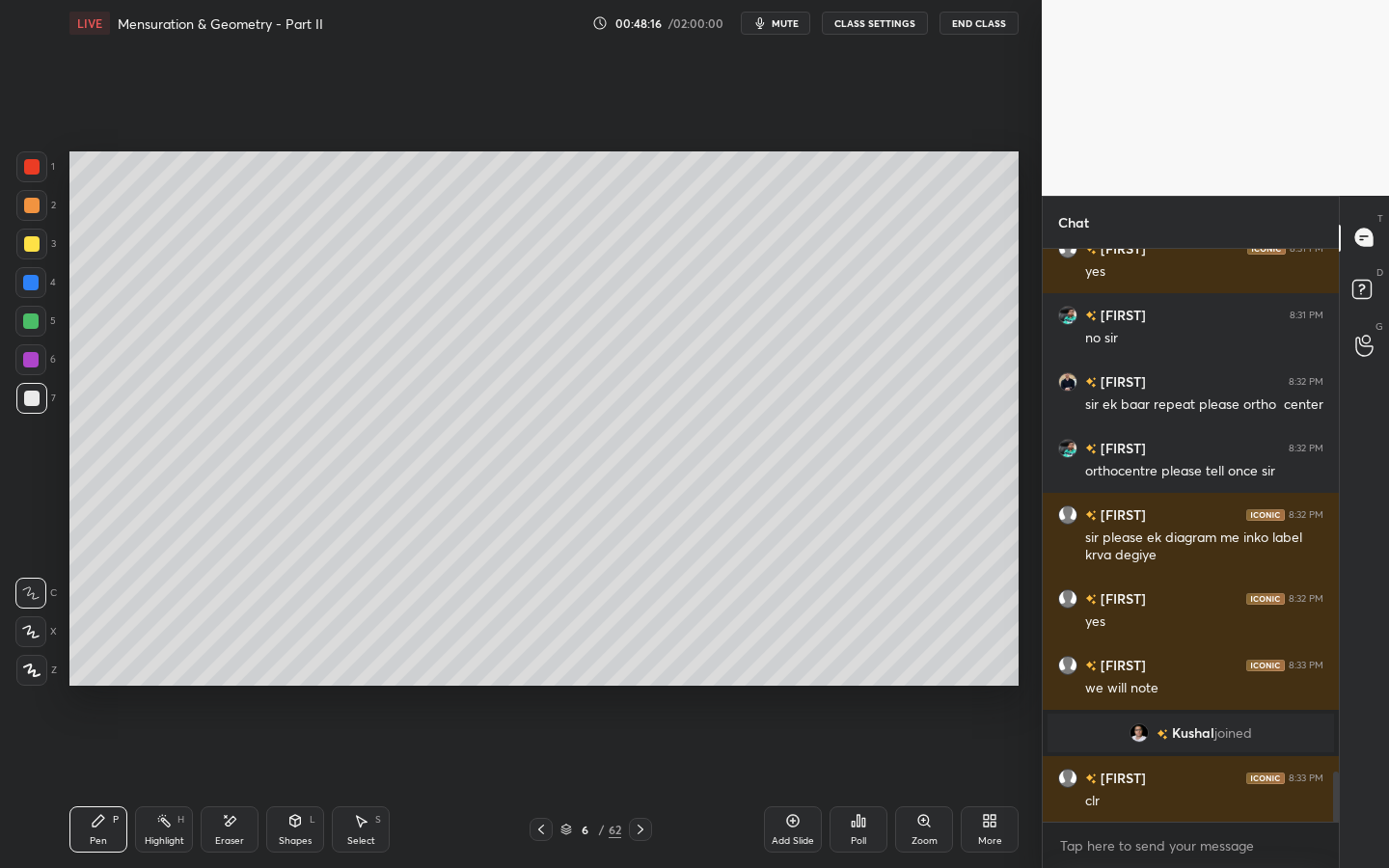 click on "Eraser" at bounding box center [230, 829] 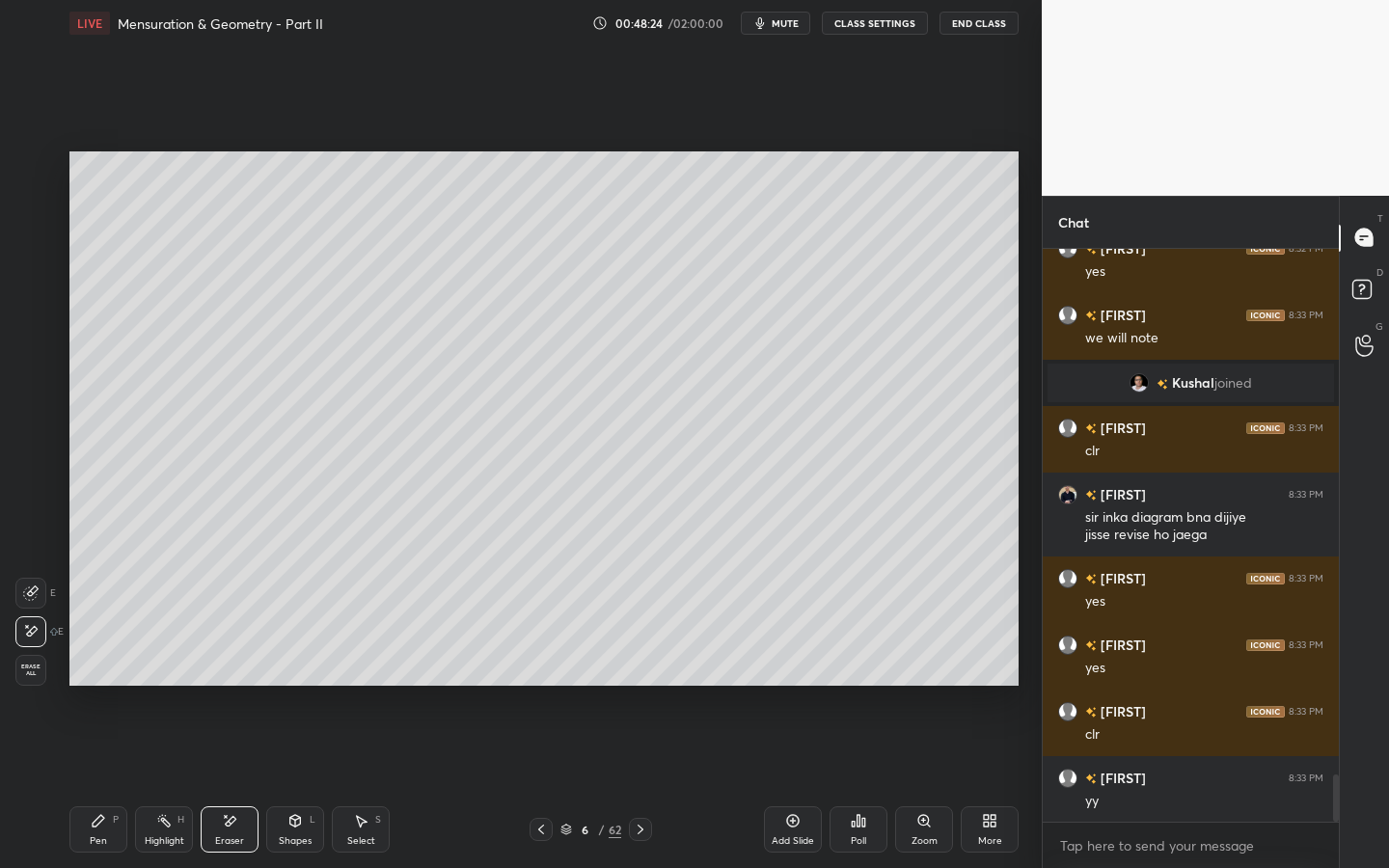 scroll, scrollTop: 6464, scrollLeft: 0, axis: vertical 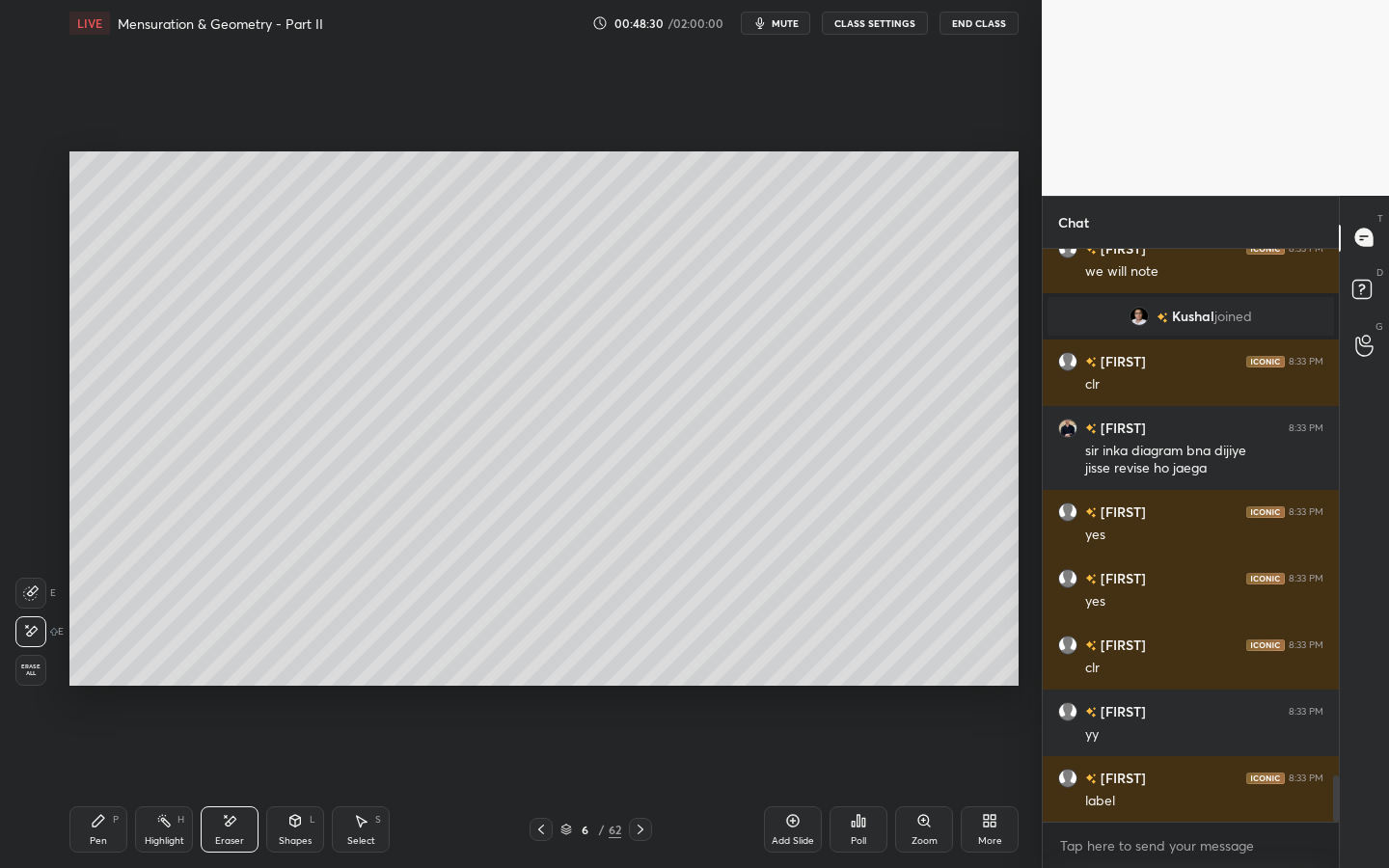 click on "Pen" at bounding box center [98, 841] 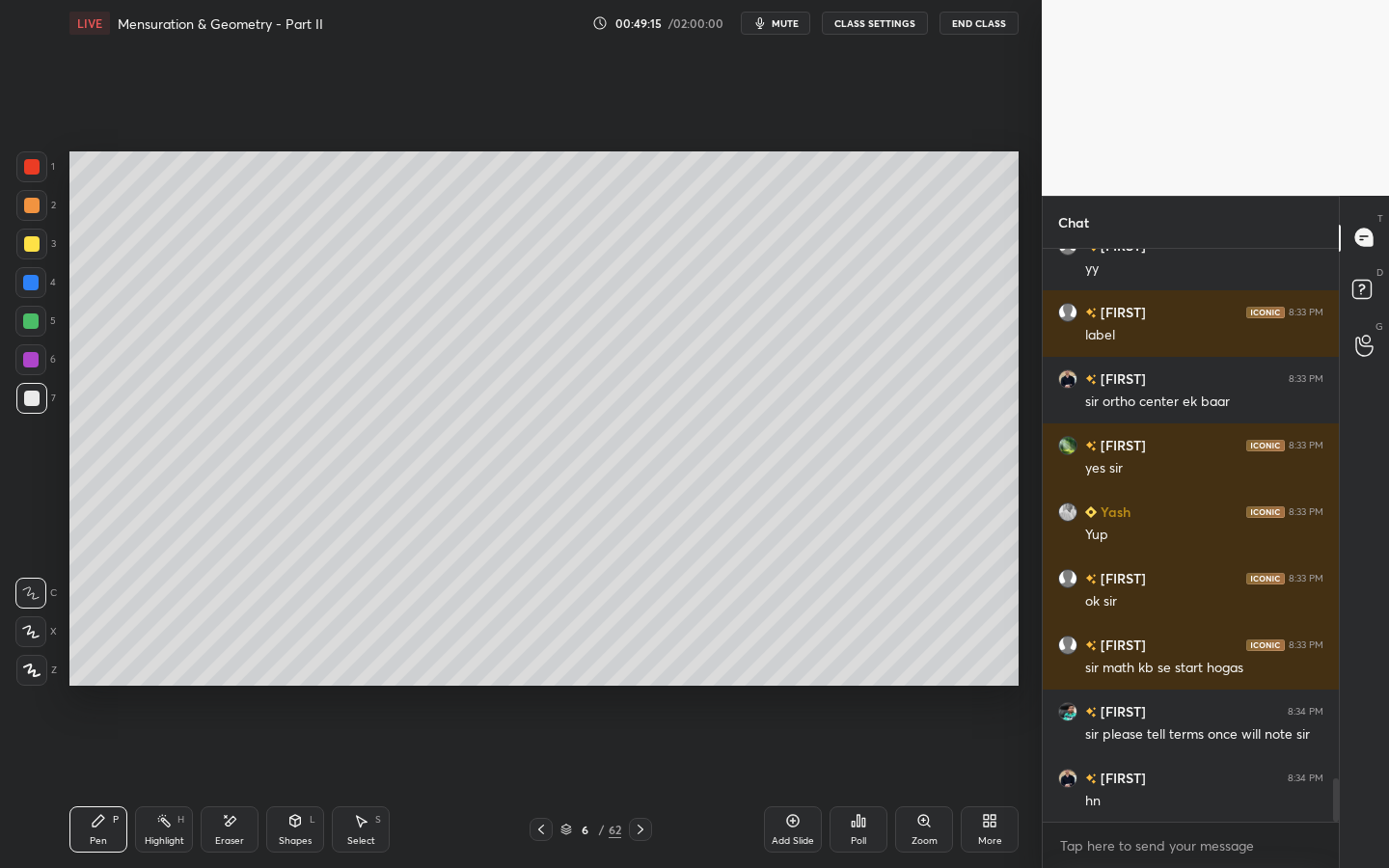 scroll, scrollTop: 6996, scrollLeft: 0, axis: vertical 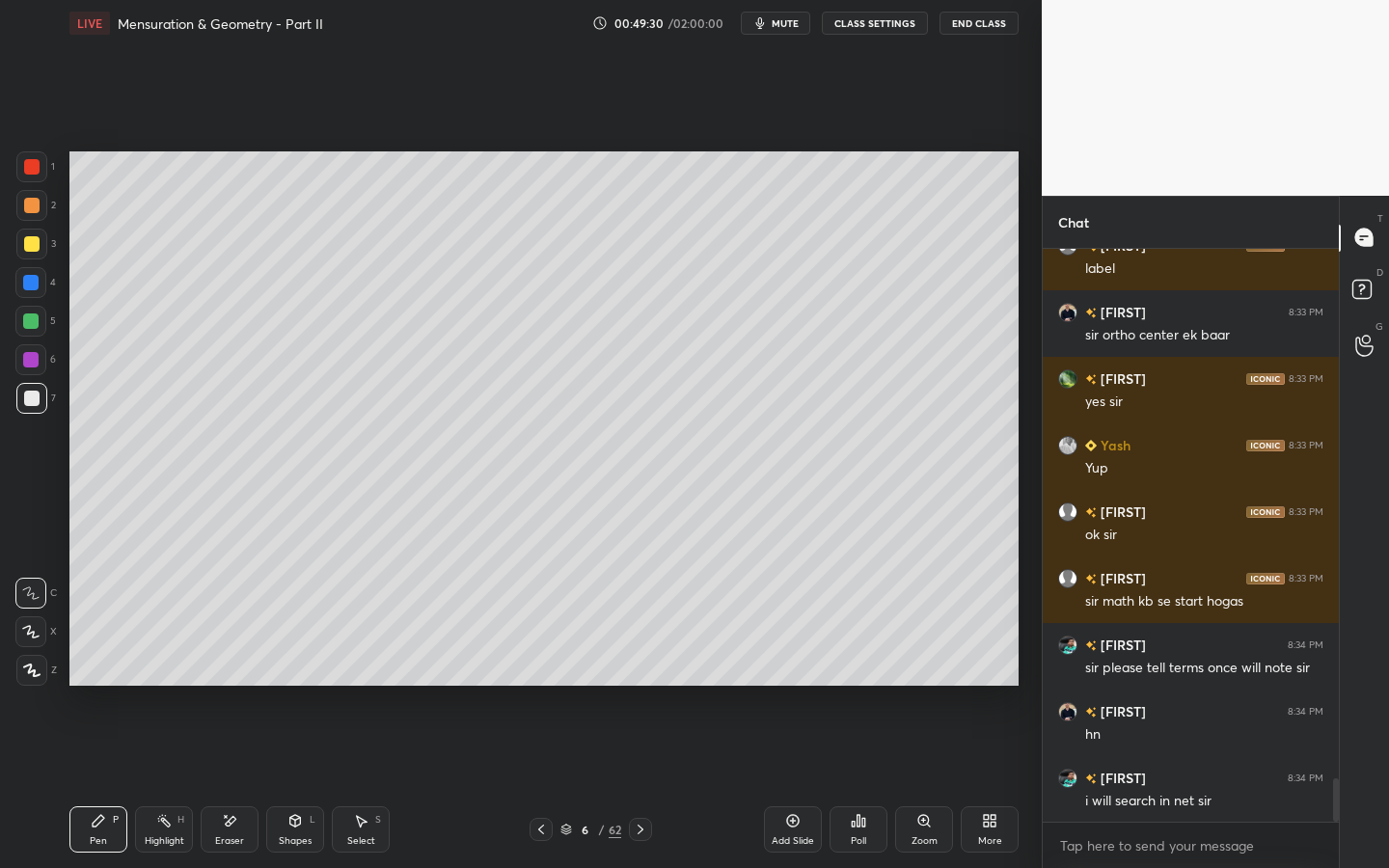 click on "Eraser" at bounding box center [230, 829] 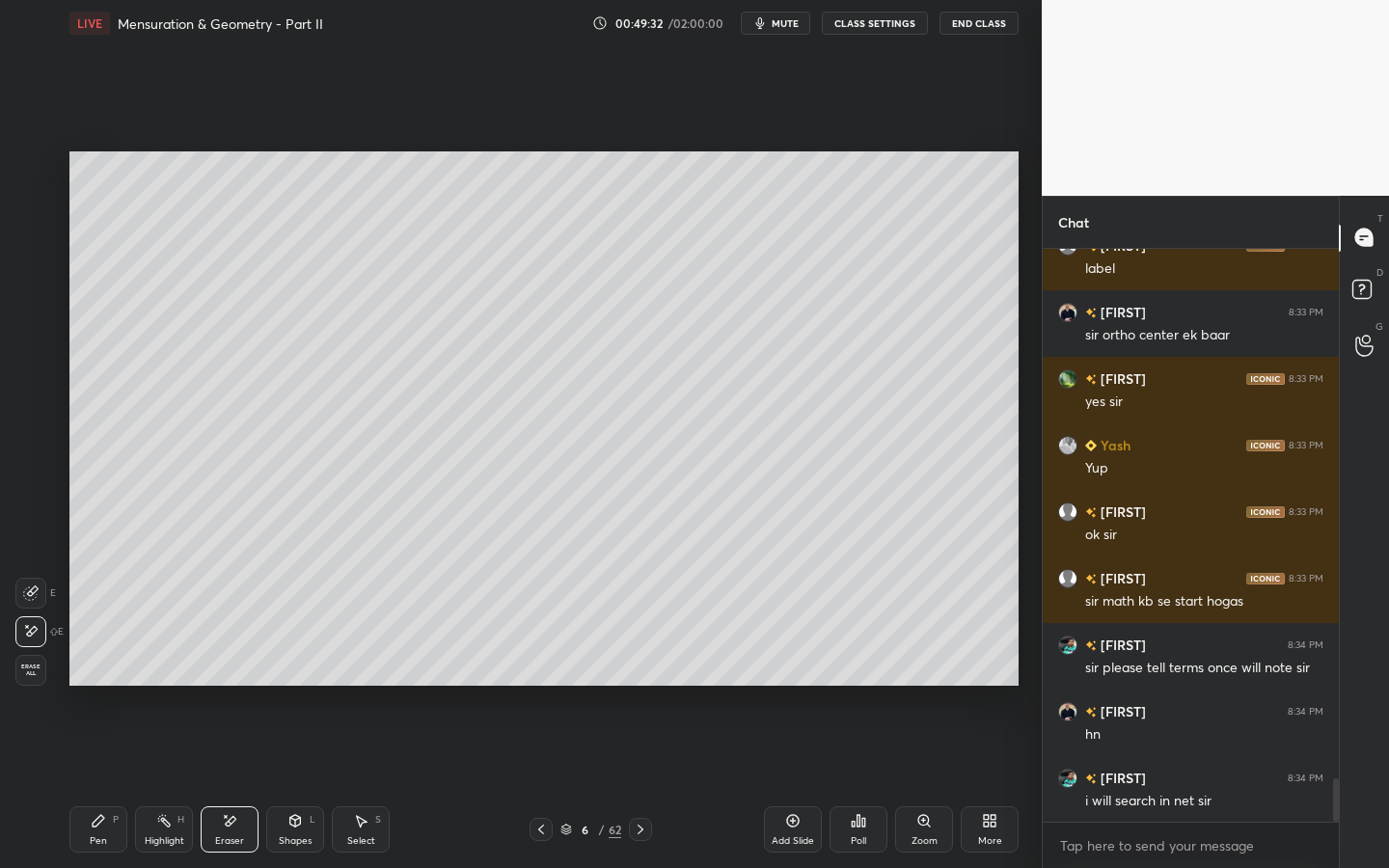 click on "Pen P" at bounding box center (98, 829) 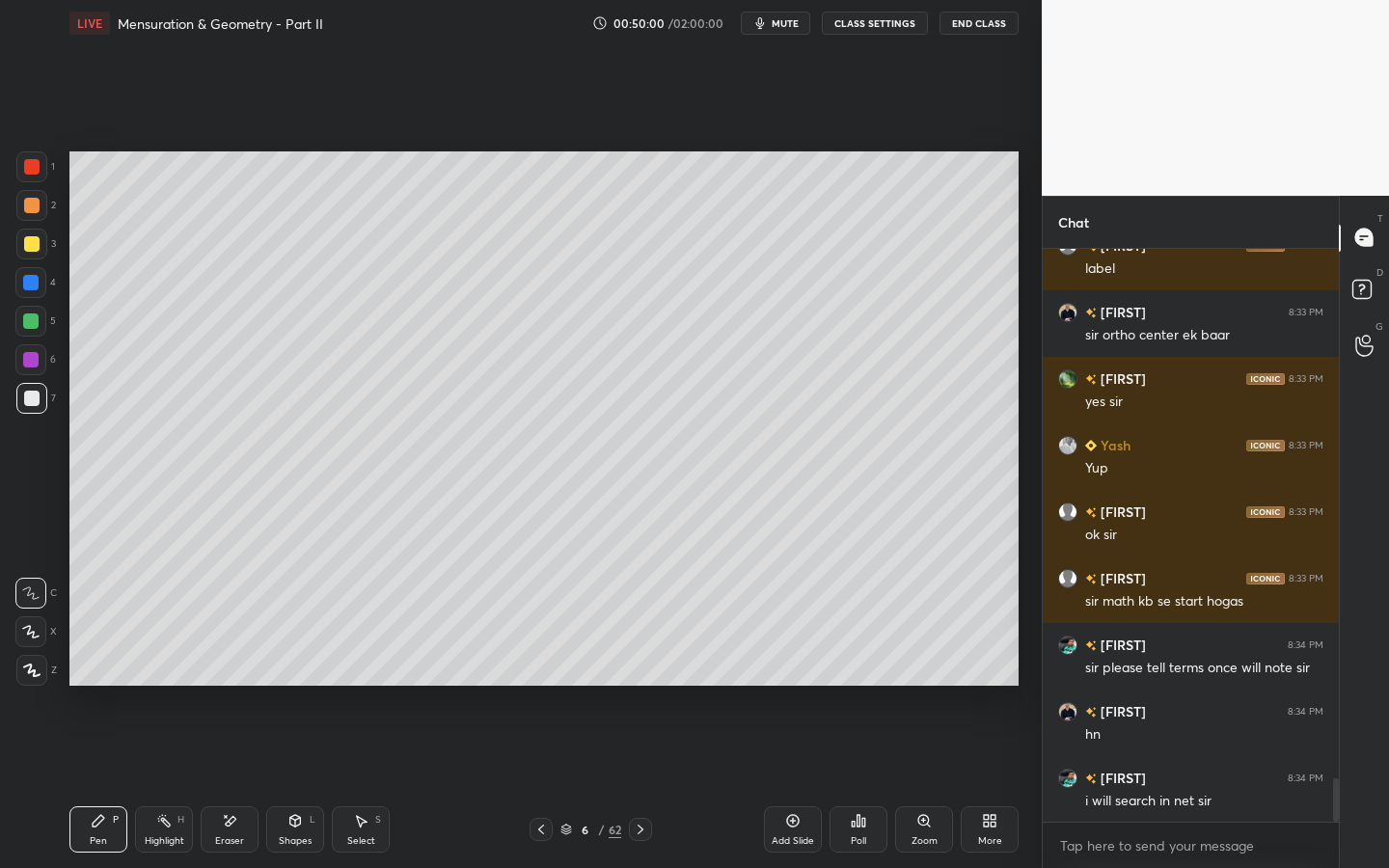 drag, startPoint x: 152, startPoint y: 825, endPoint x: 160, endPoint y: 801, distance: 25.298221 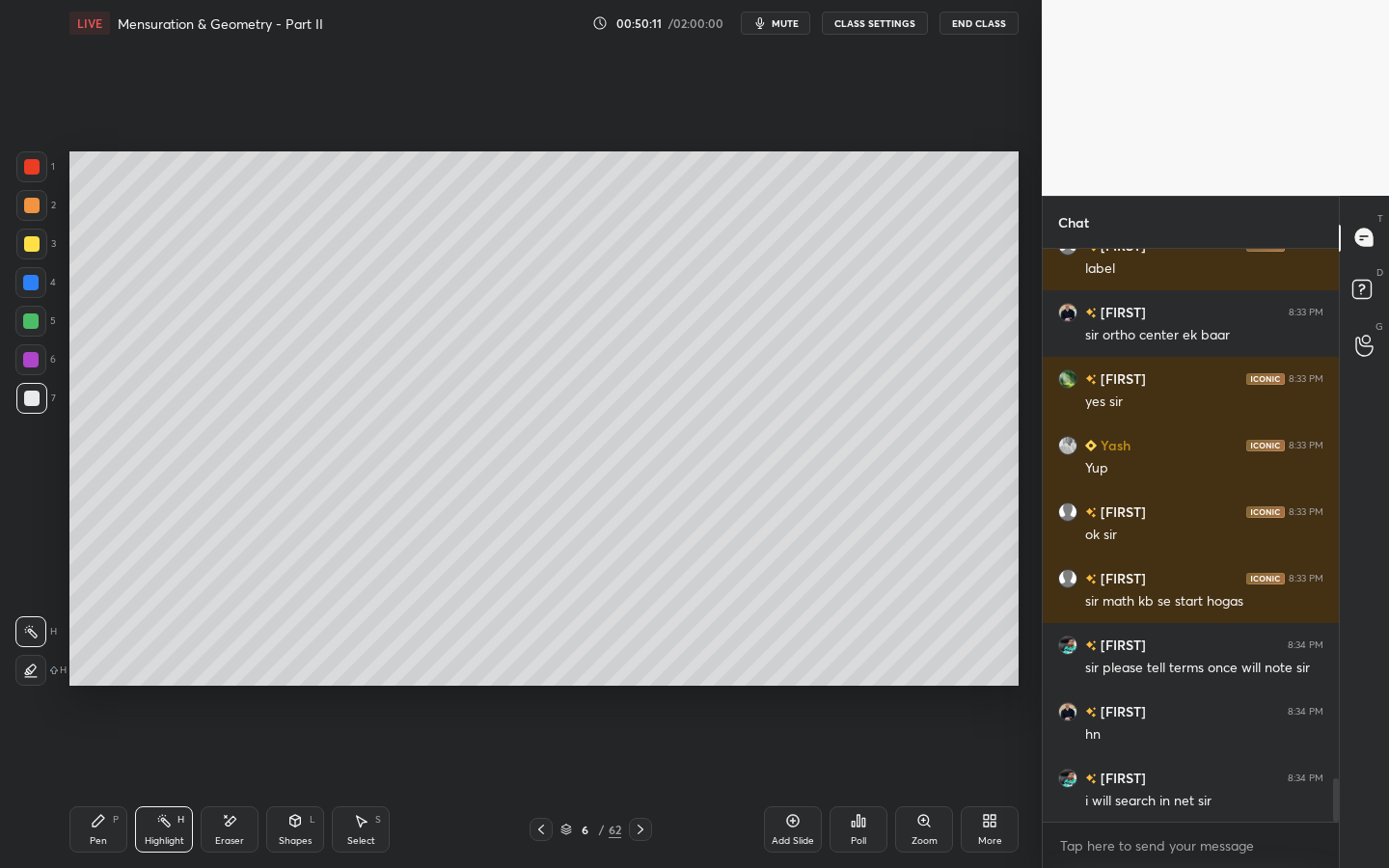 scroll, scrollTop: 7042, scrollLeft: 0, axis: vertical 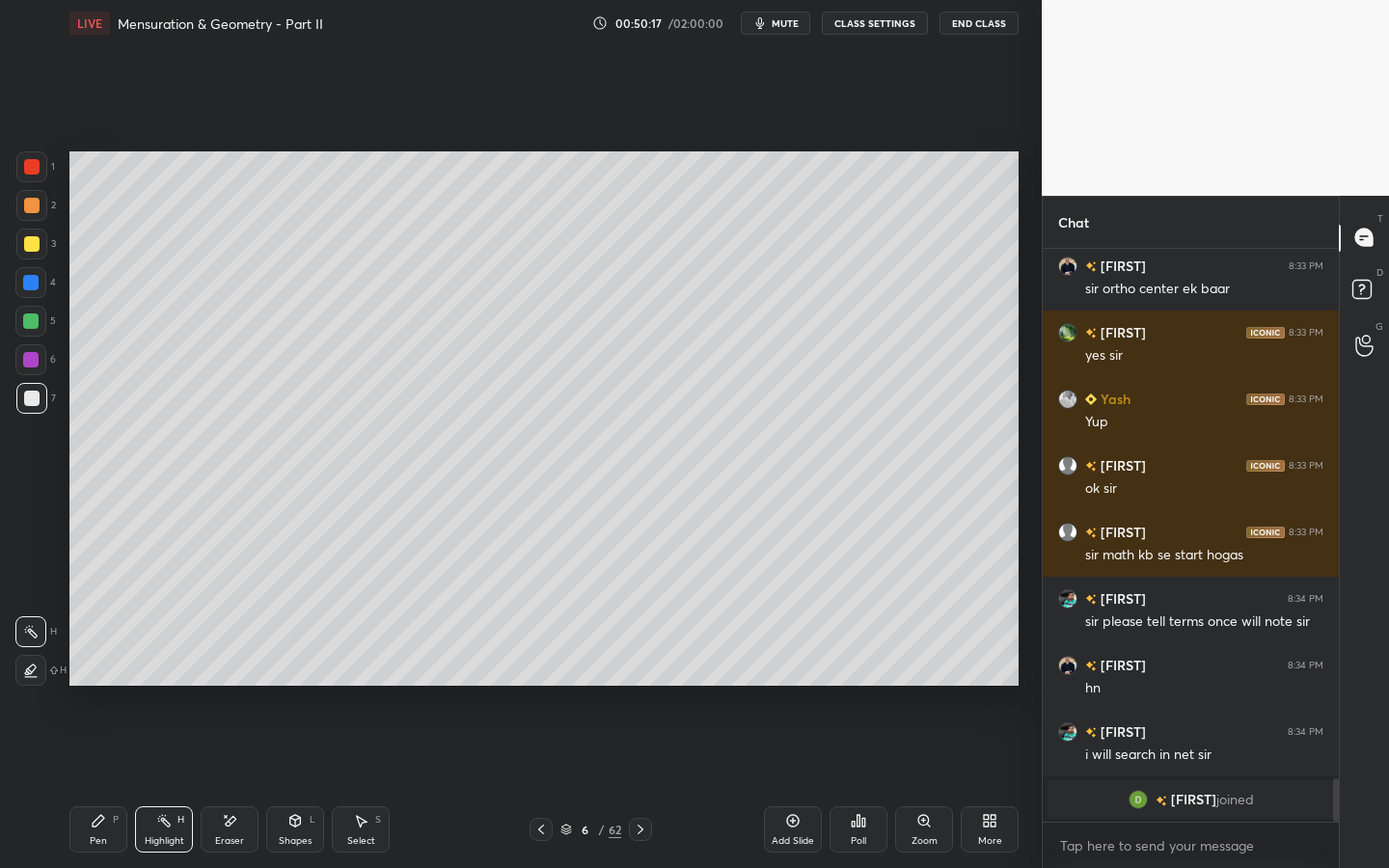 click on "Pen P" at bounding box center [98, 829] 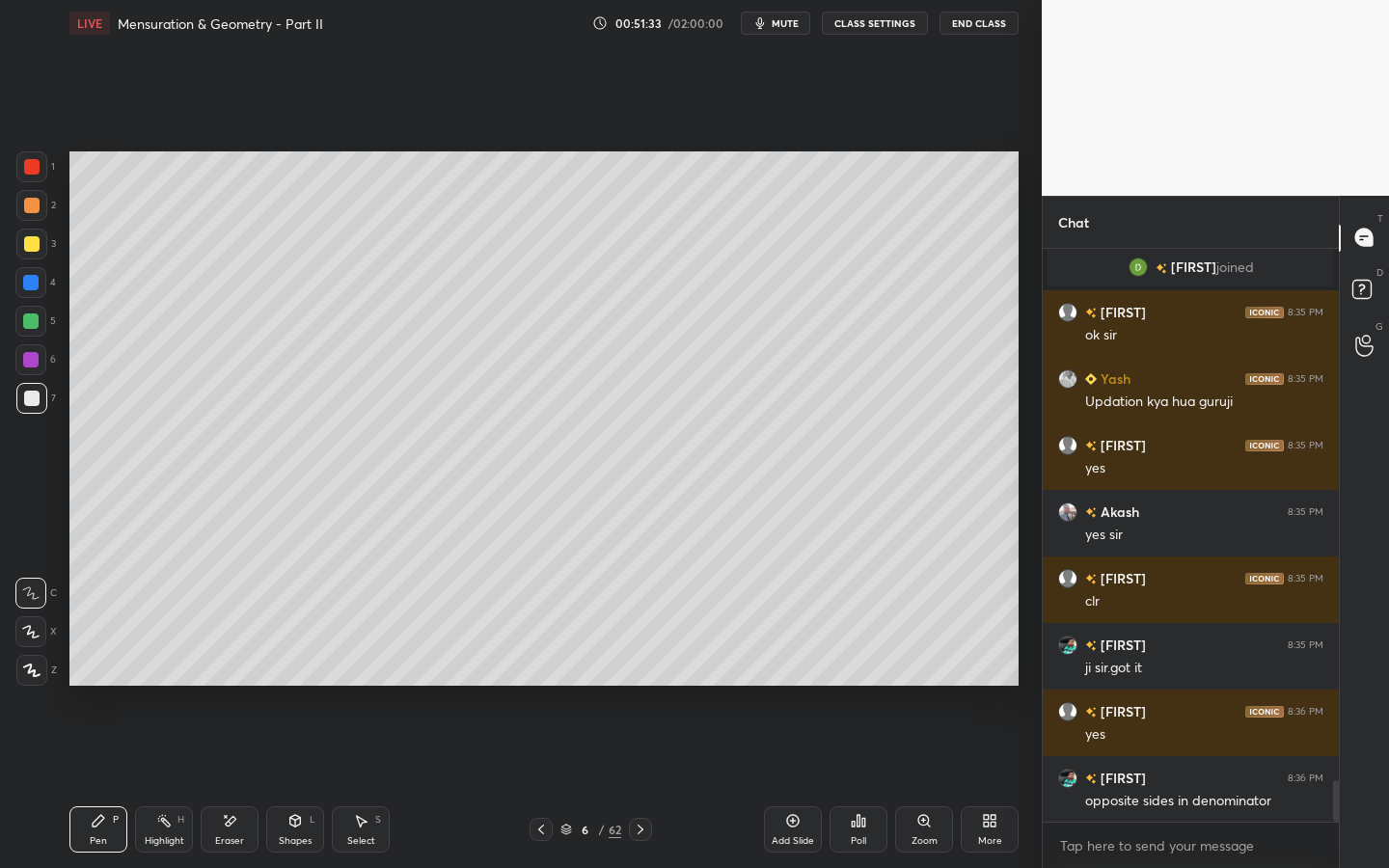 scroll, scrollTop: 7348, scrollLeft: 0, axis: vertical 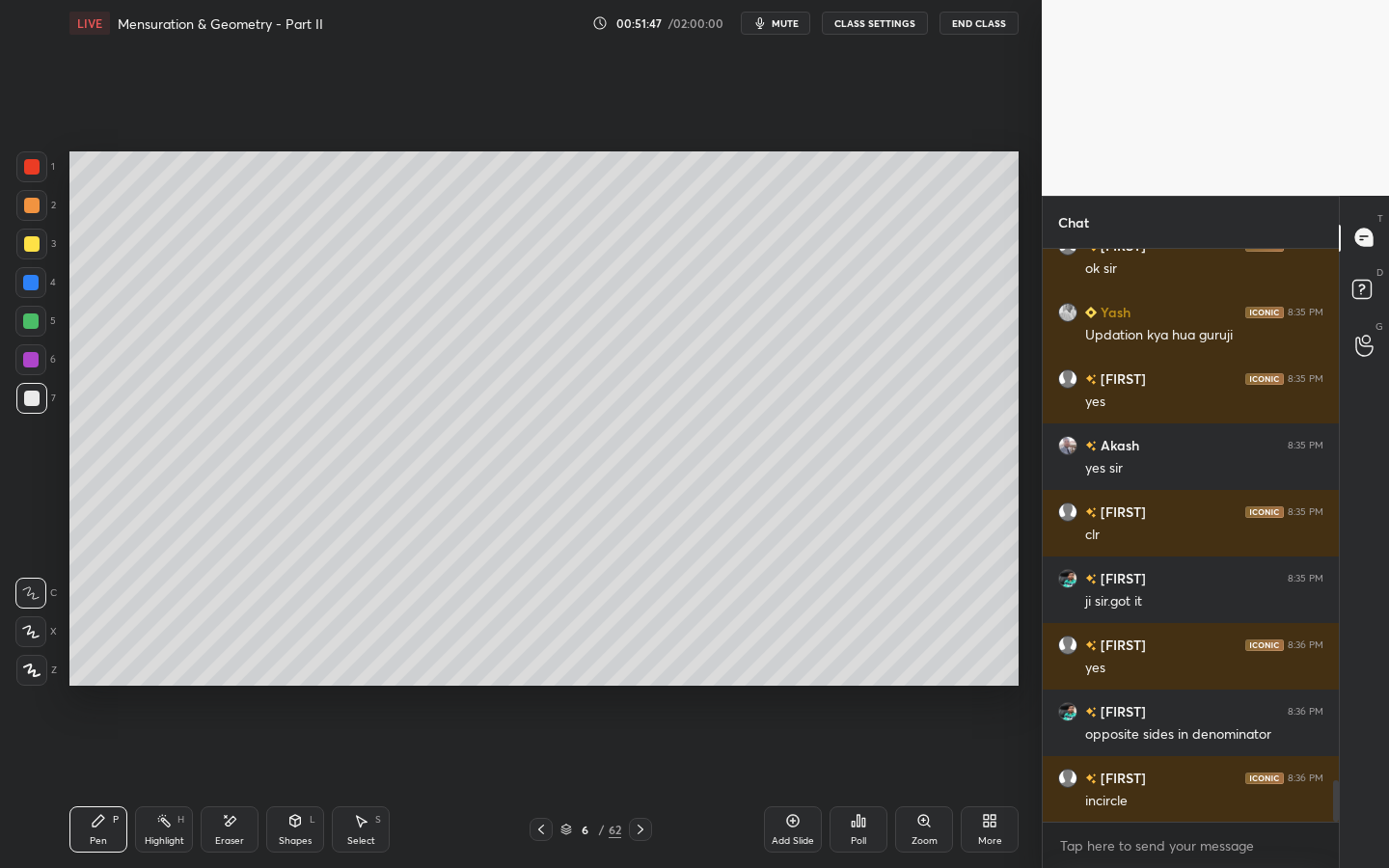 click 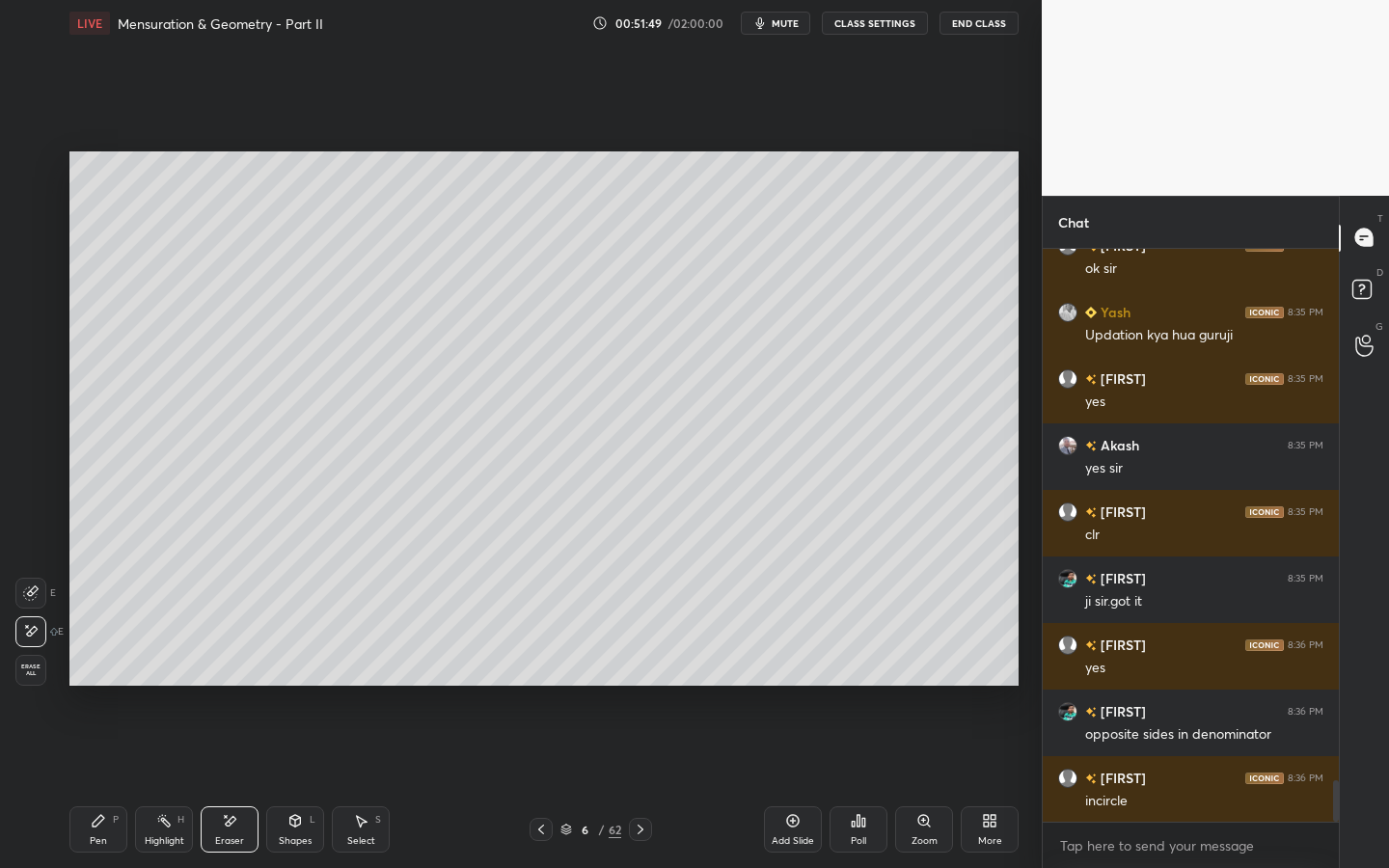 click on "Pen P" at bounding box center (98, 829) 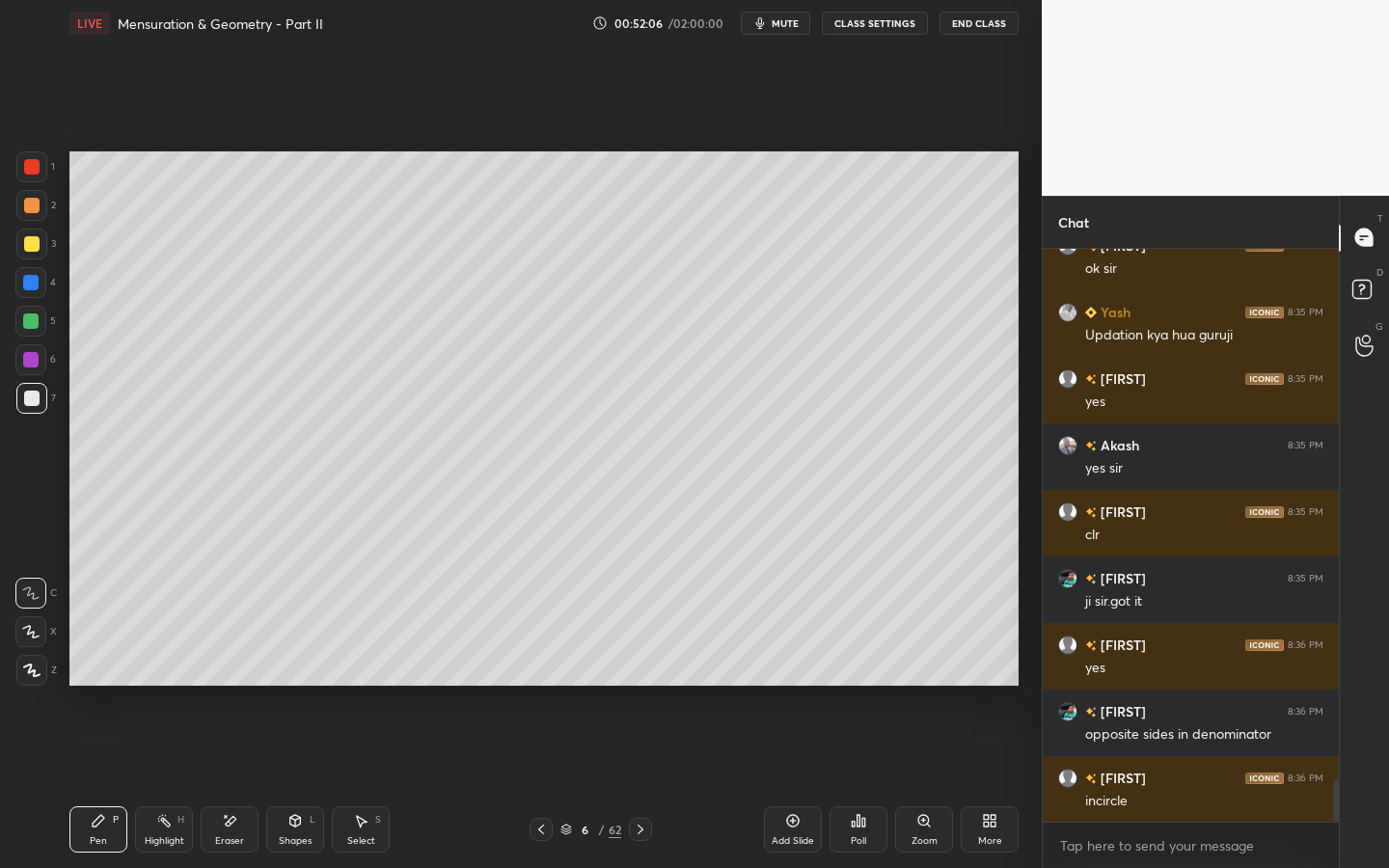 click 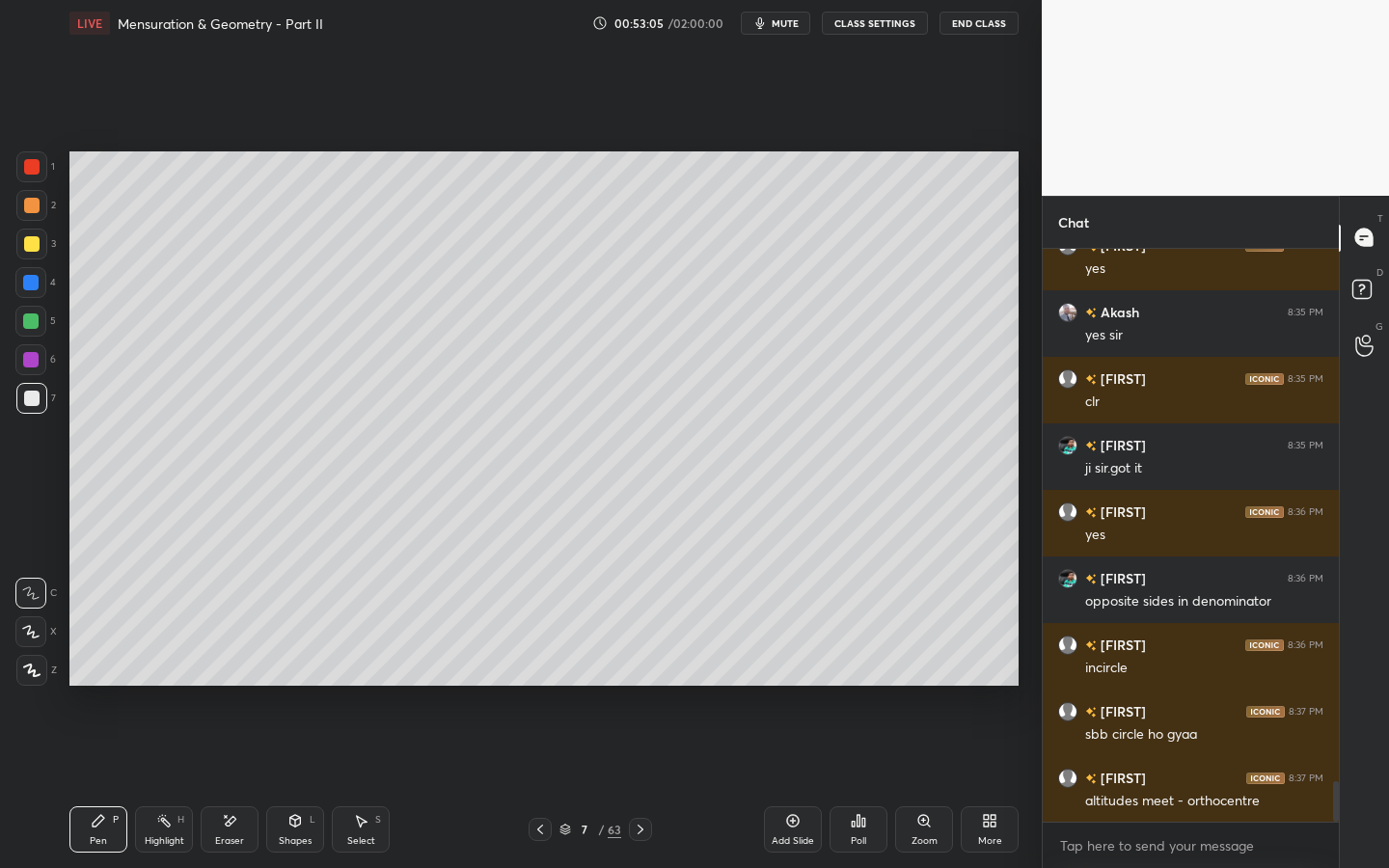 scroll, scrollTop: 7548, scrollLeft: 0, axis: vertical 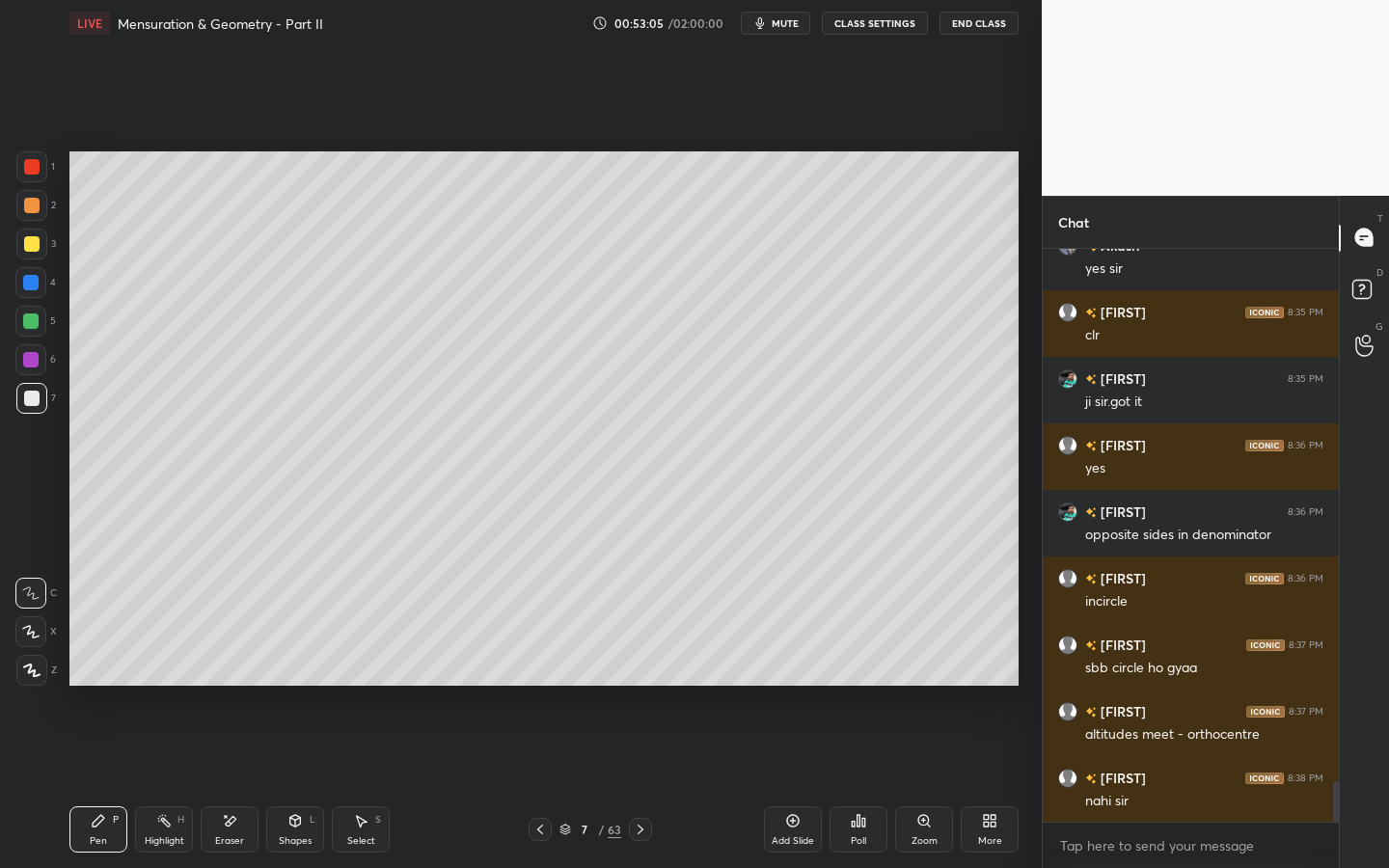 click on "Eraser" at bounding box center (230, 841) 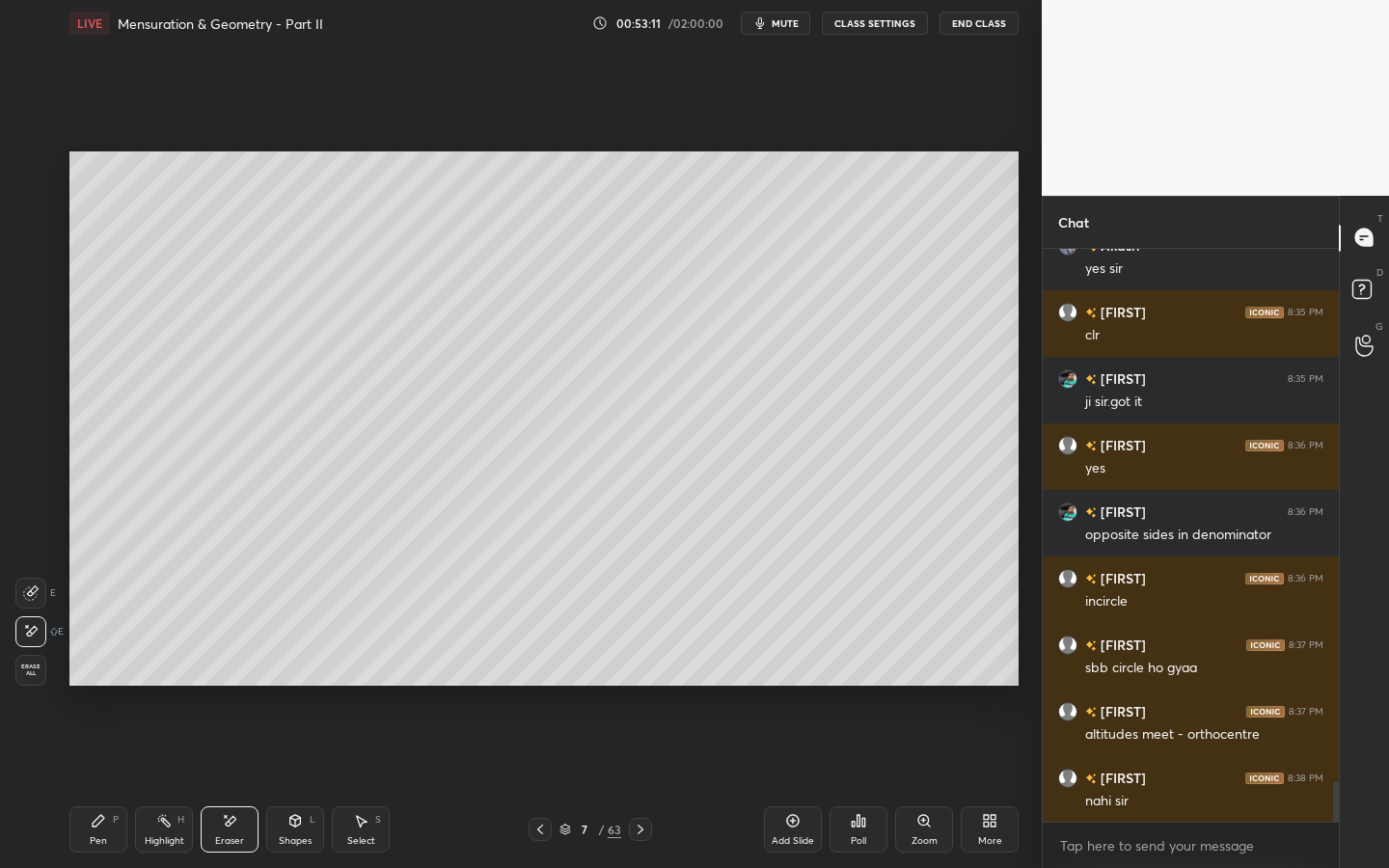 drag, startPoint x: 98, startPoint y: 835, endPoint x: 123, endPoint y: 823, distance: 27.730849 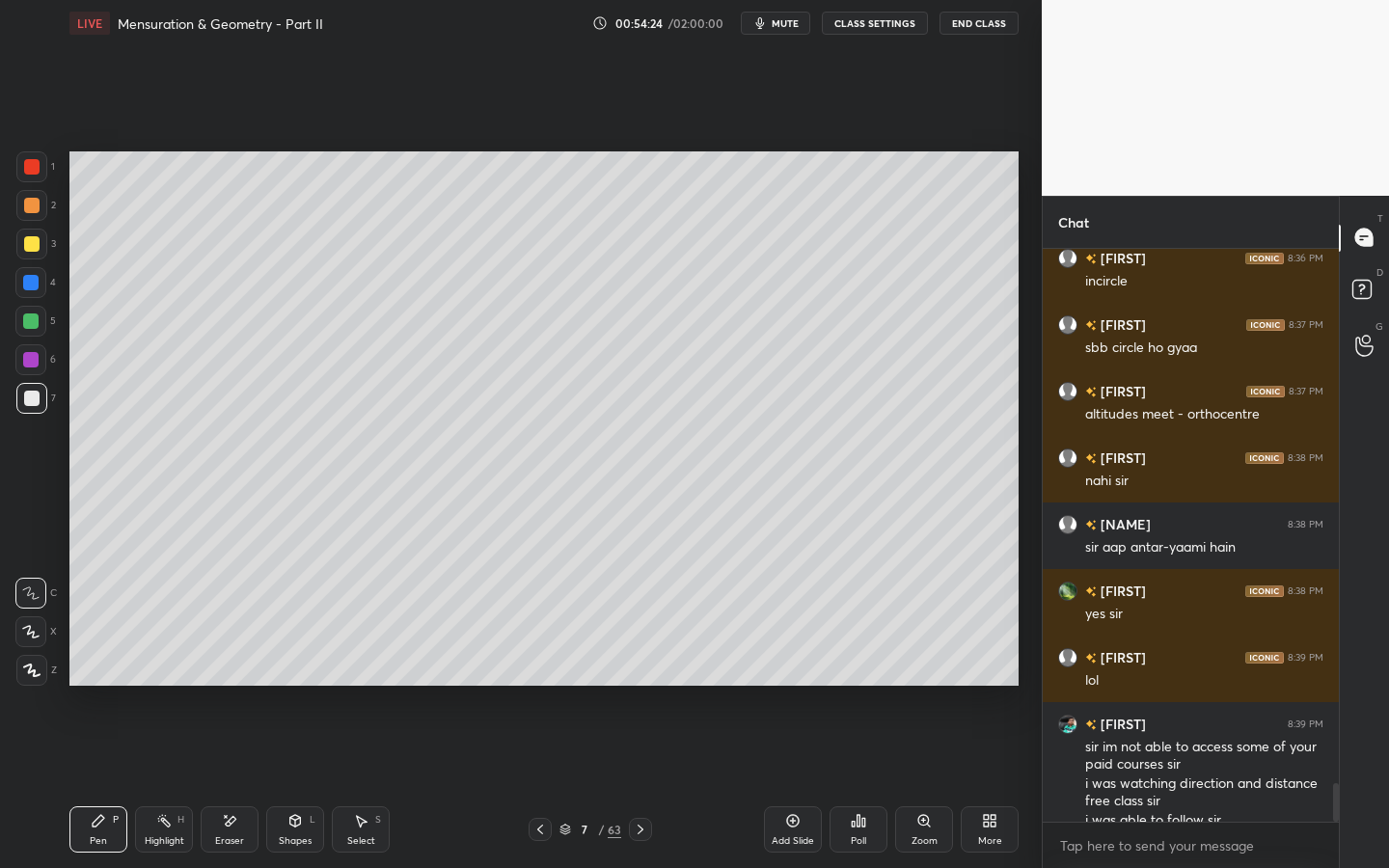 scroll, scrollTop: 7887, scrollLeft: 0, axis: vertical 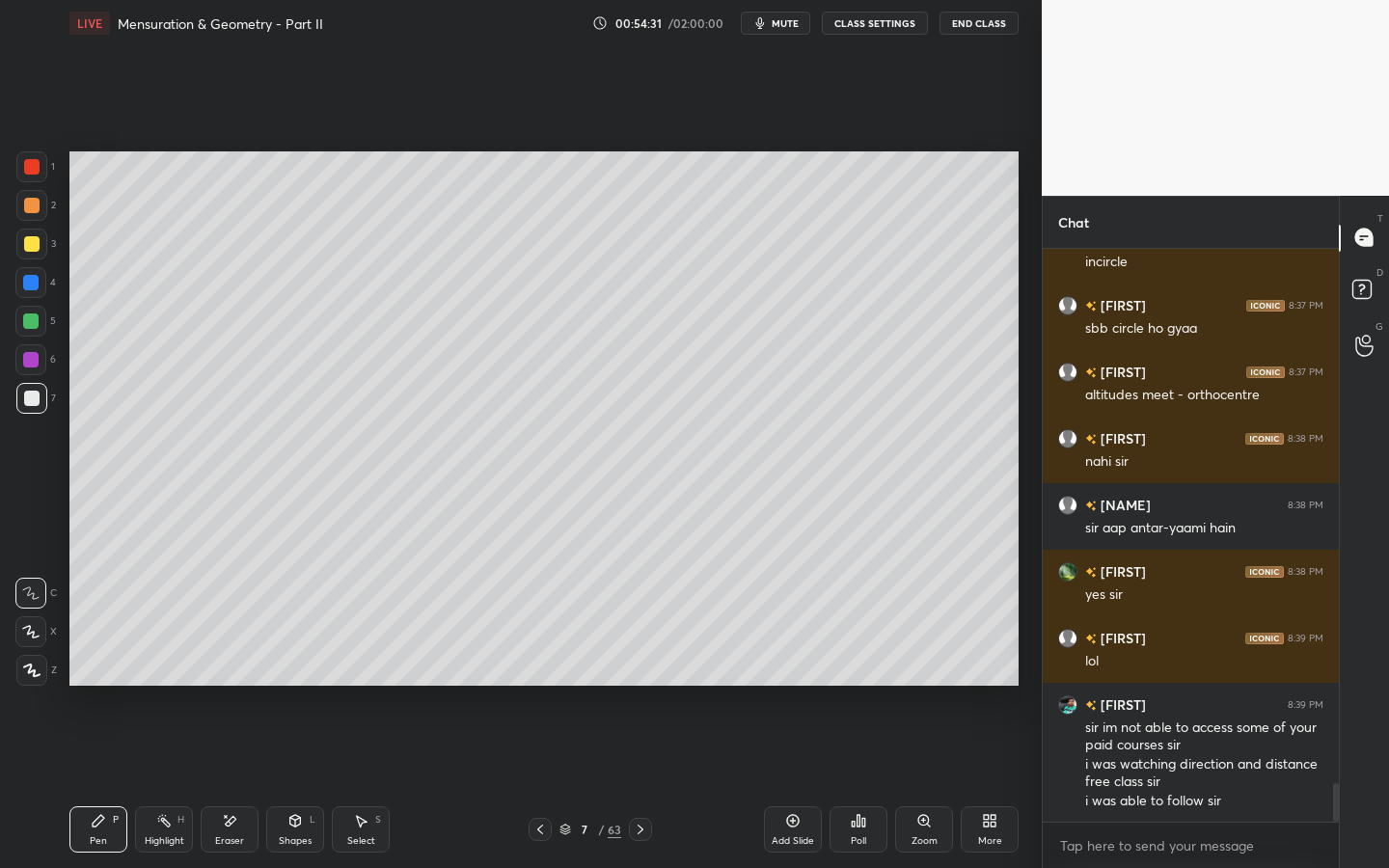 click at bounding box center (32, 244) 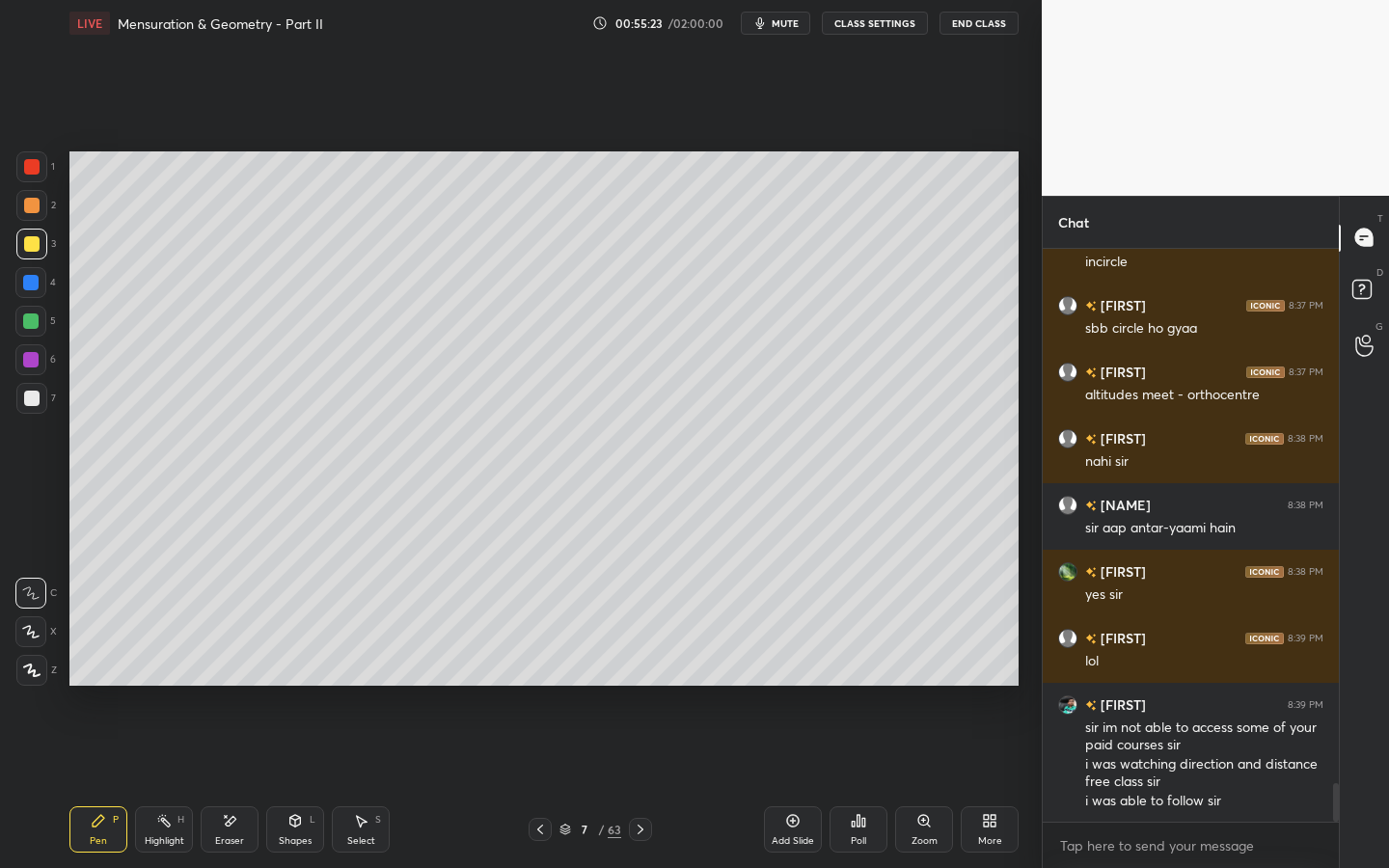 scroll, scrollTop: 7954, scrollLeft: 0, axis: vertical 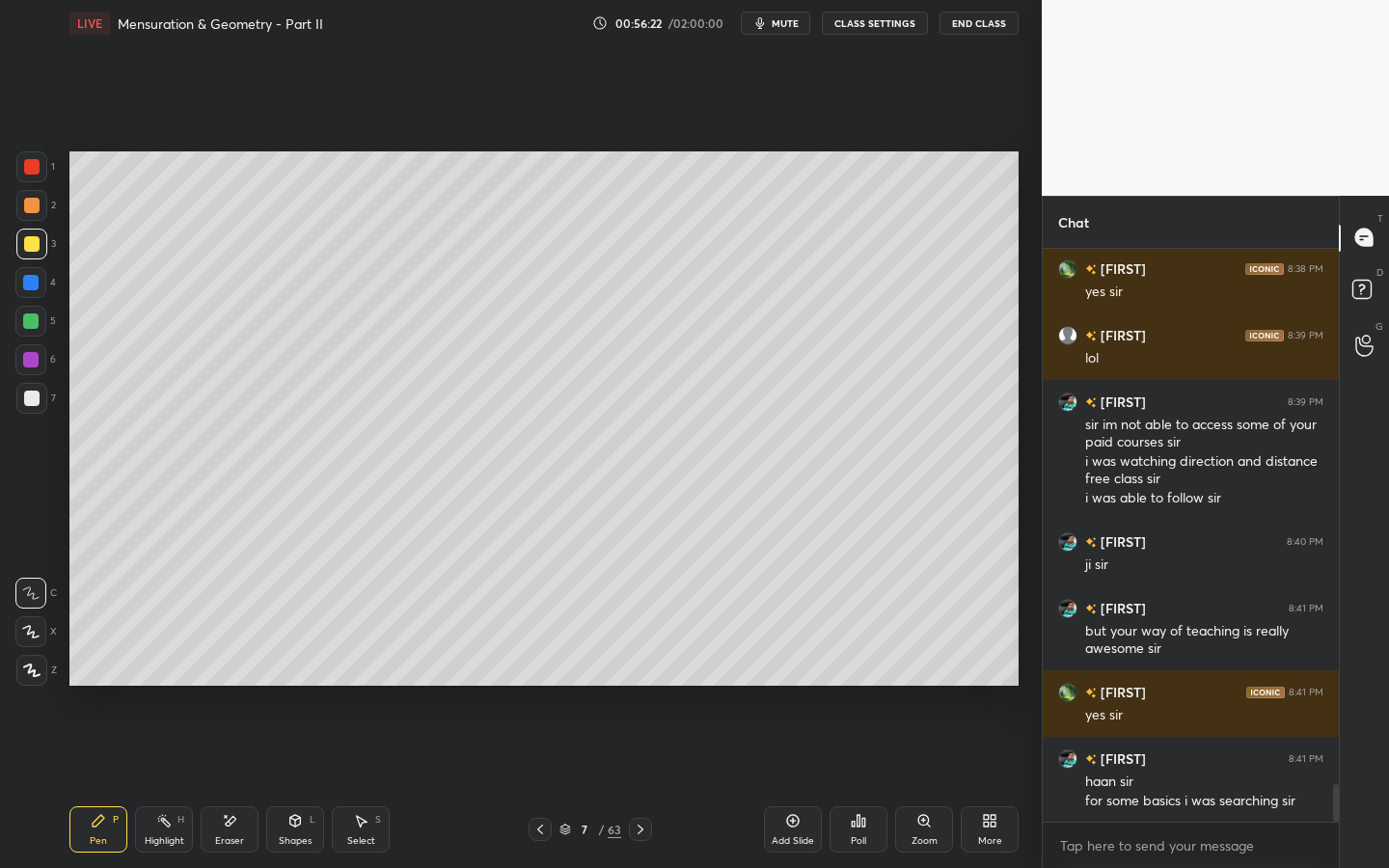 click on "Eraser" at bounding box center [230, 829] 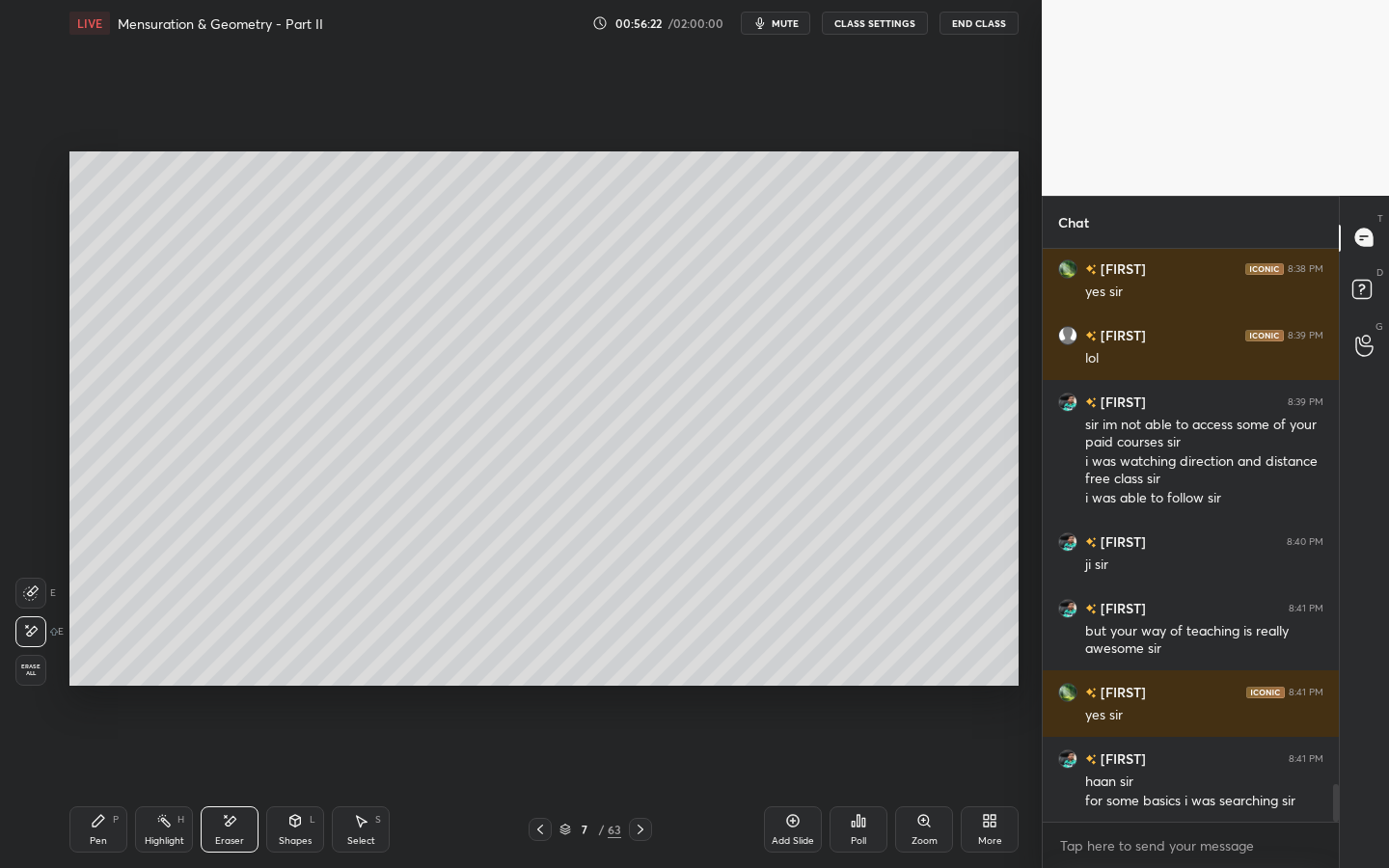 scroll, scrollTop: 8209, scrollLeft: 0, axis: vertical 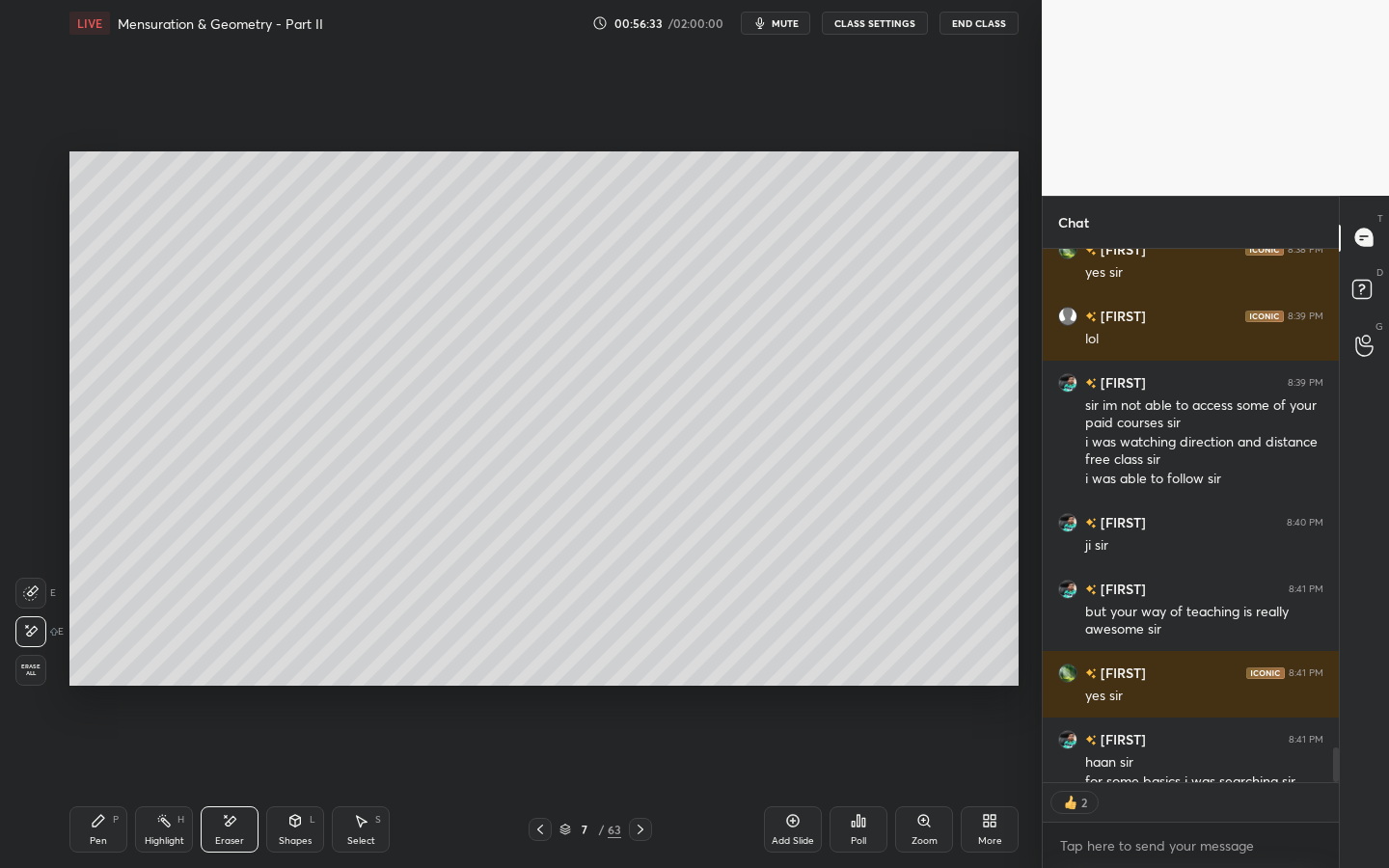 drag, startPoint x: 86, startPoint y: 836, endPoint x: 113, endPoint y: 804, distance: 41.86884 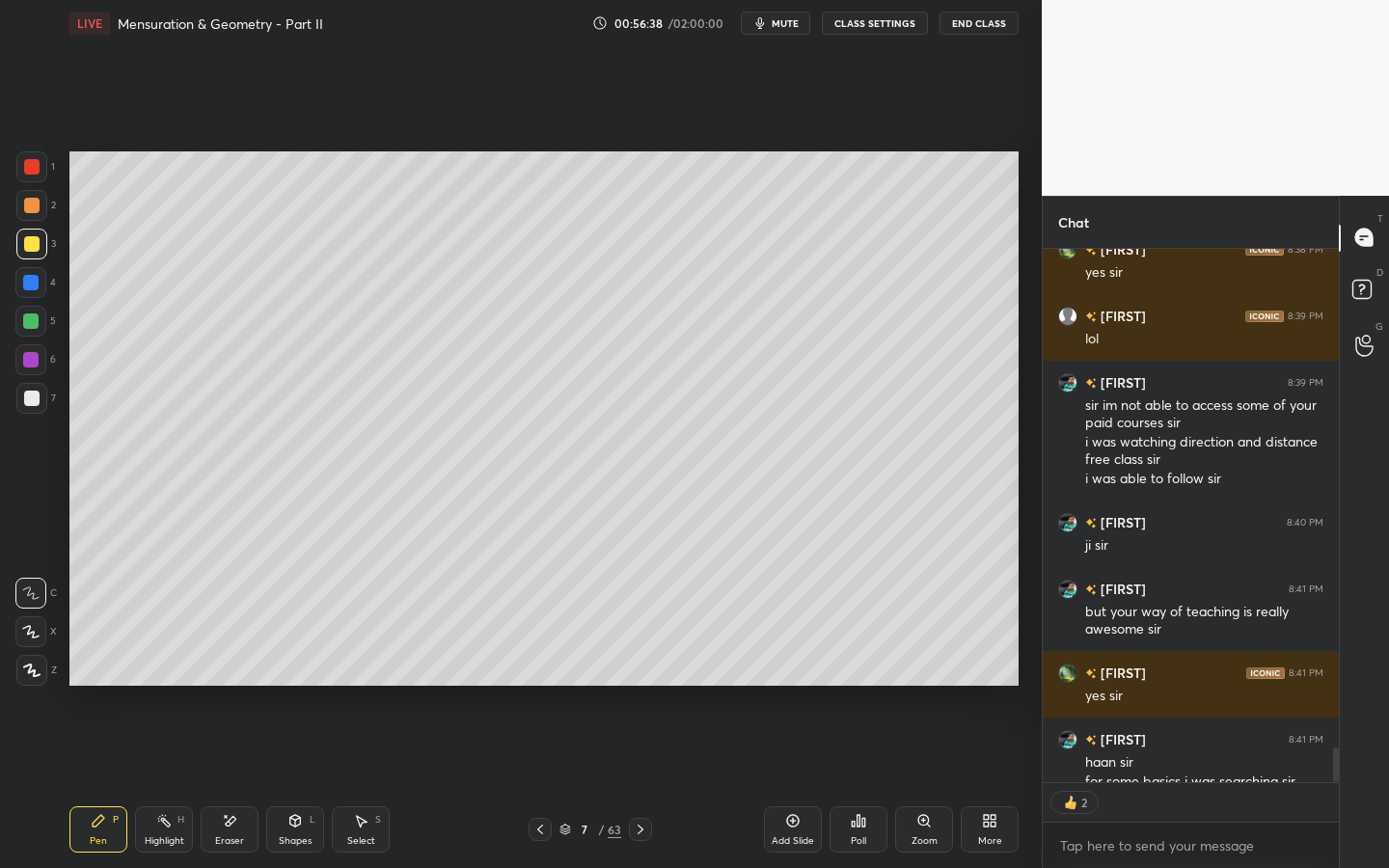 scroll, scrollTop: 7, scrollLeft: 7, axis: both 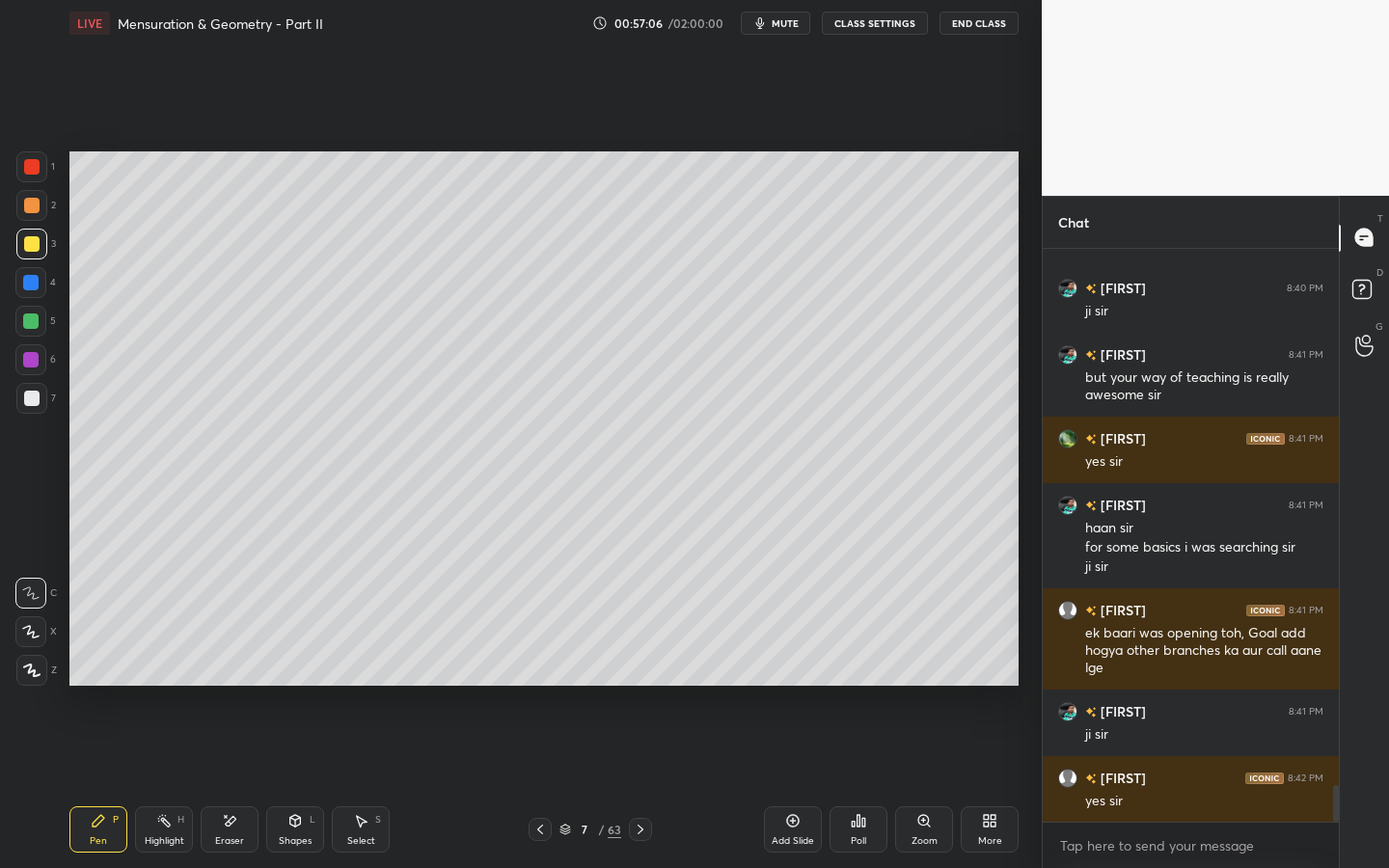 click on "Eraser" at bounding box center [230, 841] 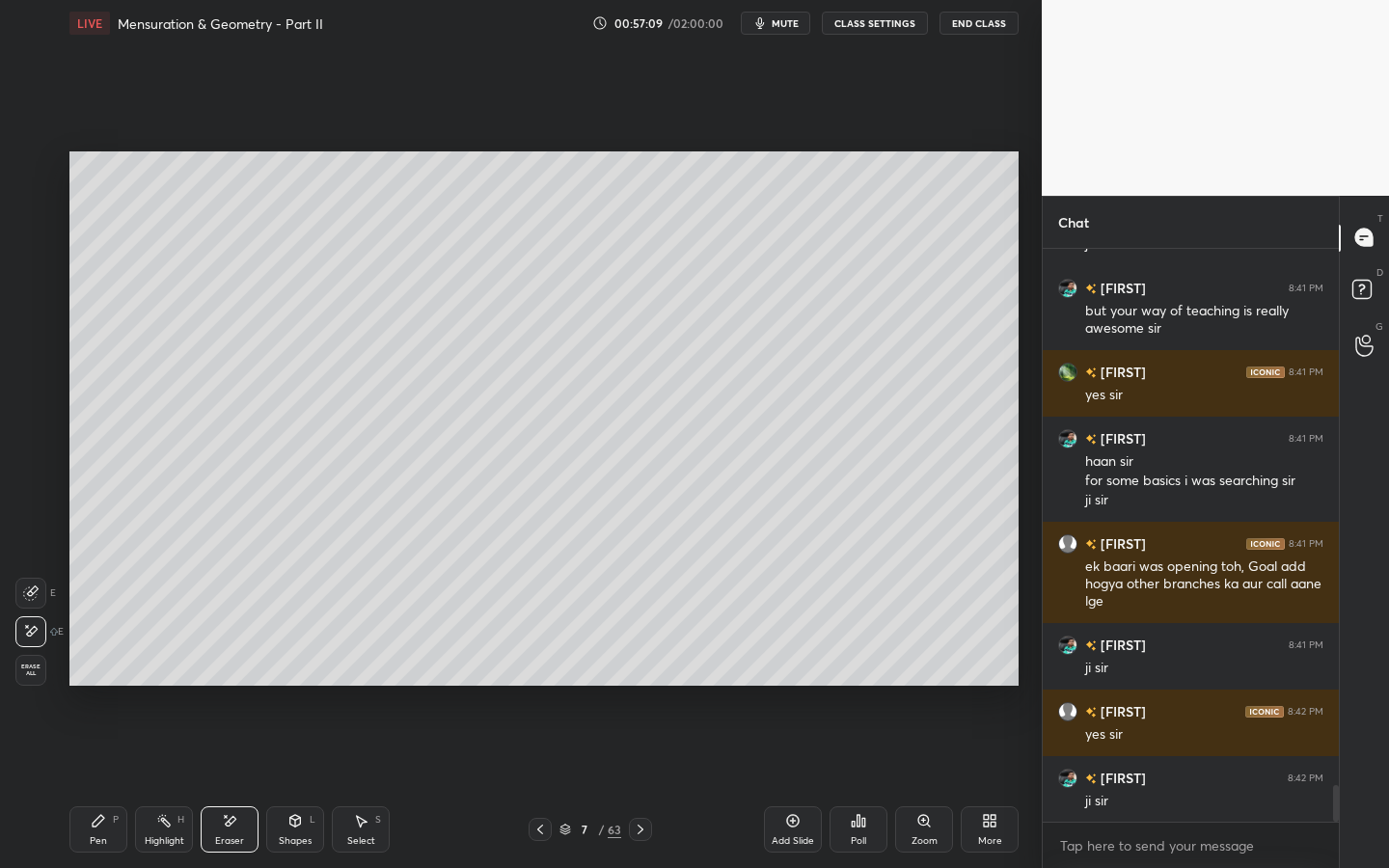 scroll, scrollTop: 8643, scrollLeft: 0, axis: vertical 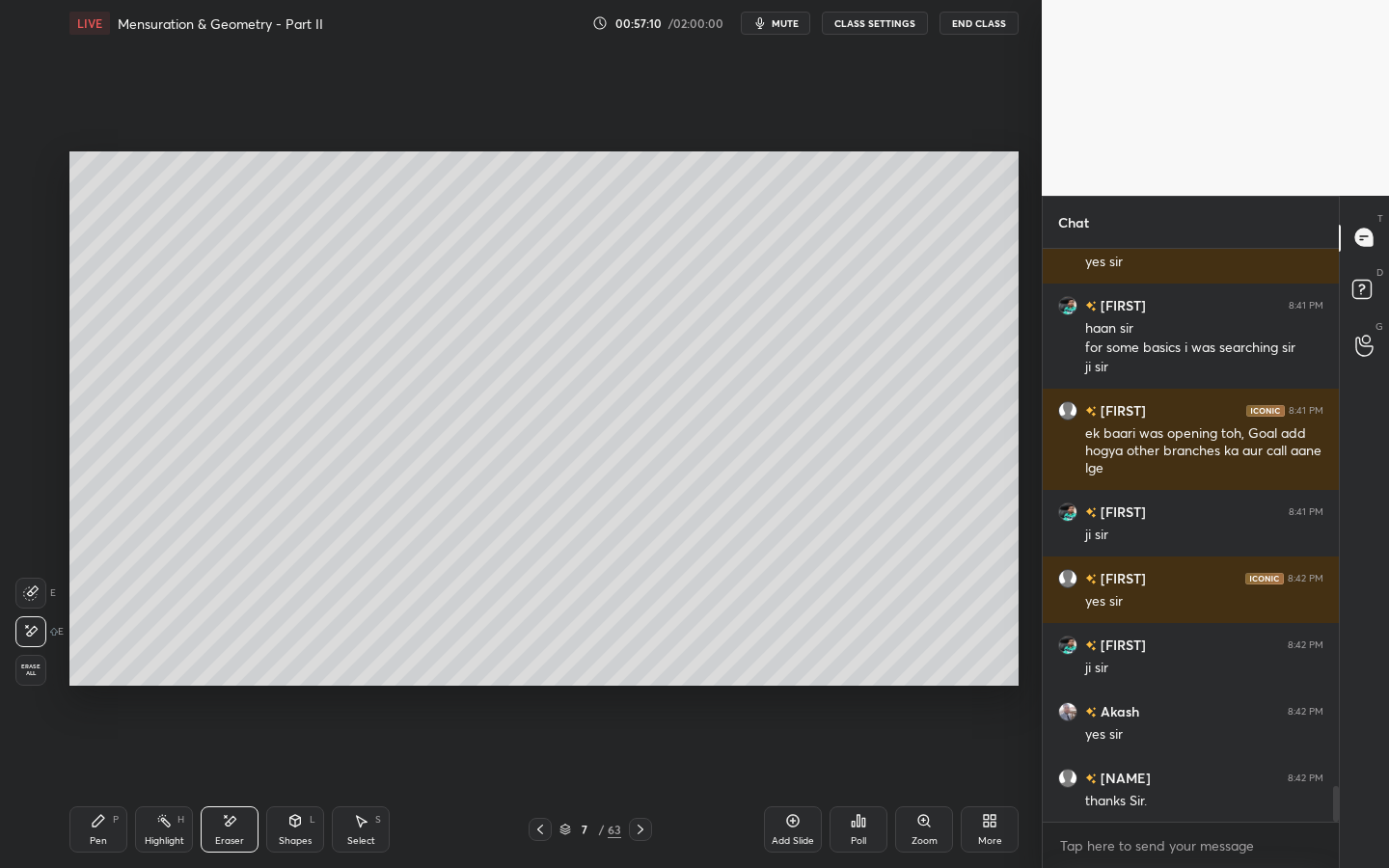 click on "Pen" at bounding box center (98, 841) 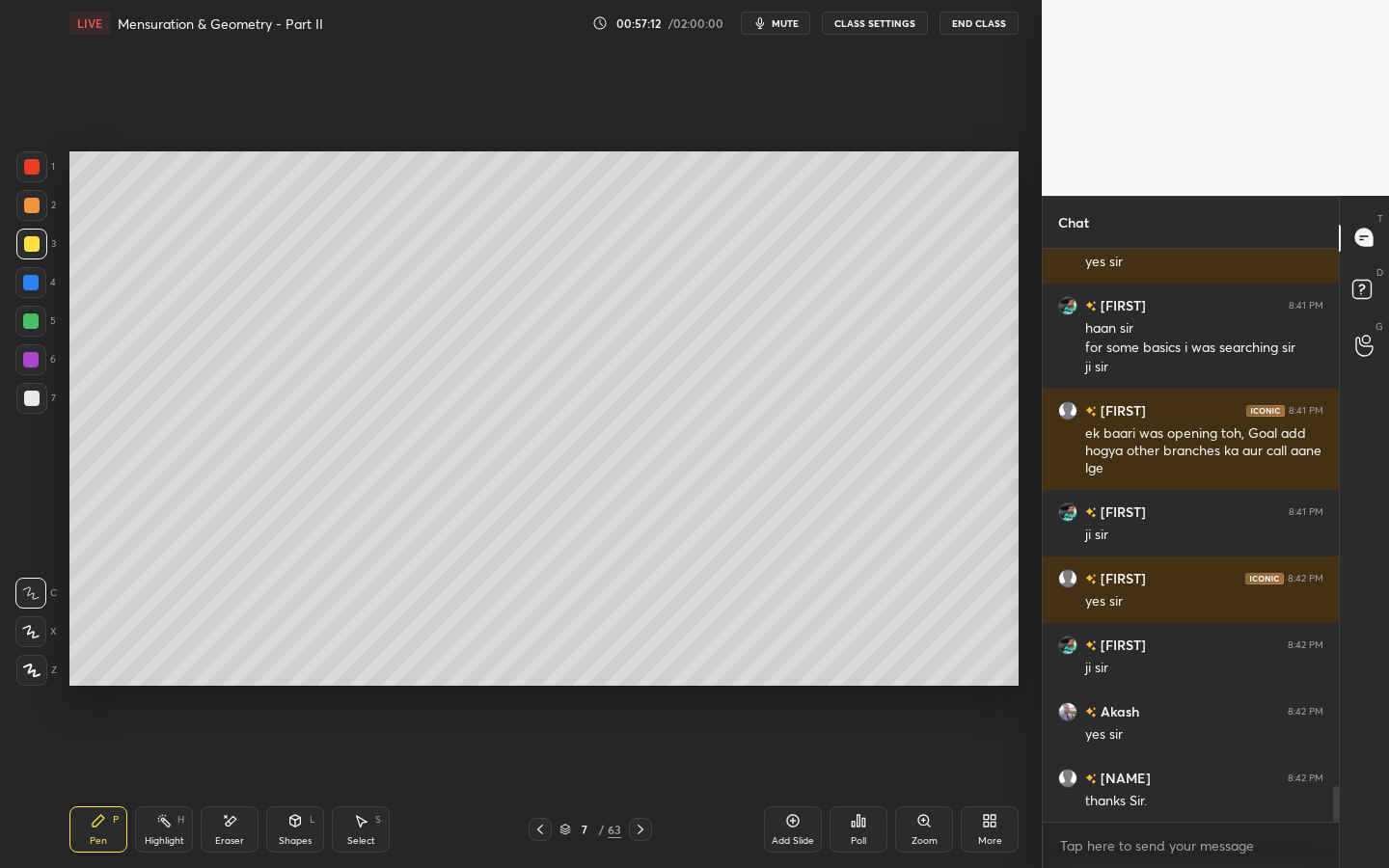 scroll, scrollTop: 8710, scrollLeft: 0, axis: vertical 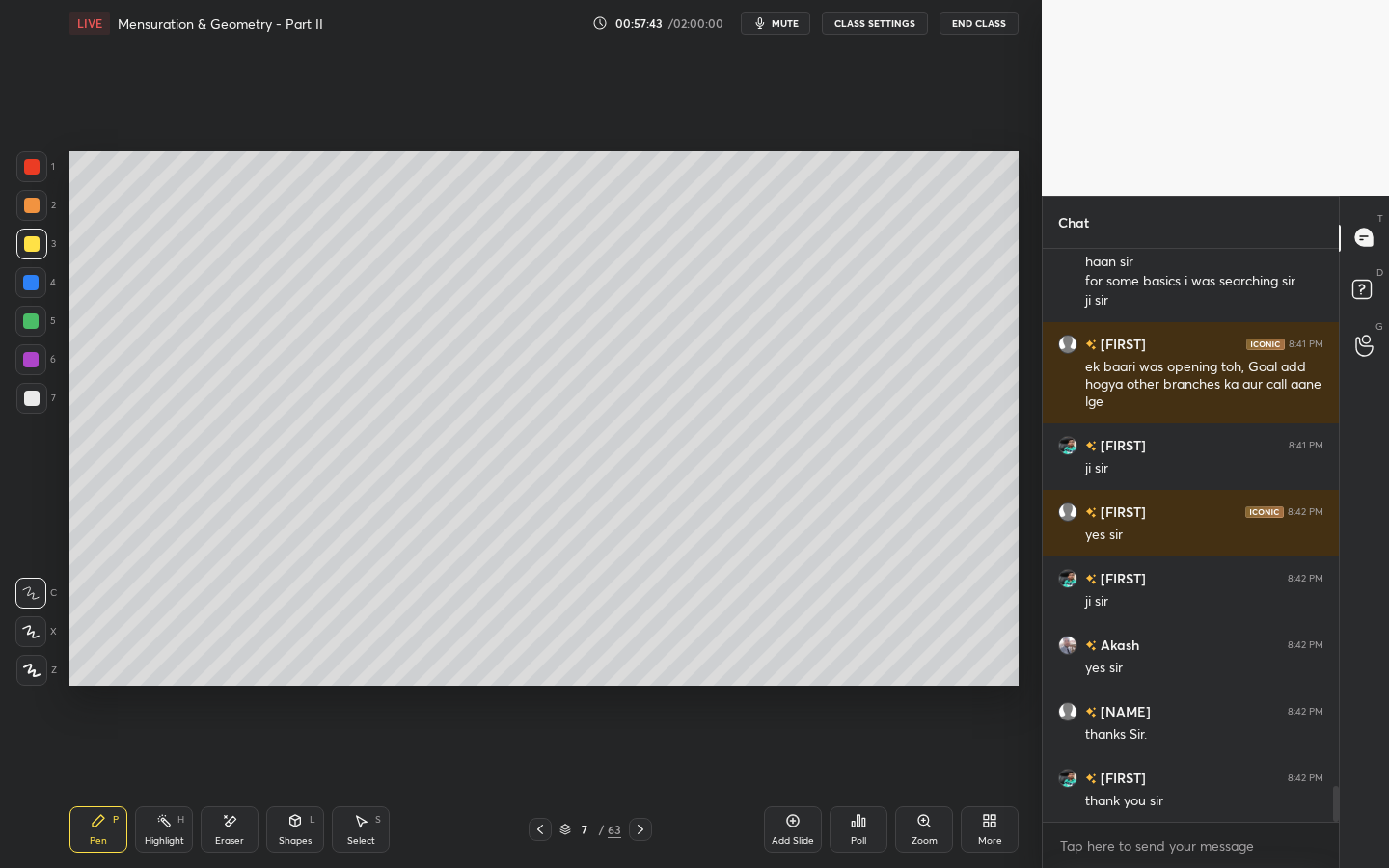 drag, startPoint x: 294, startPoint y: 833, endPoint x: 289, endPoint y: 813, distance: 20.615528 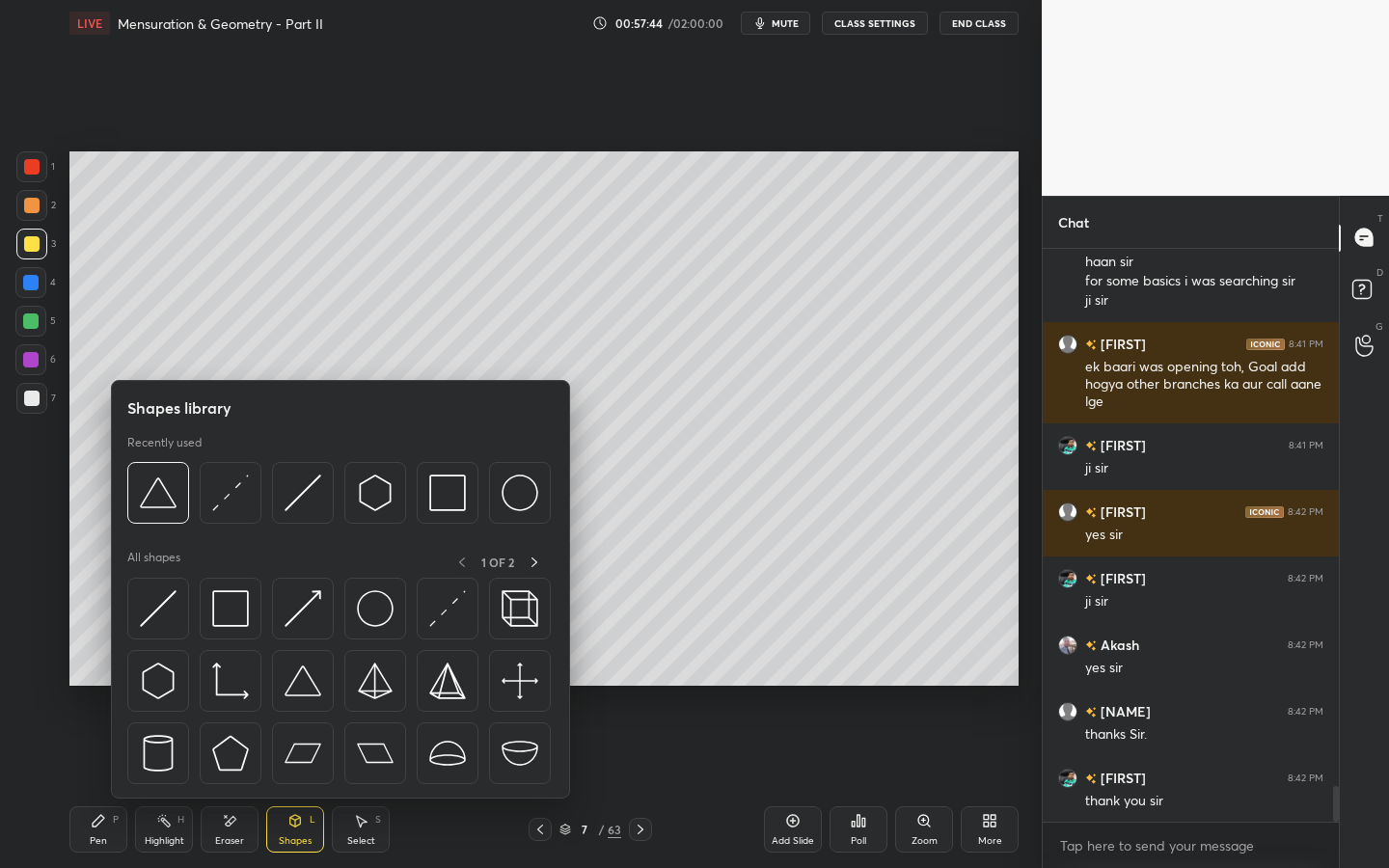 click at bounding box center [303, 753] 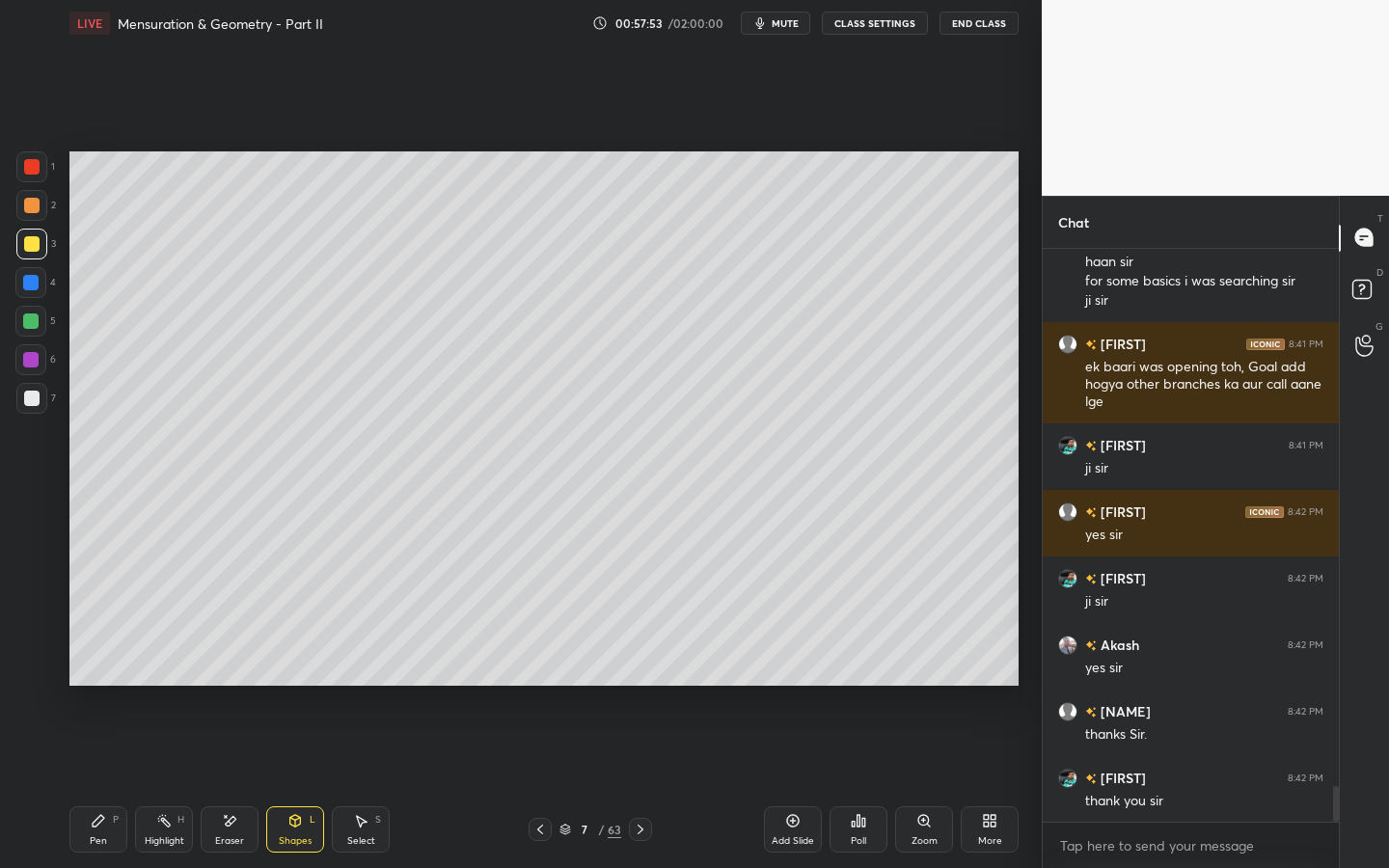 click on "Pen P" at bounding box center [98, 829] 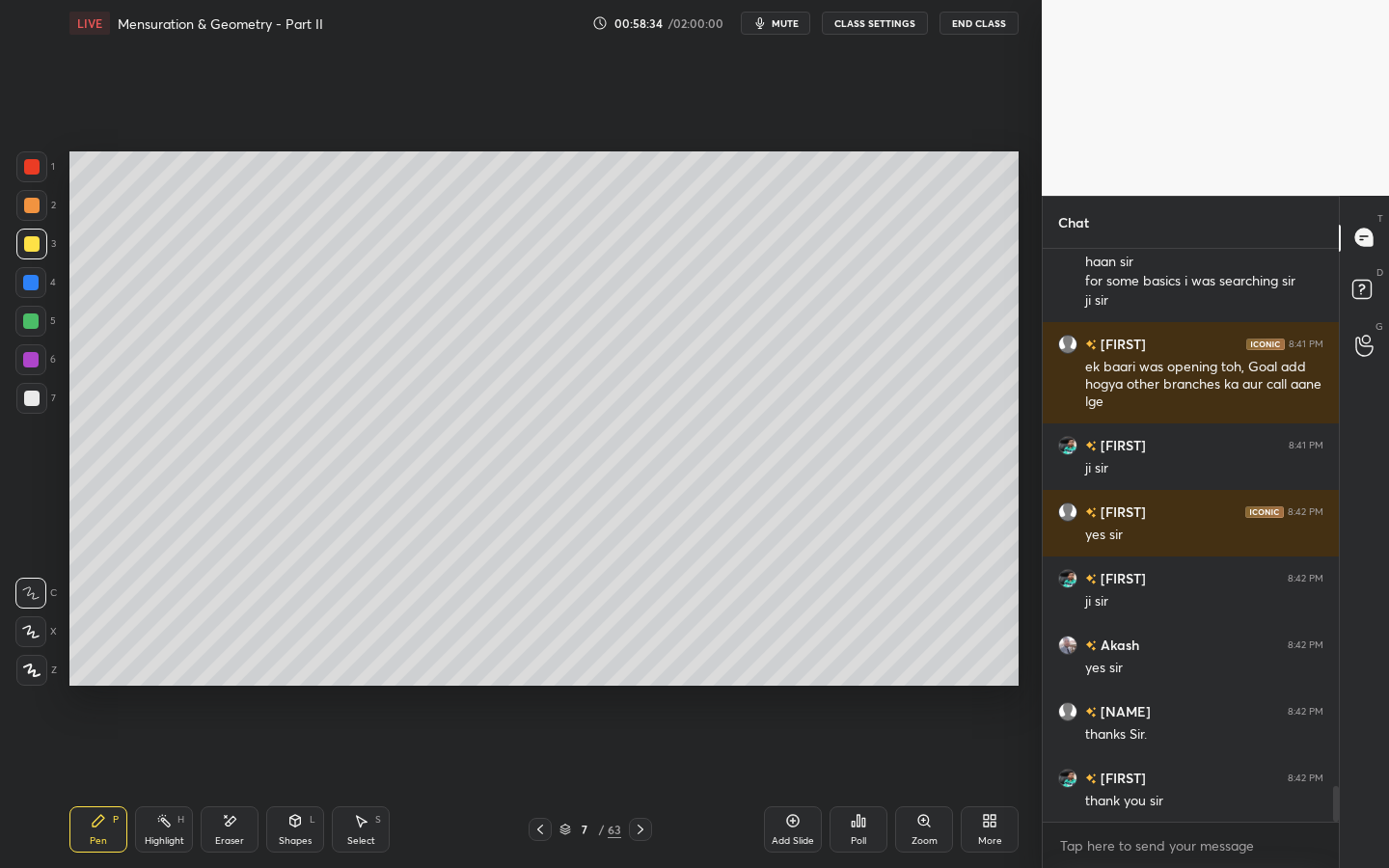 drag, startPoint x: 227, startPoint y: 832, endPoint x: 262, endPoint y: 793, distance: 52.40229 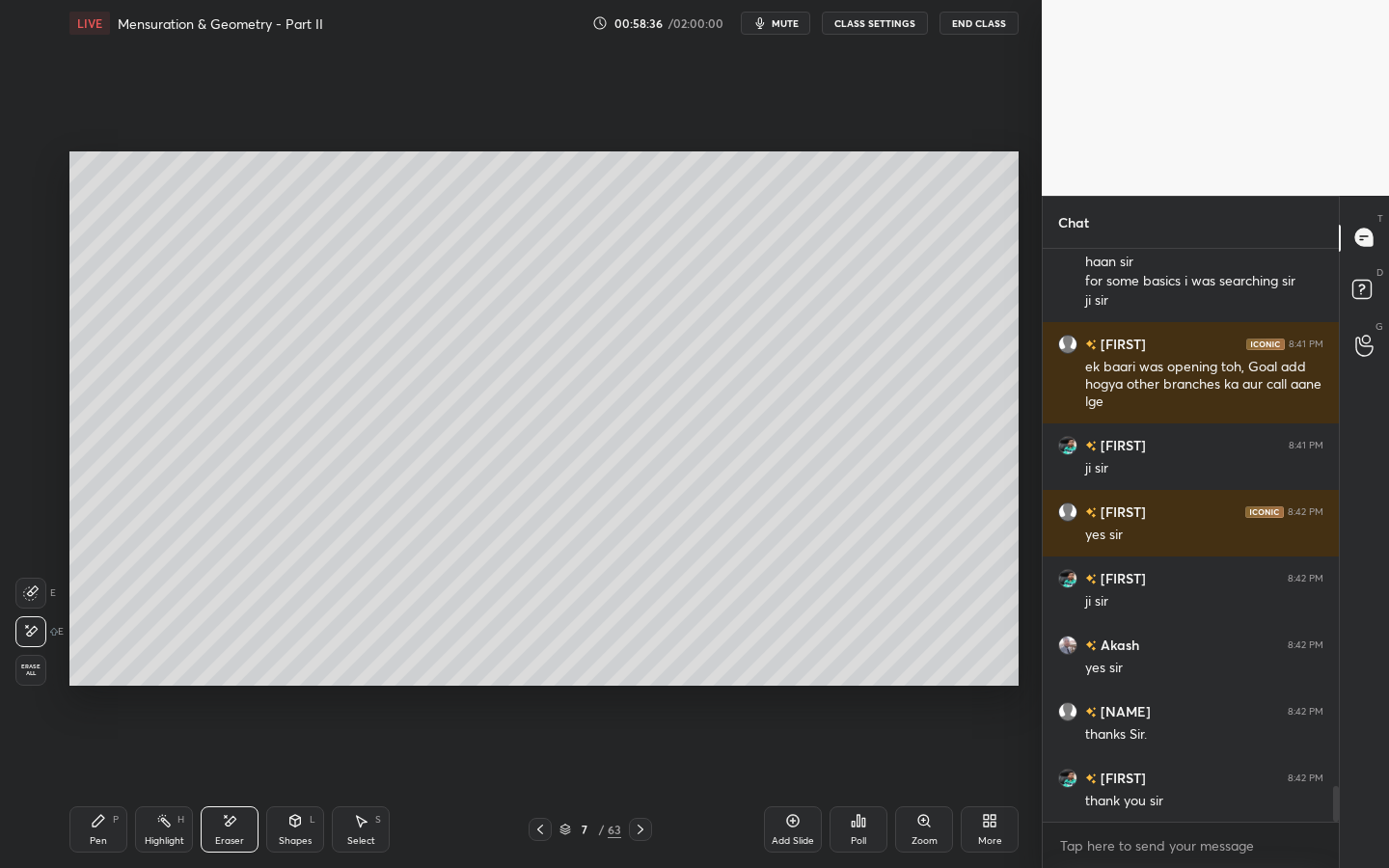 click 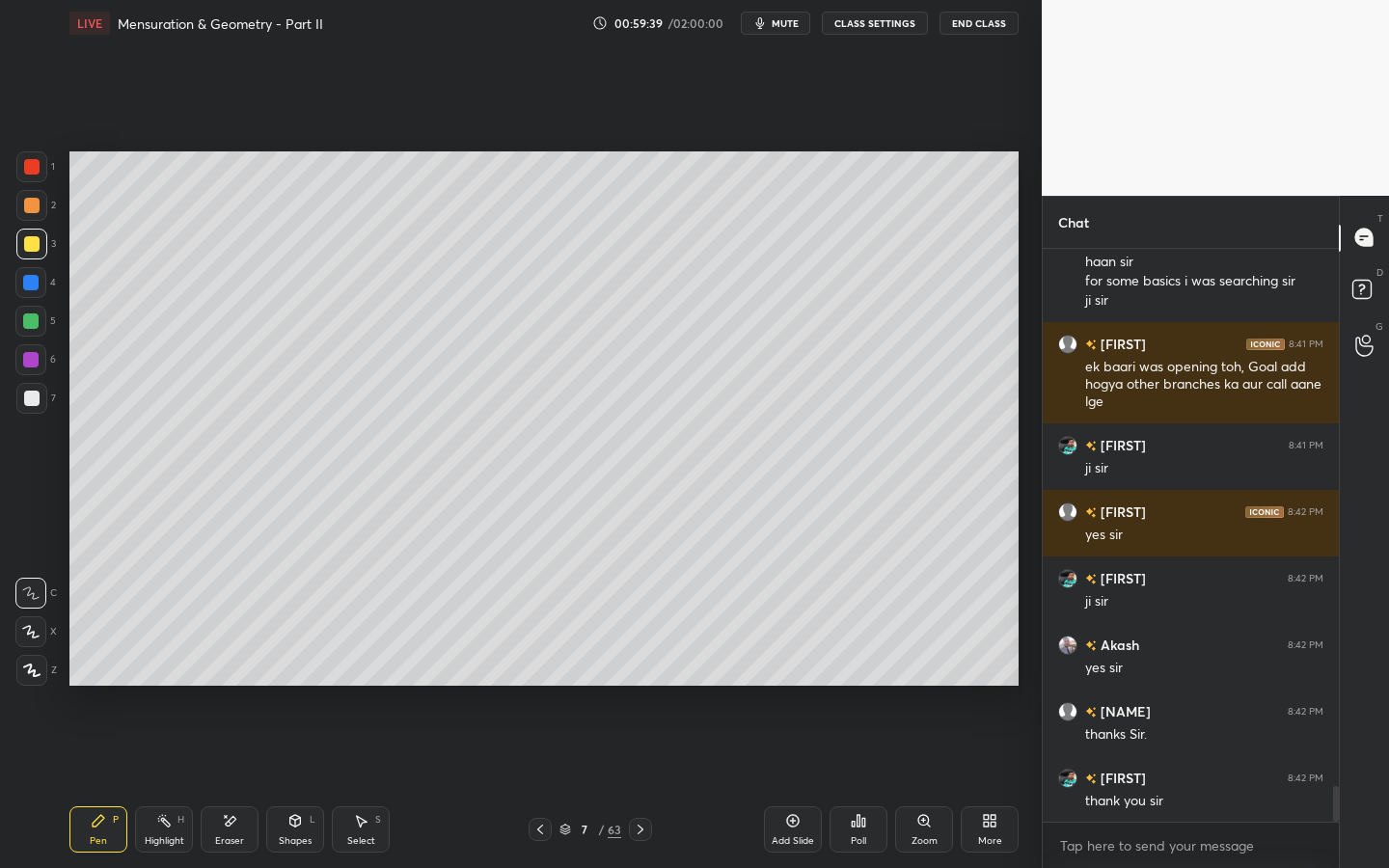 scroll, scrollTop: 8776, scrollLeft: 0, axis: vertical 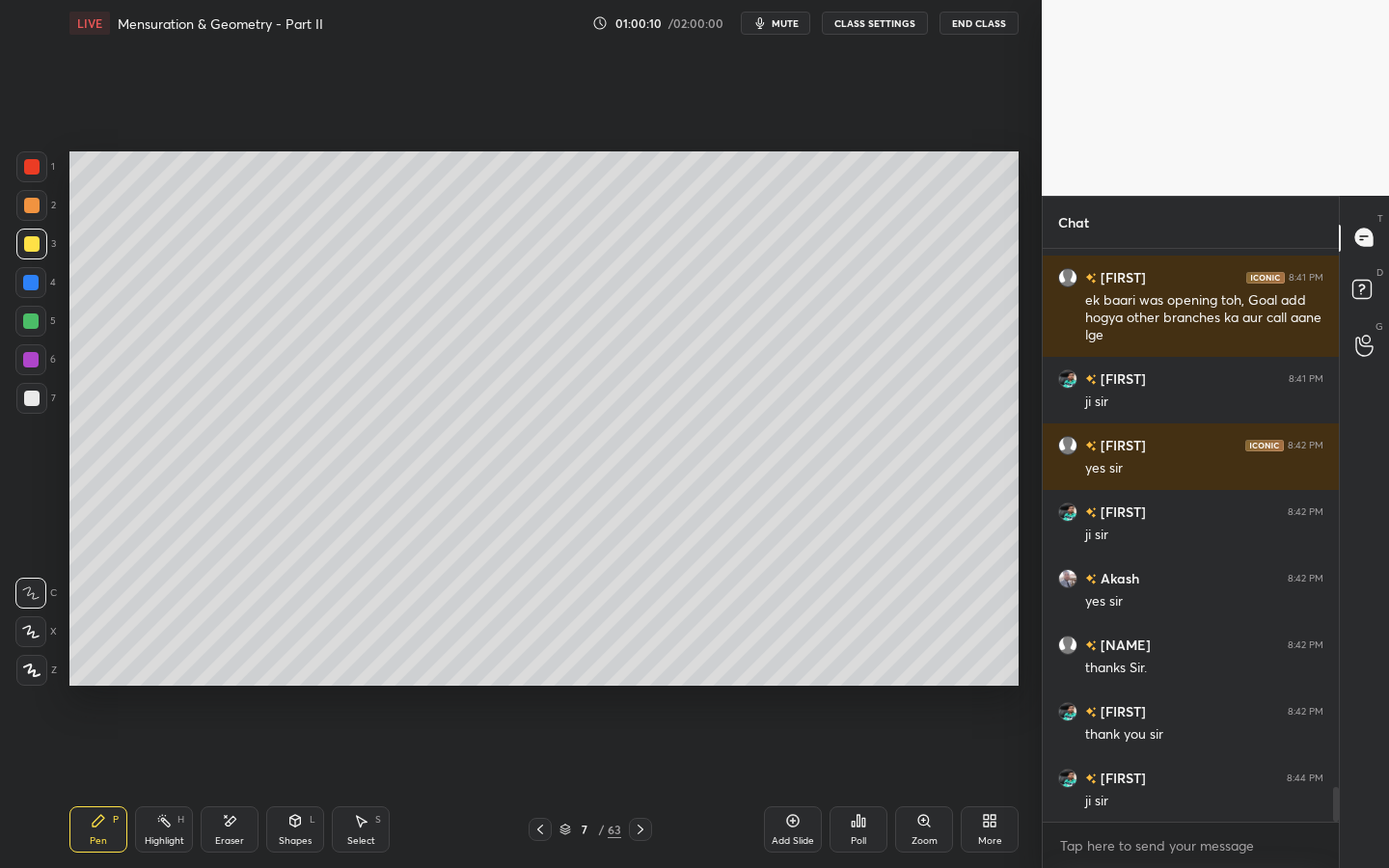 drag, startPoint x: 159, startPoint y: 827, endPoint x: 154, endPoint y: 710, distance: 117.10679 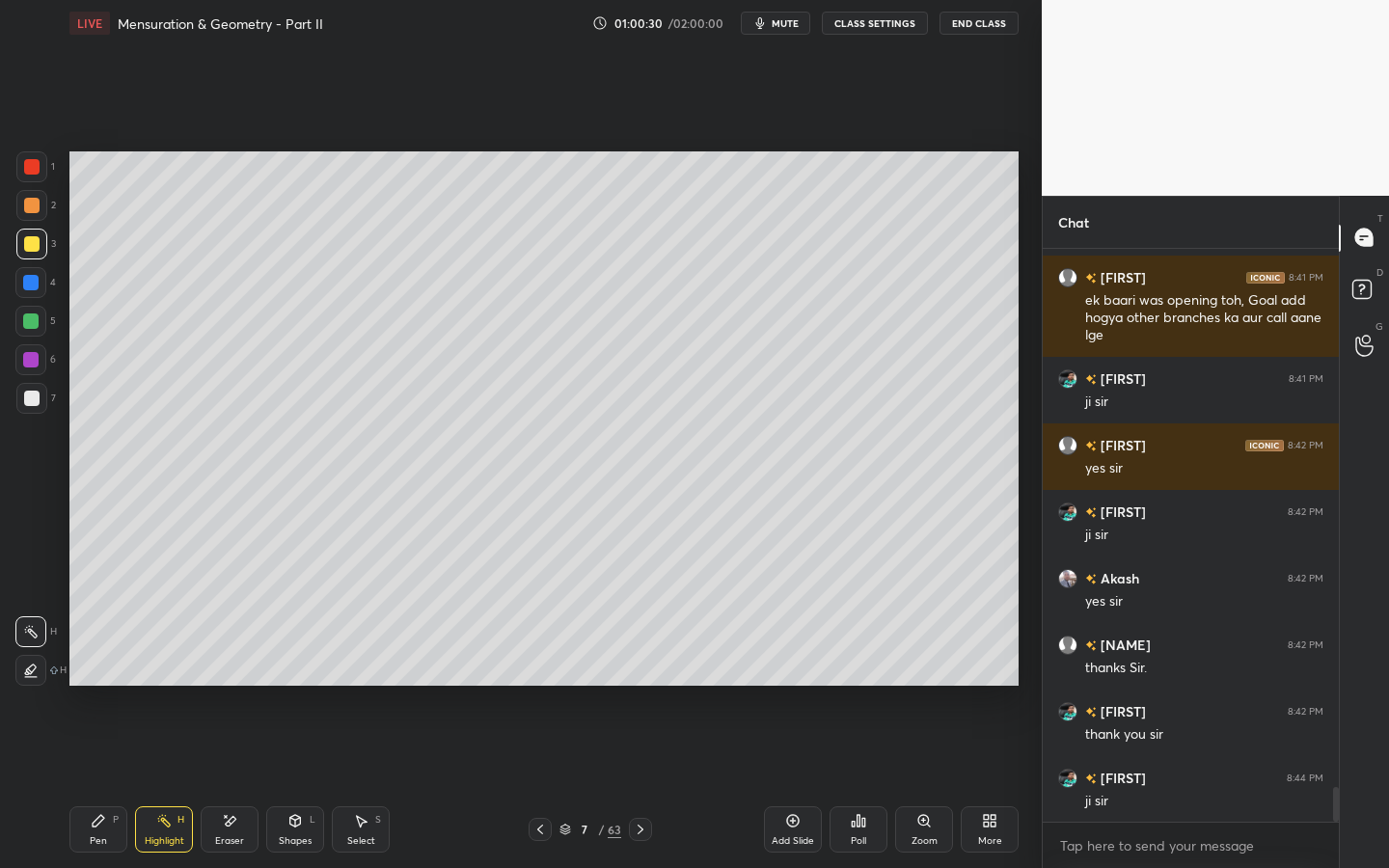 click on "Pen P" at bounding box center (98, 829) 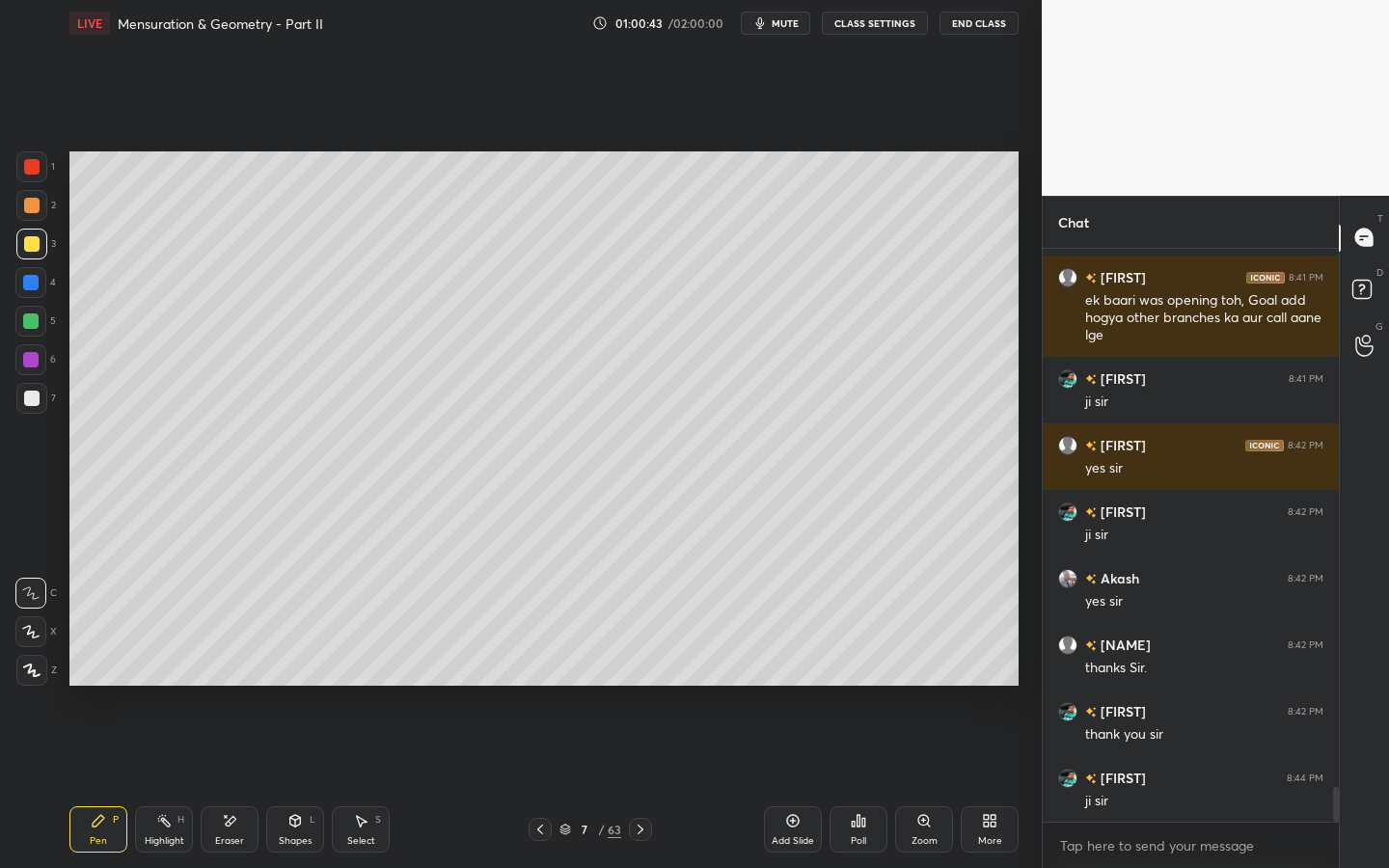 drag, startPoint x: 789, startPoint y: 829, endPoint x: 784, endPoint y: 806, distance: 23.5372 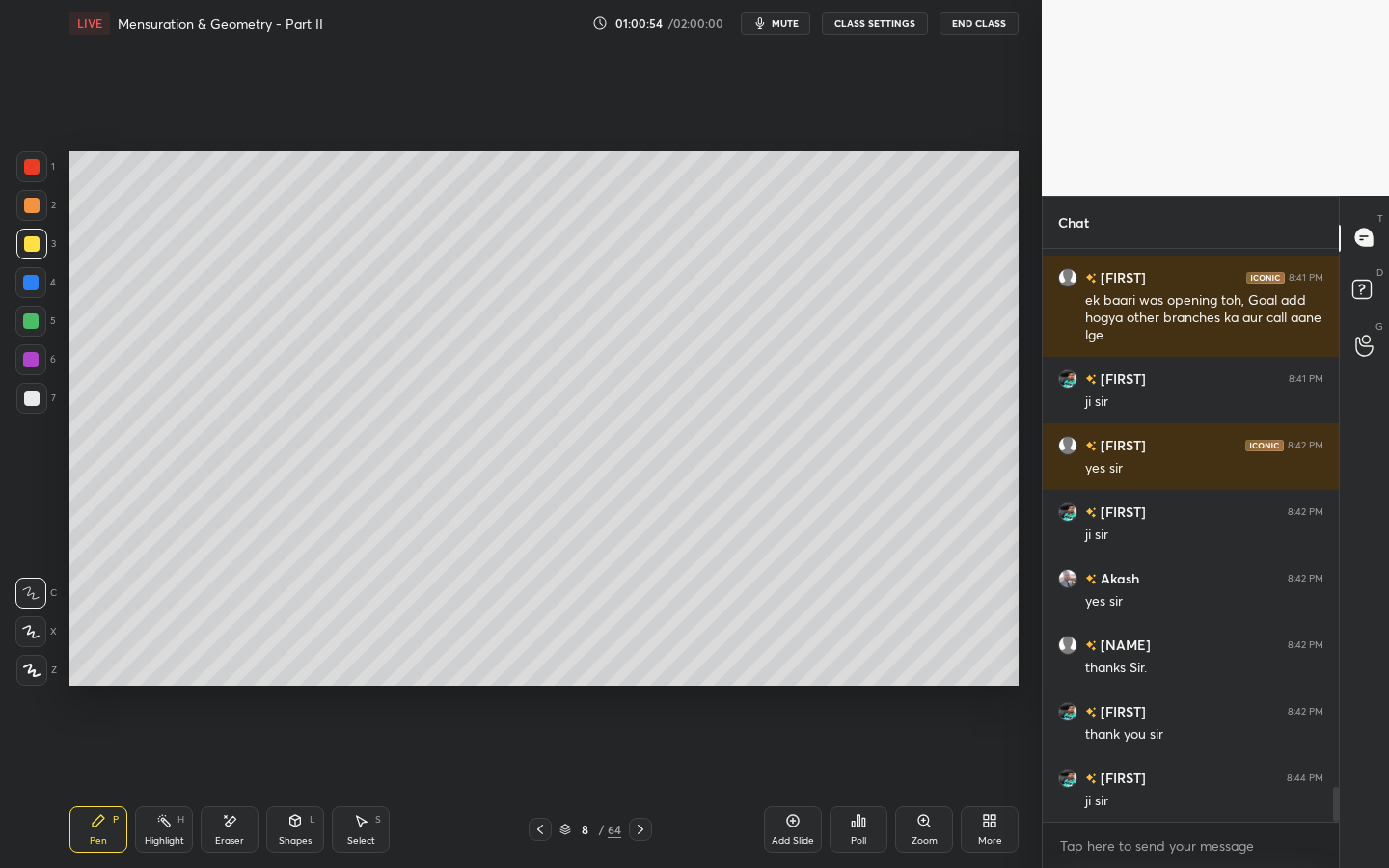click 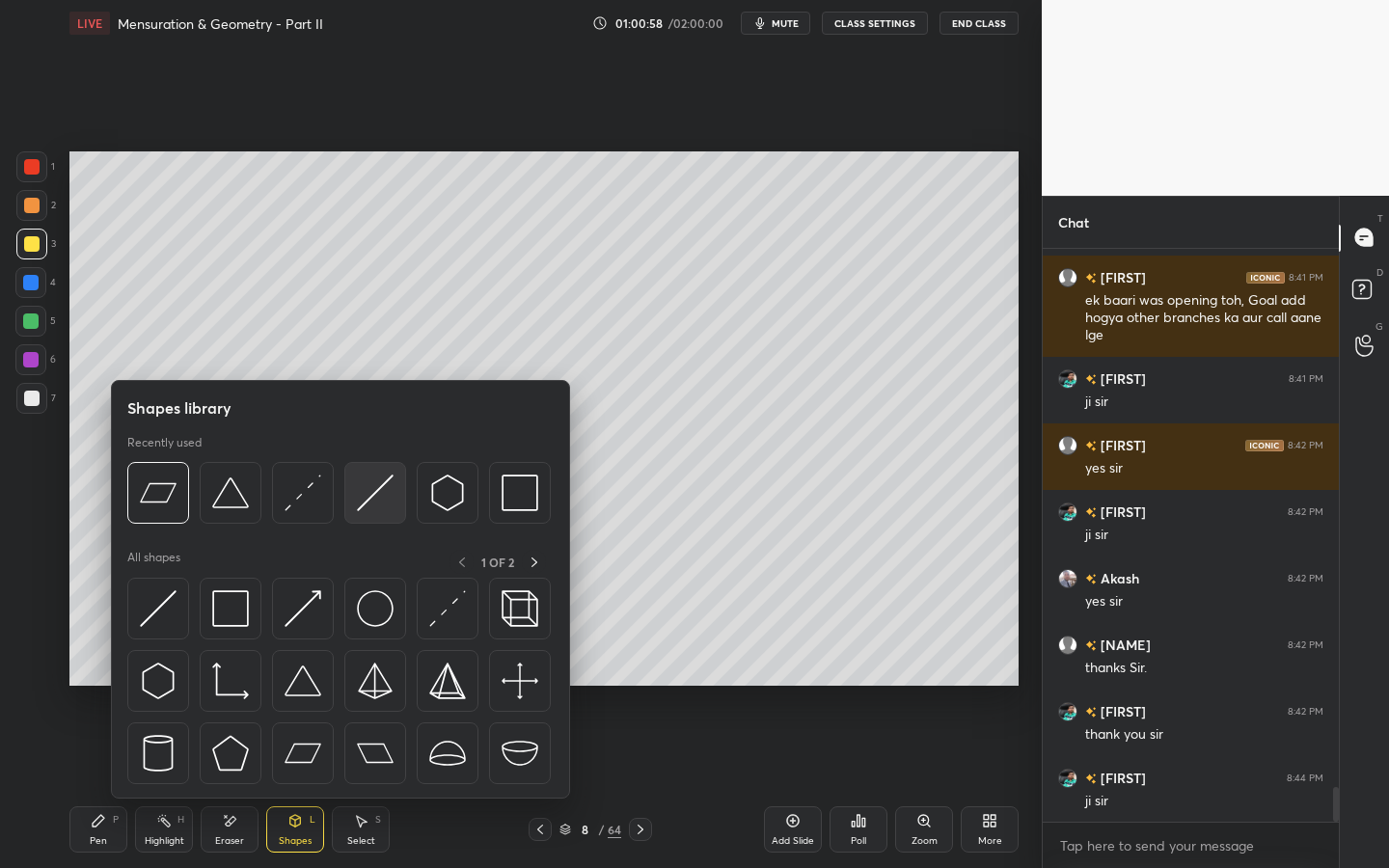 click at bounding box center [375, 493] 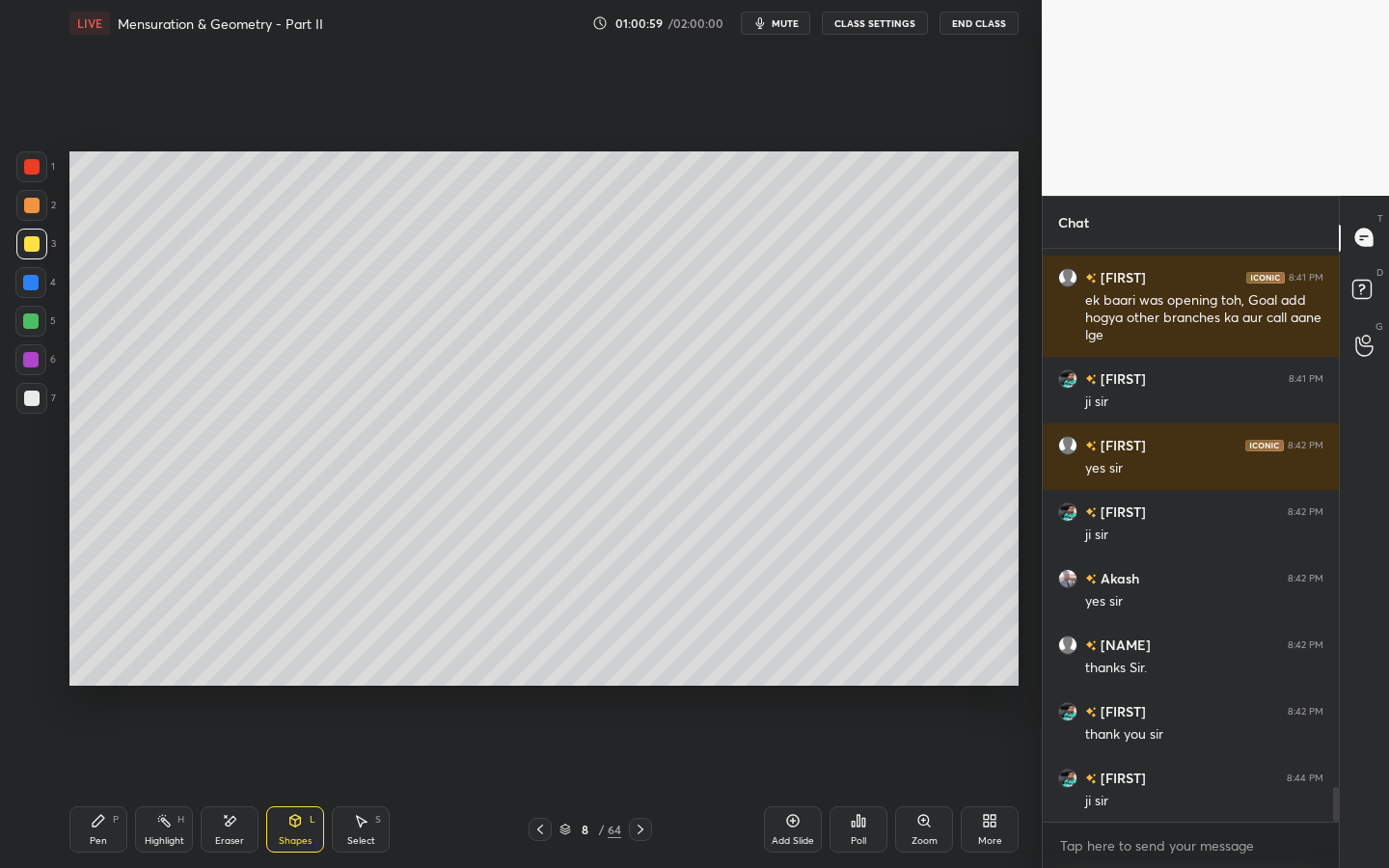 click at bounding box center (31, 321) 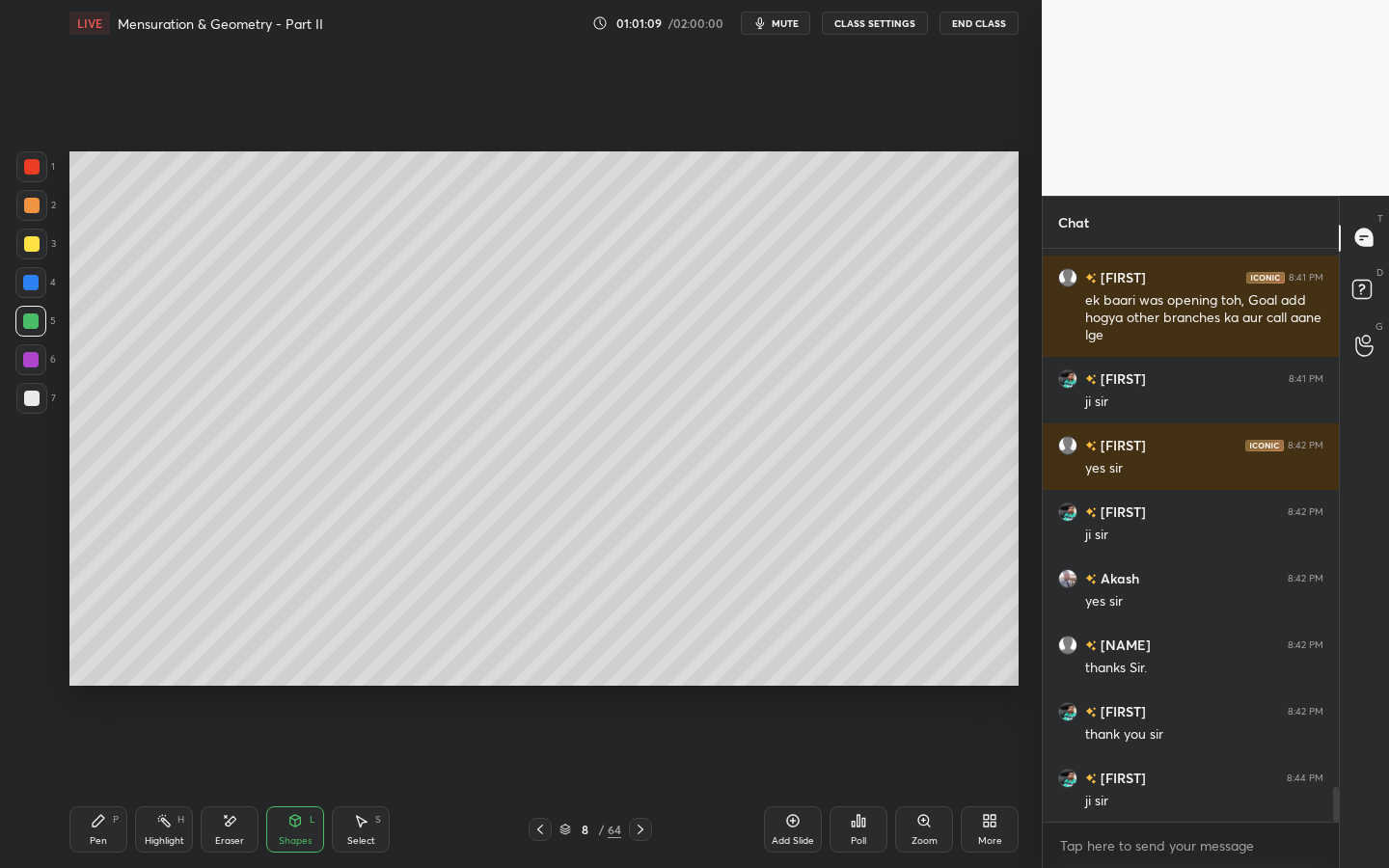 drag, startPoint x: 101, startPoint y: 822, endPoint x: 100, endPoint y: 749, distance: 73.00685 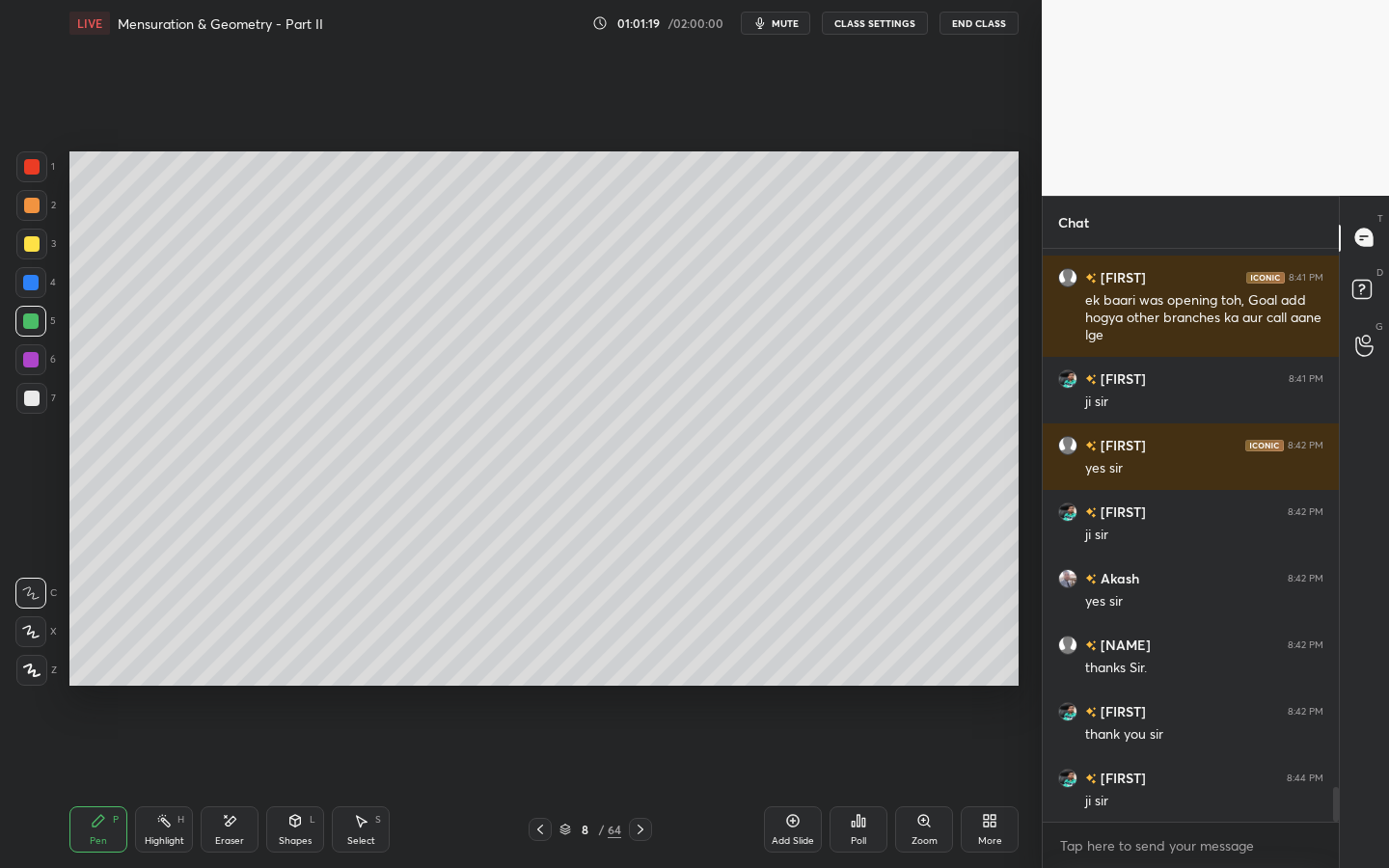 drag, startPoint x: 174, startPoint y: 852, endPoint x: 178, endPoint y: 805, distance: 47.169906 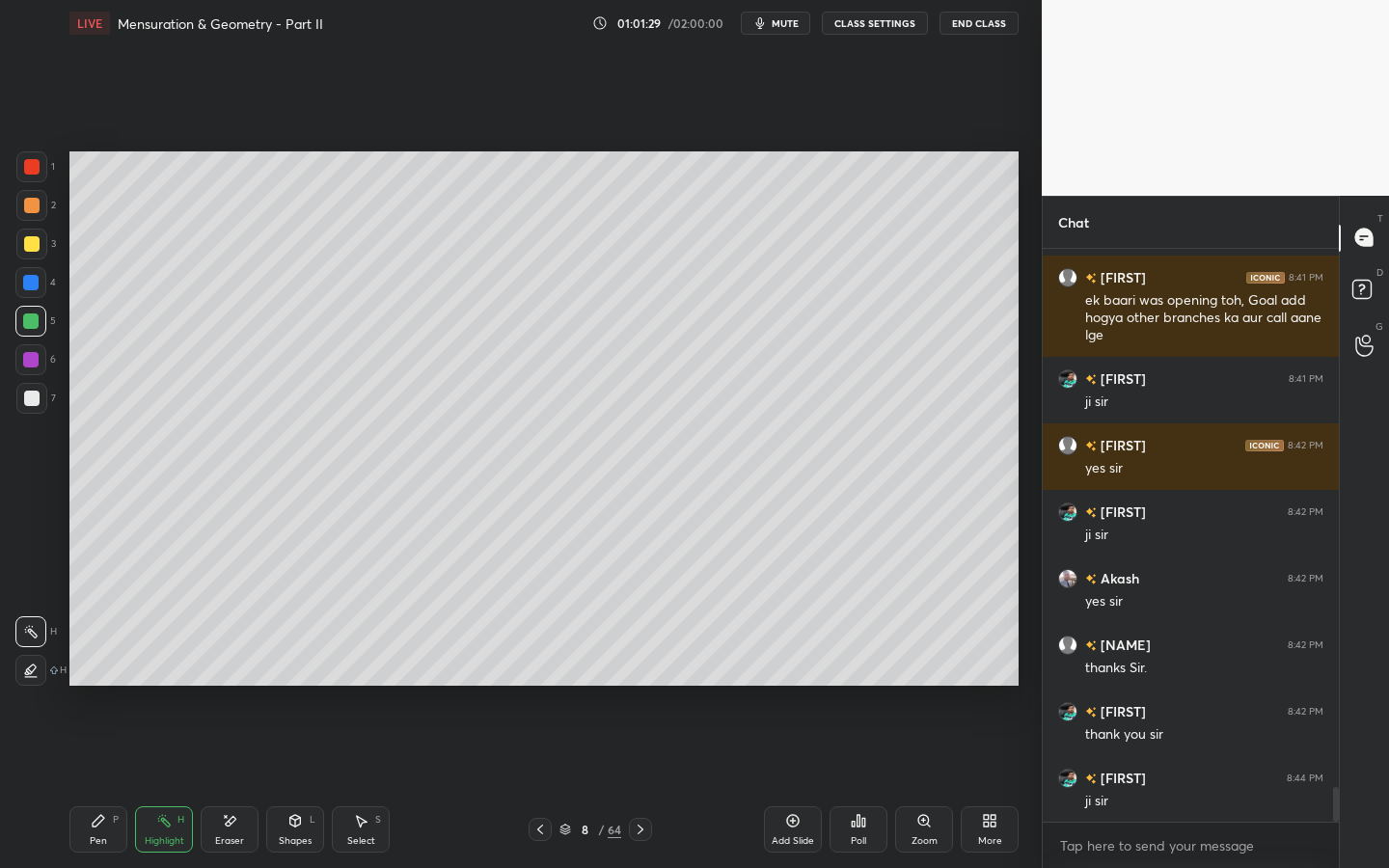 click 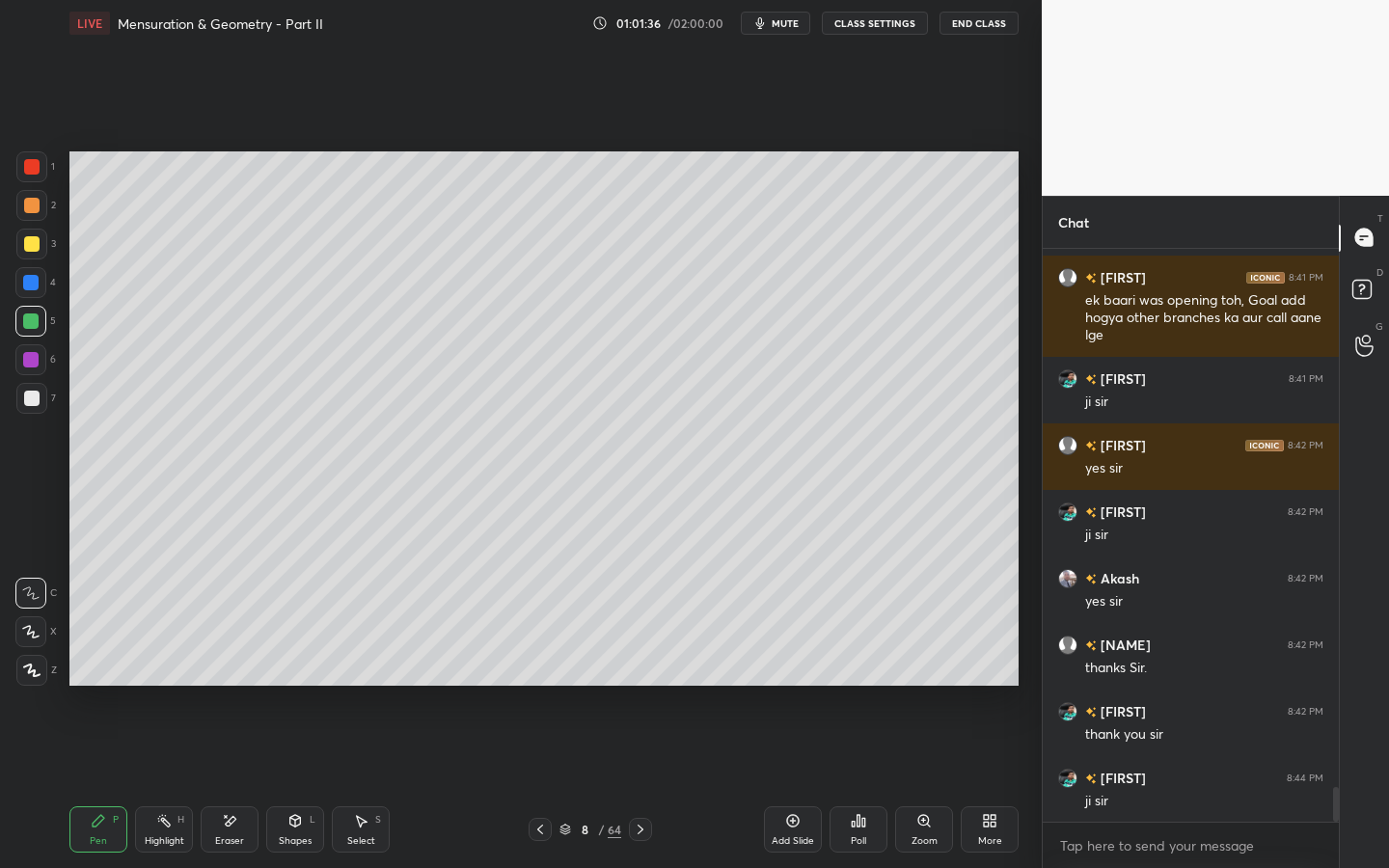 click 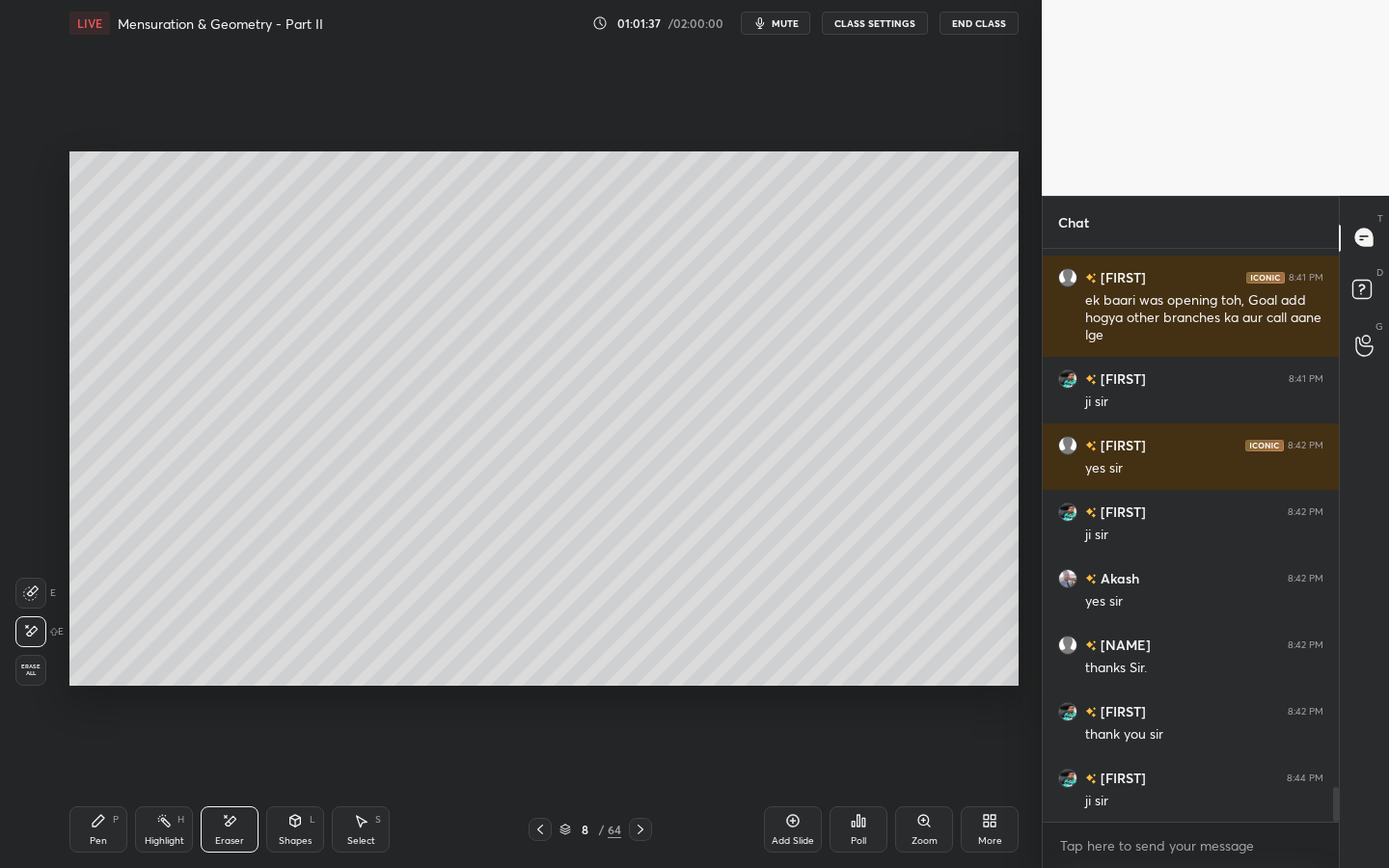 click on "LIVE Mensuration & Geometry - Part II 01:01:37 /  02:00:00 mute CLASS SETTINGS End Class Setting up your live class Poll for   secs No correct answer Start poll Back Mensuration & Geometry - Part II • L31 of Complete Course on General Aptitude - GATE 2026/27 [NAME] Pen P Highlight H Eraser Shapes L Select S 8 / 64 Add Slide Poll Zoom More" at bounding box center (544, 434) 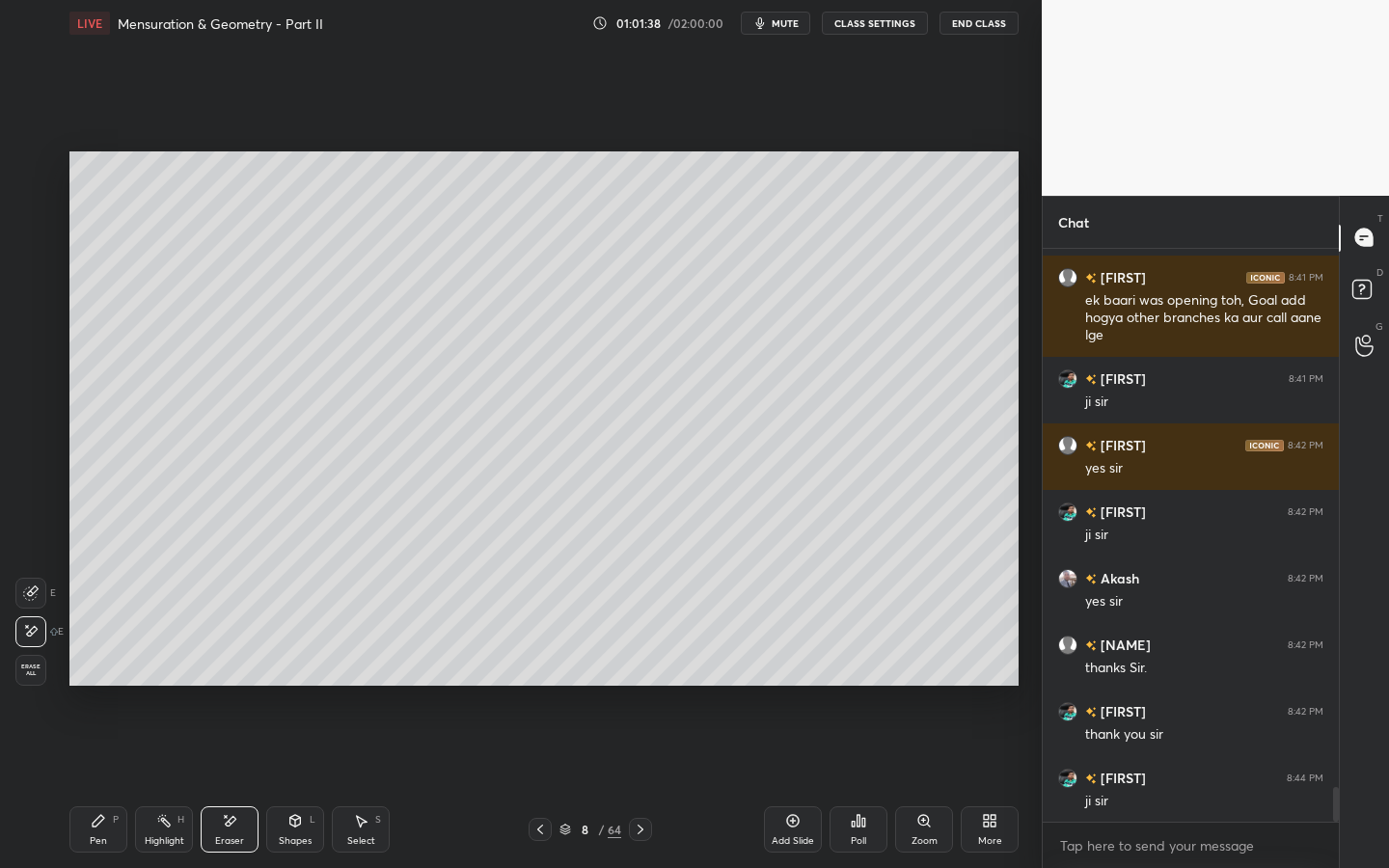 click on "P" at bounding box center [116, 820] 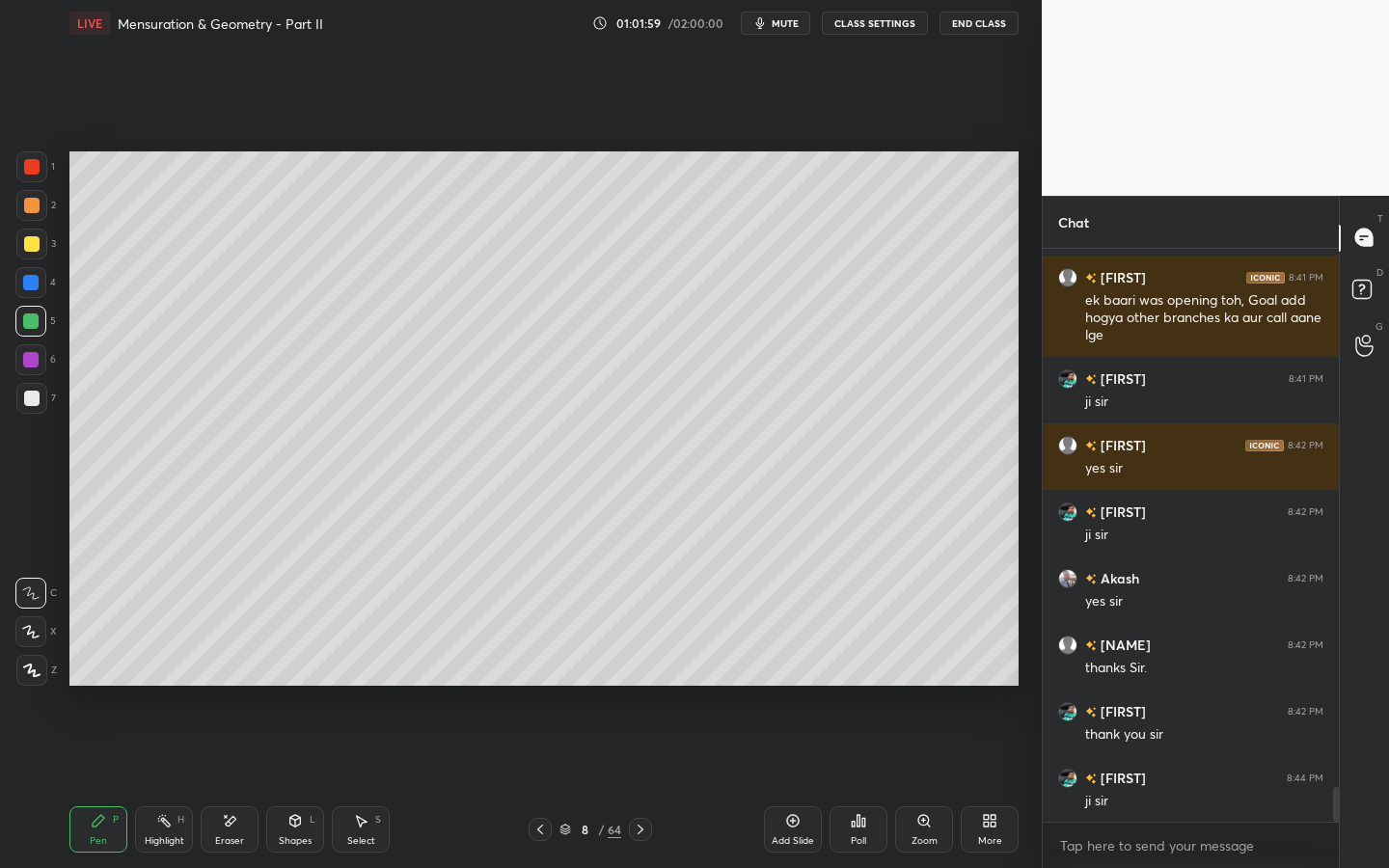 scroll, scrollTop: 528, scrollLeft: 290, axis: both 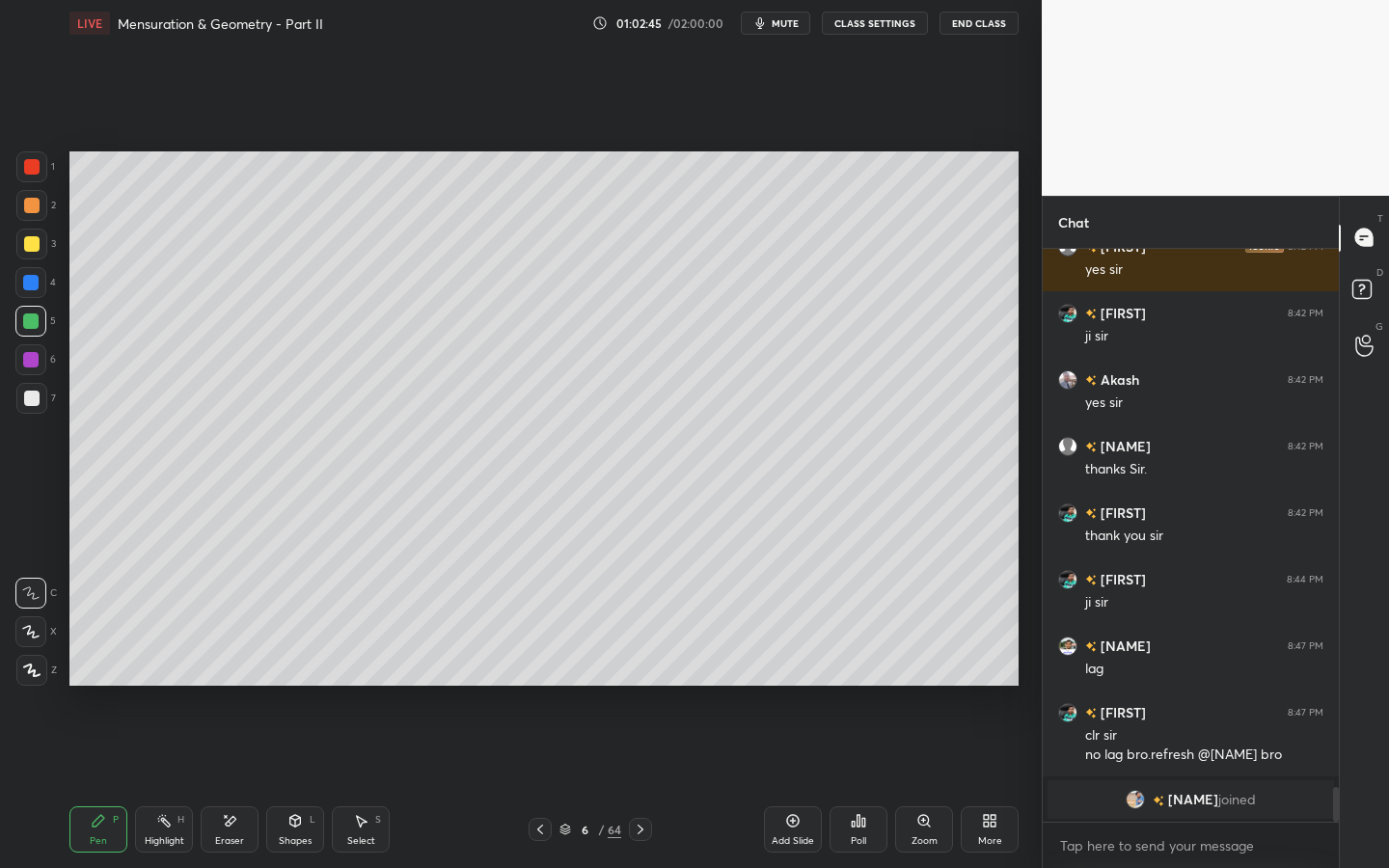 click 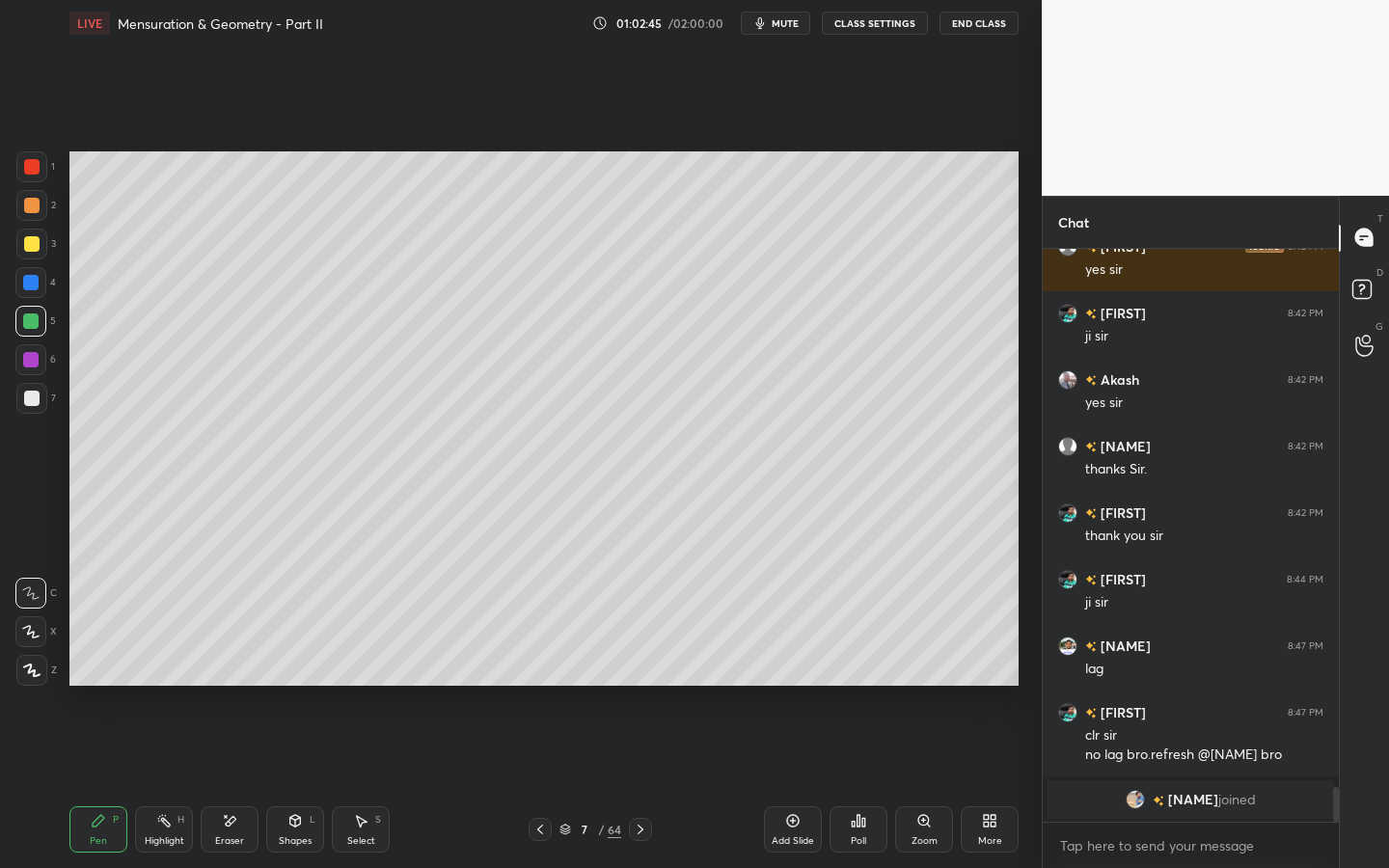 click 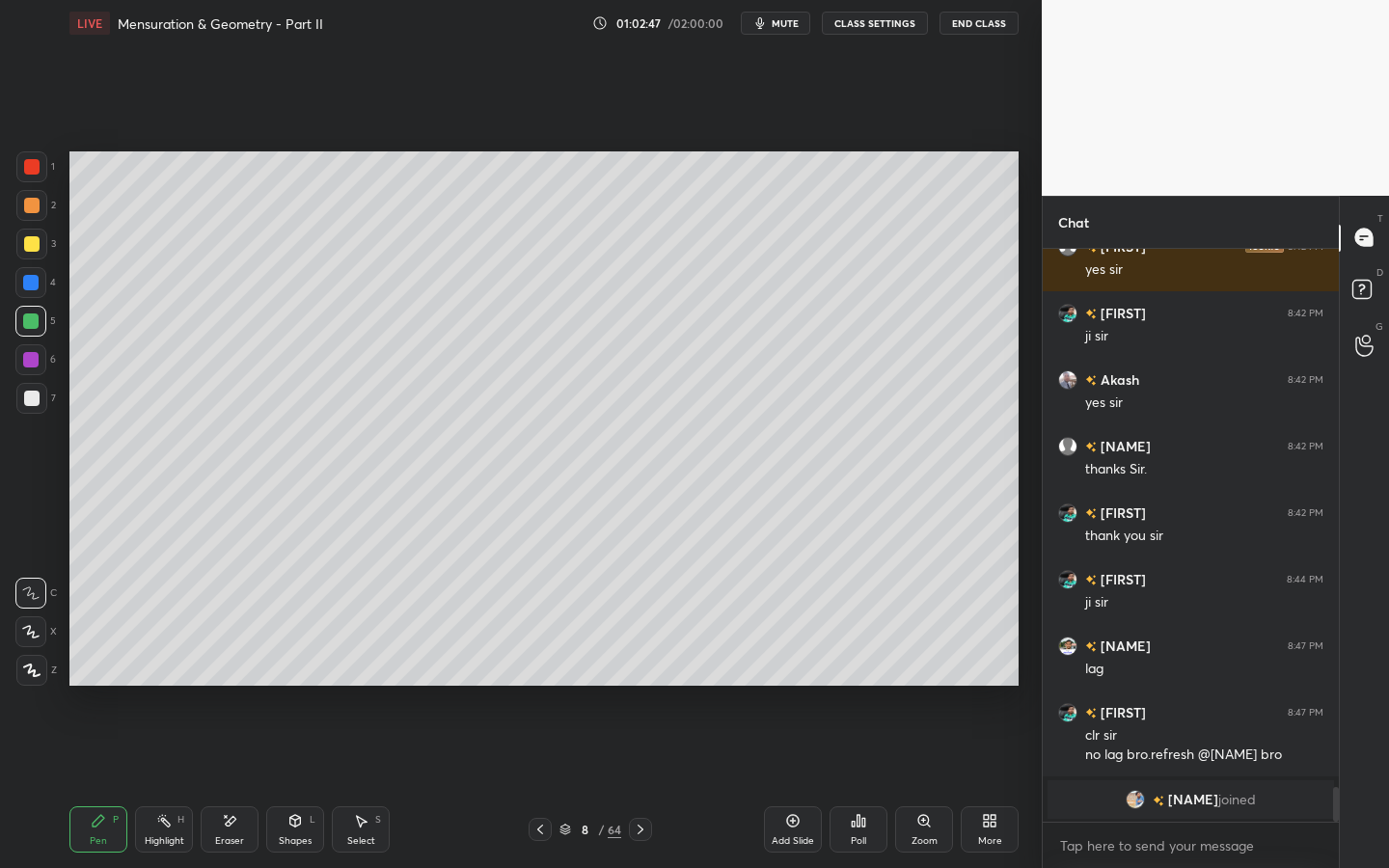click 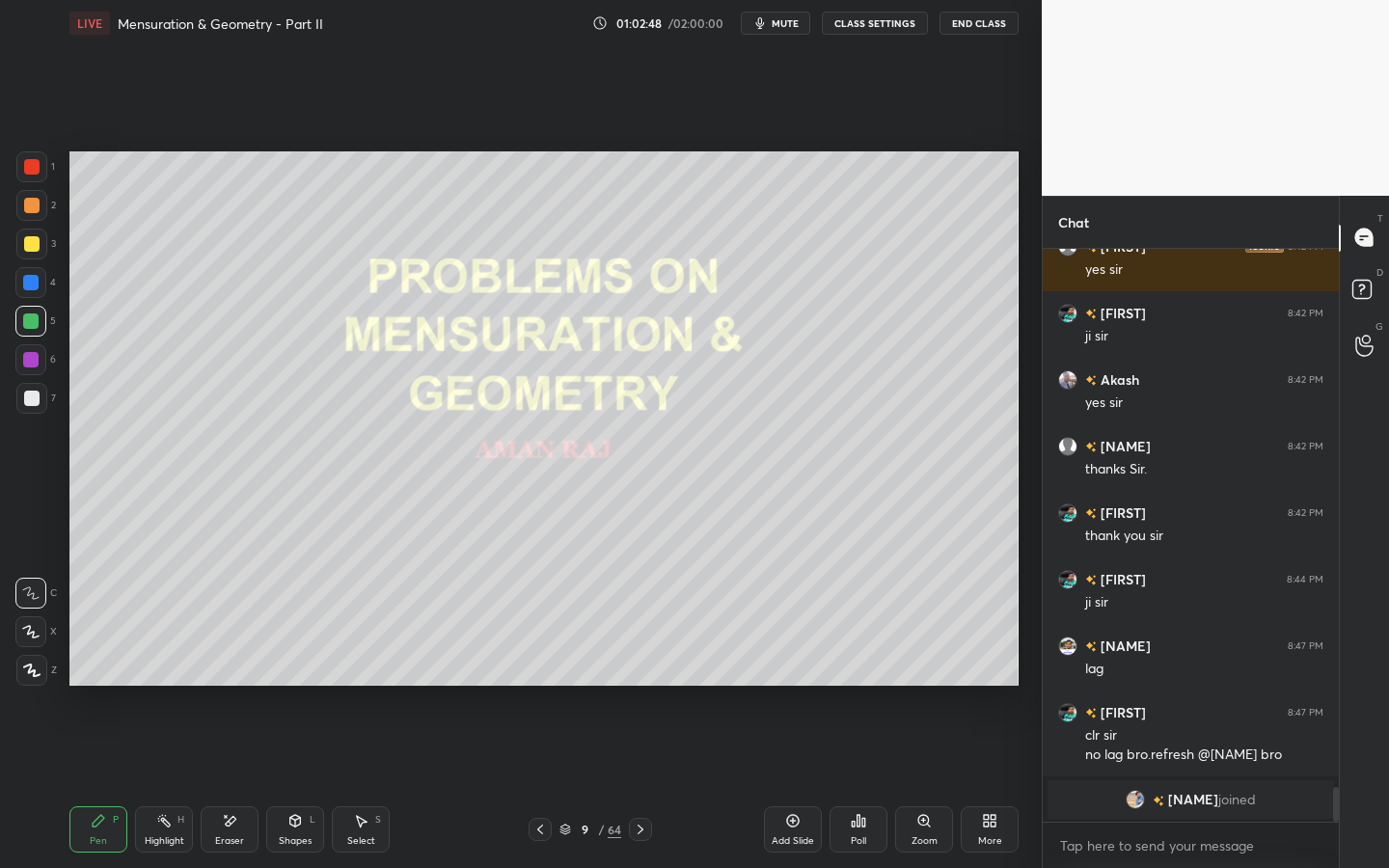click 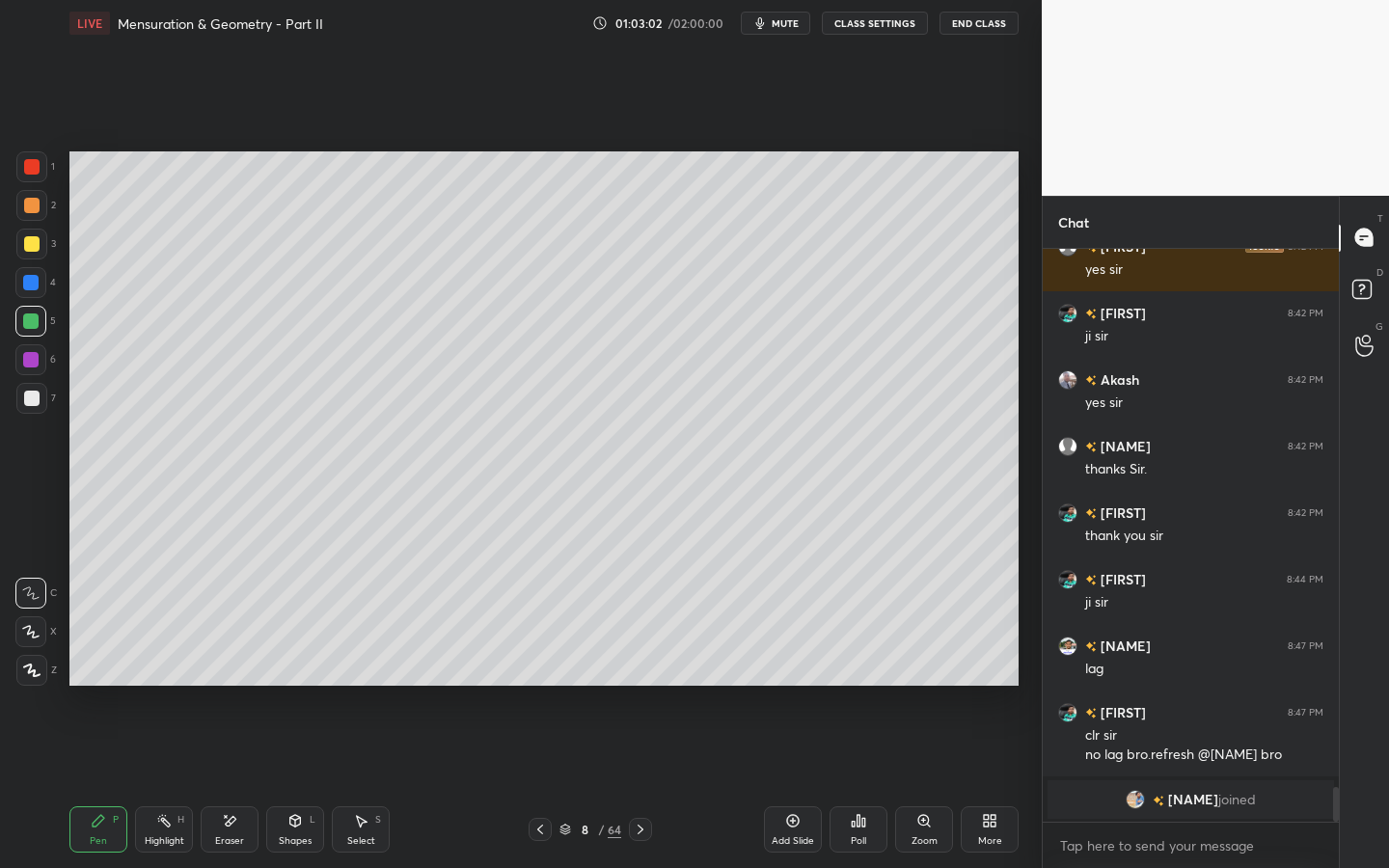 click on "Setting up your live class Poll for   secs No correct answer Start poll" at bounding box center [544, 419] 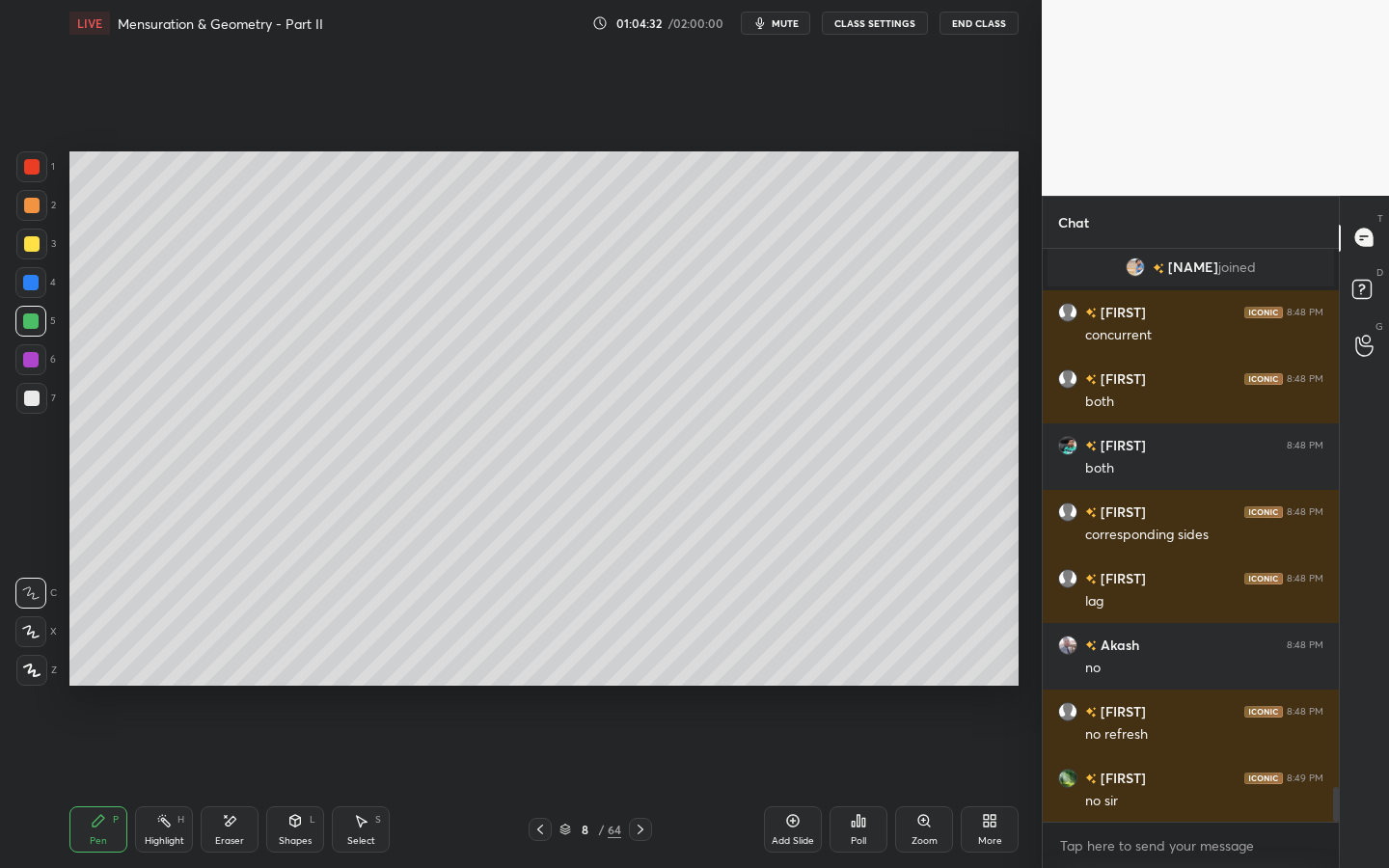 scroll, scrollTop: 8975, scrollLeft: 0, axis: vertical 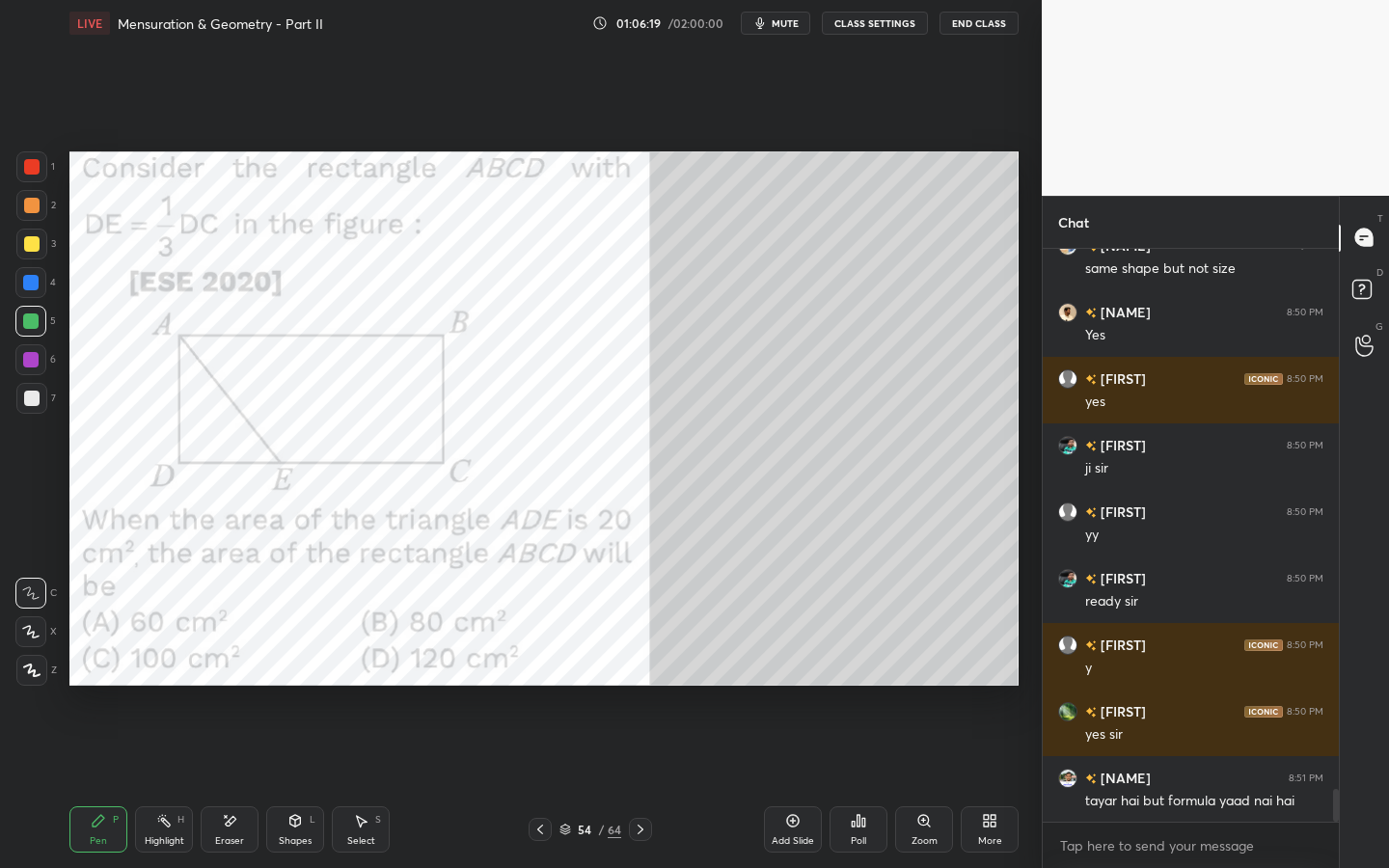 click at bounding box center [32, 167] 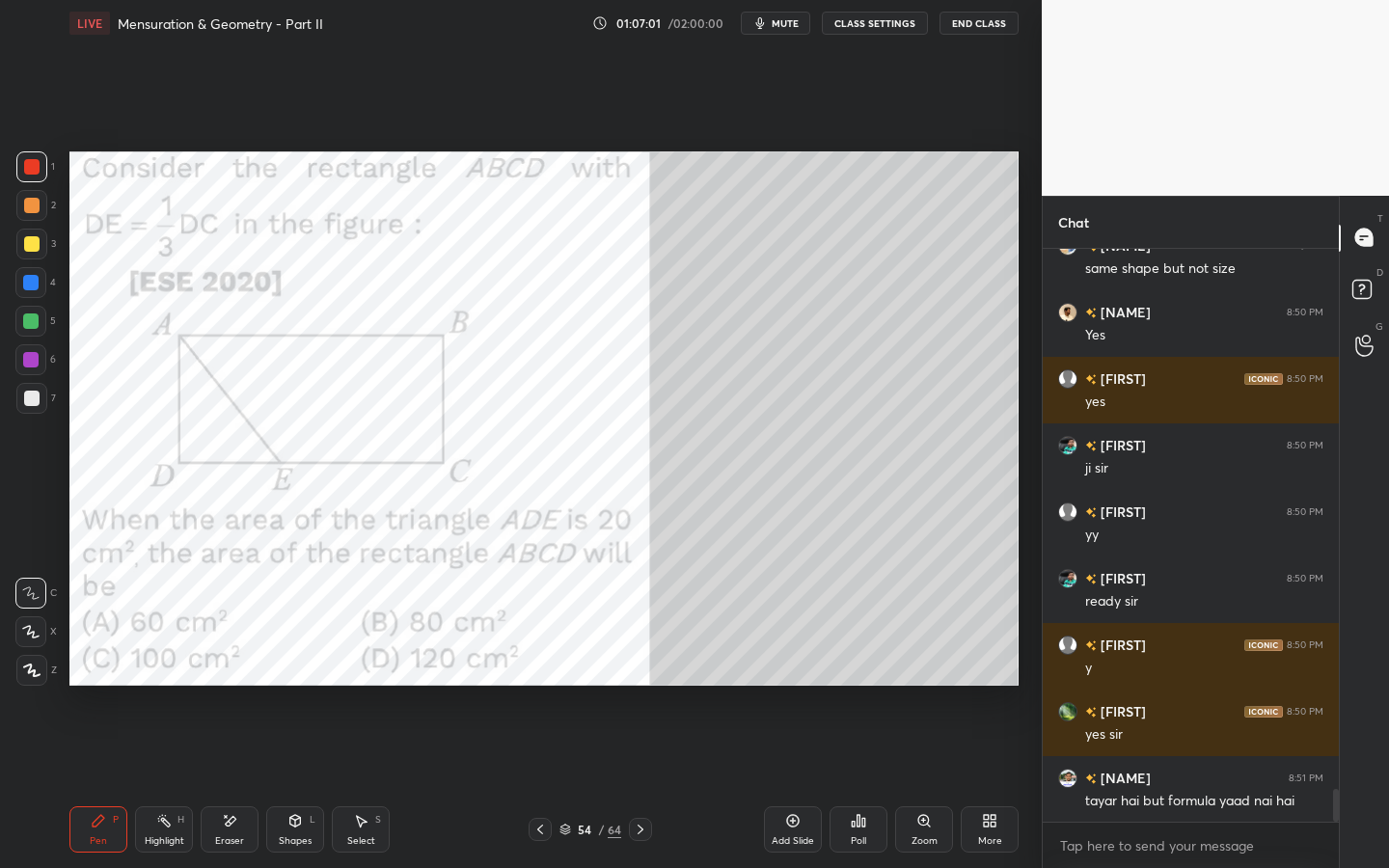 scroll, scrollTop: 9574, scrollLeft: 0, axis: vertical 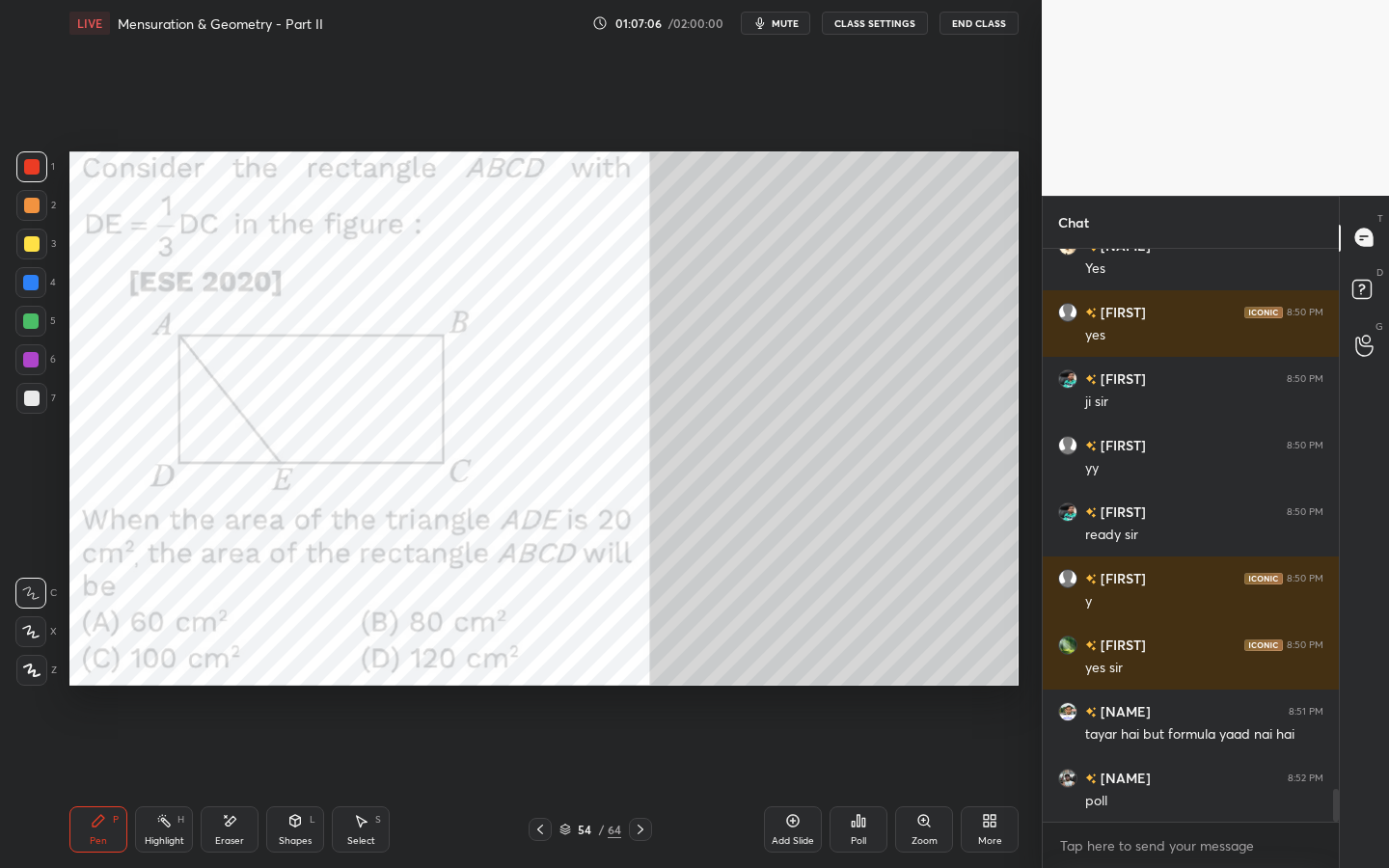 click on "Poll" at bounding box center [858, 841] 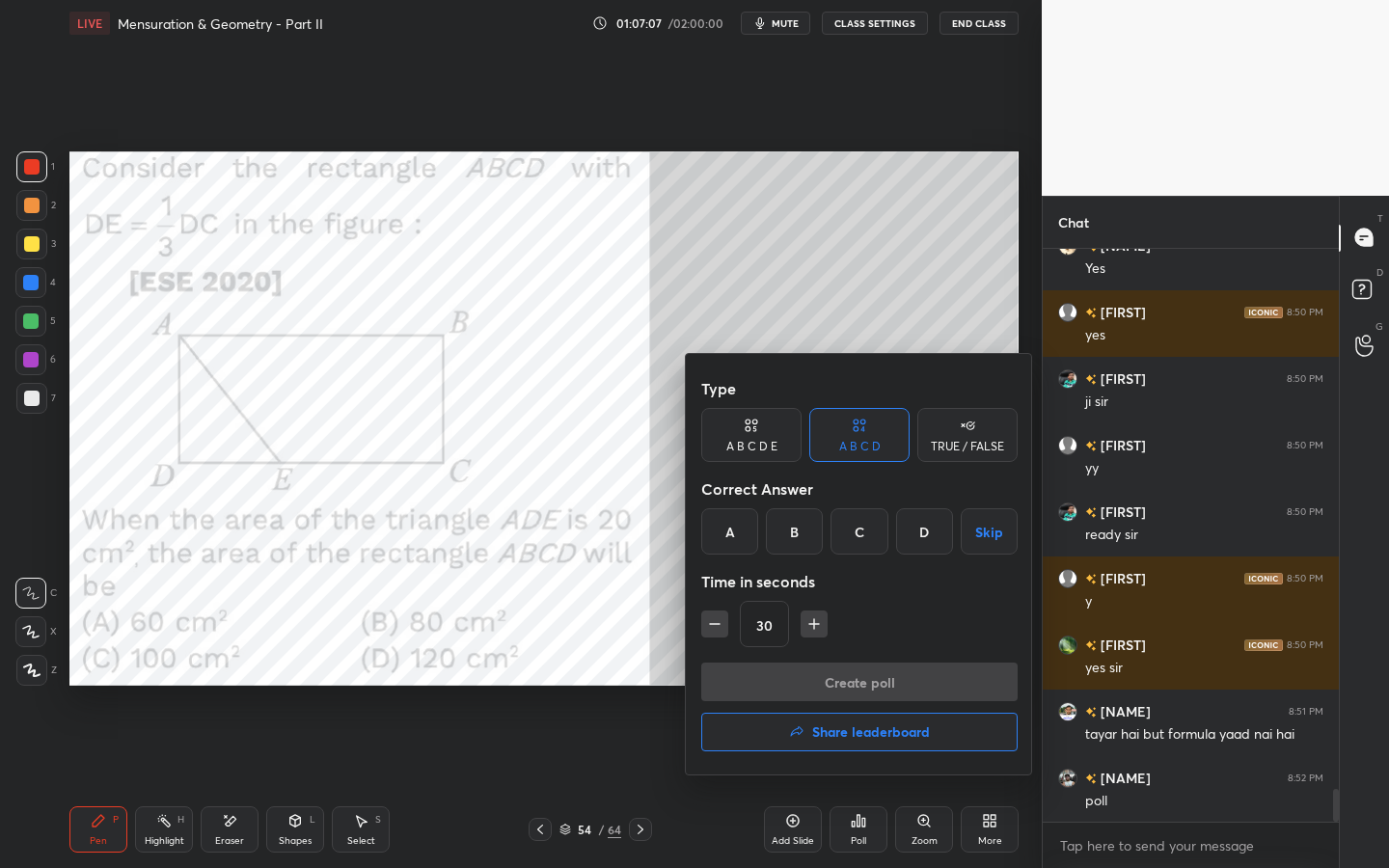 drag, startPoint x: 931, startPoint y: 529, endPoint x: 920, endPoint y: 555, distance: 28.23119 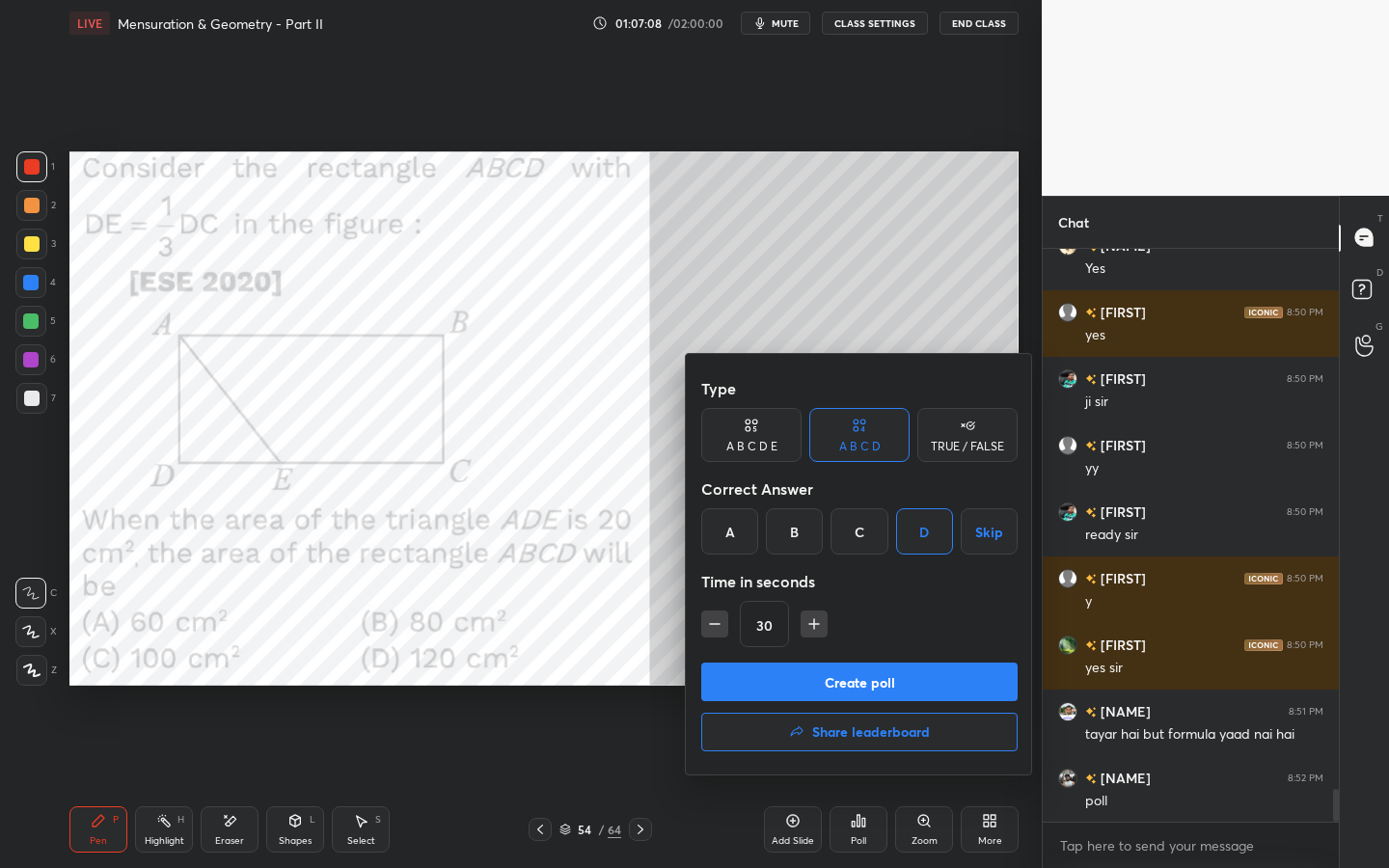 click on "Create poll" at bounding box center [859, 682] 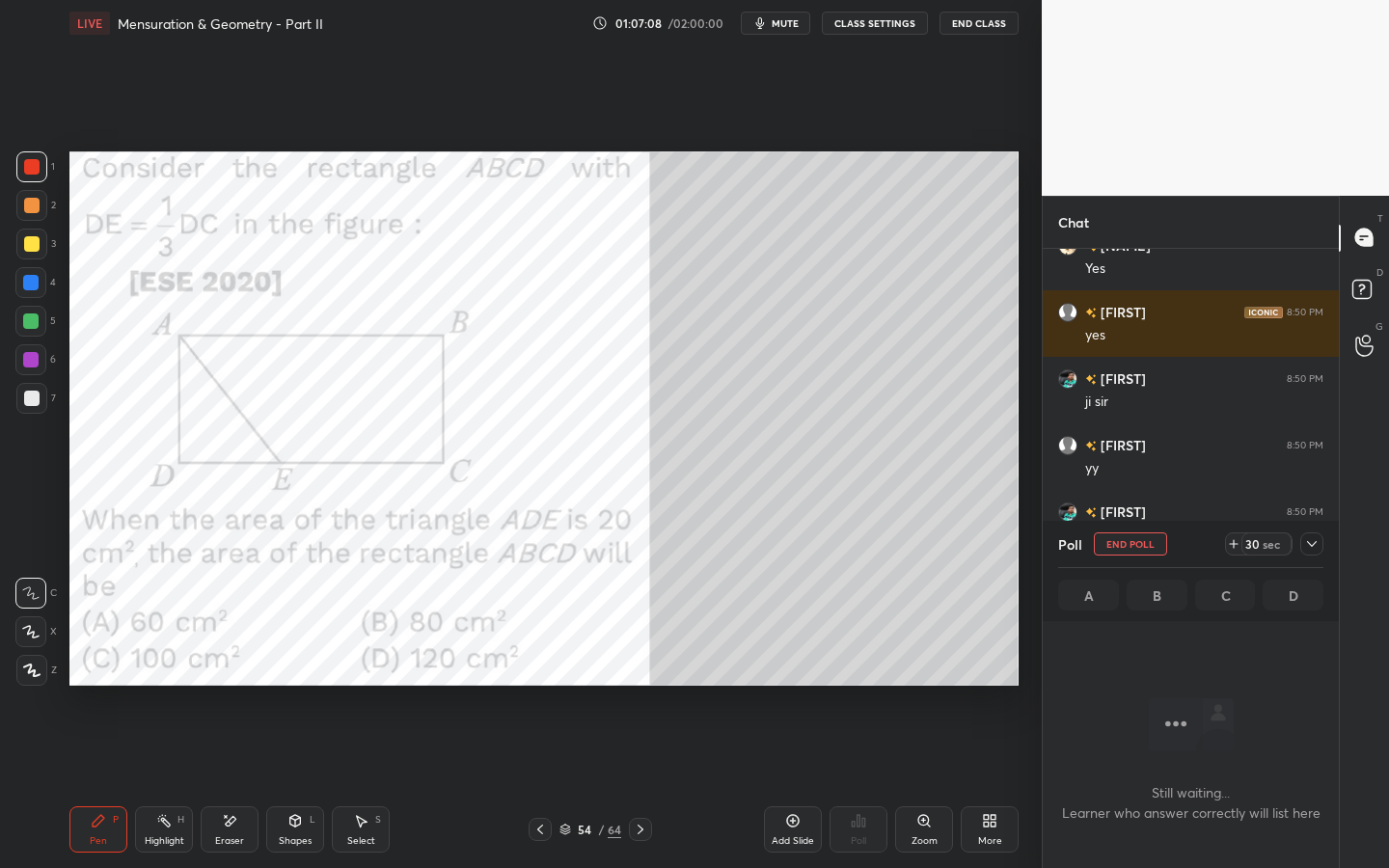 scroll, scrollTop: 535, scrollLeft: 290, axis: both 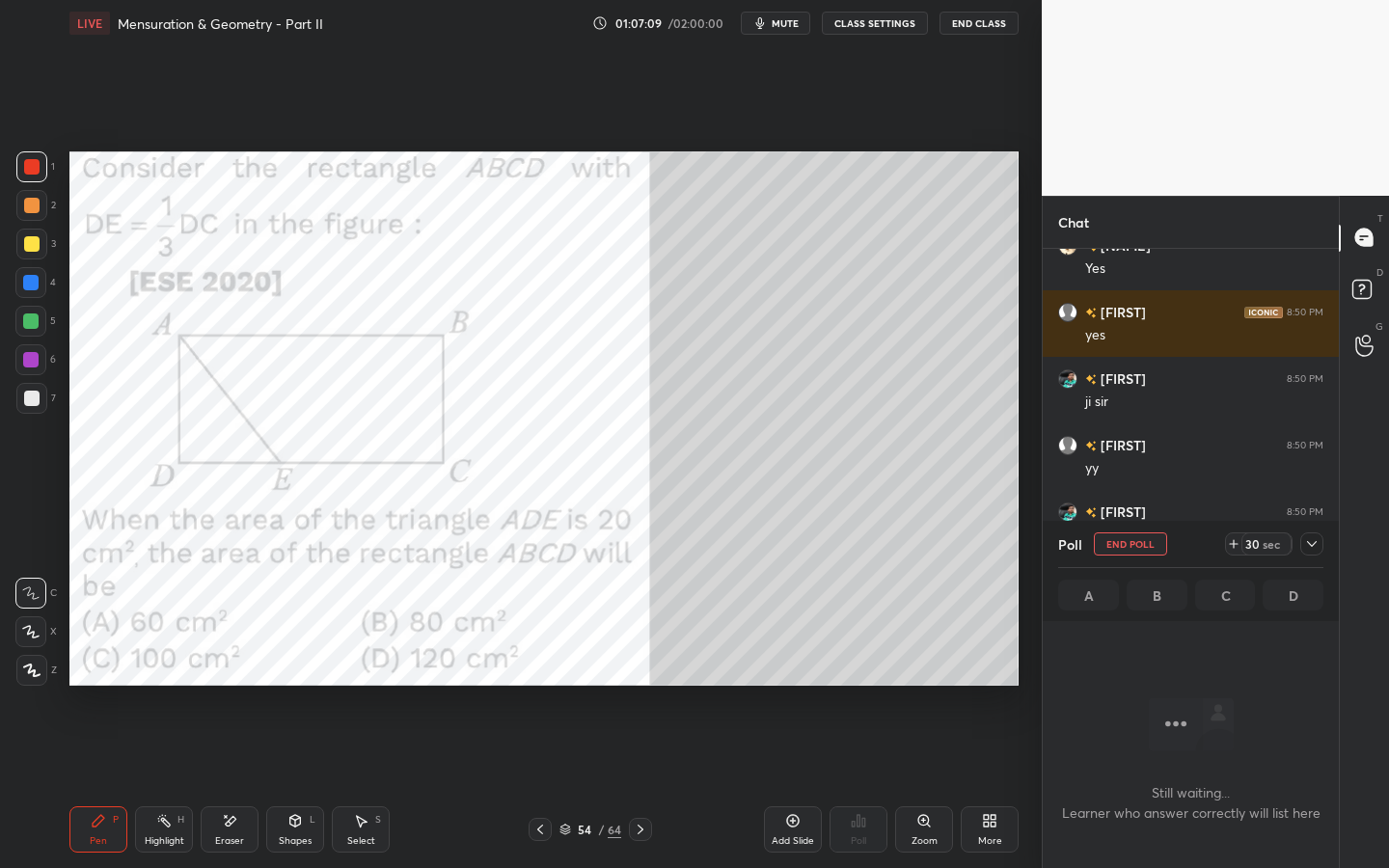 click 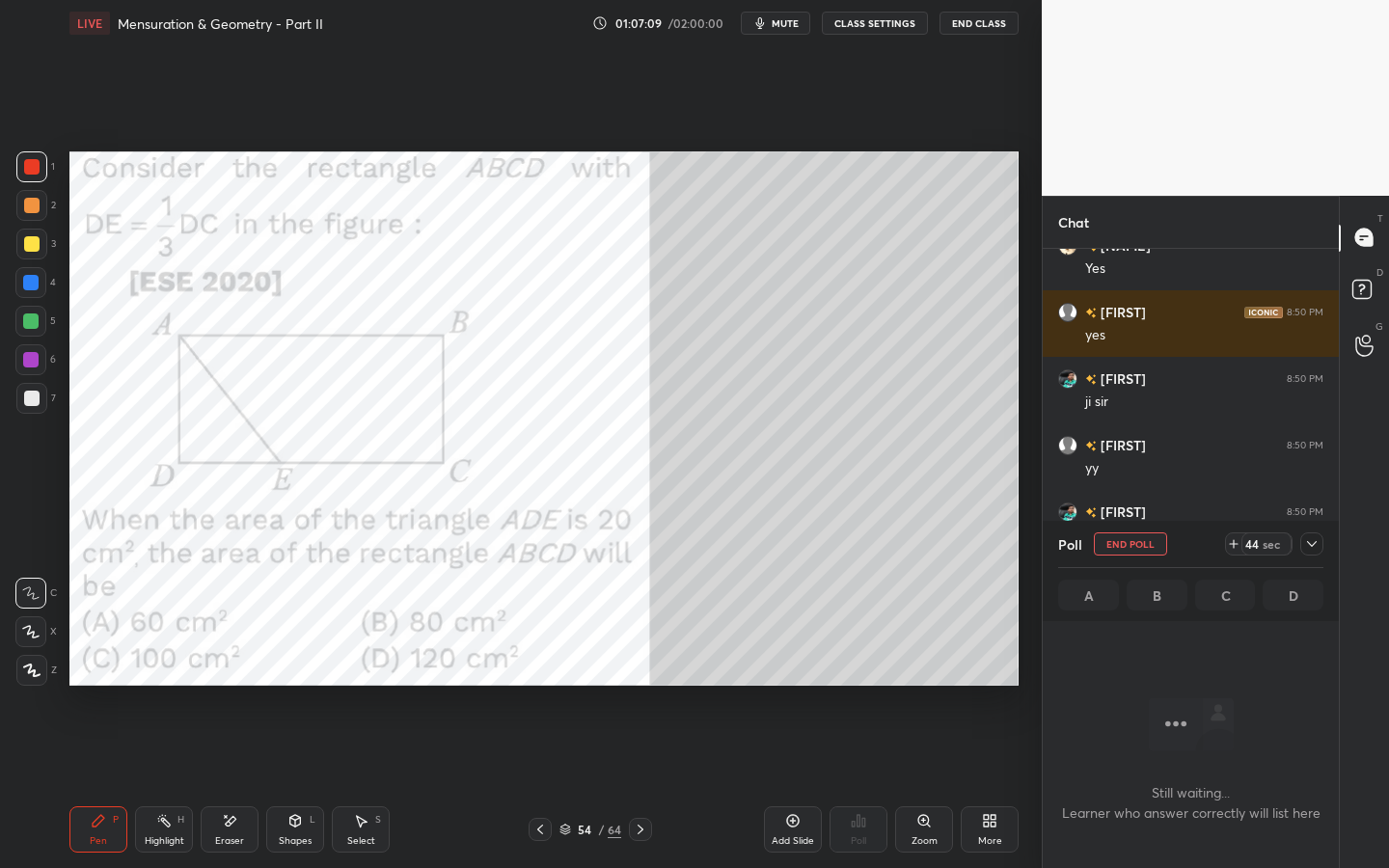 click 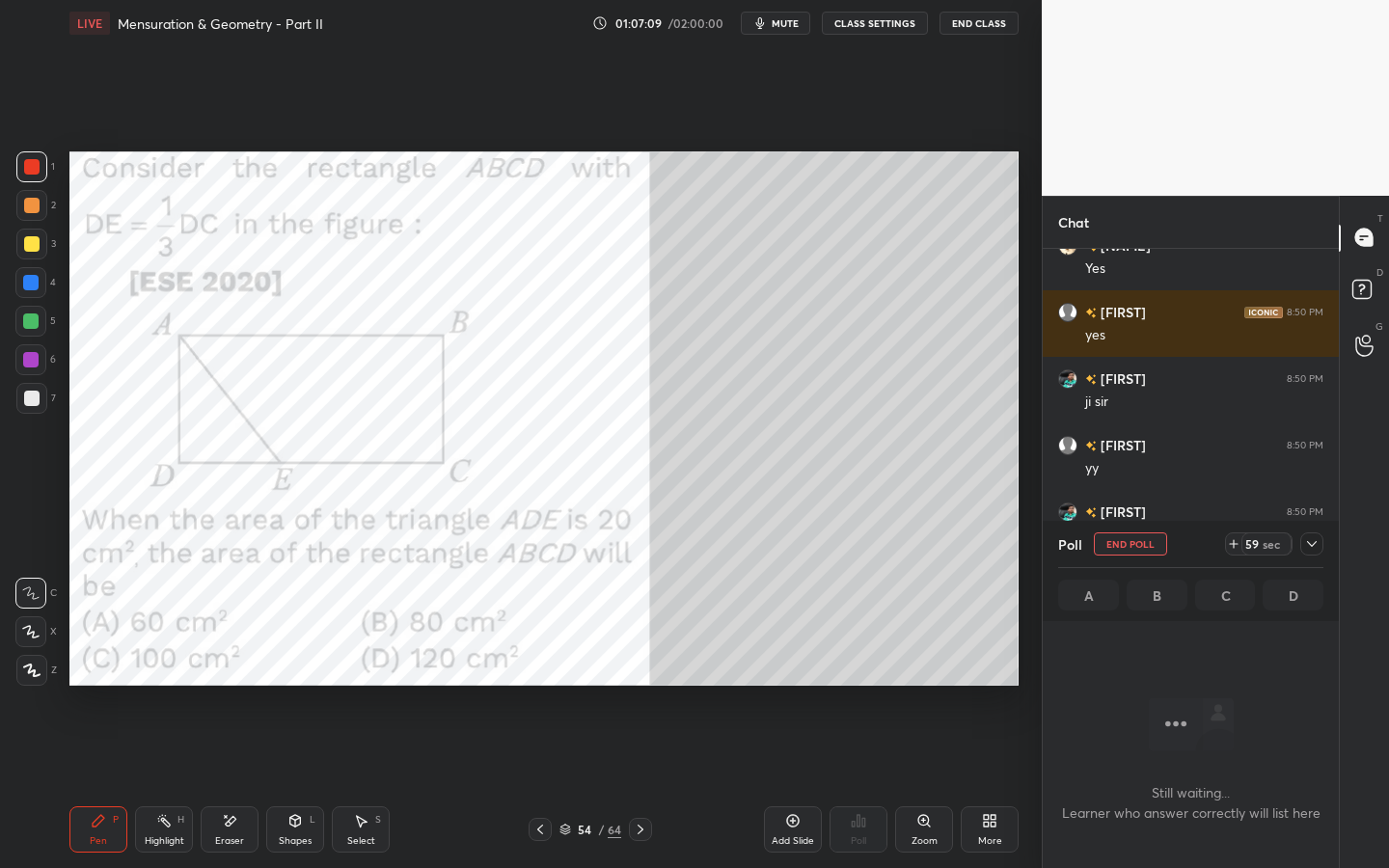 click 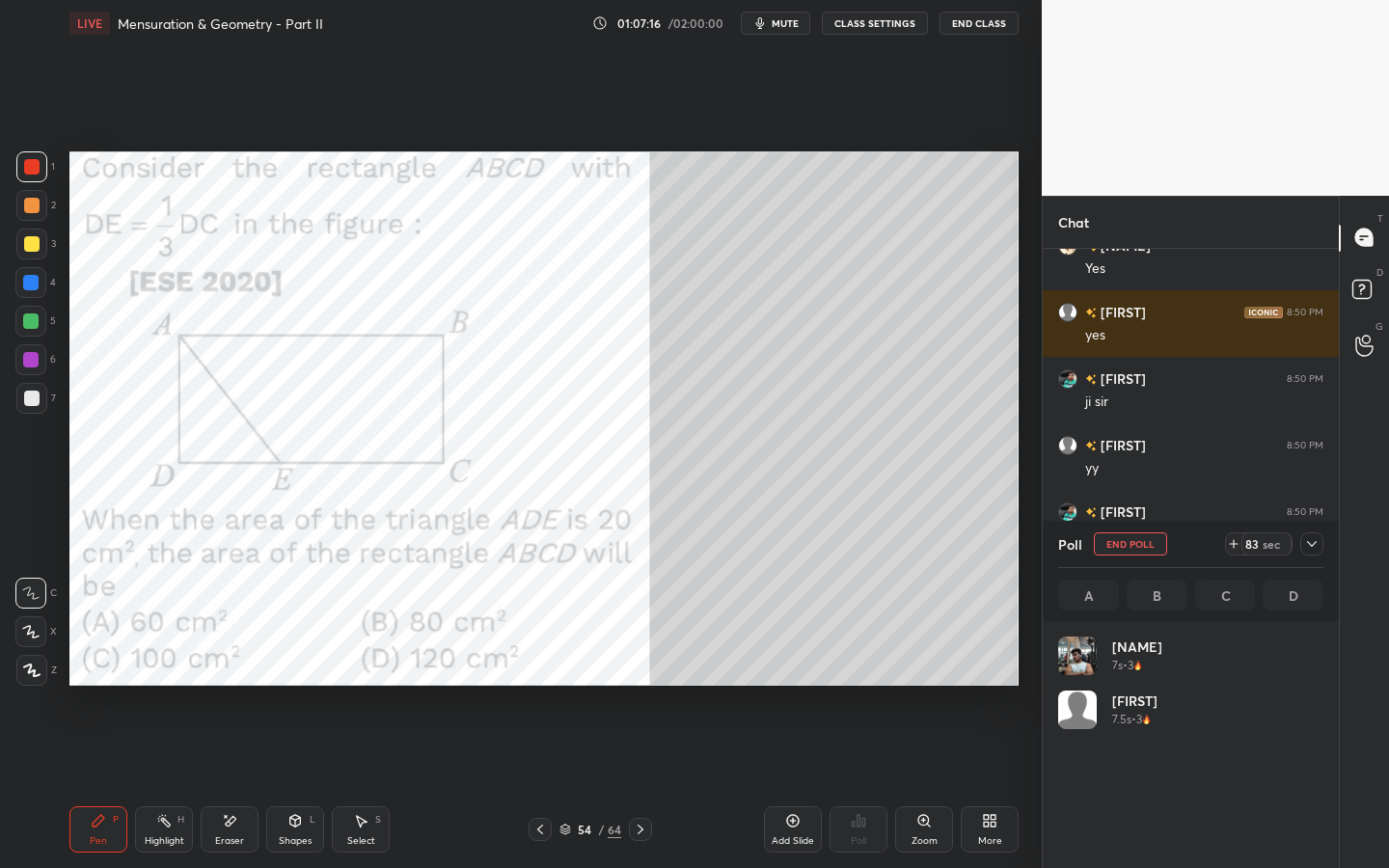 scroll, scrollTop: 226, scrollLeft: 259, axis: both 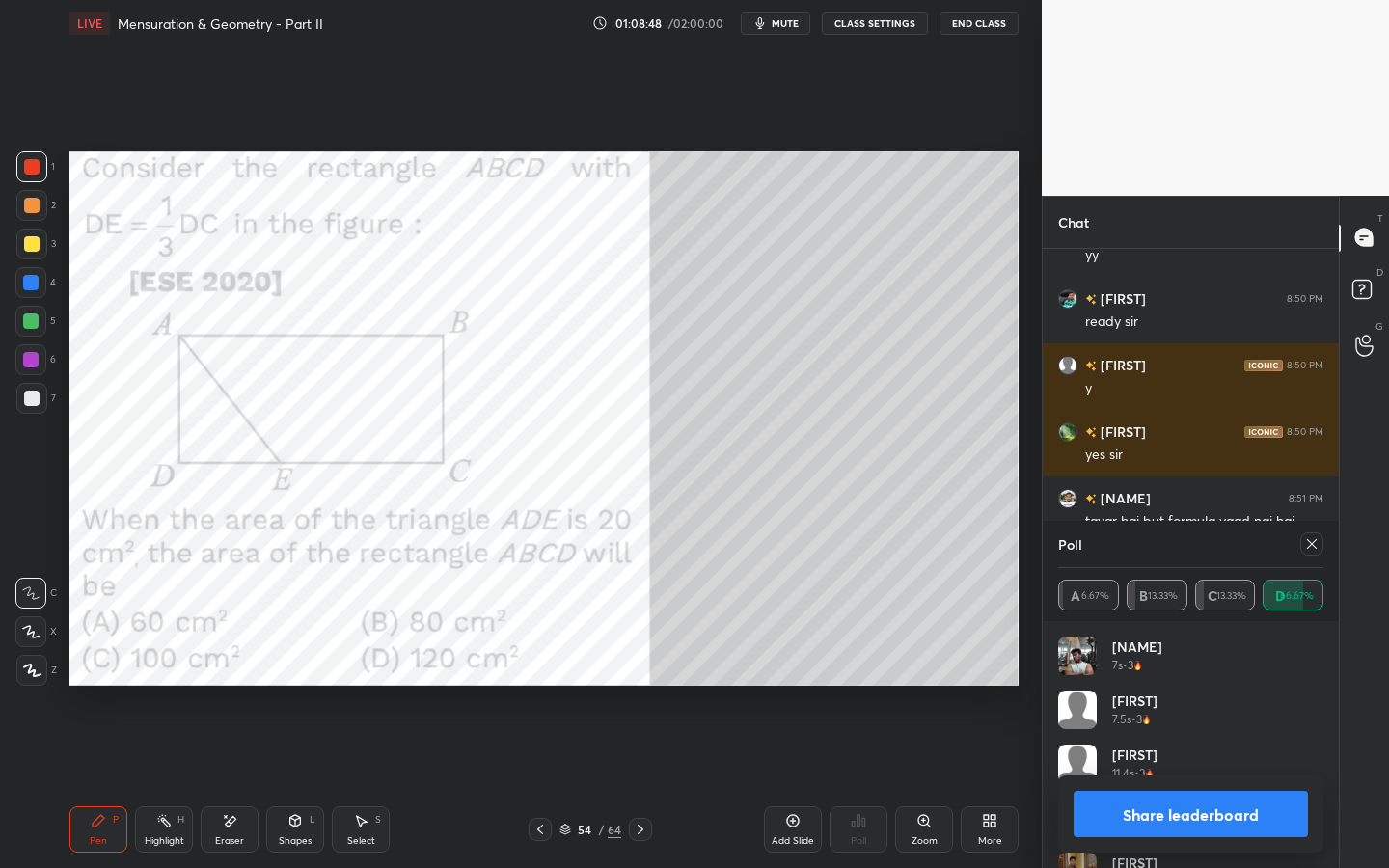 click 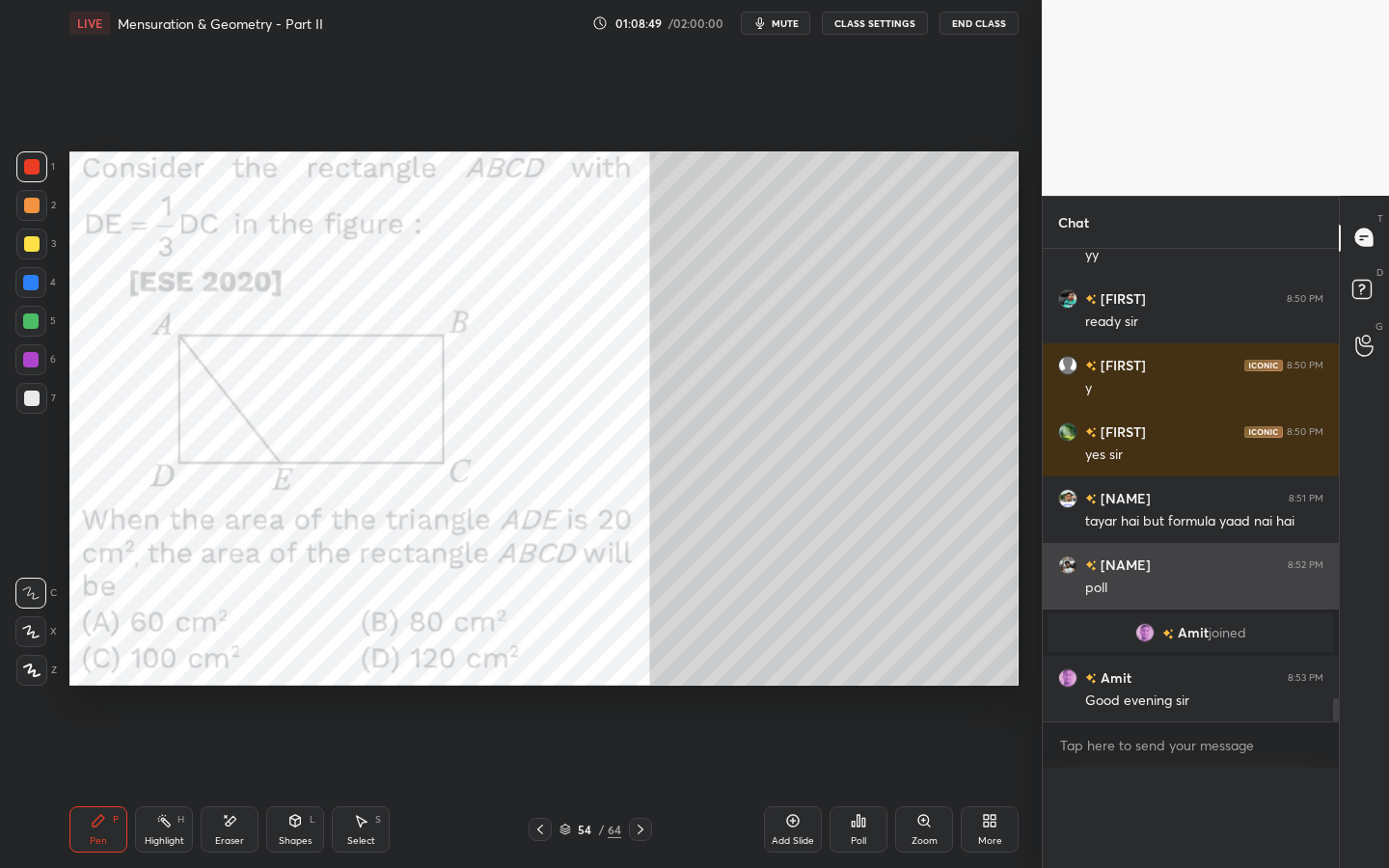 scroll, scrollTop: 116, scrollLeft: 259, axis: both 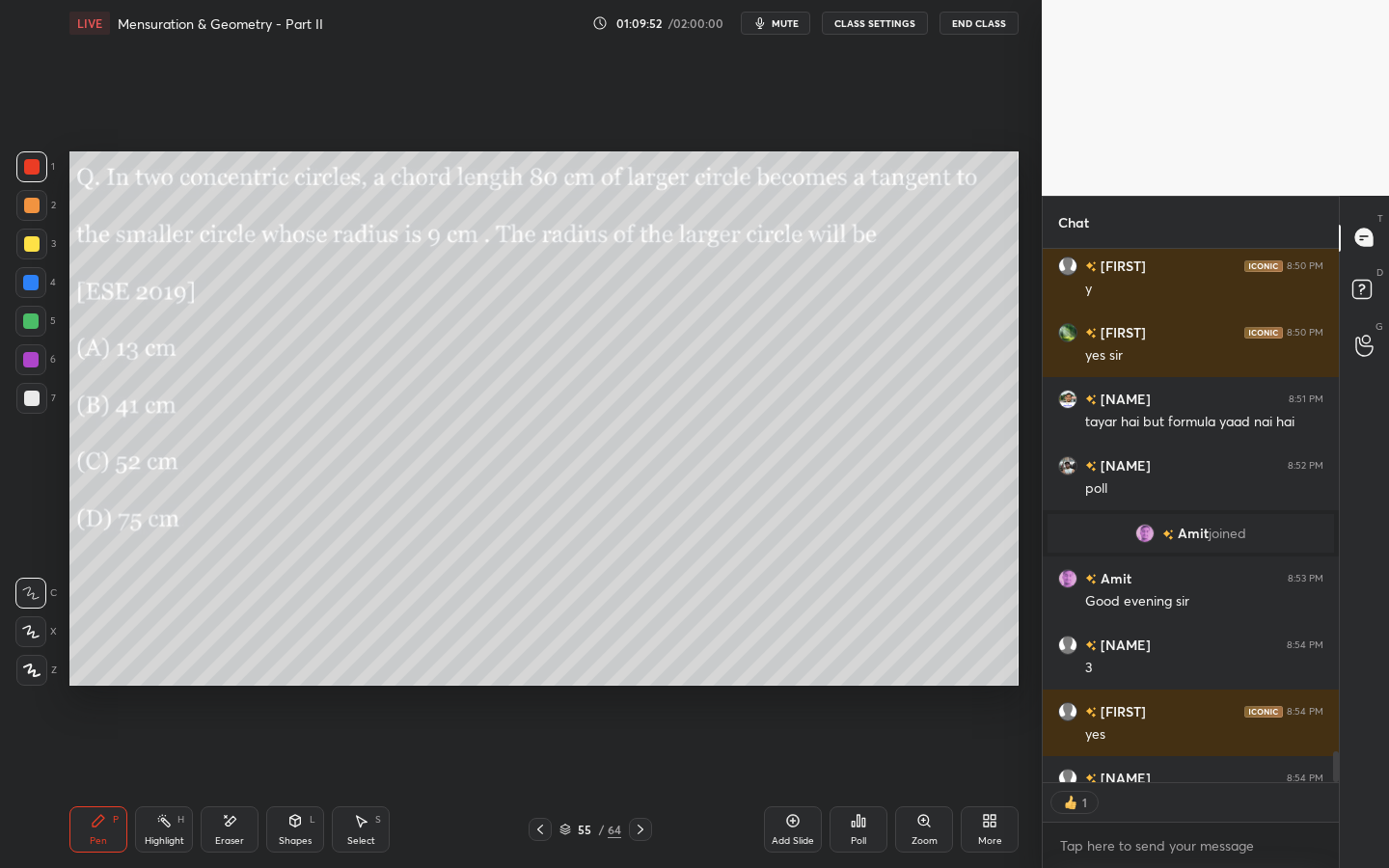 click at bounding box center (32, 244) 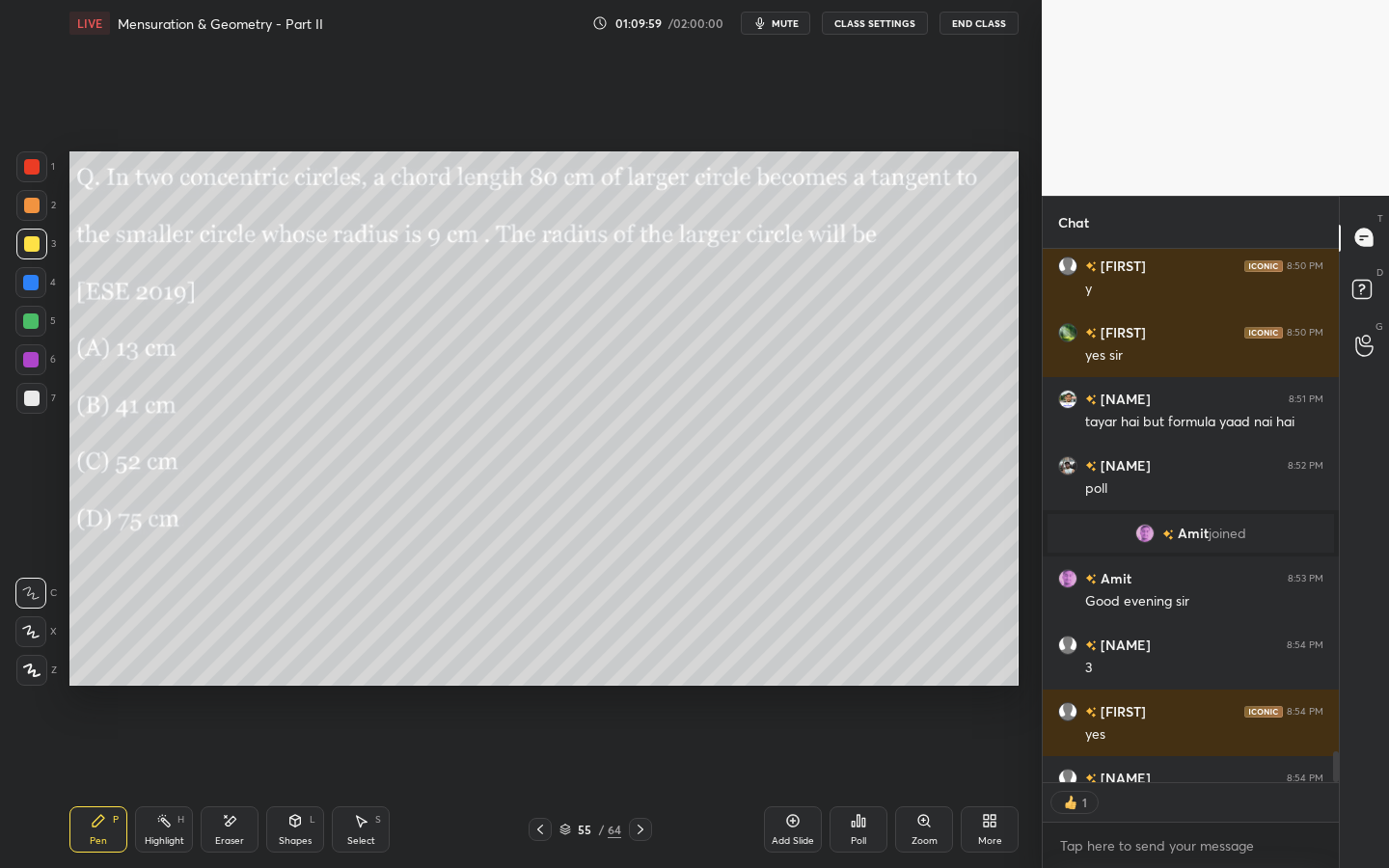 click 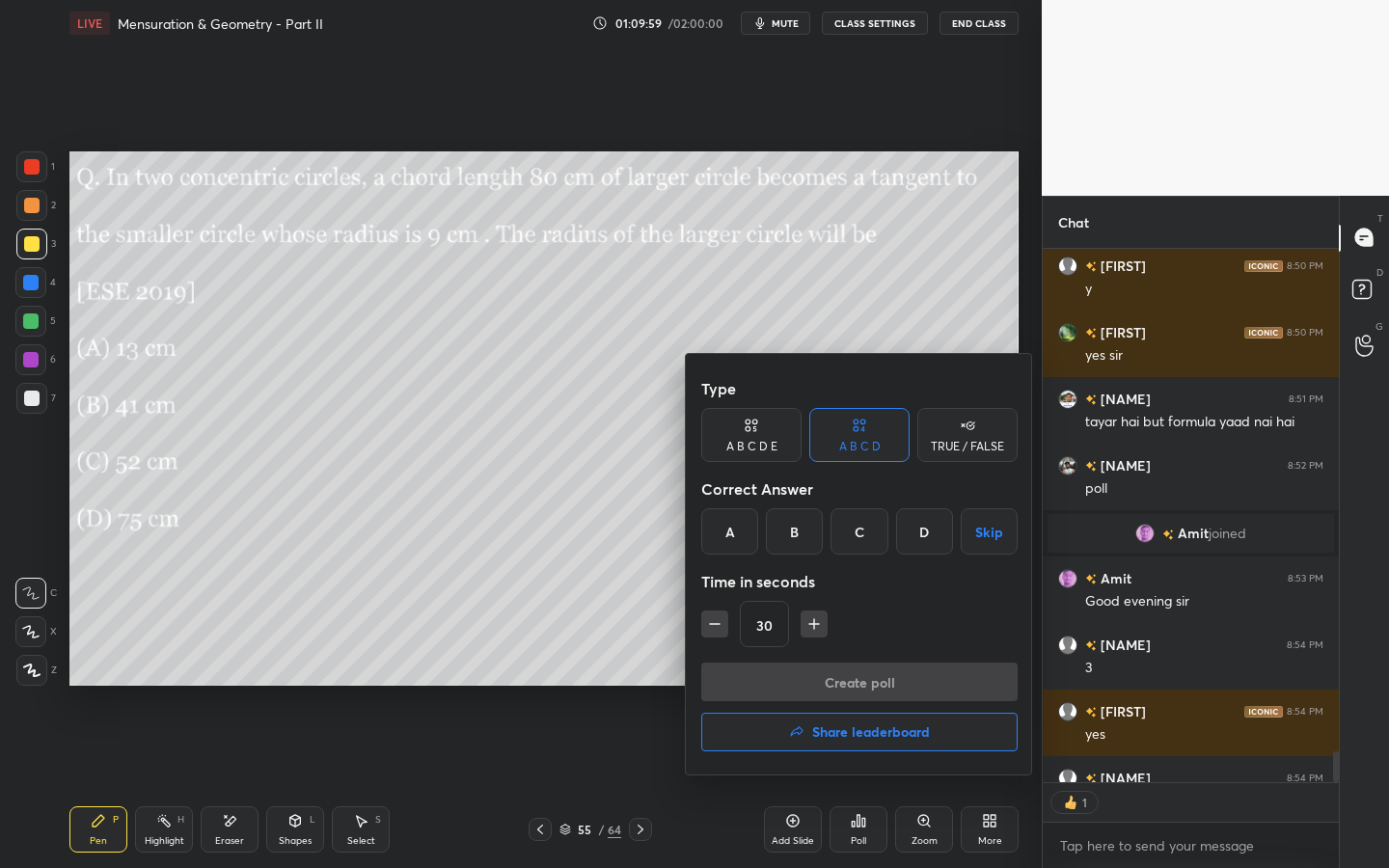scroll, scrollTop: 6, scrollLeft: 7, axis: both 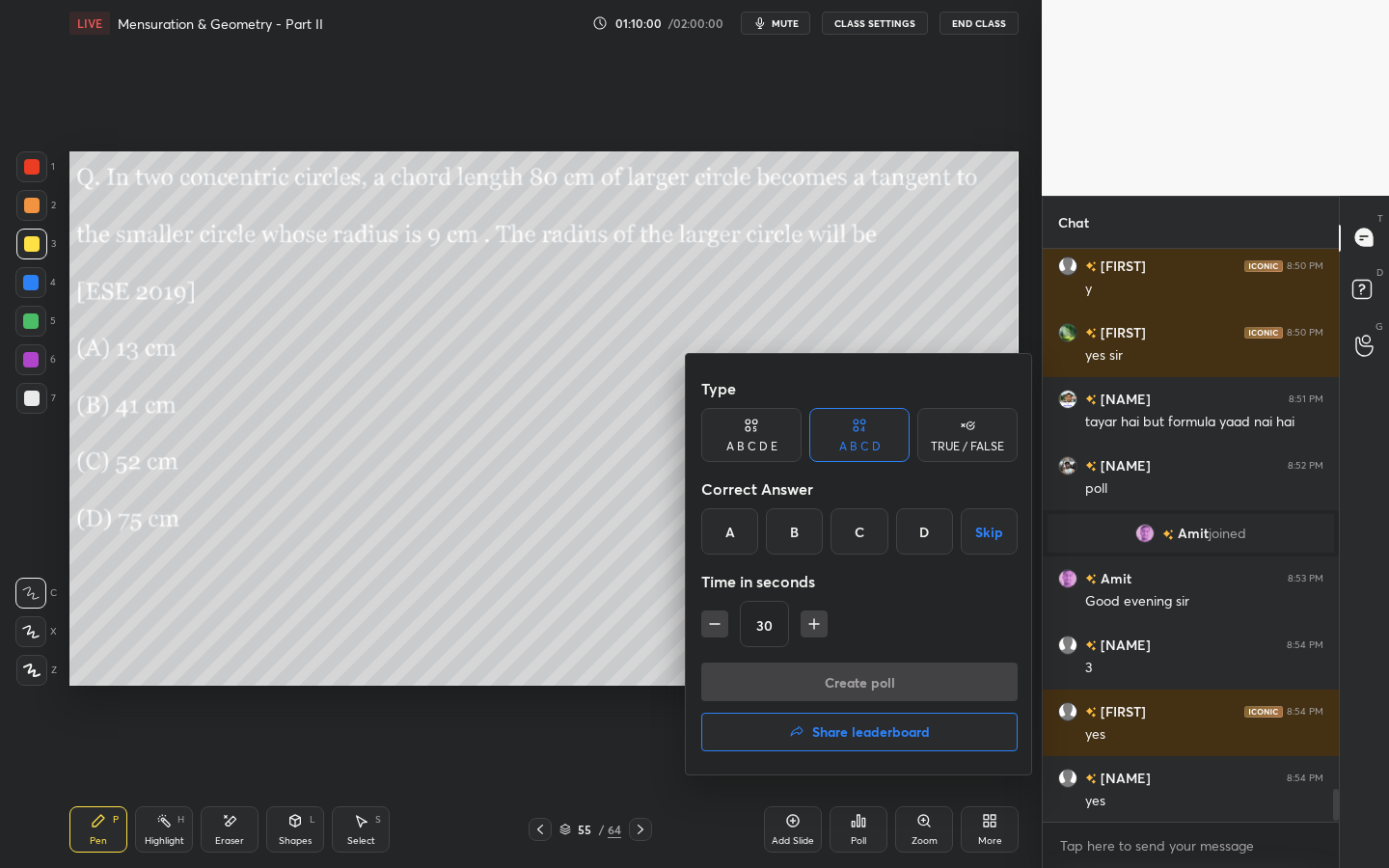 click on "Skip" at bounding box center (989, 531) 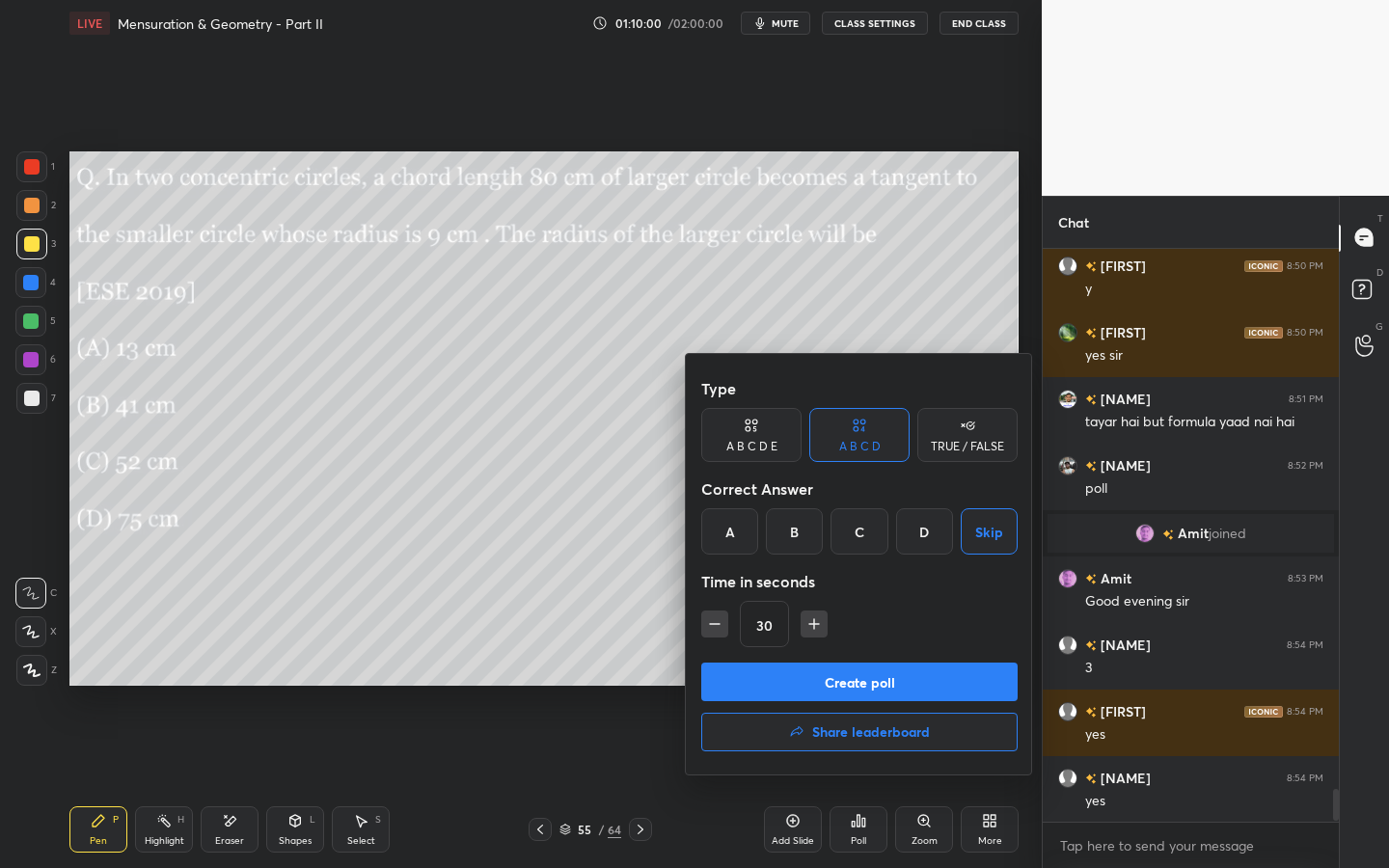 click on "Create poll" at bounding box center (859, 682) 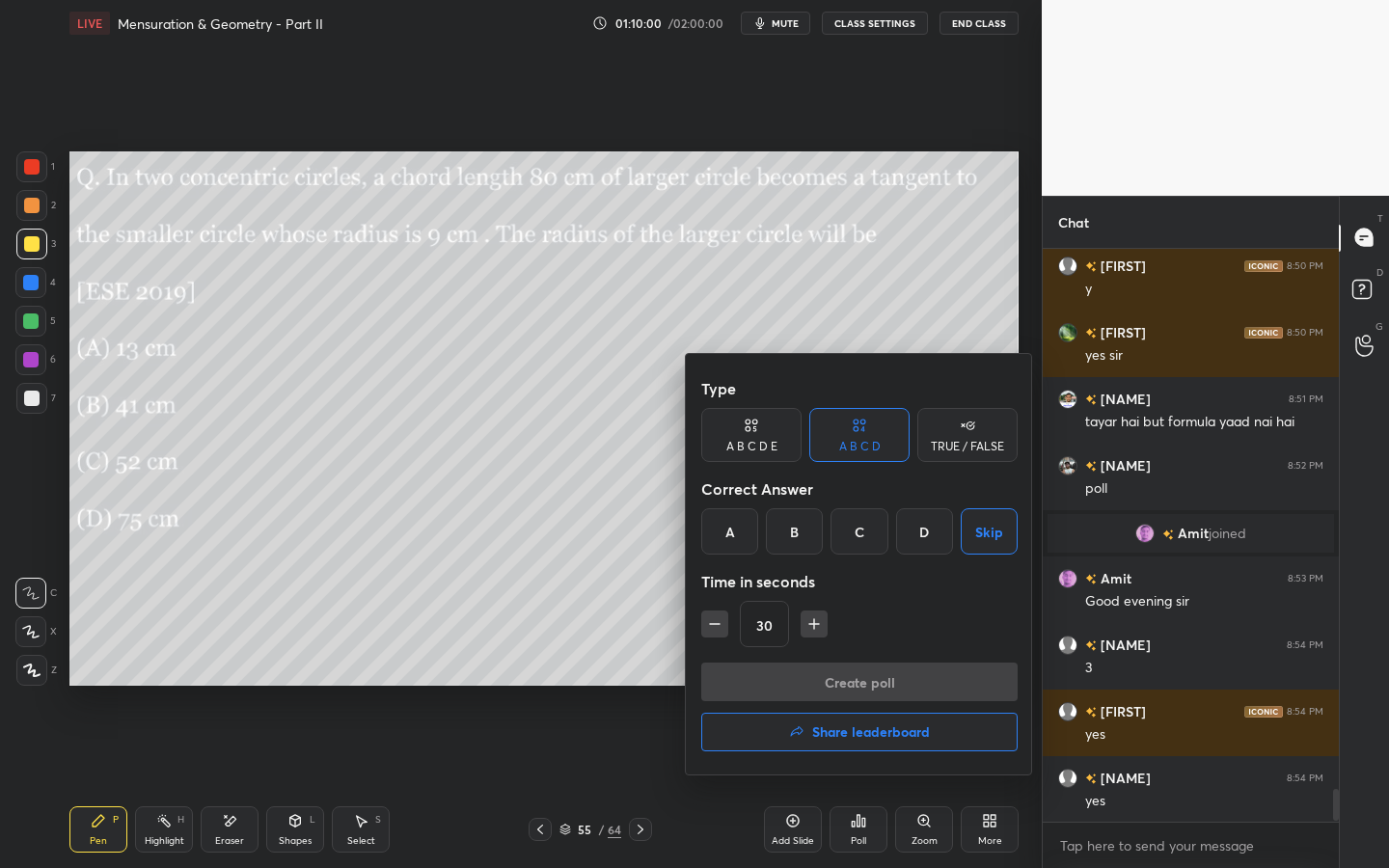 click on "Create poll Share leaderboard" at bounding box center [859, 711] 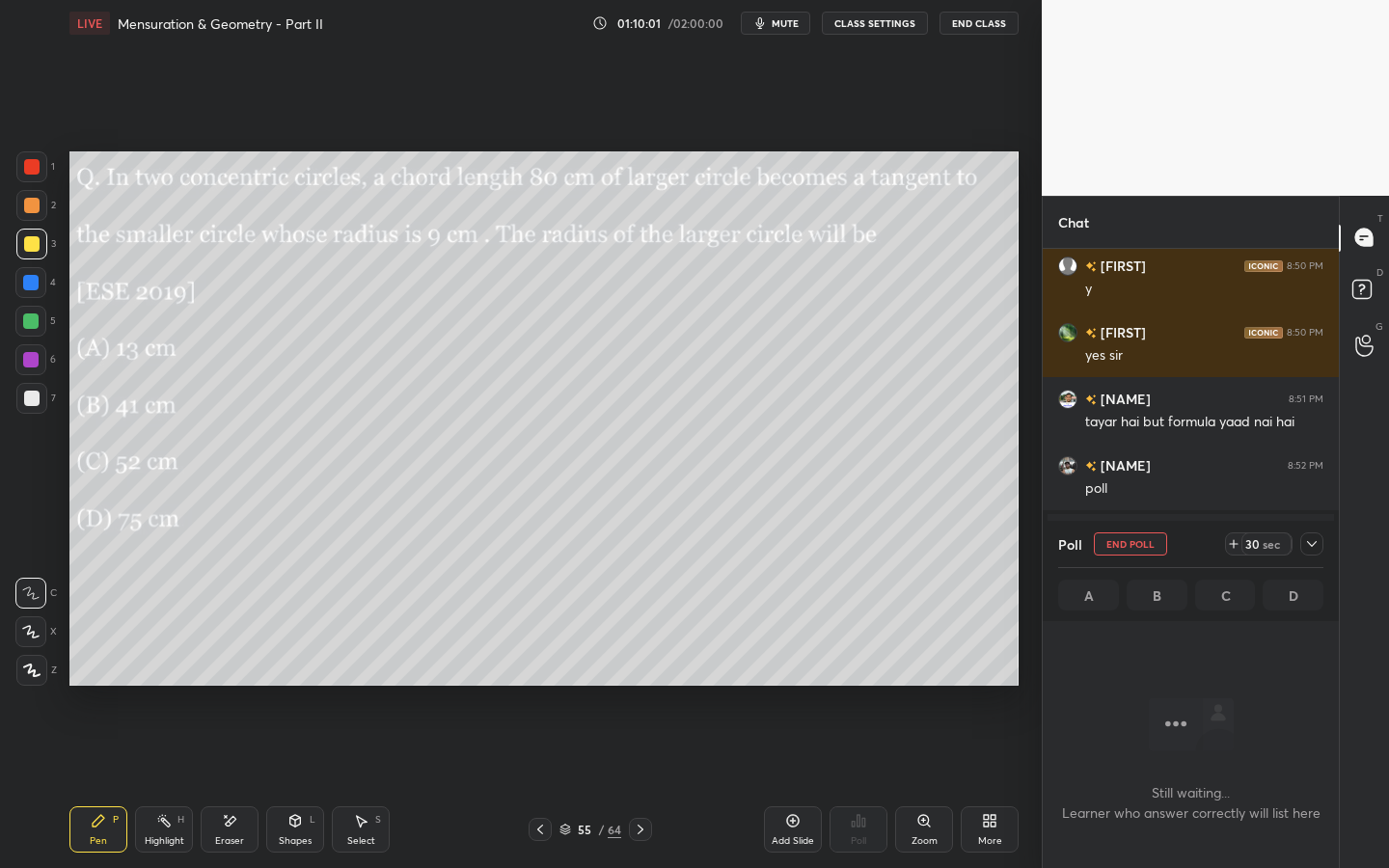 scroll, scrollTop: 467, scrollLeft: 290, axis: both 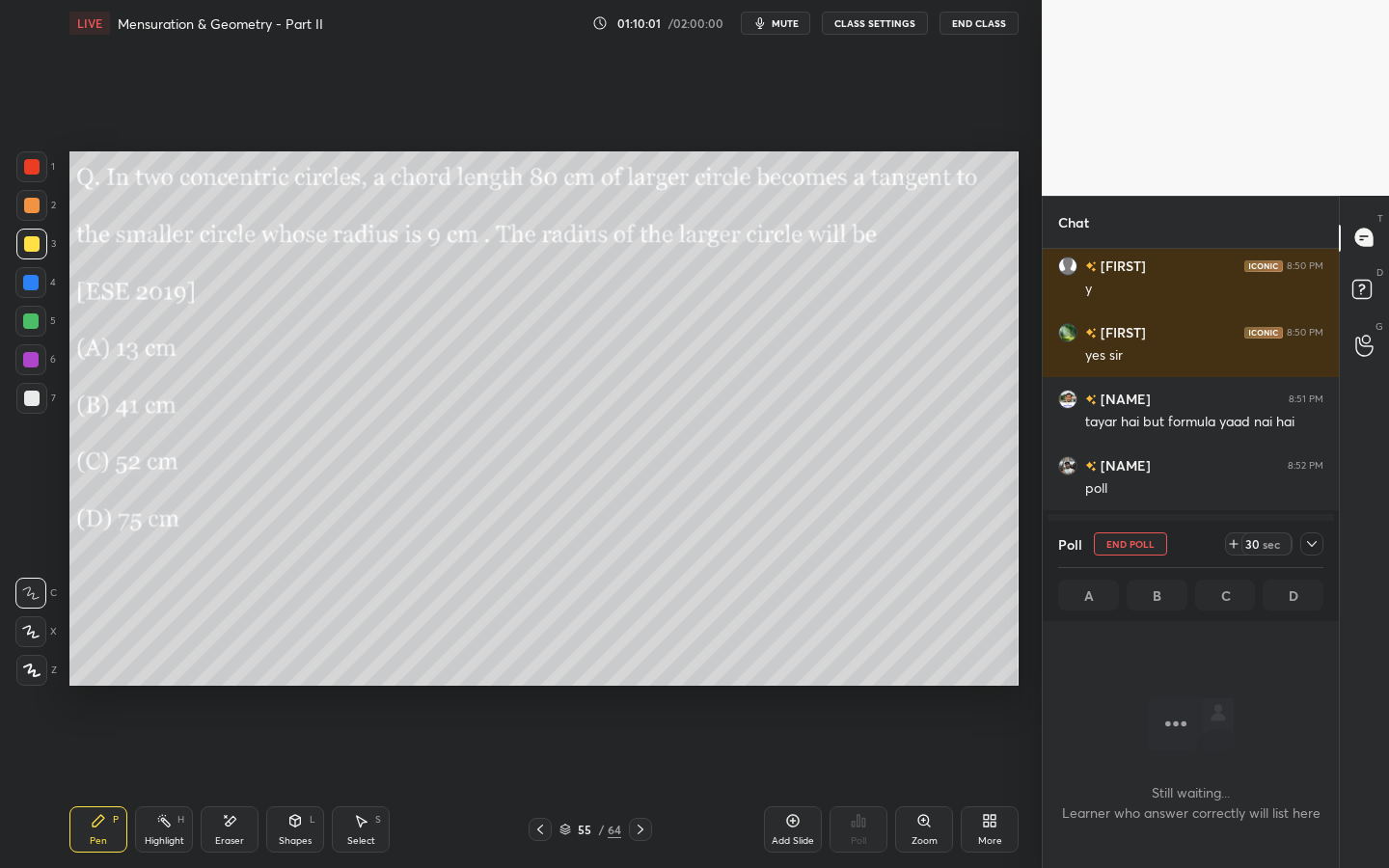 click 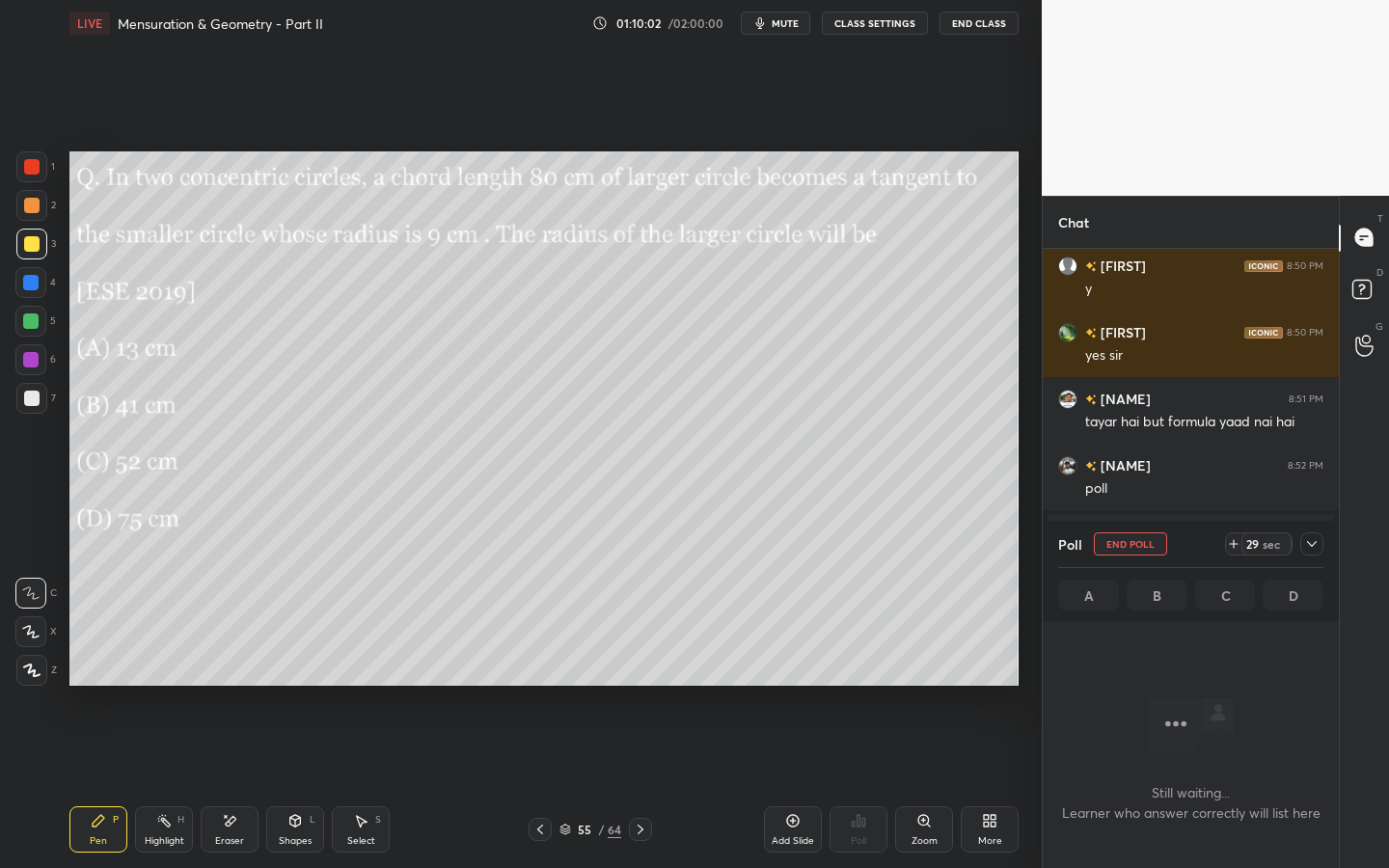 click 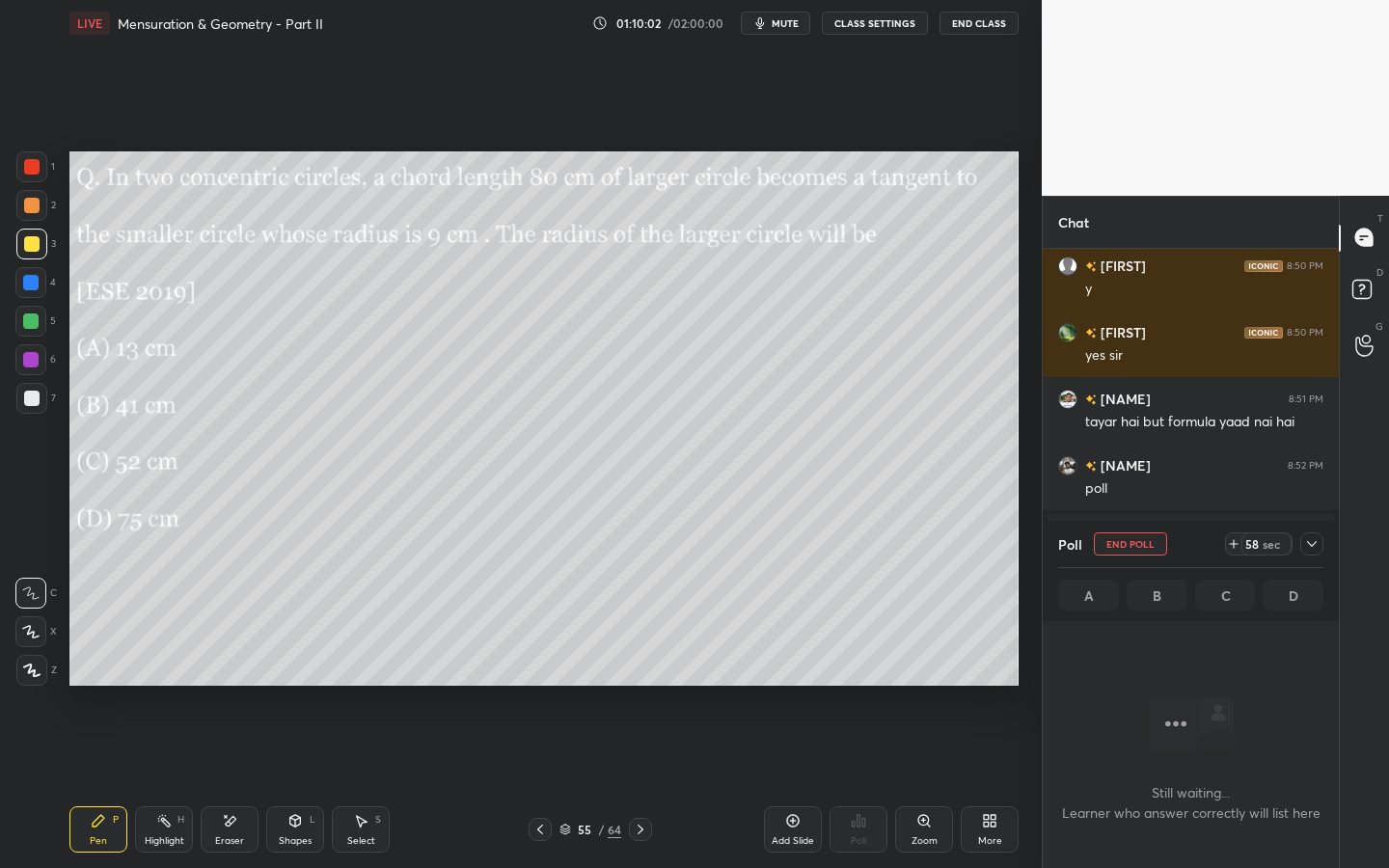 click 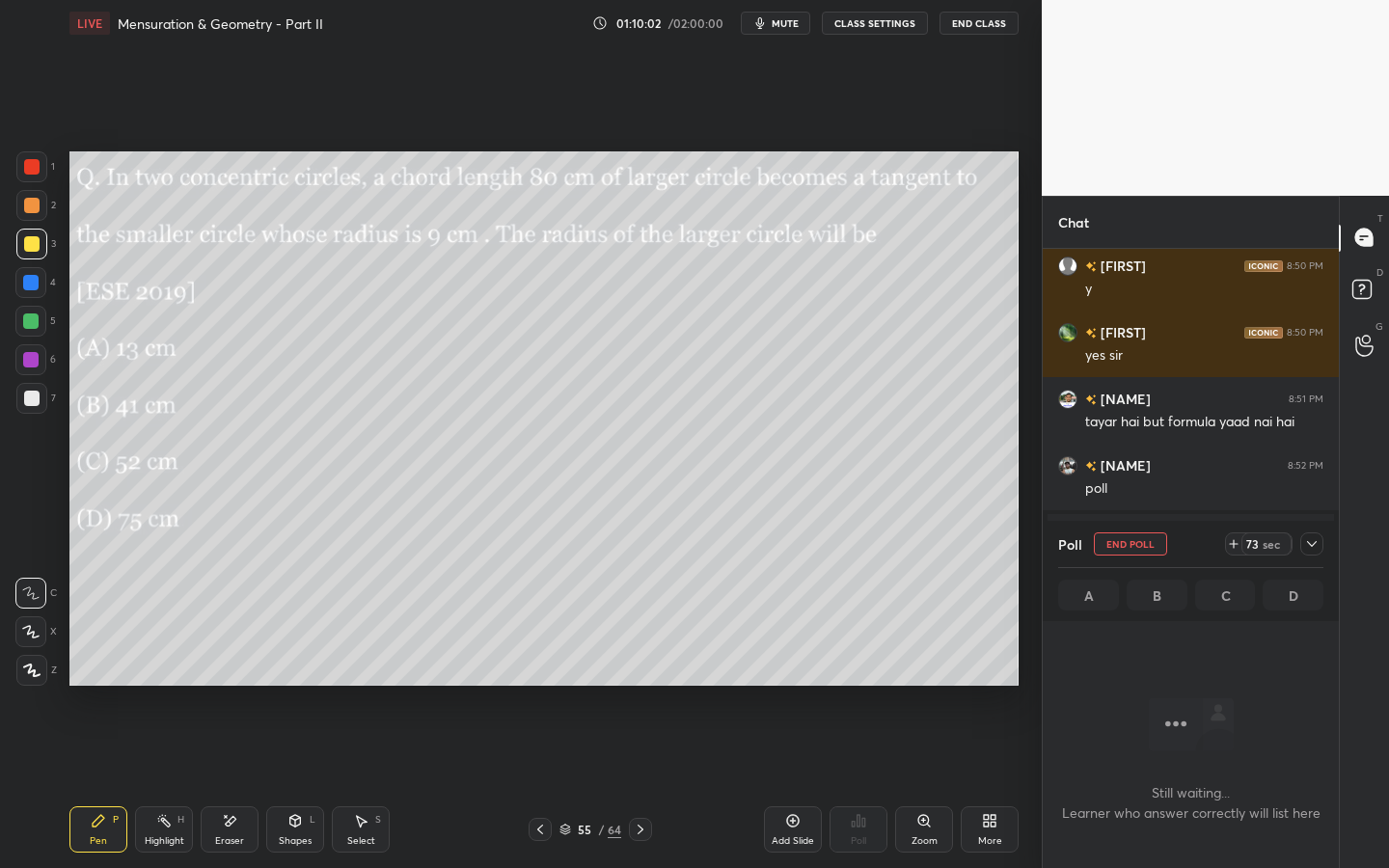 click 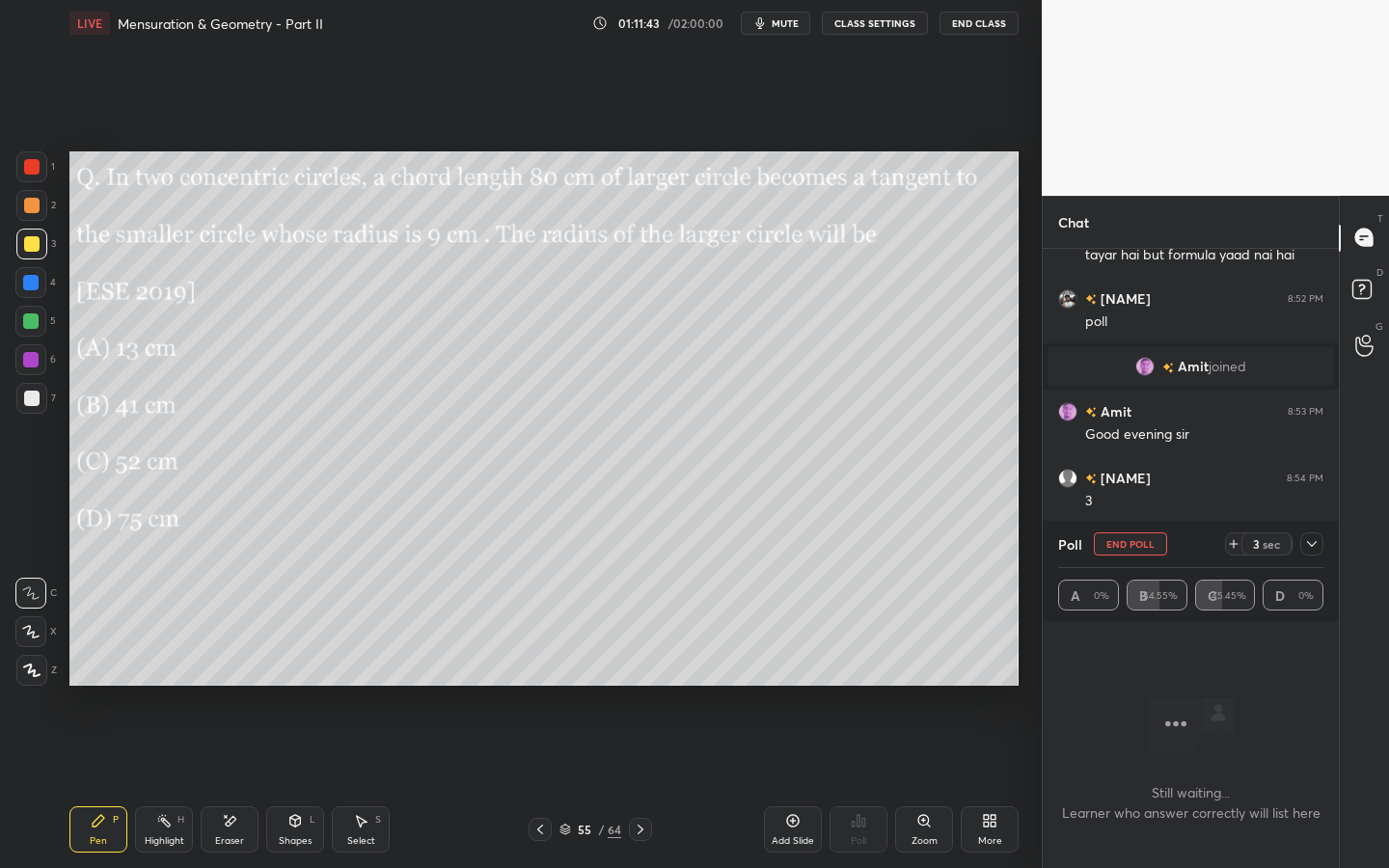 scroll, scrollTop: 9609, scrollLeft: 0, axis: vertical 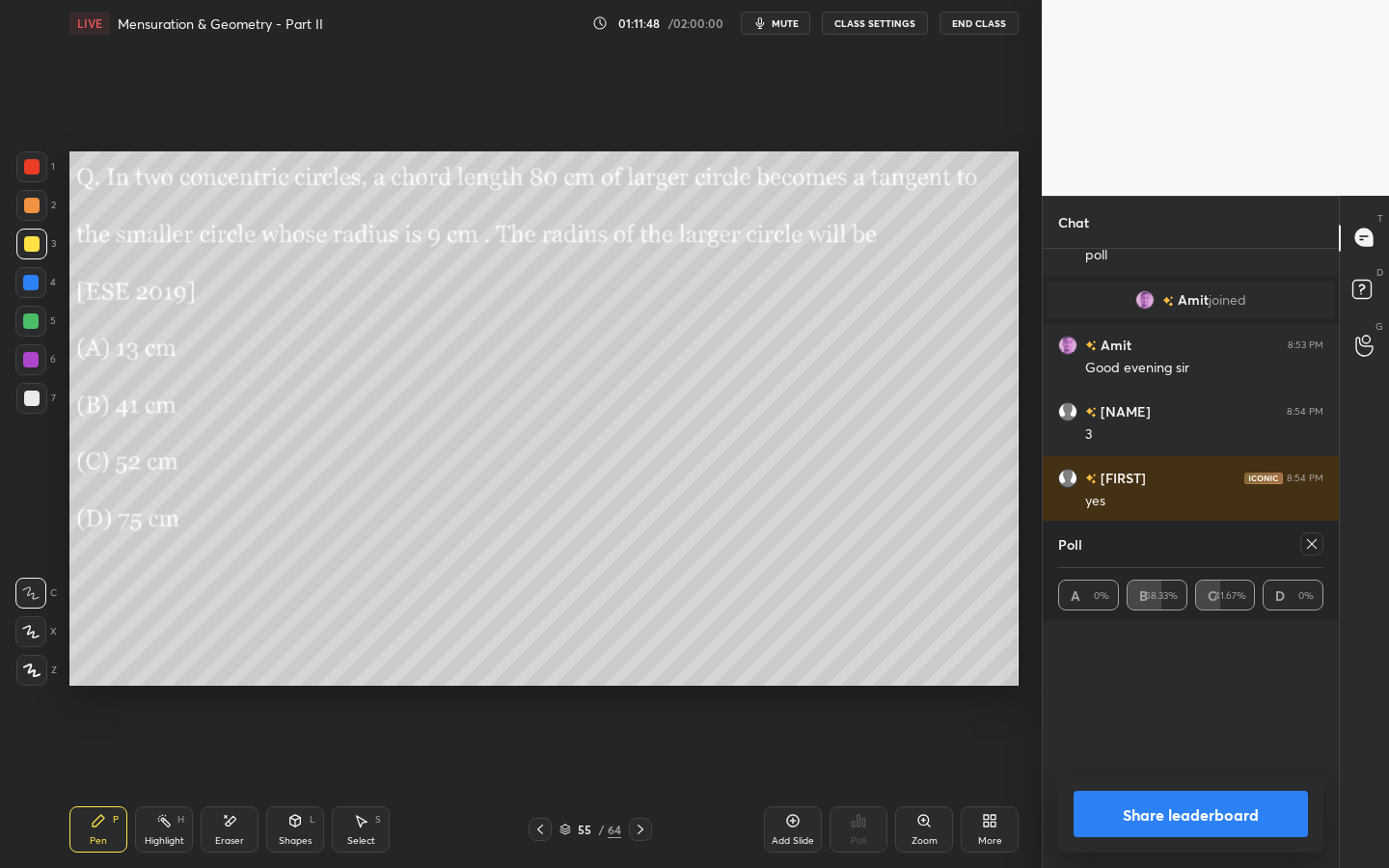 click 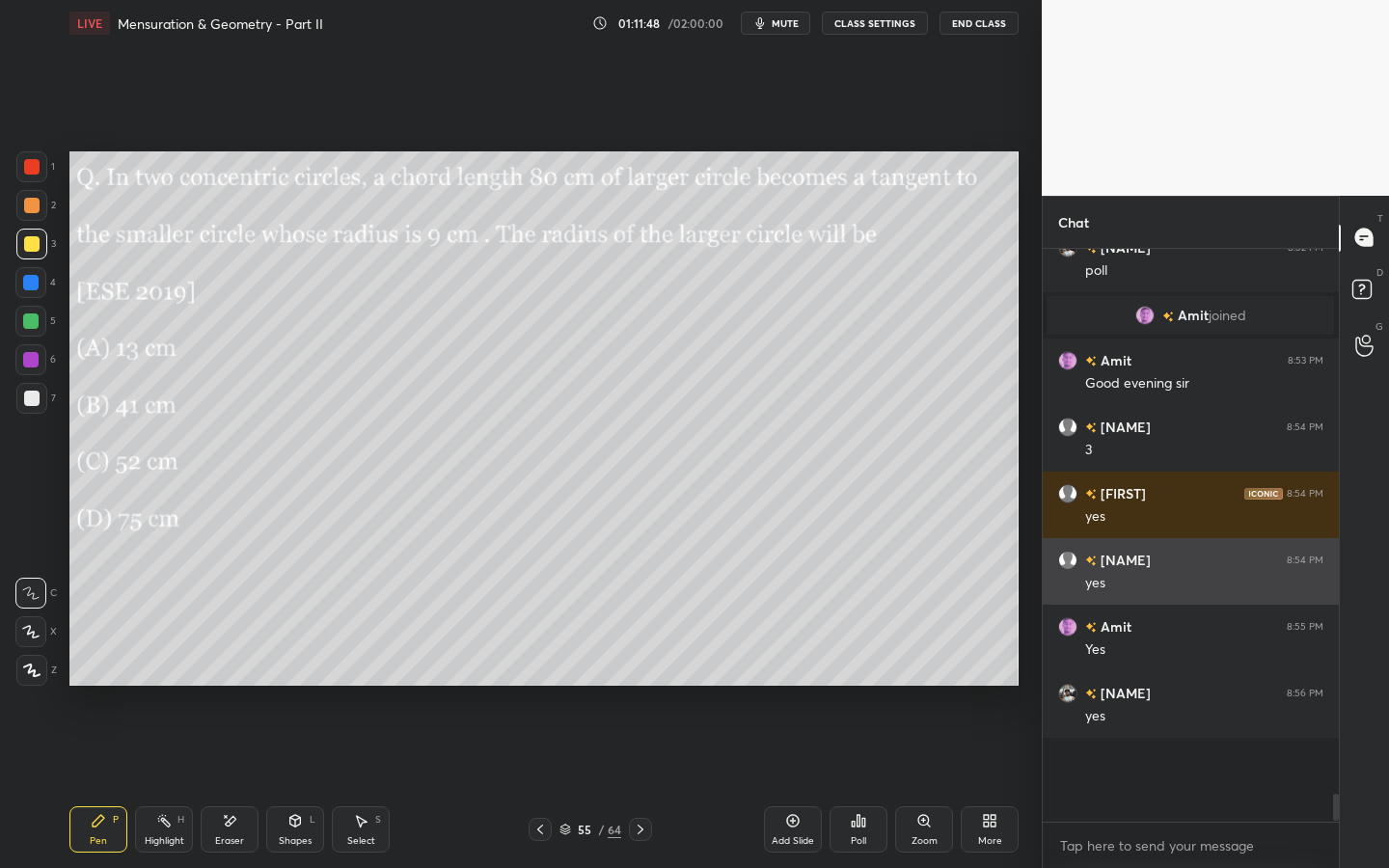 scroll, scrollTop: 6, scrollLeft: 7, axis: both 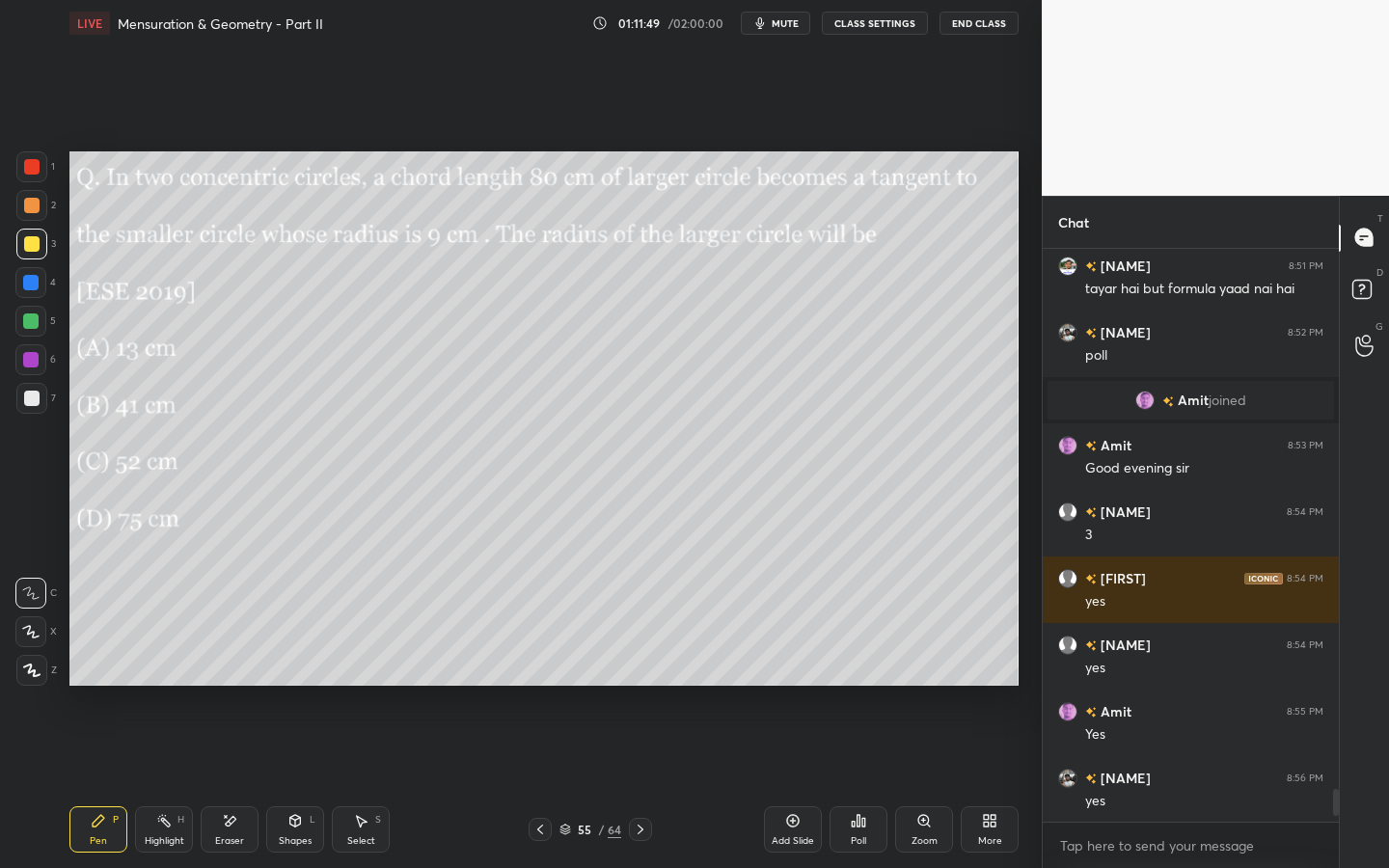 click on "Shapes" at bounding box center [295, 841] 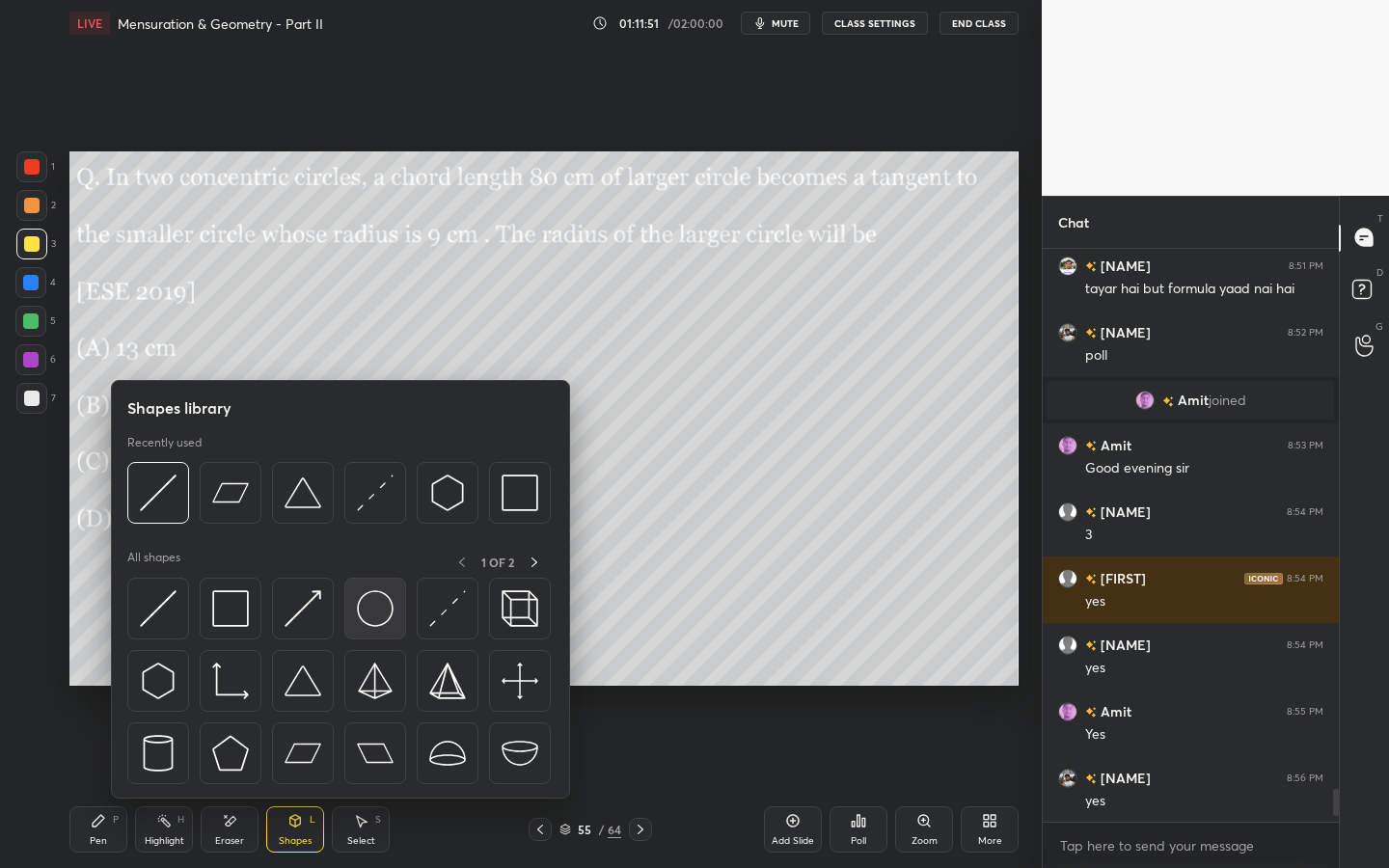 click at bounding box center (375, 609) 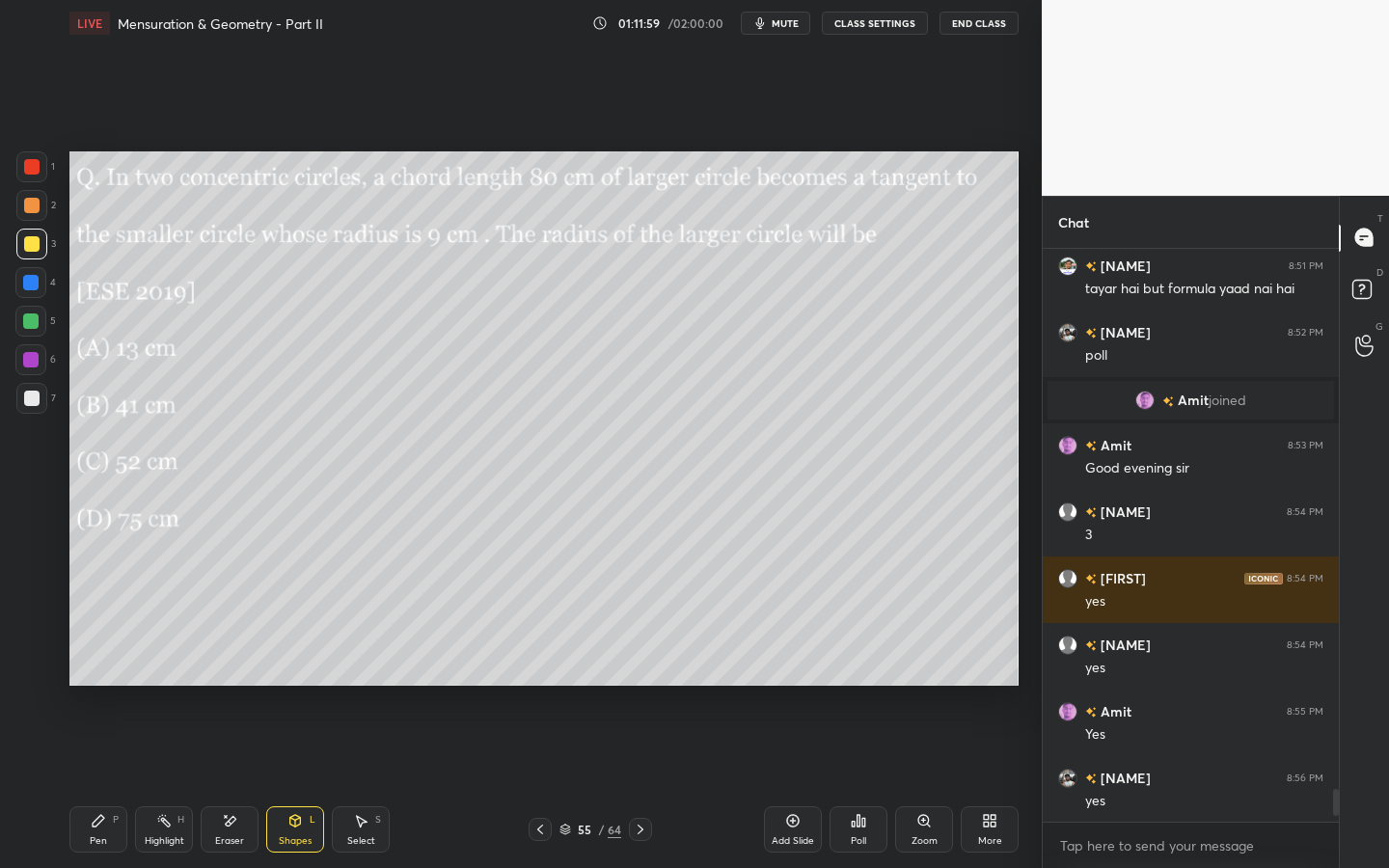 drag, startPoint x: 90, startPoint y: 830, endPoint x: 109, endPoint y: 777, distance: 56.3028 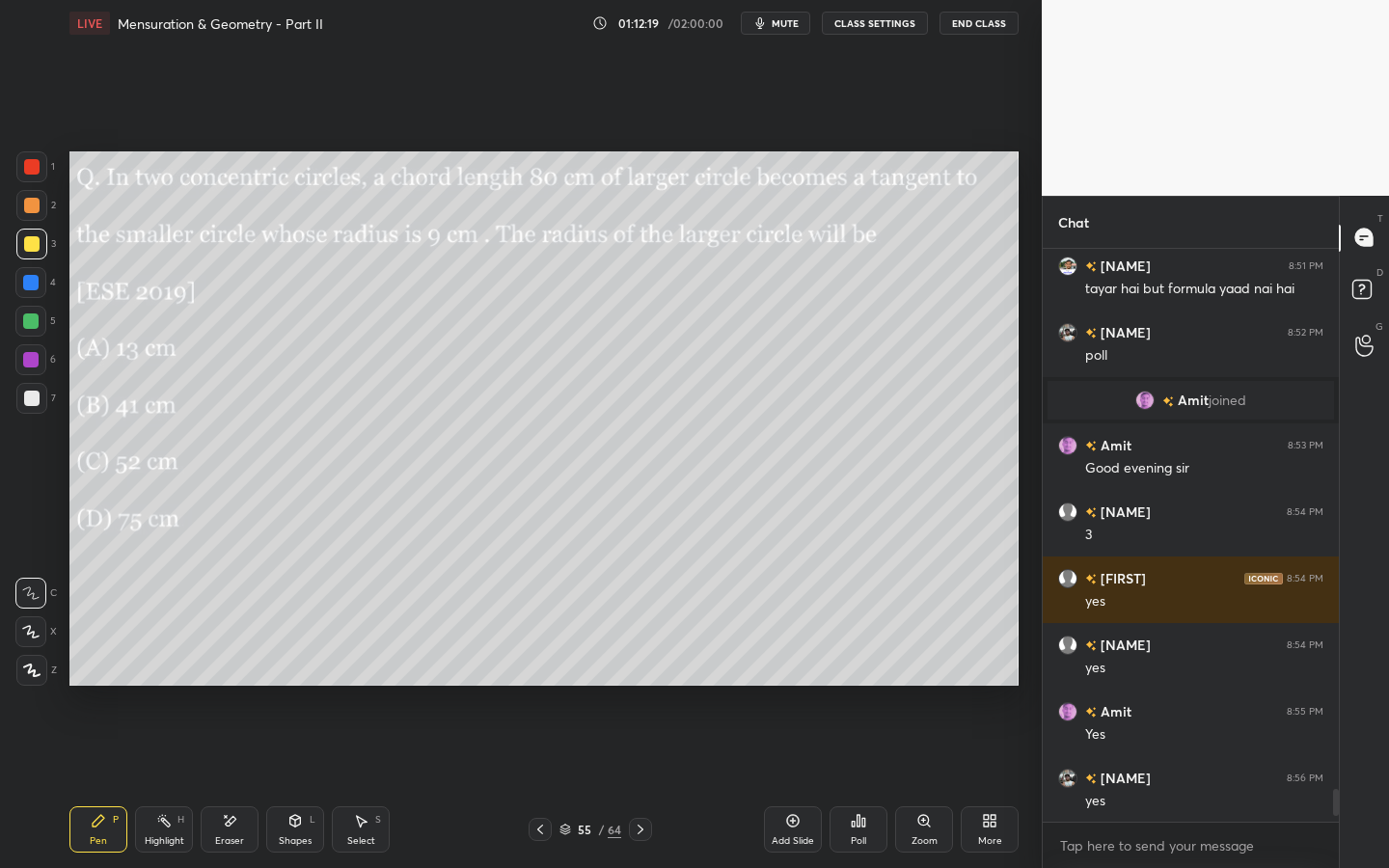 click at bounding box center (31, 321) 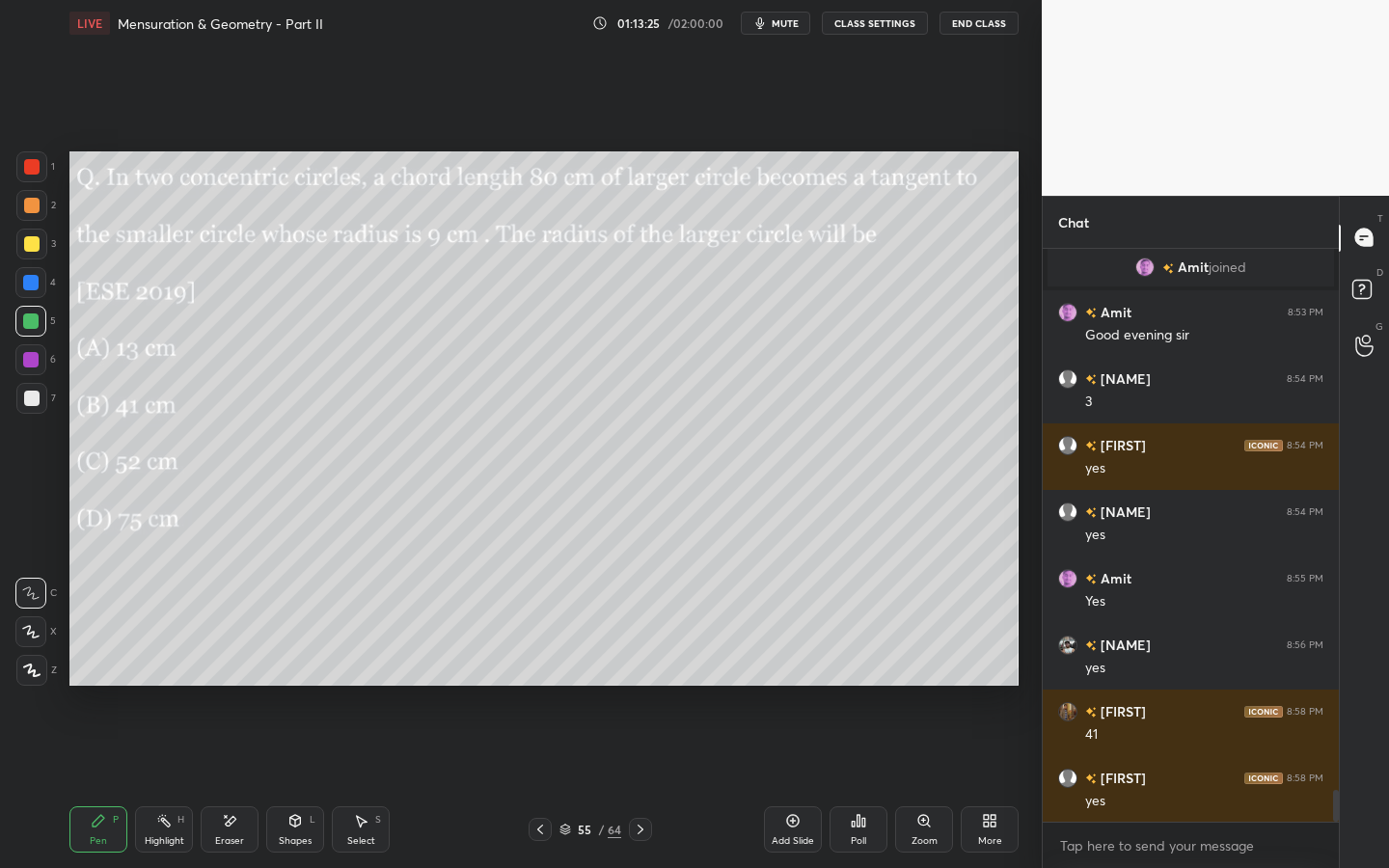 scroll, scrollTop: 9708, scrollLeft: 0, axis: vertical 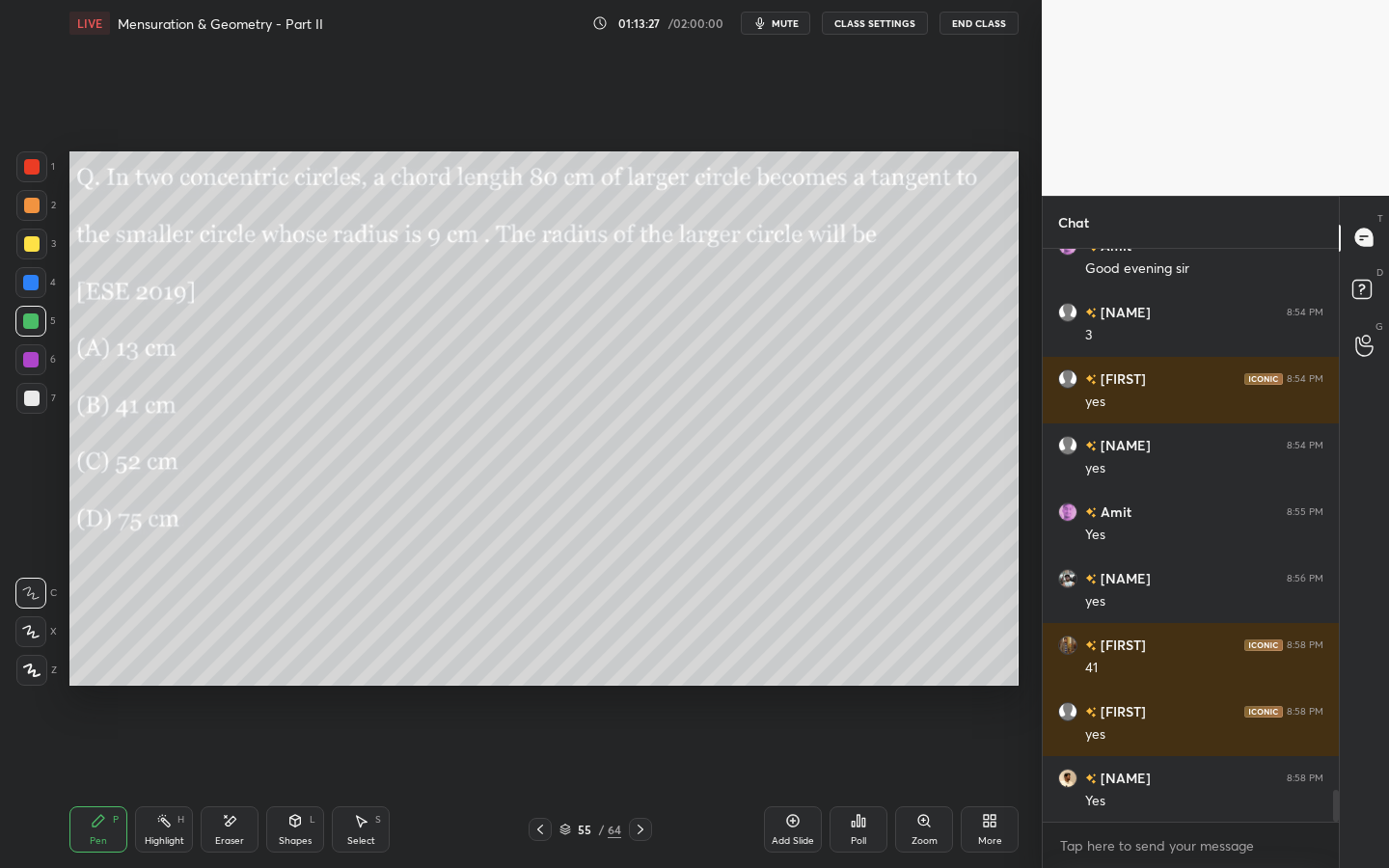 click on "Pen P Highlight H Eraser Shapes L Select S 55 / 64 Add Slide Poll Zoom More" at bounding box center (544, 829) 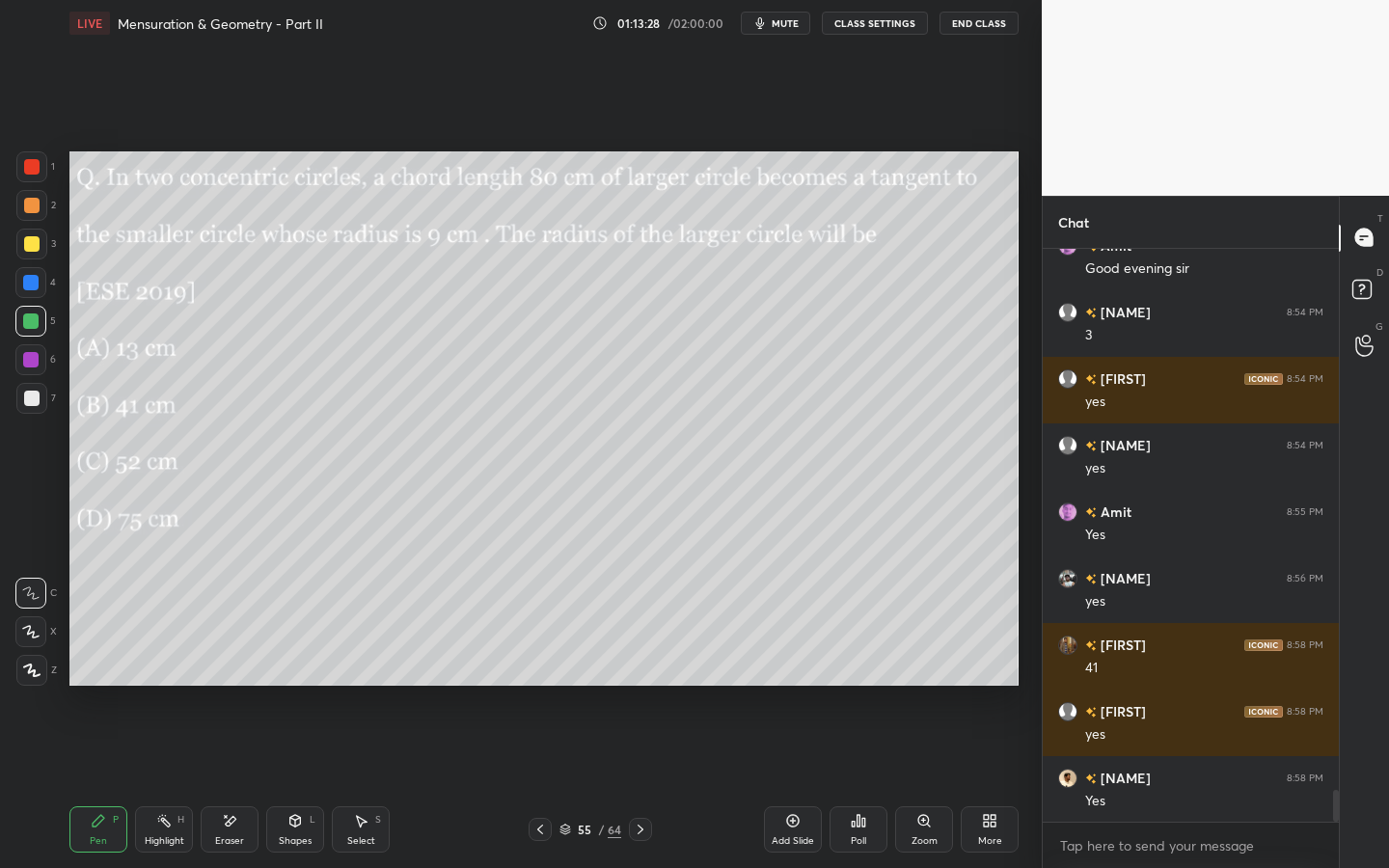 scroll, scrollTop: 9775, scrollLeft: 0, axis: vertical 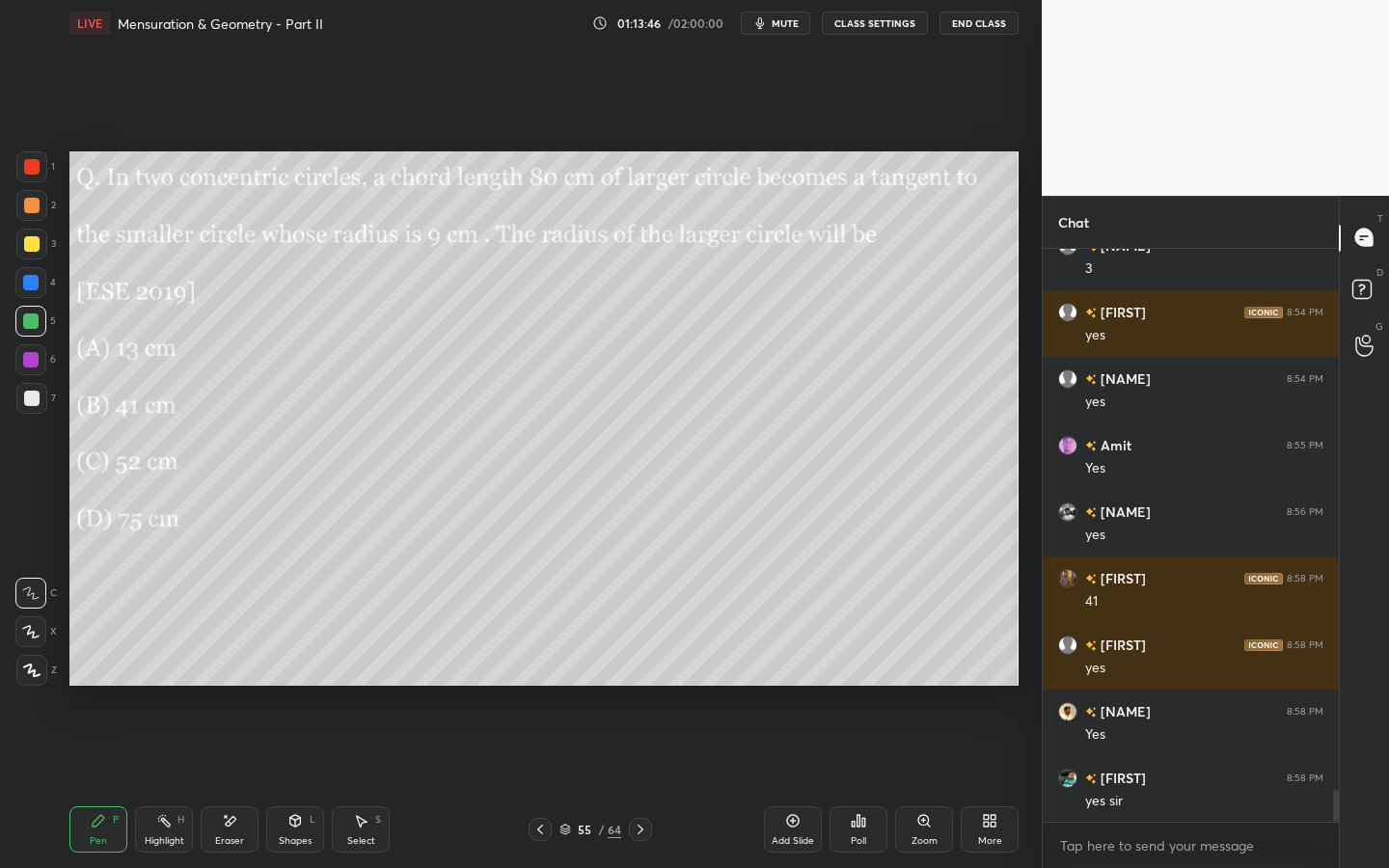 click at bounding box center (640, 829) 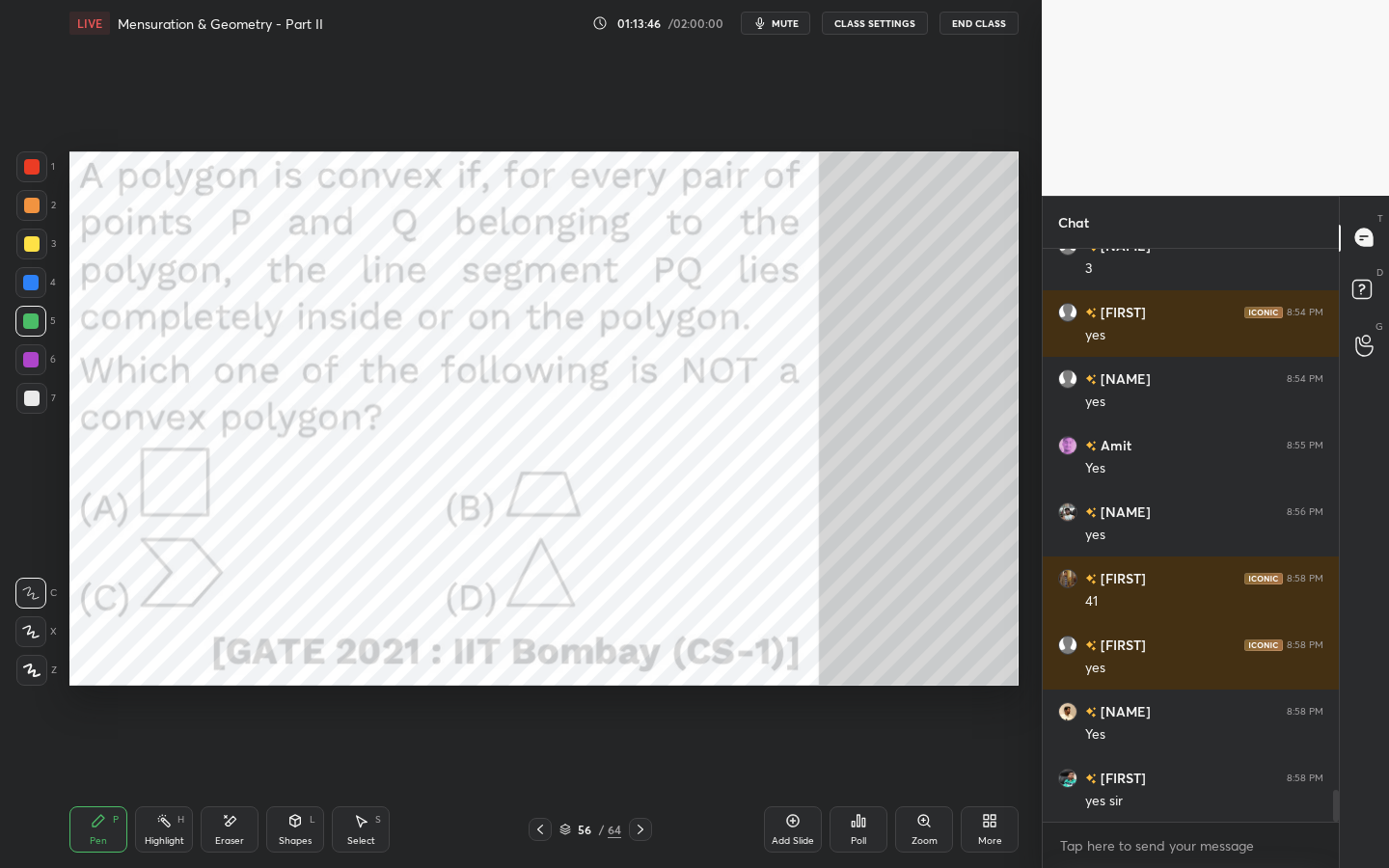 click 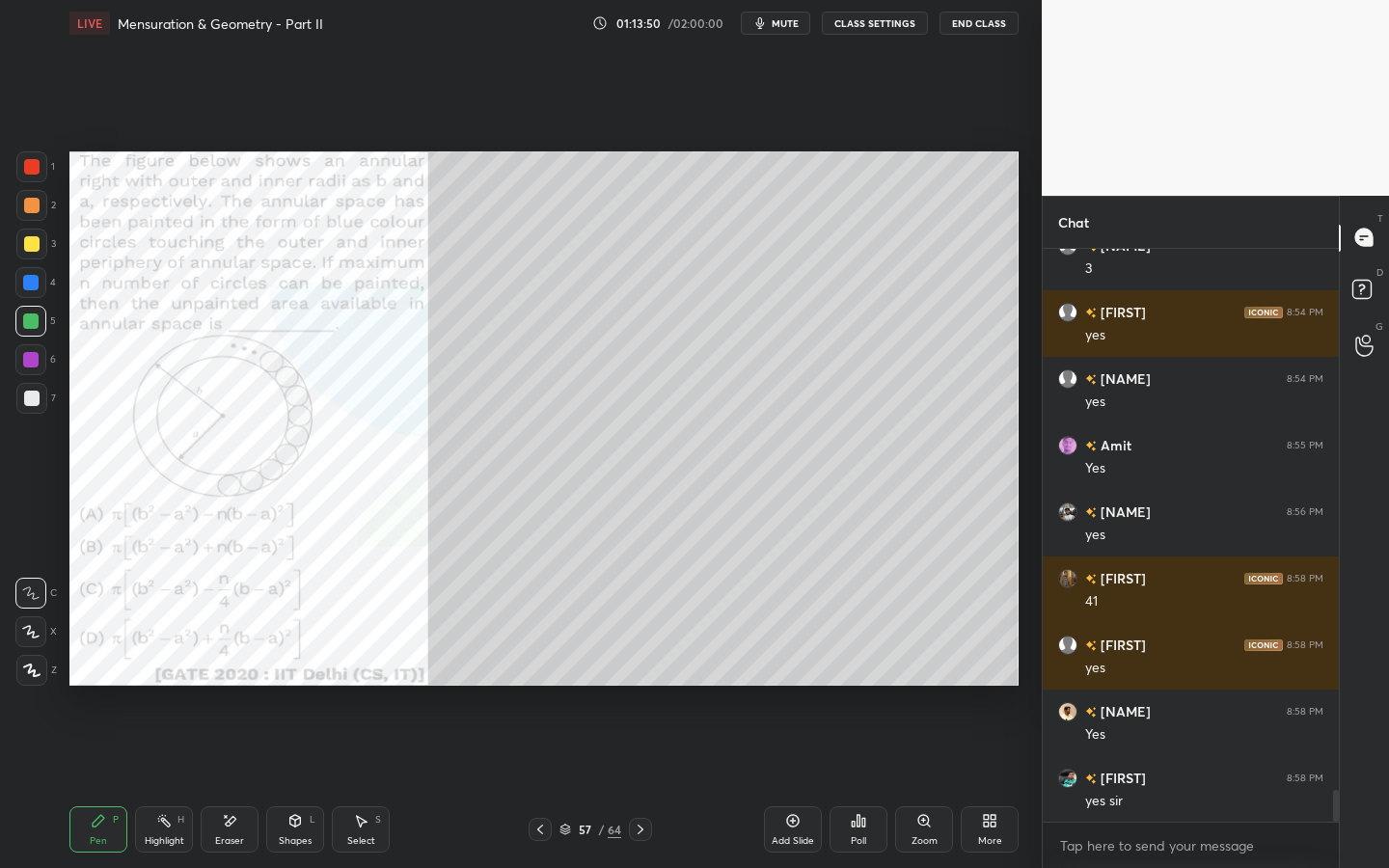 click on "Poll" at bounding box center [858, 841] 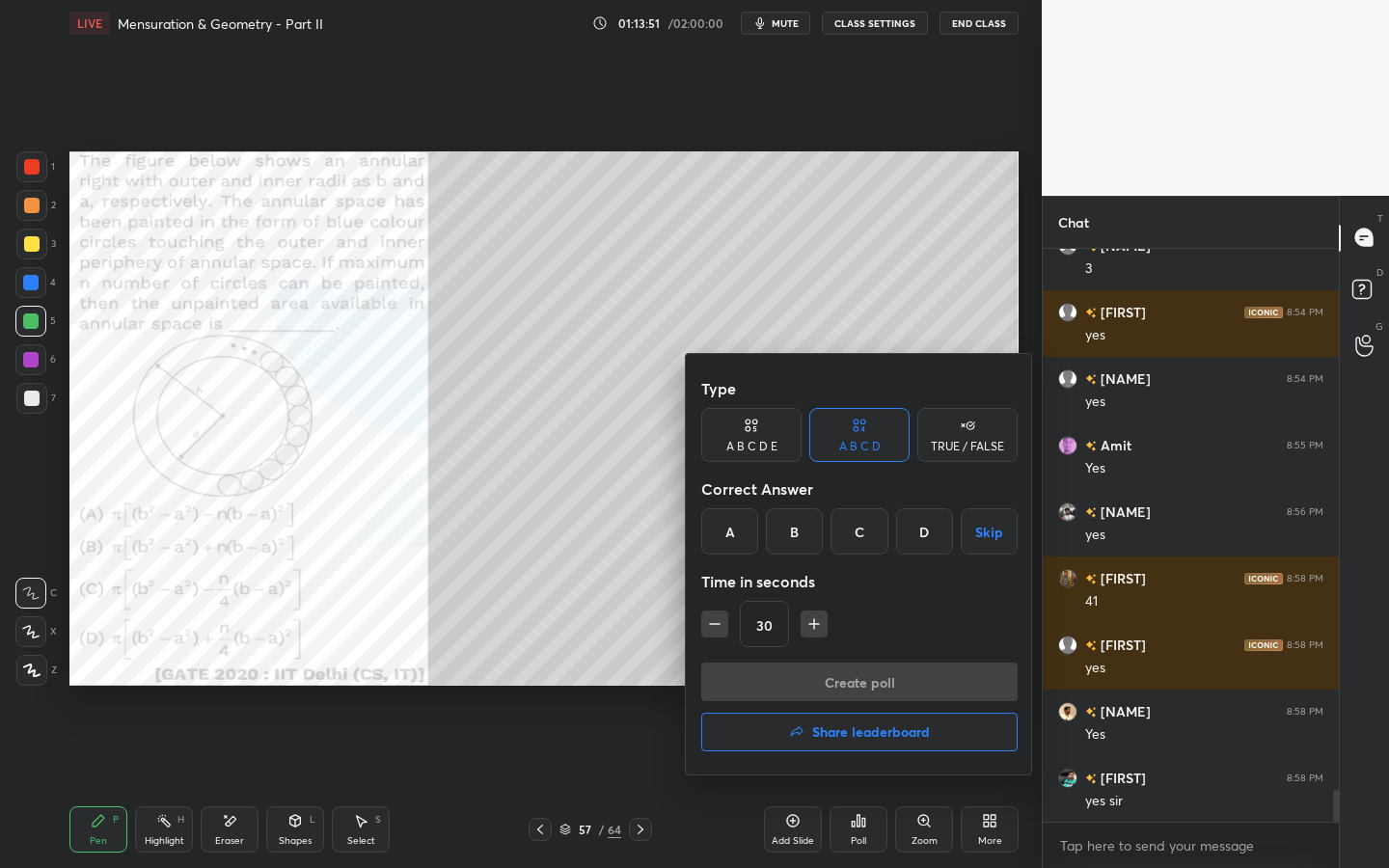 click on "Skip" at bounding box center [989, 531] 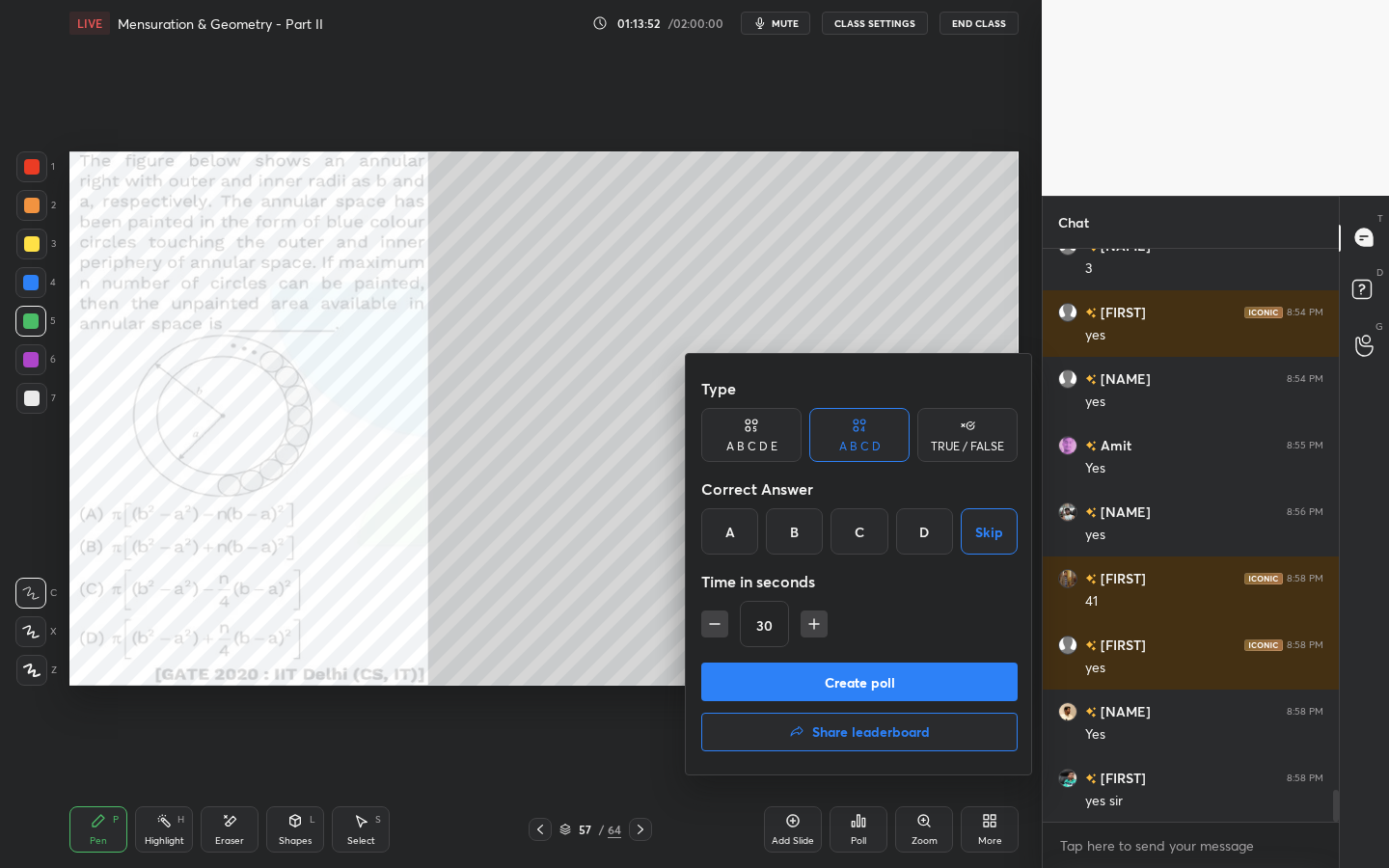 drag, startPoint x: 901, startPoint y: 672, endPoint x: 935, endPoint y: 662, distance: 35.44009 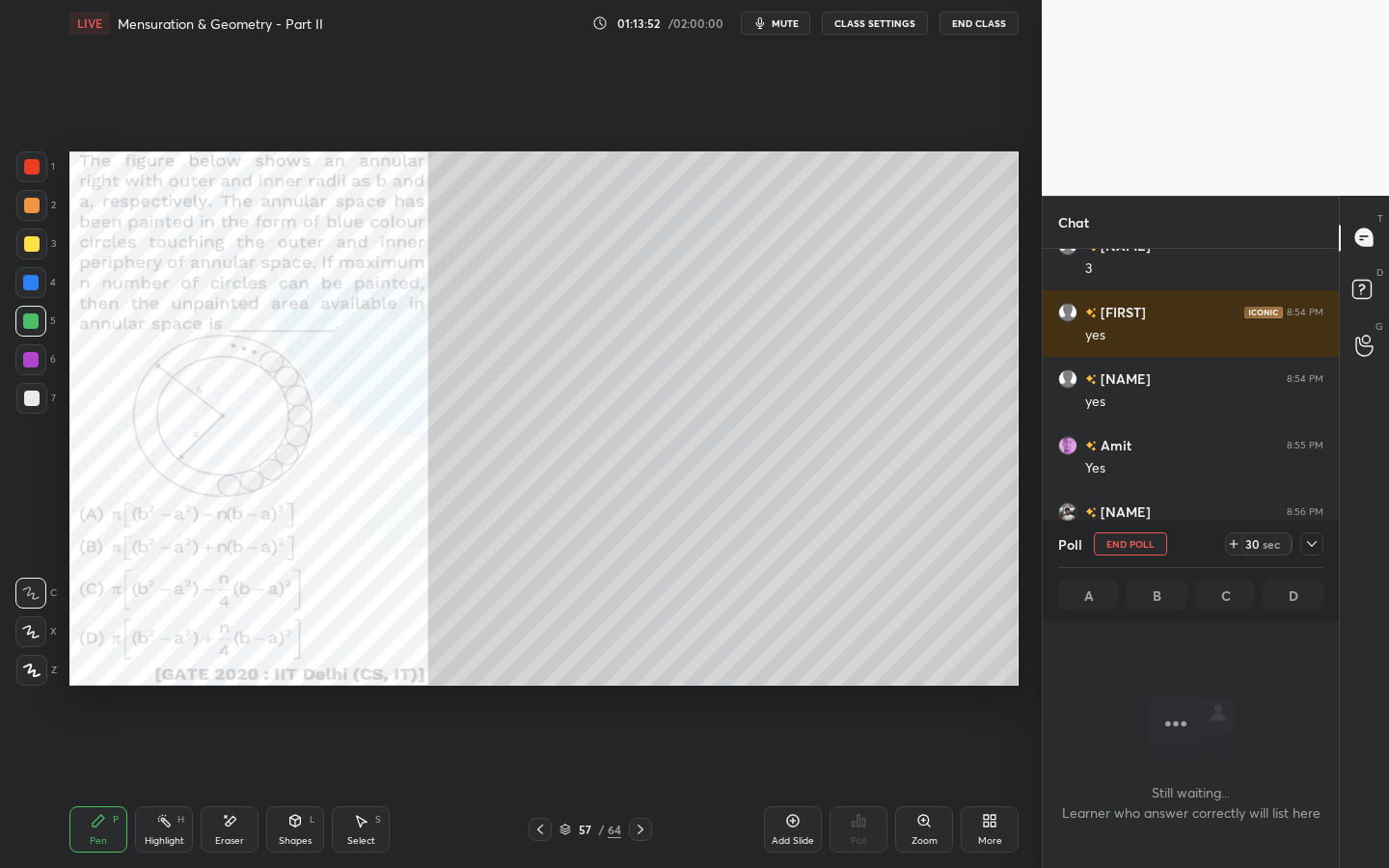 scroll, scrollTop: 7, scrollLeft: 7, axis: both 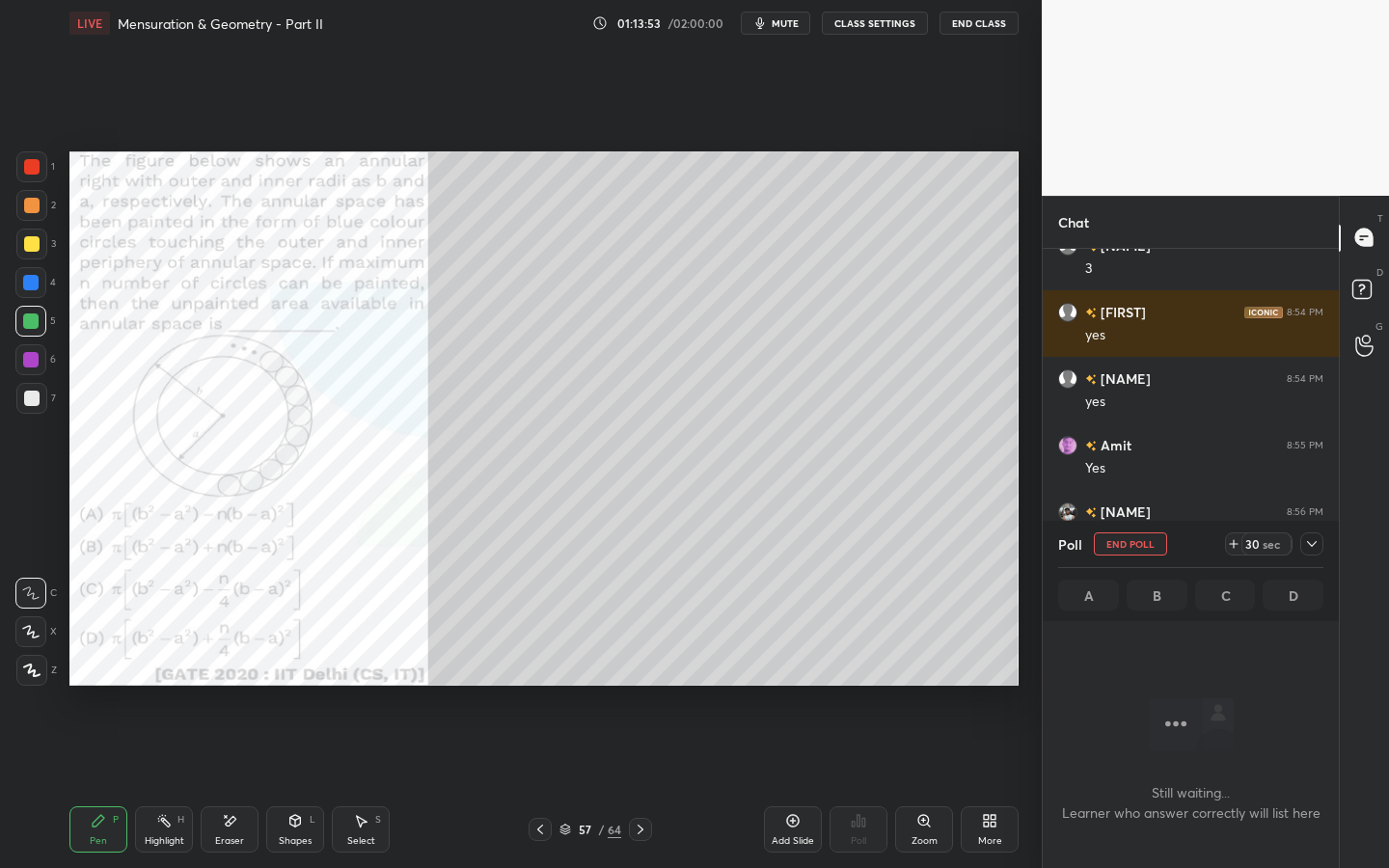 click 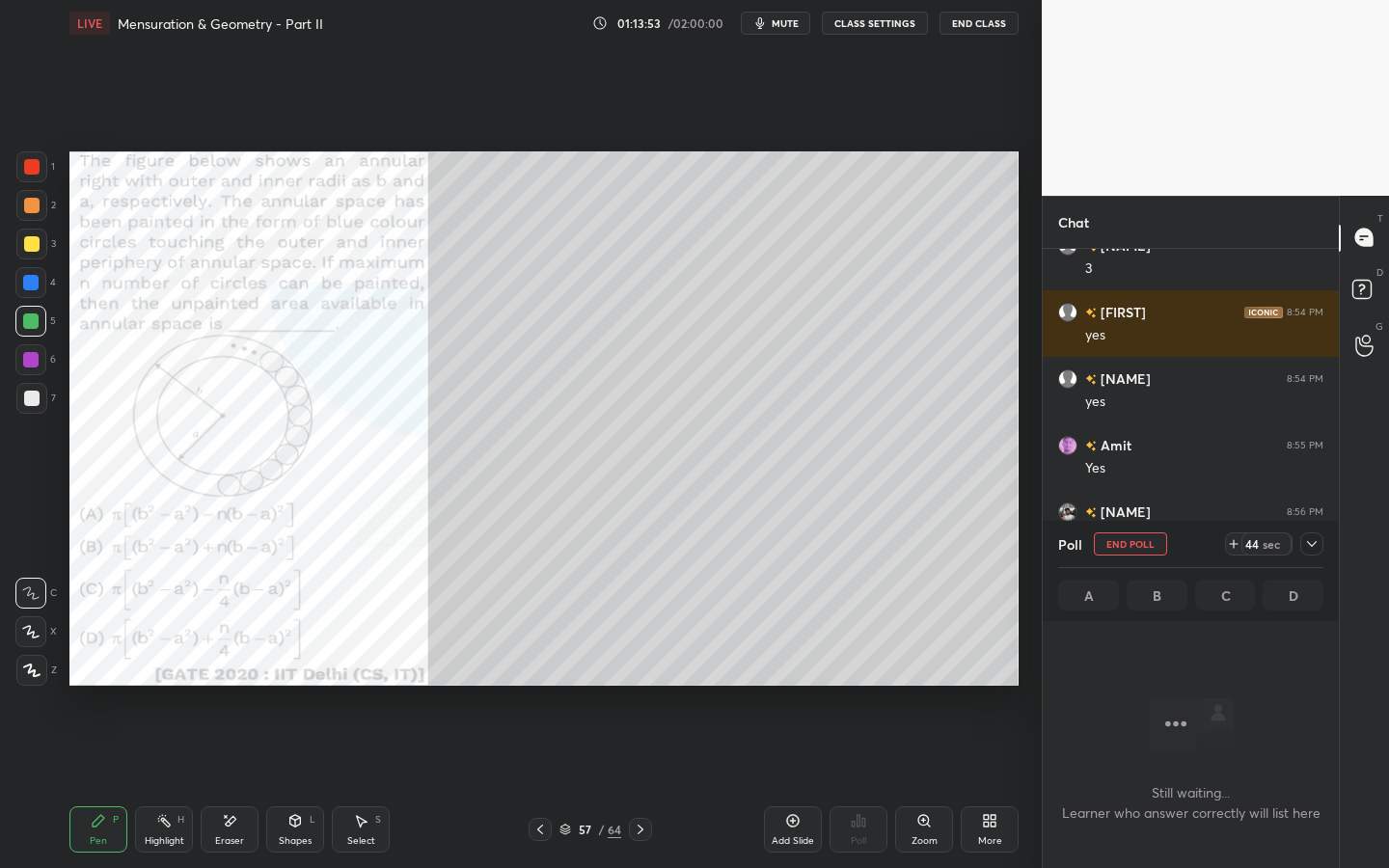 click 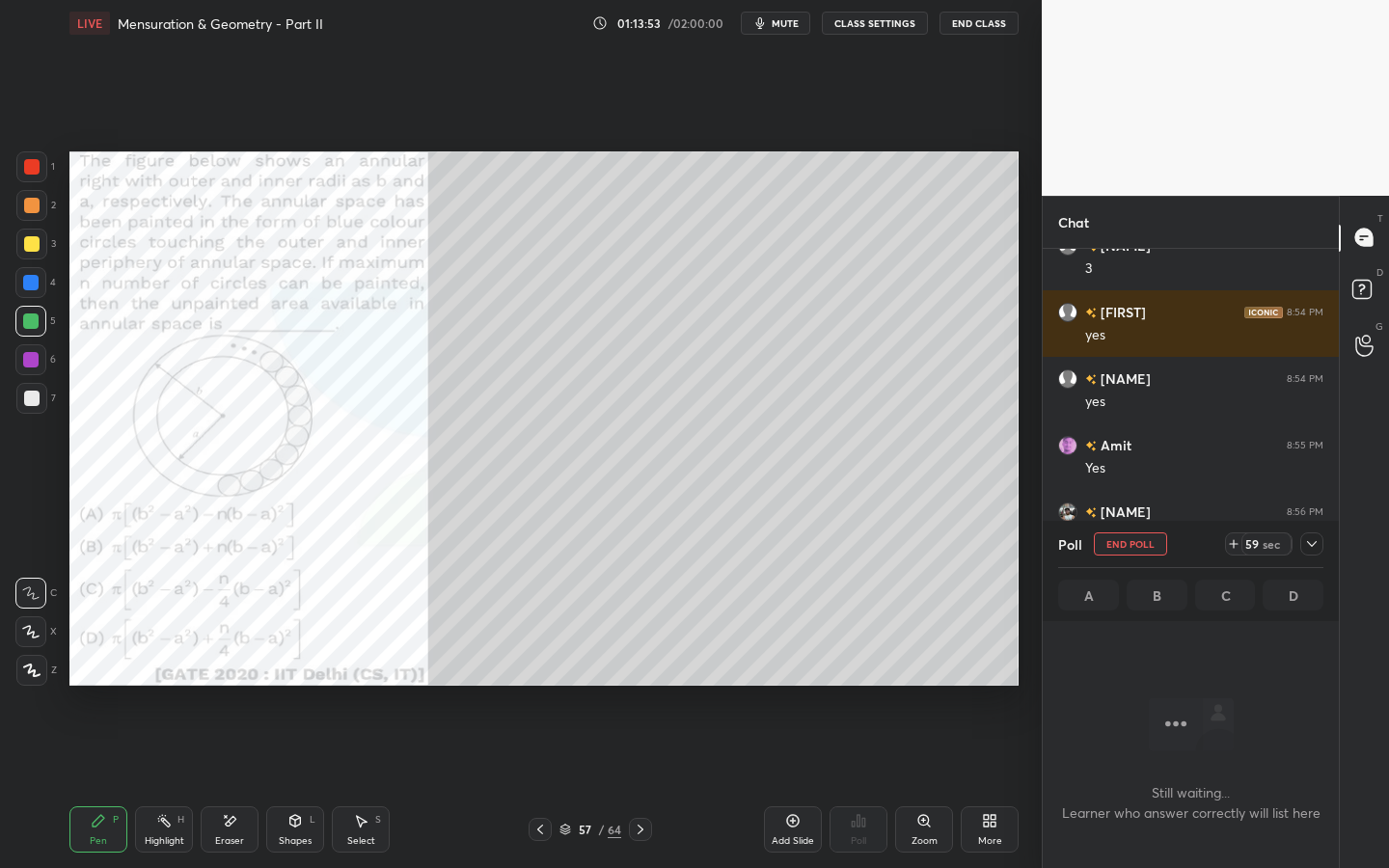 click 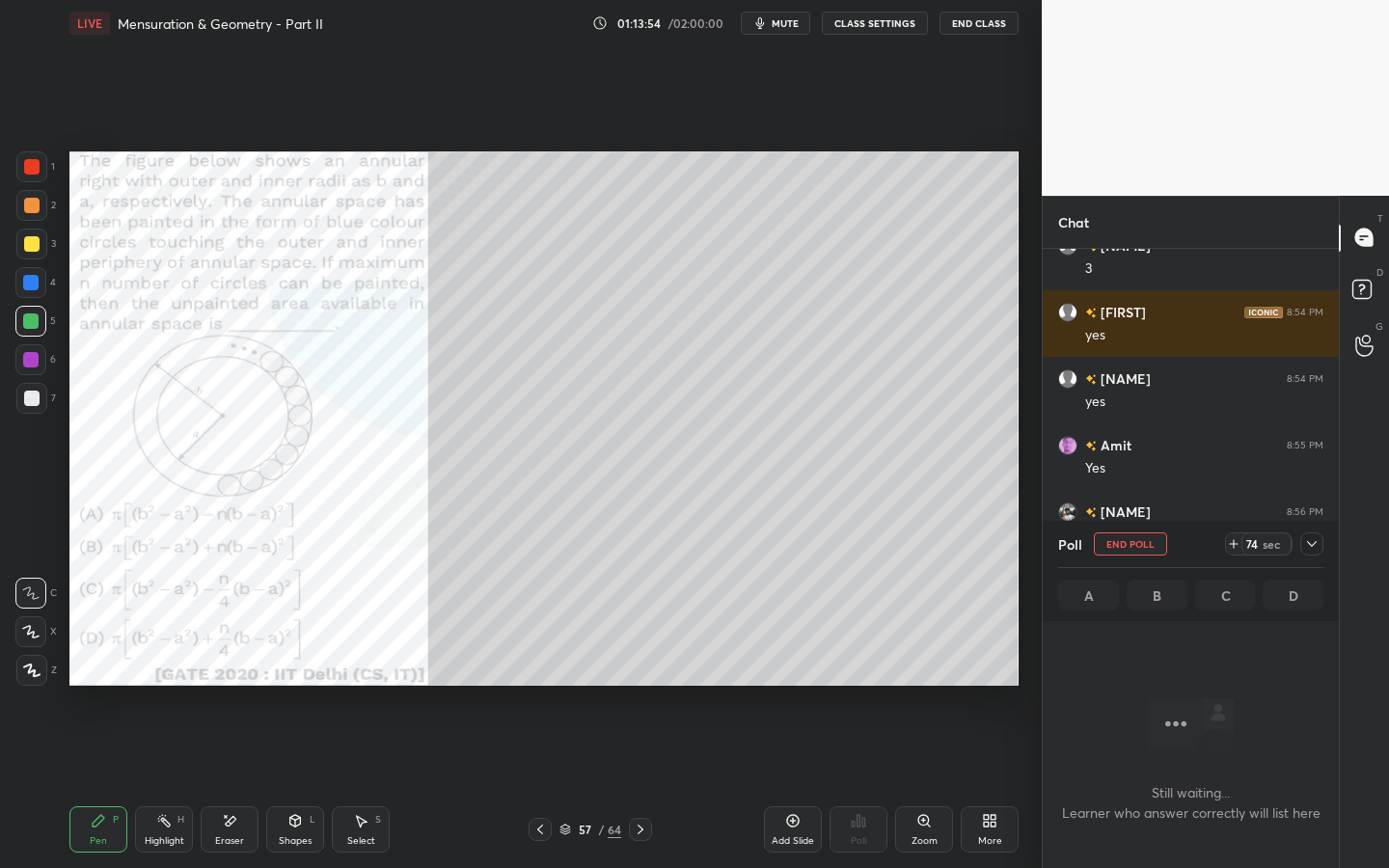 click 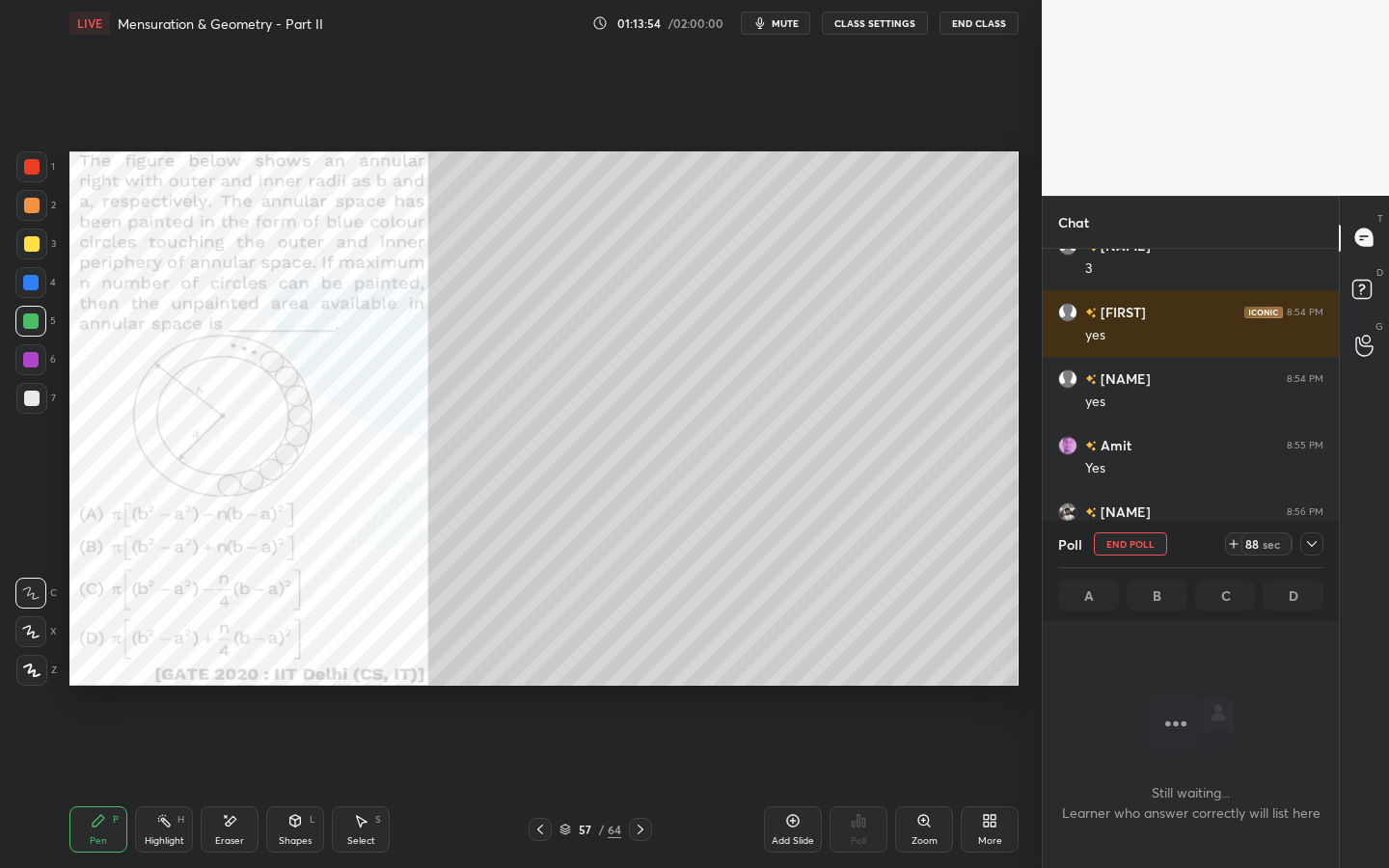 click 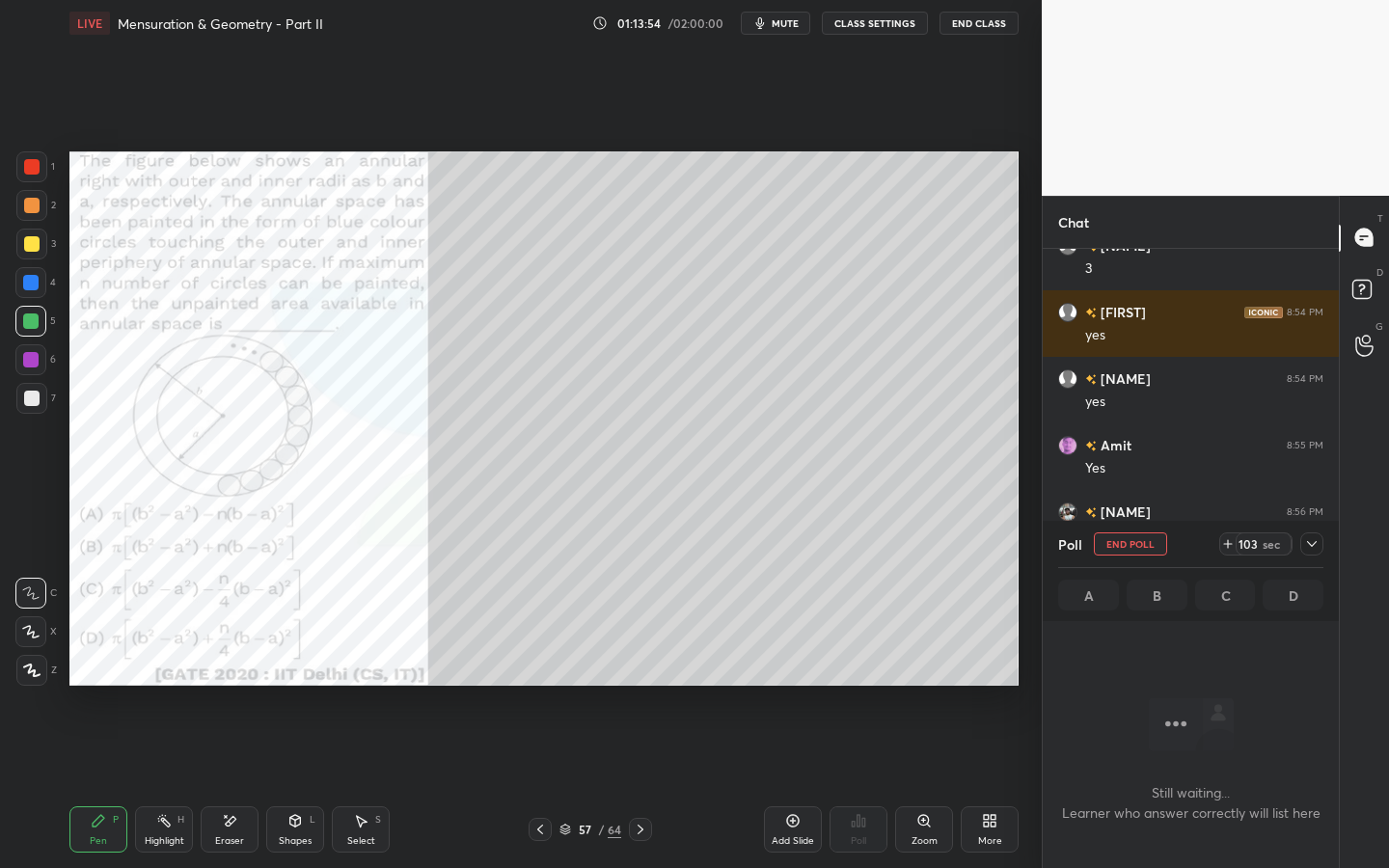 click 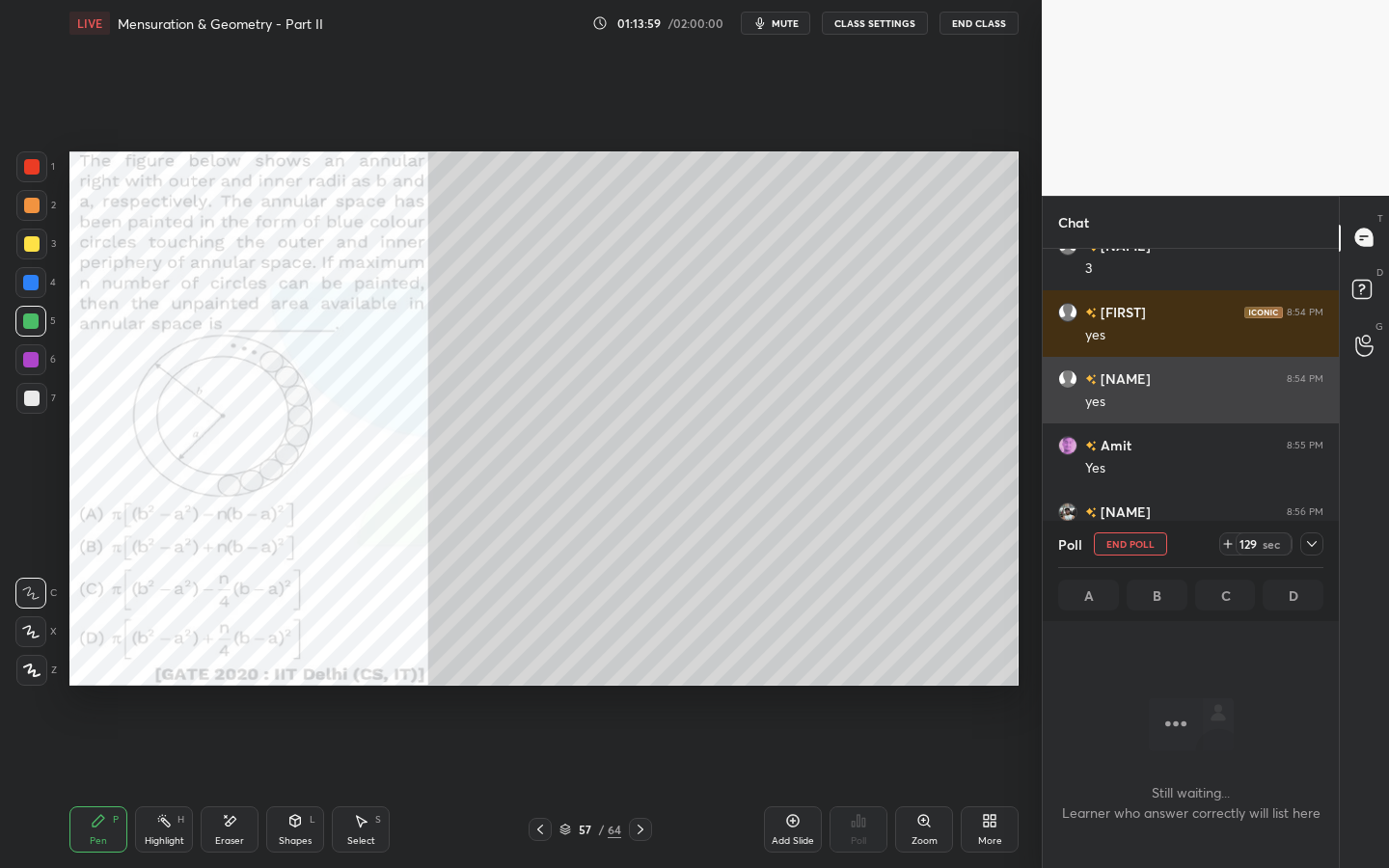 scroll, scrollTop: 9941, scrollLeft: 0, axis: vertical 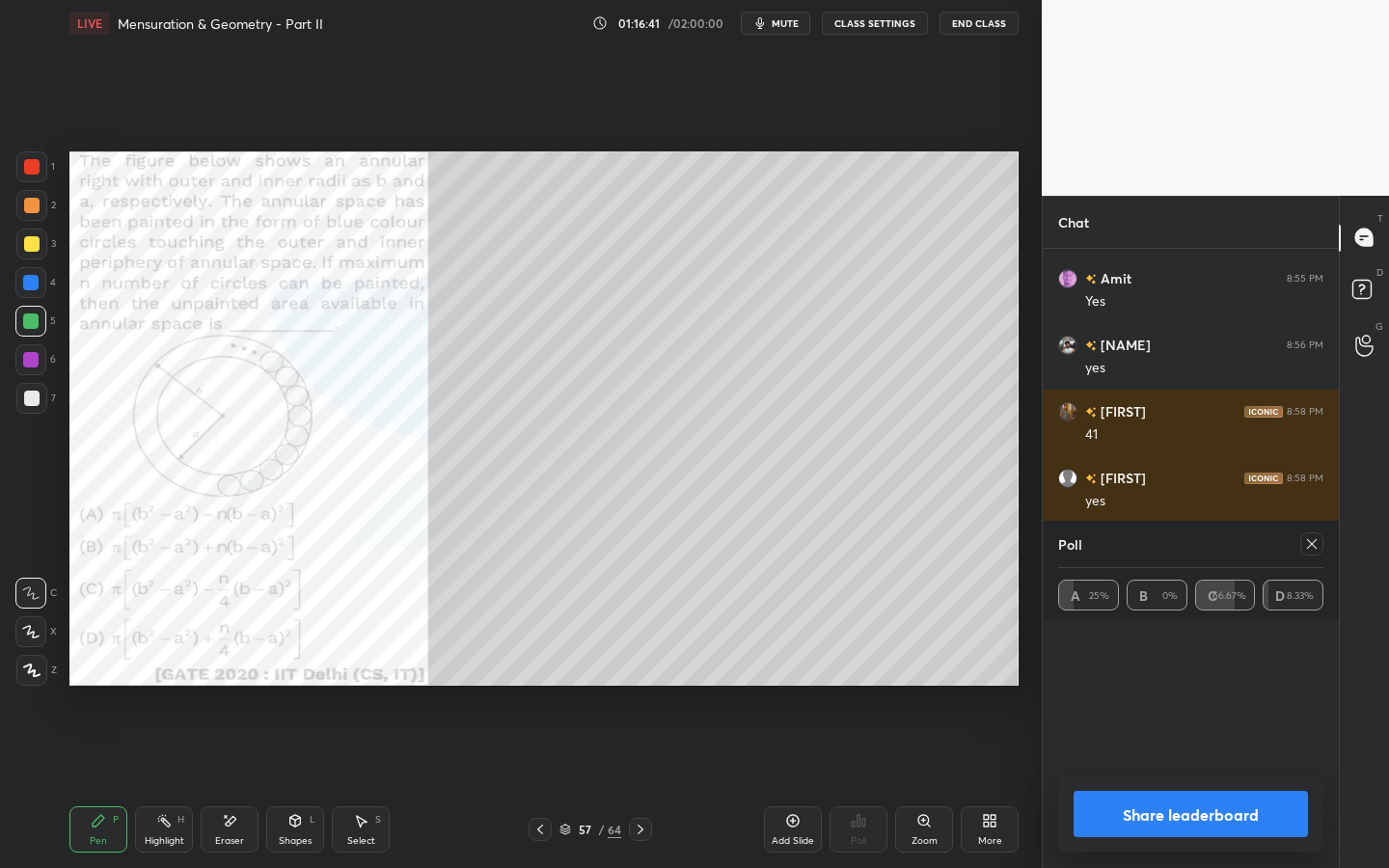 click 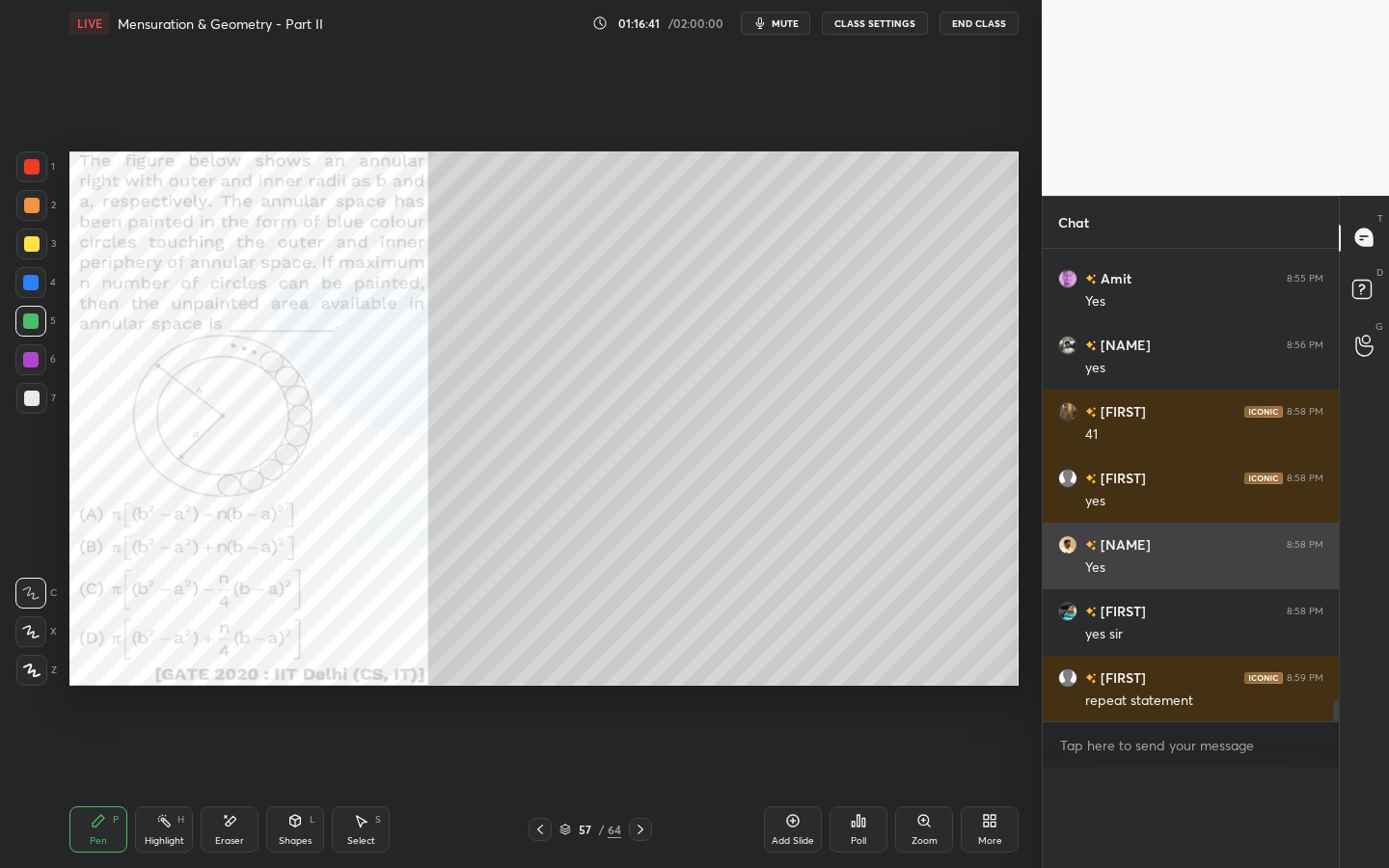 scroll, scrollTop: 7, scrollLeft: 7, axis: both 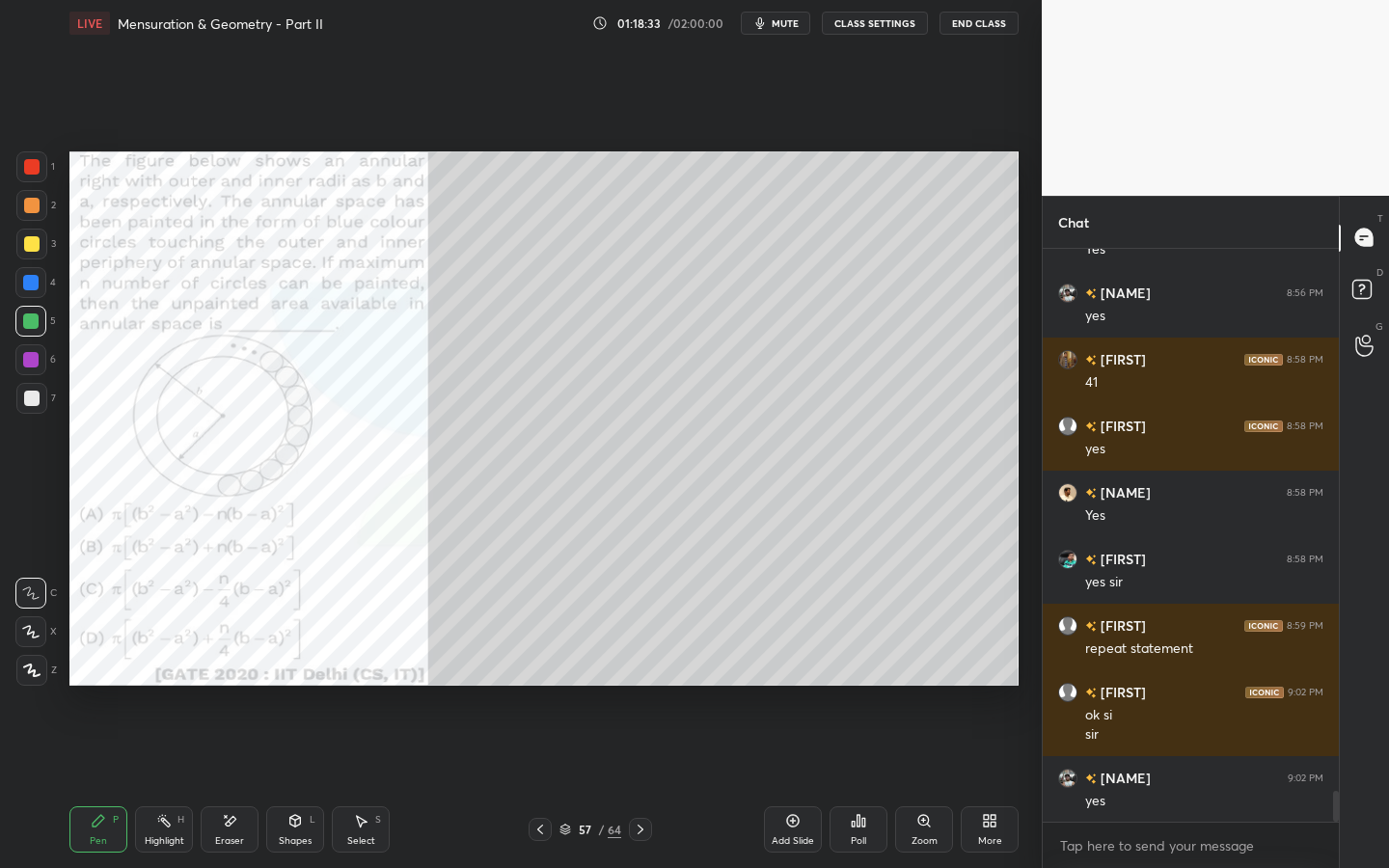 drag, startPoint x: 32, startPoint y: 171, endPoint x: 37, endPoint y: 162, distance: 10.29563 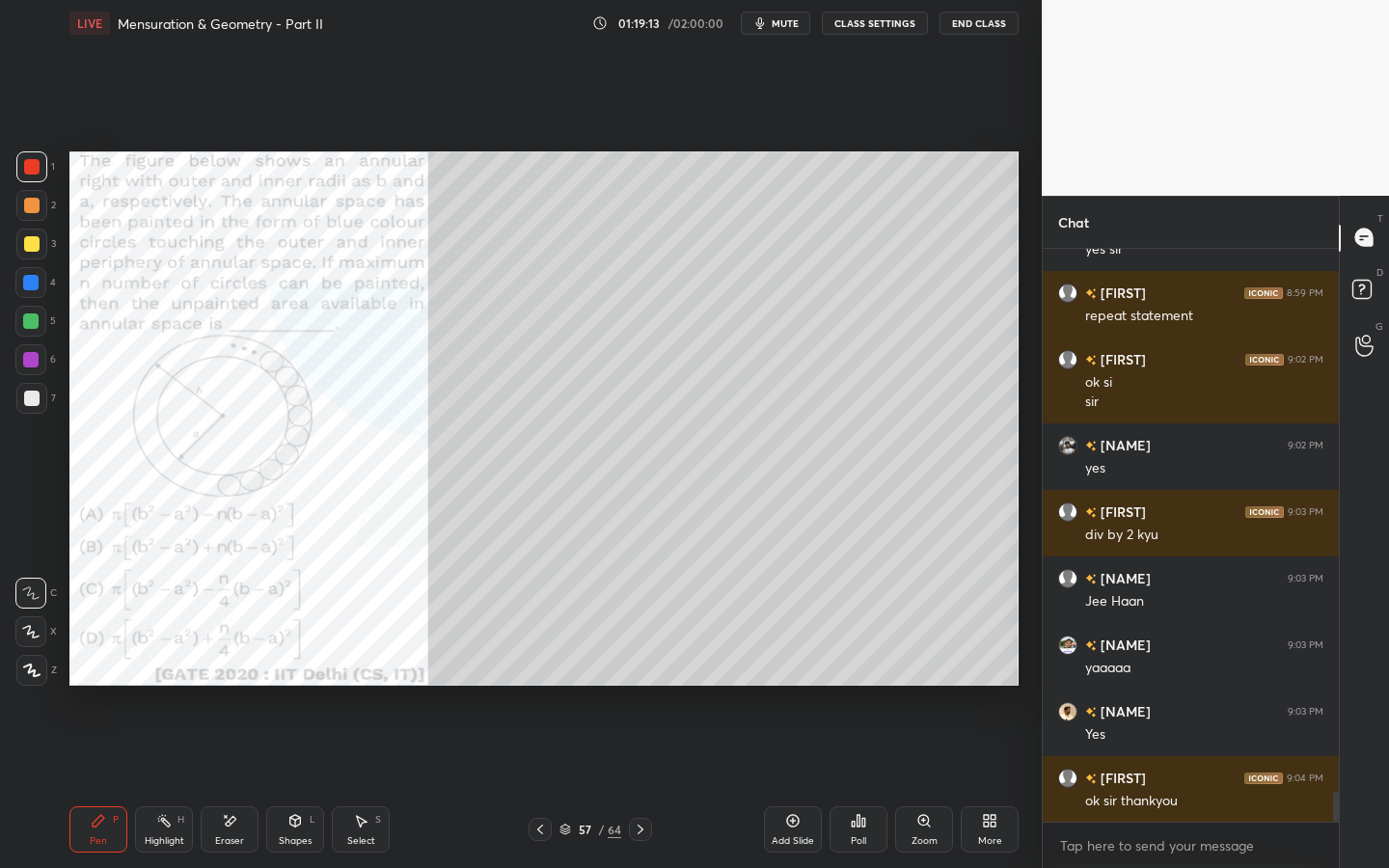 scroll, scrollTop: 10393, scrollLeft: 0, axis: vertical 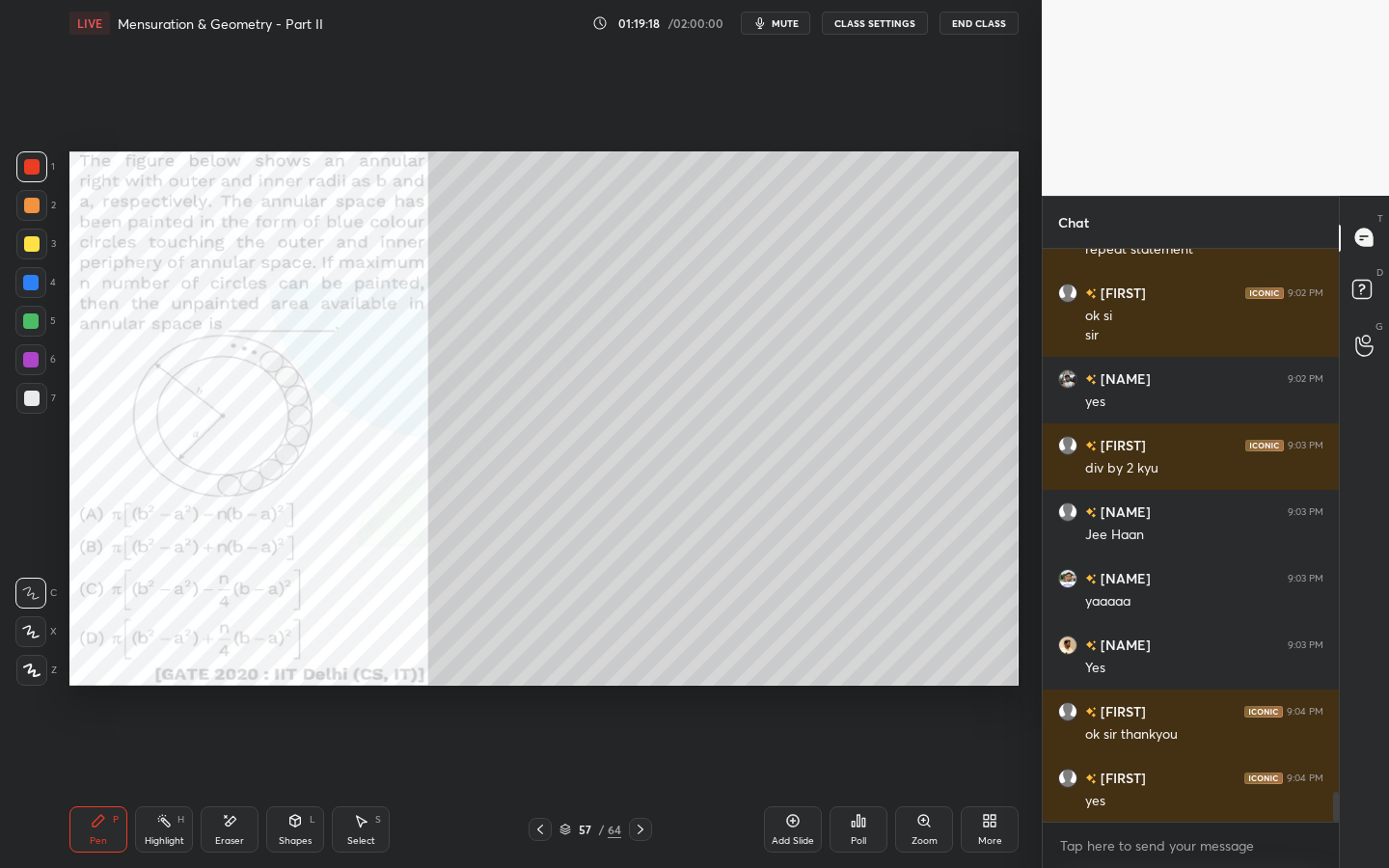 click 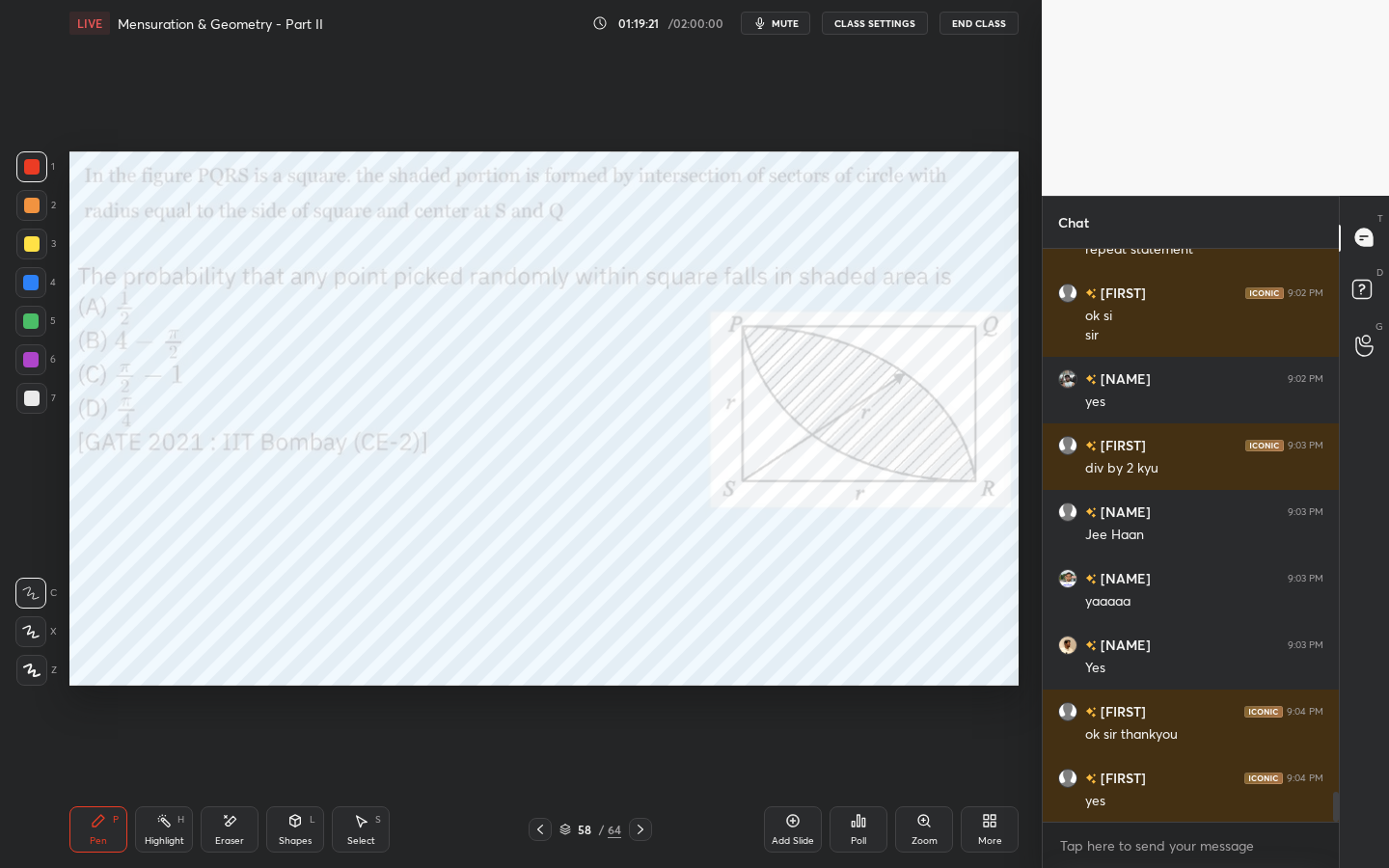 scroll, scrollTop: 10459, scrollLeft: 0, axis: vertical 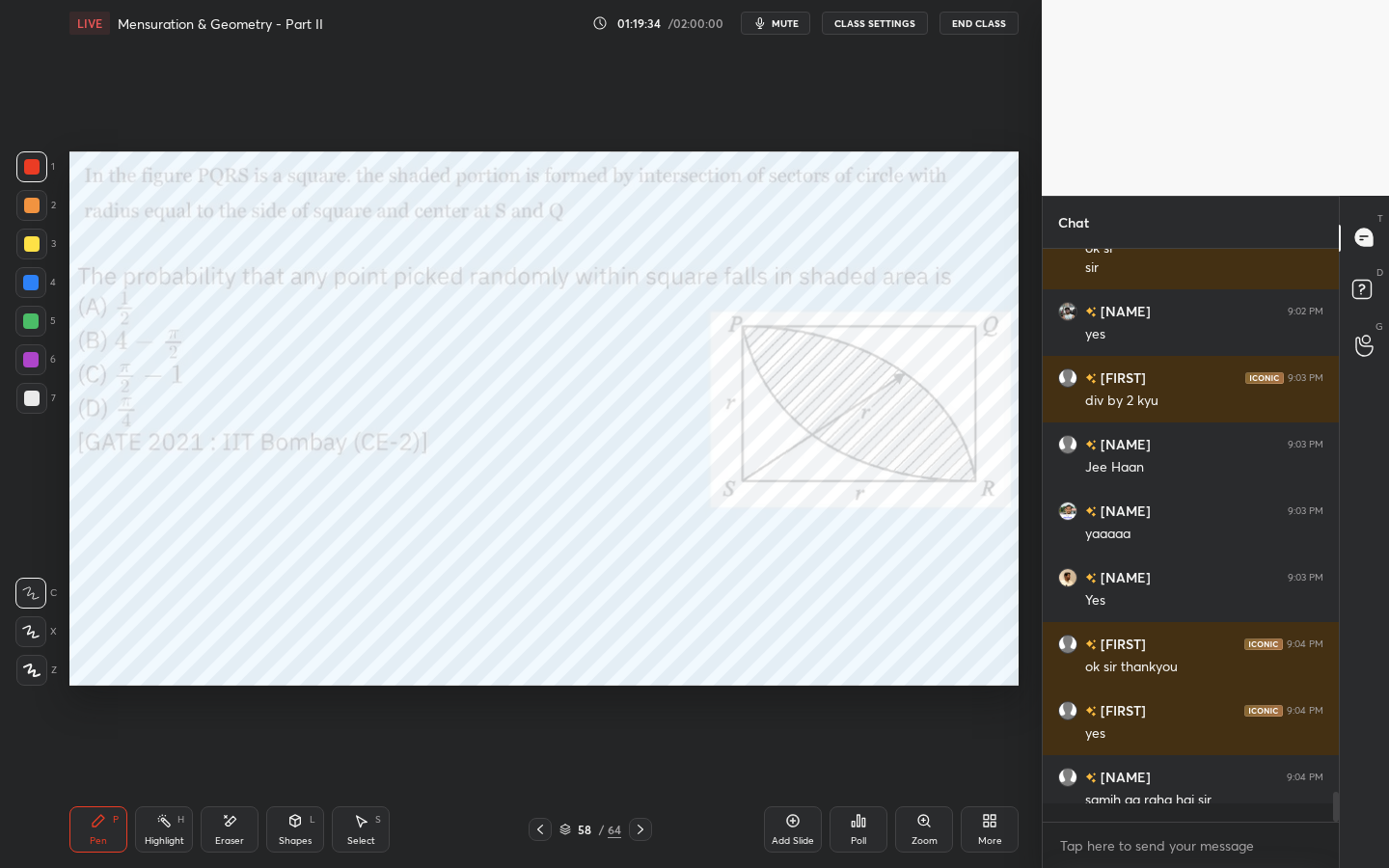 click 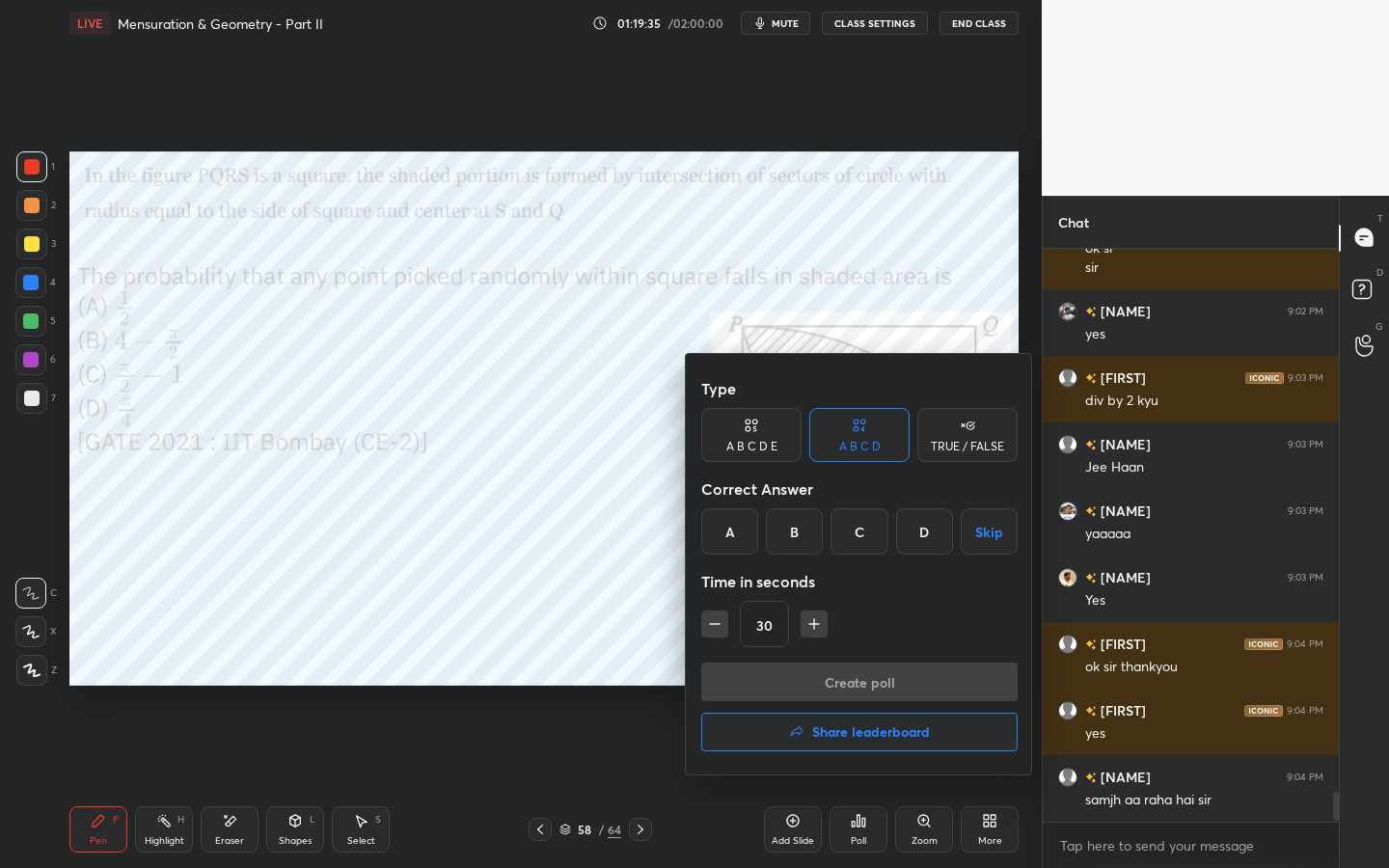 scroll, scrollTop: 10480, scrollLeft: 0, axis: vertical 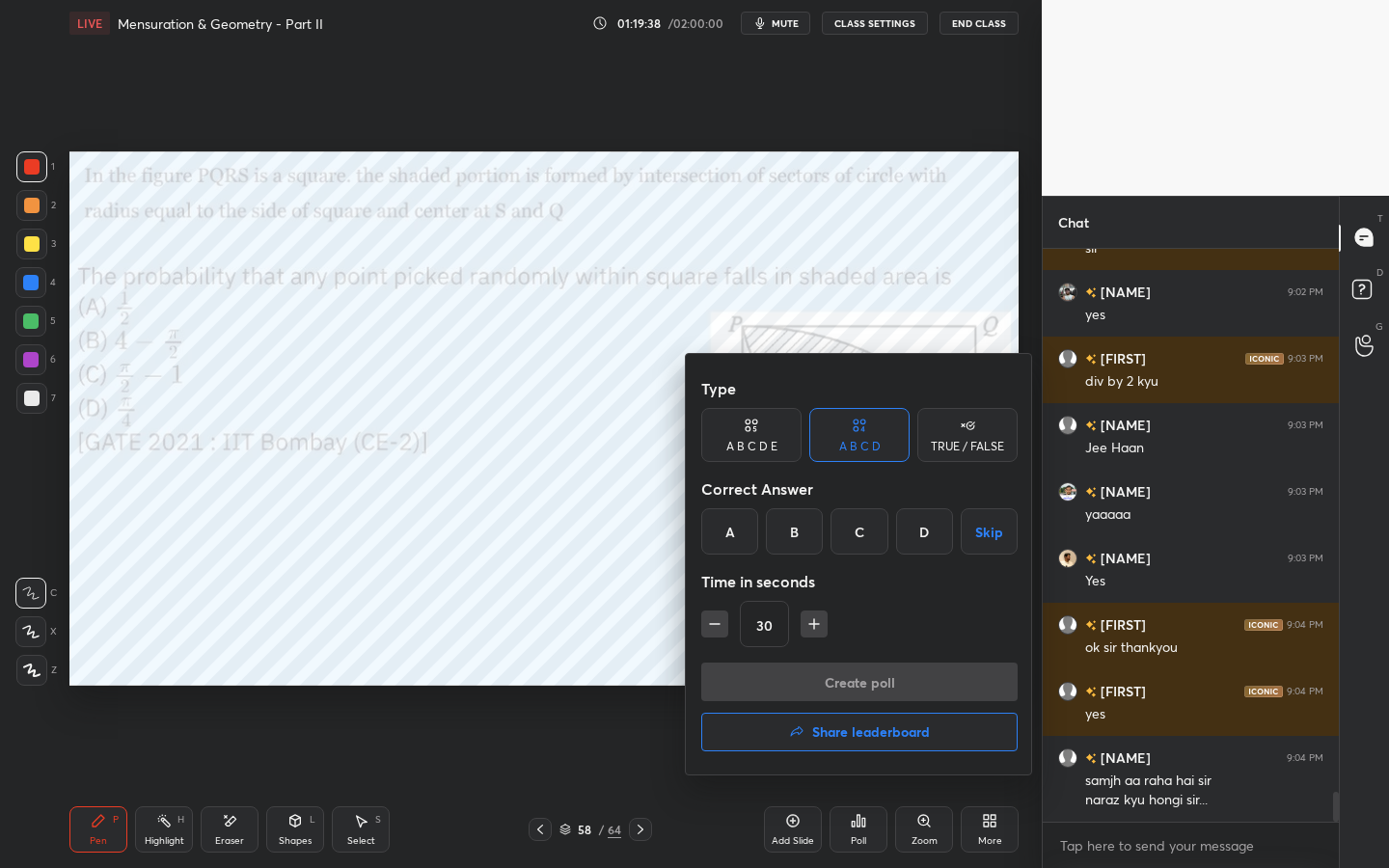 click on "Skip" at bounding box center [989, 531] 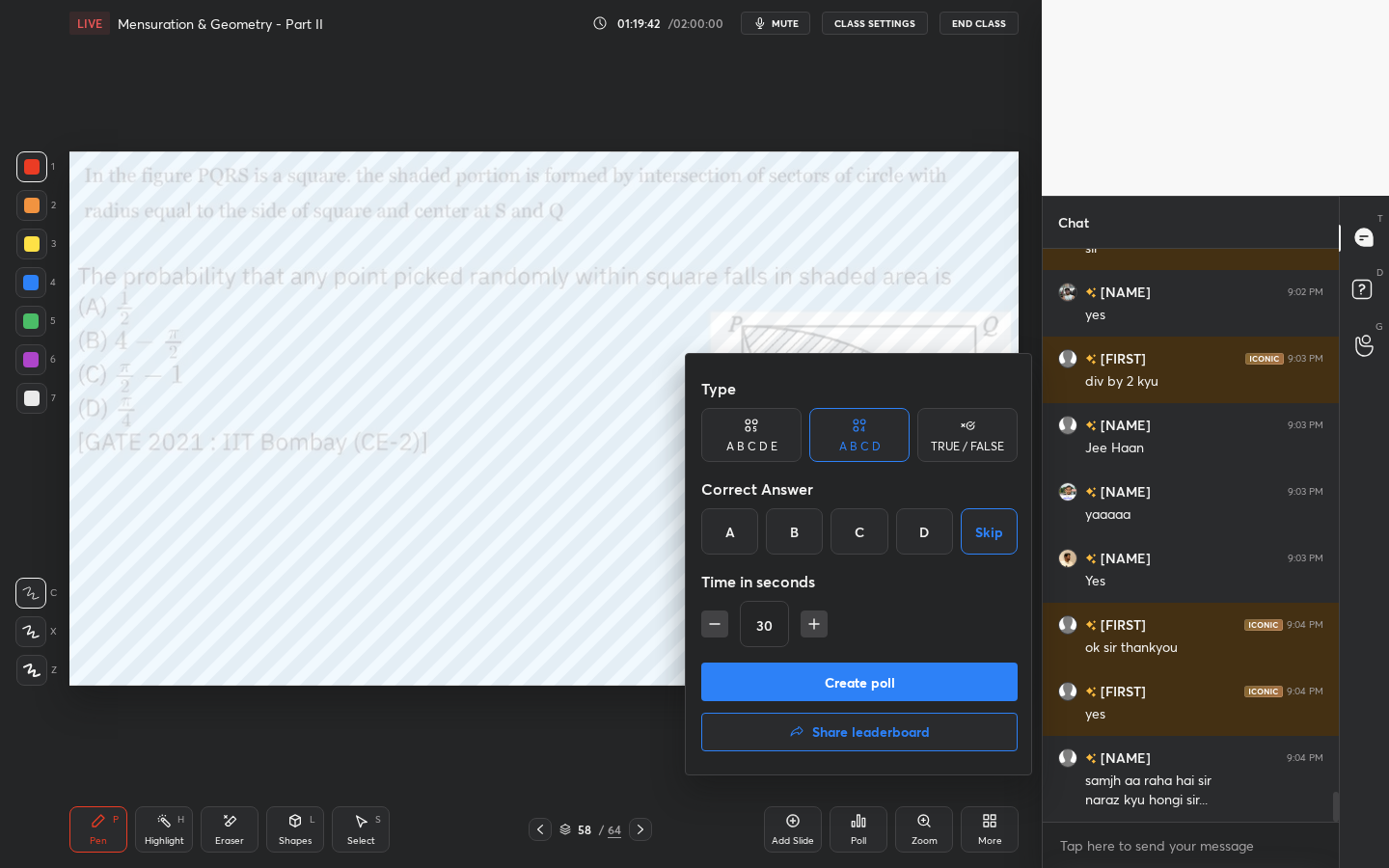 click 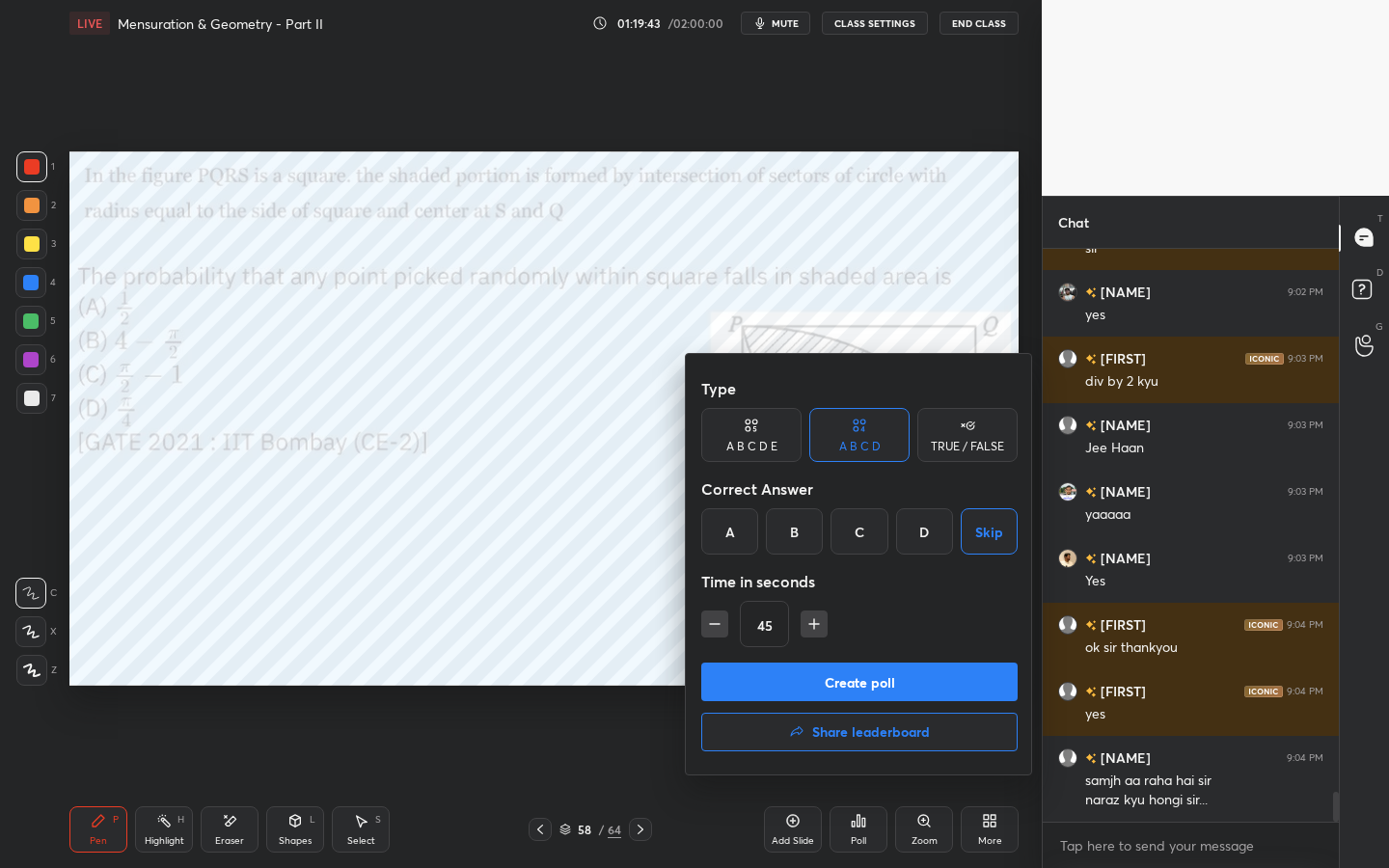 click 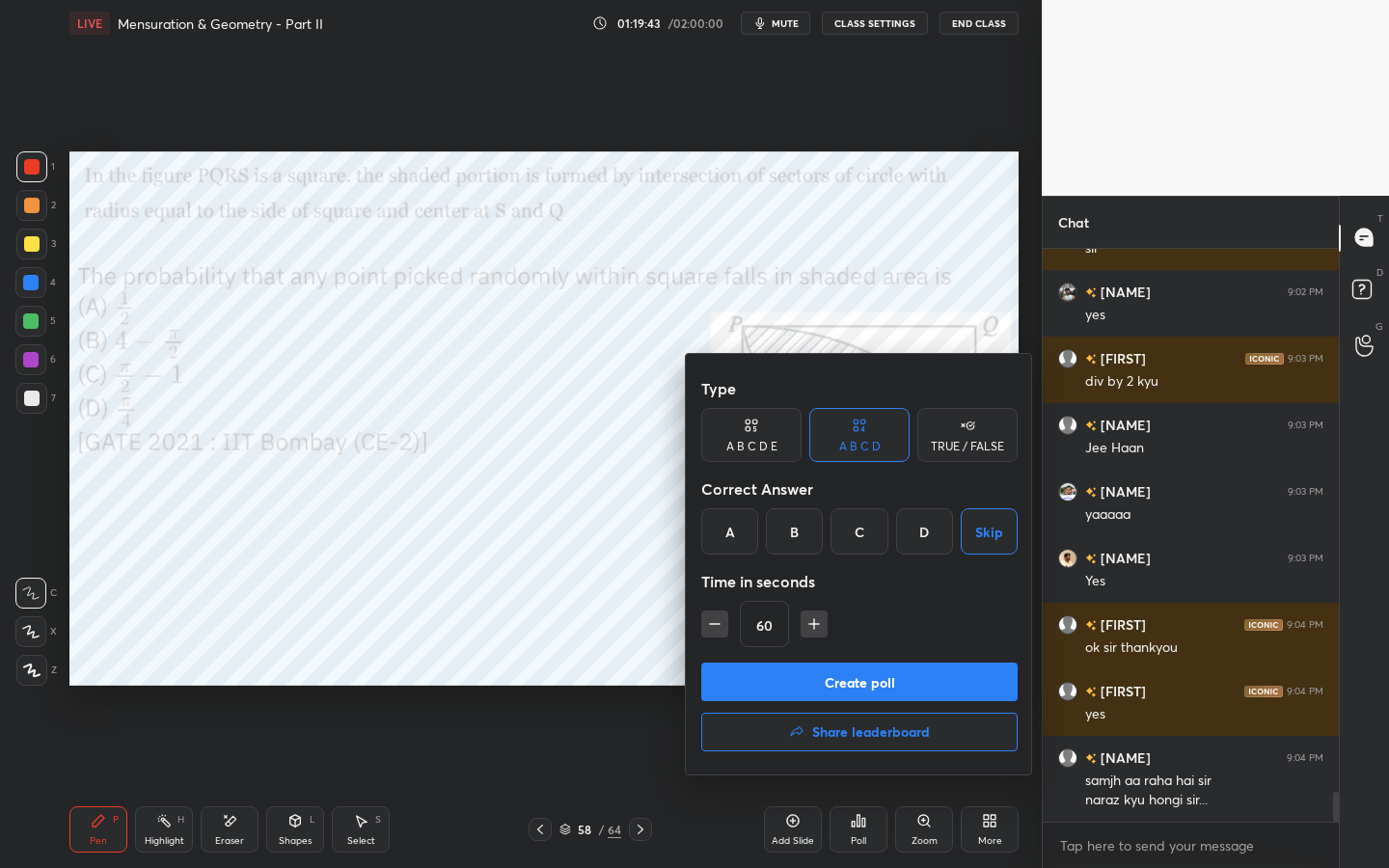 click 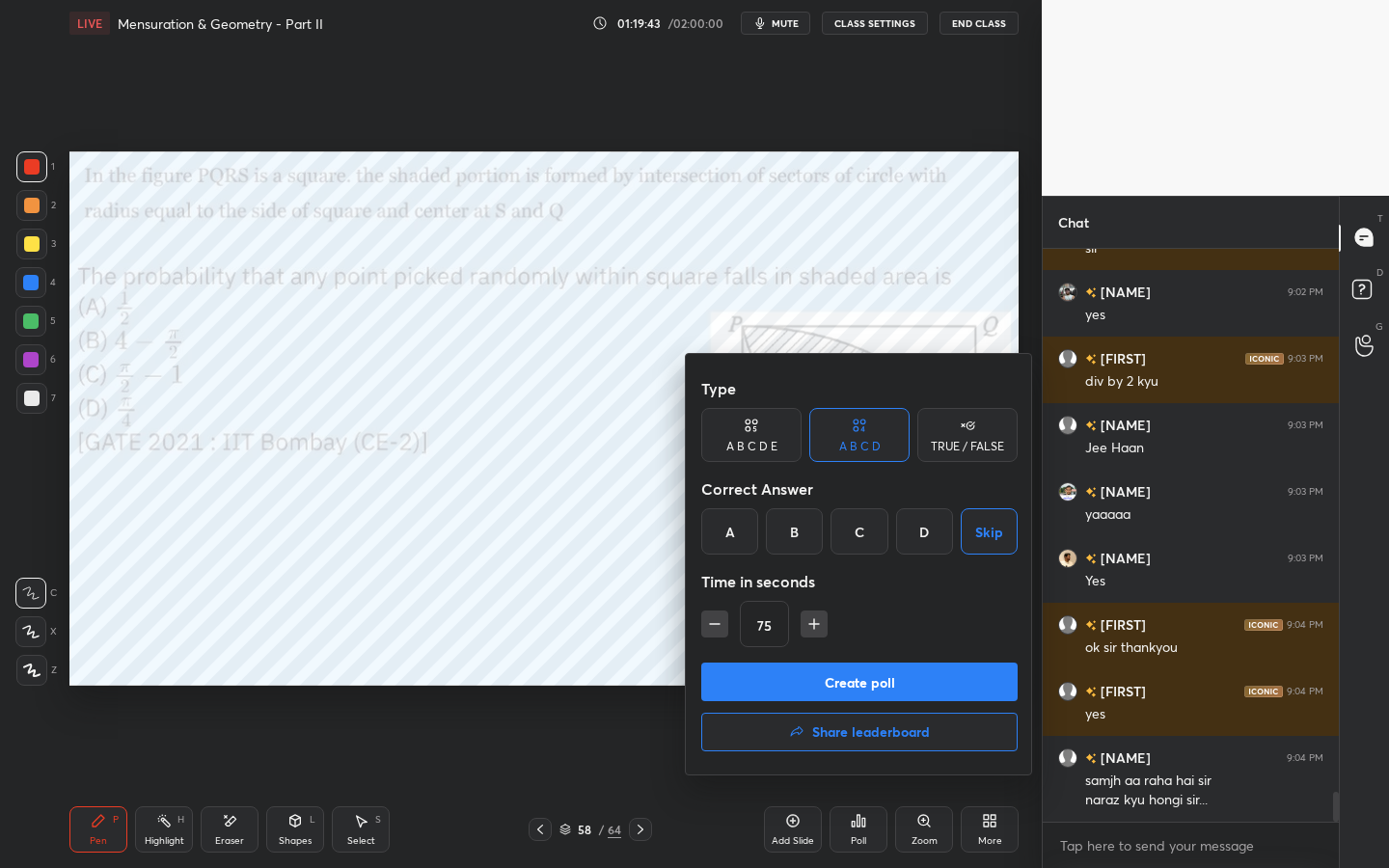 click 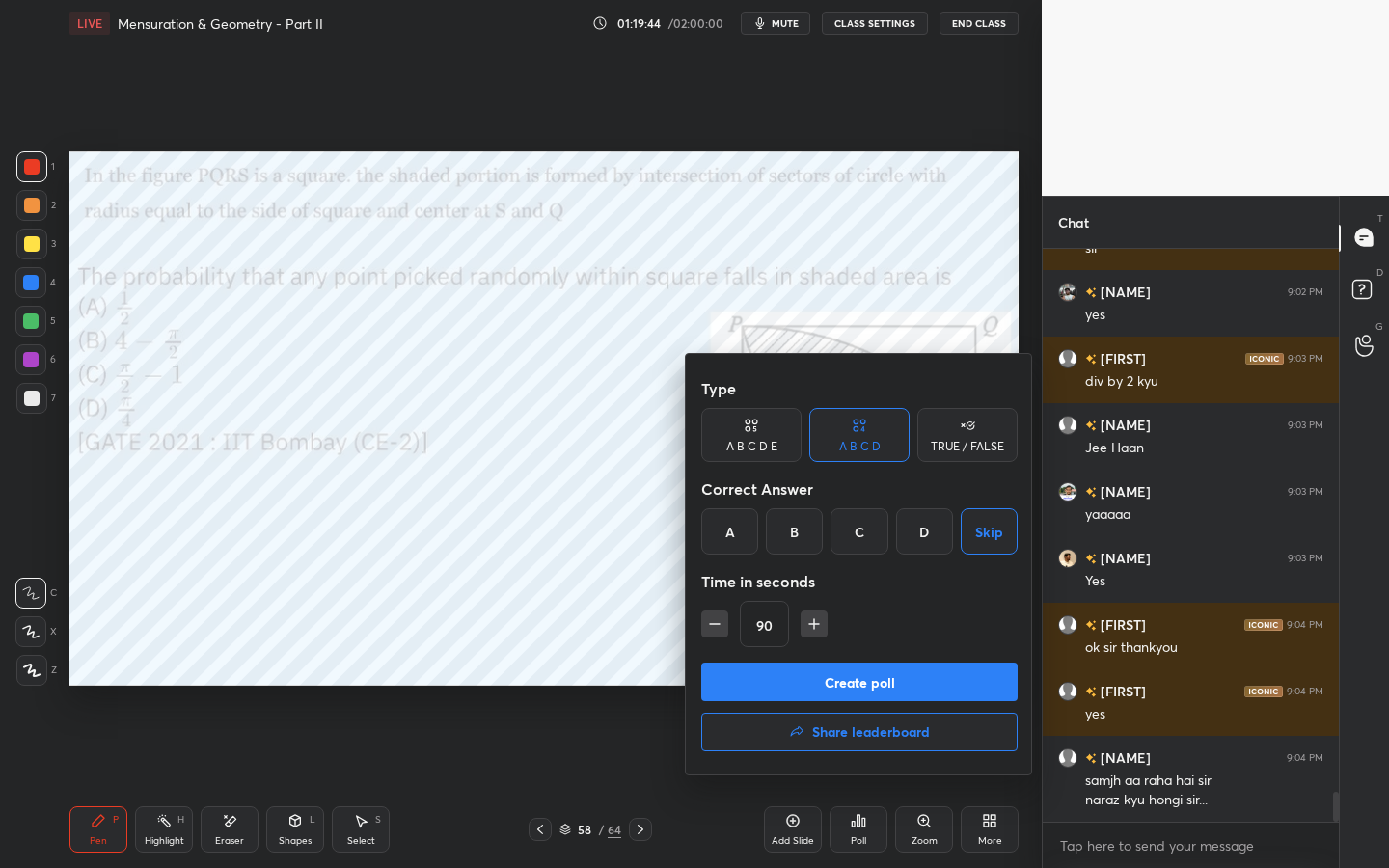 click 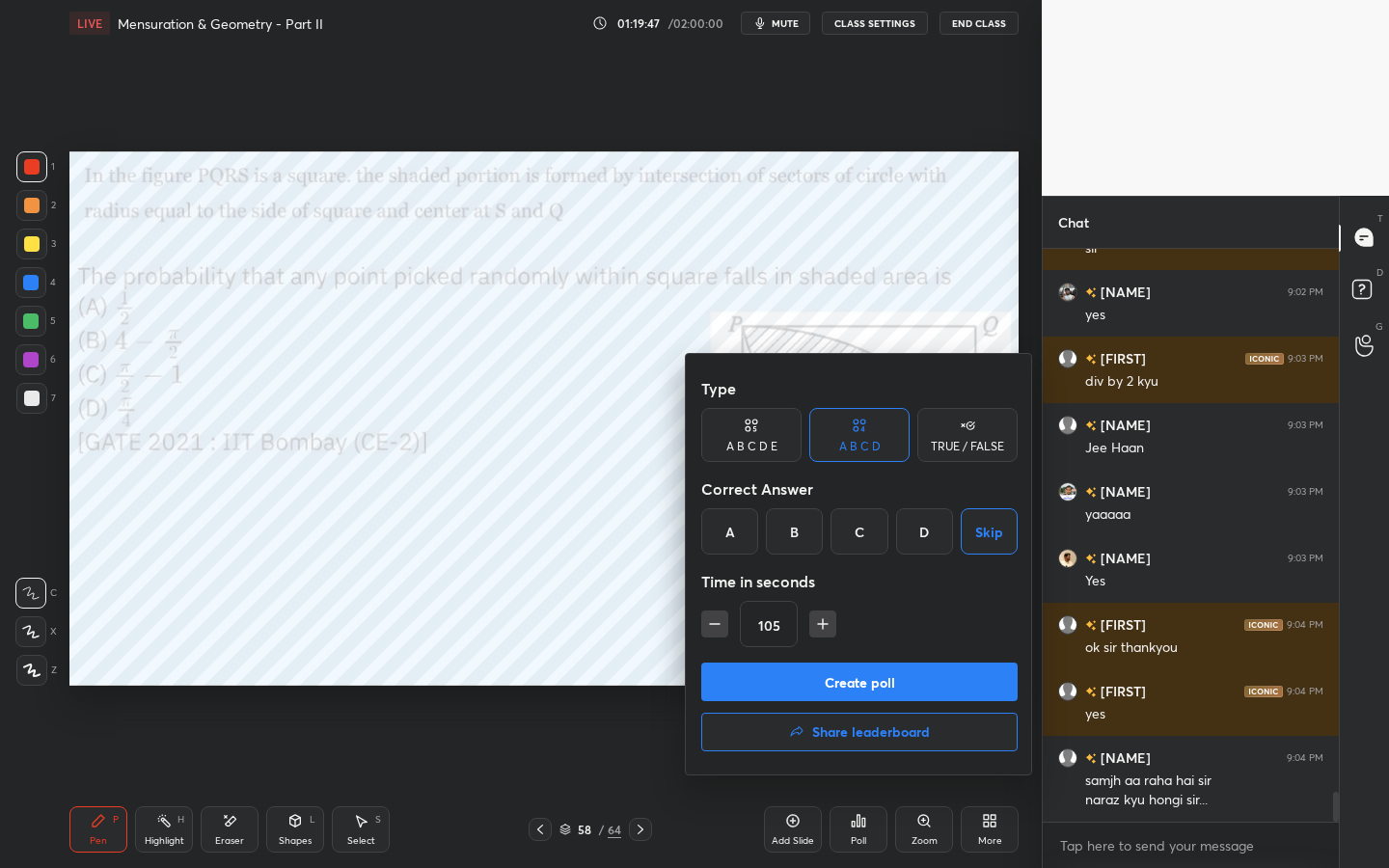 click 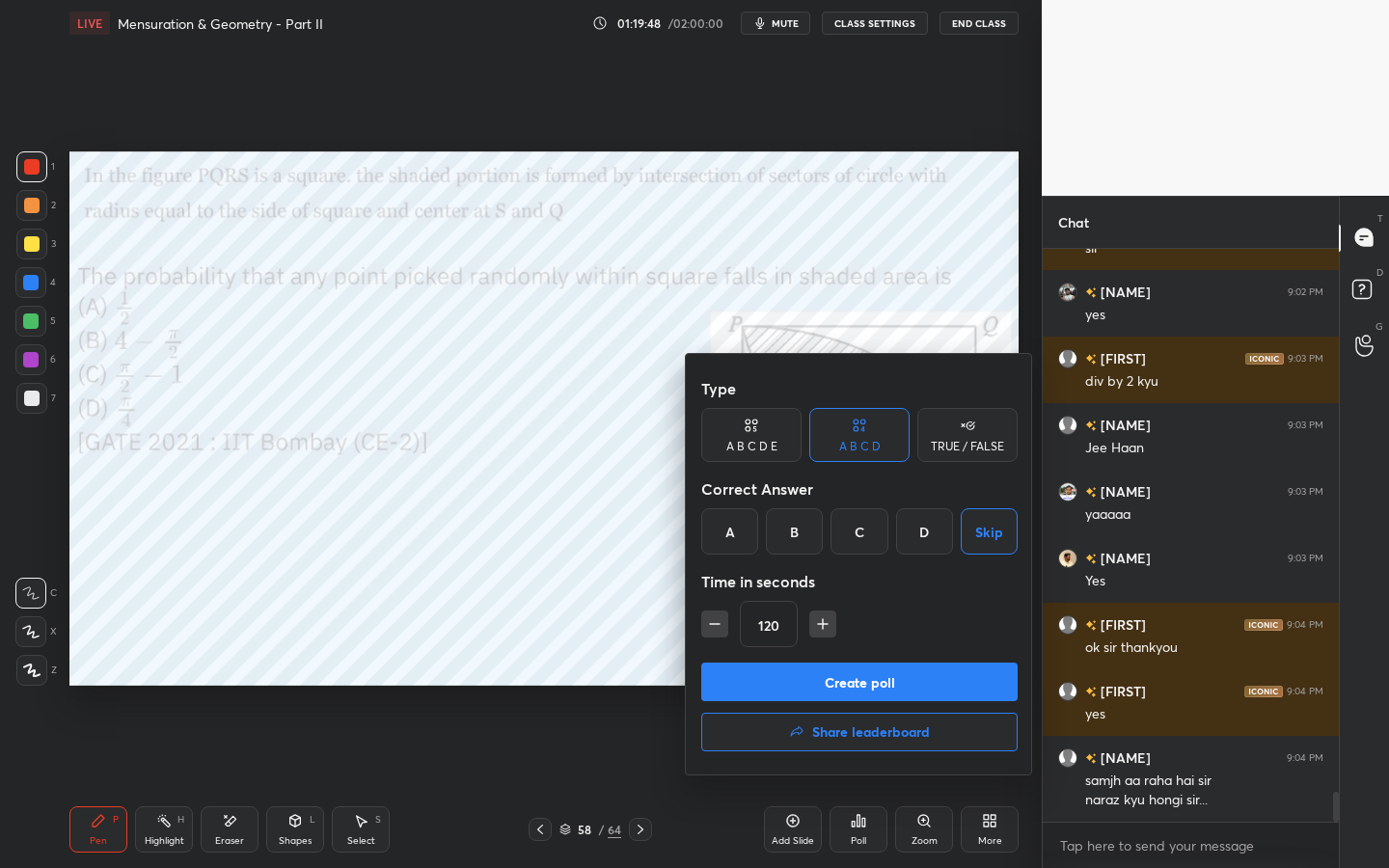 drag, startPoint x: 812, startPoint y: 669, endPoint x: 821, endPoint y: 656, distance: 15.811388 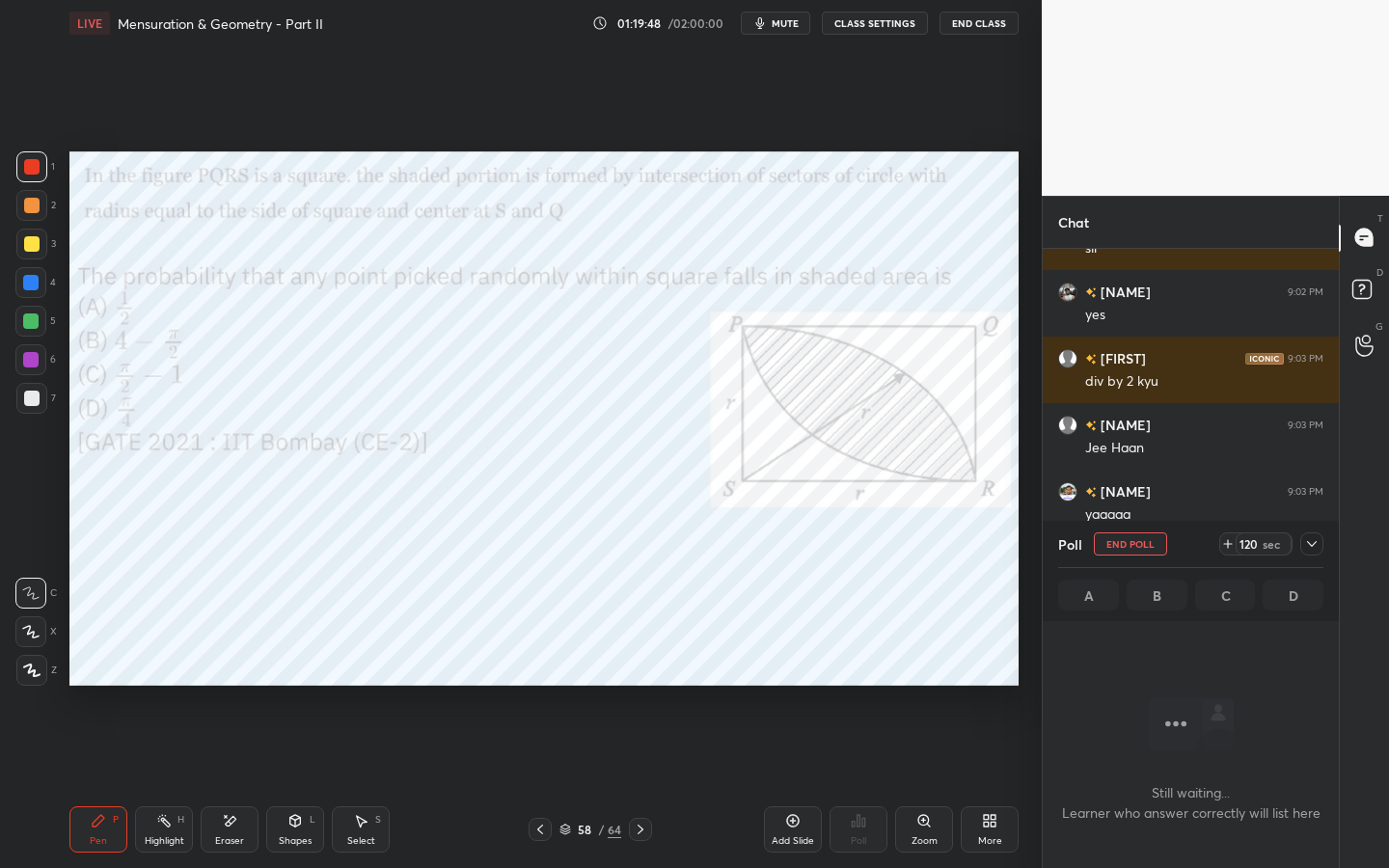 scroll, scrollTop: 6, scrollLeft: 7, axis: both 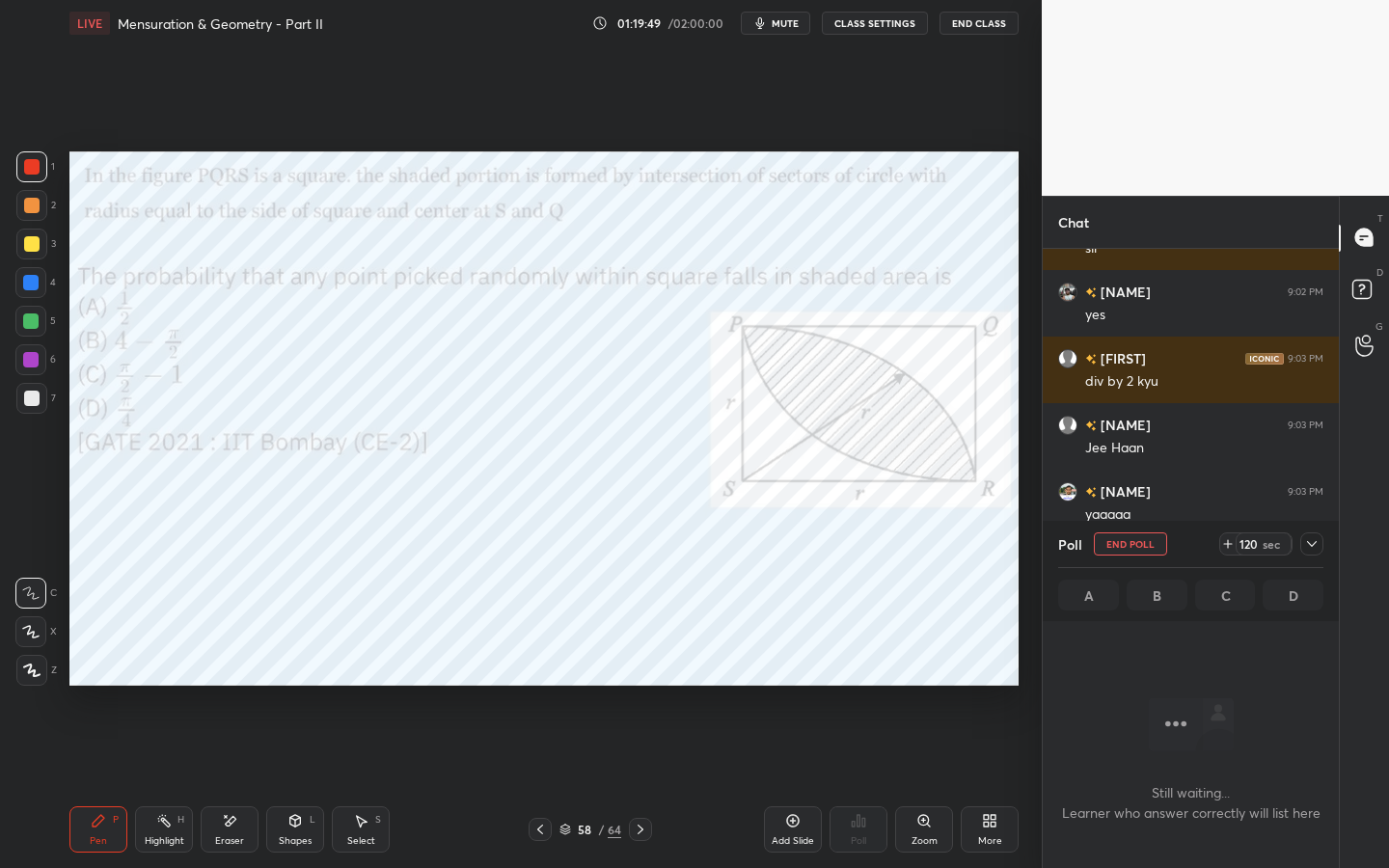 click 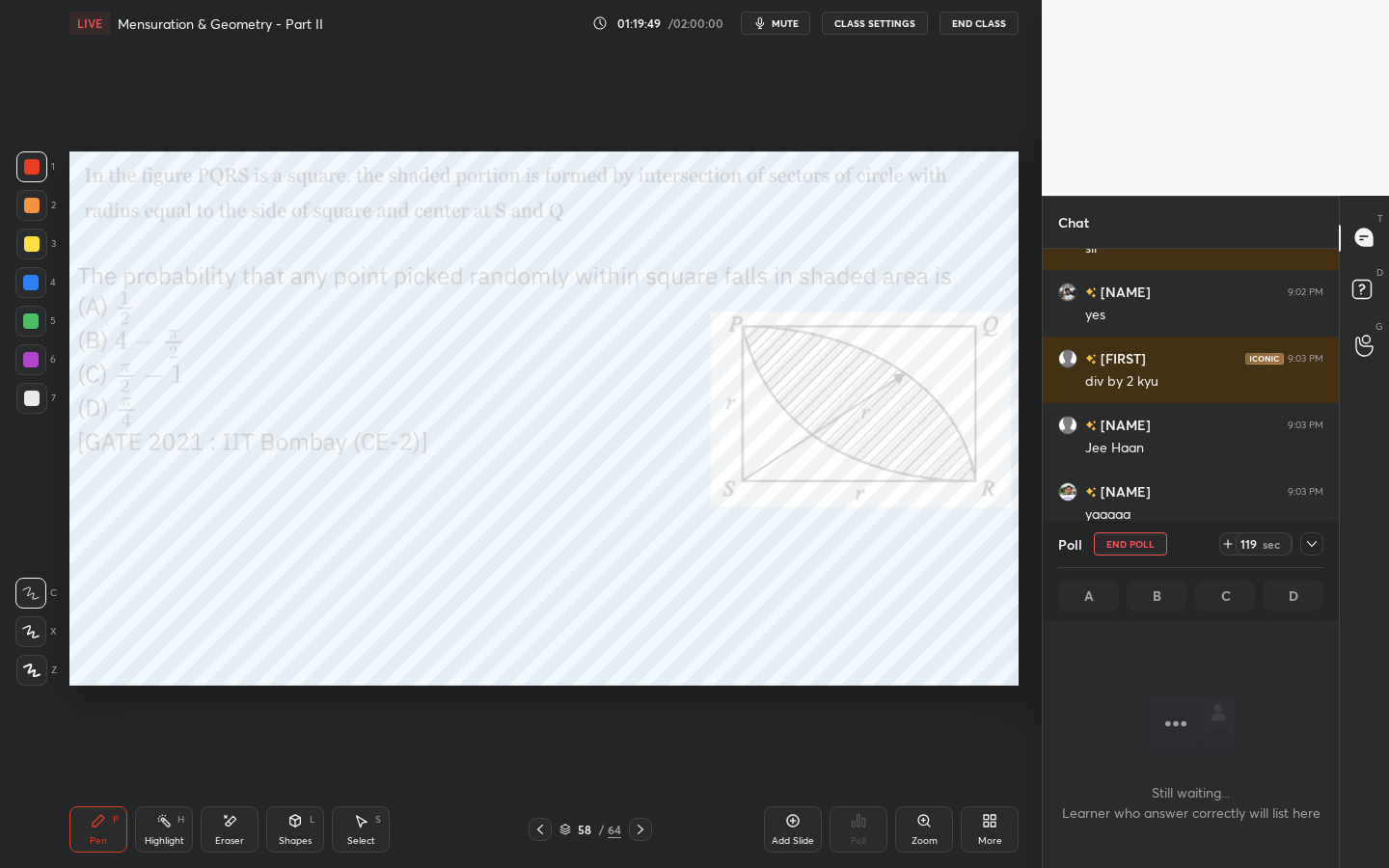 click 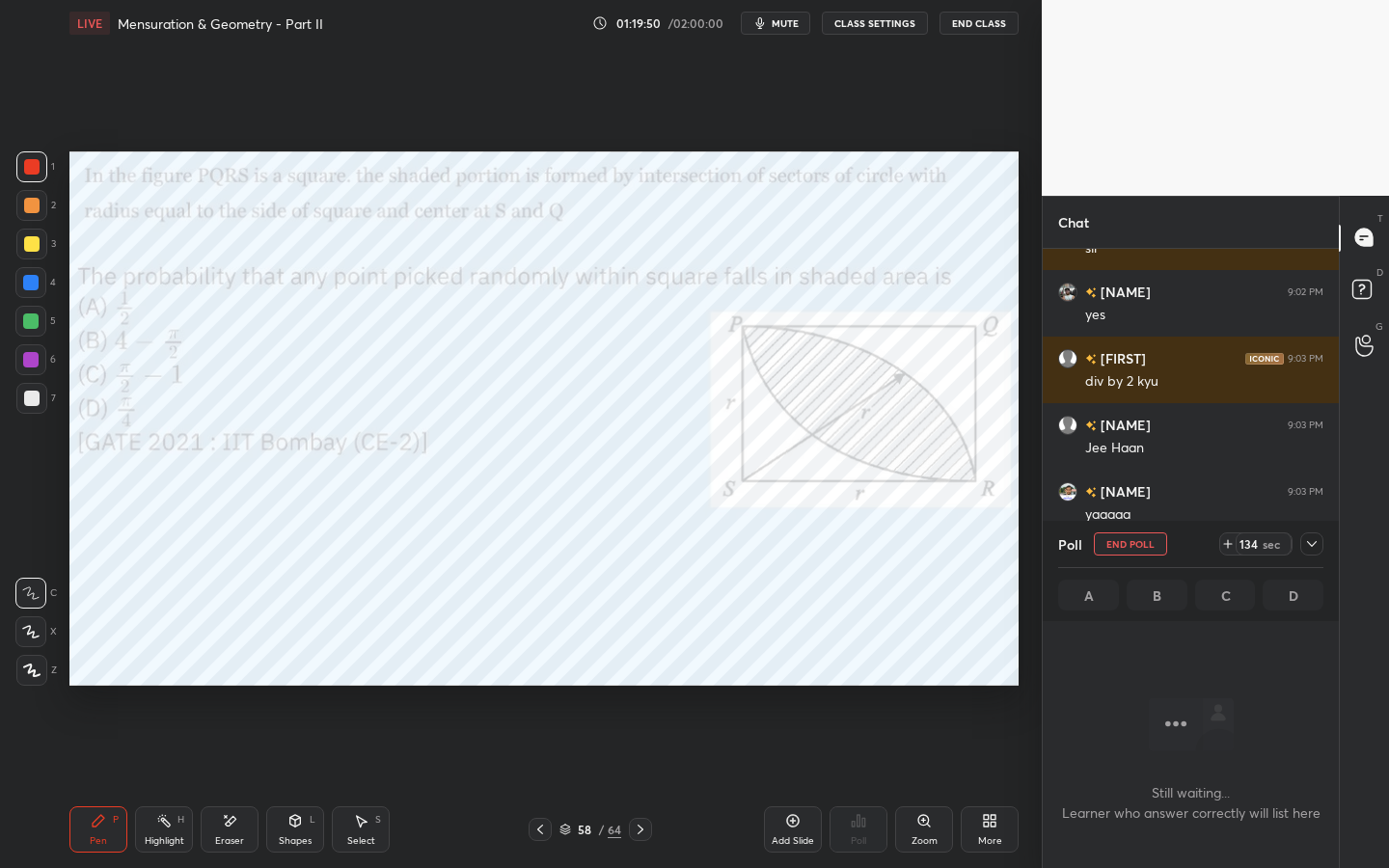 click 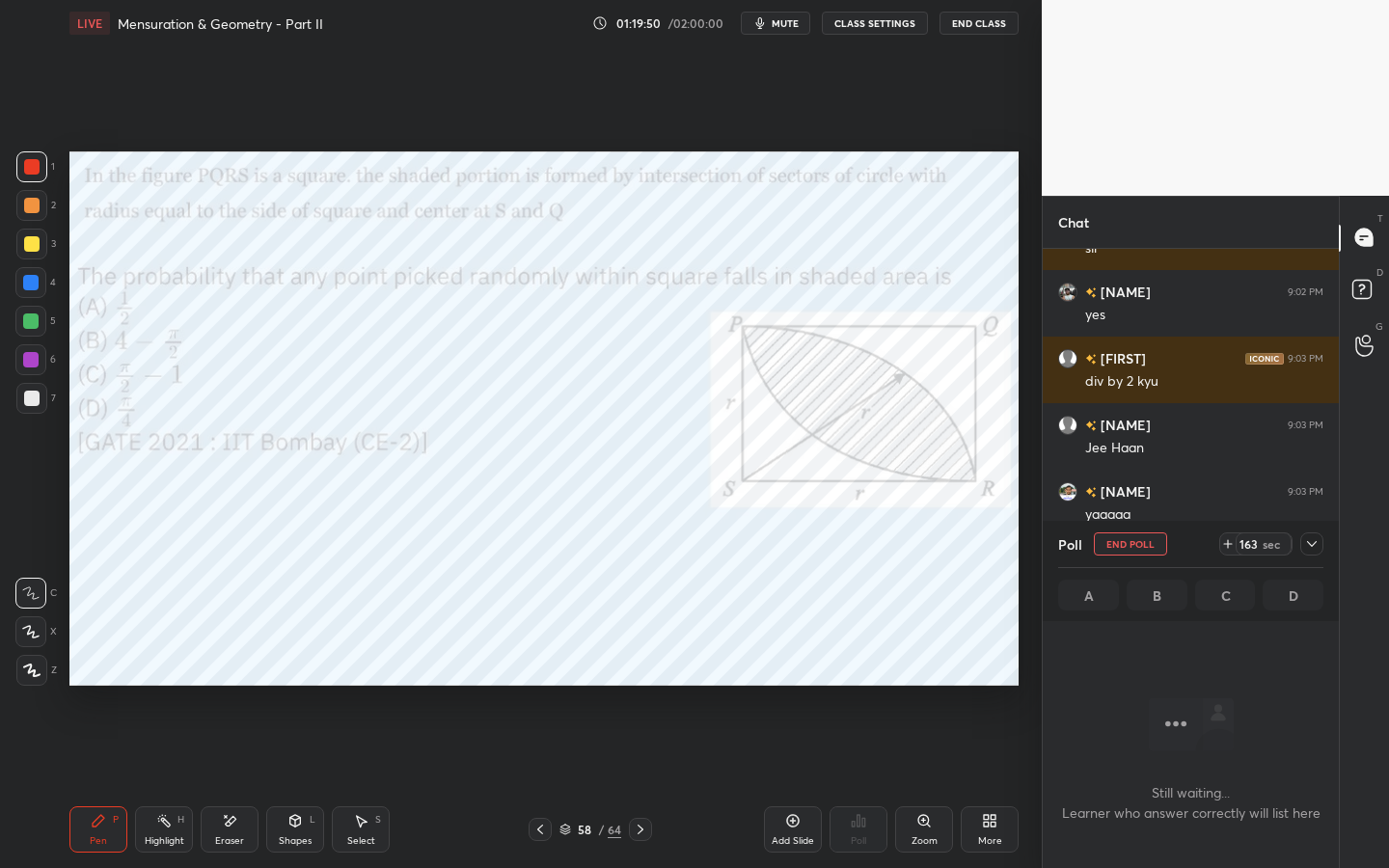 click 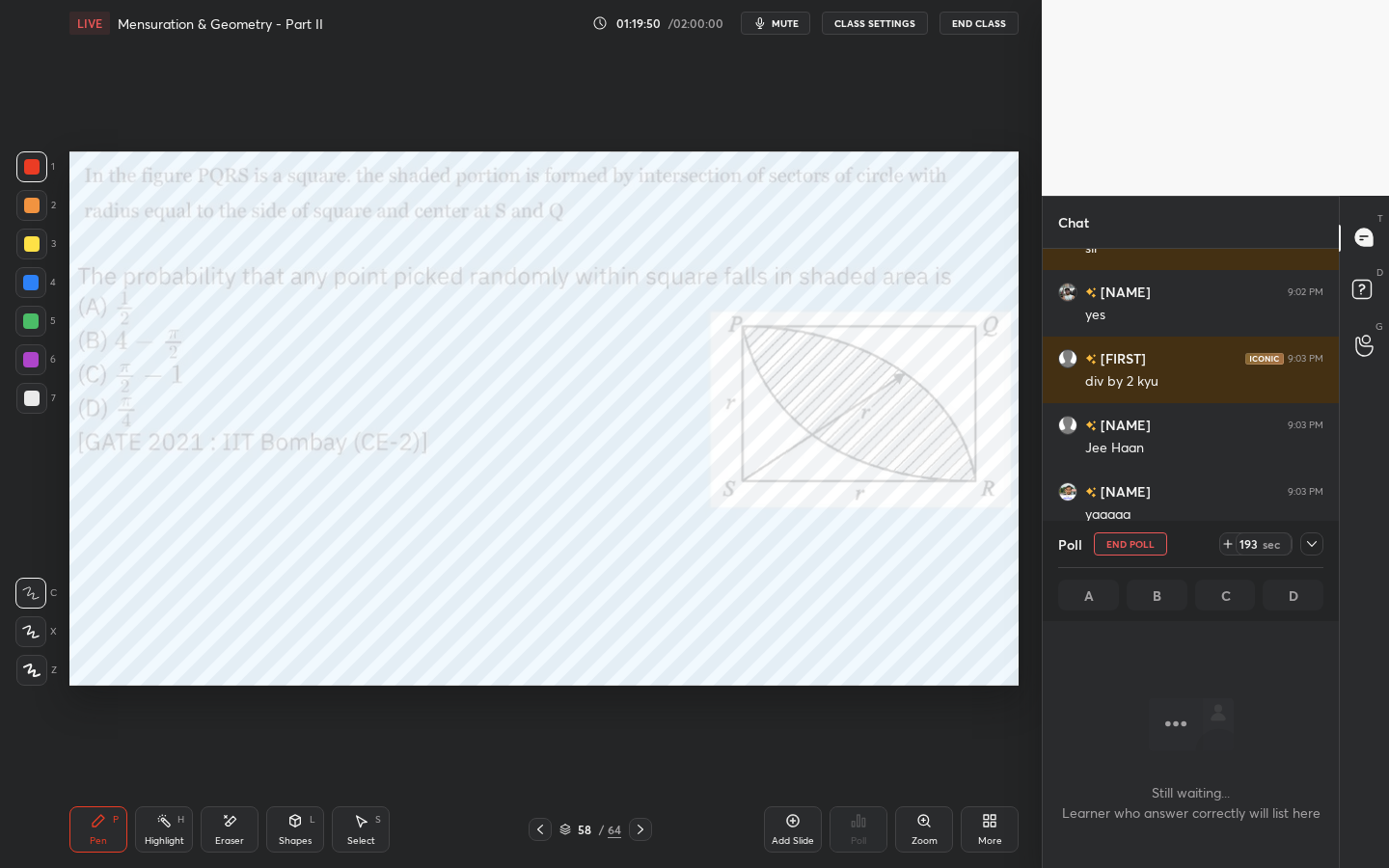 click on "193  sec" at bounding box center [1264, 544] 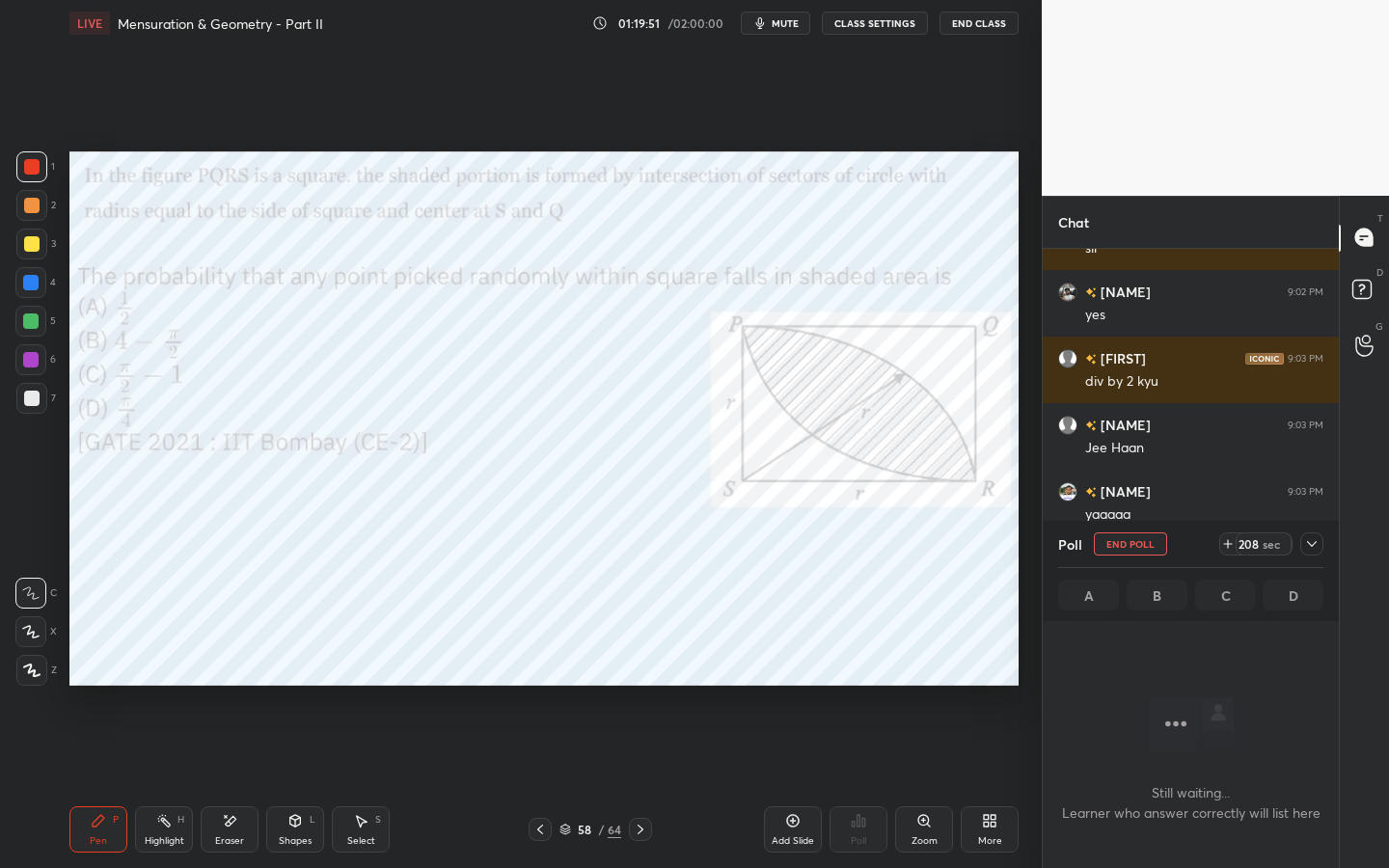 click 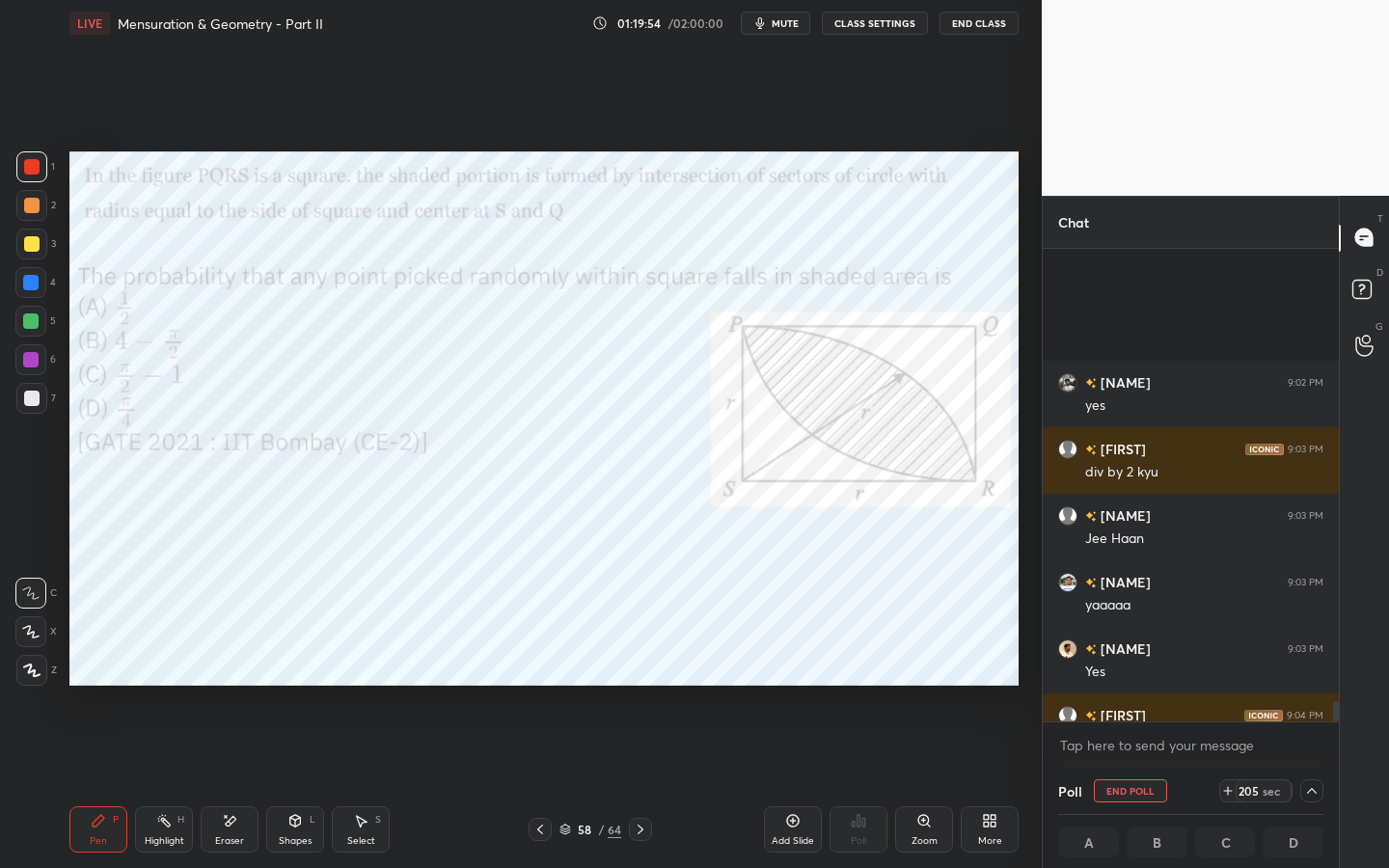click on "Chat [NAME] 9:02 PM yes [NAME] 9:03 PM div by 2 kyu [NAME] 9:03 PM Jee Haan [NAME] 9:03 PM yaaaaa [NAME] 9:03 PM Yes [NAME] 9:04 PM ok sir thankyou [NAME] 9:04 PM yes [NAME] 9:04 PM samjh aa raha hai sir naraz kyu hongi sir... JUMP TO LATEST Enable hand raising Enable raise hand to speak to learners. Once enabled, chat will be turned off temporarily. Enable x   introducing Raise a hand with a doubt Now learners can raise their hand along with a doubt  How it works? Doubts asked by learners will show up here NEW DOUBTS ASKED No one has raised a hand yet Can't raise hand Looks like educator just invited you to speak. Please wait before you can raise your hand again. Got it Poll End Poll 205  sec A B C D Still waiting...
Learner who answer correctly will list here T Messages (T) D Doubts (D) G Raise Hand (G)" at bounding box center (1215, 532) 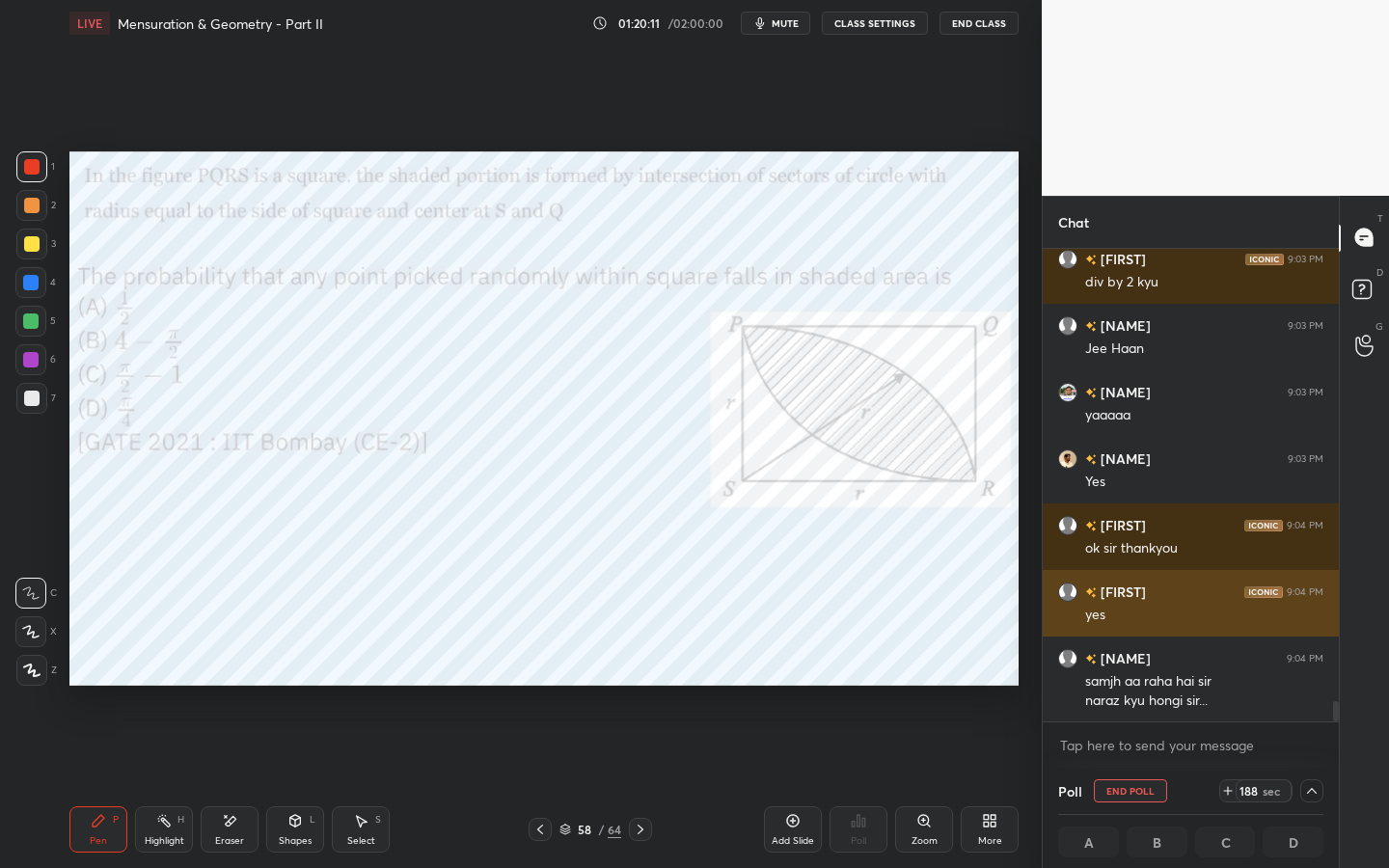 scroll, scrollTop: 10663, scrollLeft: 0, axis: vertical 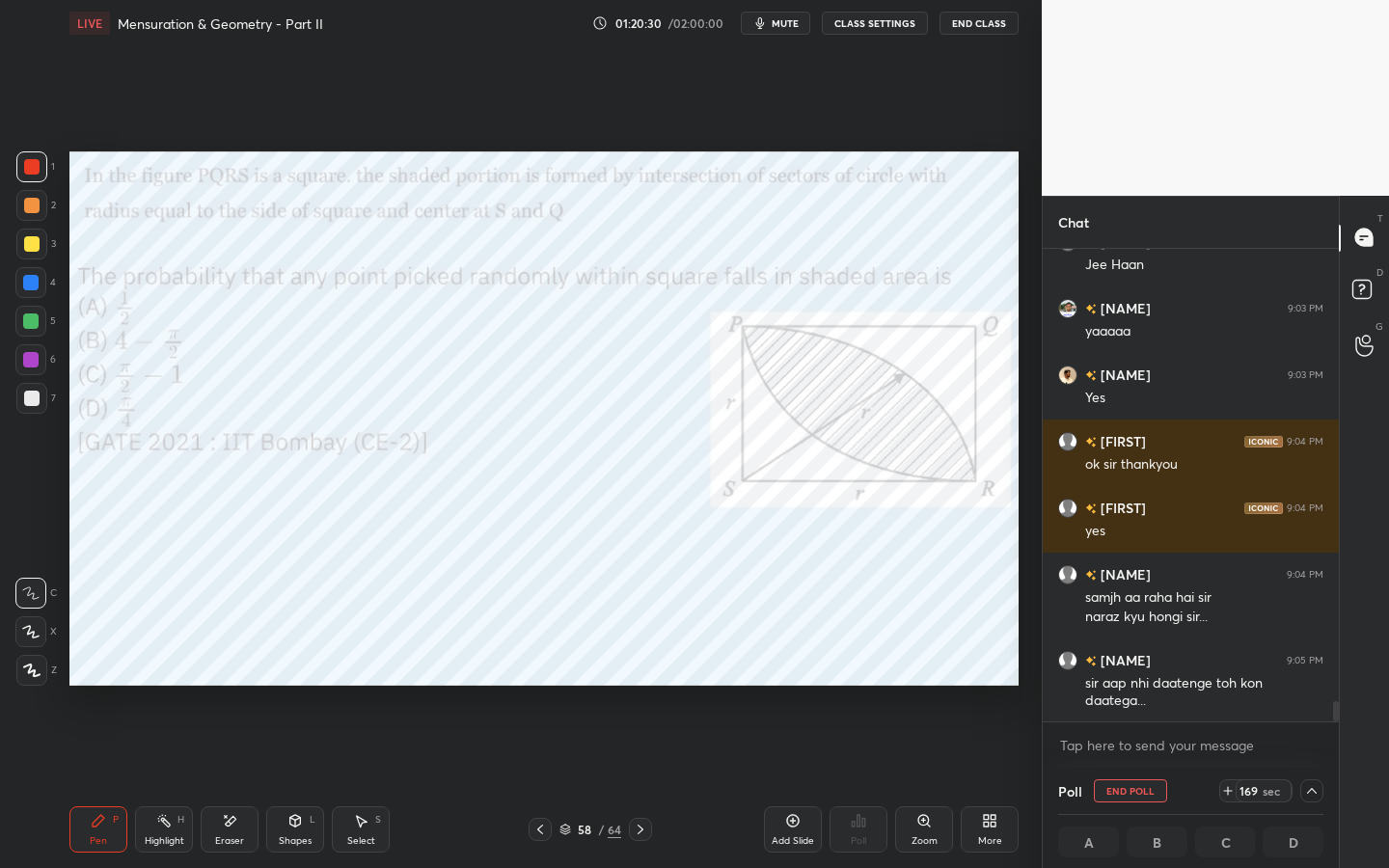 drag, startPoint x: 791, startPoint y: 22, endPoint x: 808, endPoint y: 14, distance: 18.788294 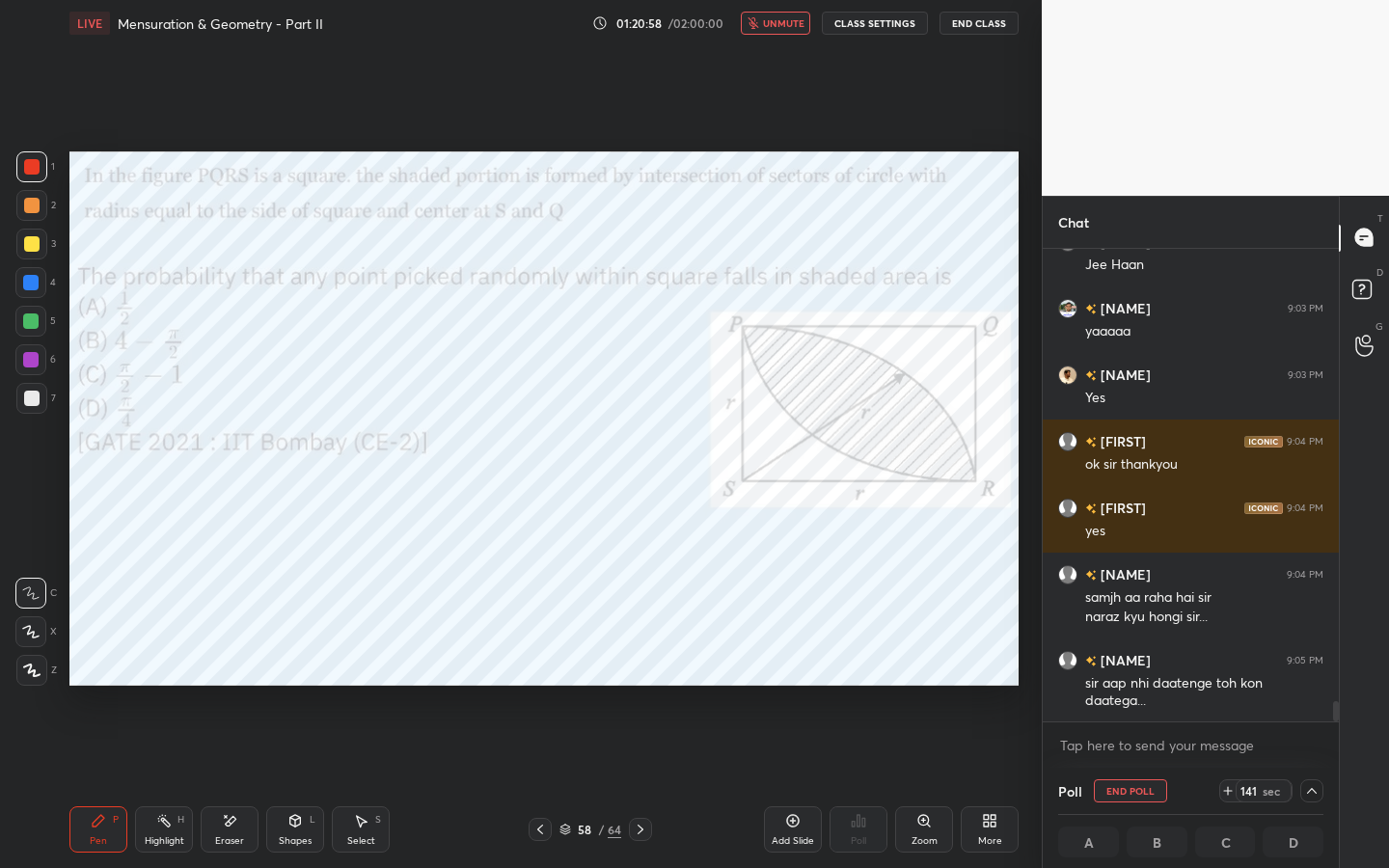 click on "unmute" at bounding box center [783, 23] 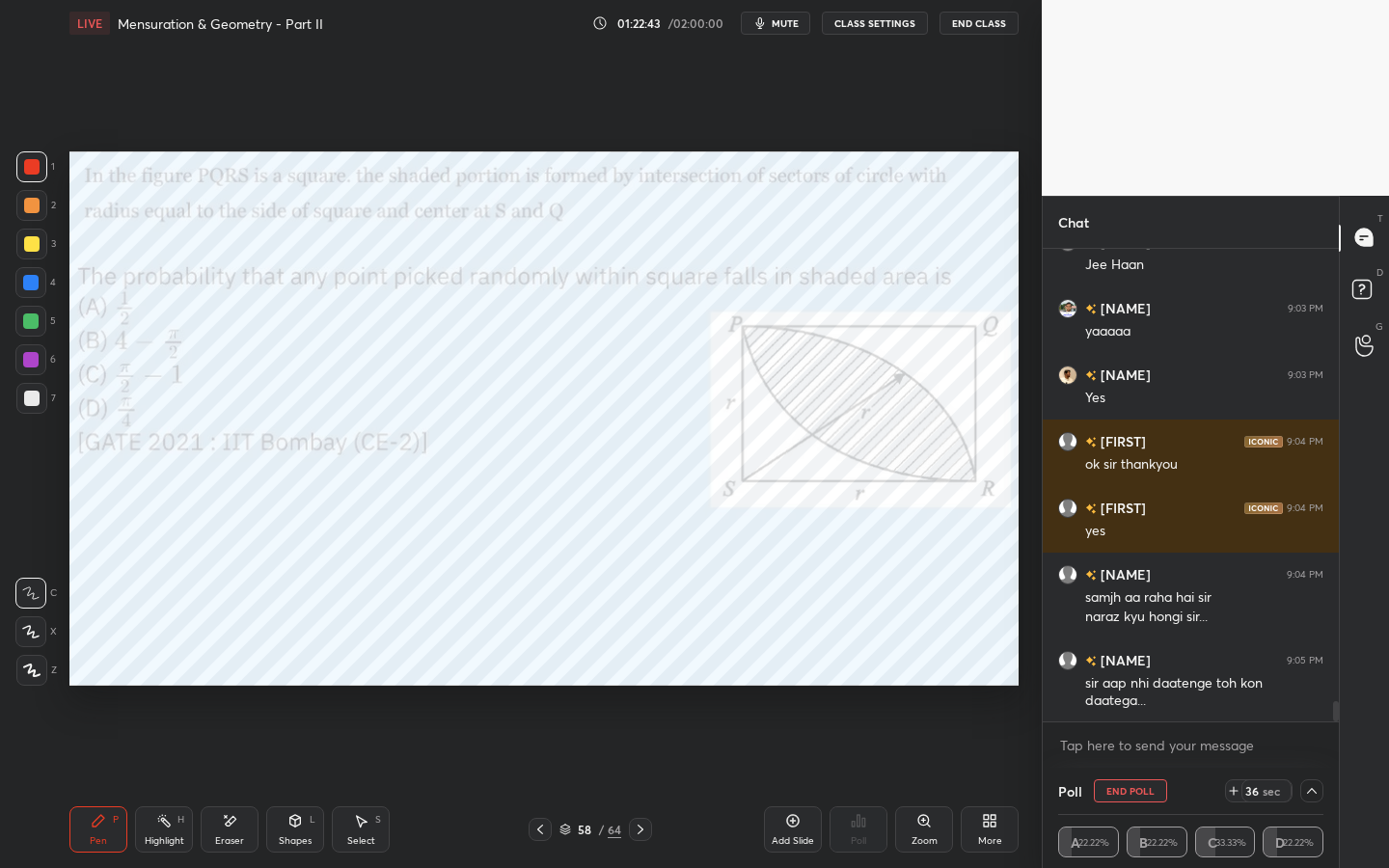 scroll, scrollTop: 10747, scrollLeft: 0, axis: vertical 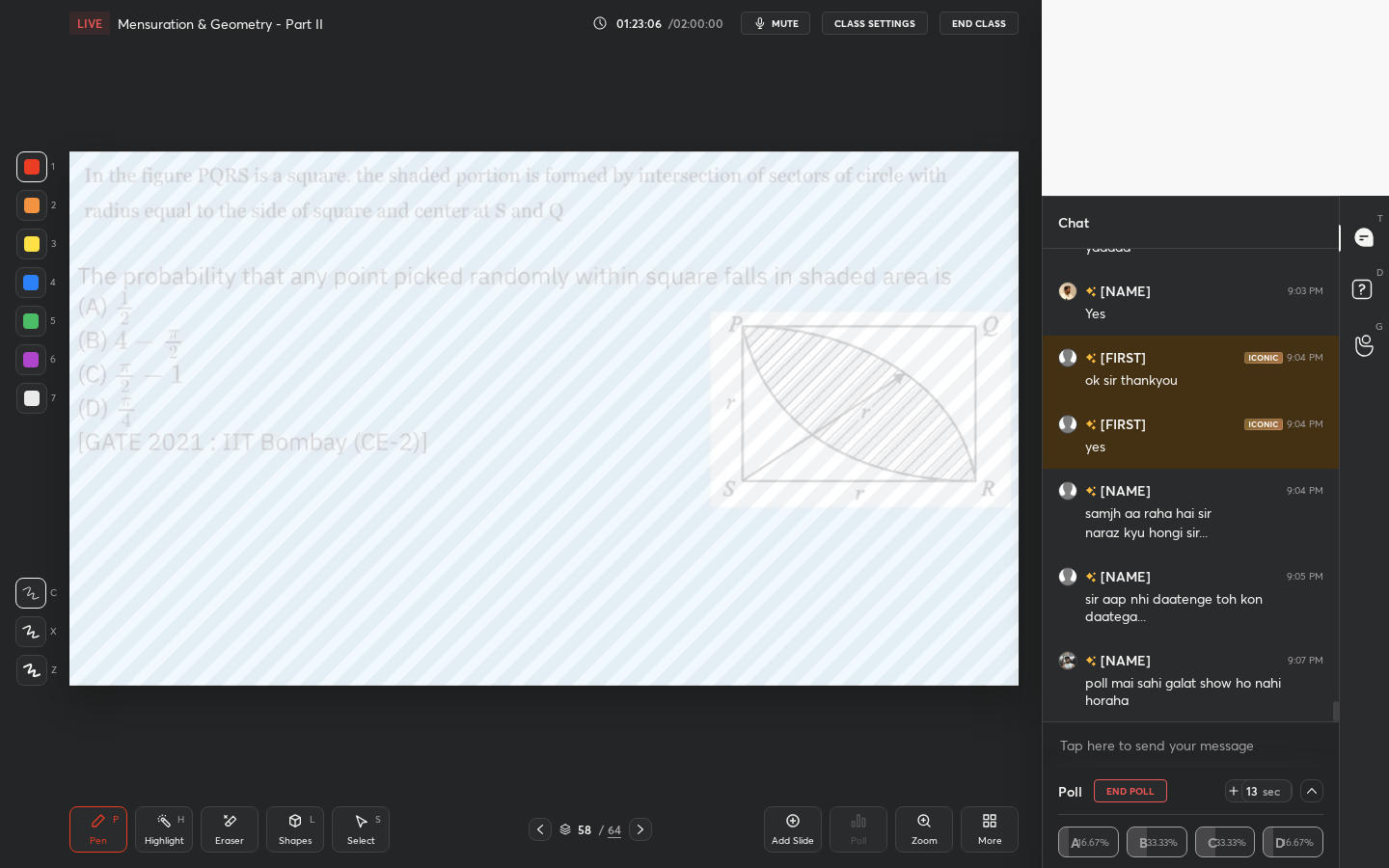 click on "Shapes L" at bounding box center [295, 829] 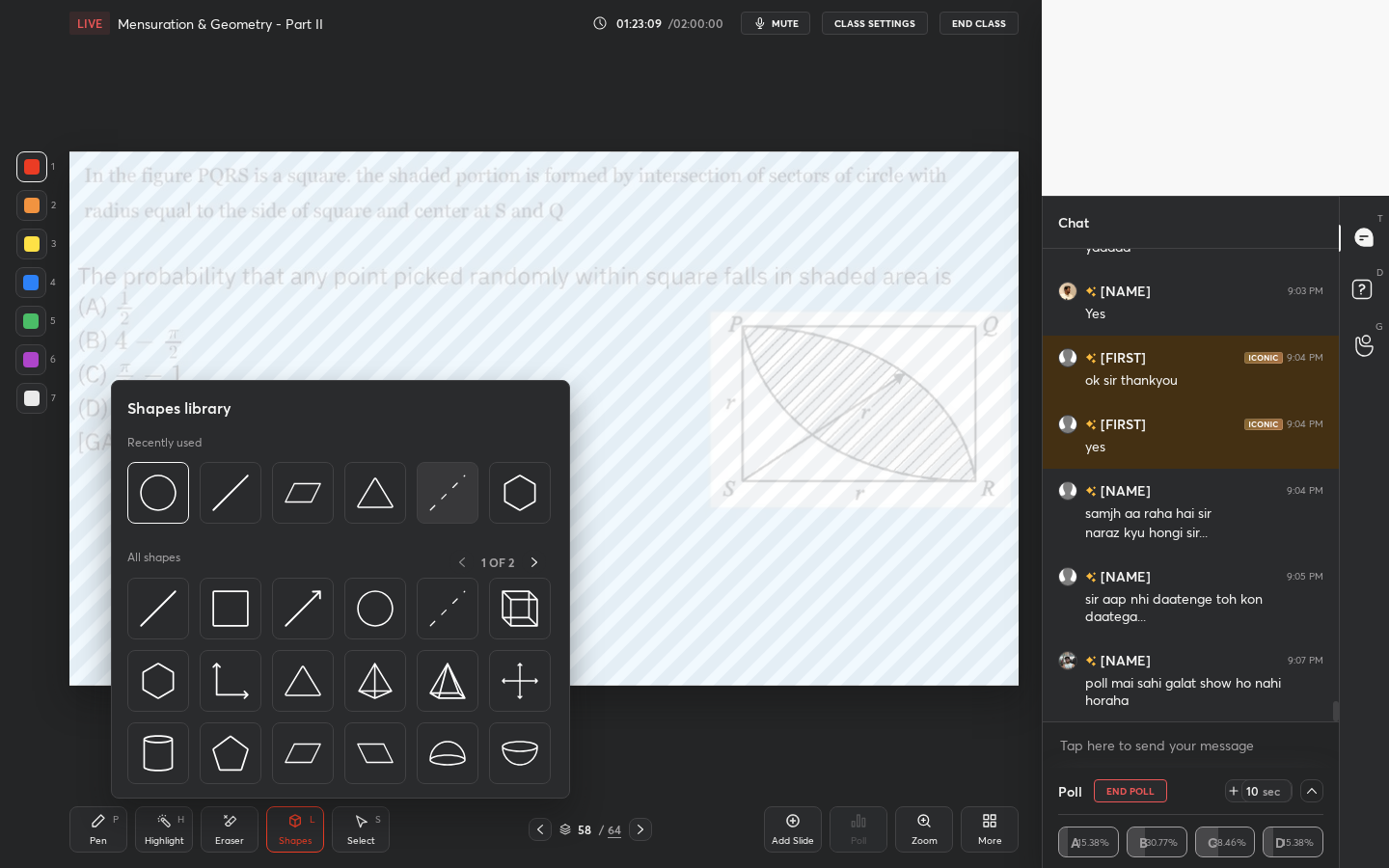 click at bounding box center (448, 493) 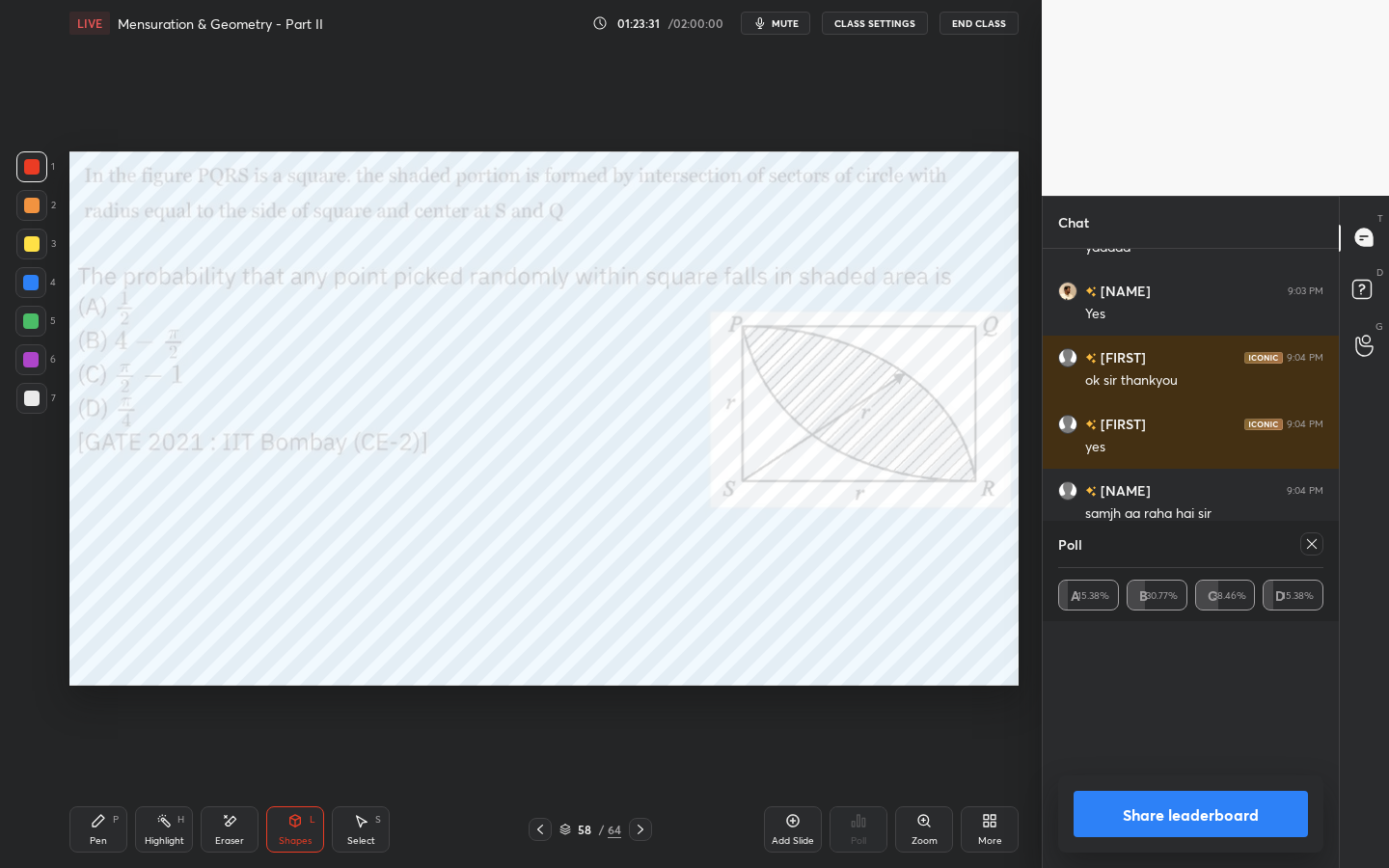 scroll, scrollTop: 10813, scrollLeft: 0, axis: vertical 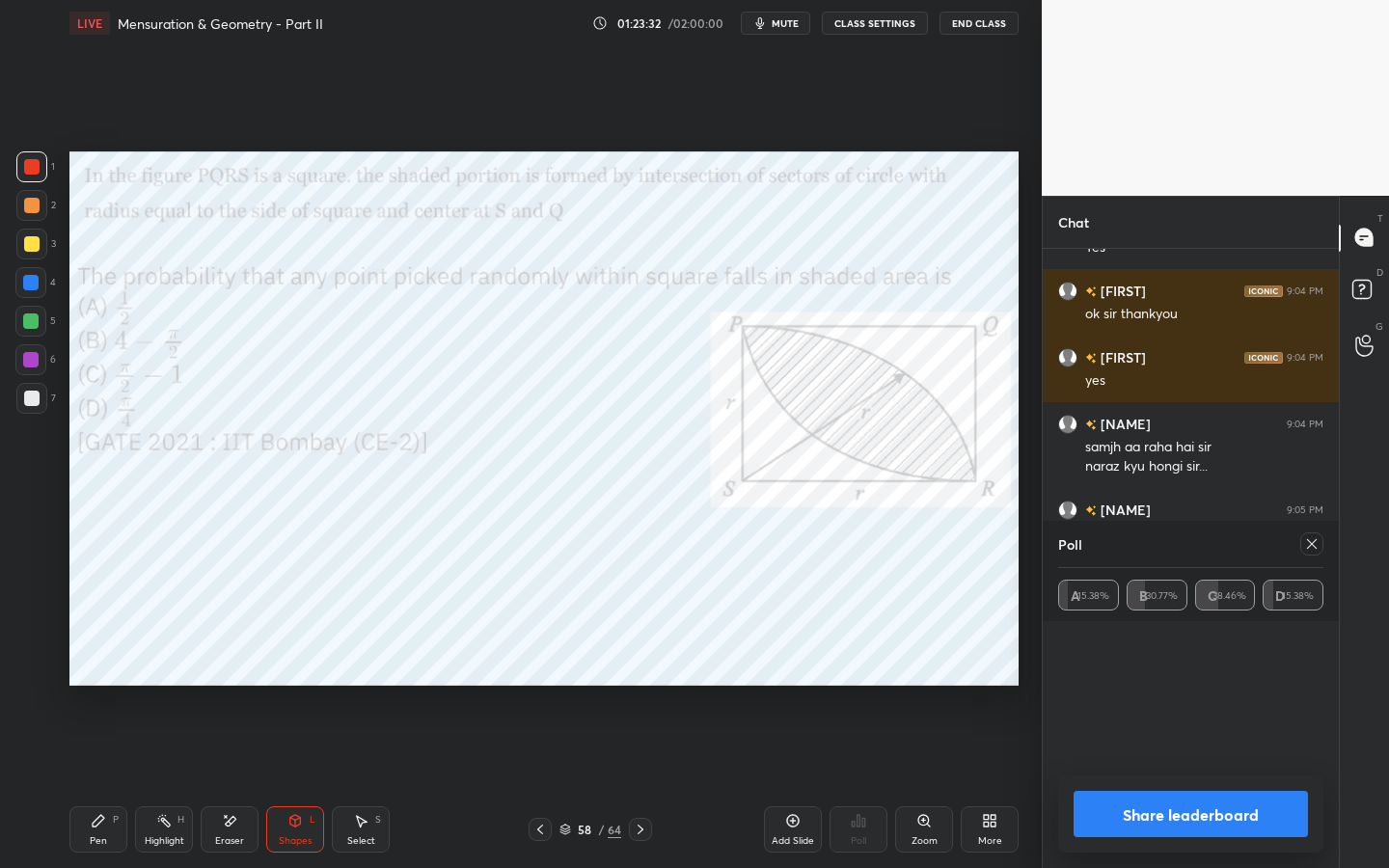 drag, startPoint x: 166, startPoint y: 831, endPoint x: 259, endPoint y: 744, distance: 127.34991 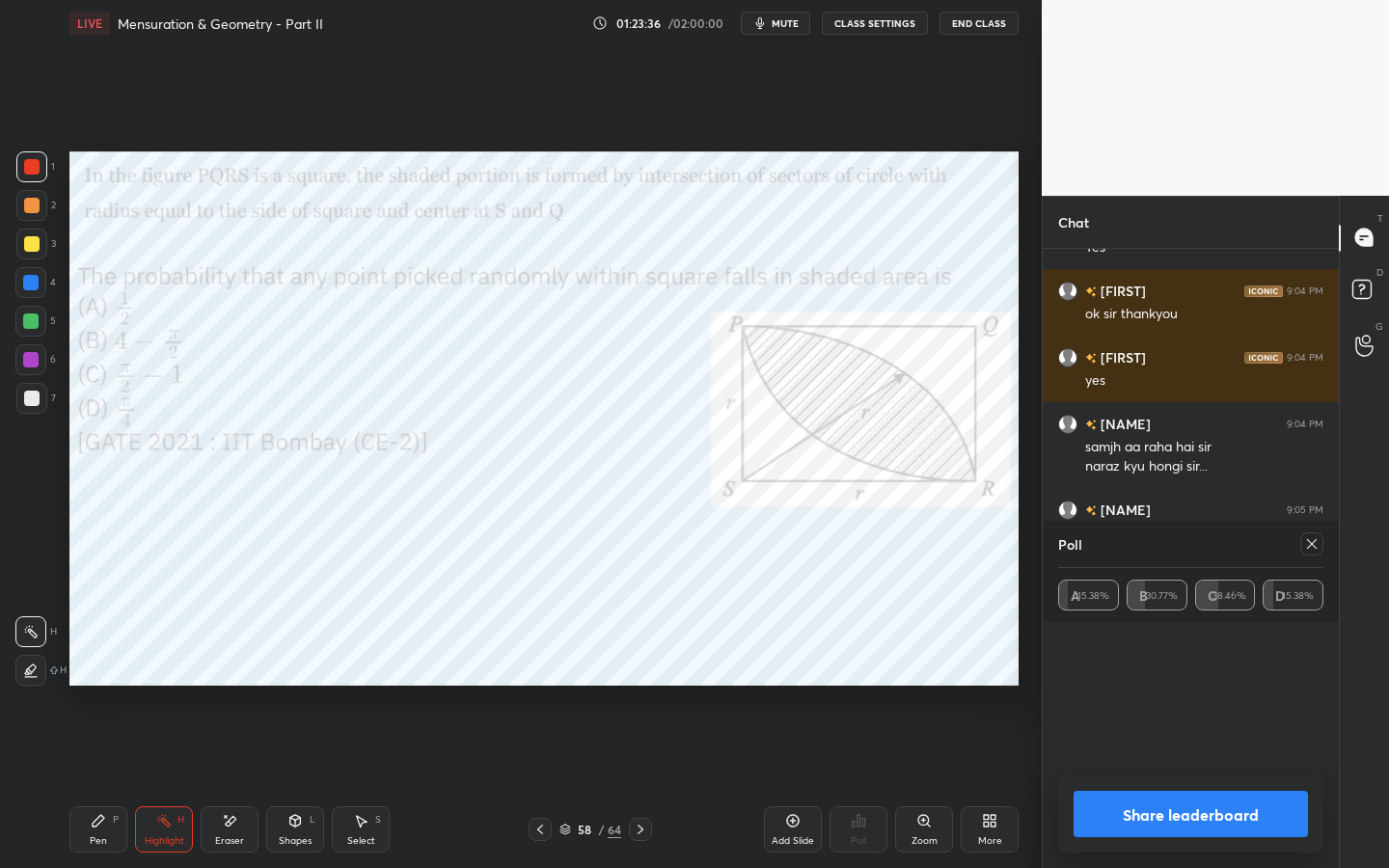 click on "Pen P" at bounding box center (98, 829) 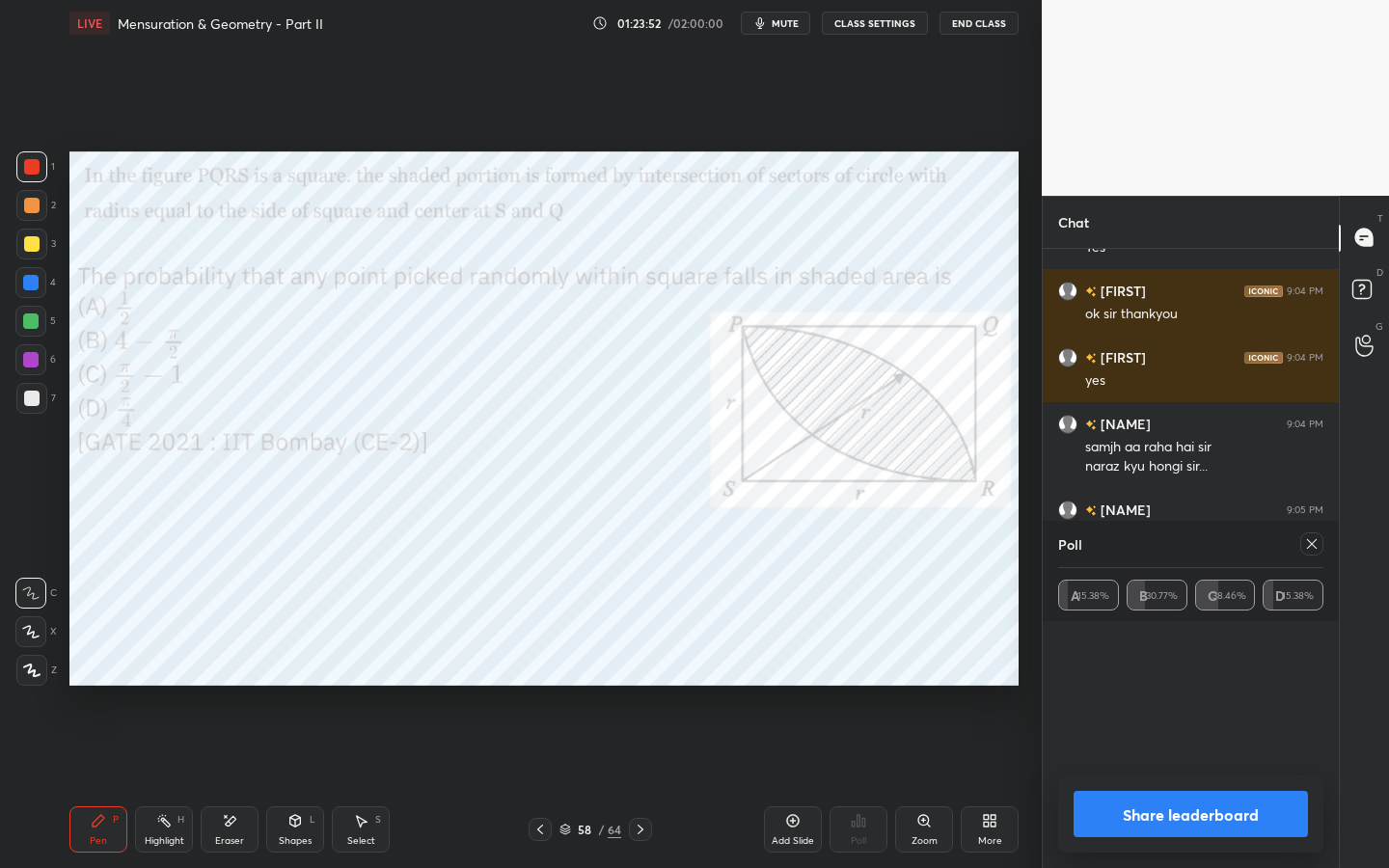 drag, startPoint x: 167, startPoint y: 826, endPoint x: 215, endPoint y: 782, distance: 65.11528 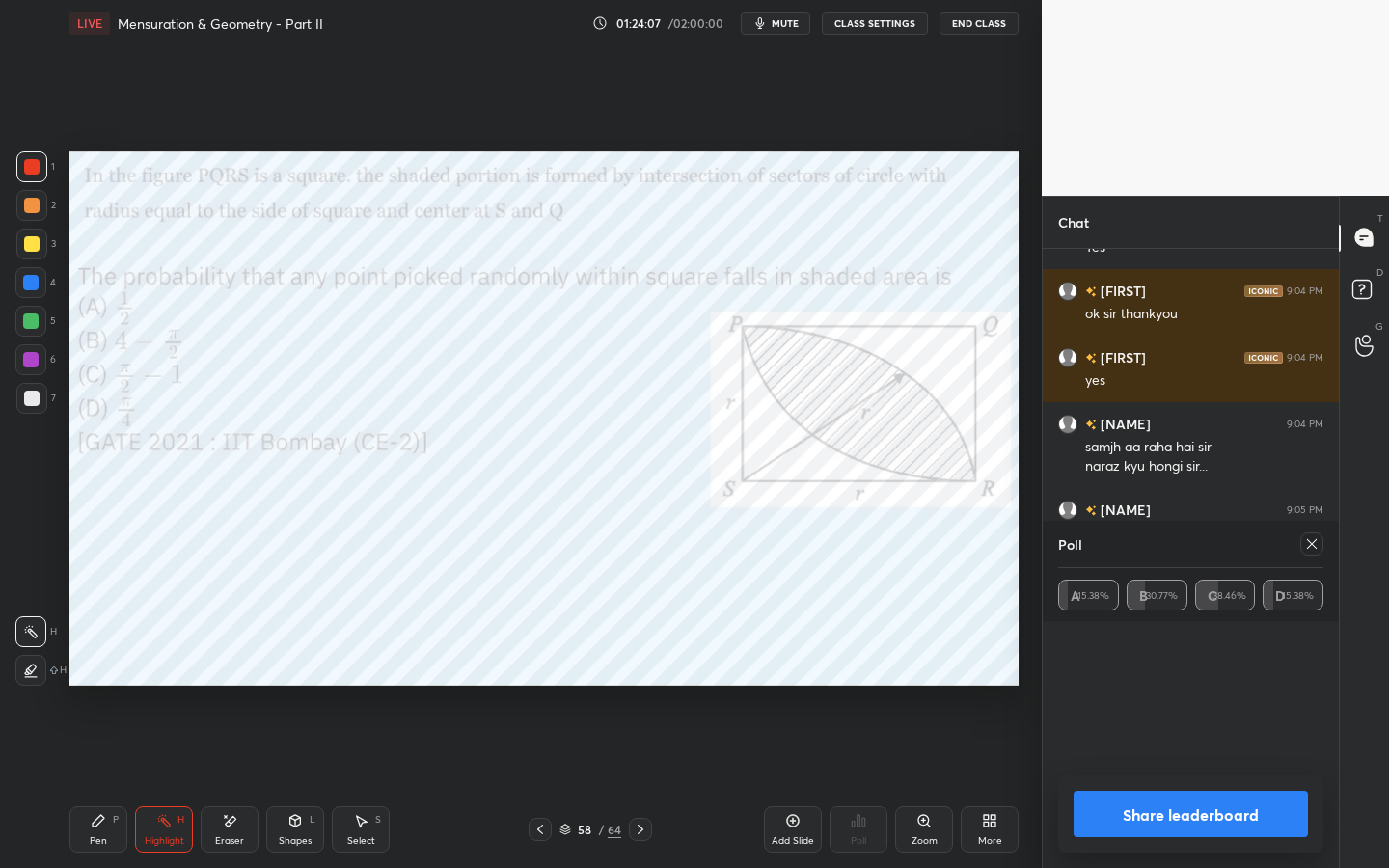 scroll, scrollTop: 10880, scrollLeft: 0, axis: vertical 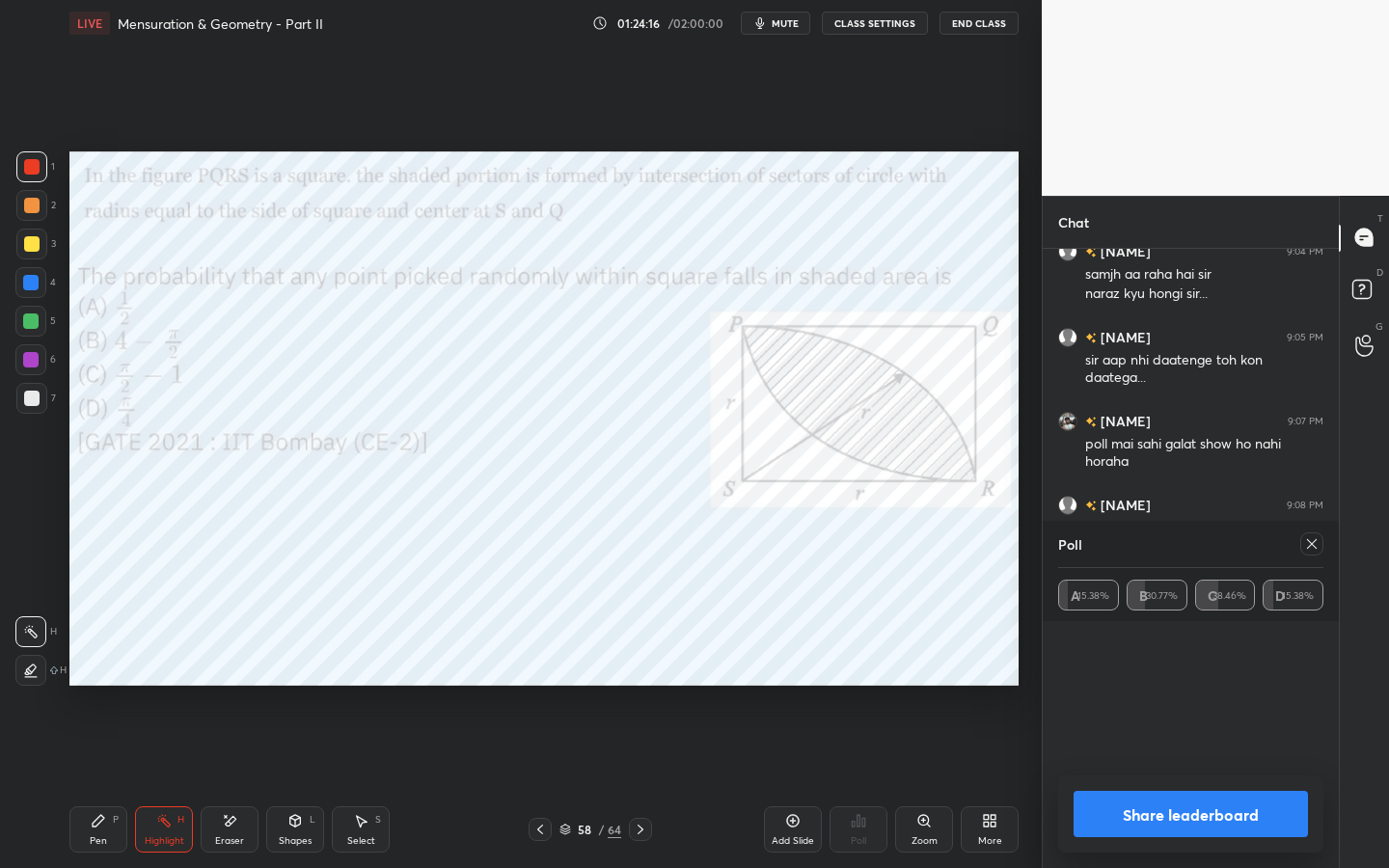 click 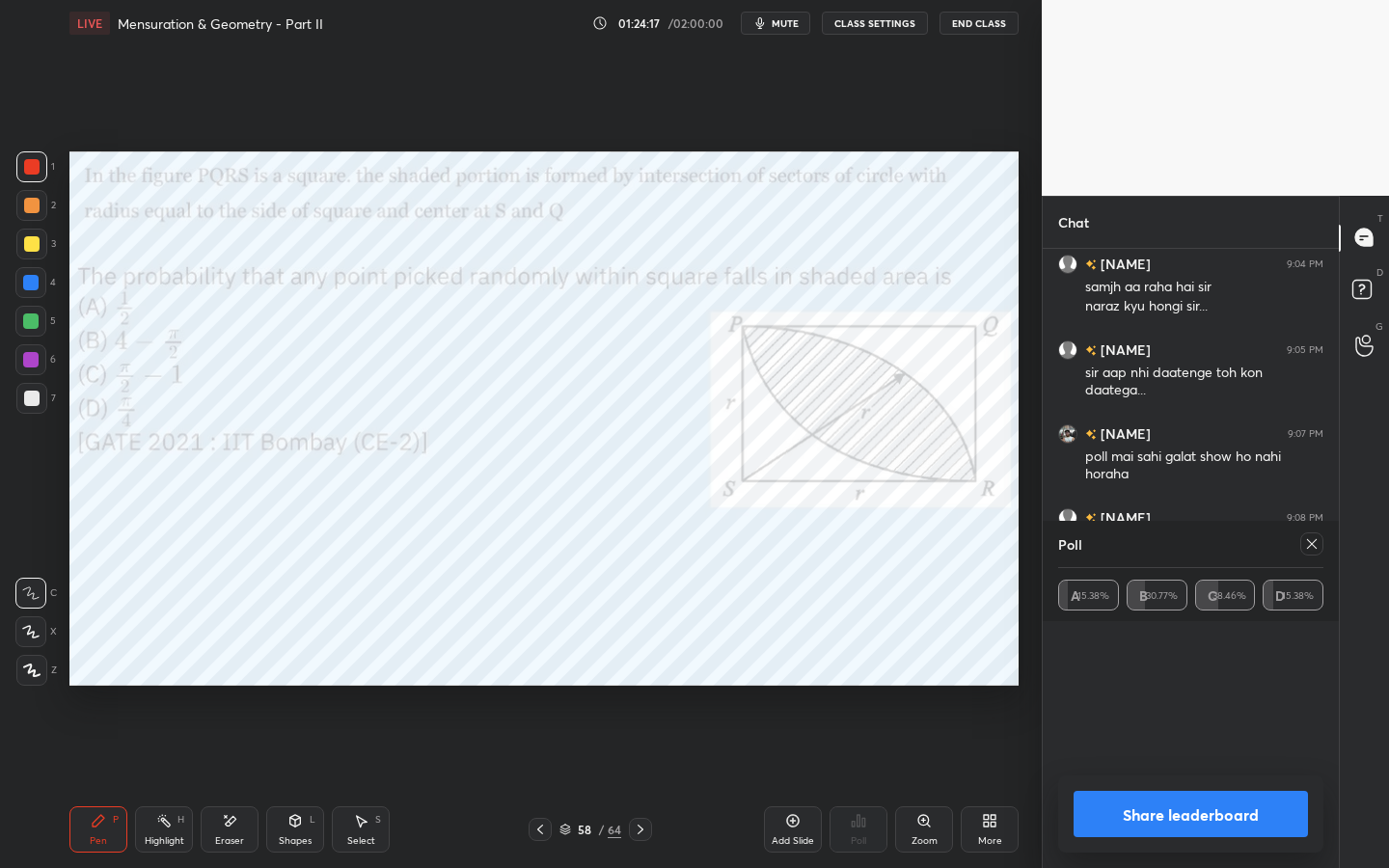 scroll, scrollTop: 7, scrollLeft: 7, axis: both 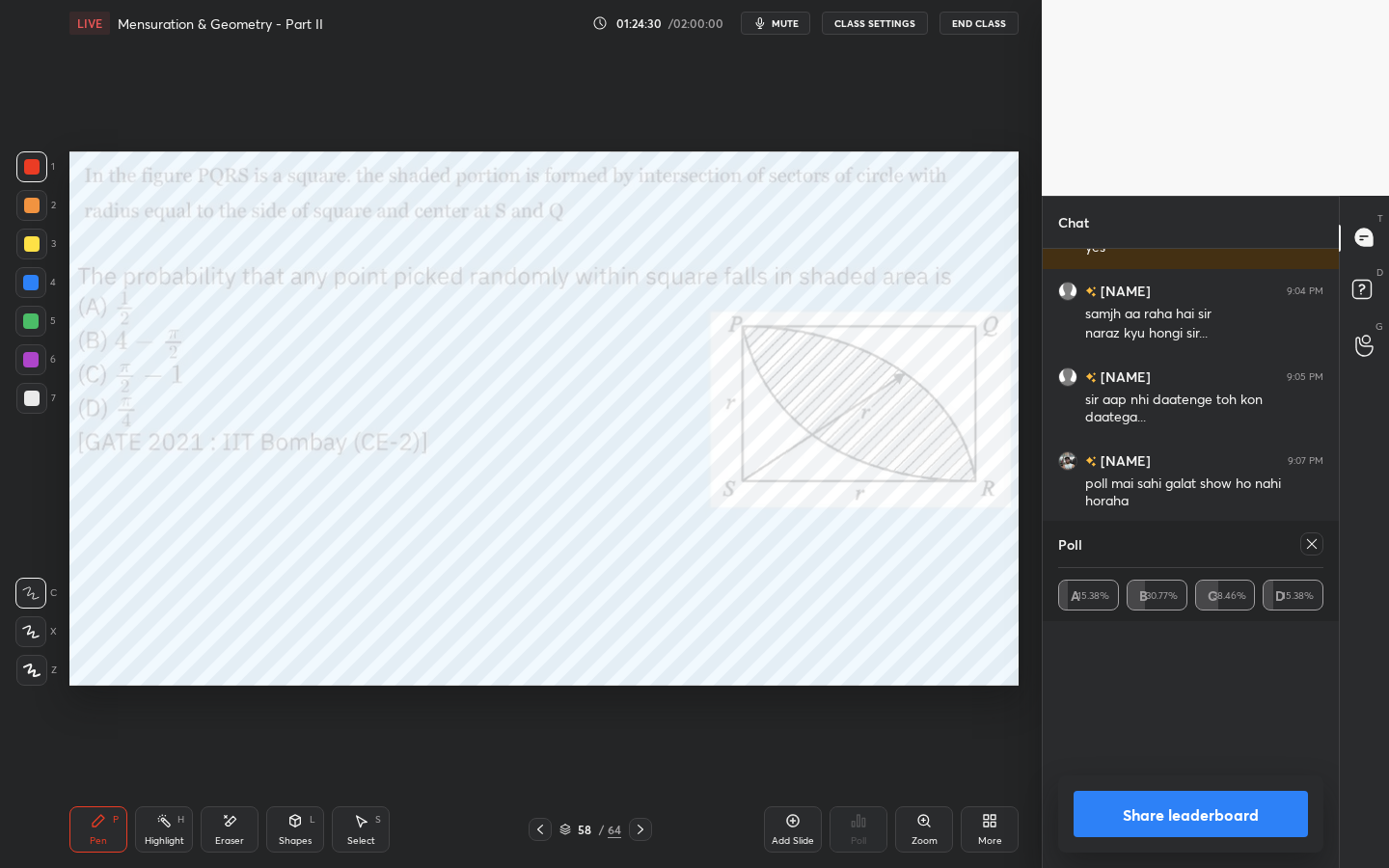 click 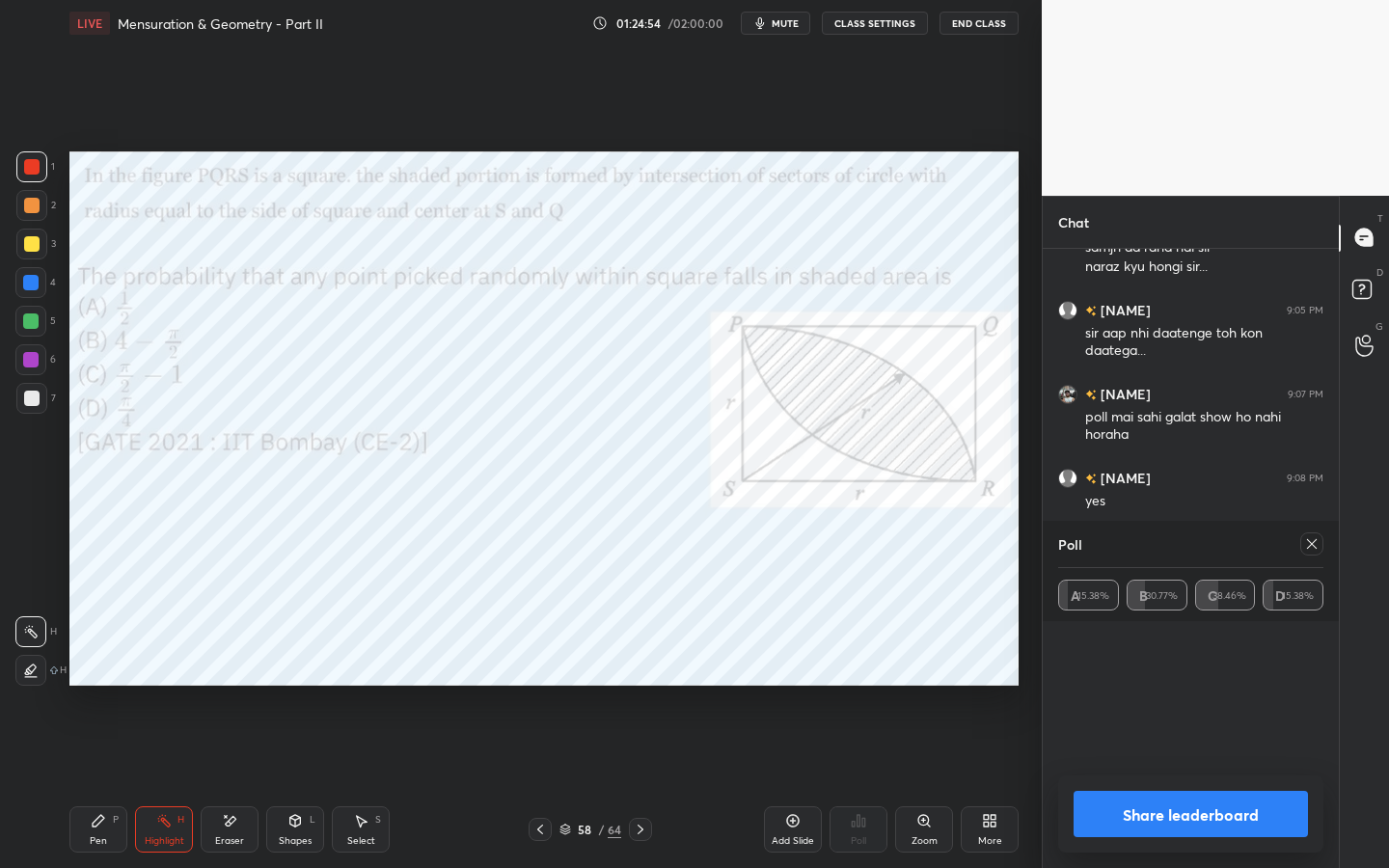 scroll, scrollTop: 11080, scrollLeft: 0, axis: vertical 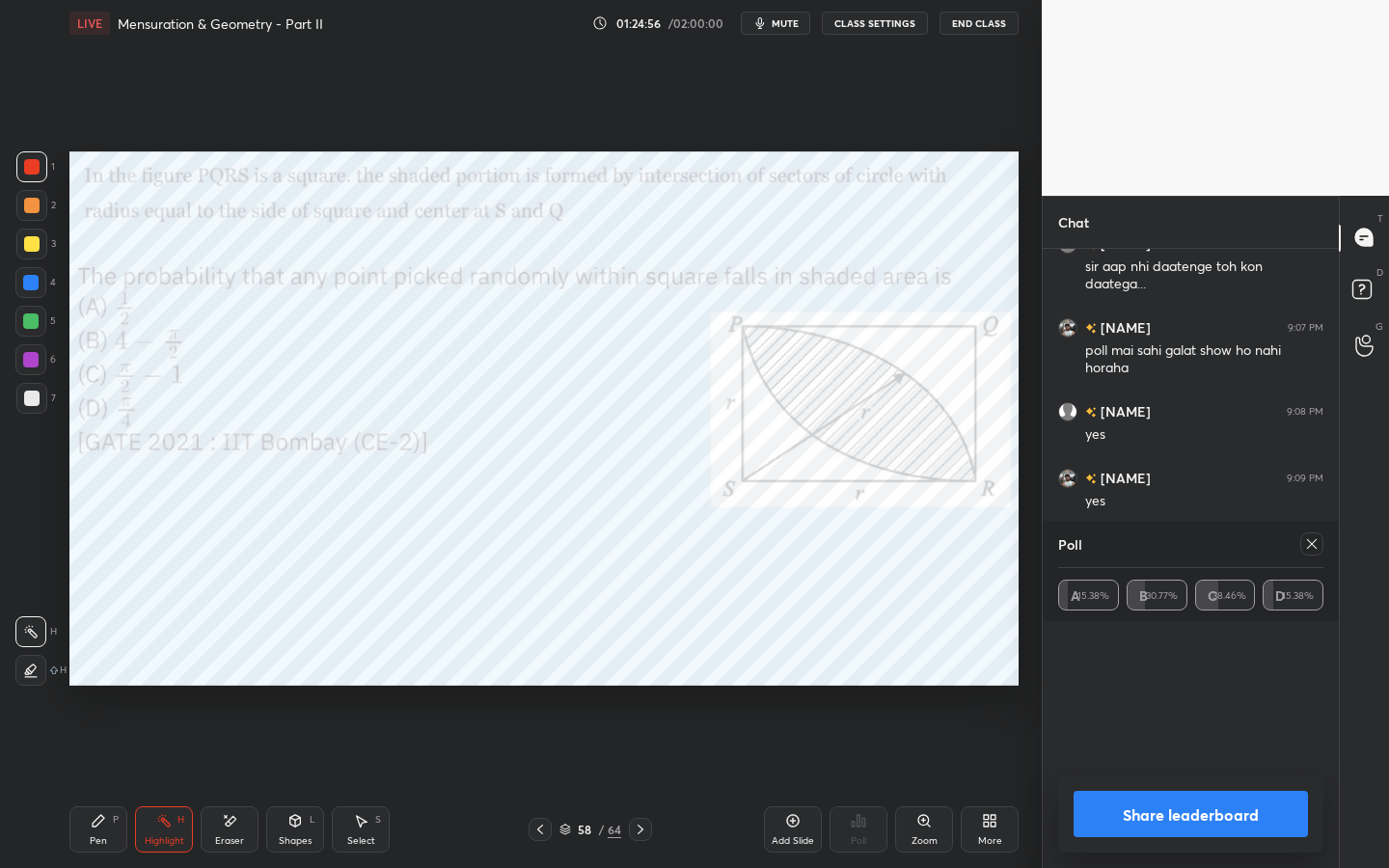 drag, startPoint x: 93, startPoint y: 824, endPoint x: 101, endPoint y: 814, distance: 12.806248 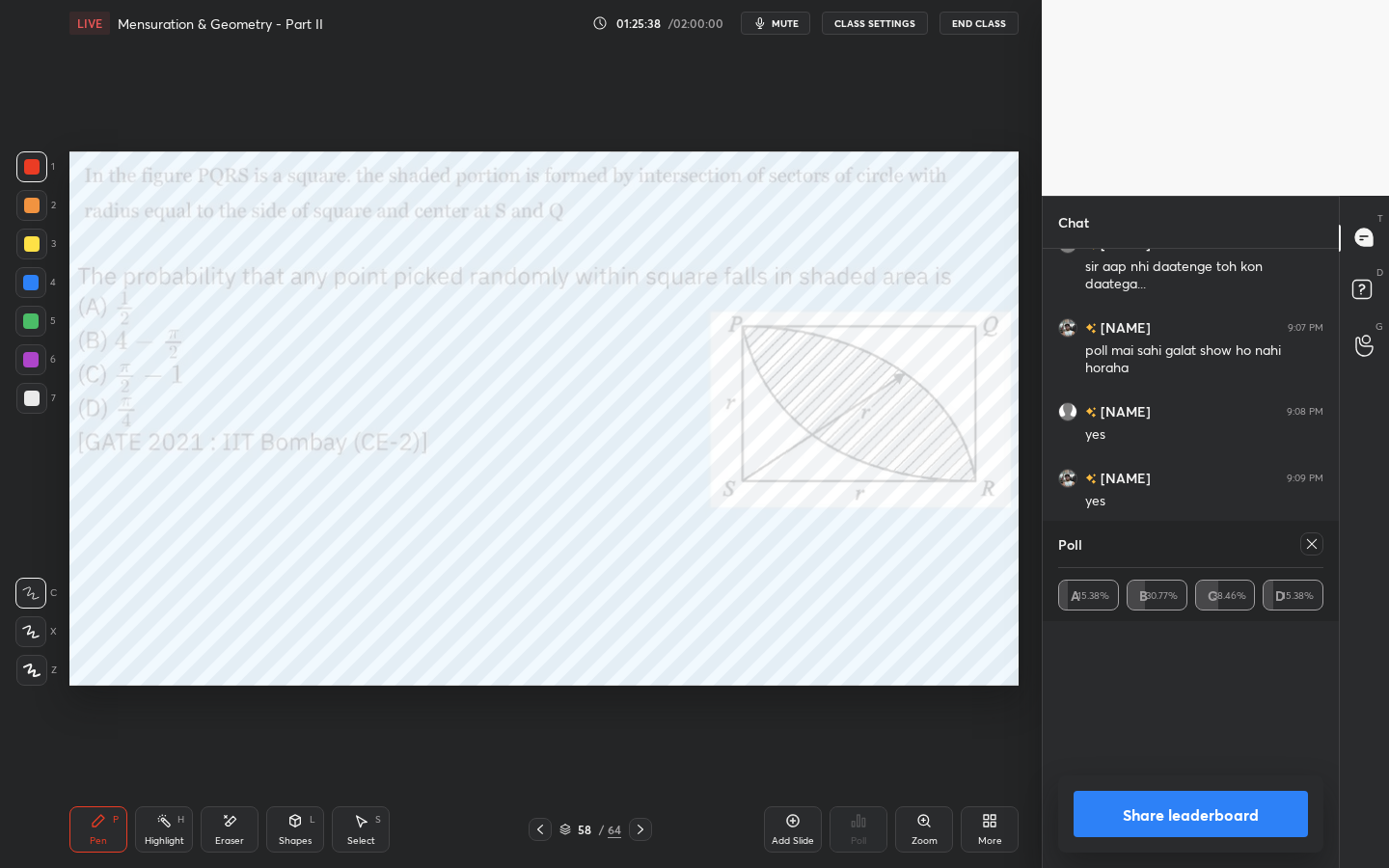 scroll, scrollTop: 11146, scrollLeft: 0, axis: vertical 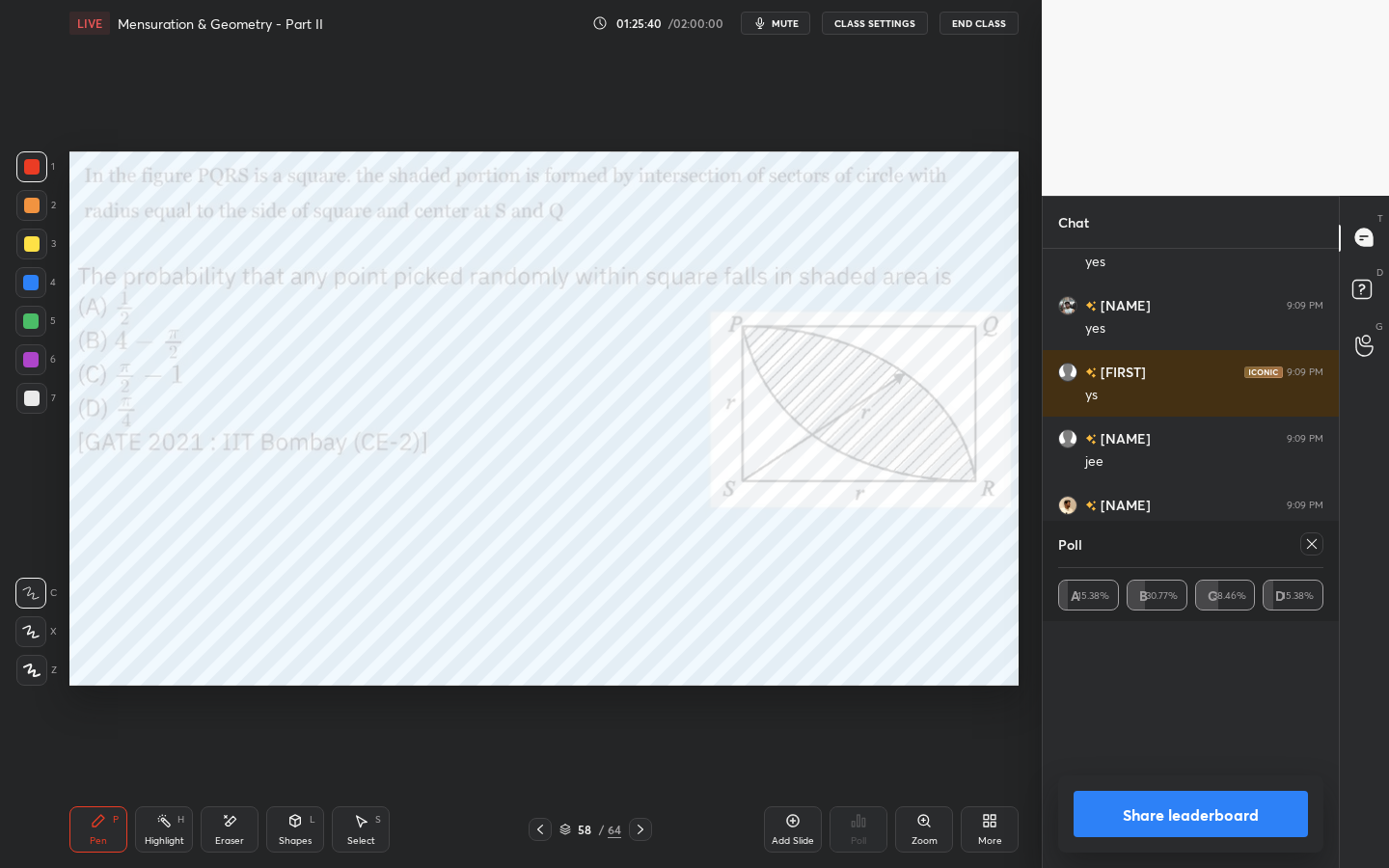 click 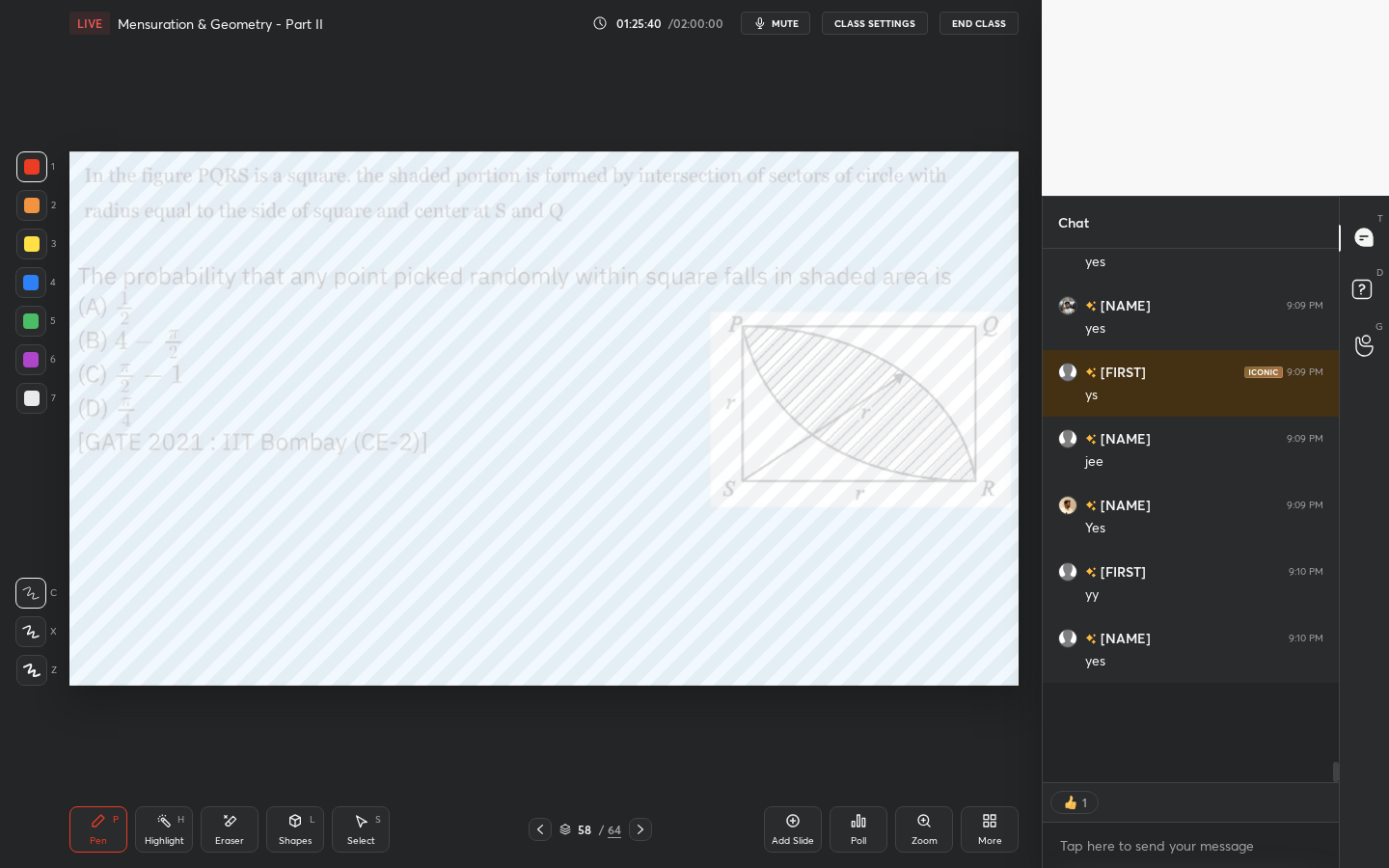 scroll, scrollTop: 7, scrollLeft: 7, axis: both 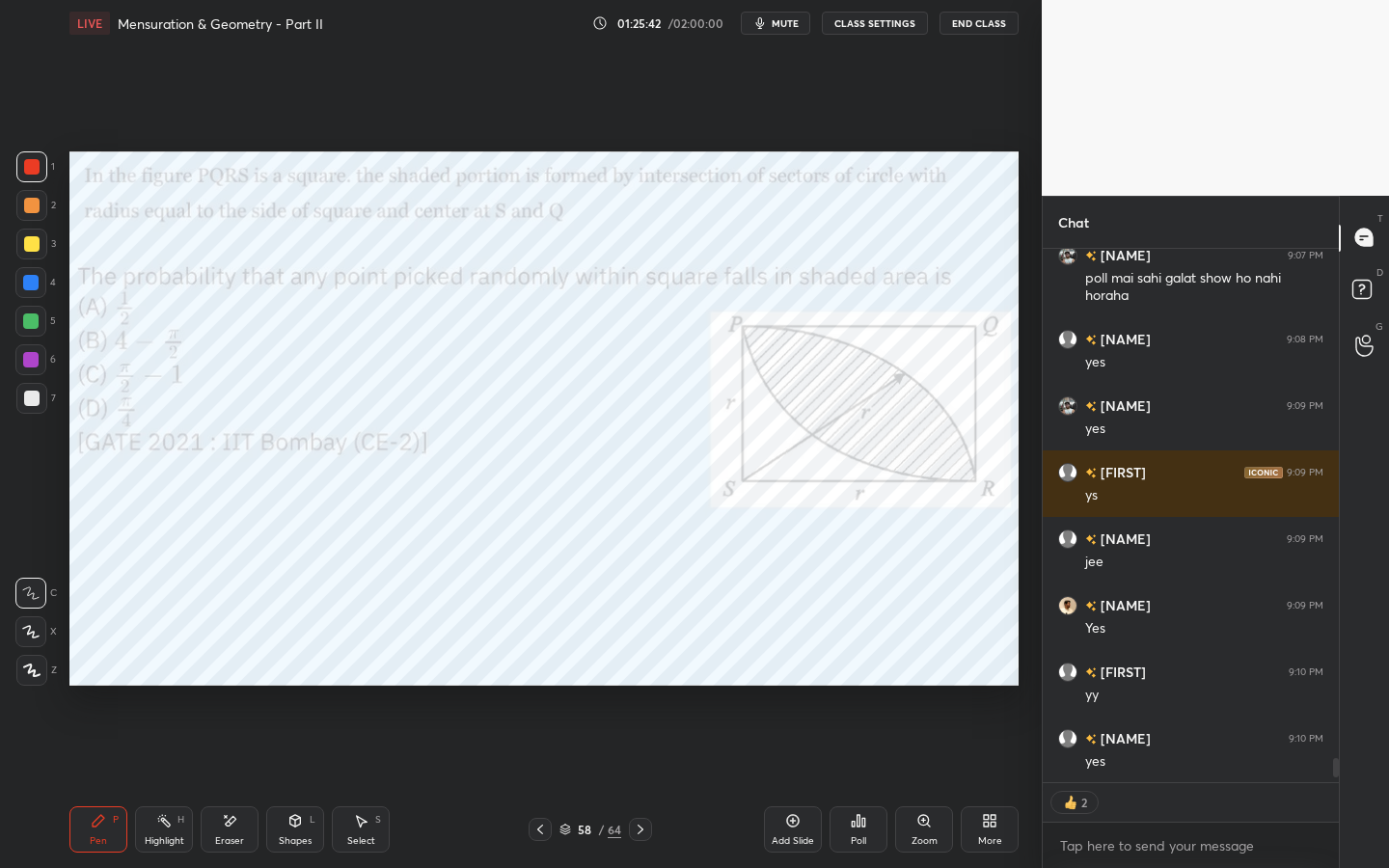 click 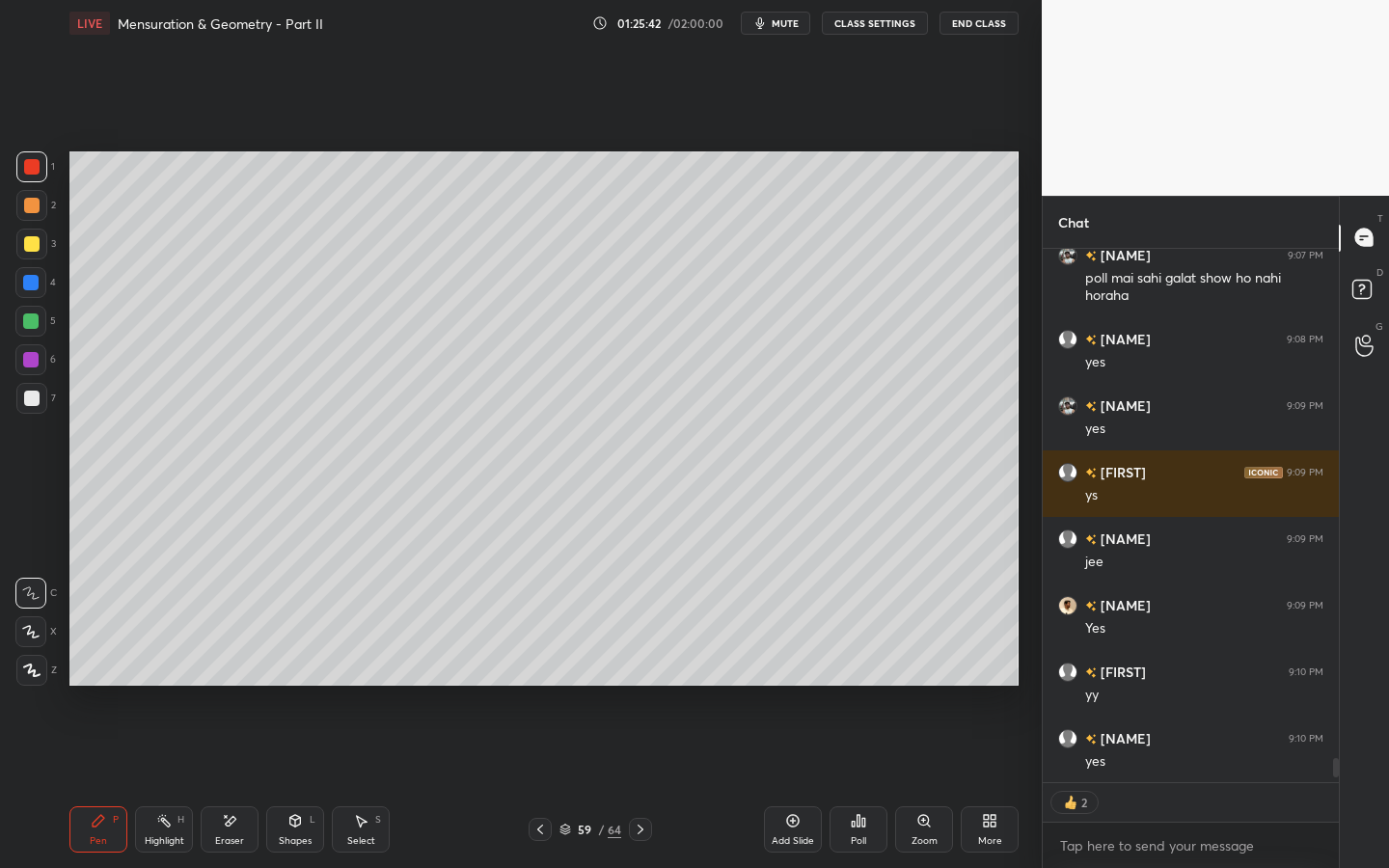 scroll, scrollTop: 11218, scrollLeft: 0, axis: vertical 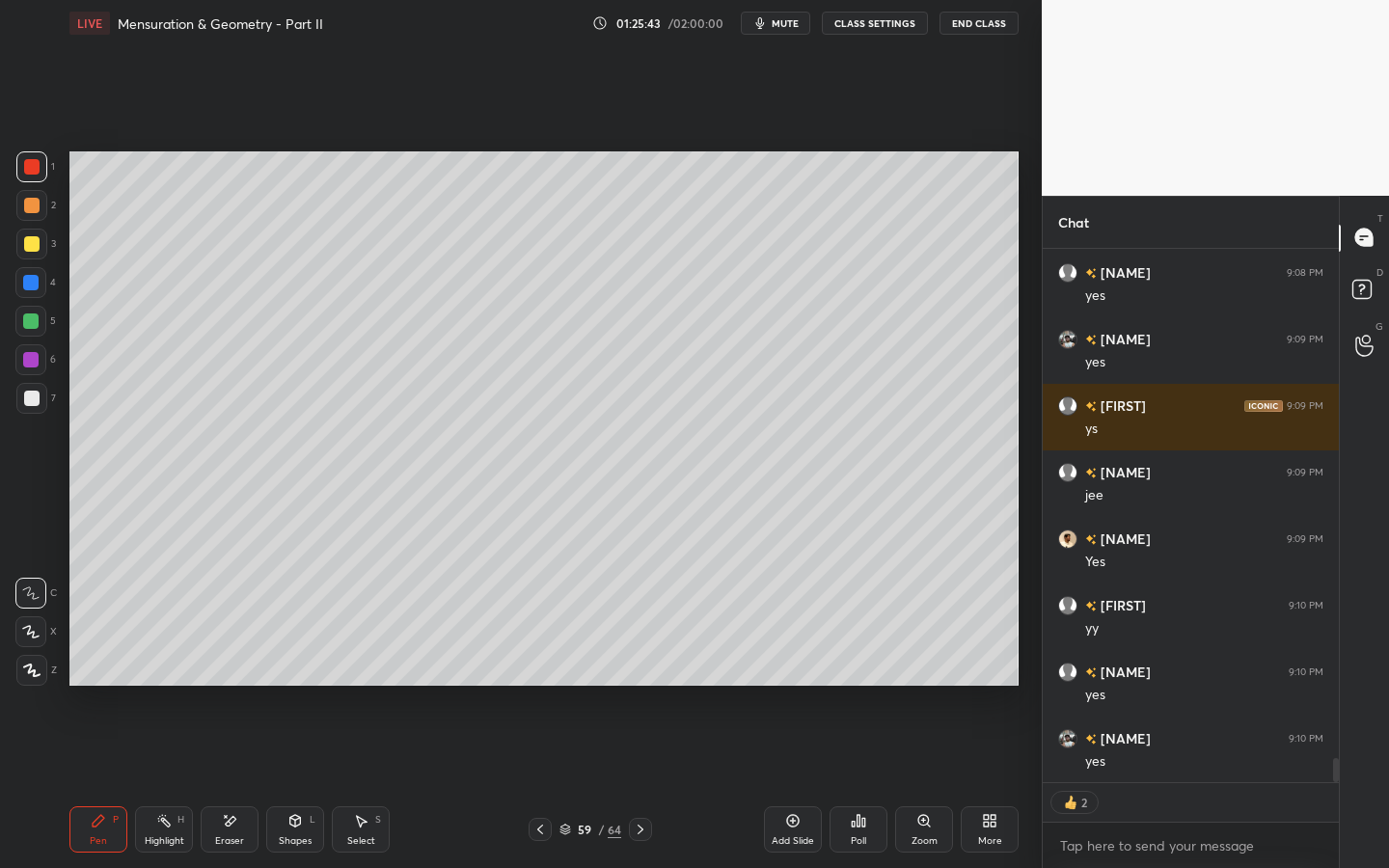 click 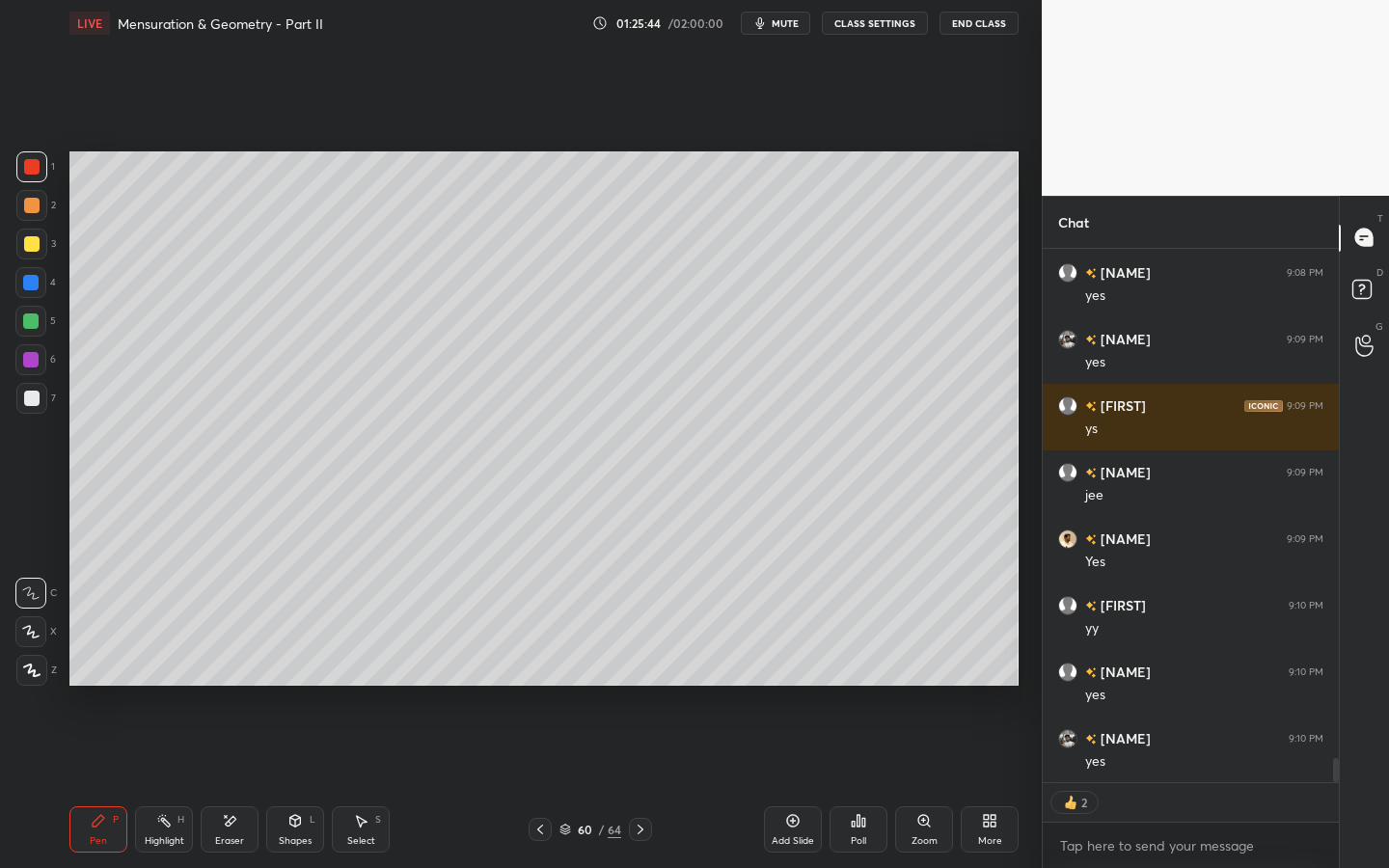 click 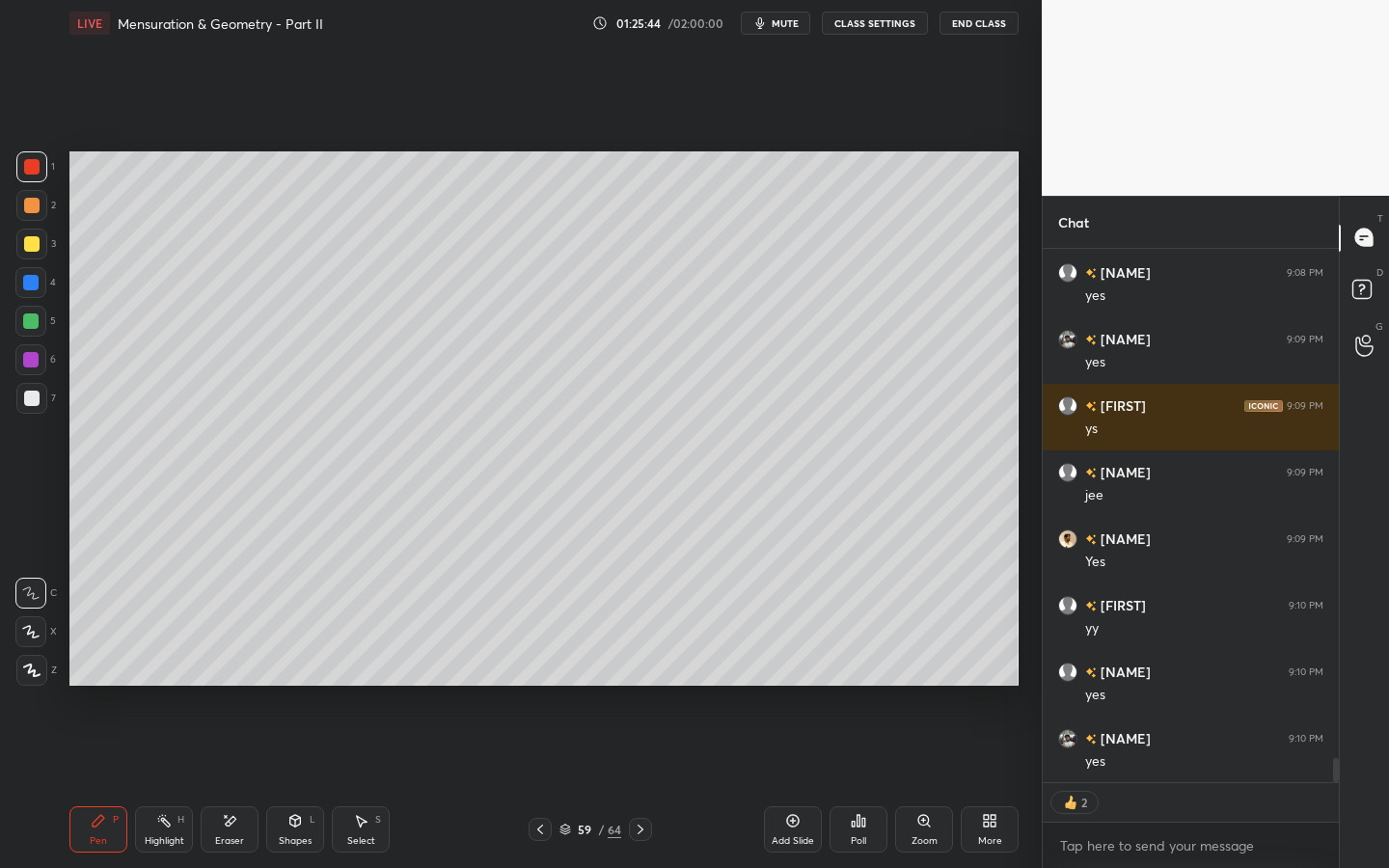 click 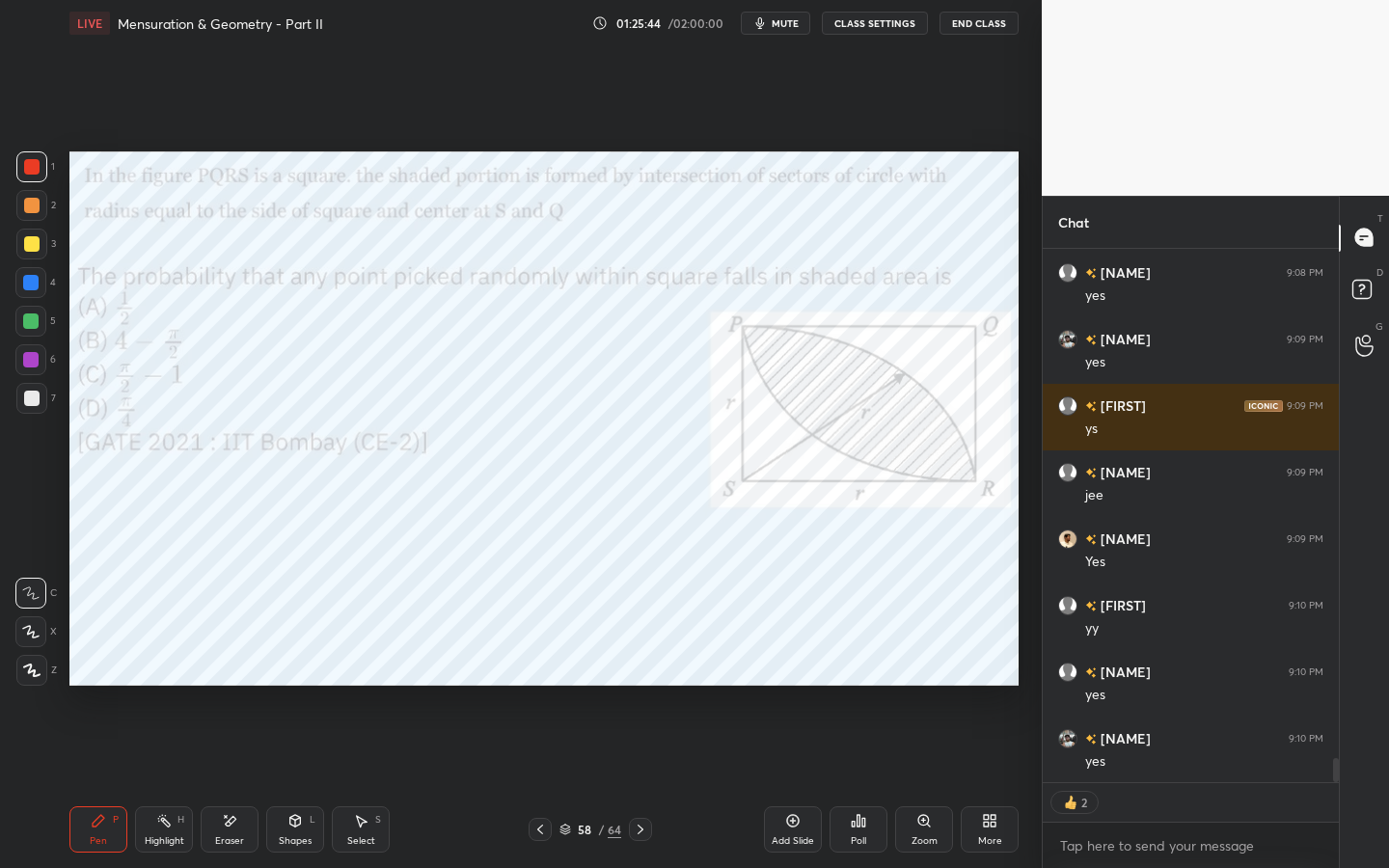click 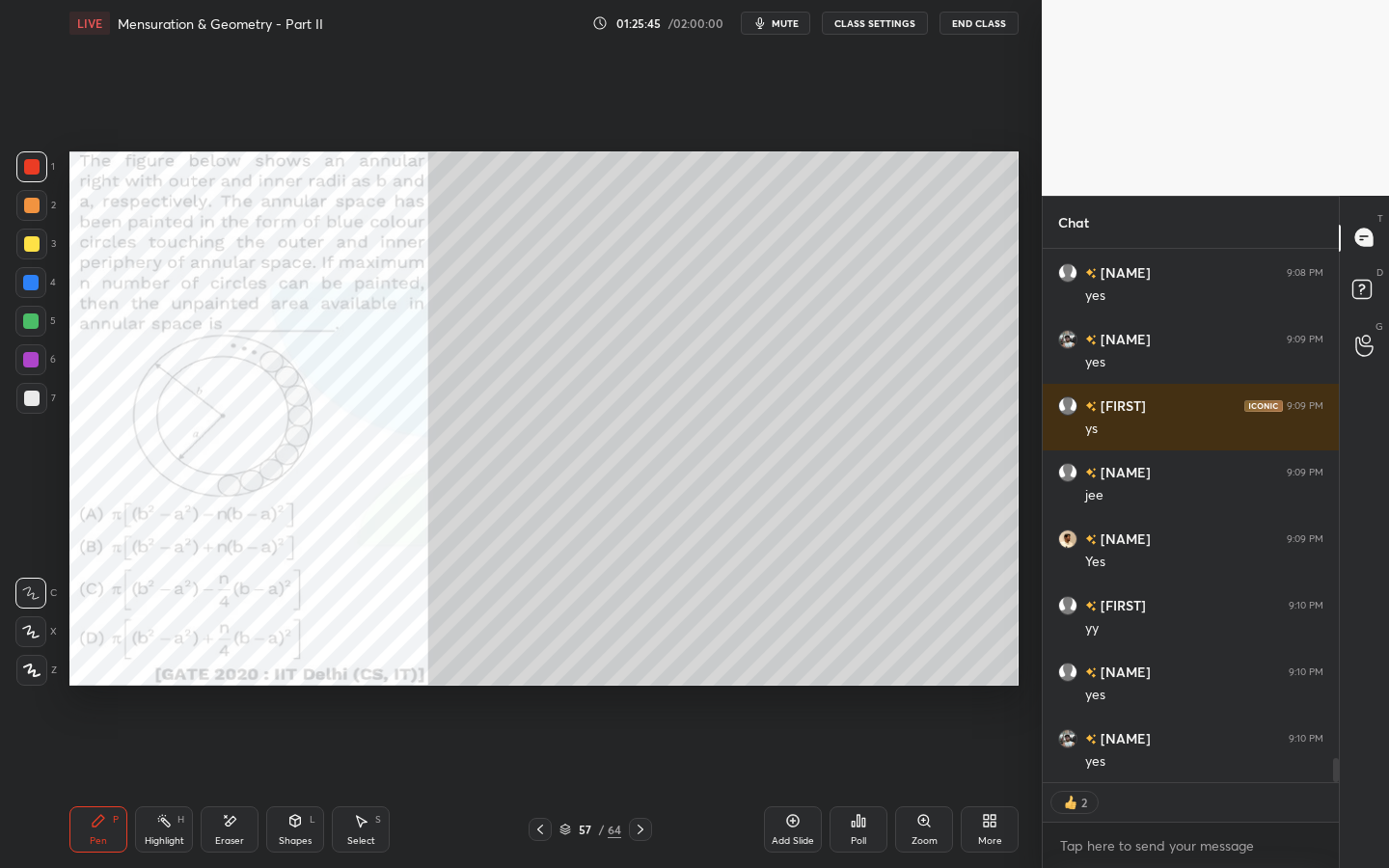 click 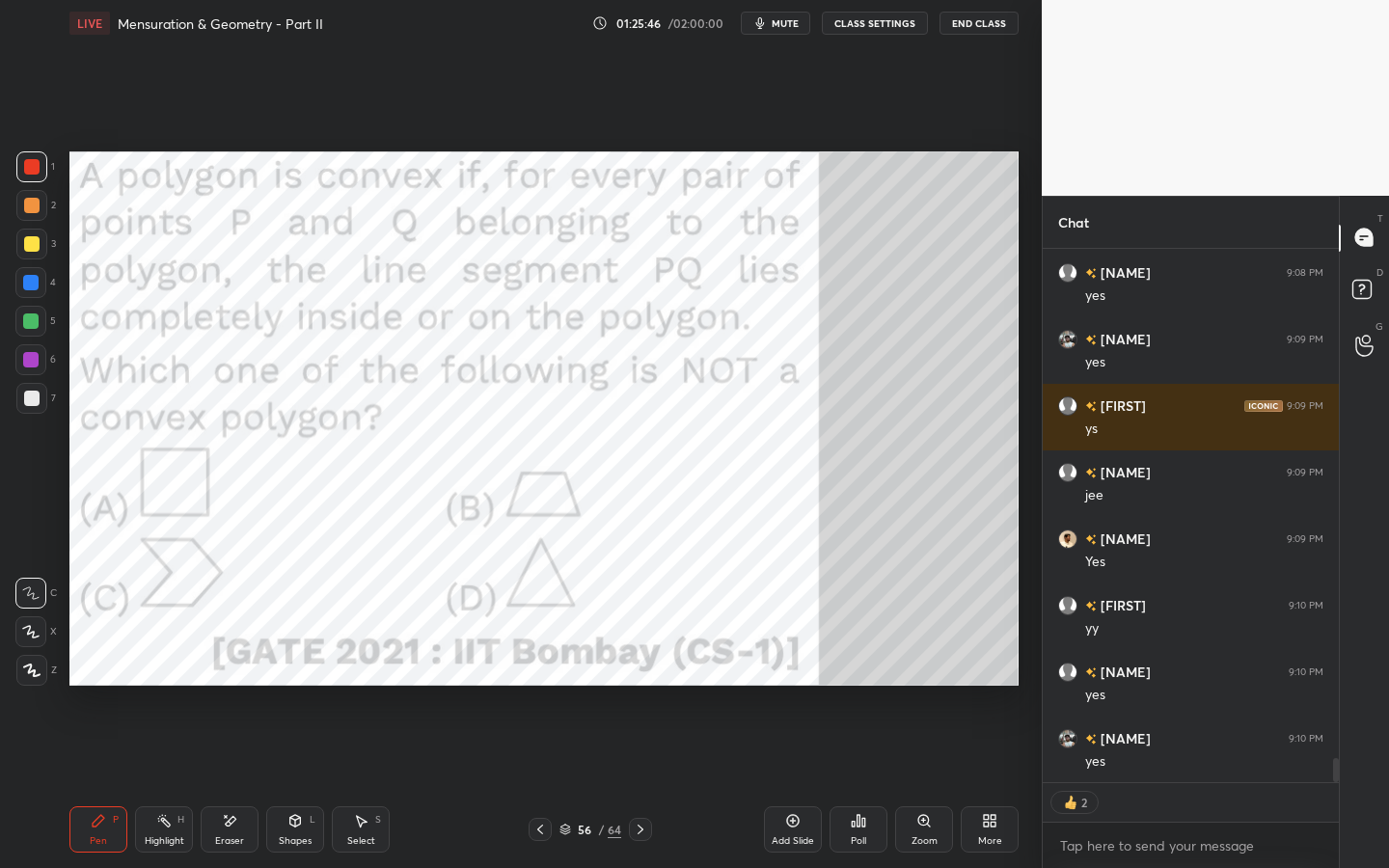 click 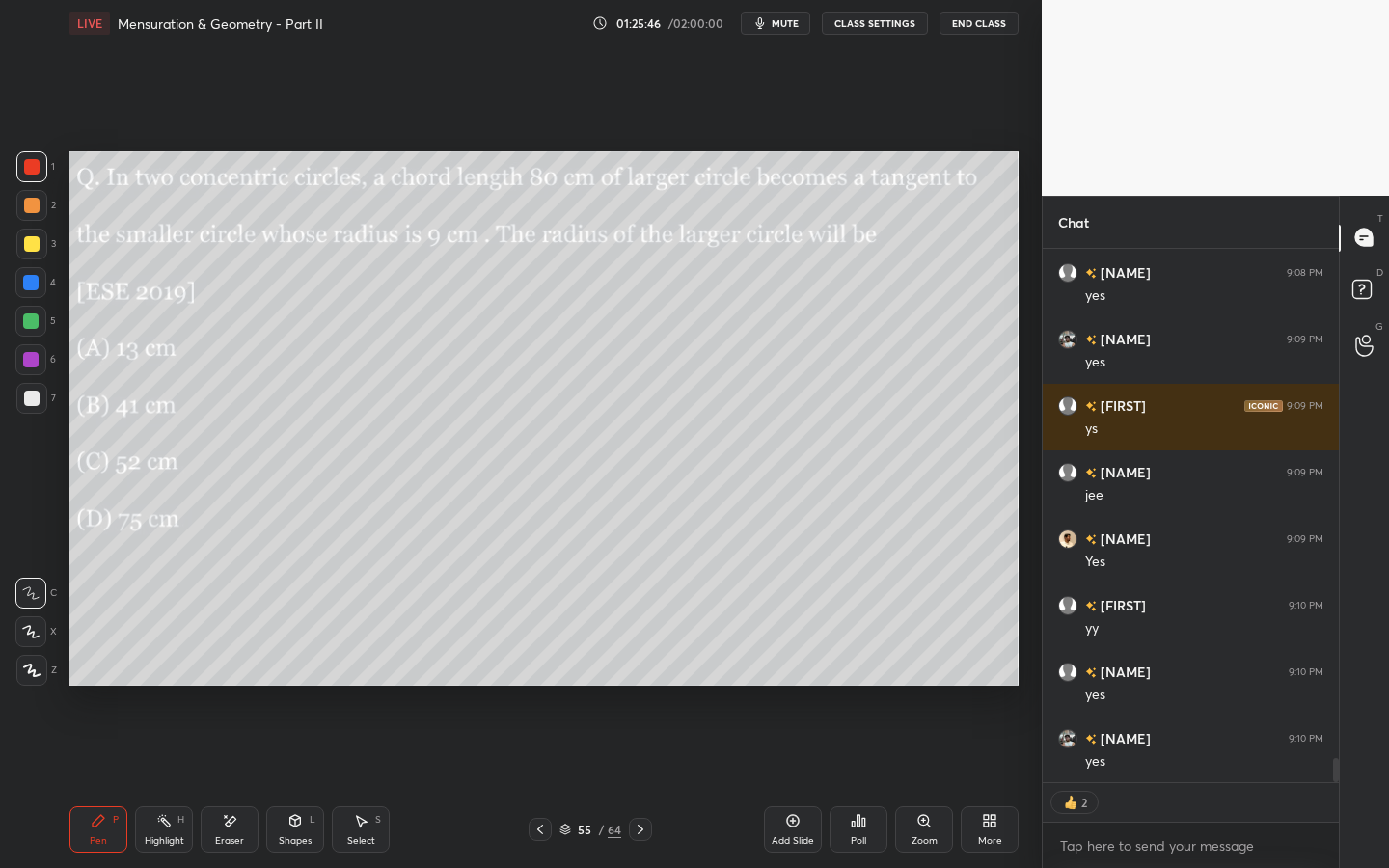 scroll, scrollTop: 11285, scrollLeft: 0, axis: vertical 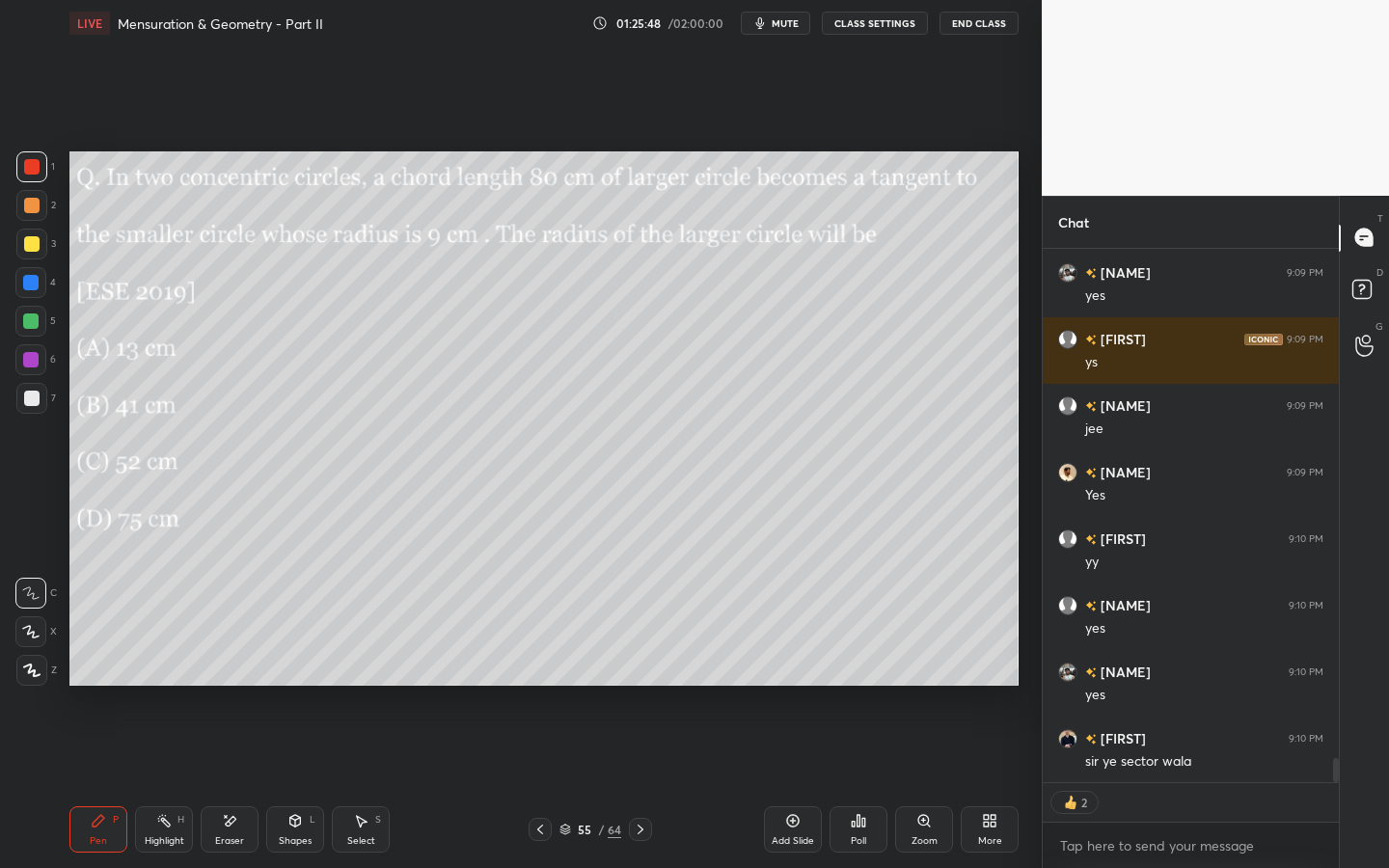 click 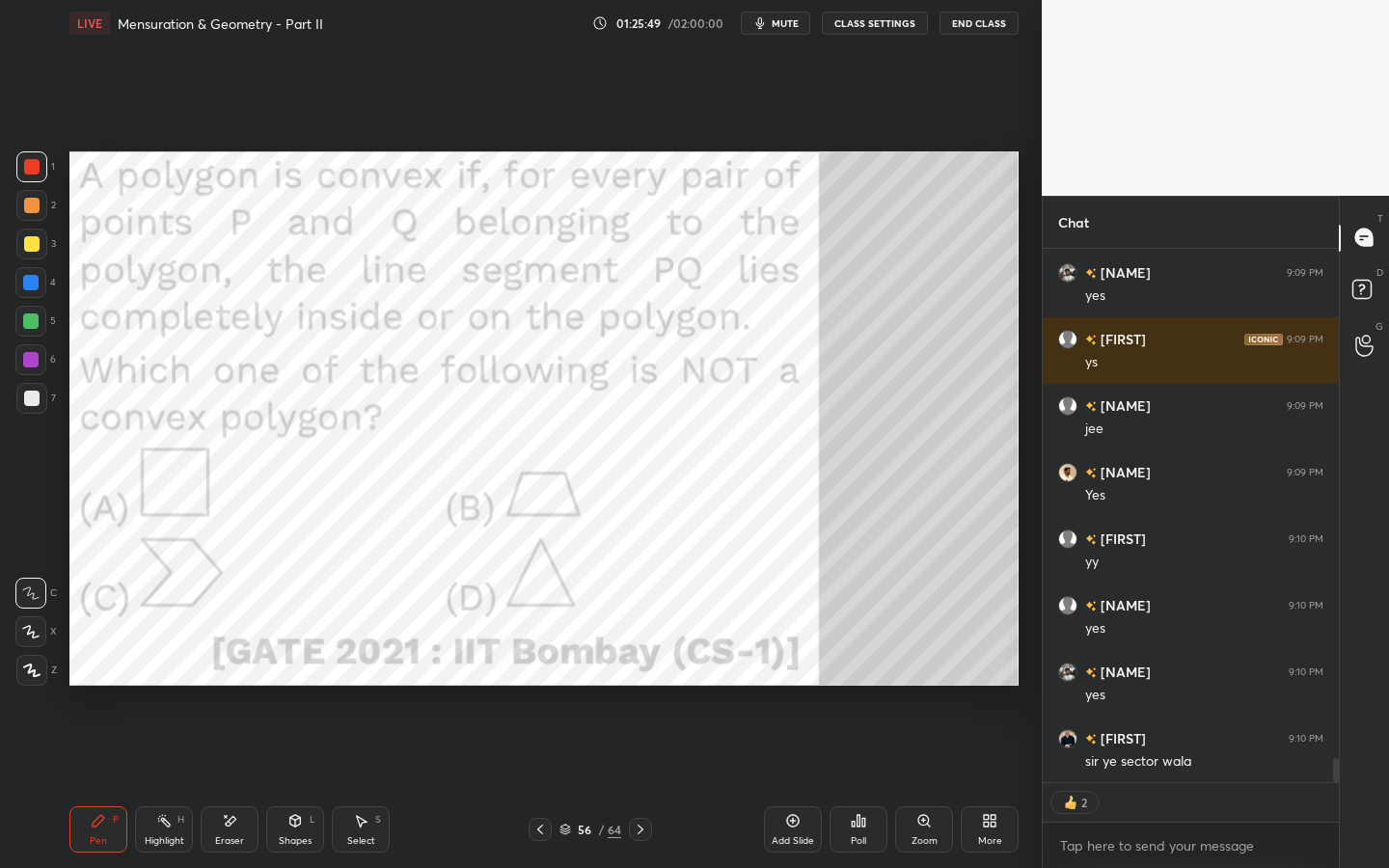 click 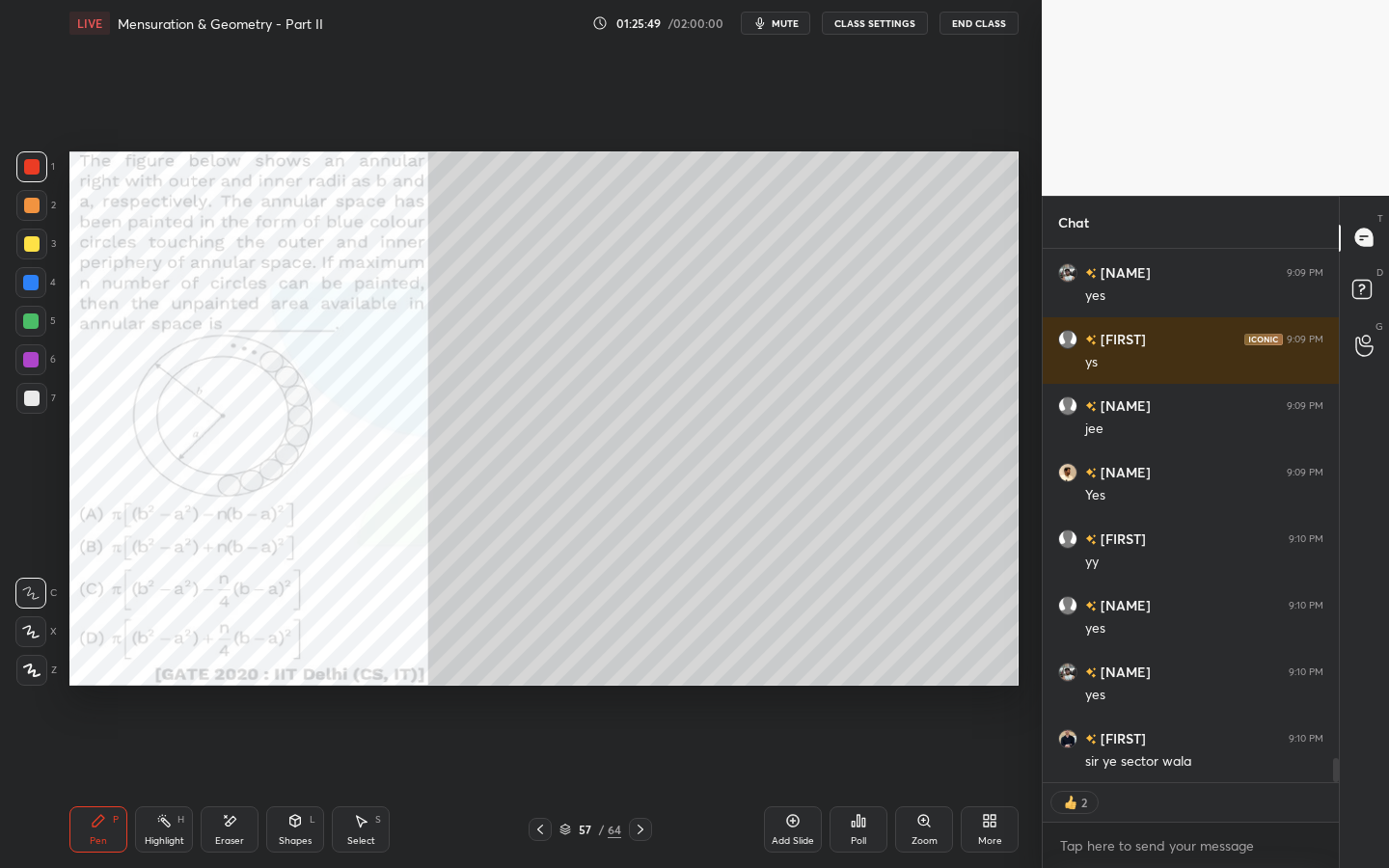 scroll, scrollTop: 11352, scrollLeft: 0, axis: vertical 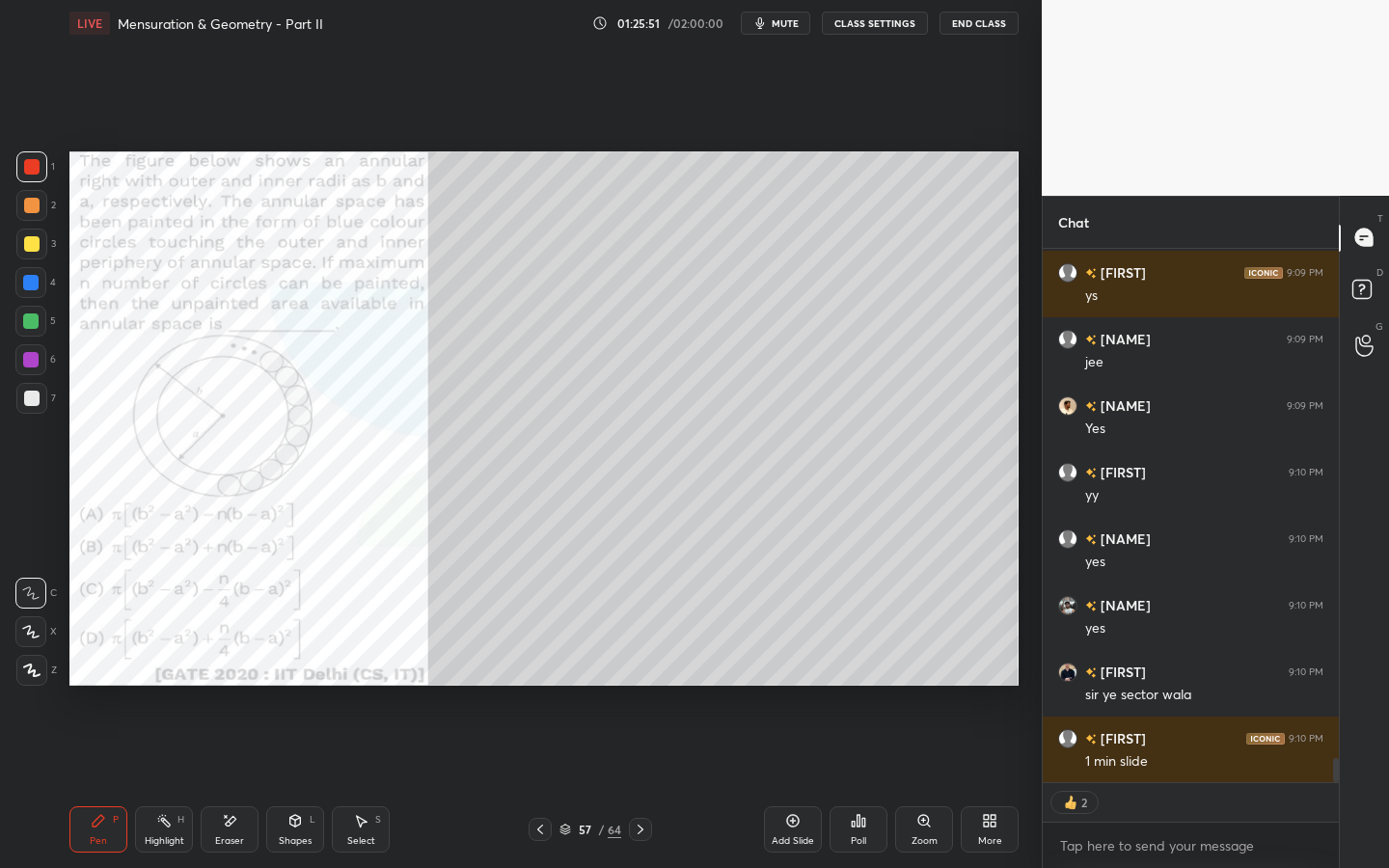 click 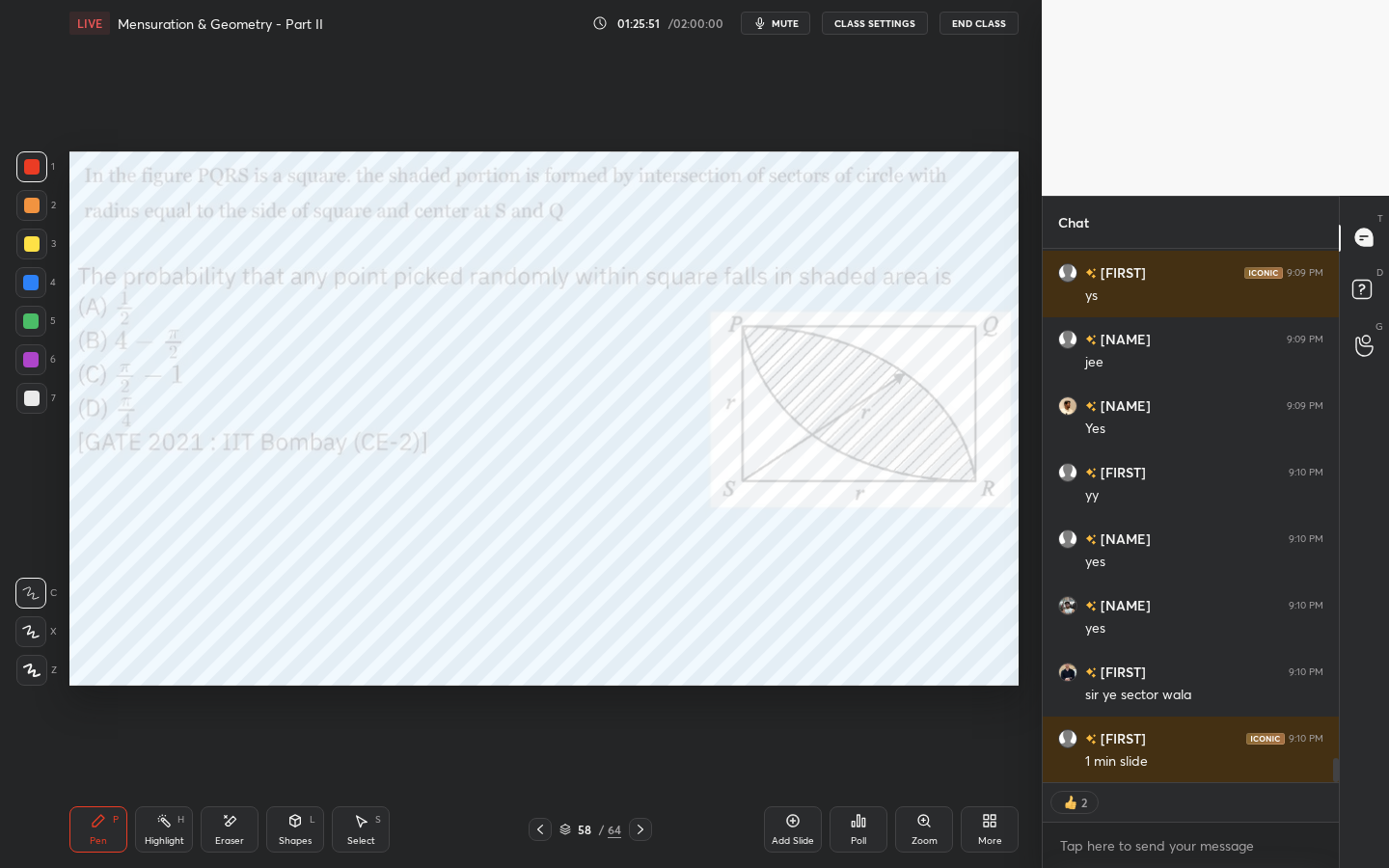 scroll, scrollTop: 11418, scrollLeft: 0, axis: vertical 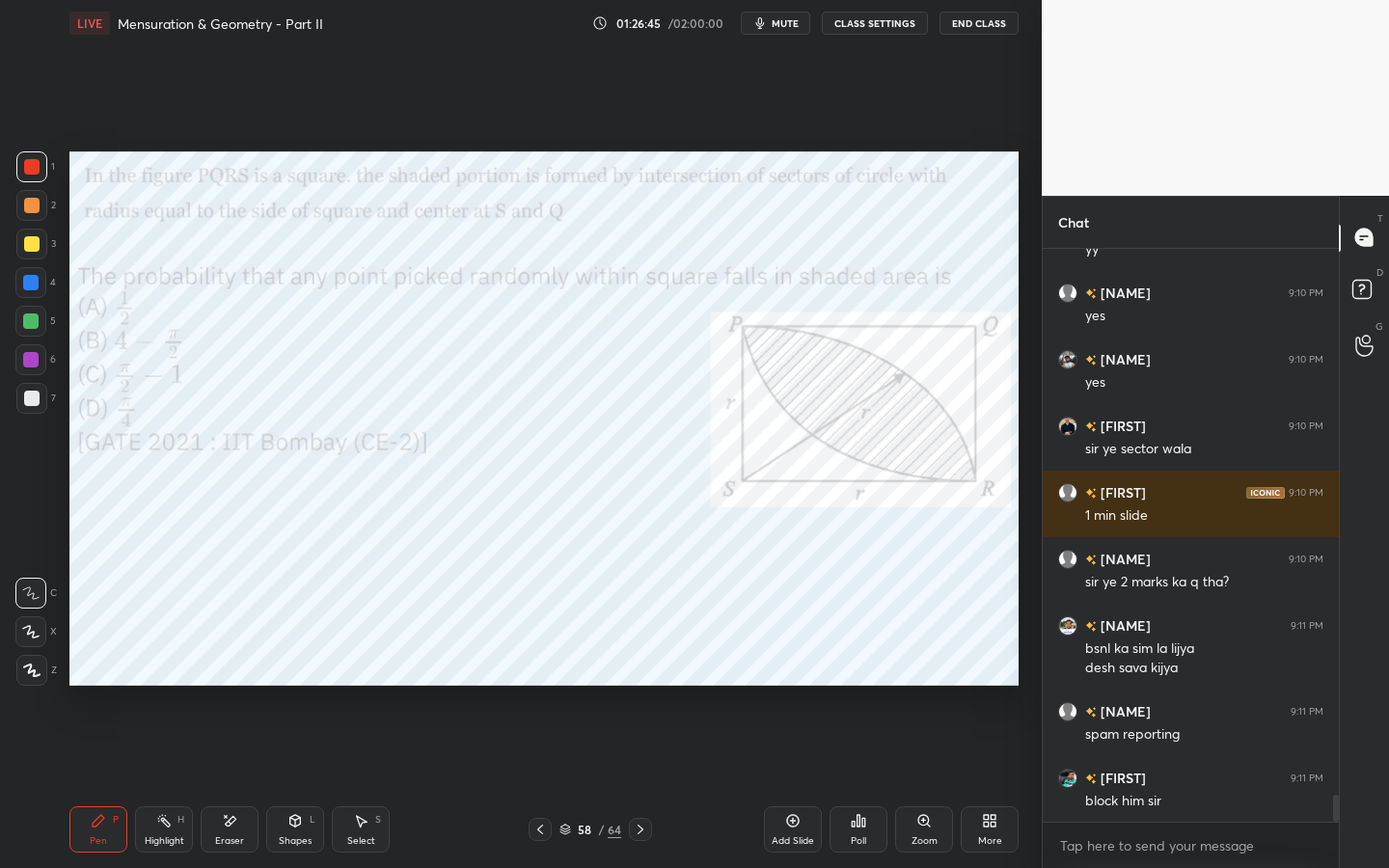 drag, startPoint x: 237, startPoint y: 824, endPoint x: 256, endPoint y: 789, distance: 39.824616 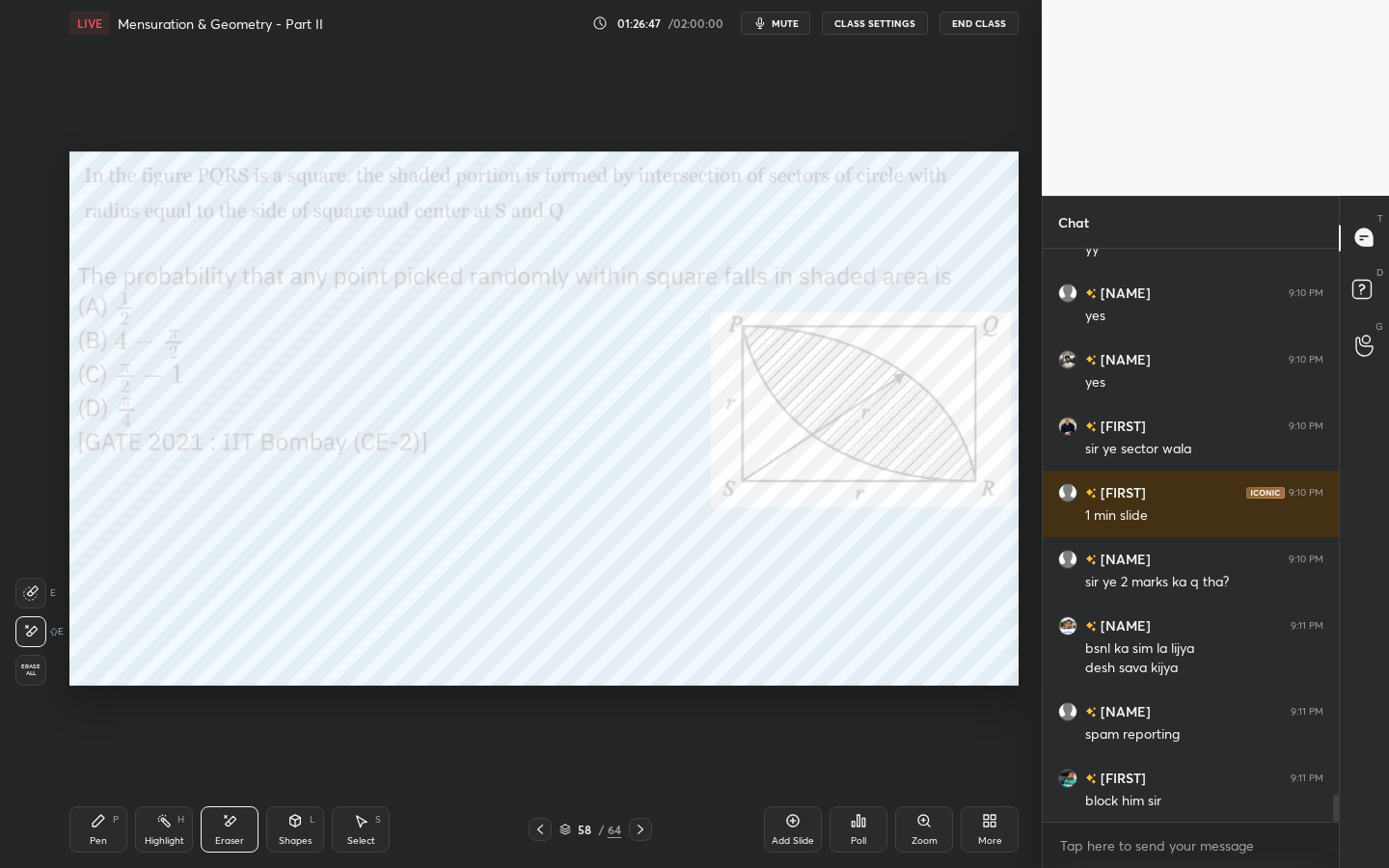 scroll, scrollTop: 11664, scrollLeft: 0, axis: vertical 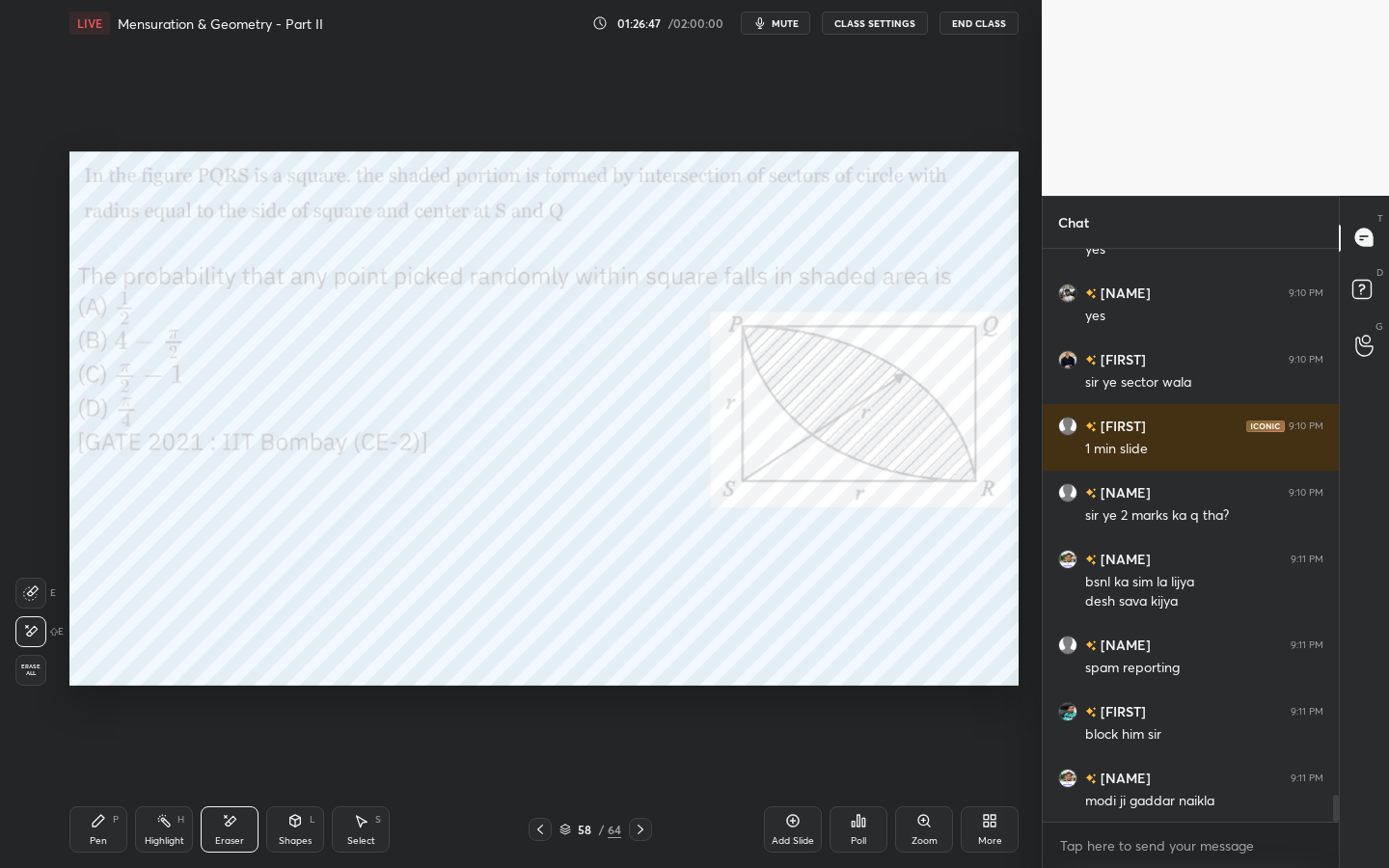 click 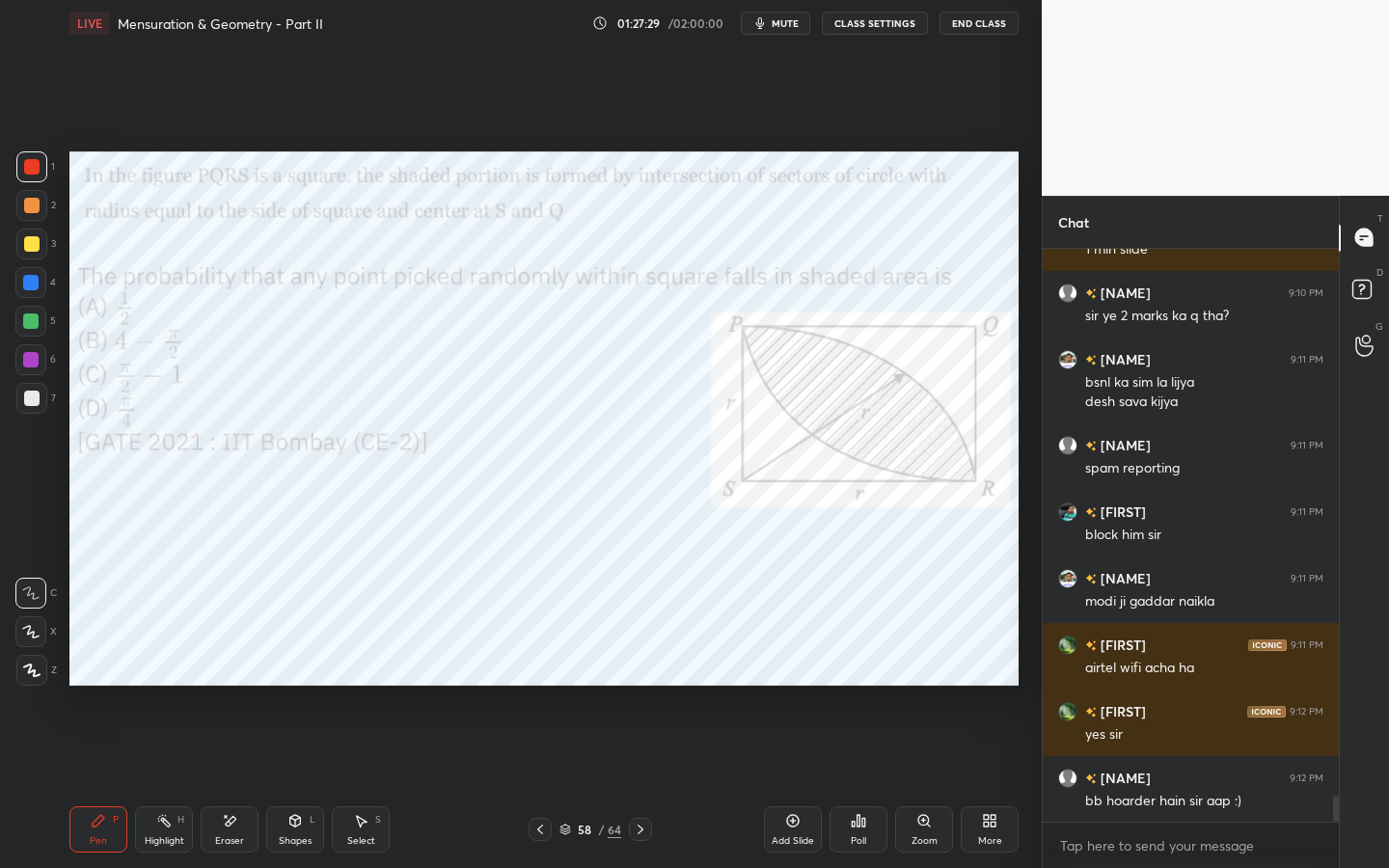 scroll, scrollTop: 11930, scrollLeft: 0, axis: vertical 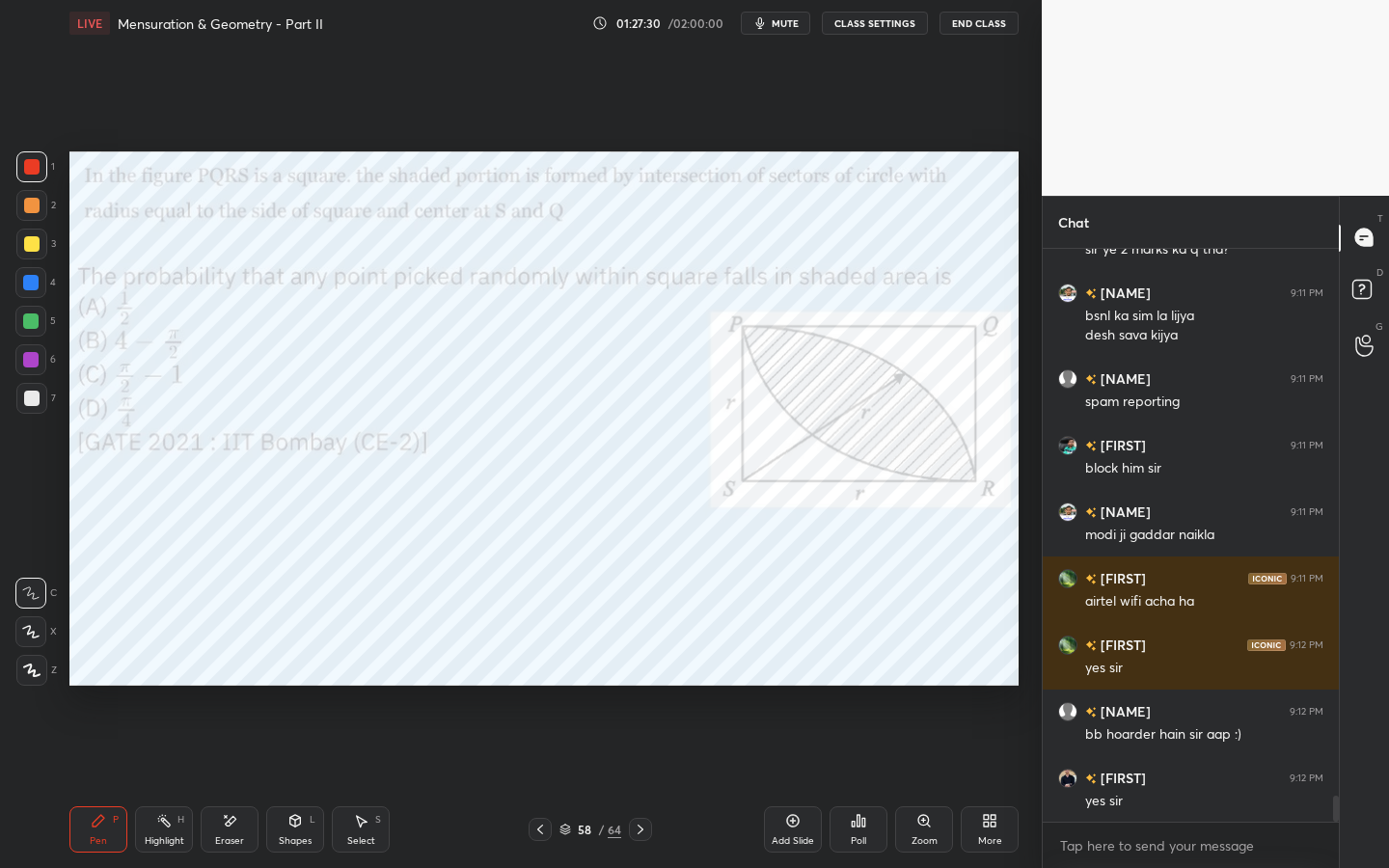 click on "Eraser" at bounding box center [230, 829] 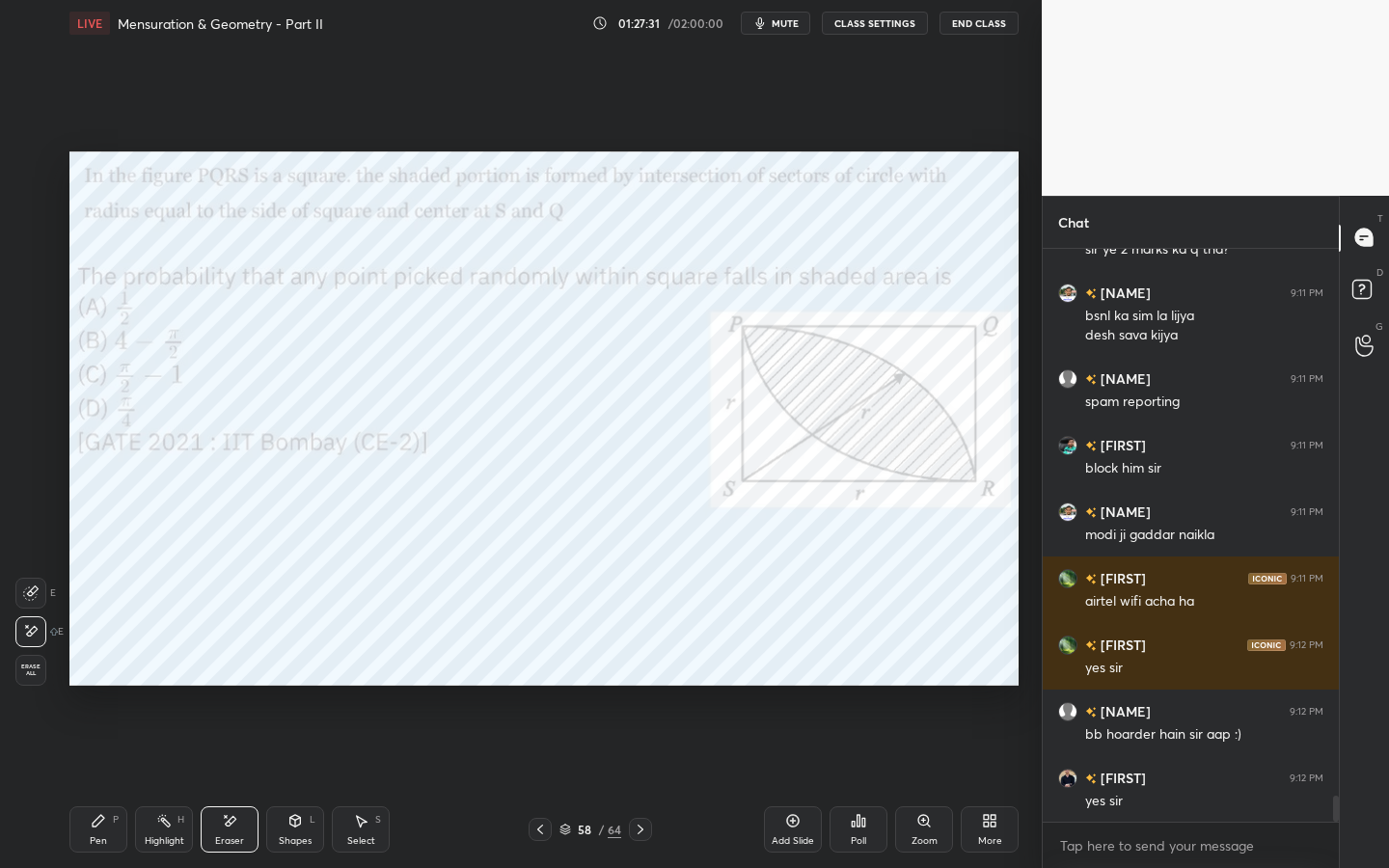 scroll, scrollTop: 11997, scrollLeft: 0, axis: vertical 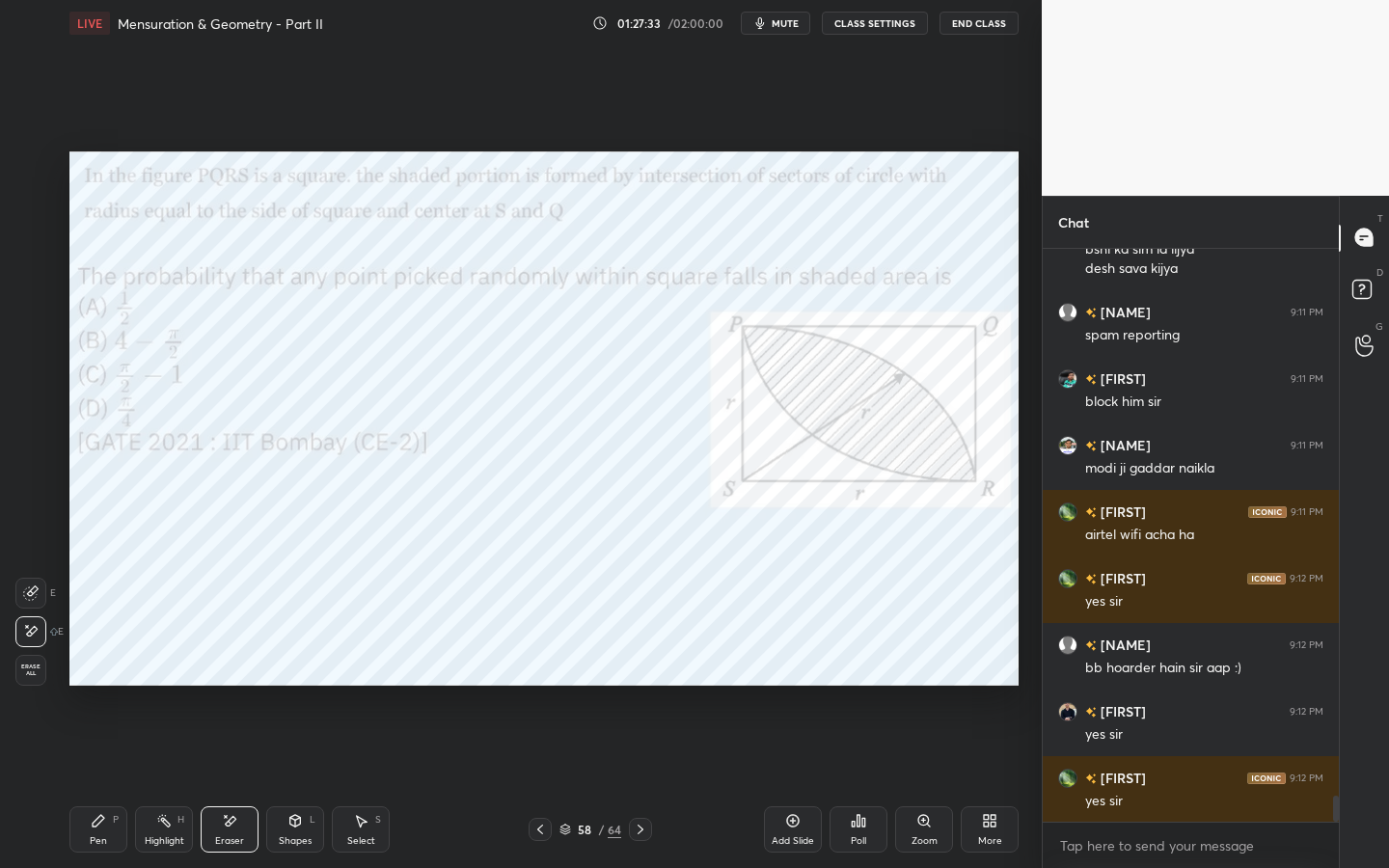 click 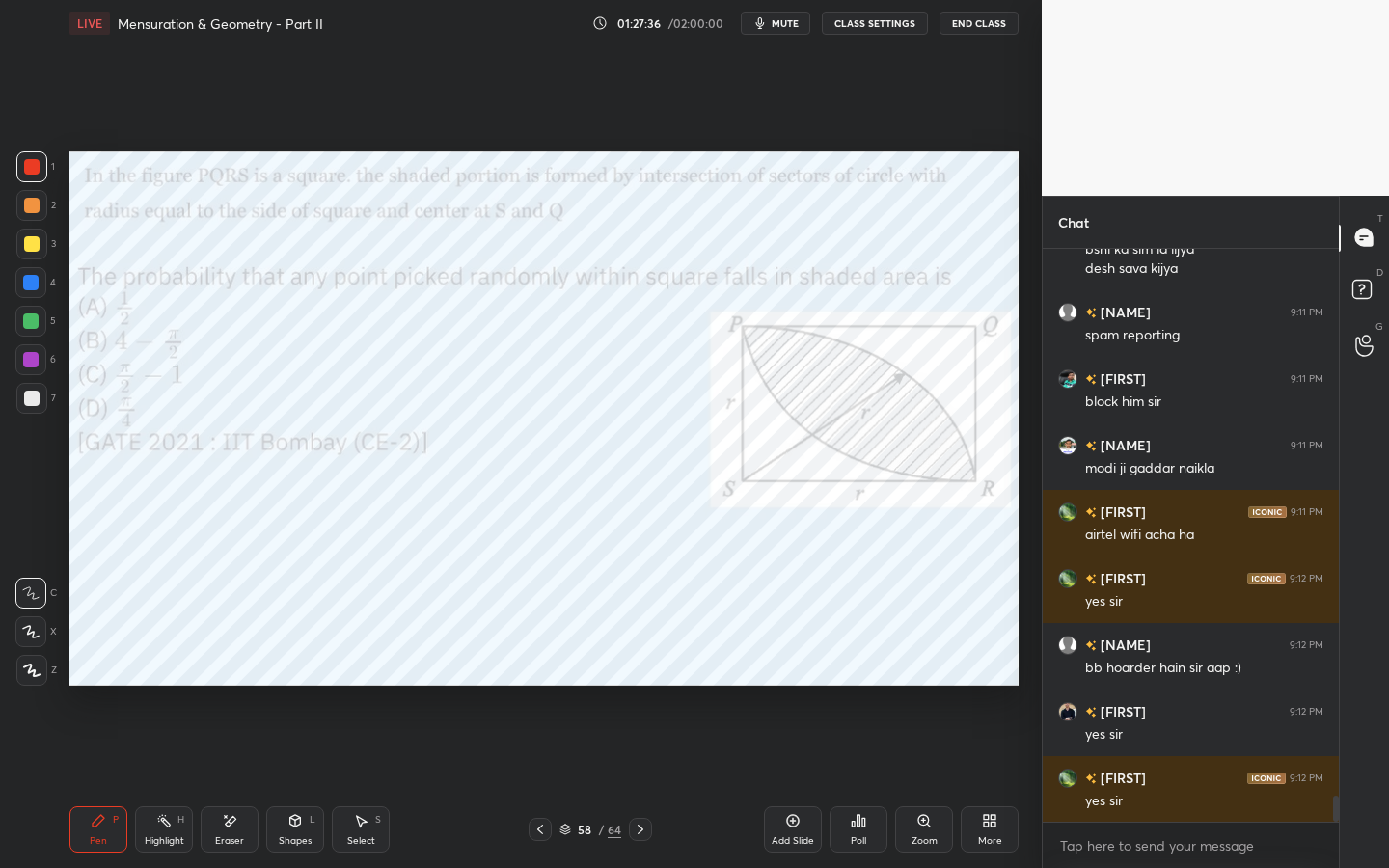 click 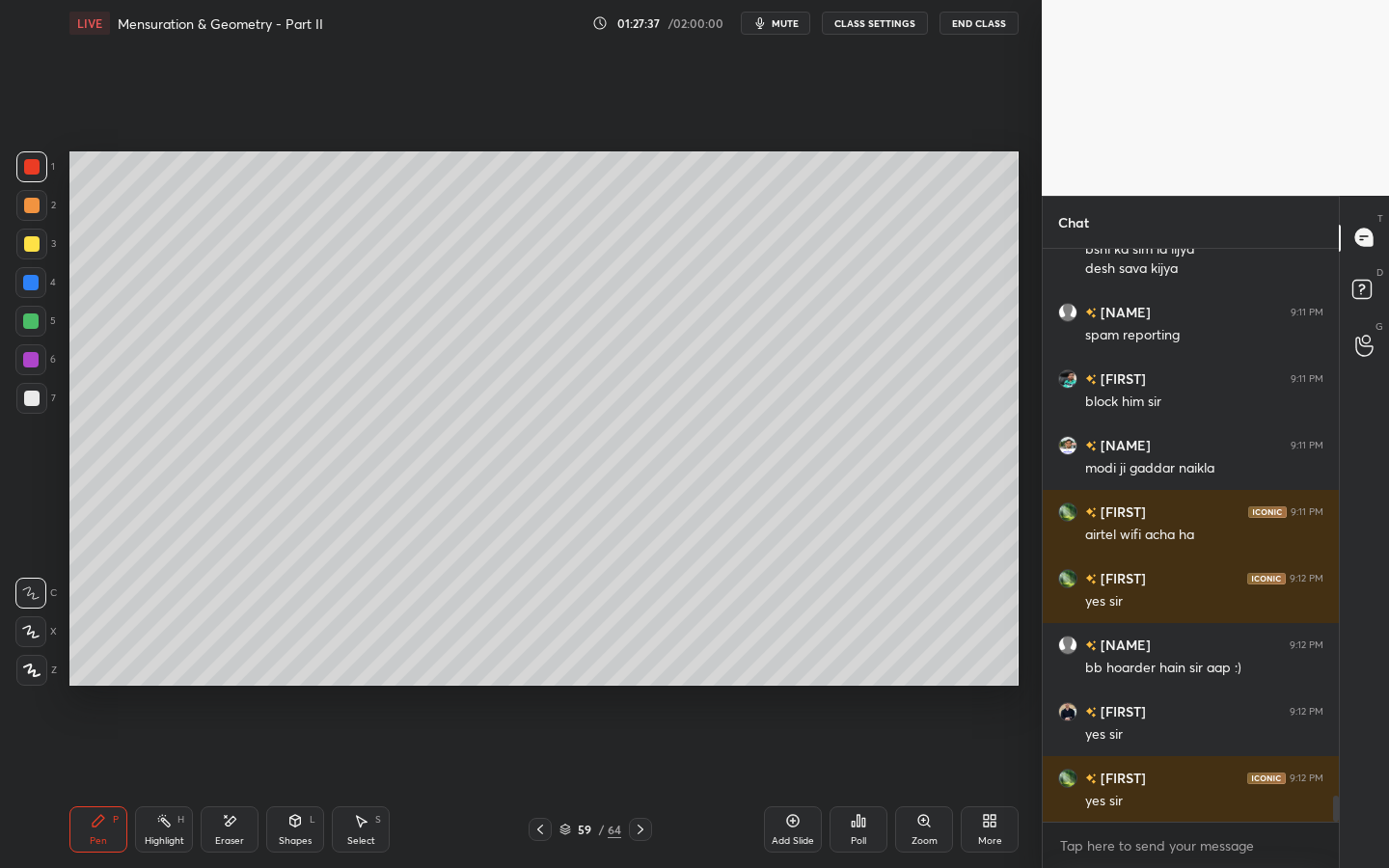 click 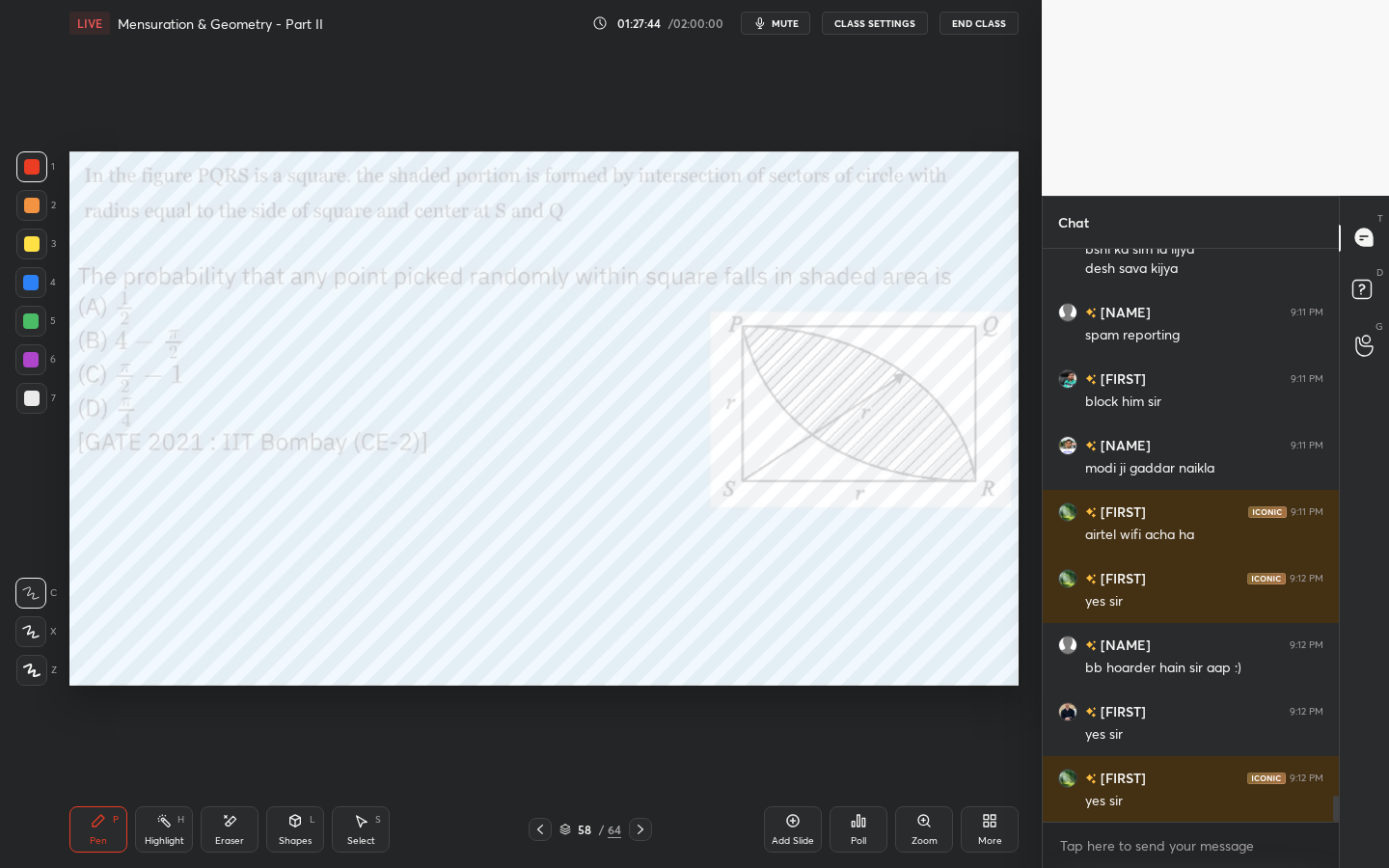 scroll, scrollTop: 12063, scrollLeft: 0, axis: vertical 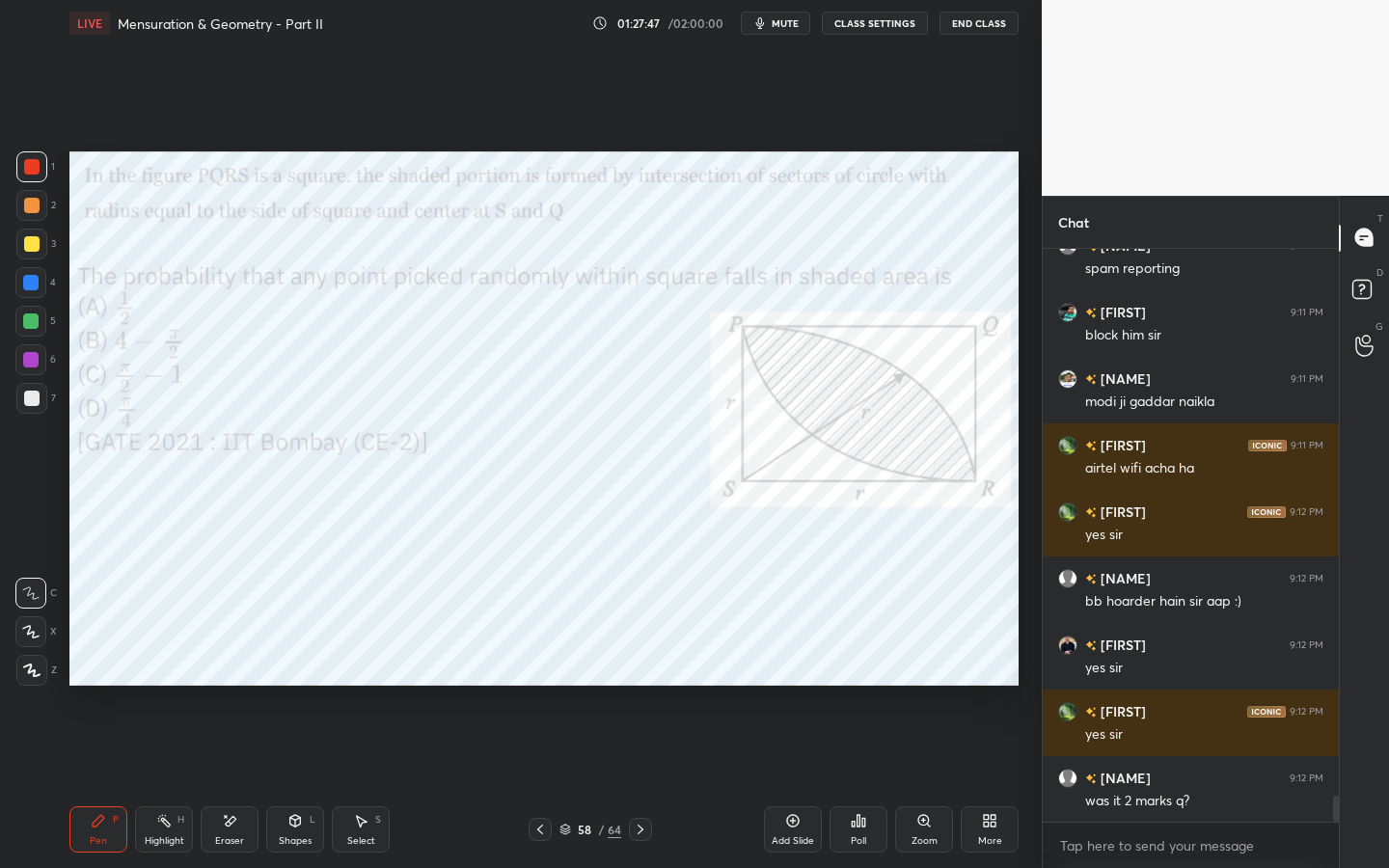 click at bounding box center [540, 829] 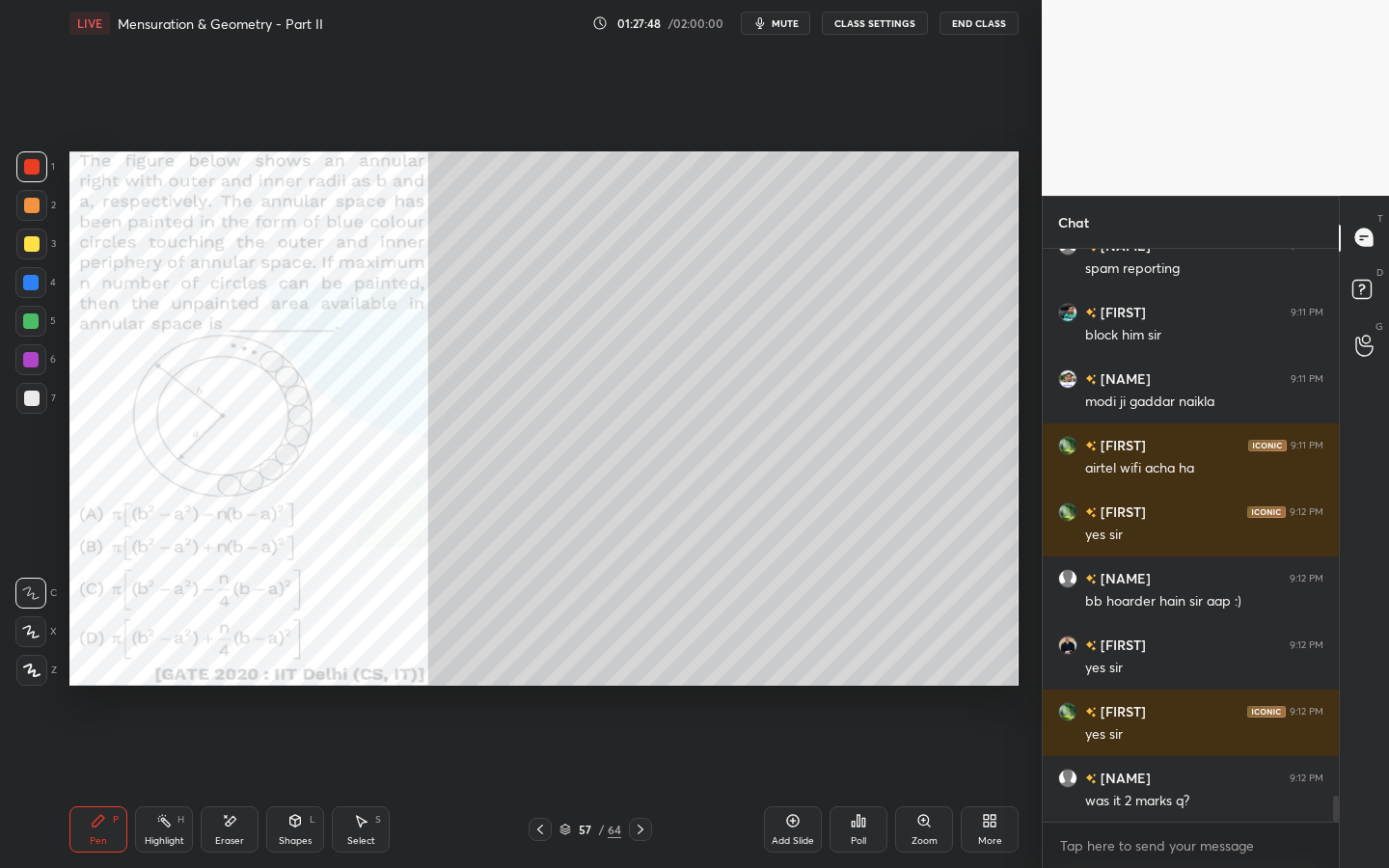 click on "57 / 64" at bounding box center [590, 829] 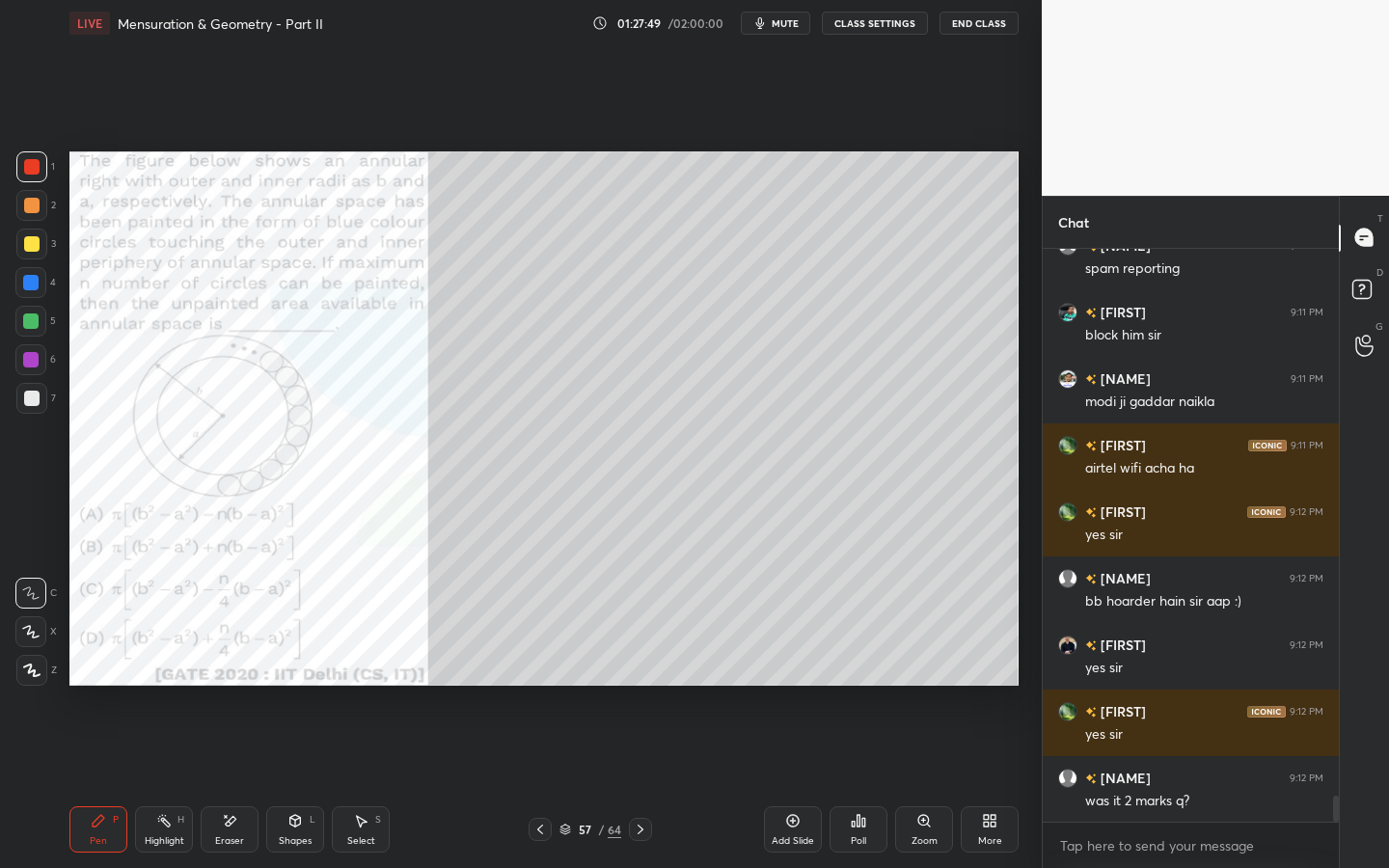 click 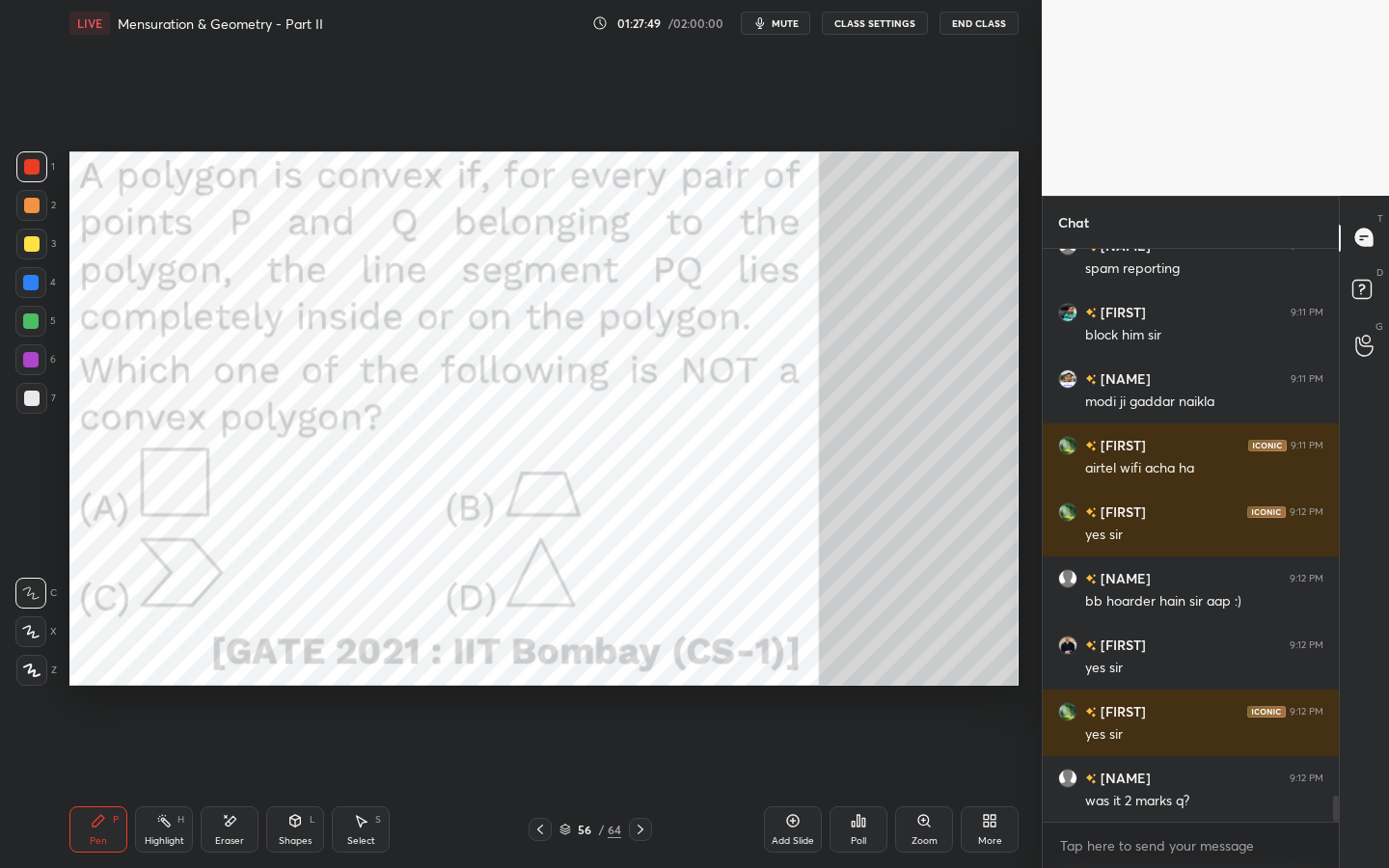 click 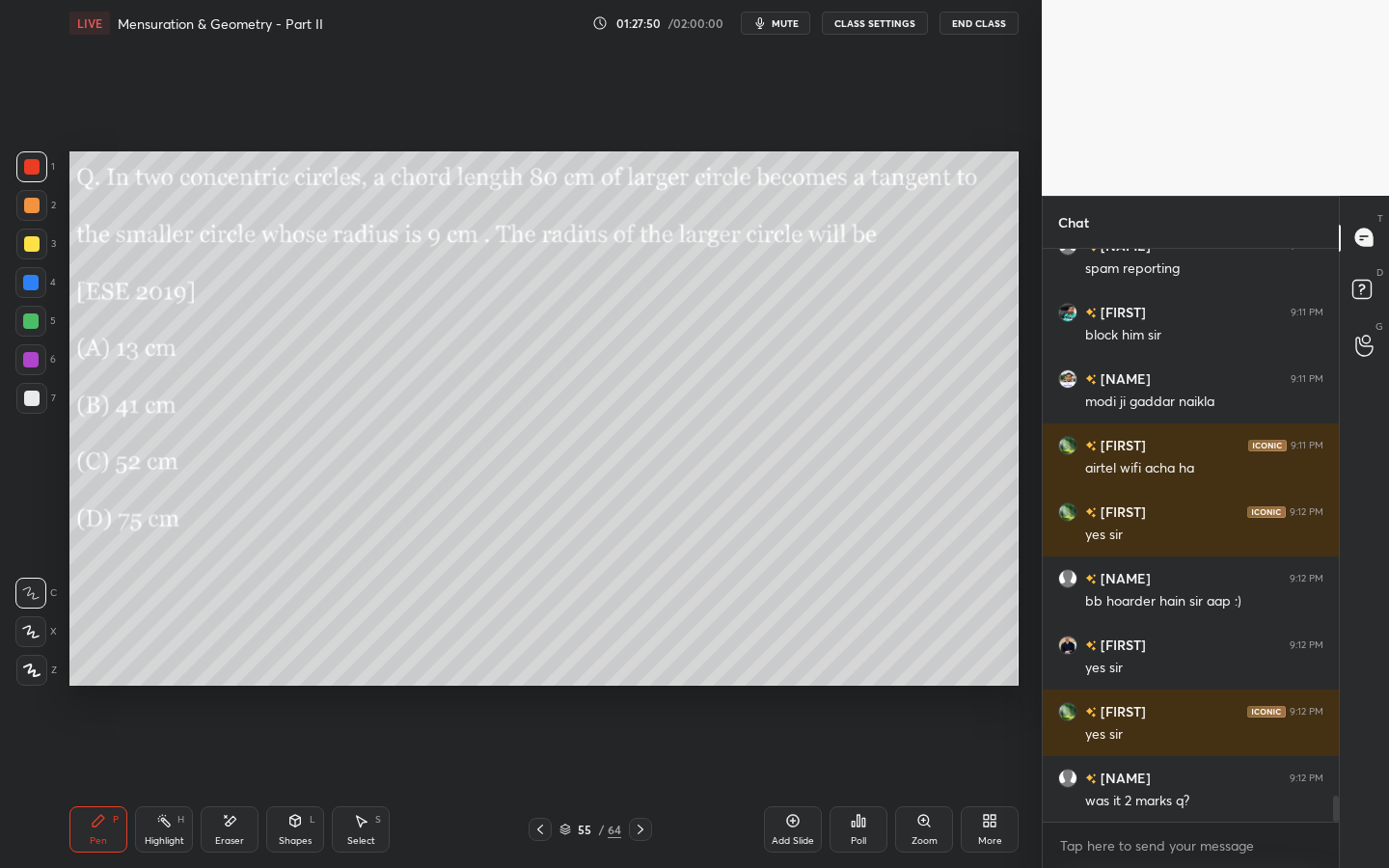 click 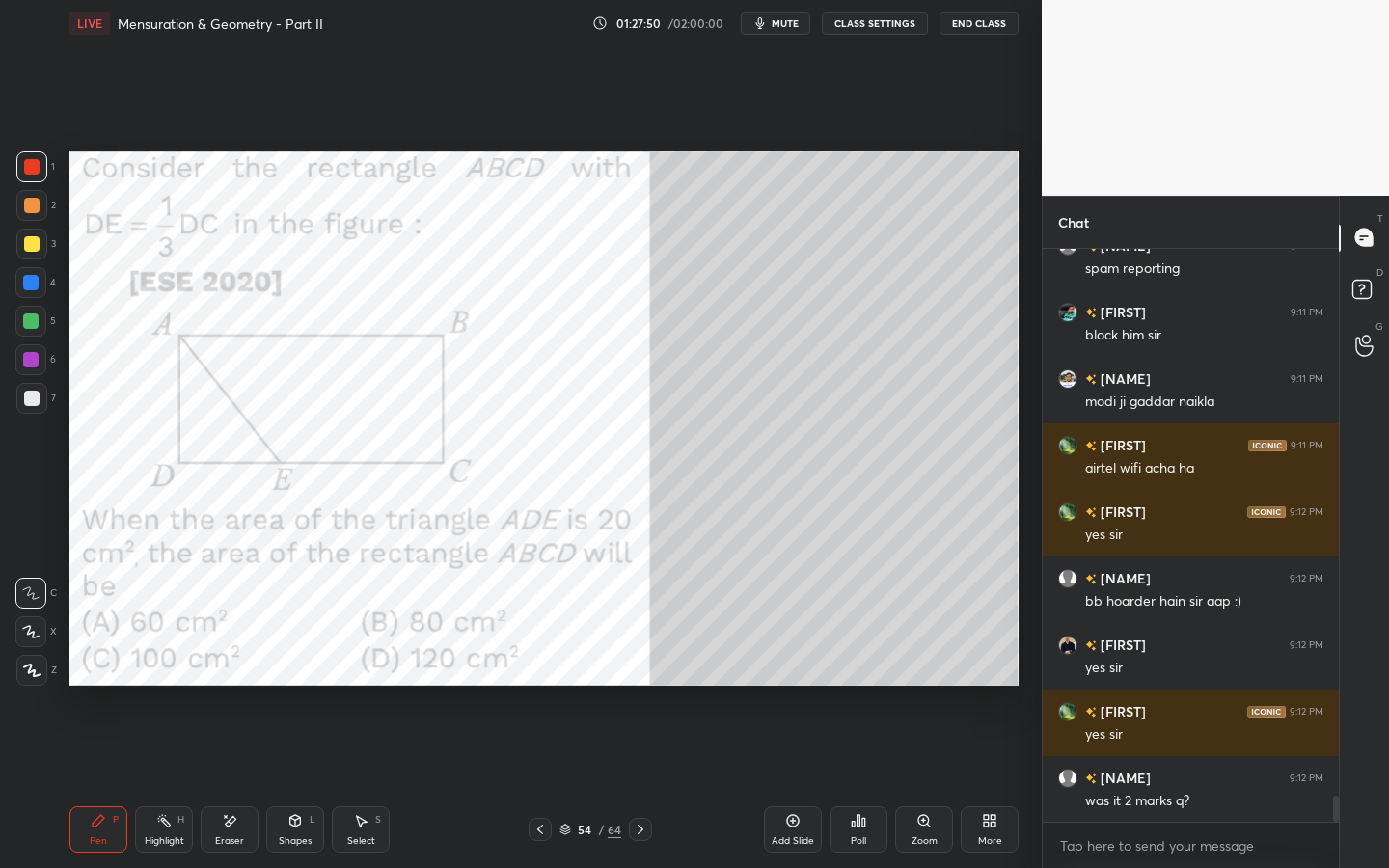 click 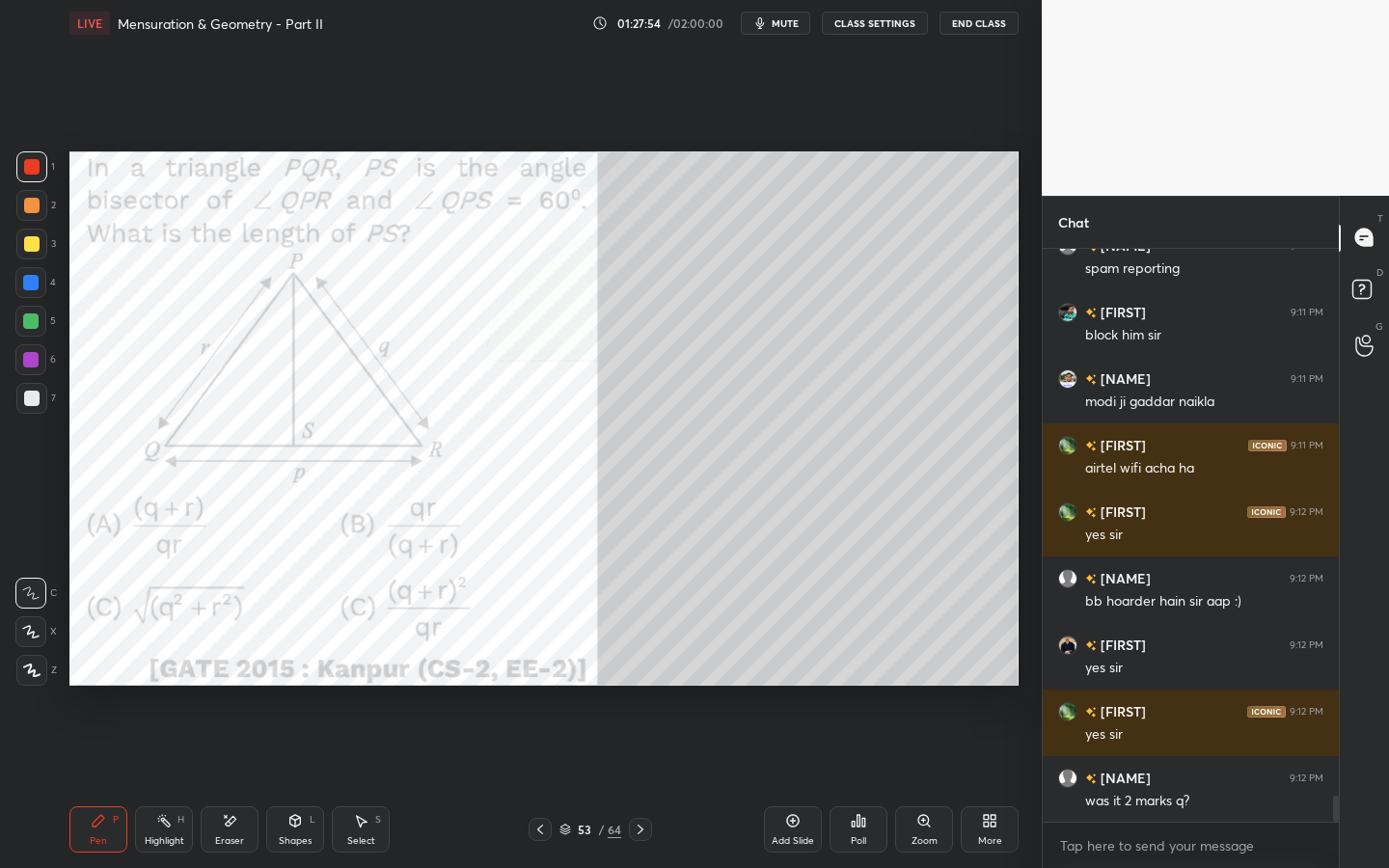 click on "Poll" at bounding box center [858, 829] 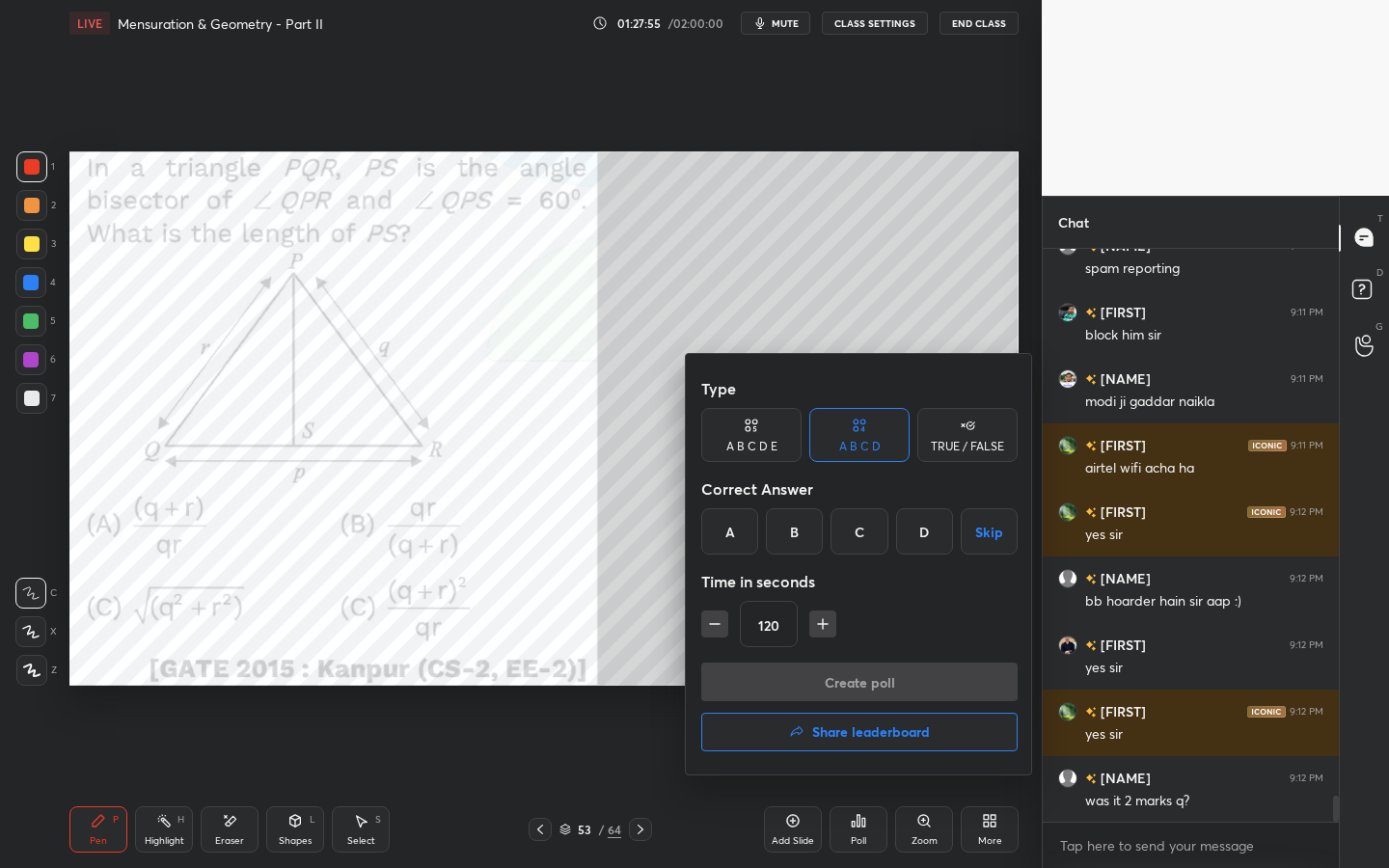 click on "B" at bounding box center [794, 531] 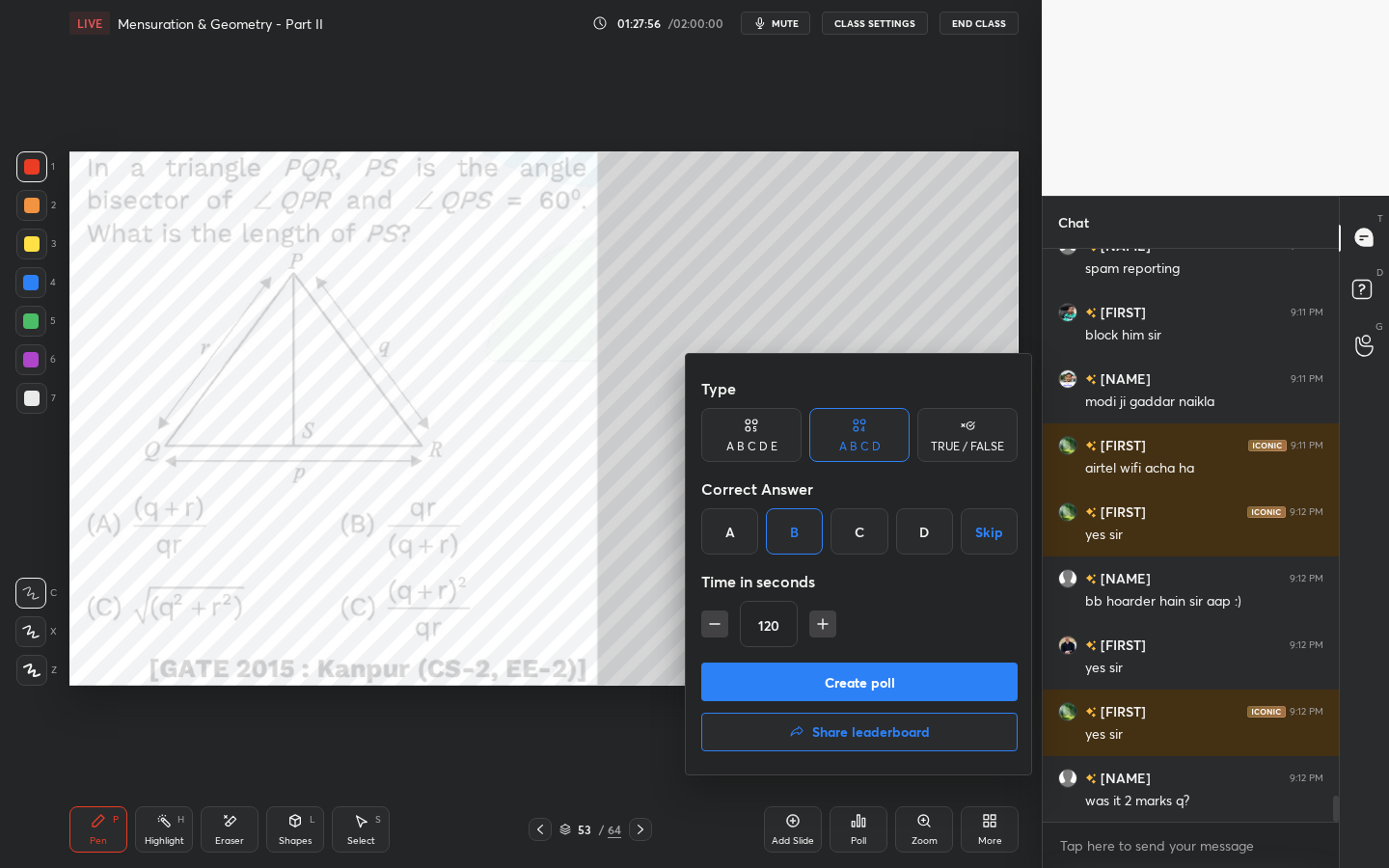 scroll, scrollTop: 12130, scrollLeft: 0, axis: vertical 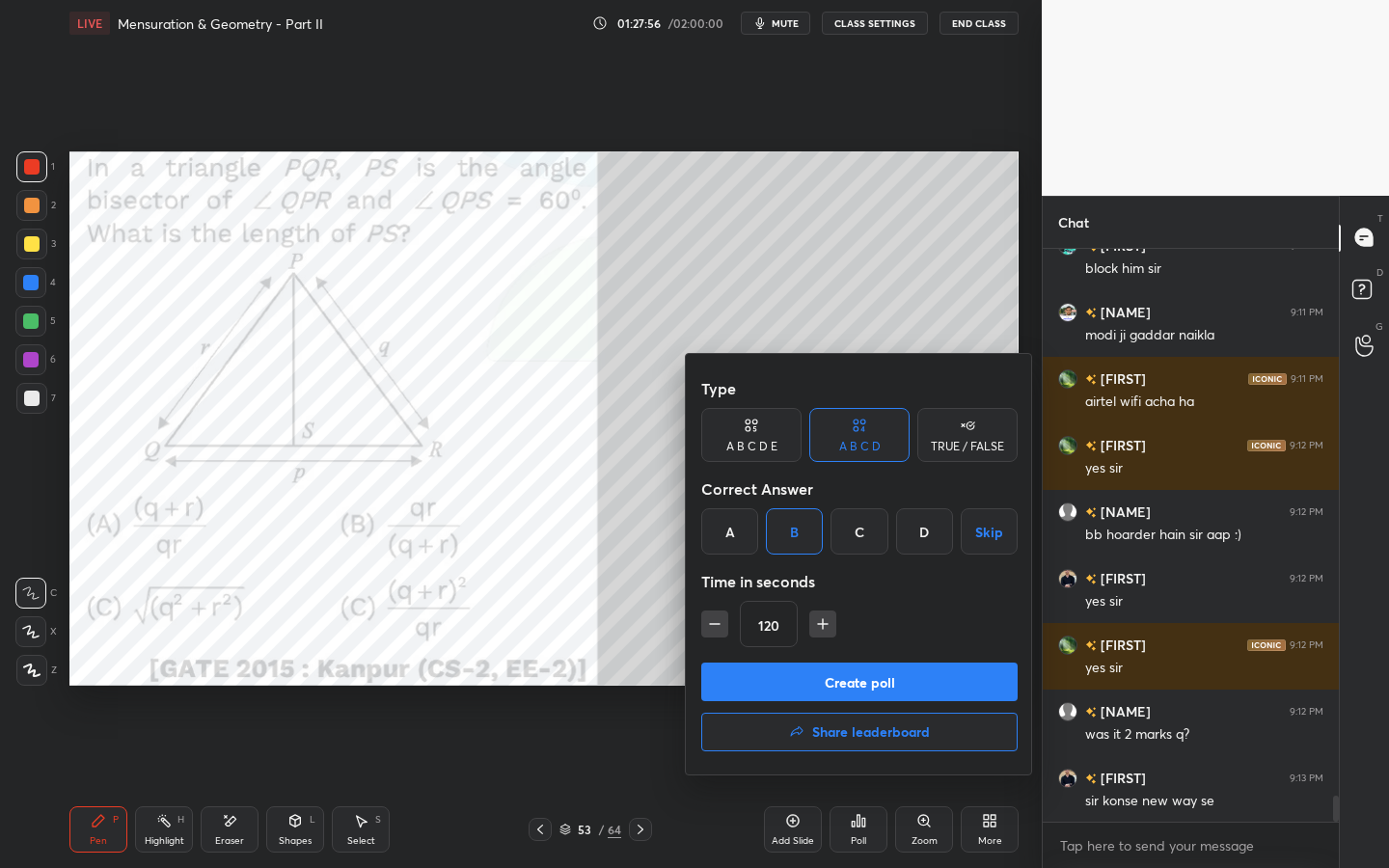 click on "Create poll" at bounding box center [859, 682] 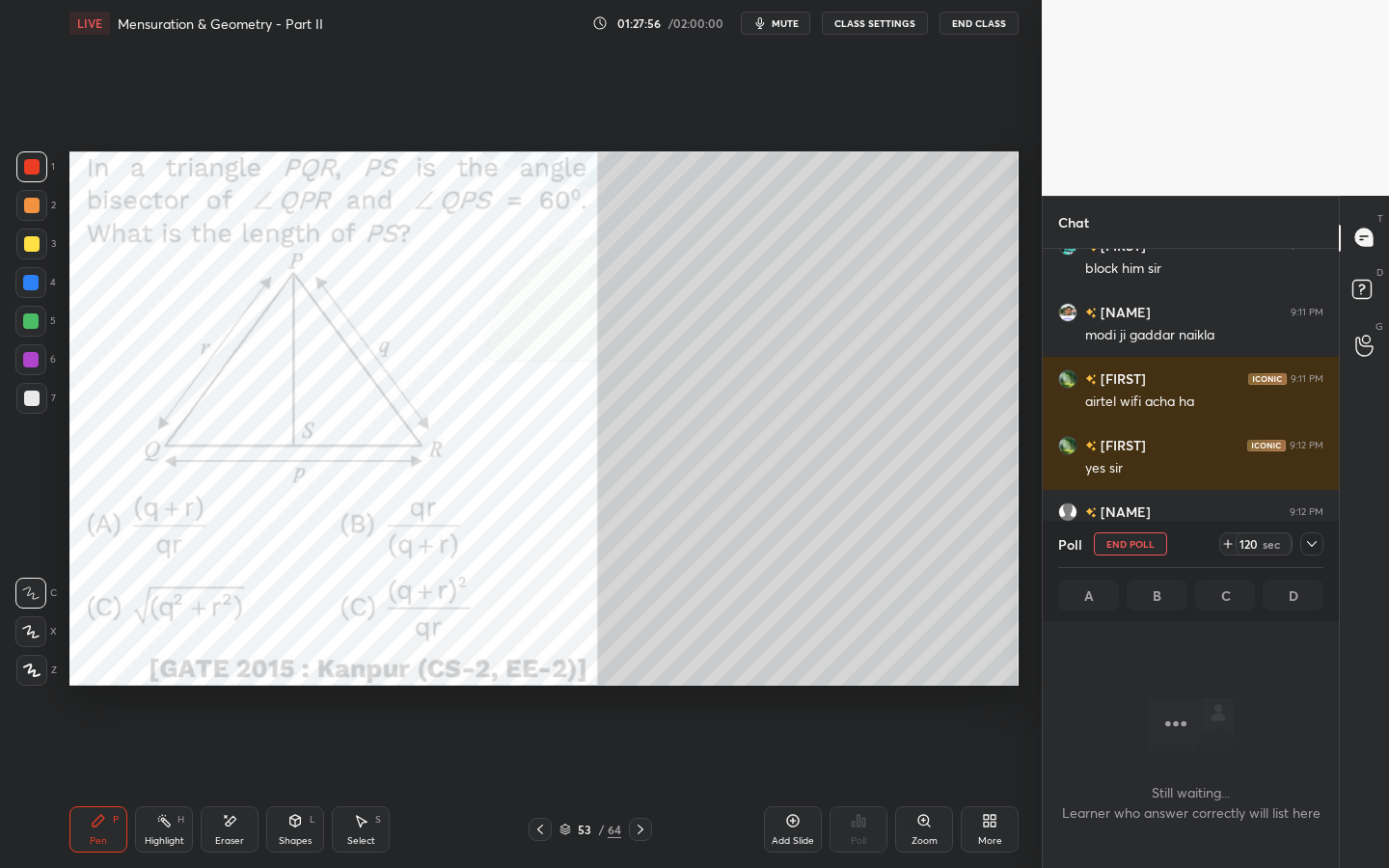 scroll, scrollTop: 535, scrollLeft: 290, axis: both 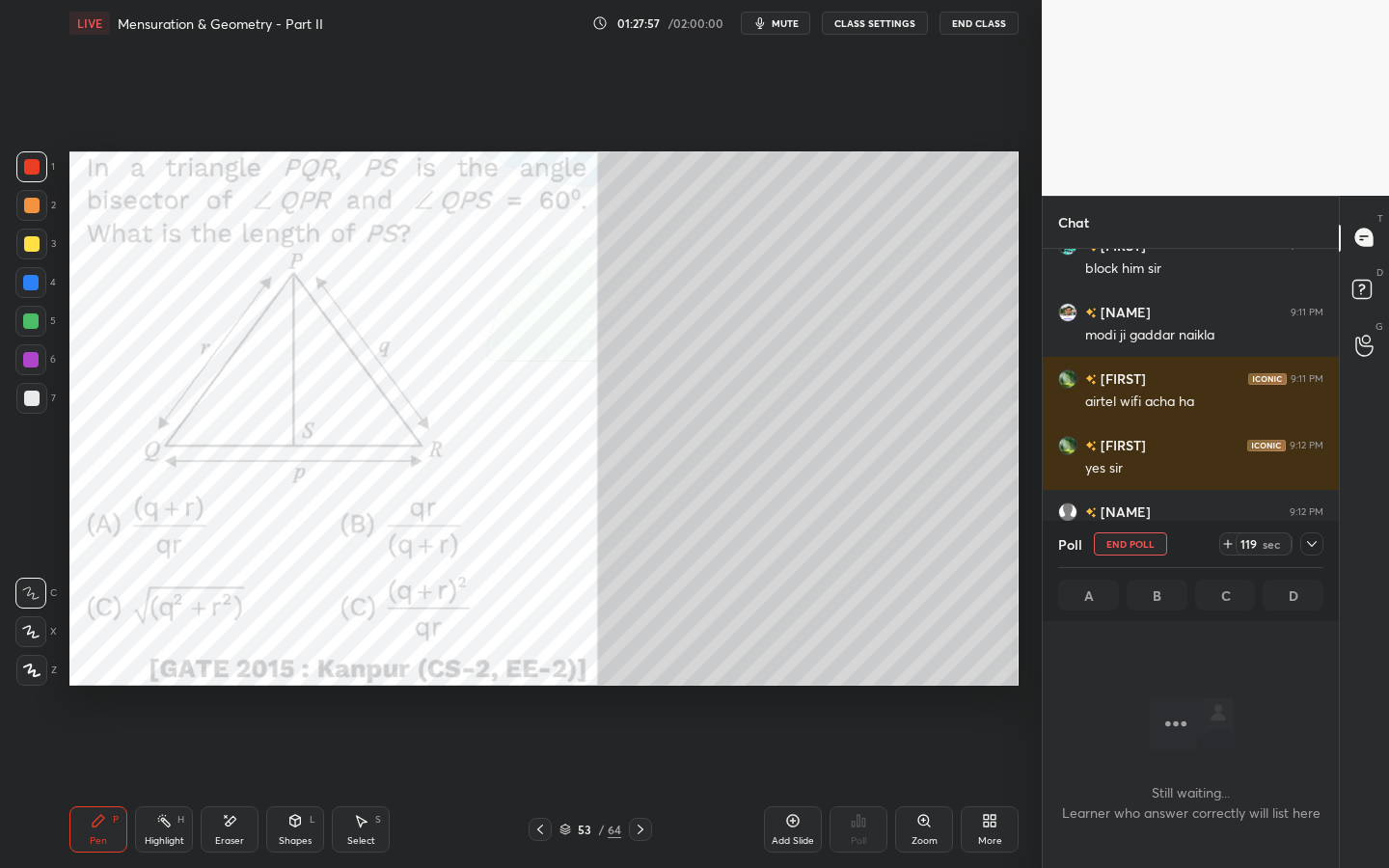 drag, startPoint x: 1316, startPoint y: 539, endPoint x: 1308, endPoint y: 548, distance: 12.0415946 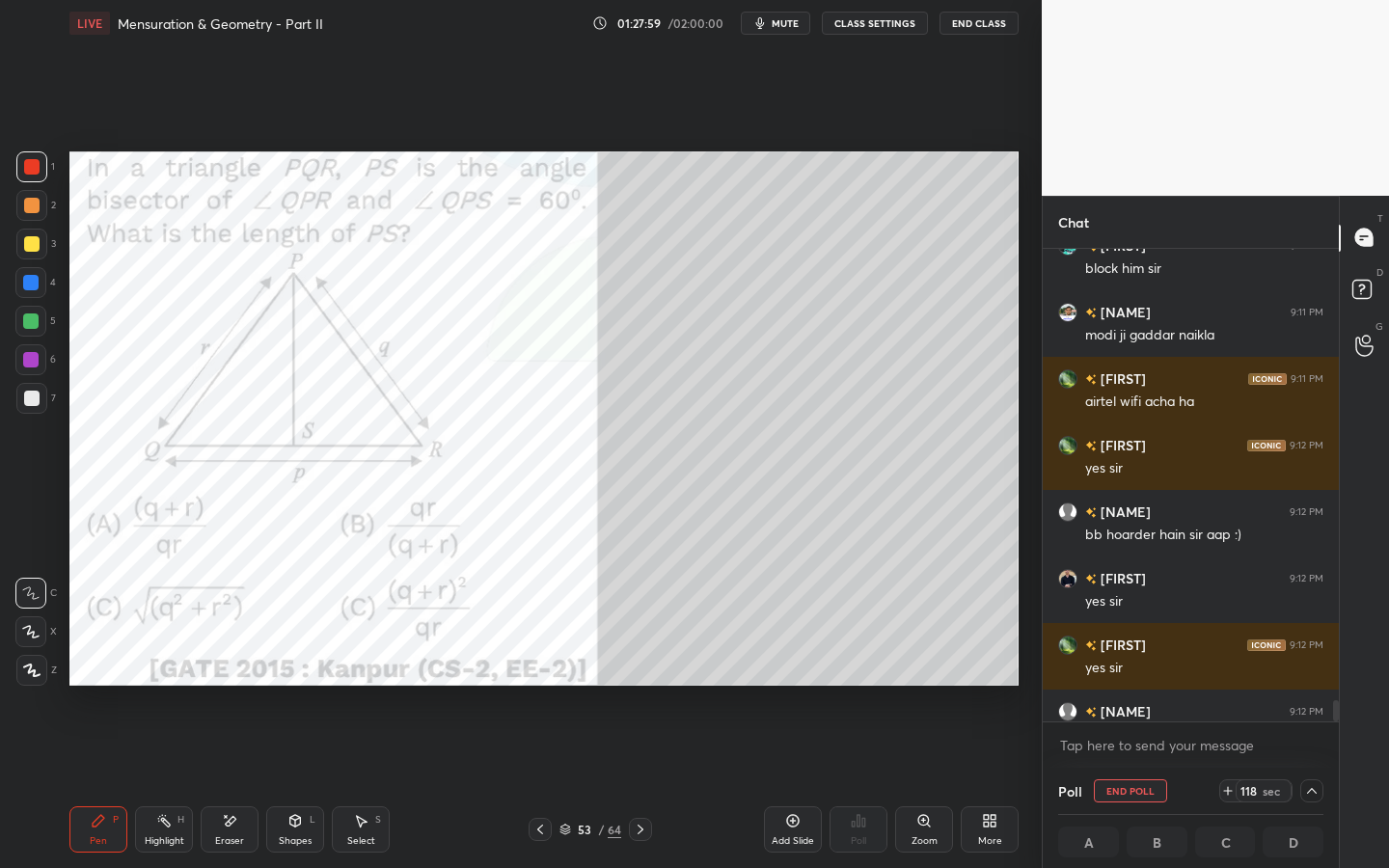 drag, startPoint x: 1333, startPoint y: 699, endPoint x: 1334, endPoint y: 714, distance: 15.033296 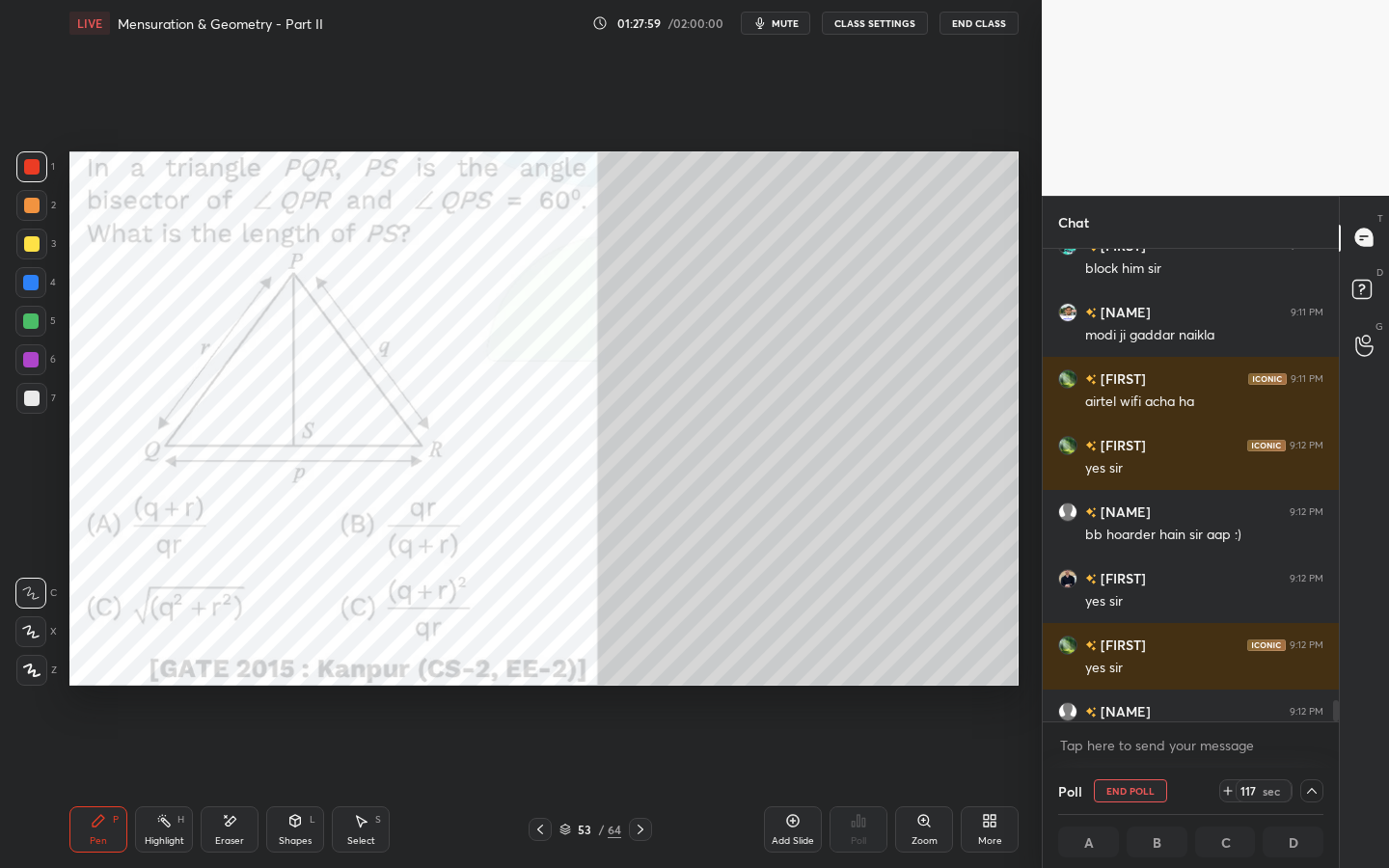 scroll, scrollTop: 12230, scrollLeft: 0, axis: vertical 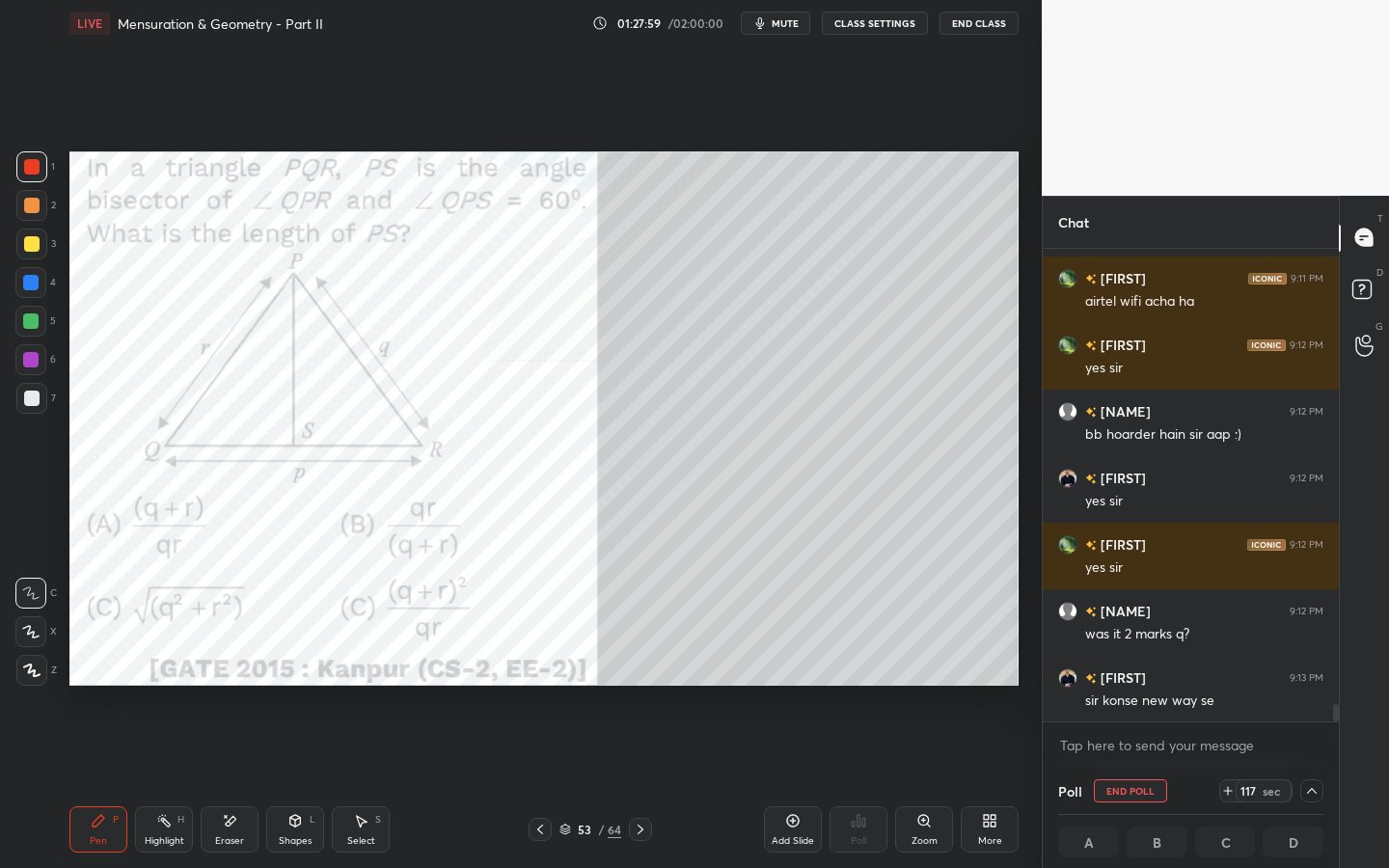 drag, startPoint x: 1336, startPoint y: 710, endPoint x: 1333, endPoint y: 721, distance: 11.401754 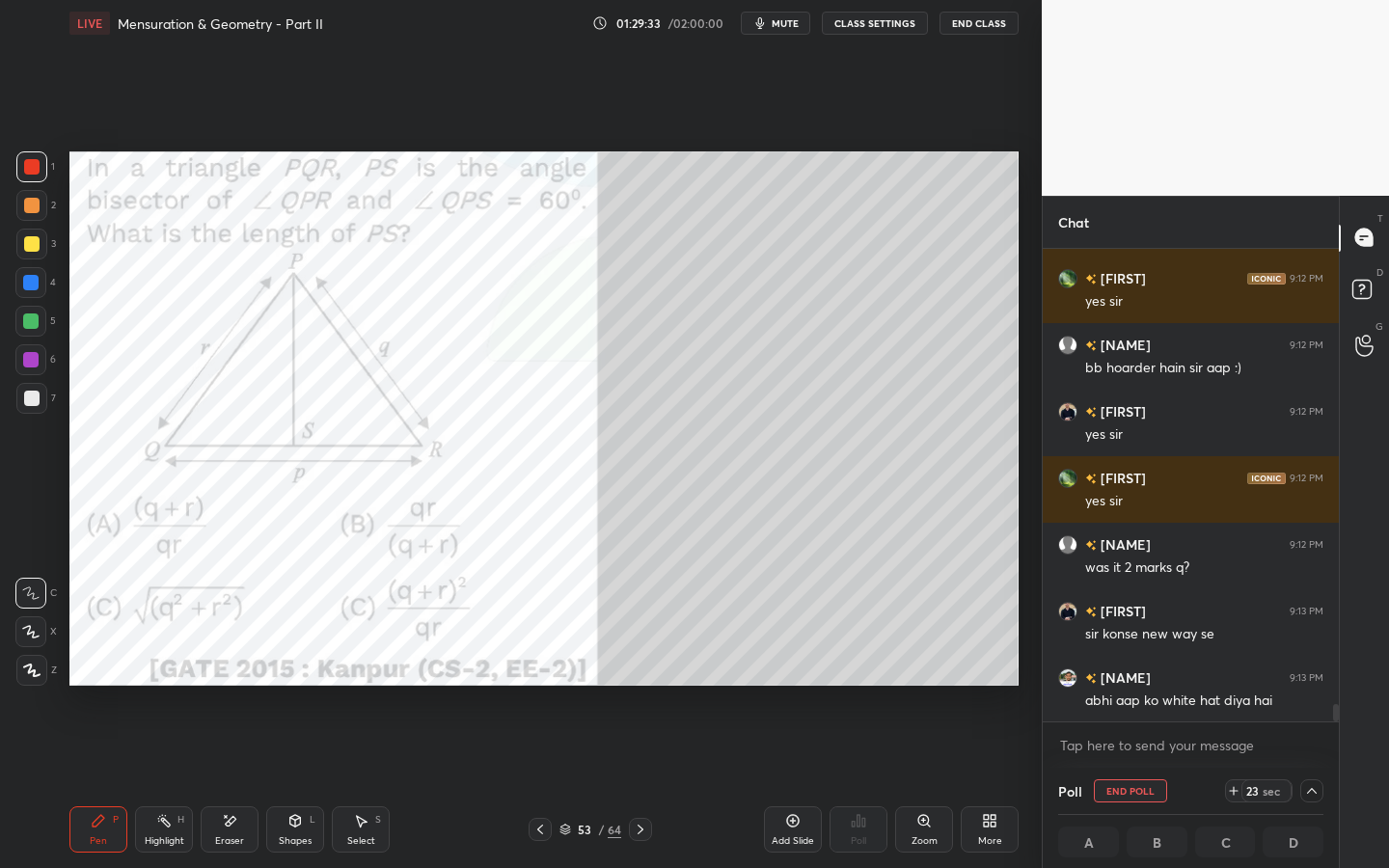 scroll, scrollTop: 12363, scrollLeft: 0, axis: vertical 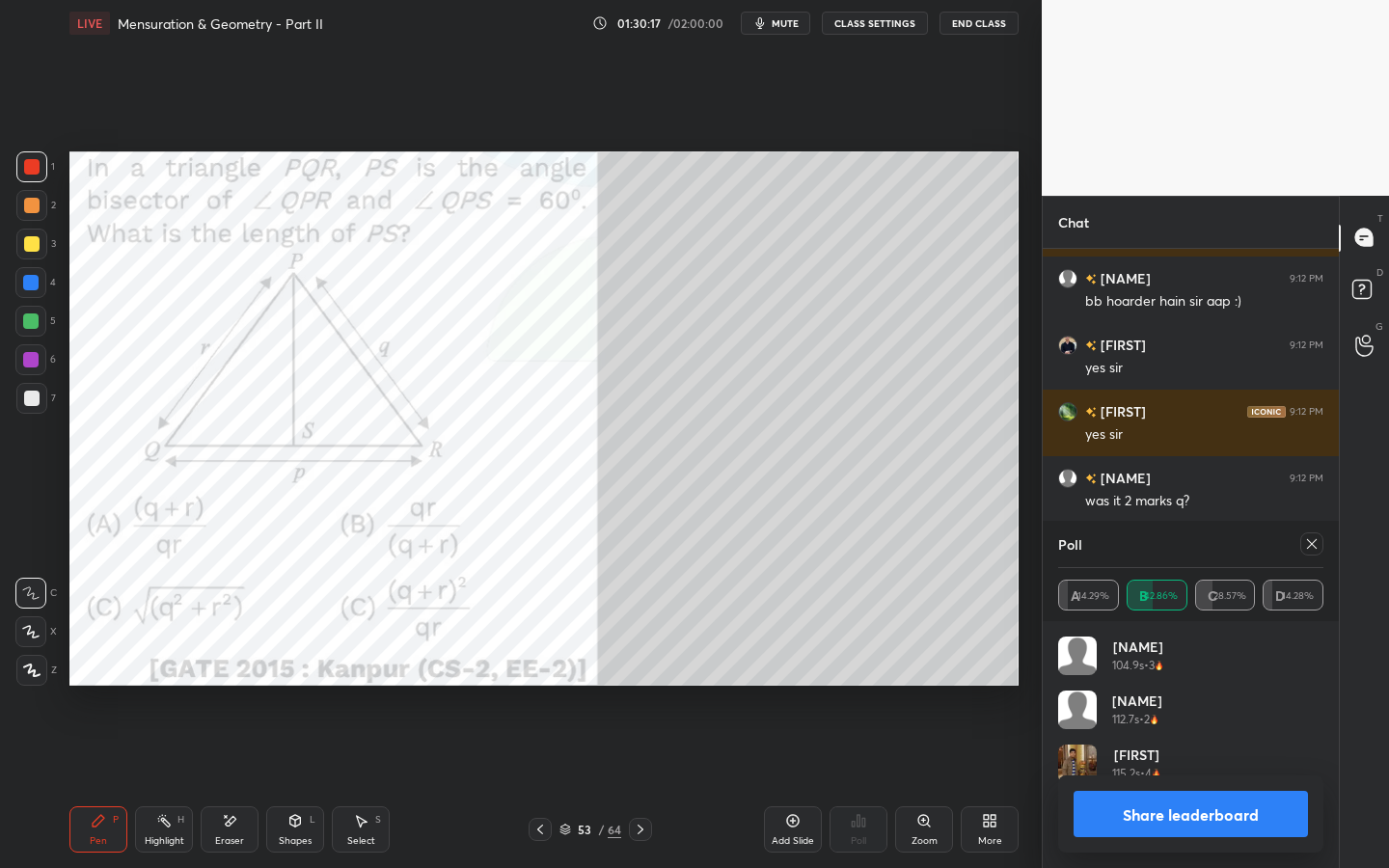 click 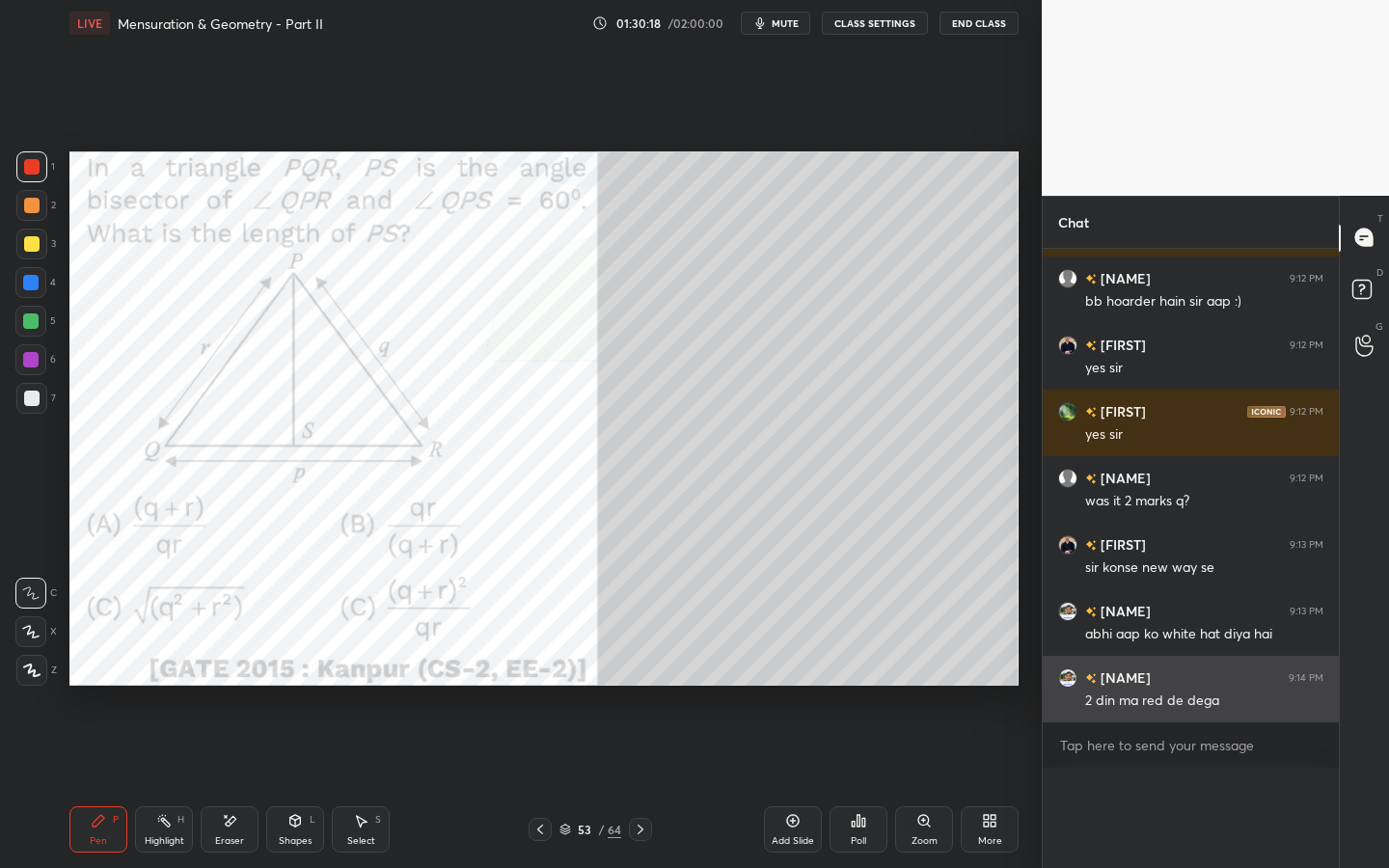 scroll, scrollTop: 116, scrollLeft: 259, axis: both 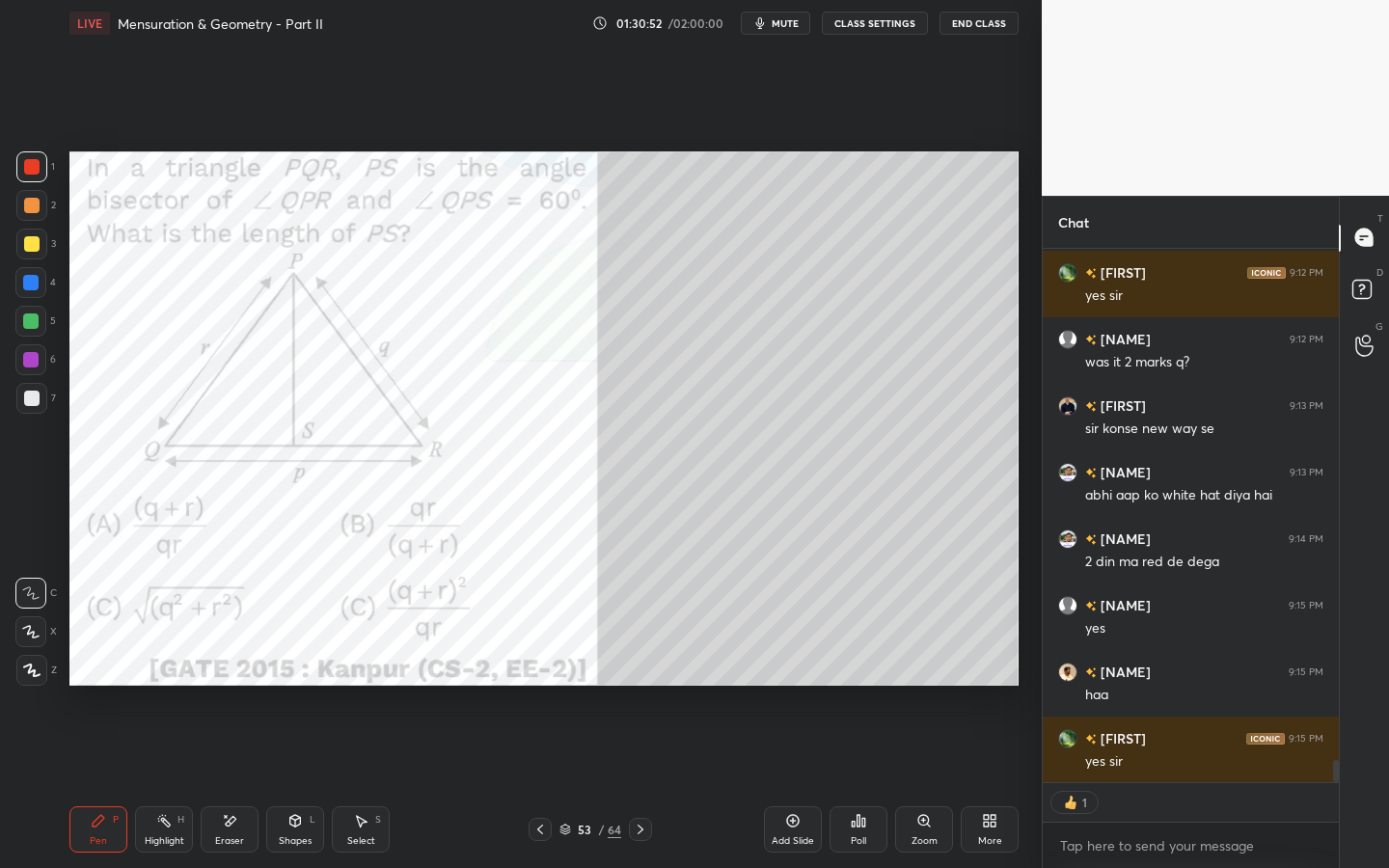 click on "Highlight" at bounding box center [164, 841] 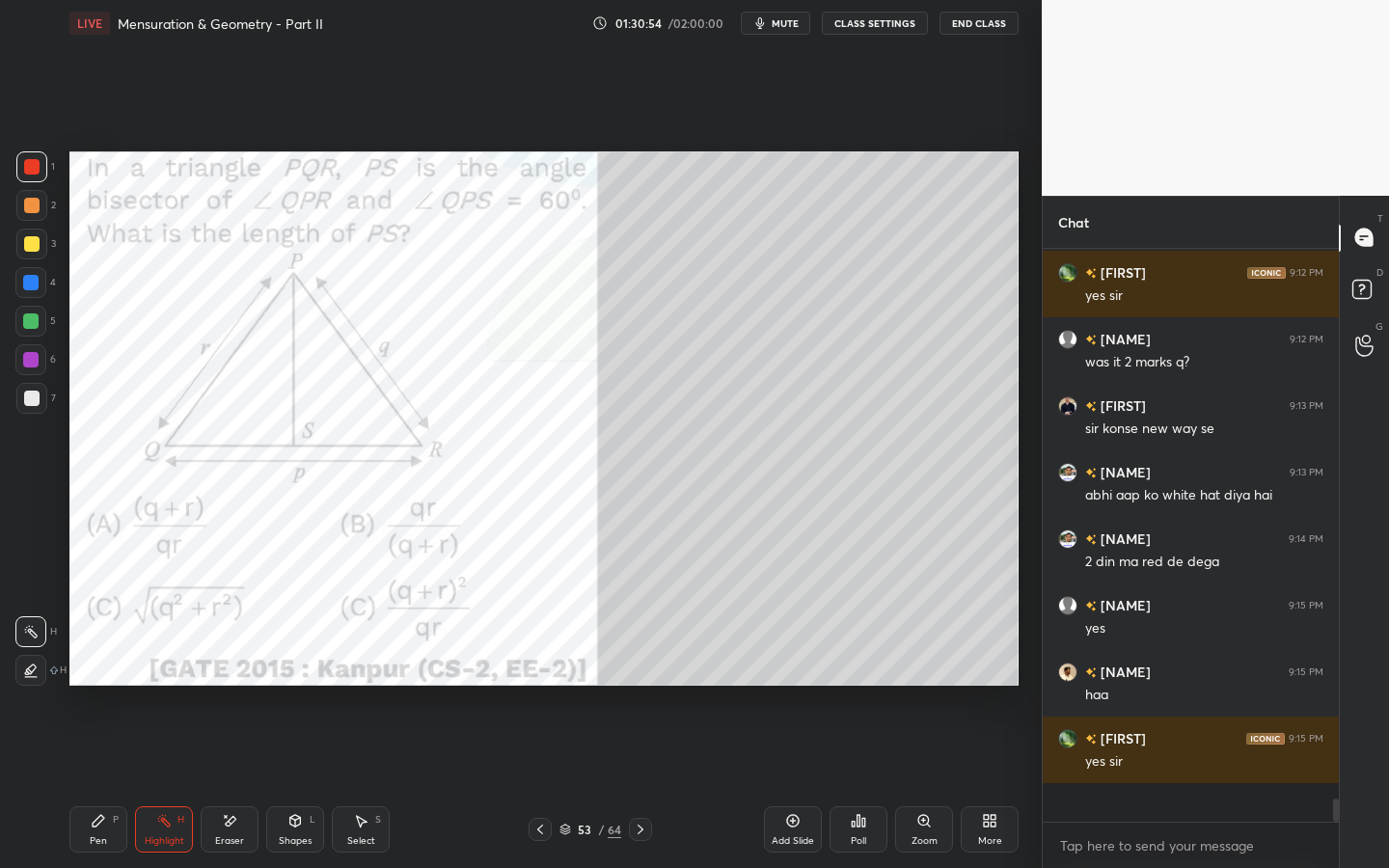 scroll, scrollTop: 7, scrollLeft: 7, axis: both 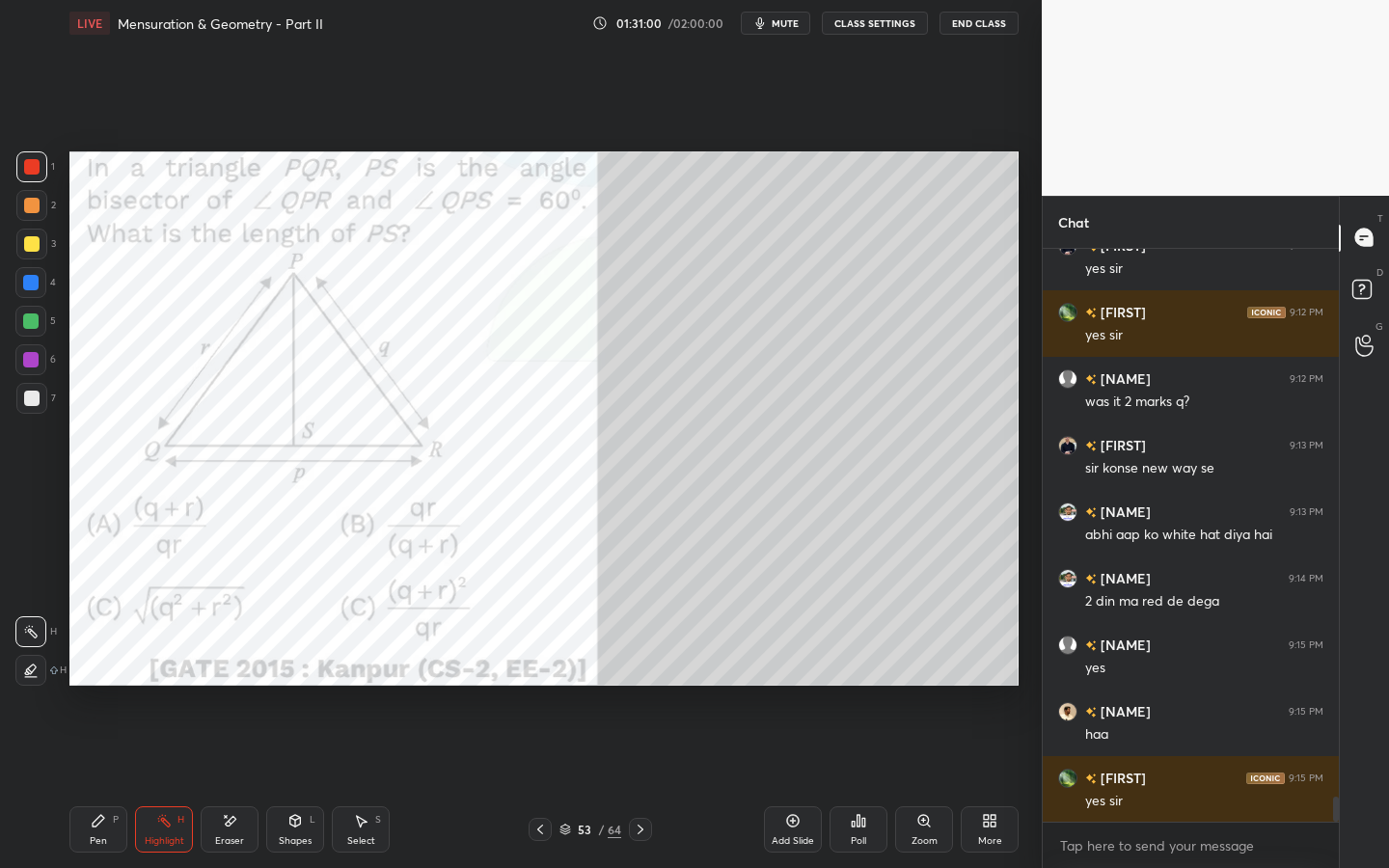 click on "Pen P" at bounding box center (98, 829) 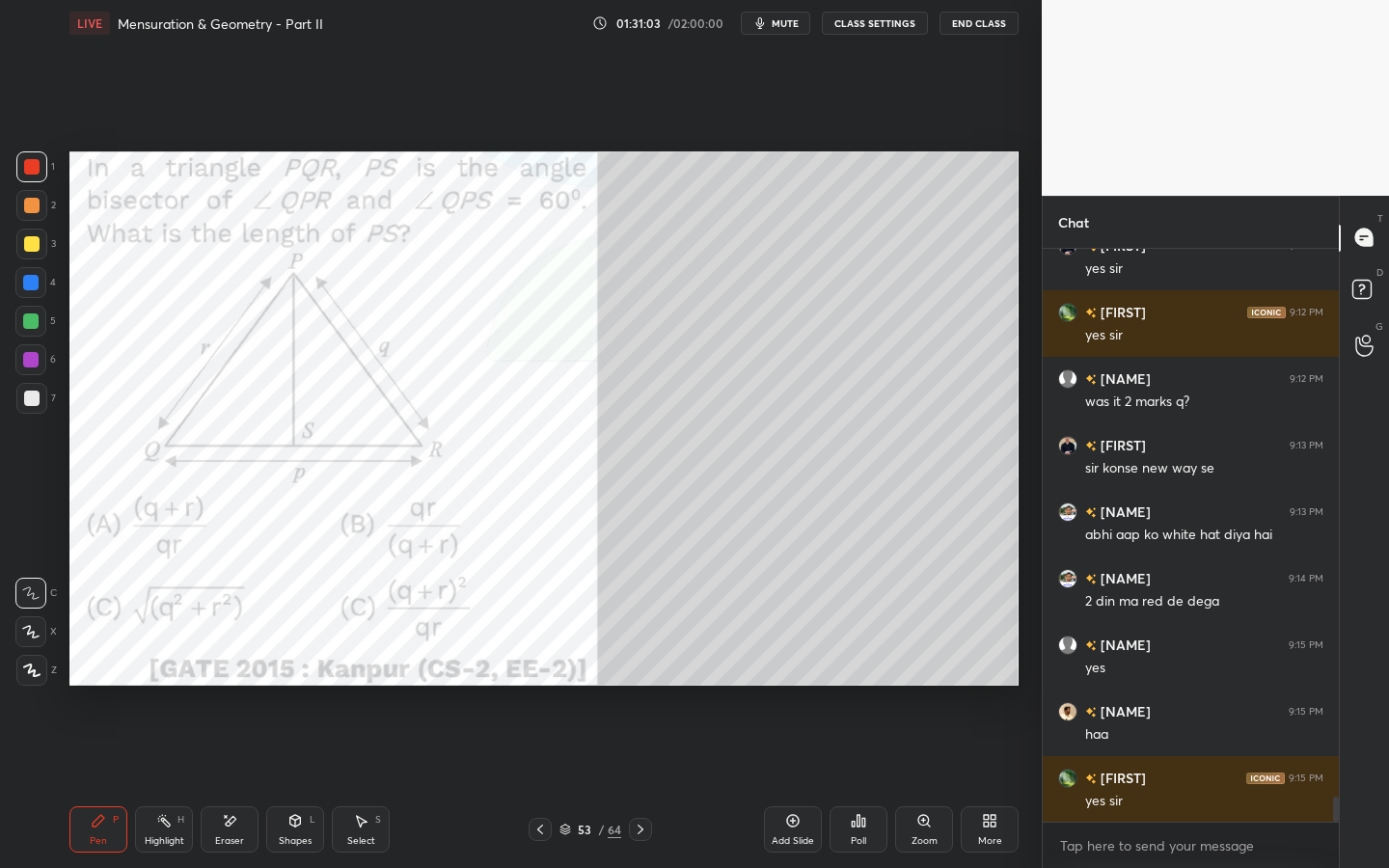 scroll, scrollTop: 528, scrollLeft: 290, axis: both 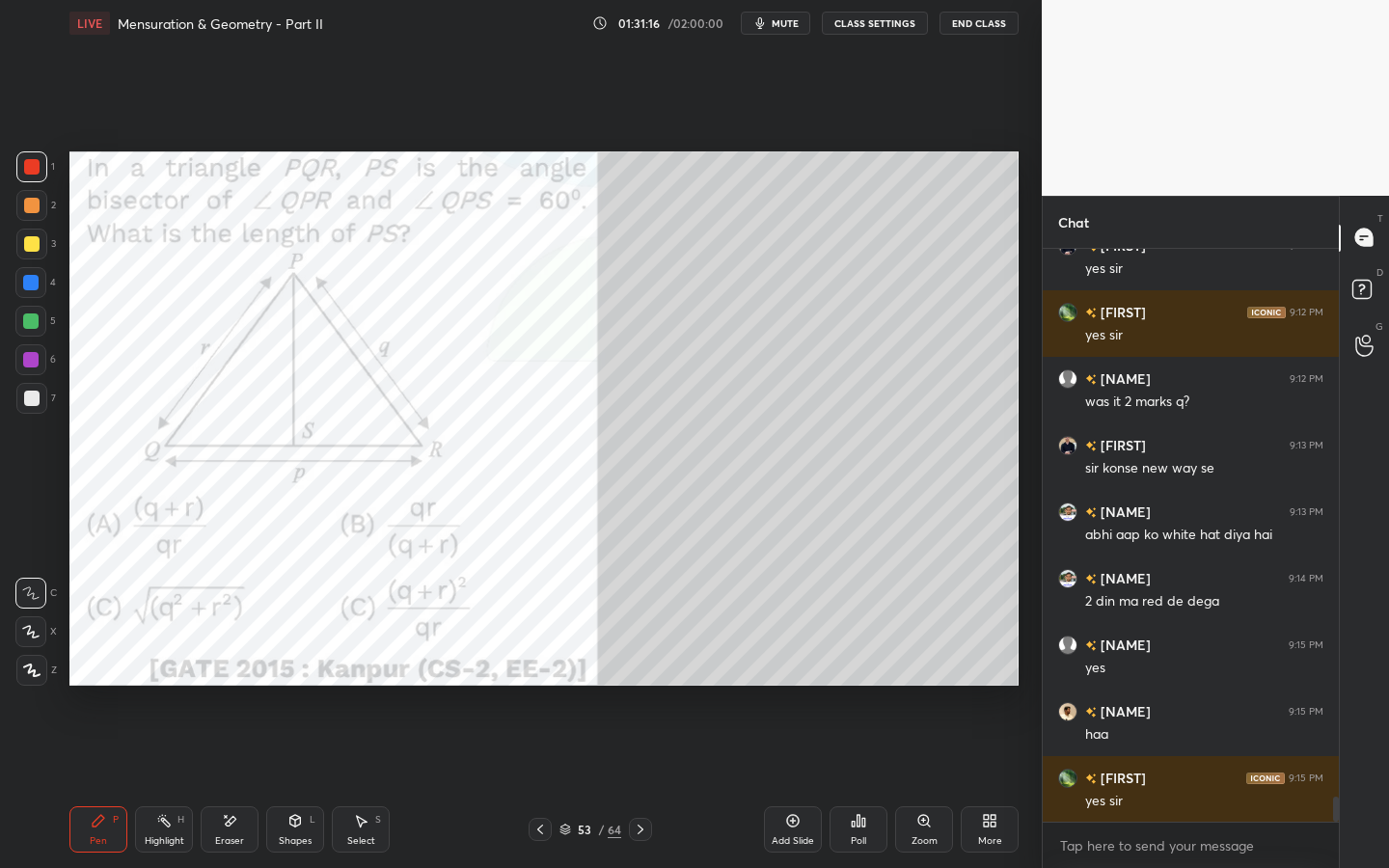 click on "Highlight" at bounding box center (164, 841) 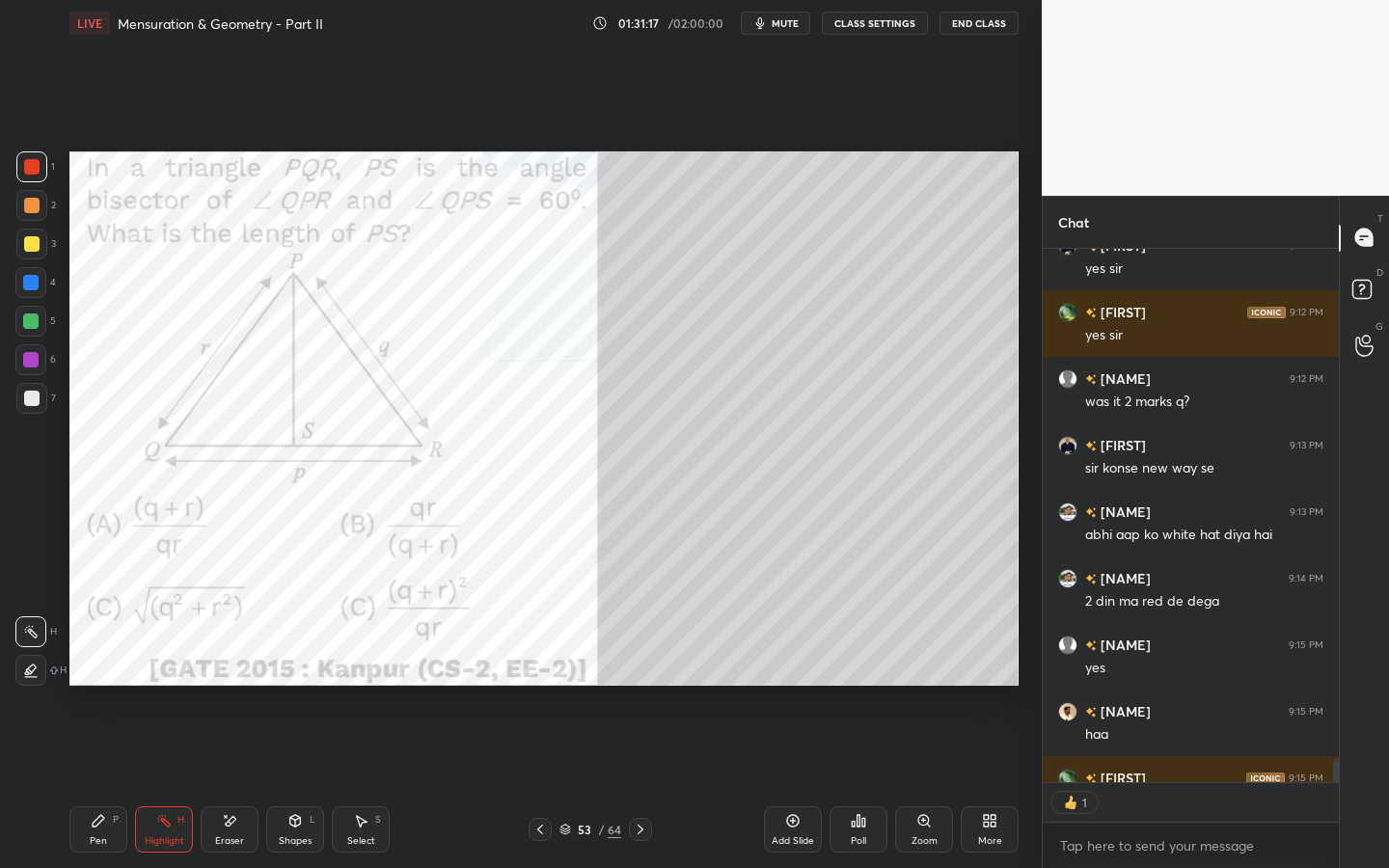 scroll, scrollTop: 528, scrollLeft: 290, axis: both 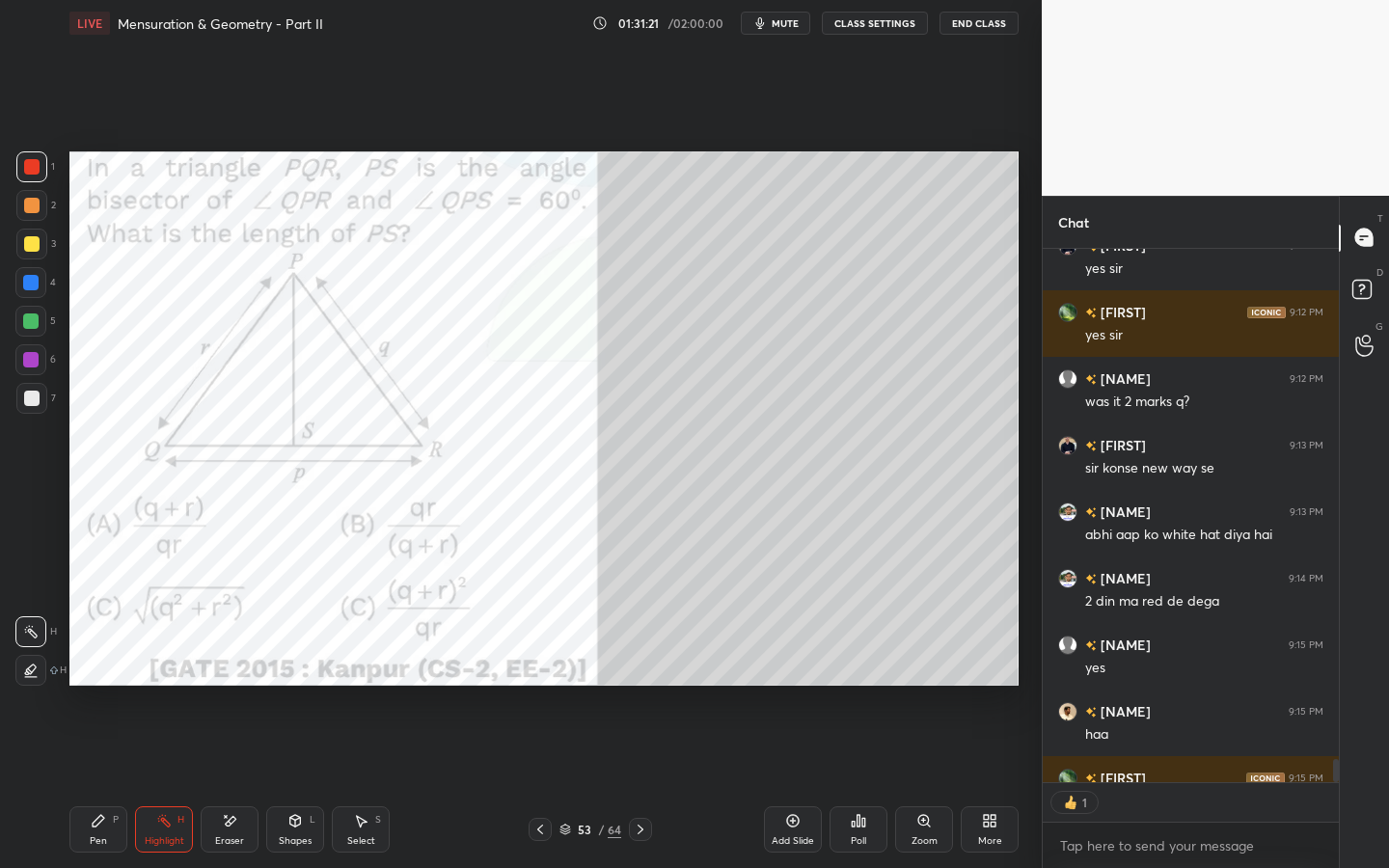 click on "Pen P" at bounding box center [98, 829] 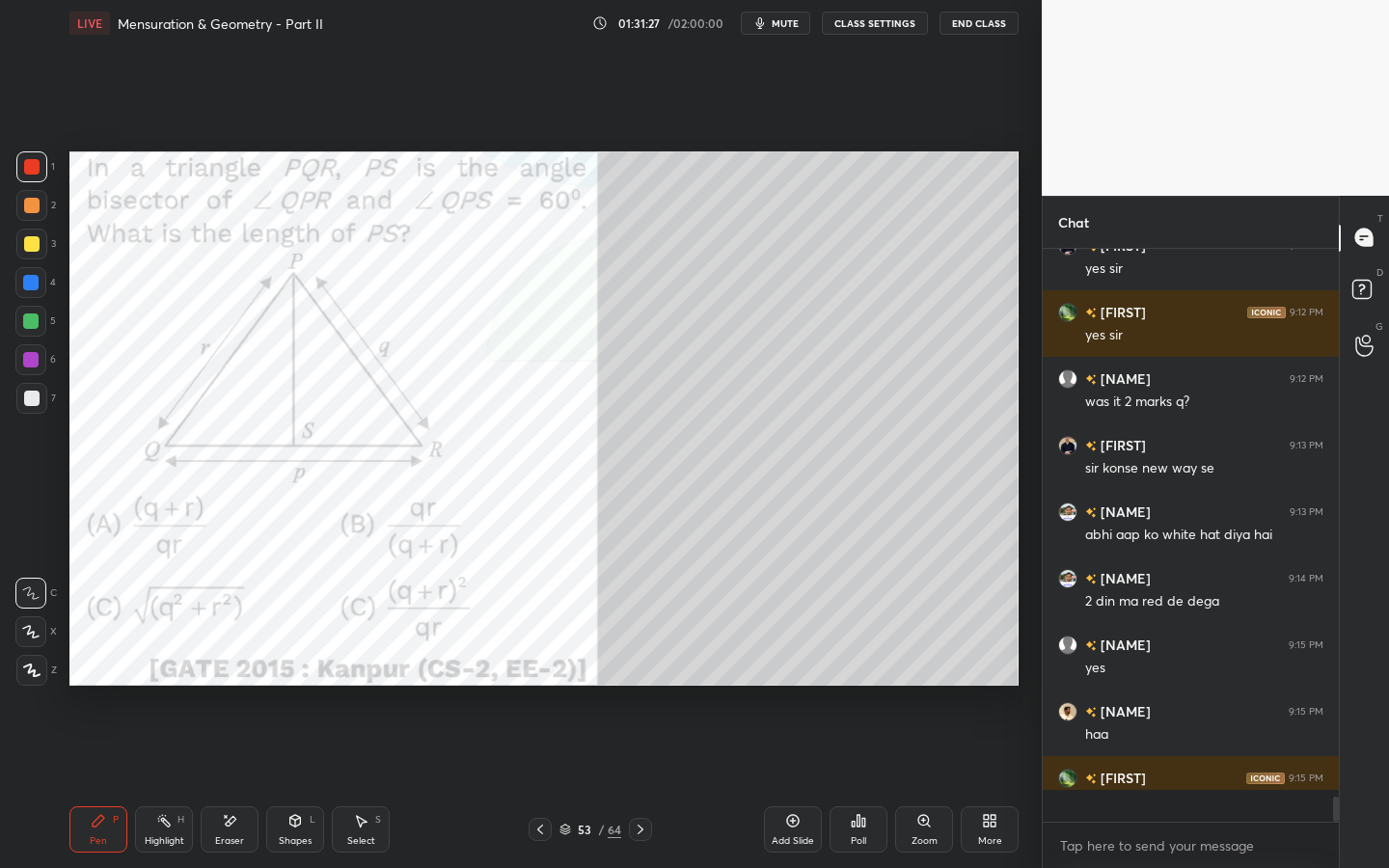 scroll, scrollTop: 7, scrollLeft: 7, axis: both 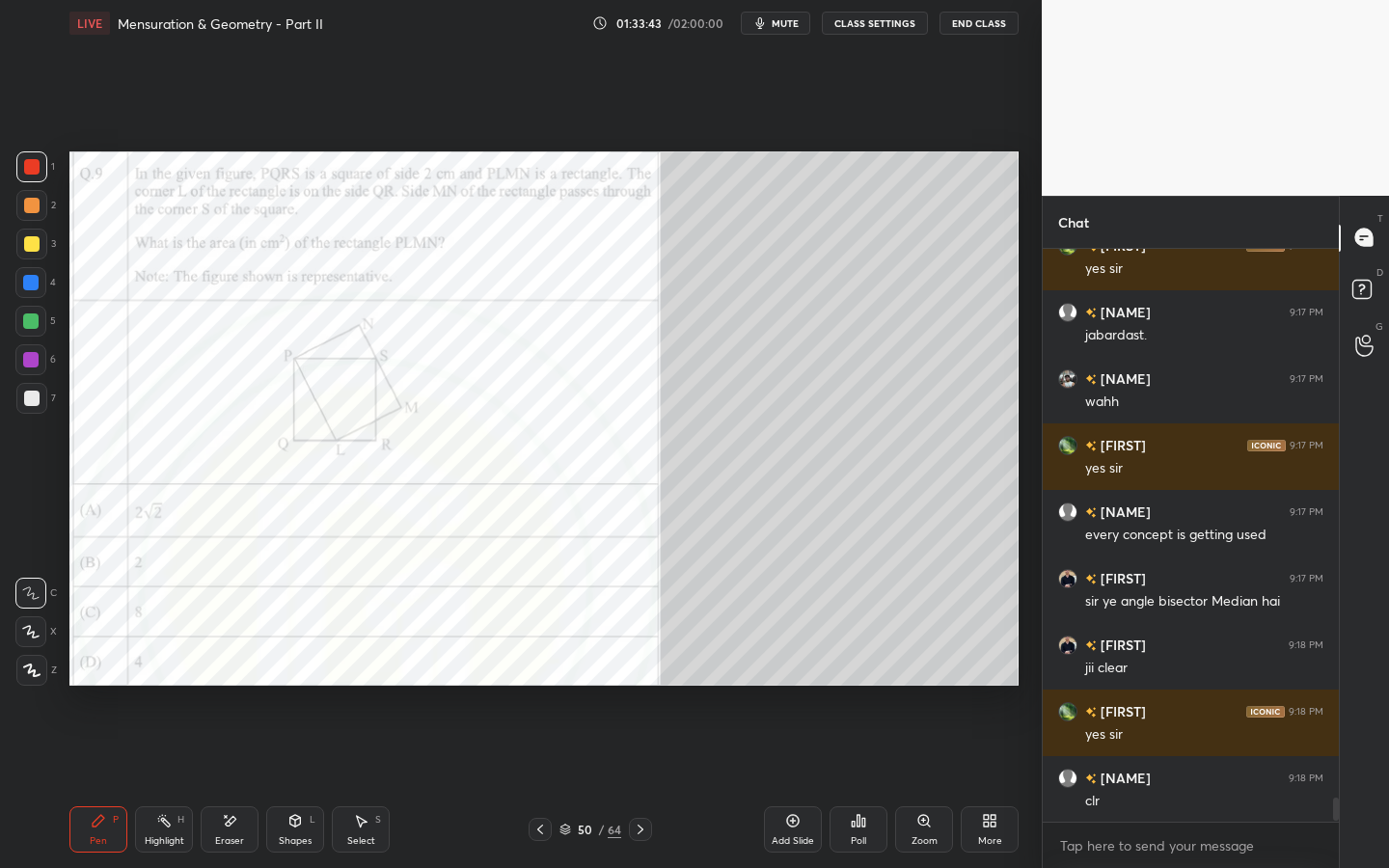 click 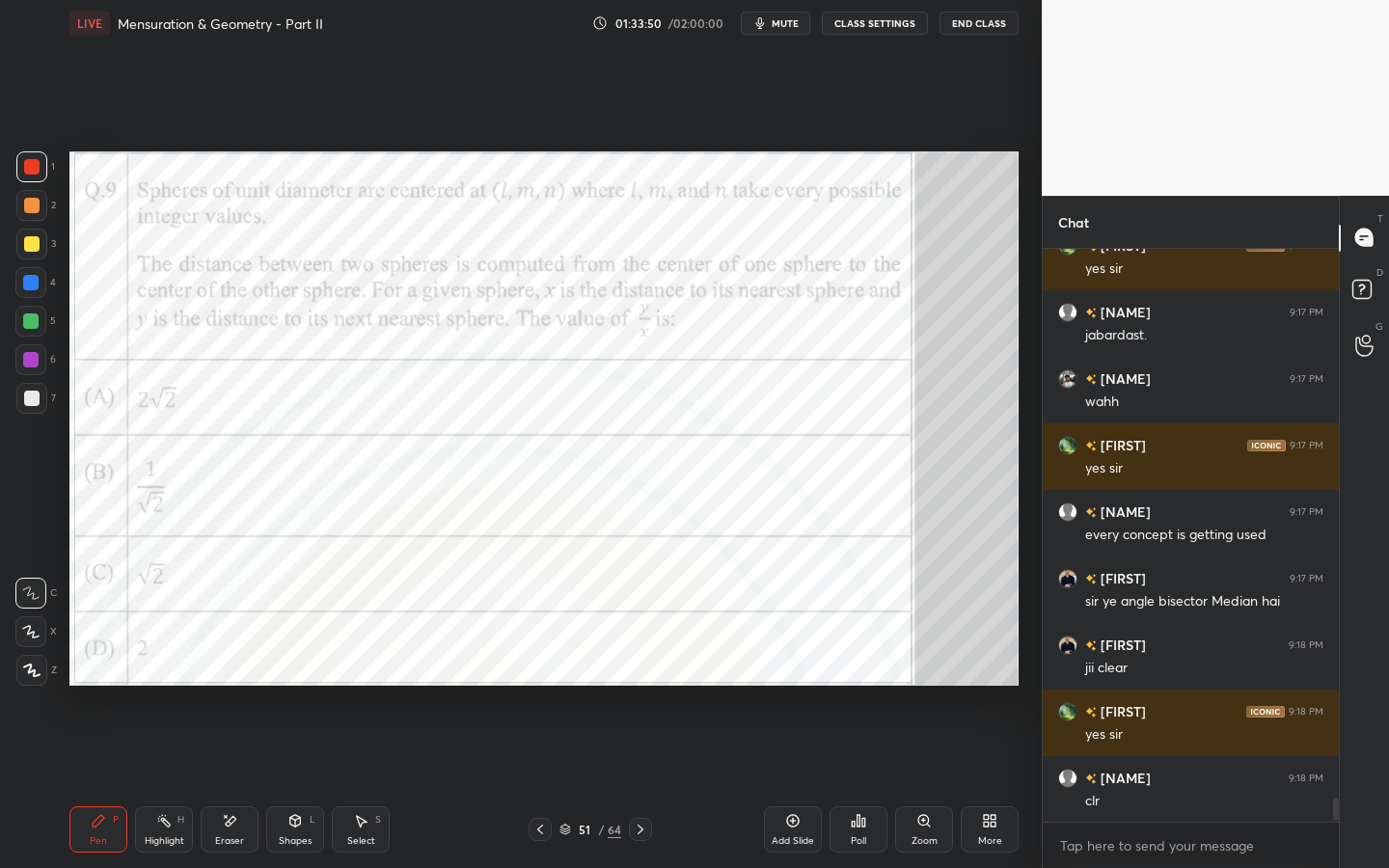 click 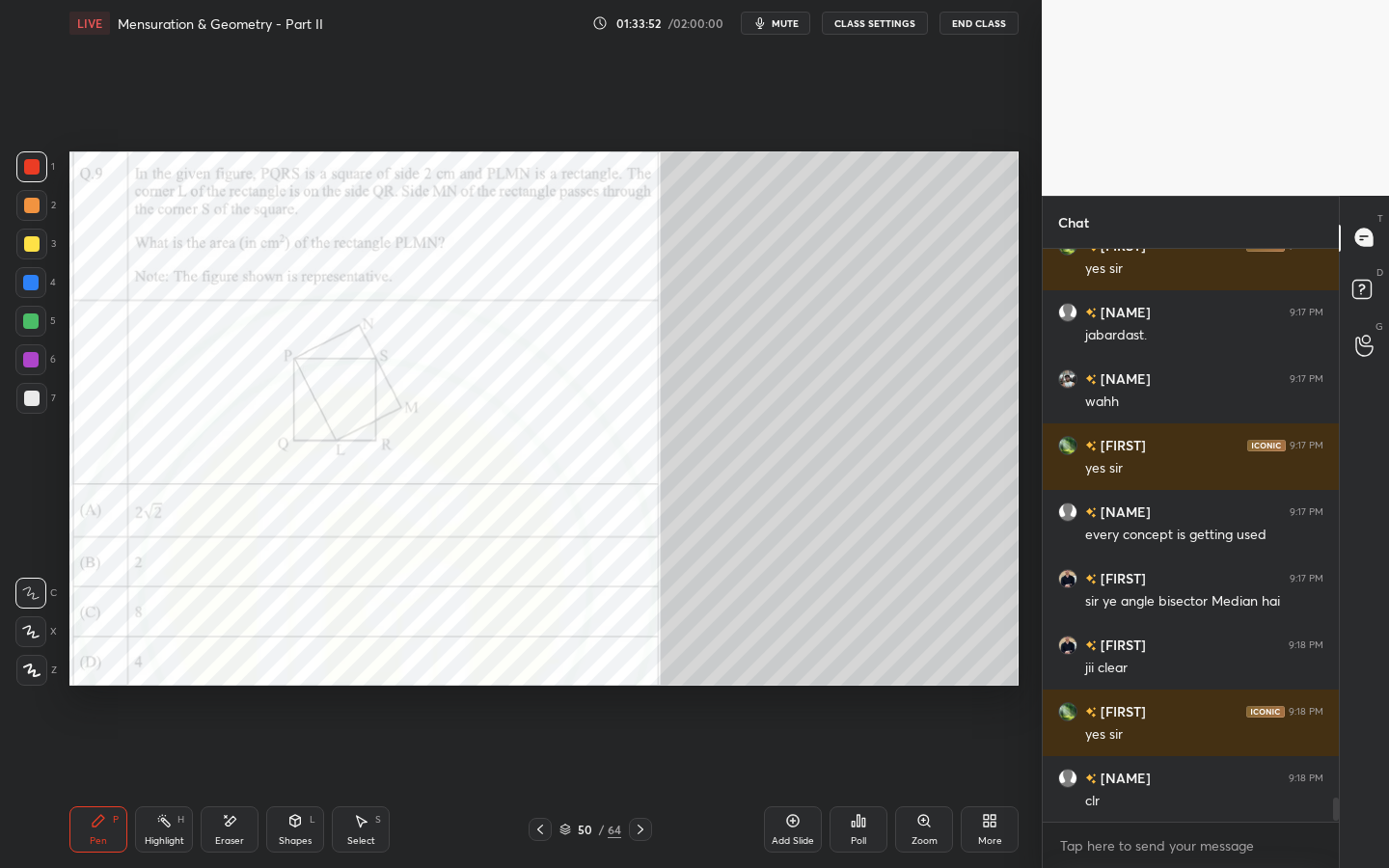 click at bounding box center [640, 829] 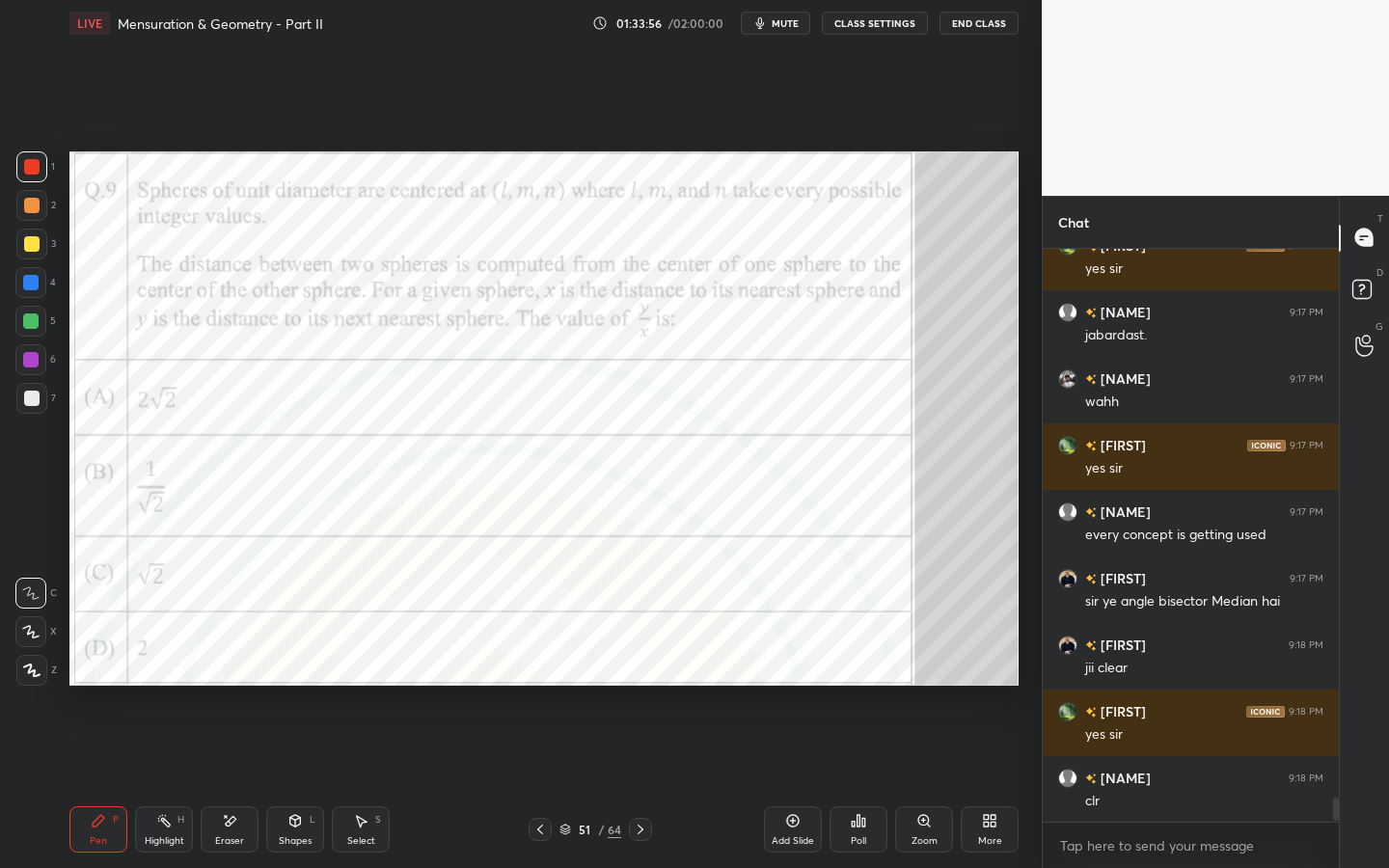 drag, startPoint x: 536, startPoint y: 829, endPoint x: 546, endPoint y: 828, distance: 10.049876 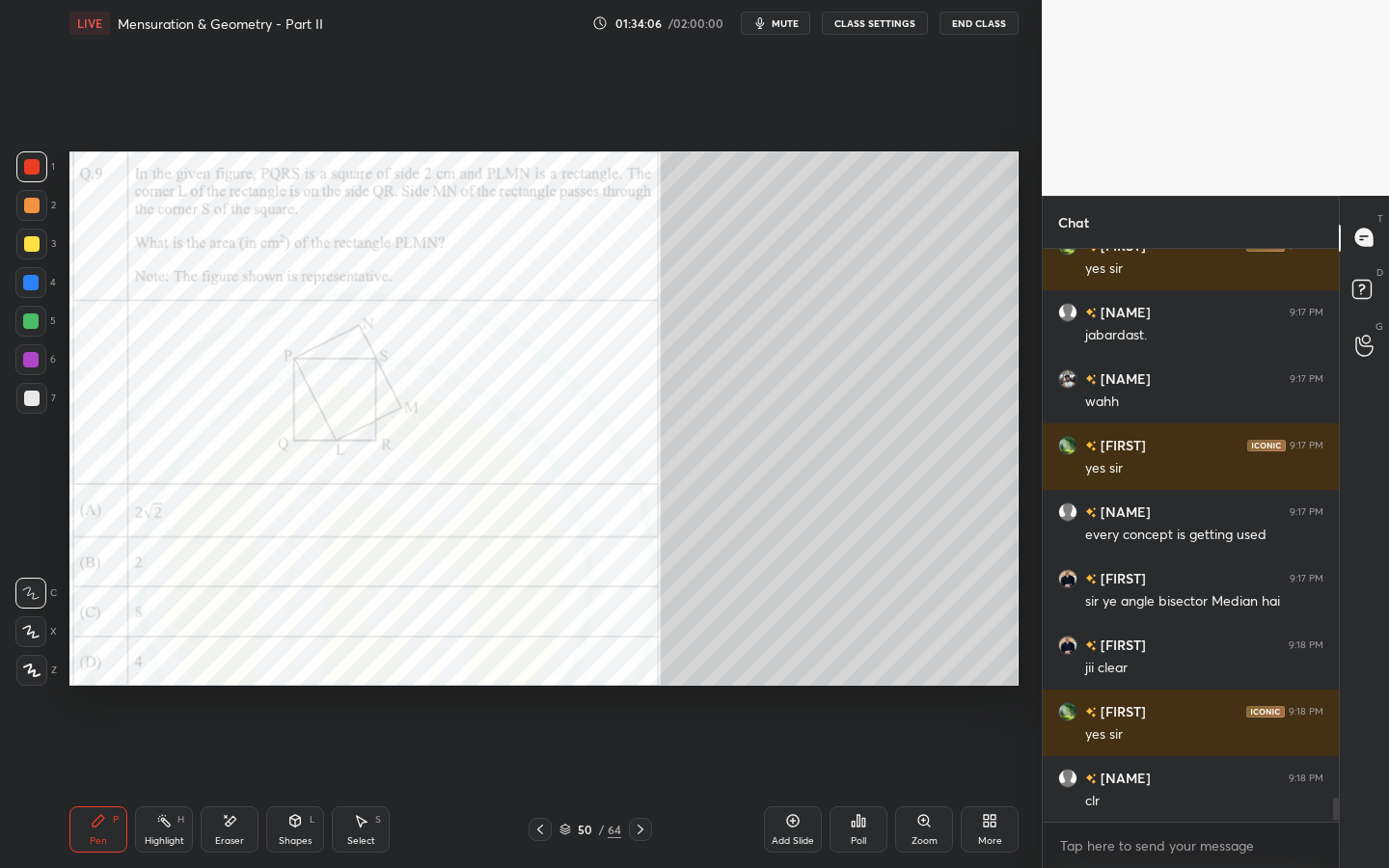click on "Poll" at bounding box center (858, 829) 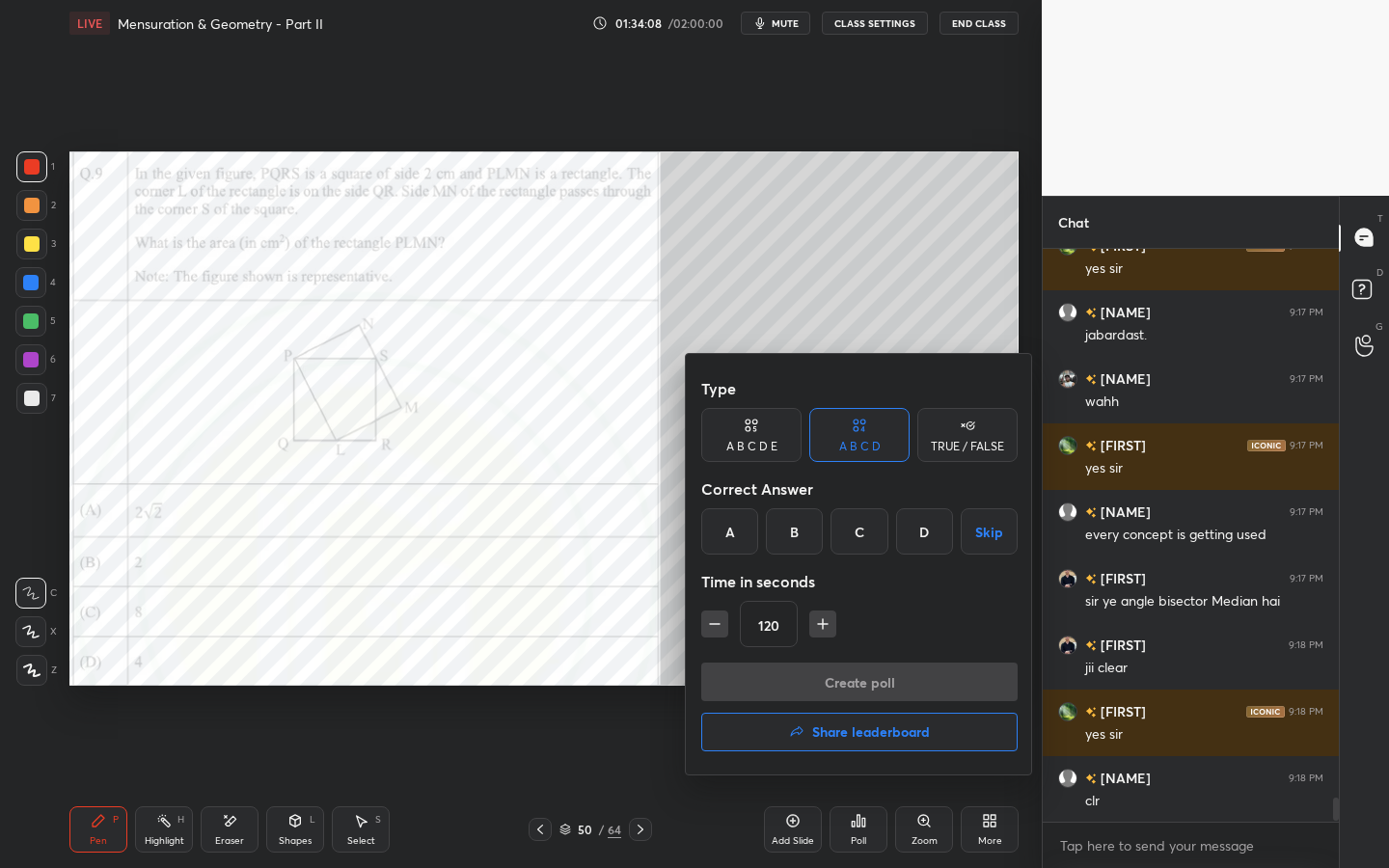 click on "B" at bounding box center (794, 531) 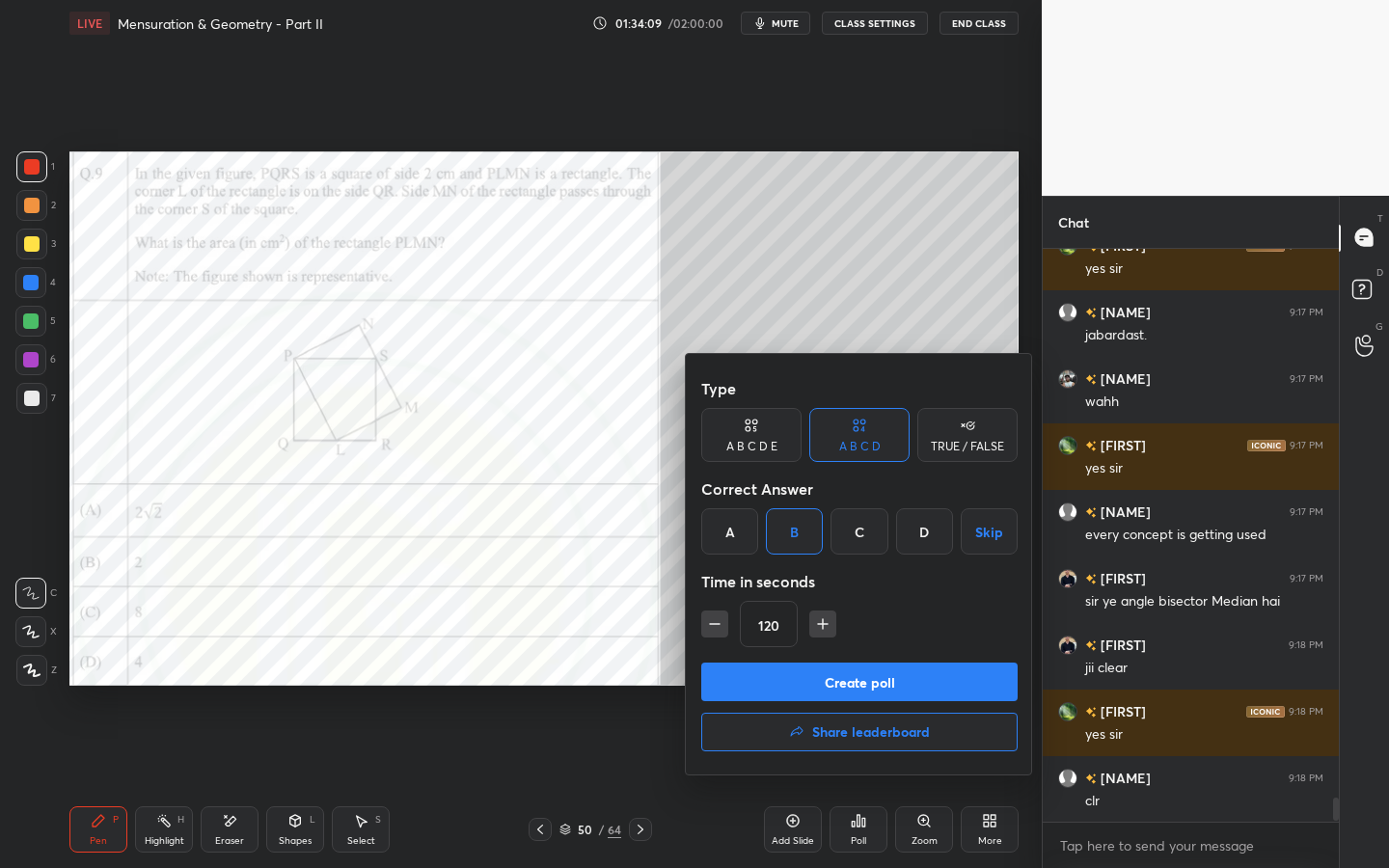 click on "Create poll" at bounding box center [859, 682] 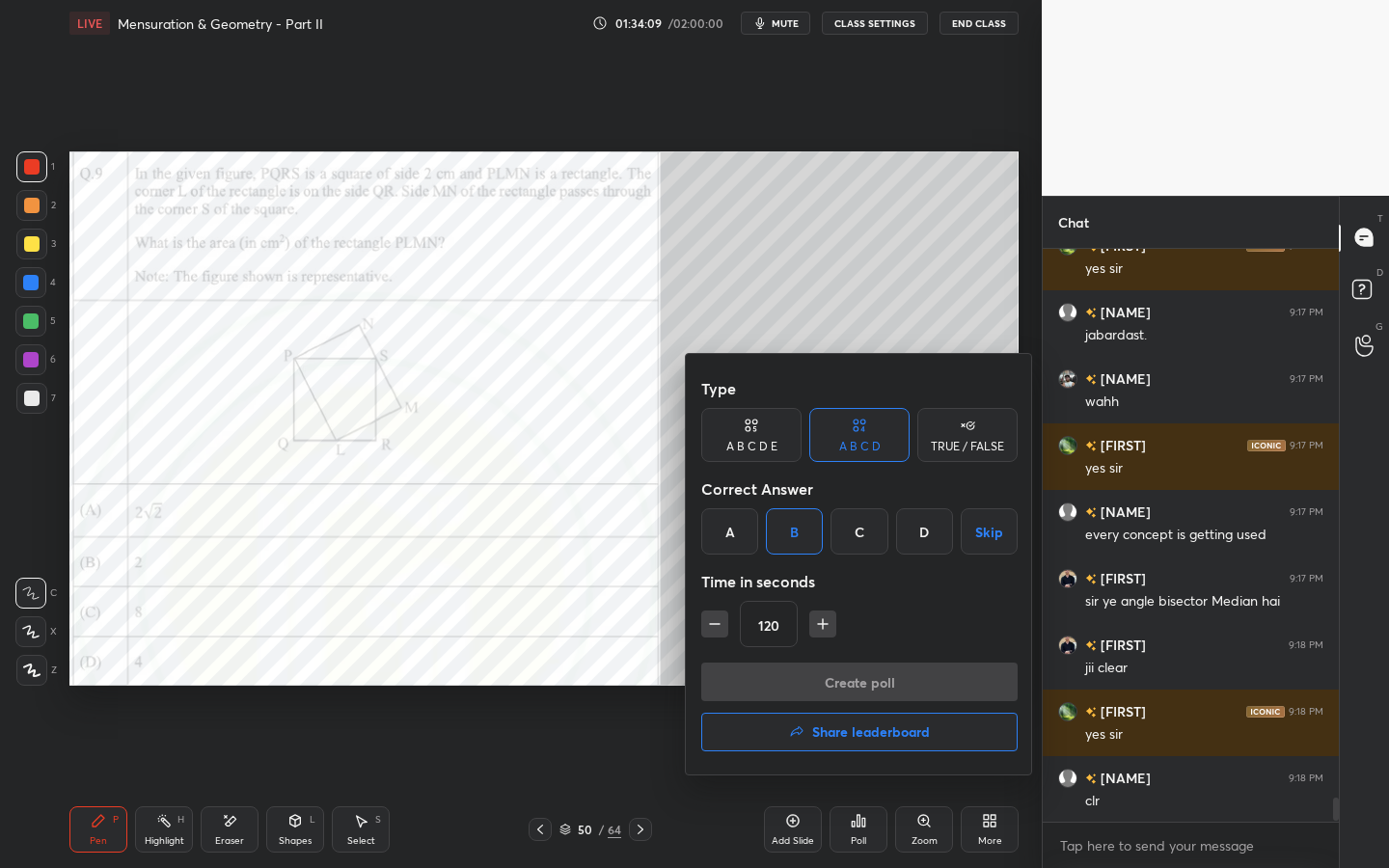 scroll, scrollTop: 477, scrollLeft: 290, axis: both 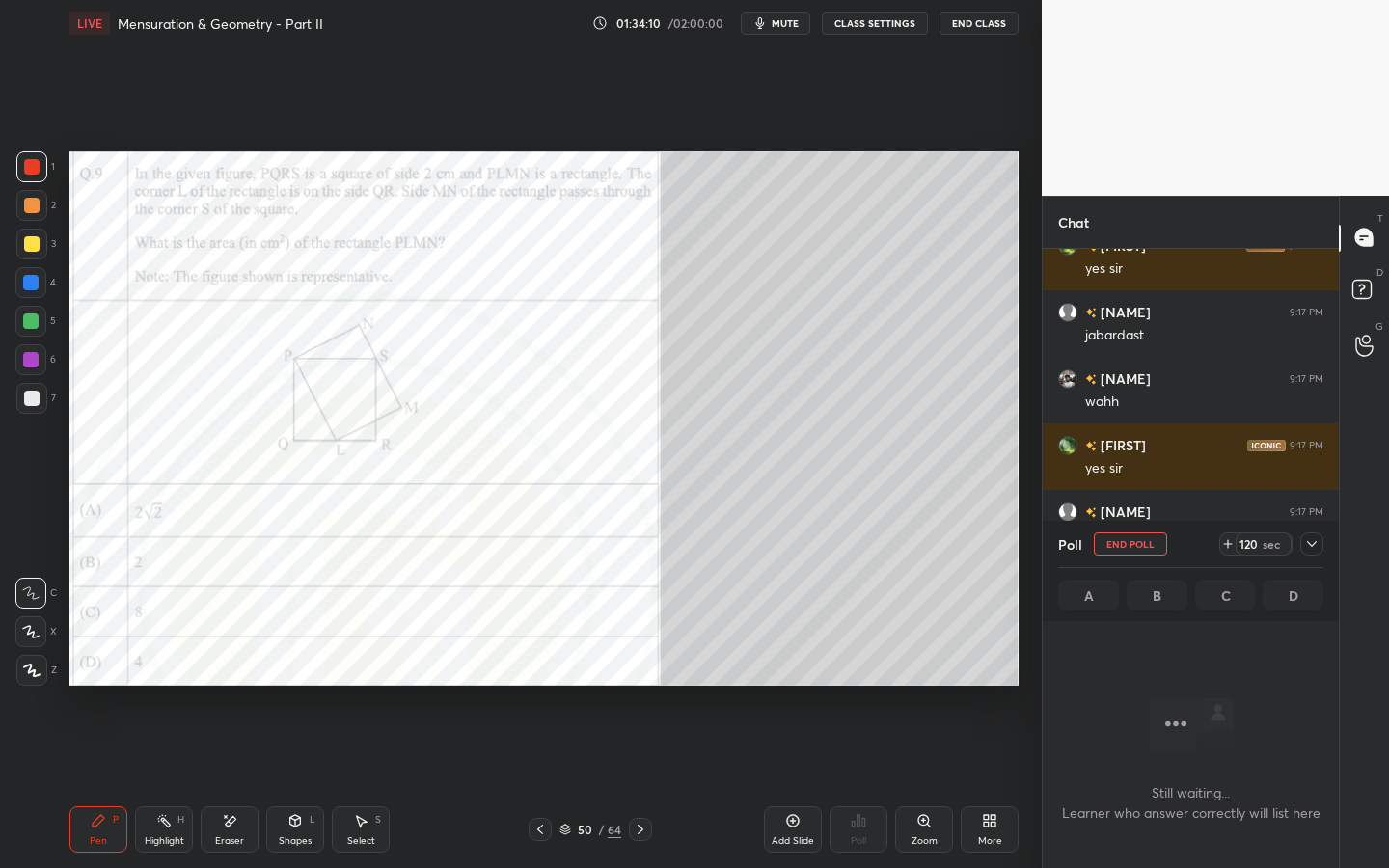 click 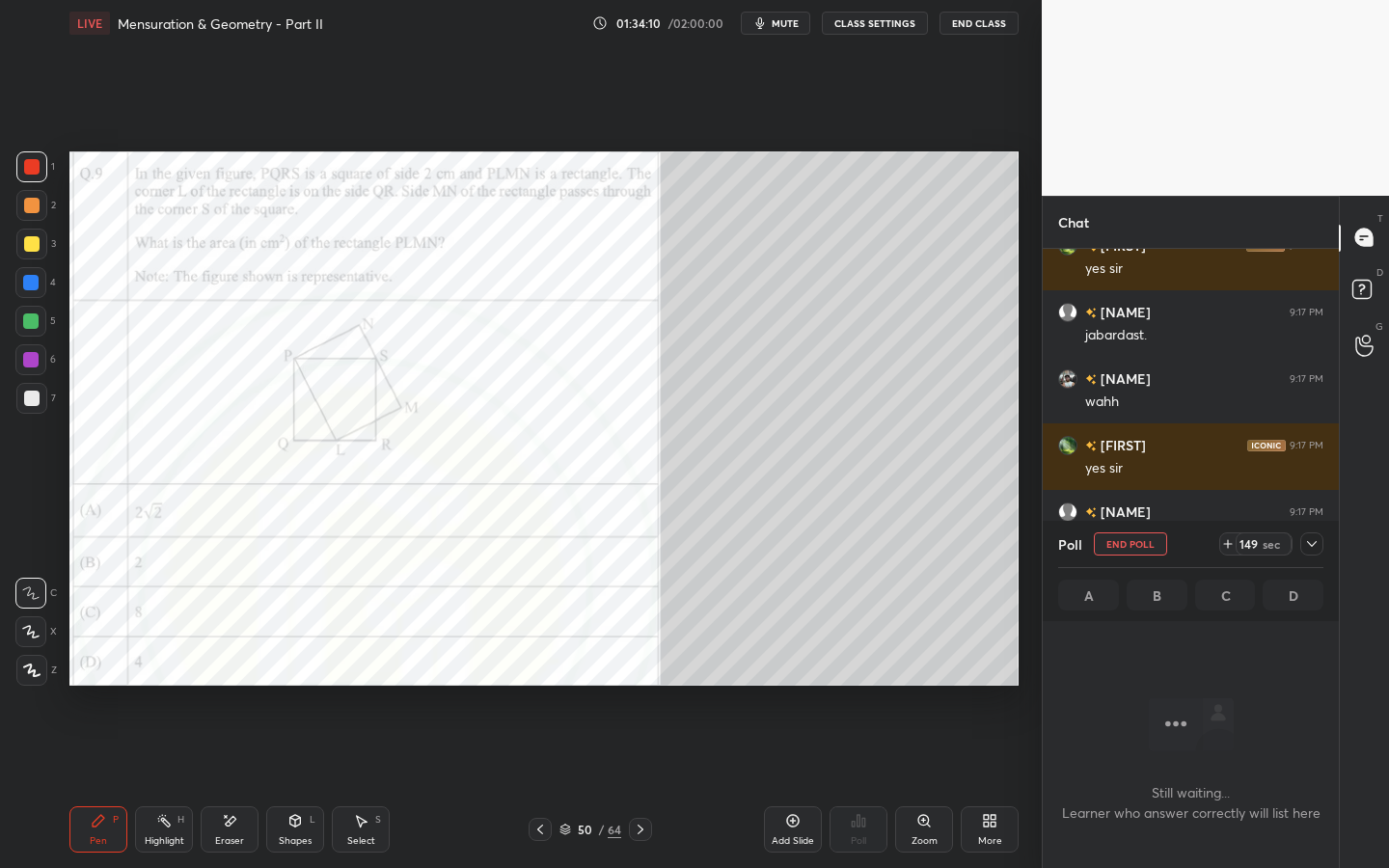 click 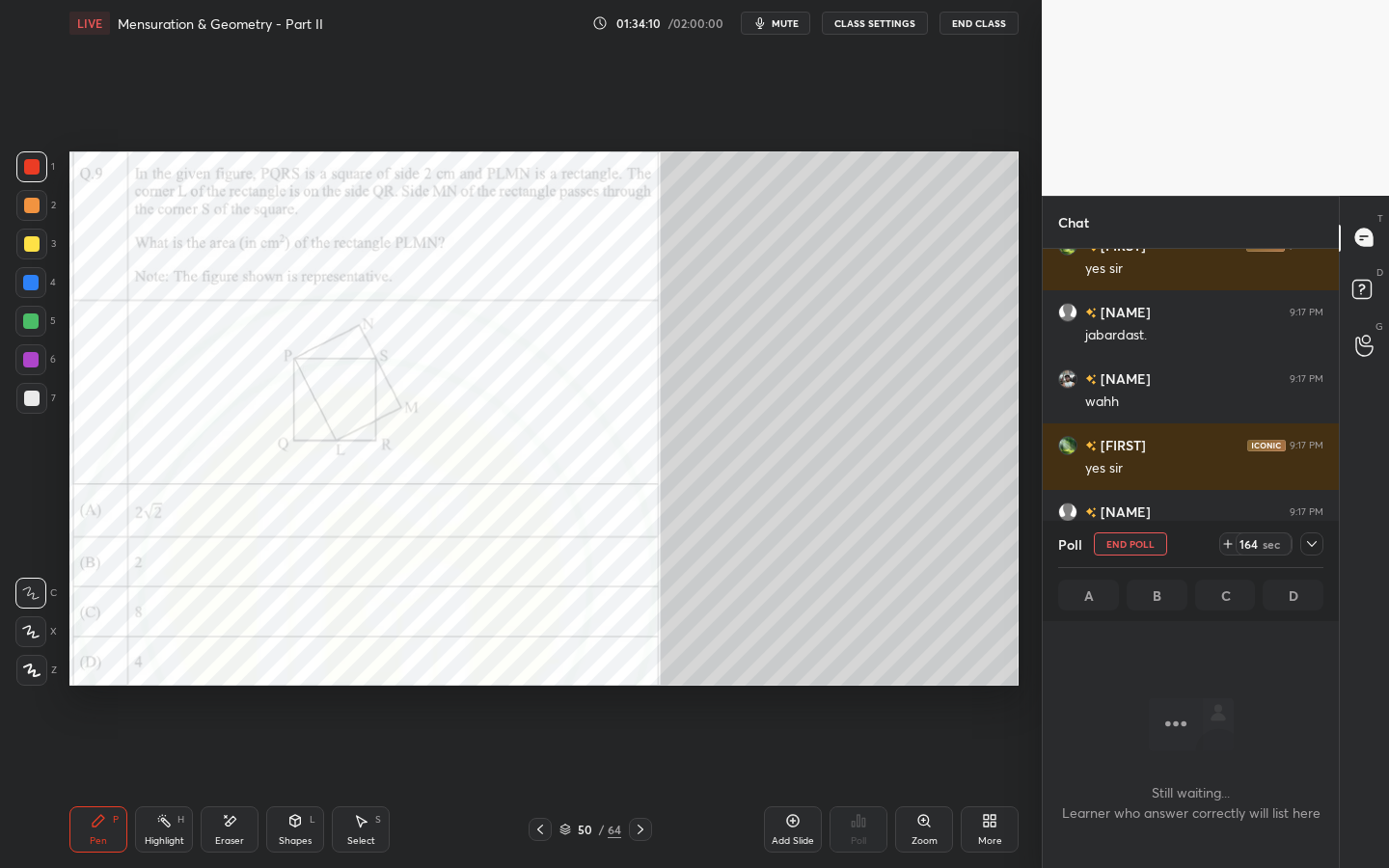 click 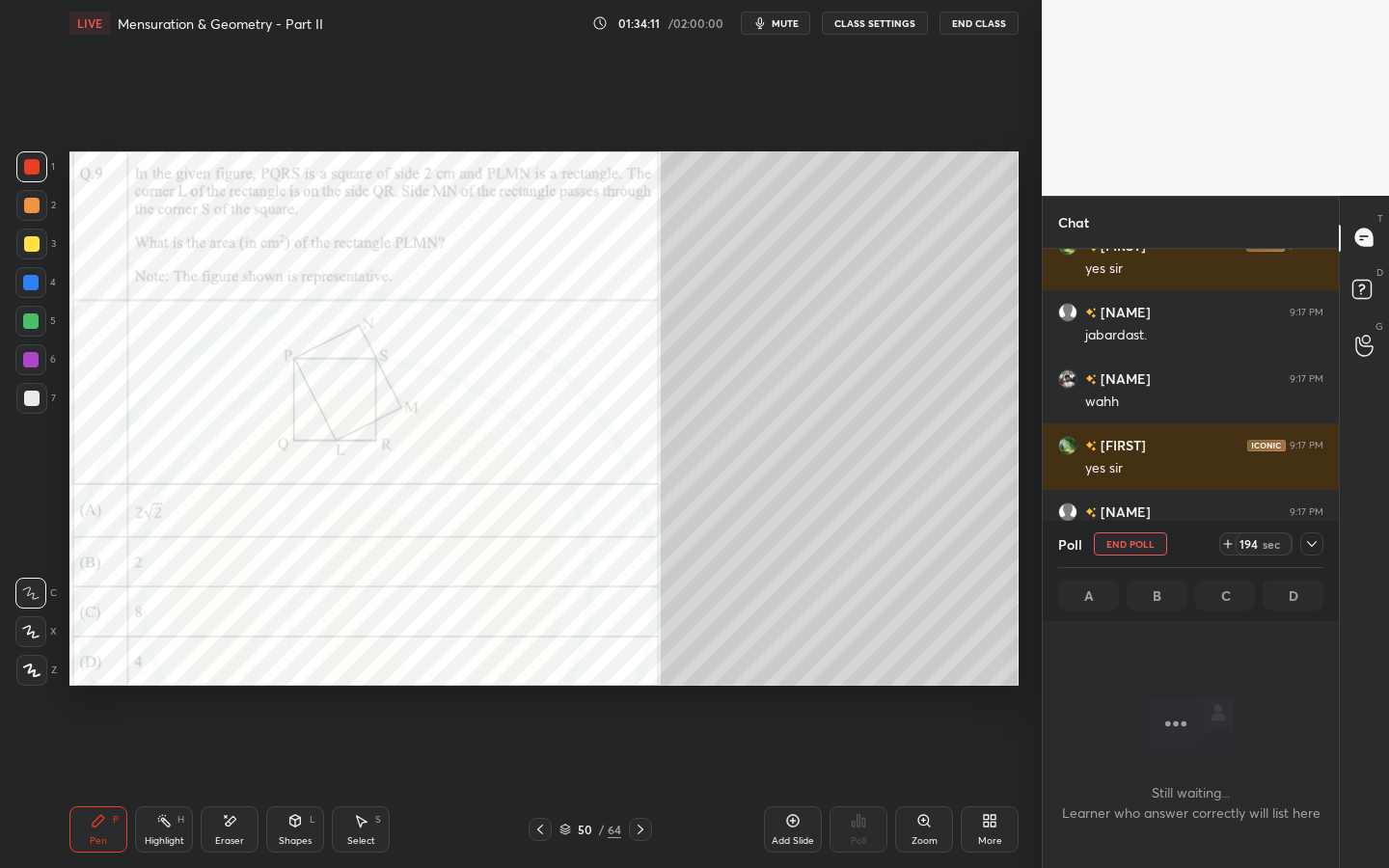 click 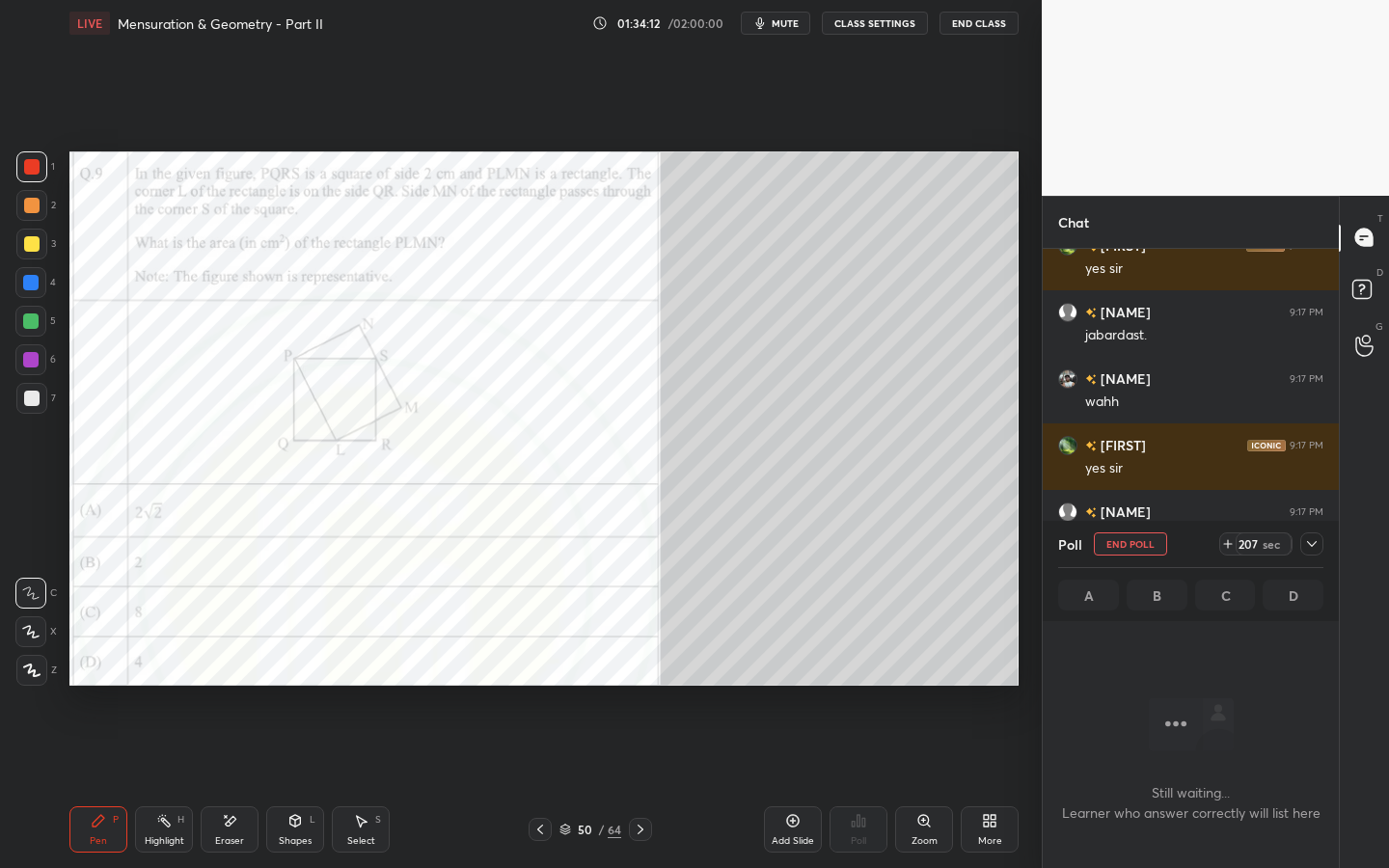 click 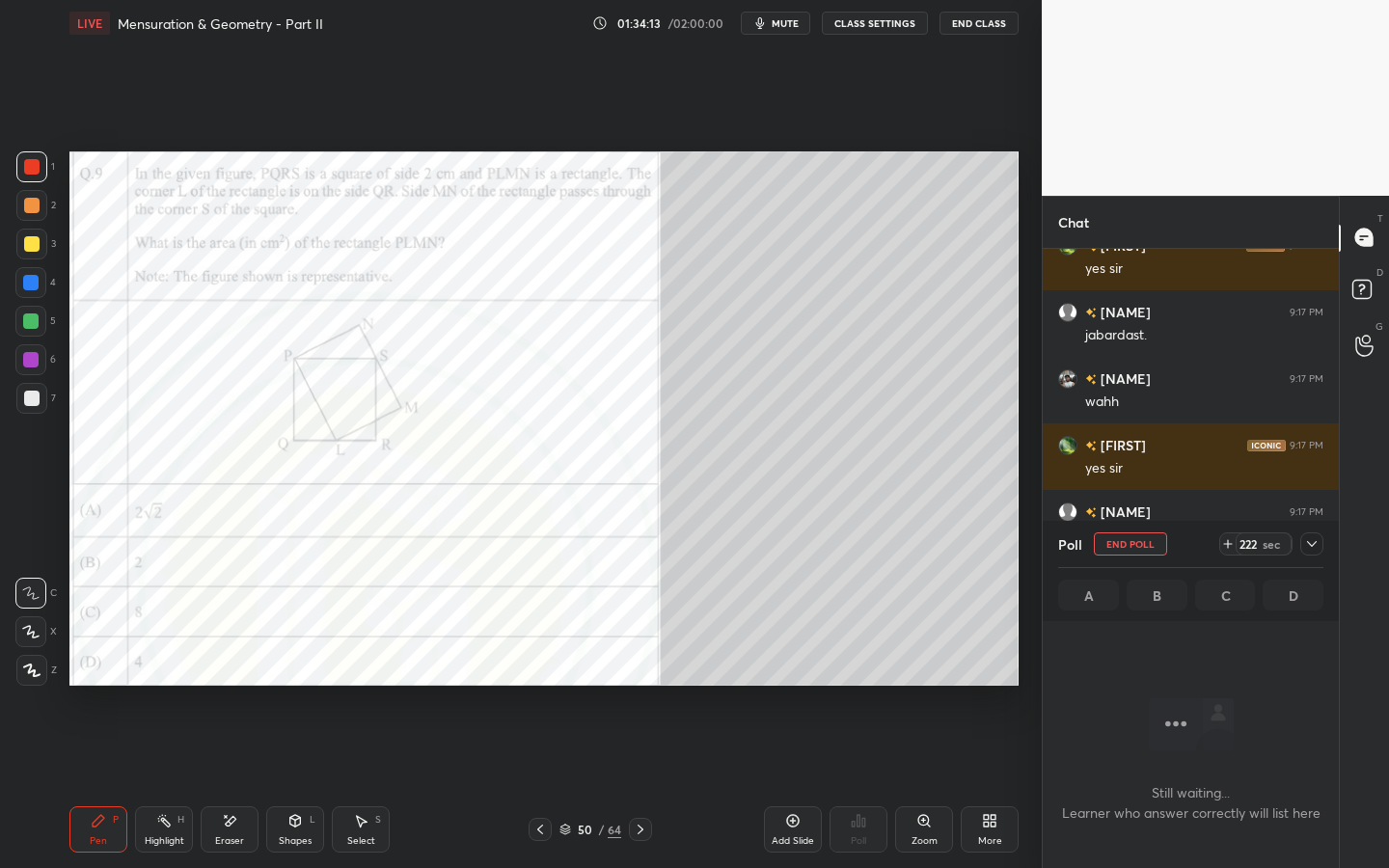 click 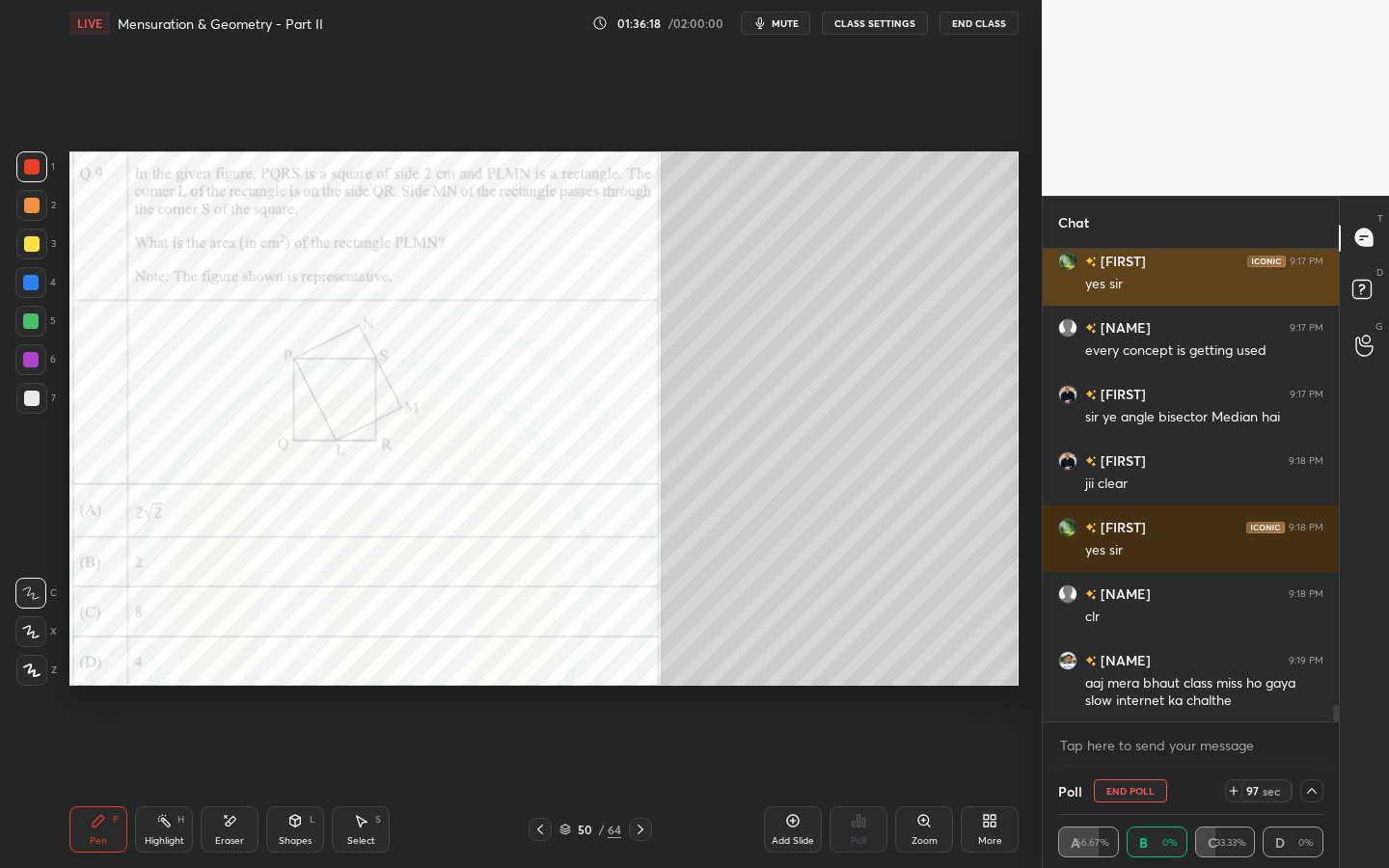 scroll, scrollTop: 13225, scrollLeft: 0, axis: vertical 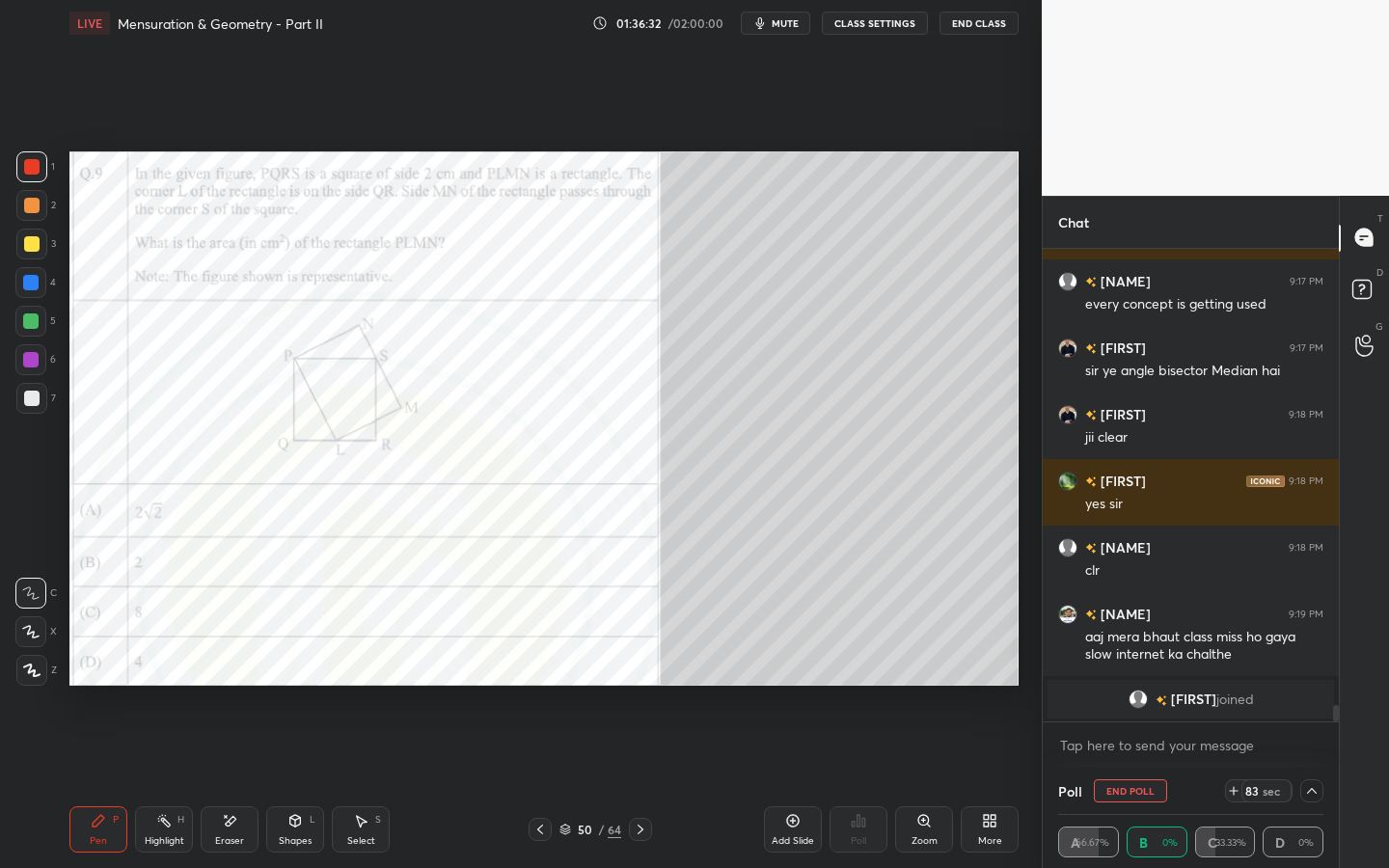 click 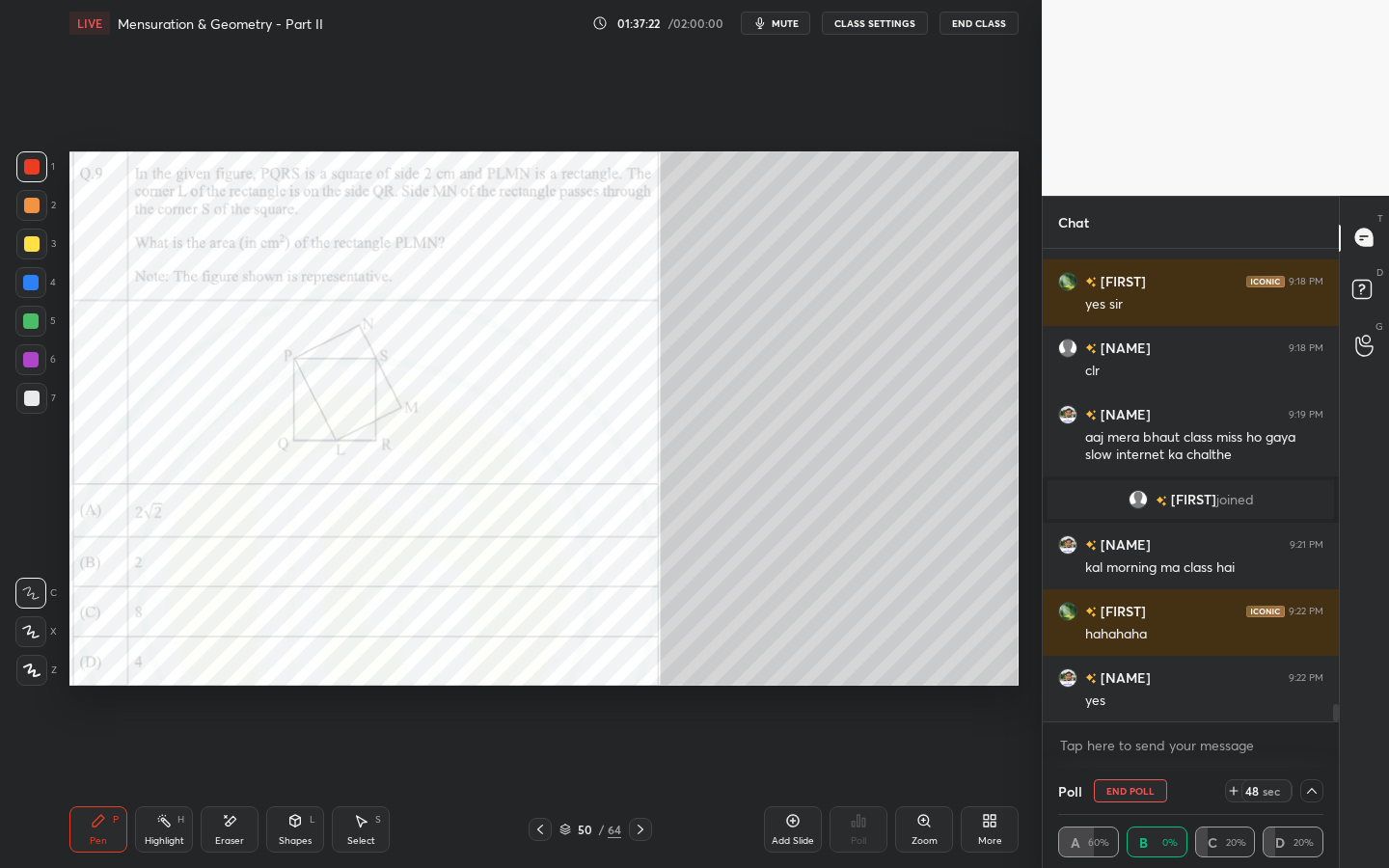 scroll, scrollTop: 12338, scrollLeft: 0, axis: vertical 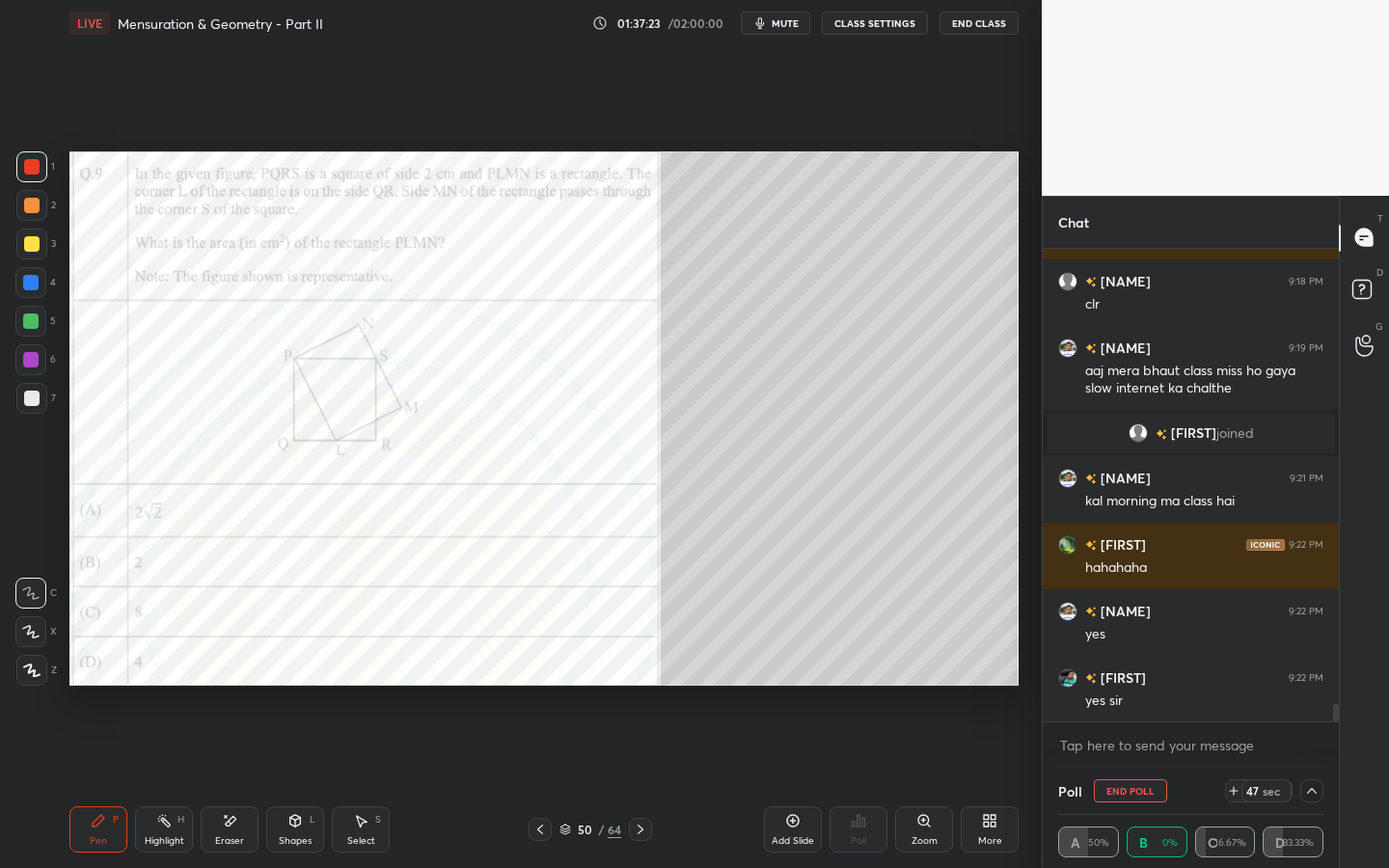 click on "End Poll" at bounding box center (1130, 791) 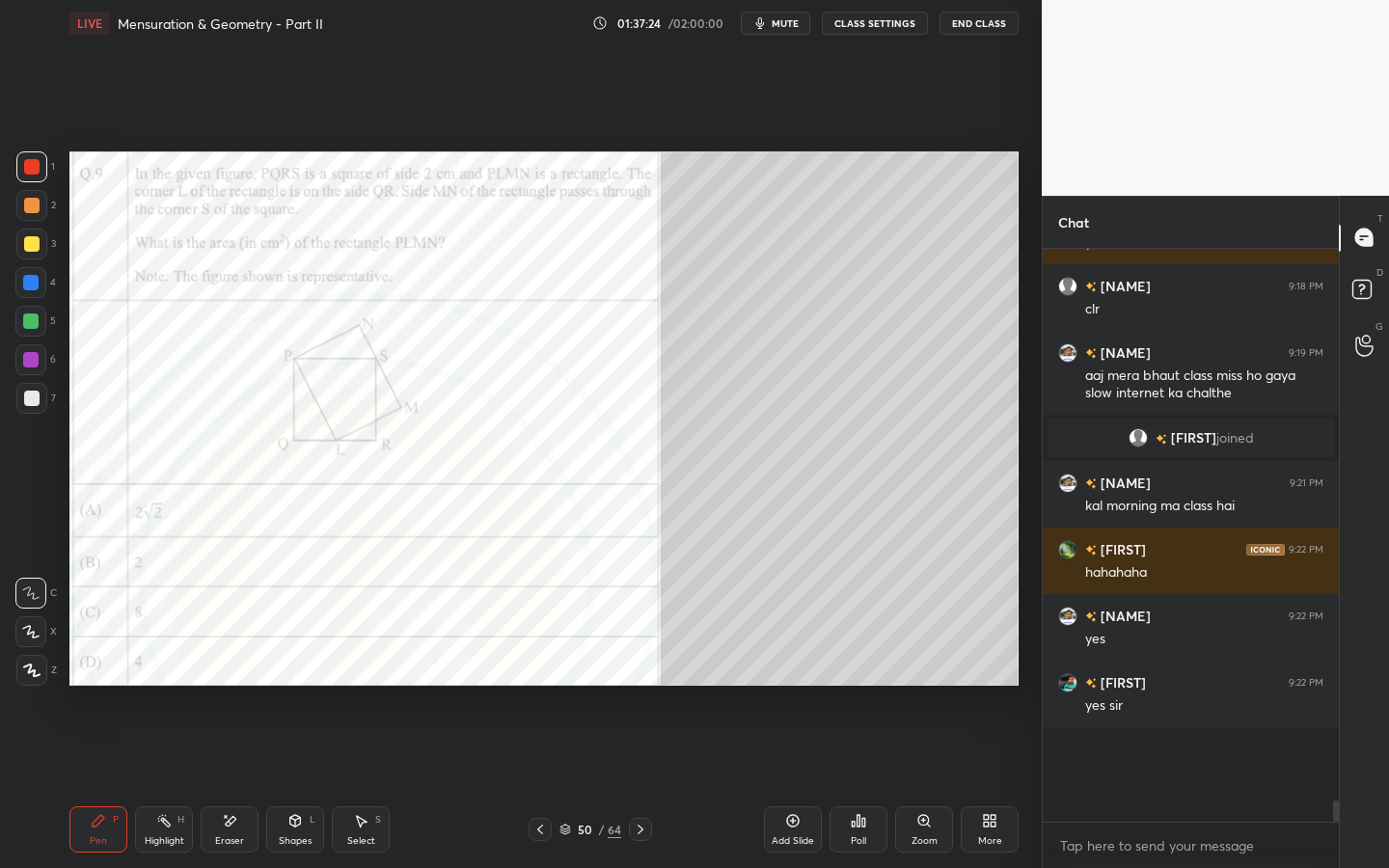 scroll, scrollTop: 7, scrollLeft: 7, axis: both 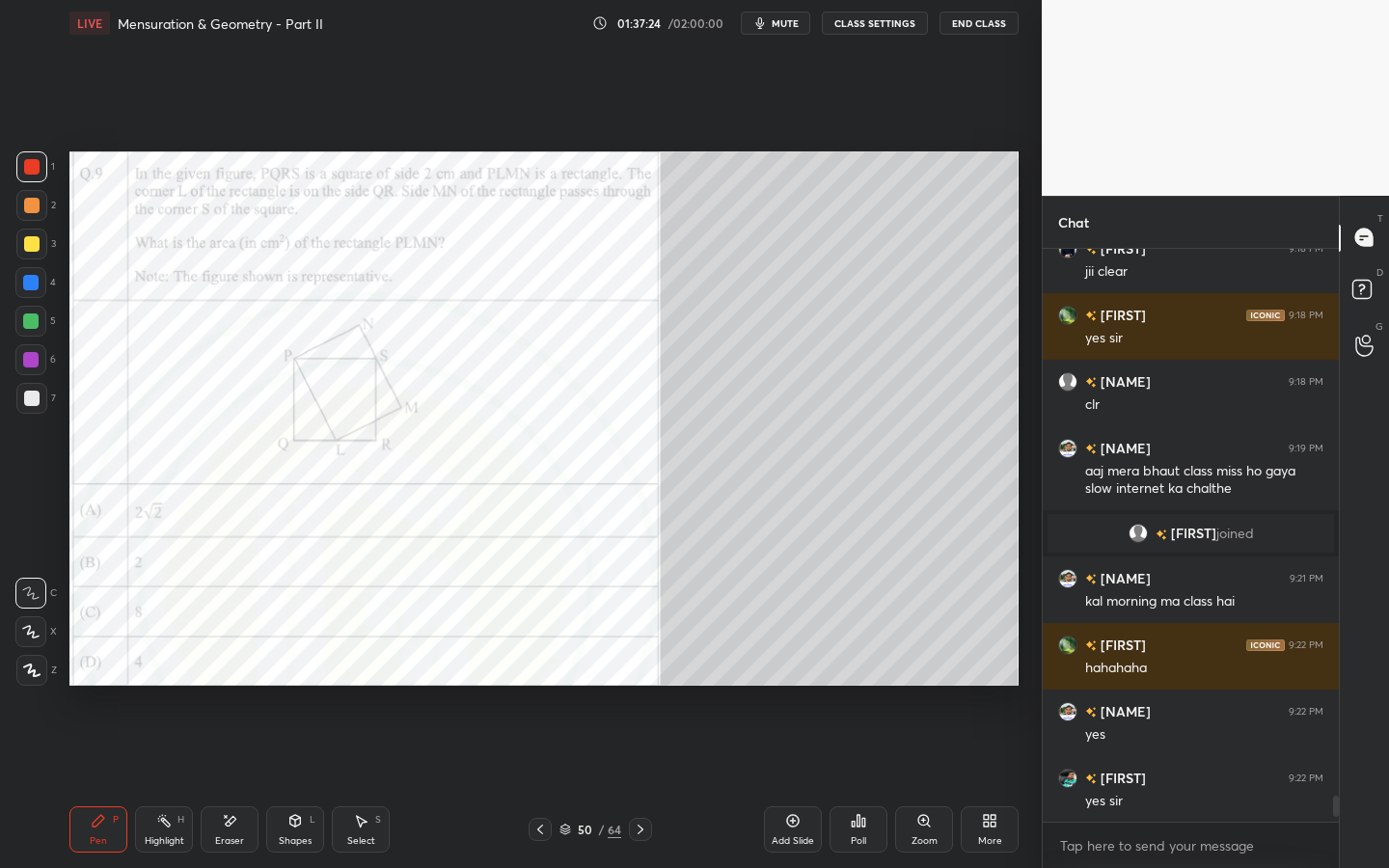 drag, startPoint x: 237, startPoint y: 818, endPoint x: 240, endPoint y: 805, distance: 13.341664 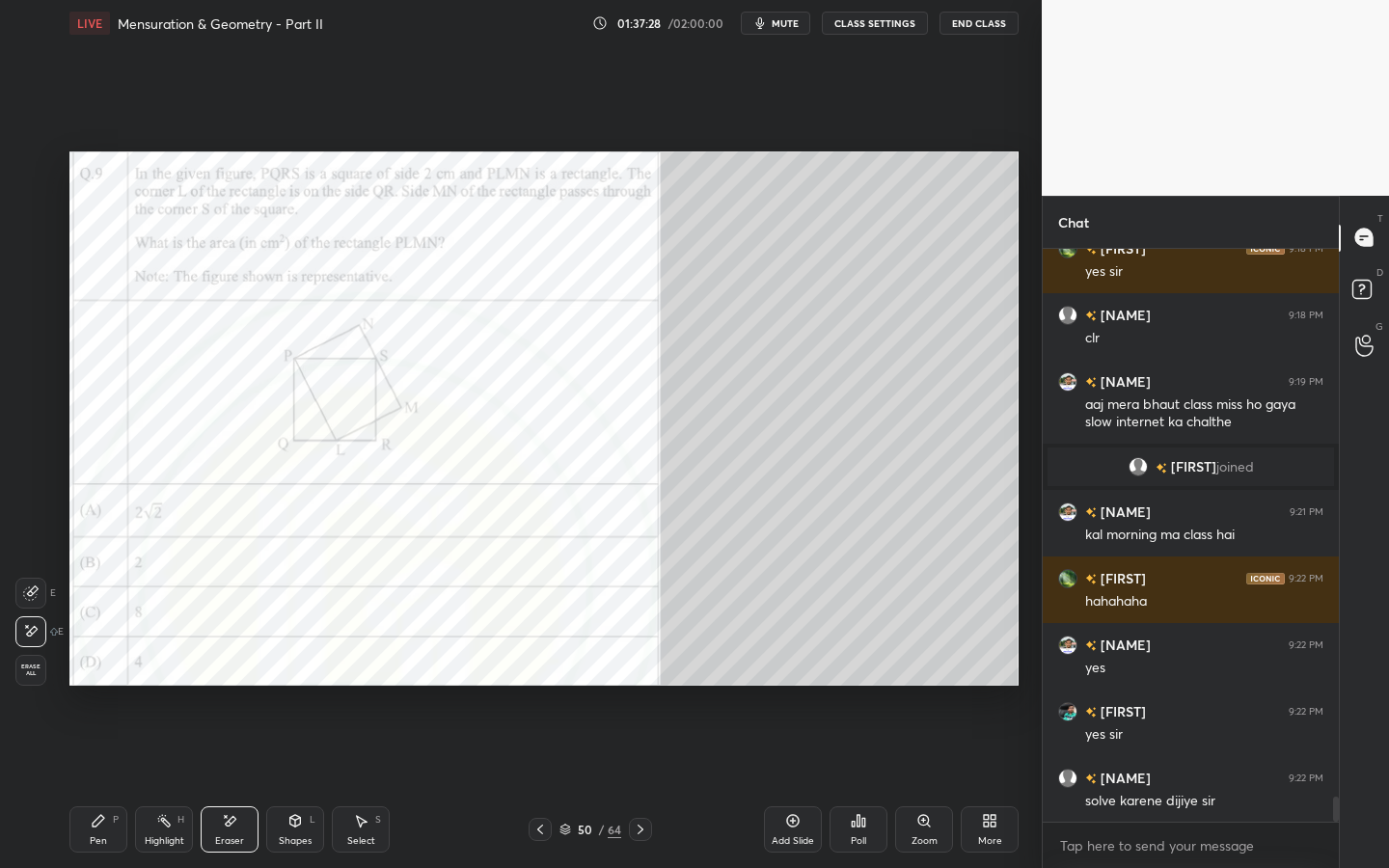 click 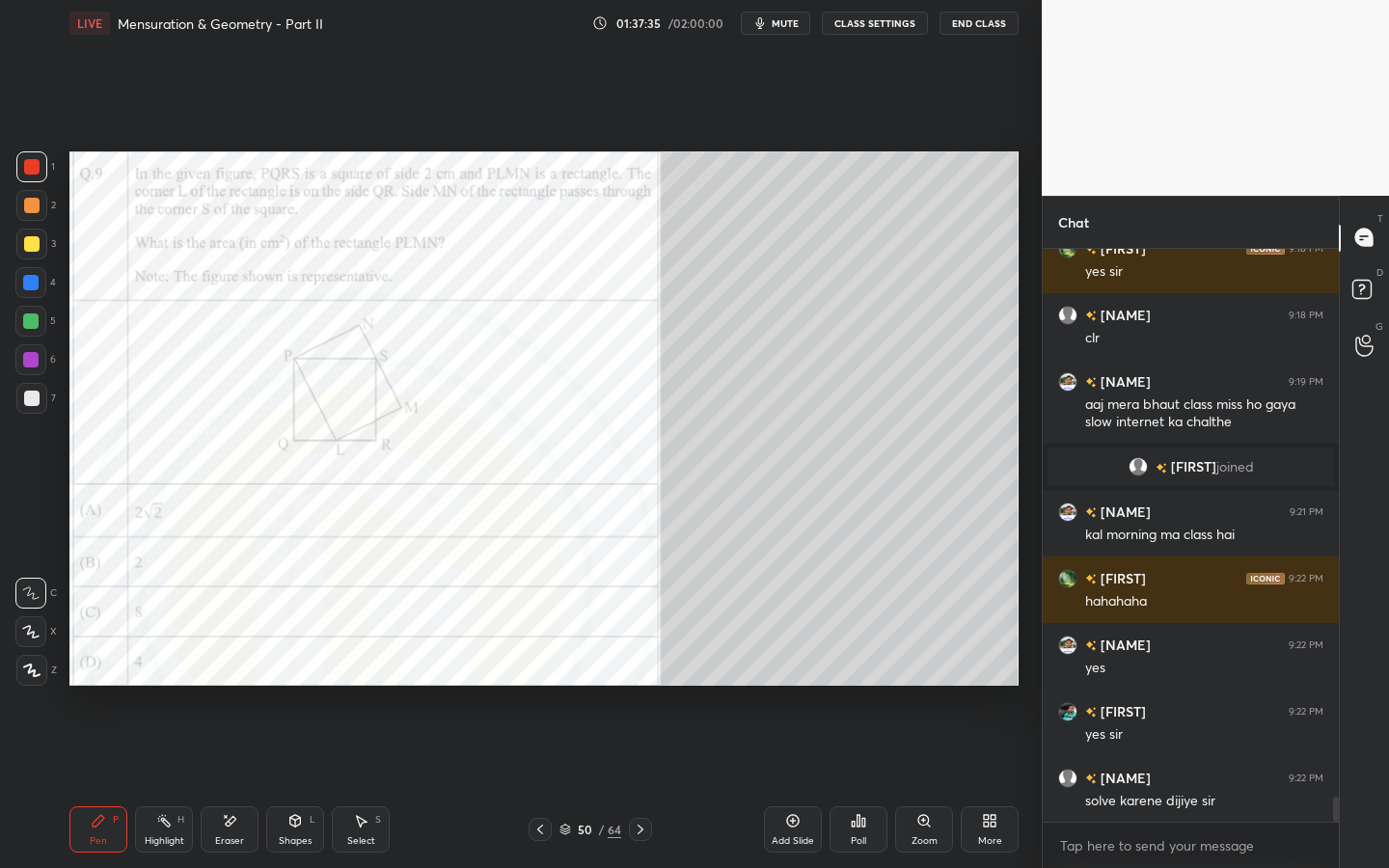scroll, scrollTop: 12371, scrollLeft: 0, axis: vertical 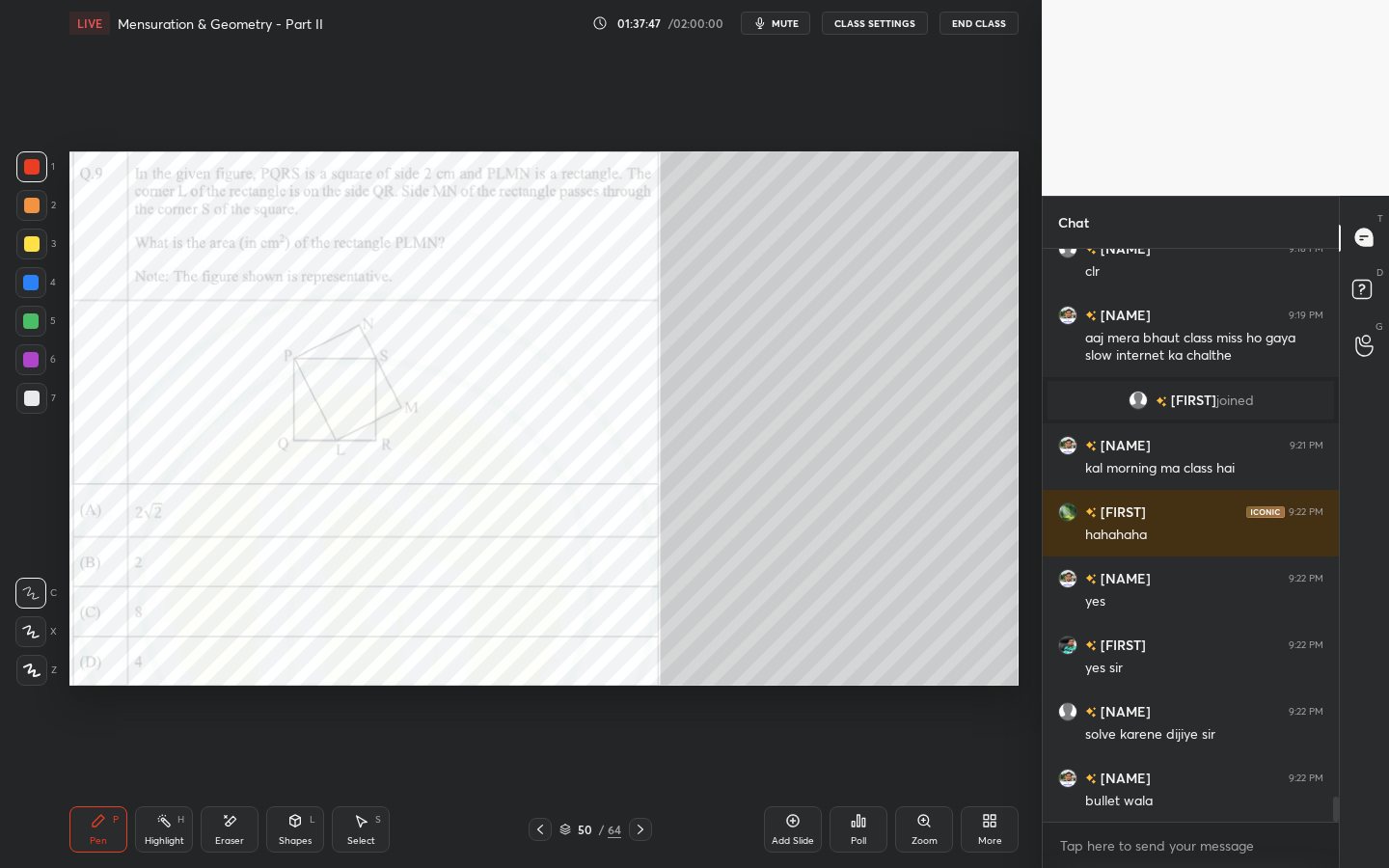 drag, startPoint x: 242, startPoint y: 832, endPoint x: 287, endPoint y: 753, distance: 90.91755 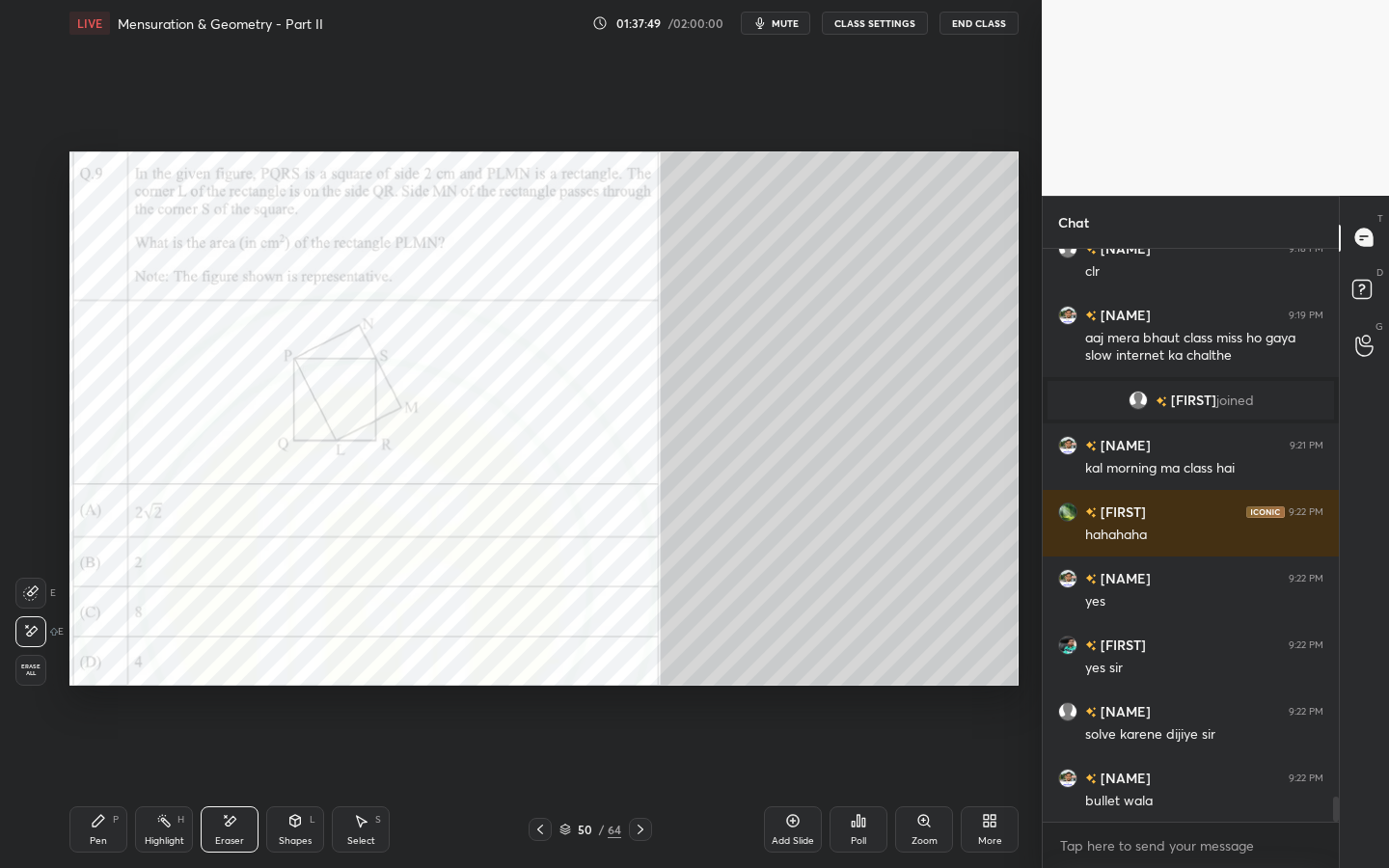 drag, startPoint x: 105, startPoint y: 819, endPoint x: 111, endPoint y: 809, distance: 11.661904 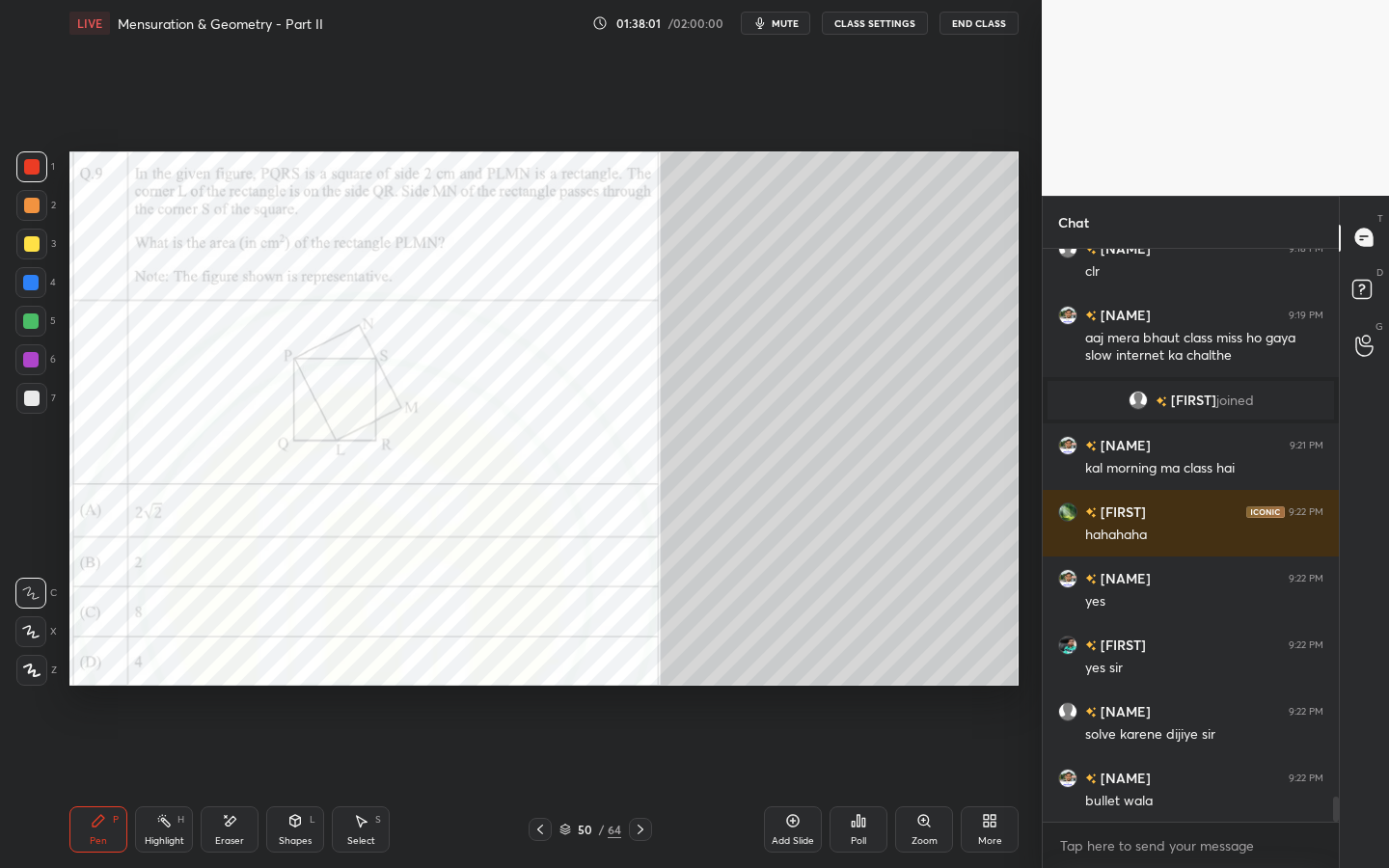 click on "Eraser" at bounding box center (230, 829) 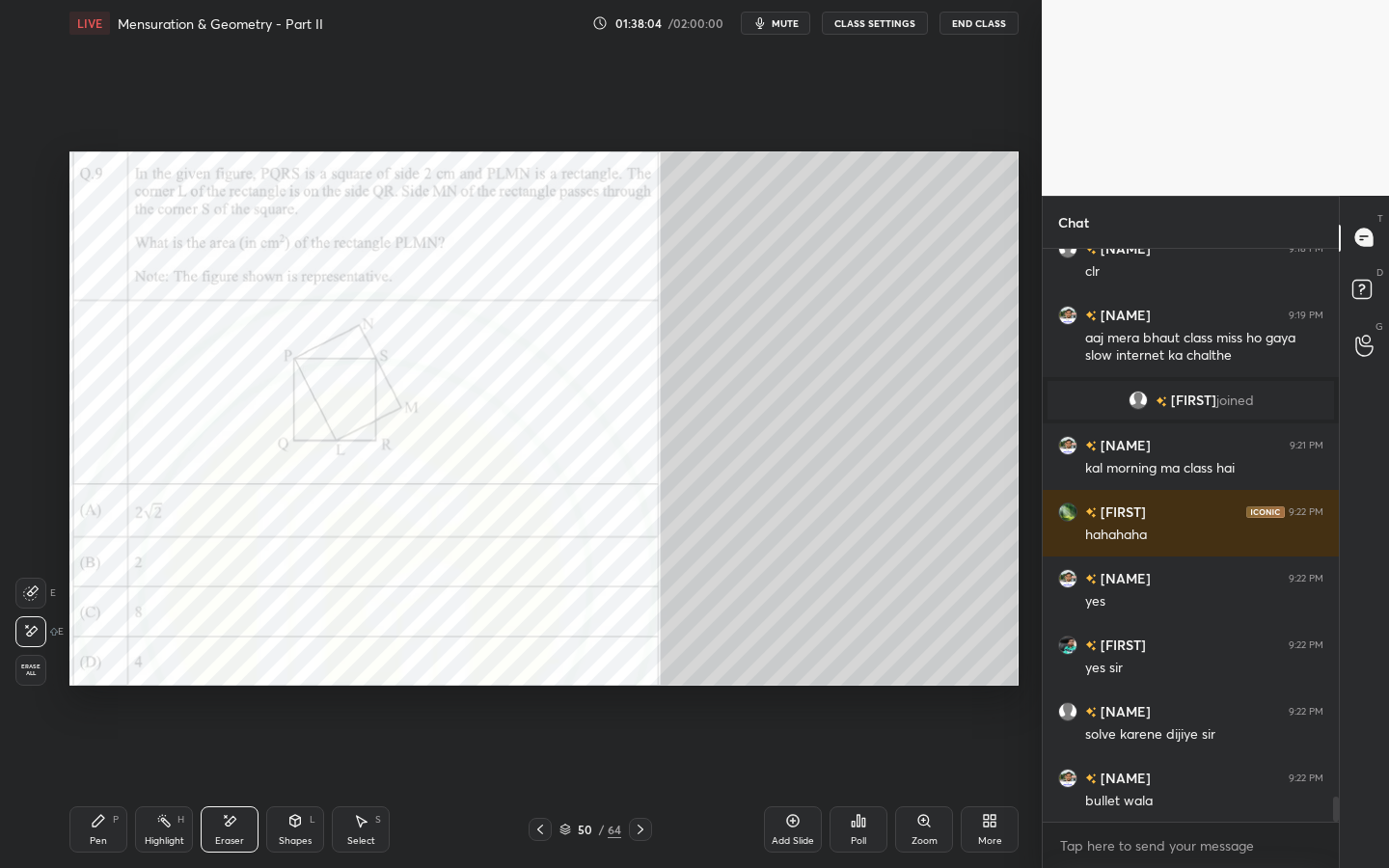 drag, startPoint x: 105, startPoint y: 836, endPoint x: 104, endPoint y: 816, distance: 20.024984 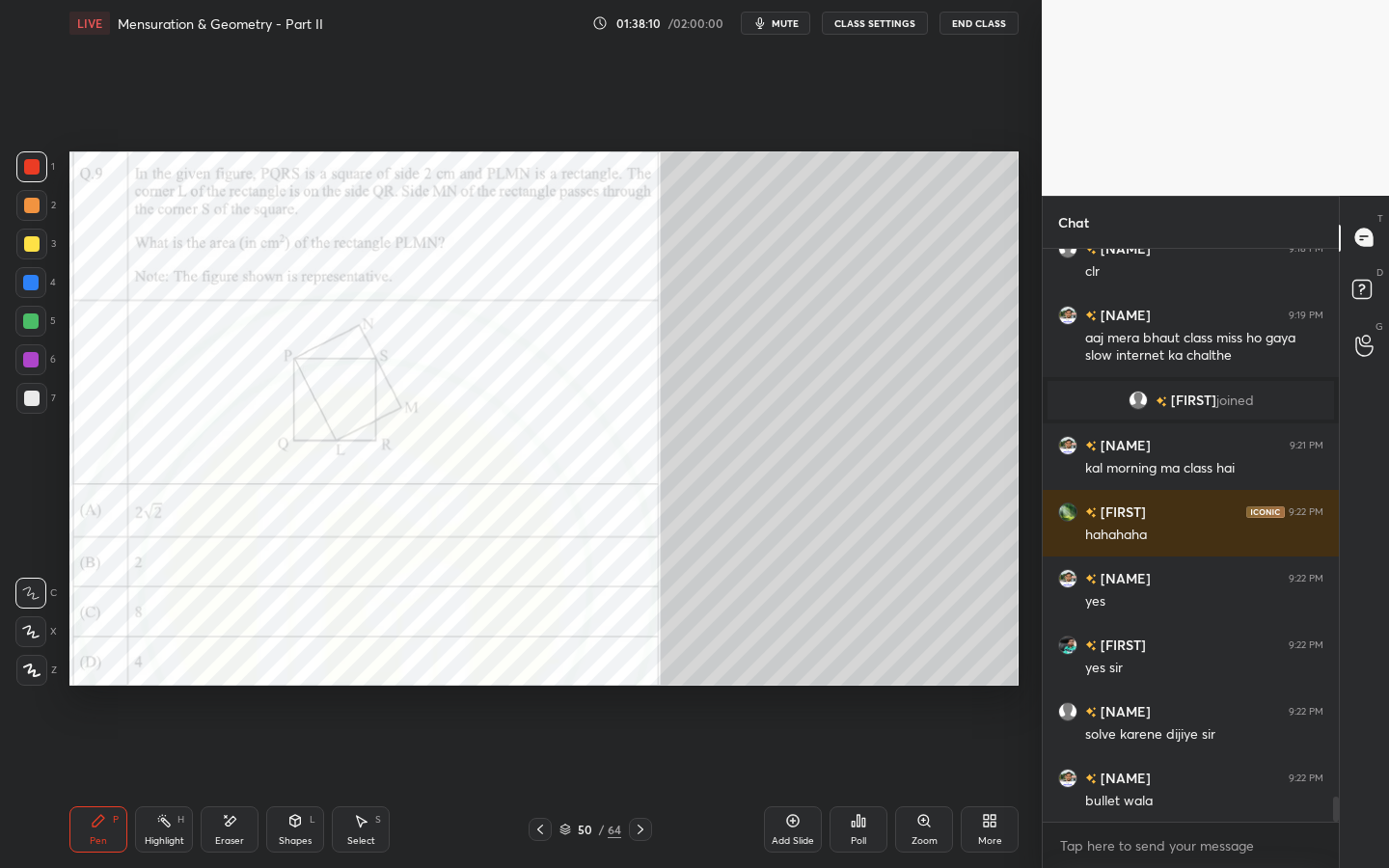 scroll, scrollTop: 12437, scrollLeft: 0, axis: vertical 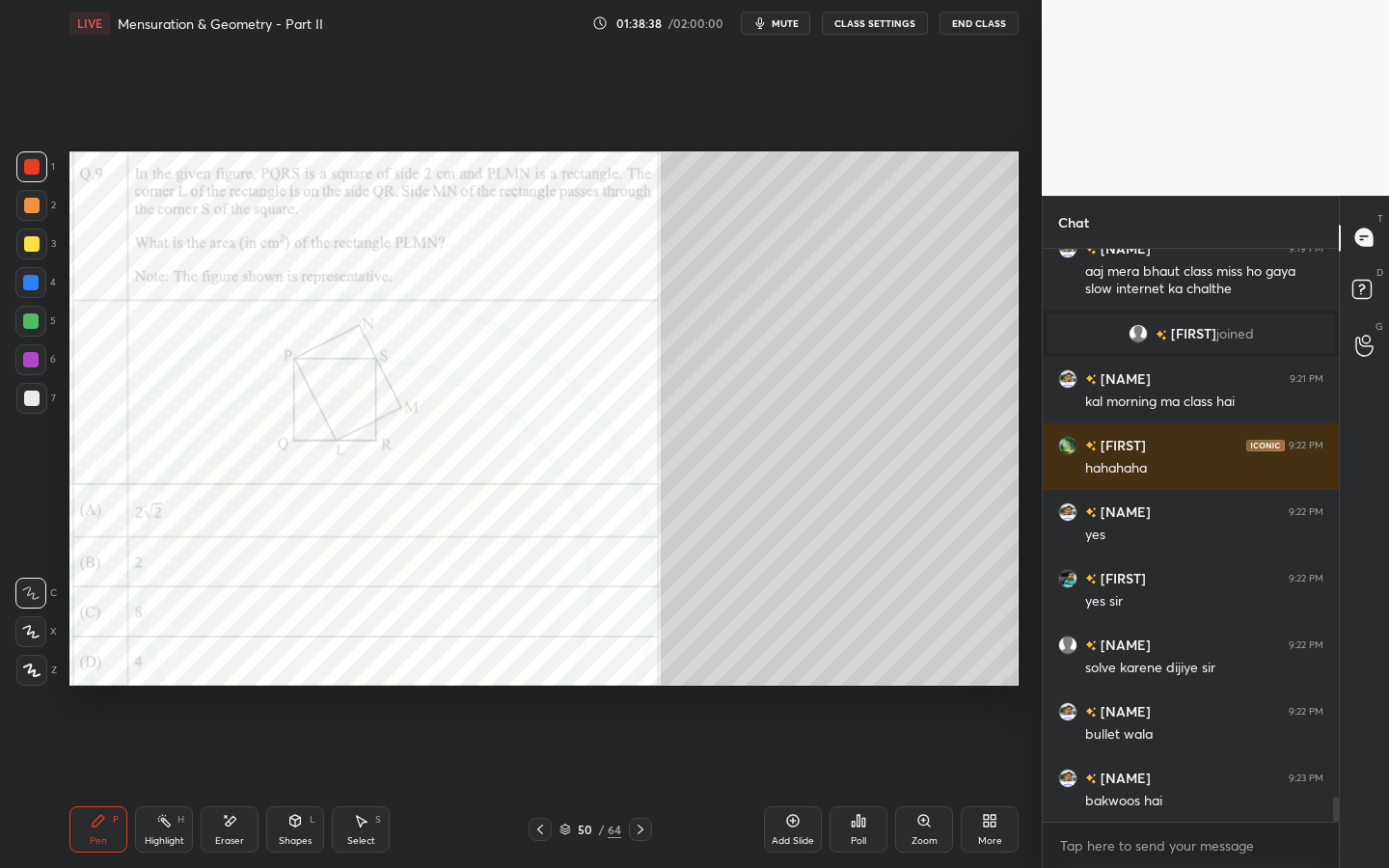 click on "Eraser" at bounding box center (230, 829) 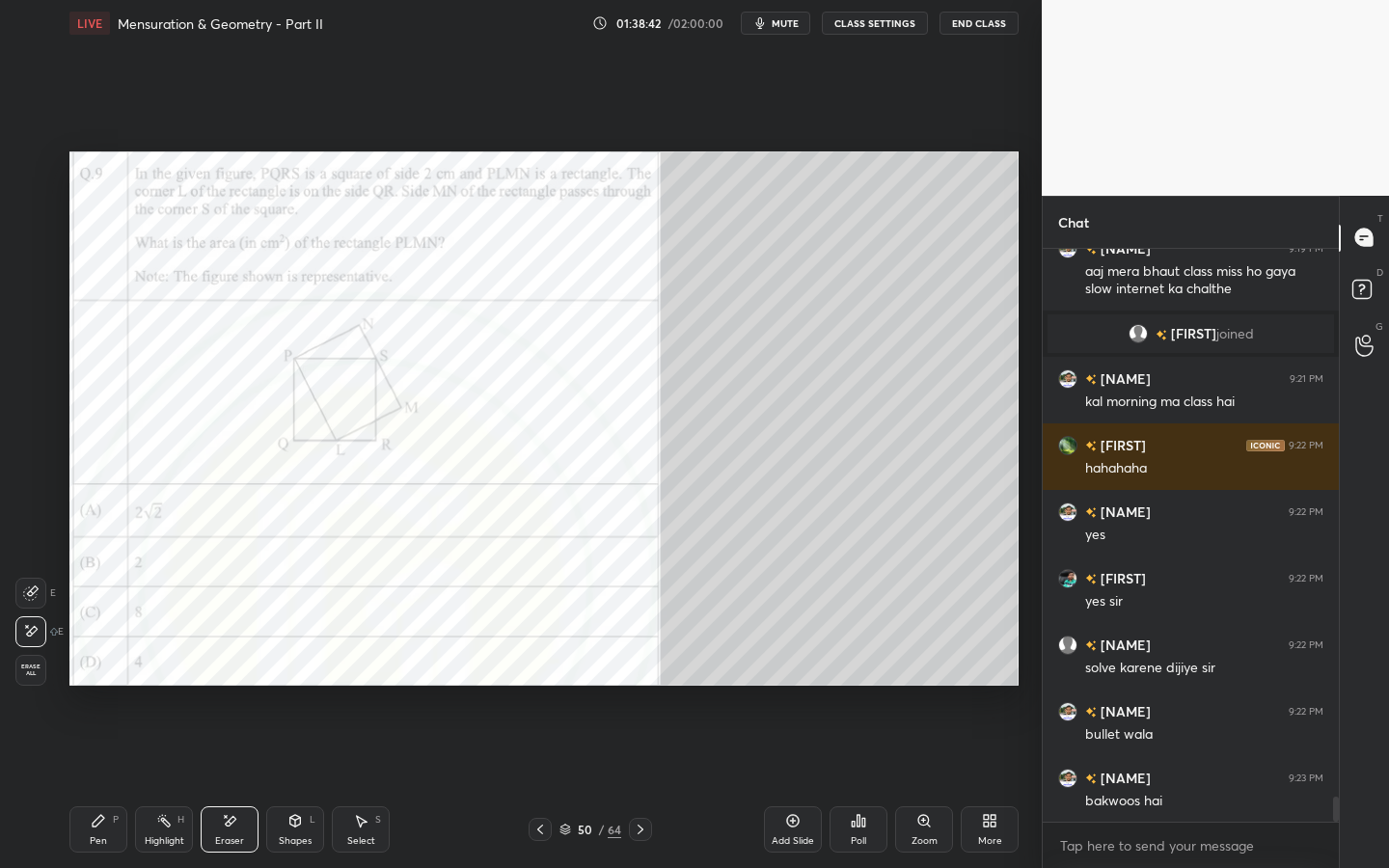 click on "P" at bounding box center [116, 820] 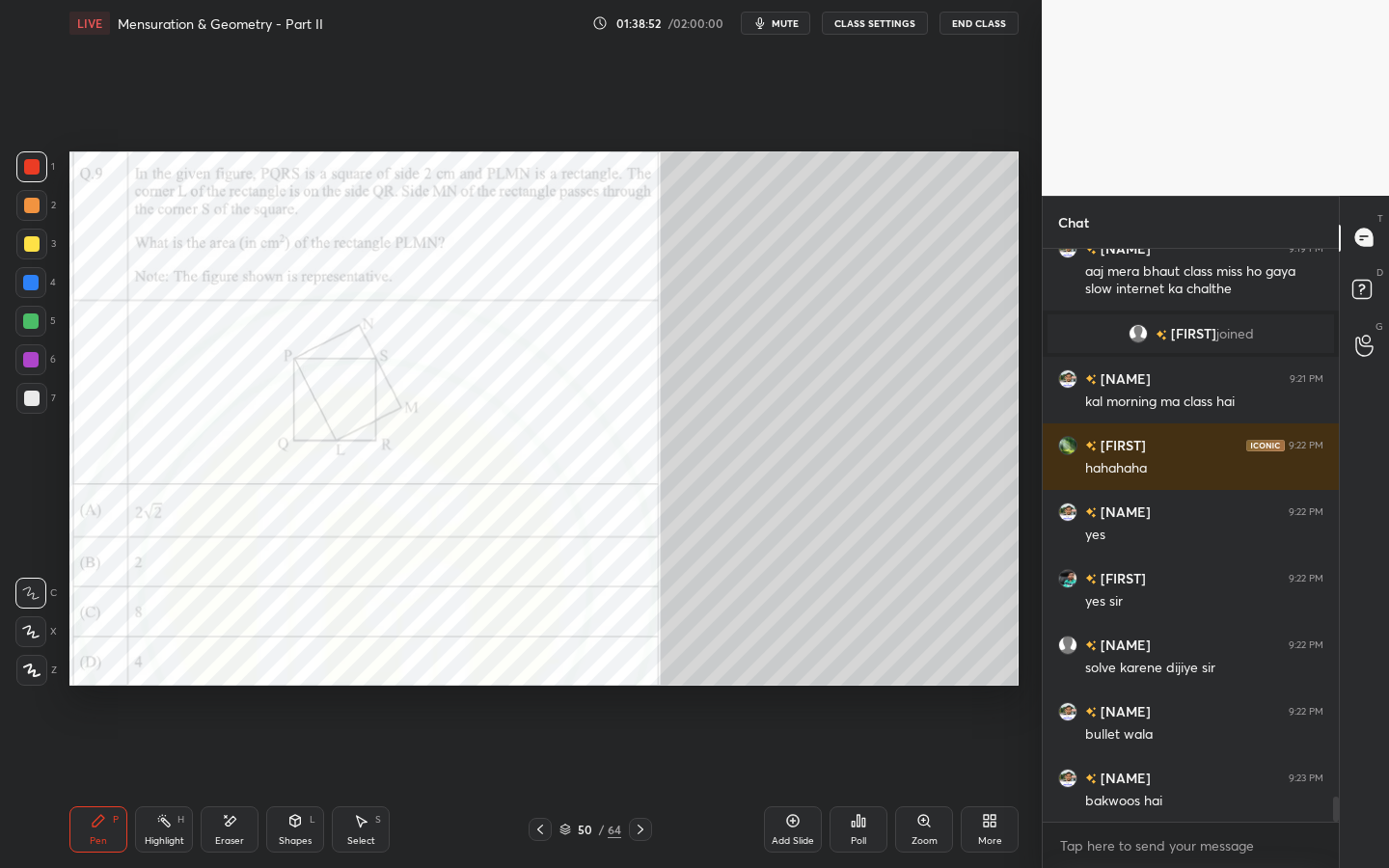 drag, startPoint x: 237, startPoint y: 829, endPoint x: 259, endPoint y: 748, distance: 83.9345 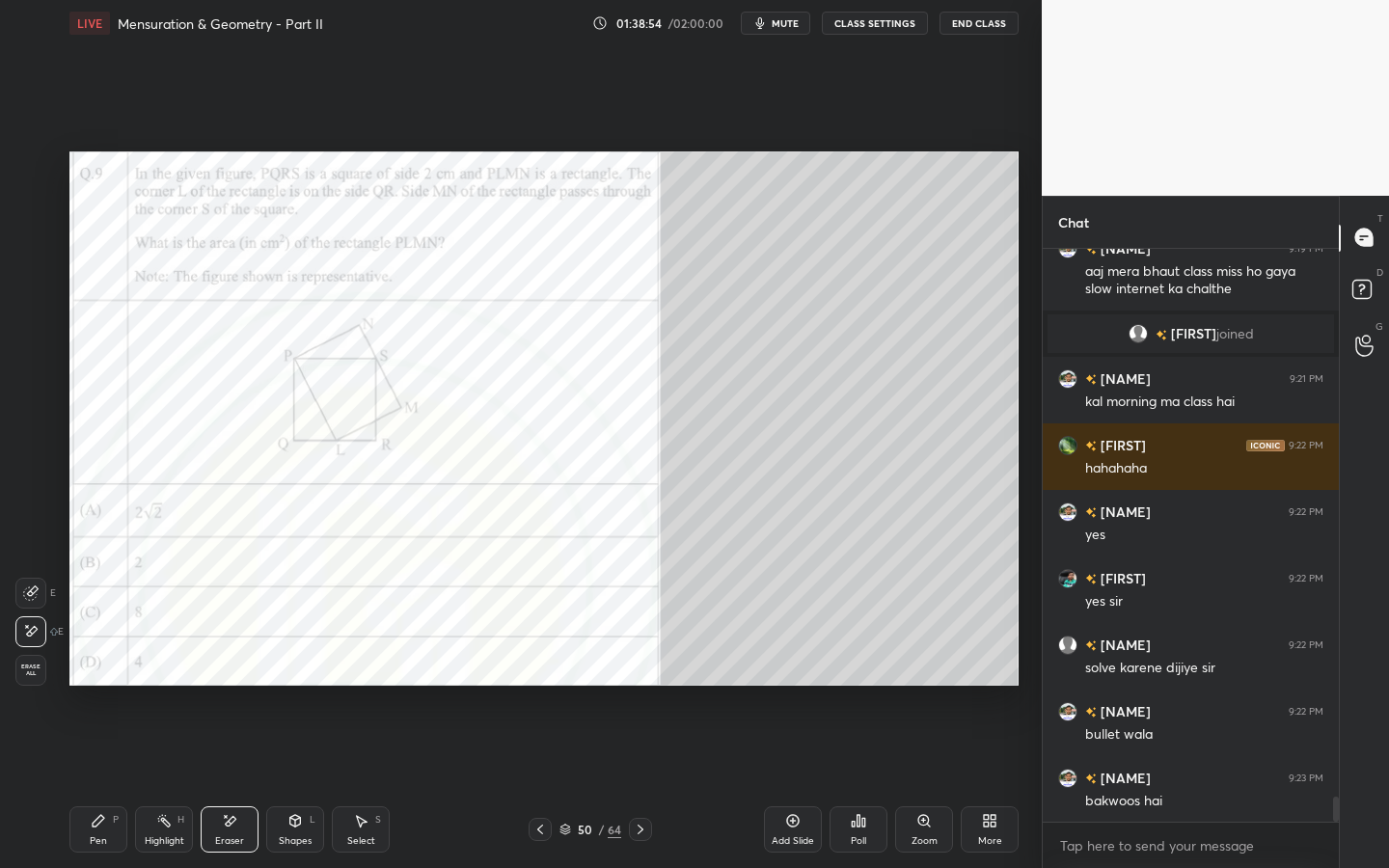 drag, startPoint x: 106, startPoint y: 829, endPoint x: 123, endPoint y: 784, distance: 48.104054 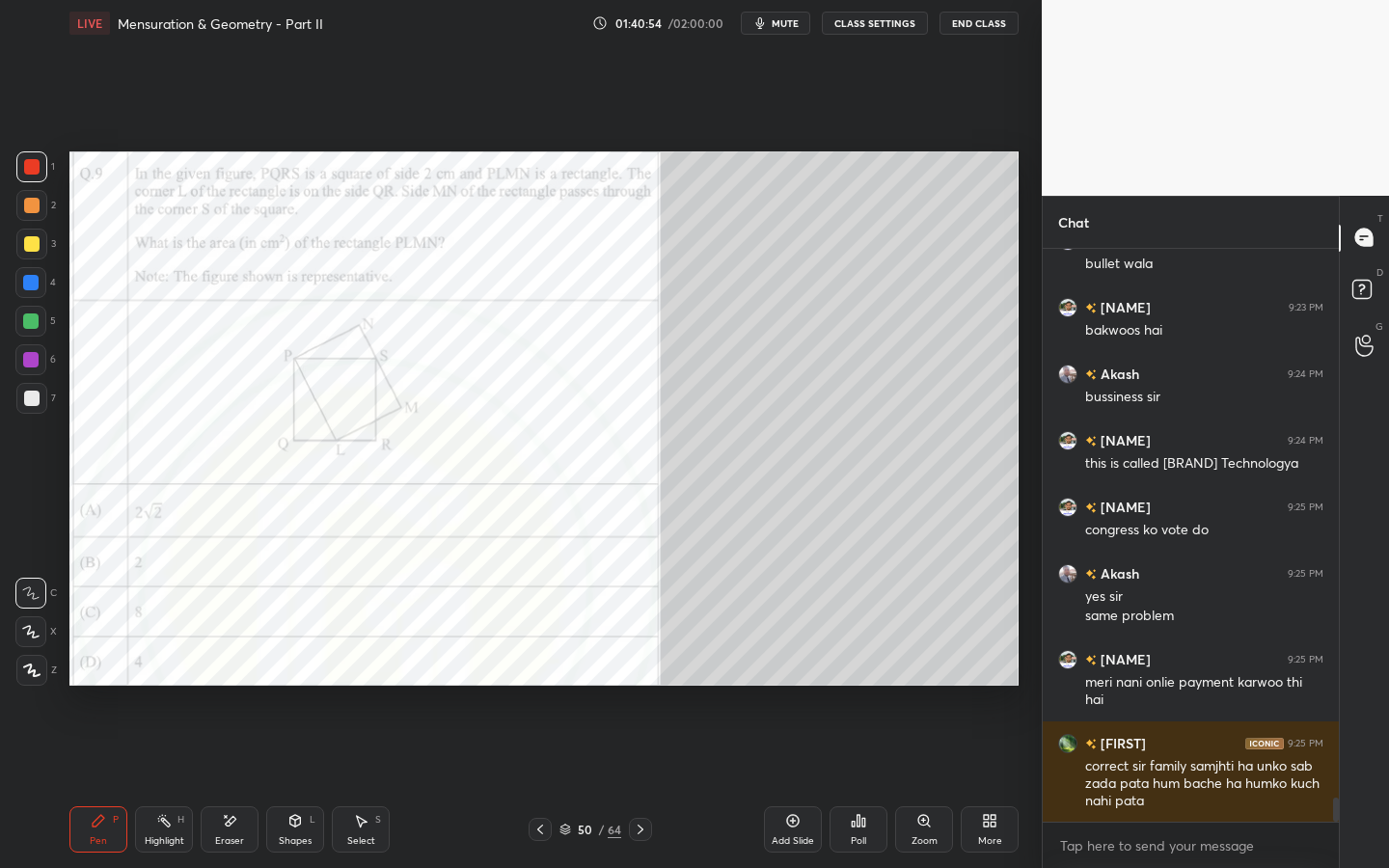 scroll, scrollTop: 12975, scrollLeft: 0, axis: vertical 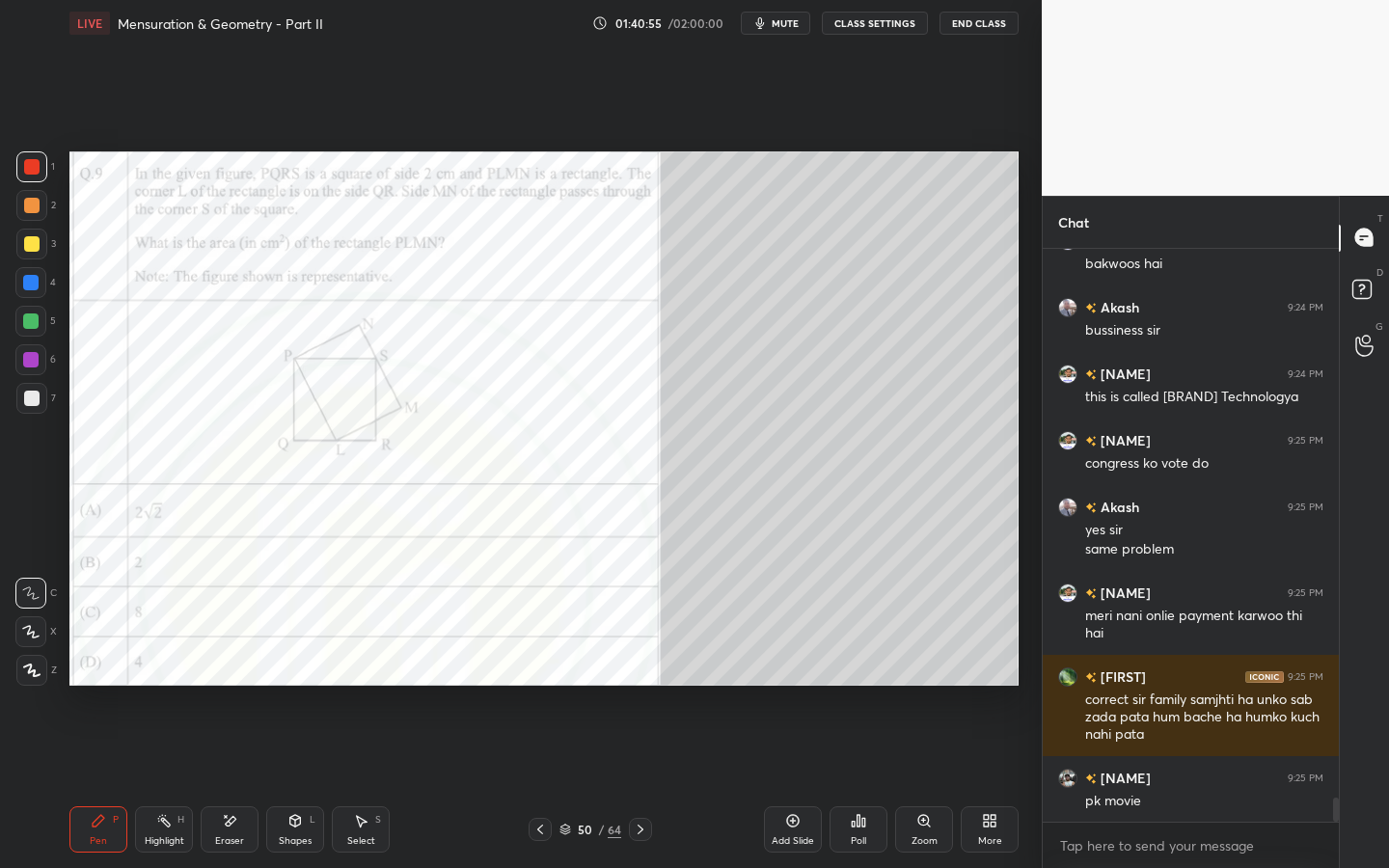 drag, startPoint x: 230, startPoint y: 817, endPoint x: 313, endPoint y: 717, distance: 129.95769 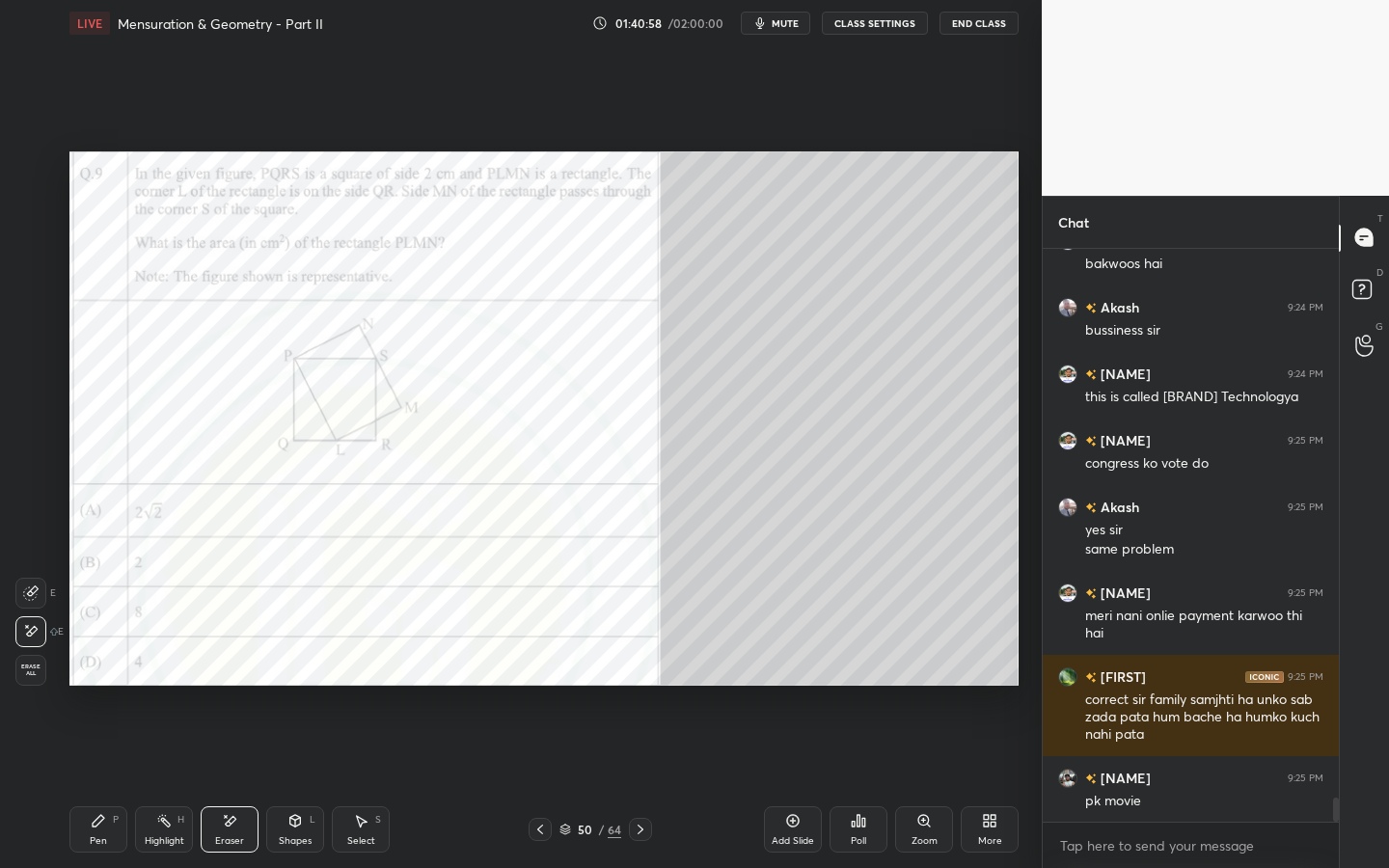 click on "Pen P" at bounding box center (98, 829) 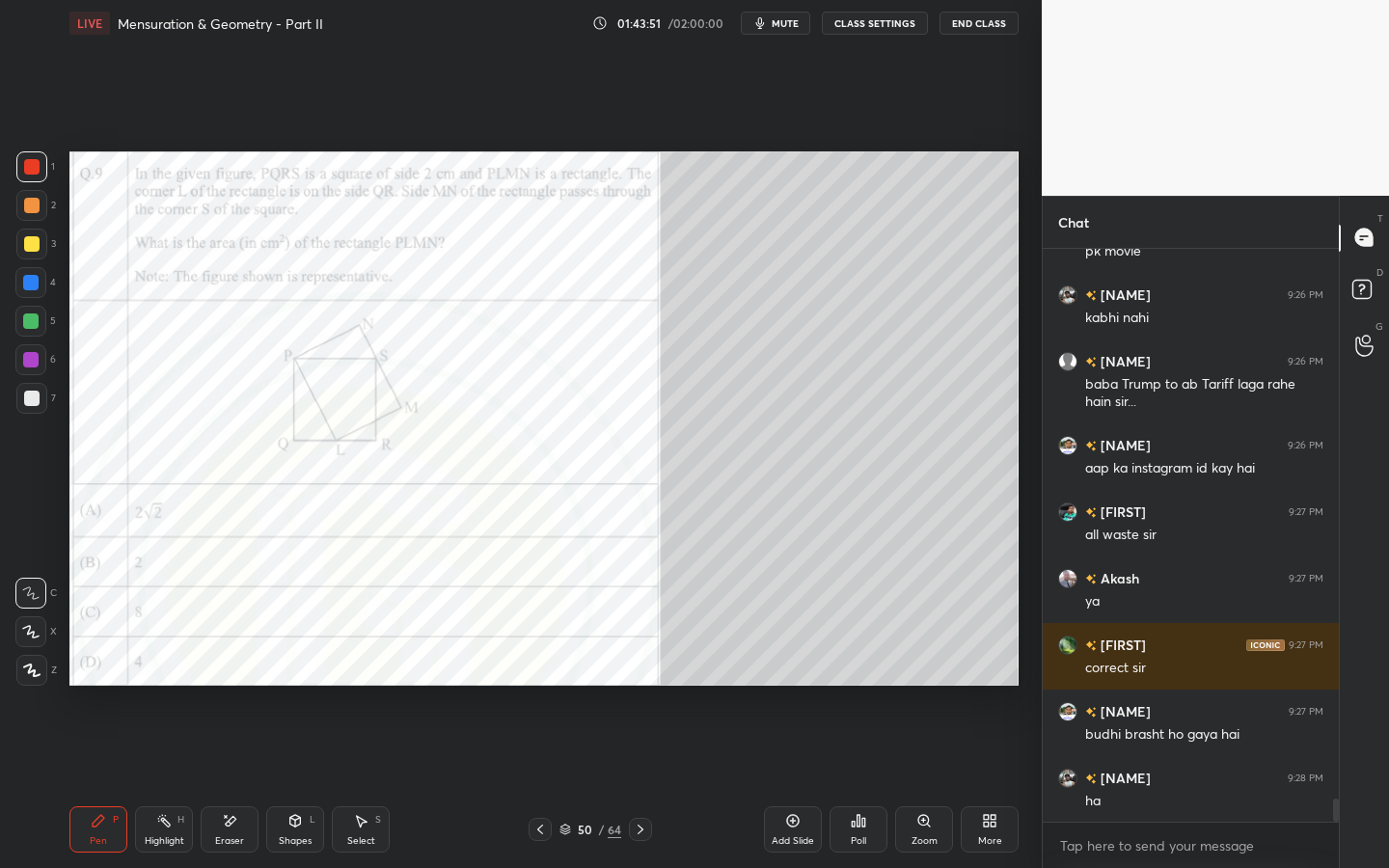 scroll, scrollTop: 13591, scrollLeft: 0, axis: vertical 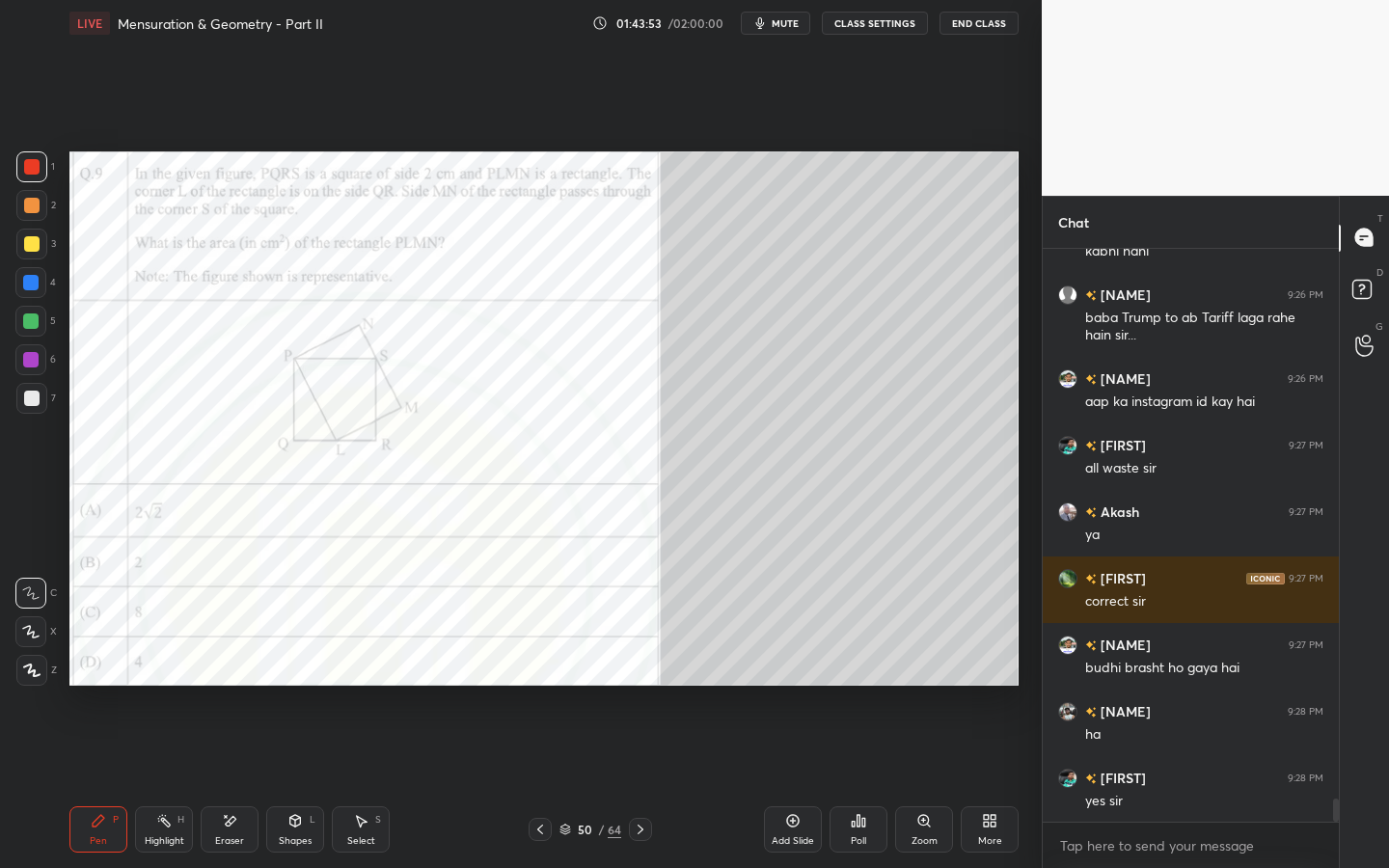 click at bounding box center (31, 360) 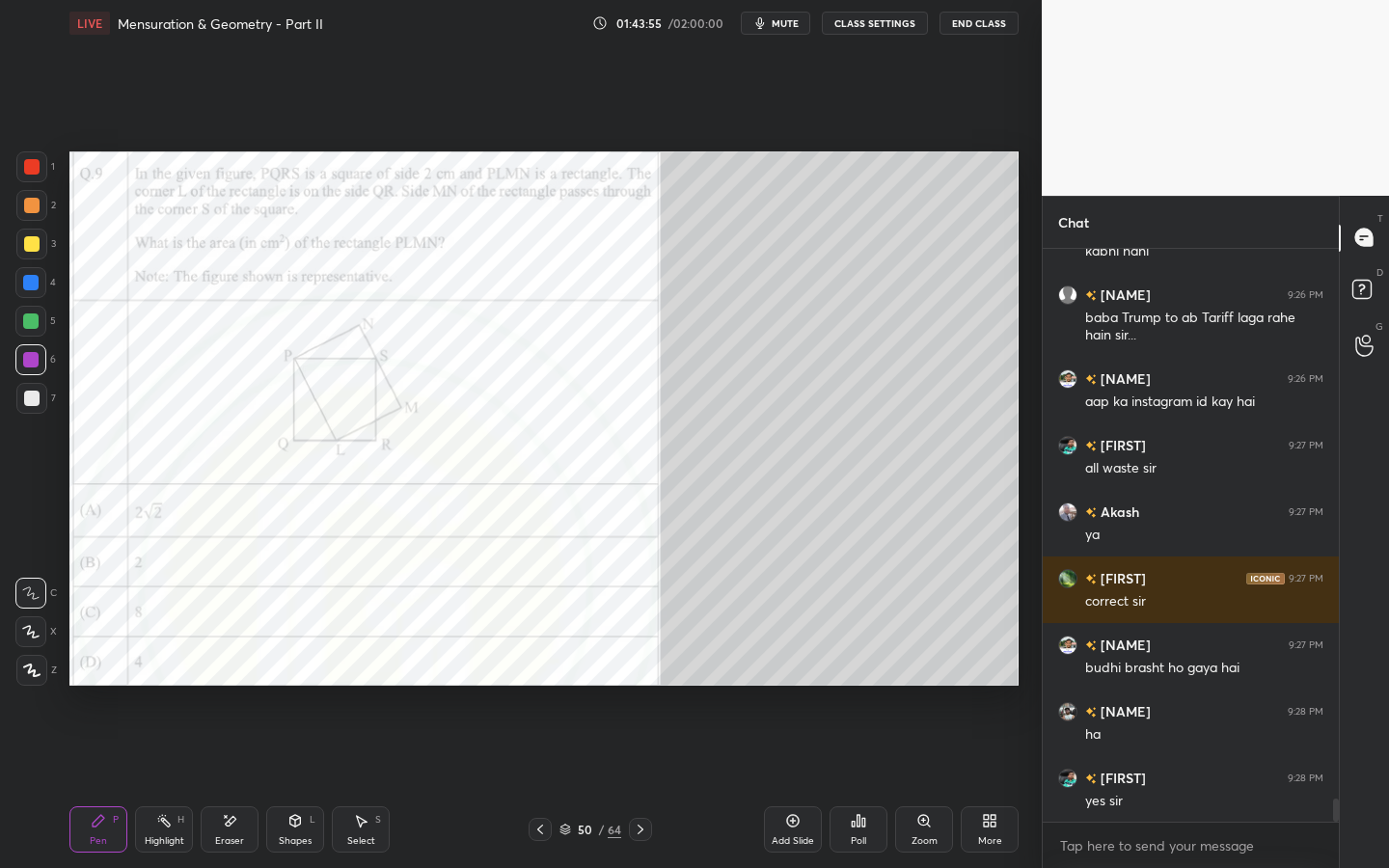 scroll, scrollTop: 13657, scrollLeft: 0, axis: vertical 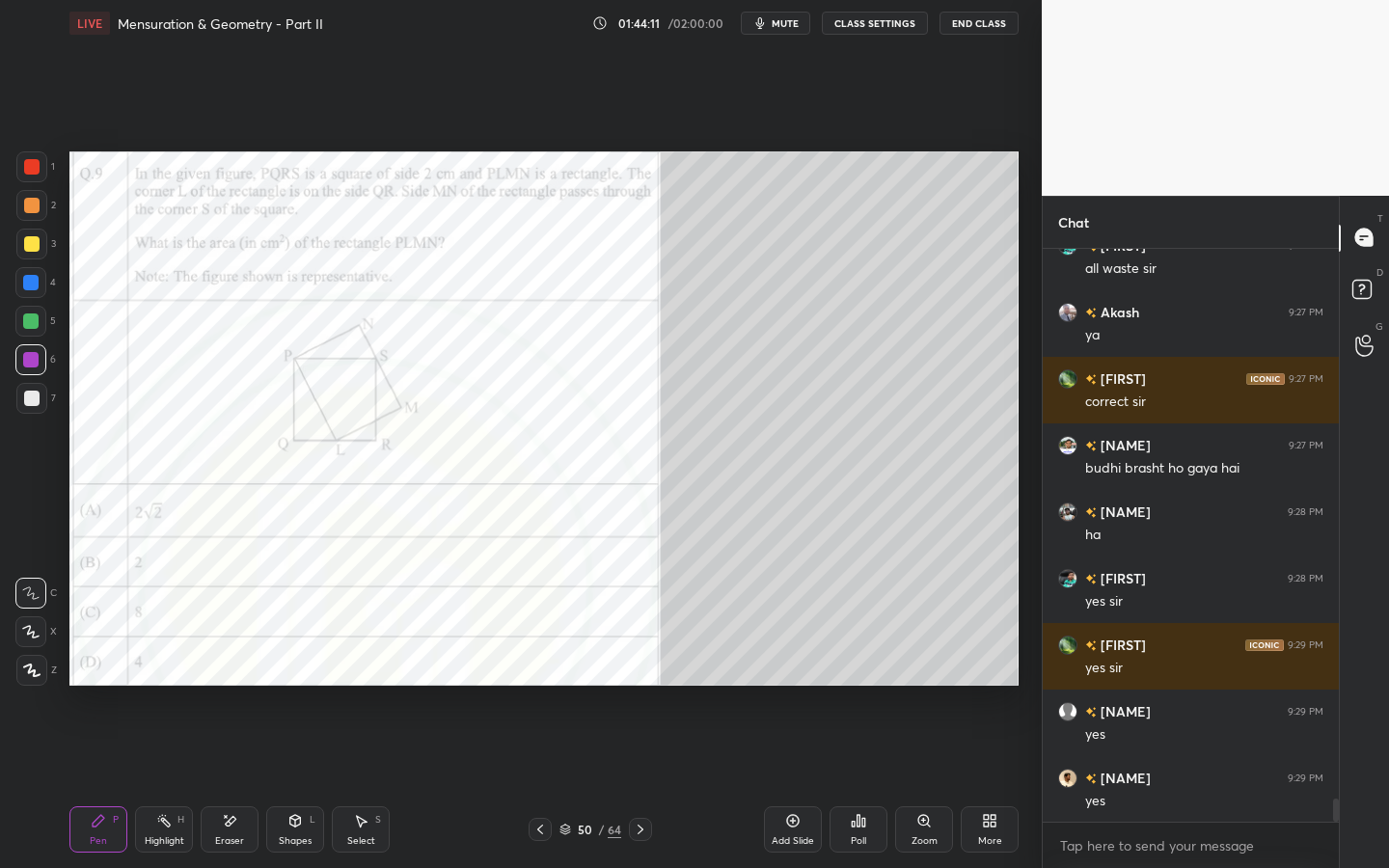 click 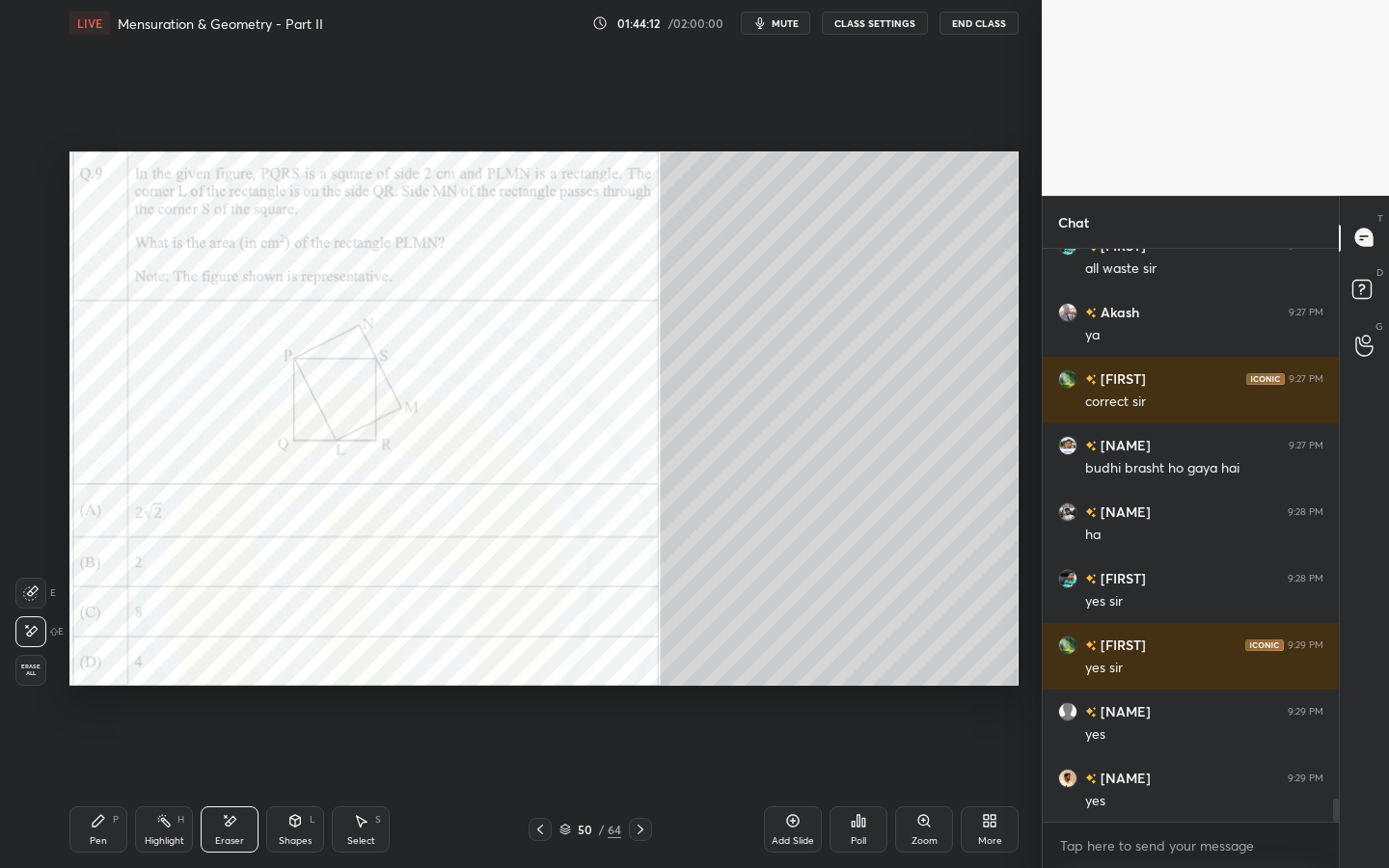 scroll, scrollTop: 13857, scrollLeft: 0, axis: vertical 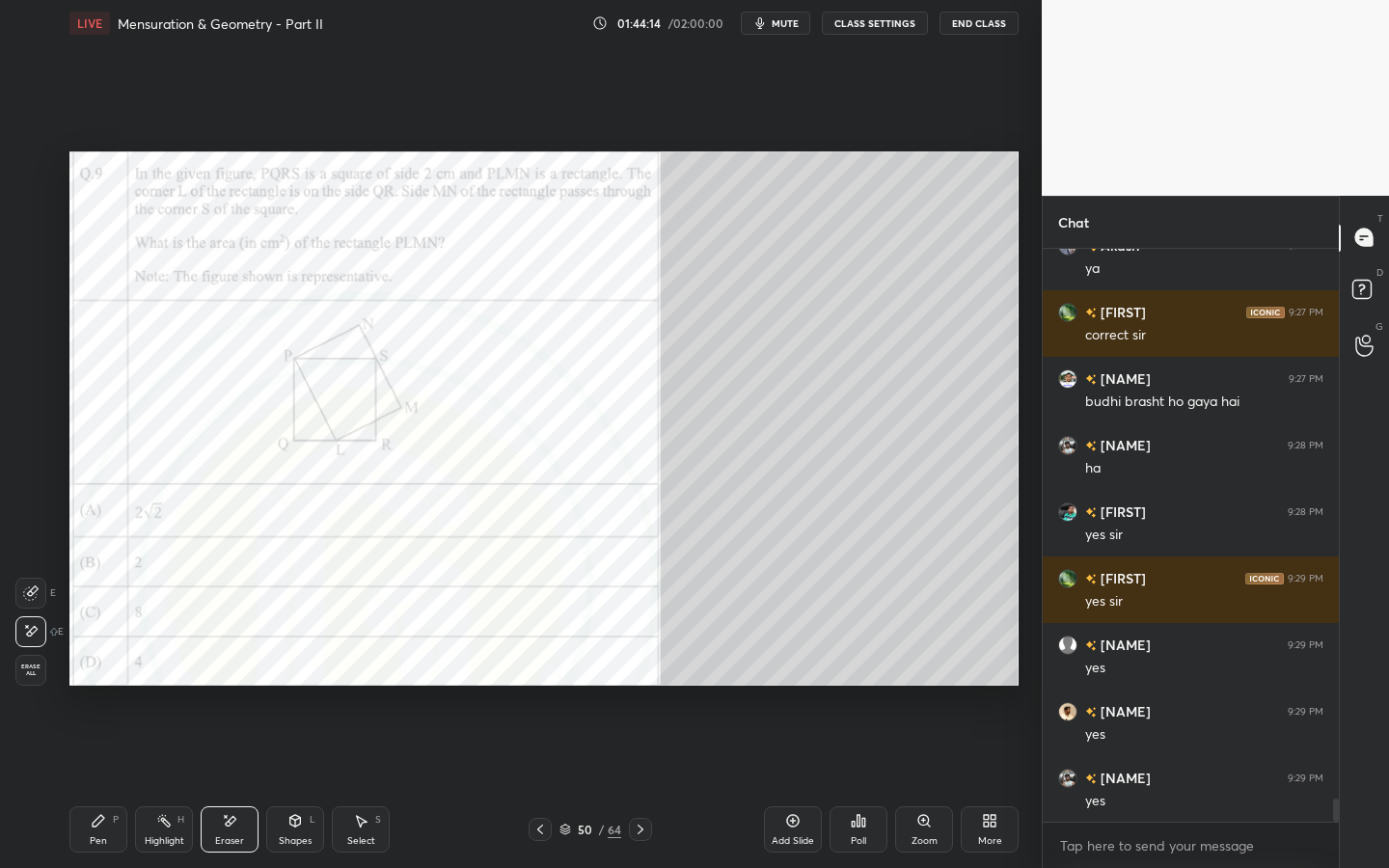 drag, startPoint x: 110, startPoint y: 829, endPoint x: 120, endPoint y: 780, distance: 50.009999 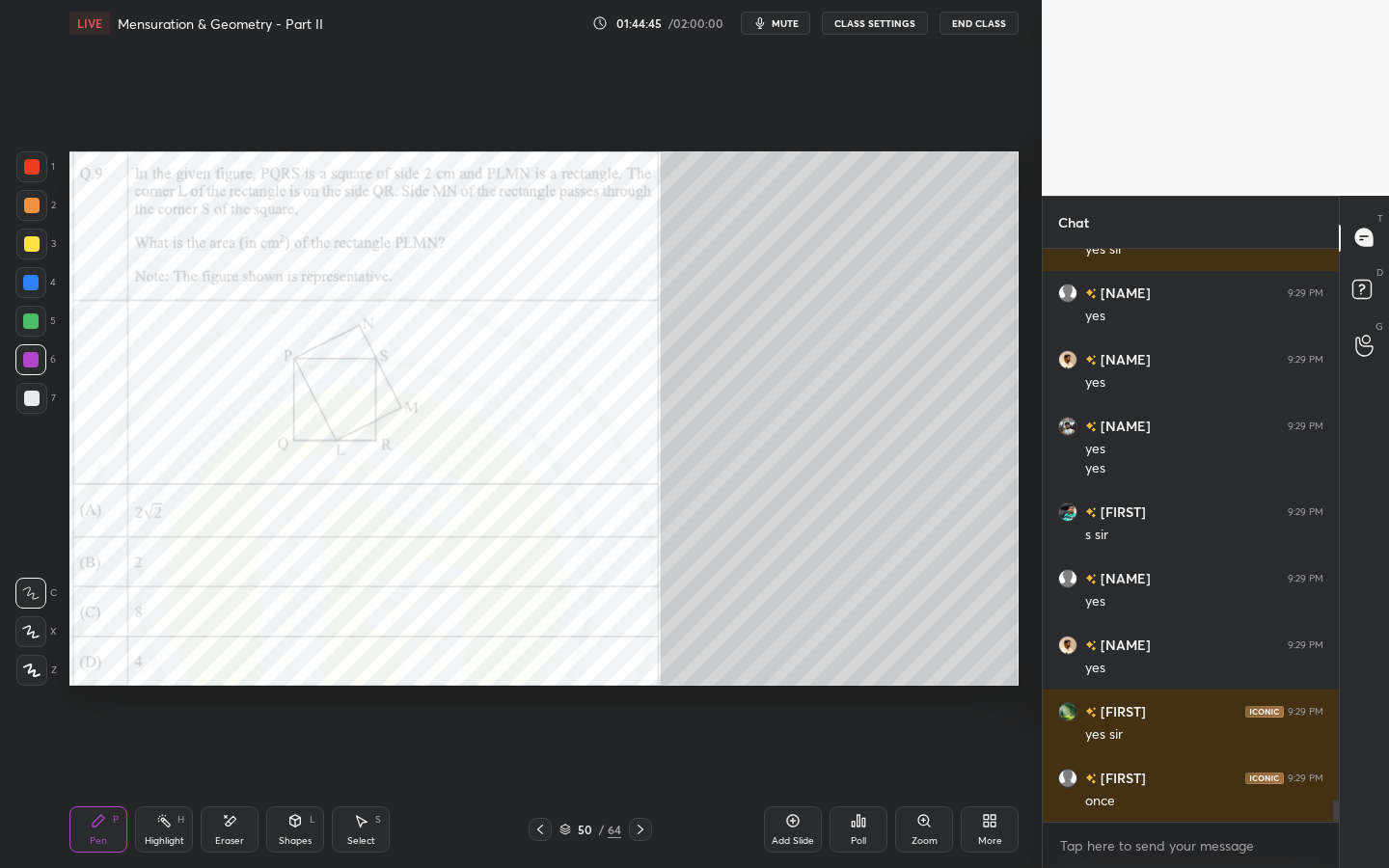 scroll, scrollTop: 14276, scrollLeft: 0, axis: vertical 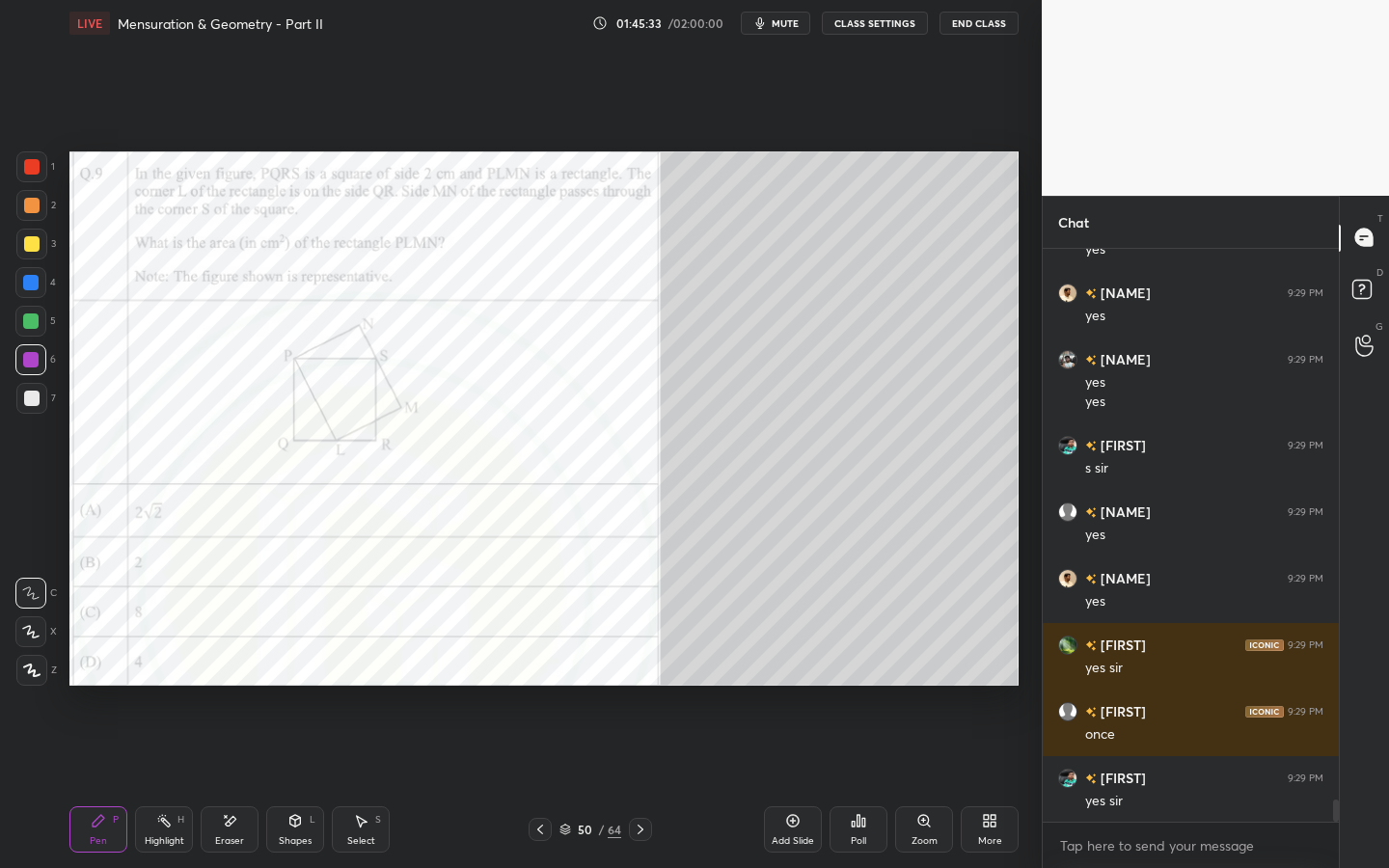 click on "Eraser" at bounding box center (230, 829) 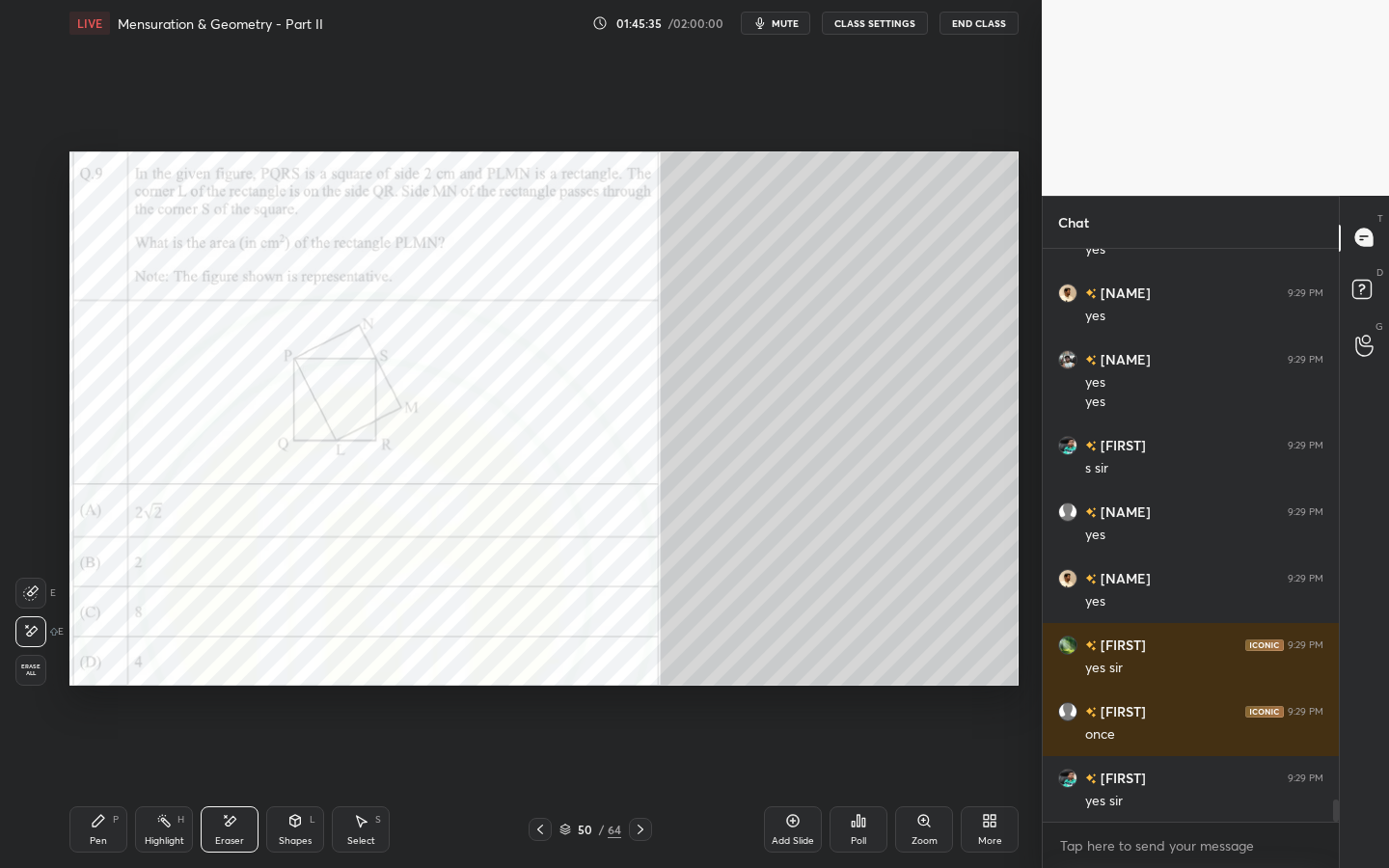 drag, startPoint x: 96, startPoint y: 832, endPoint x: 146, endPoint y: 800, distance: 59.36329 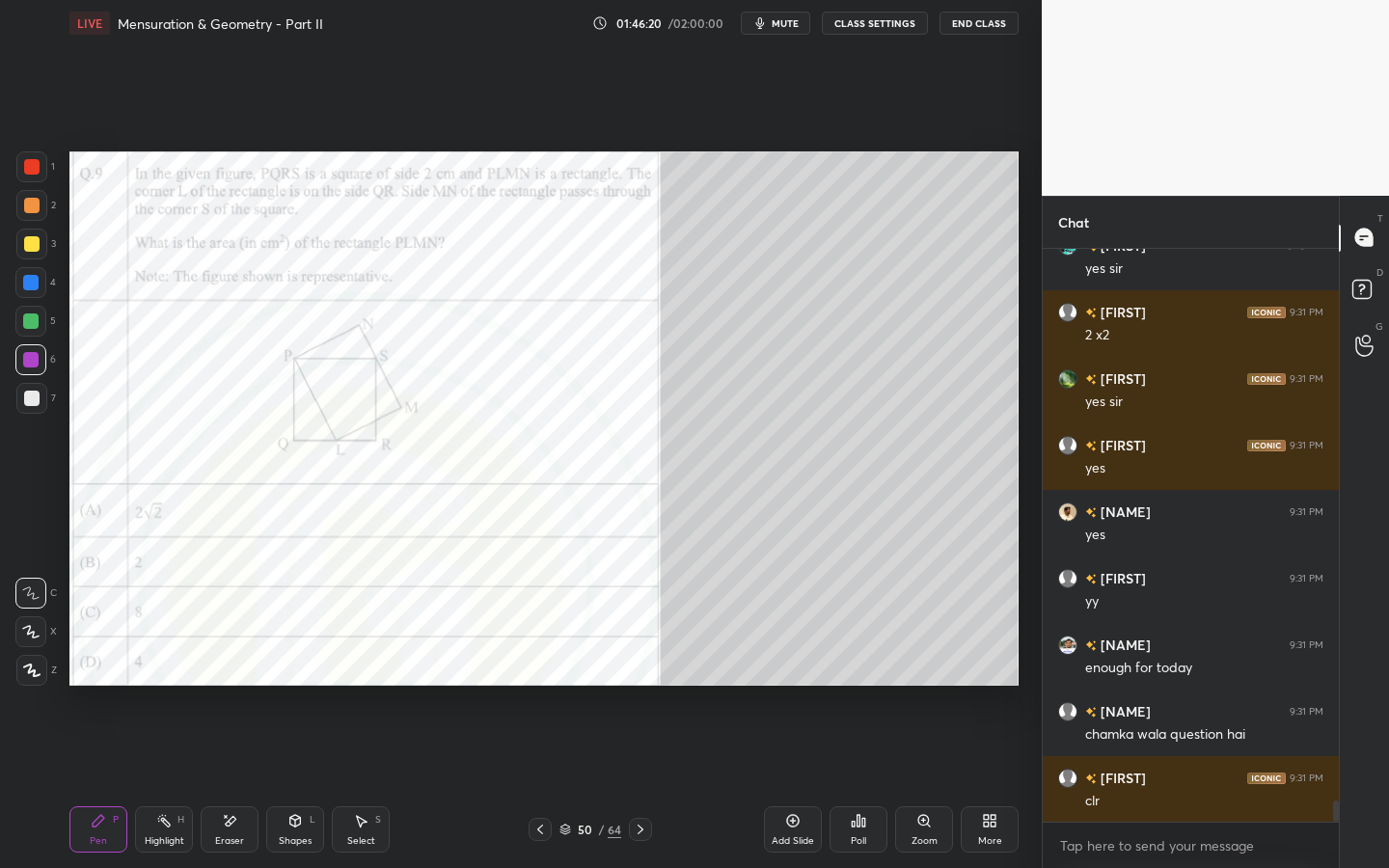 scroll, scrollTop: 14941, scrollLeft: 0, axis: vertical 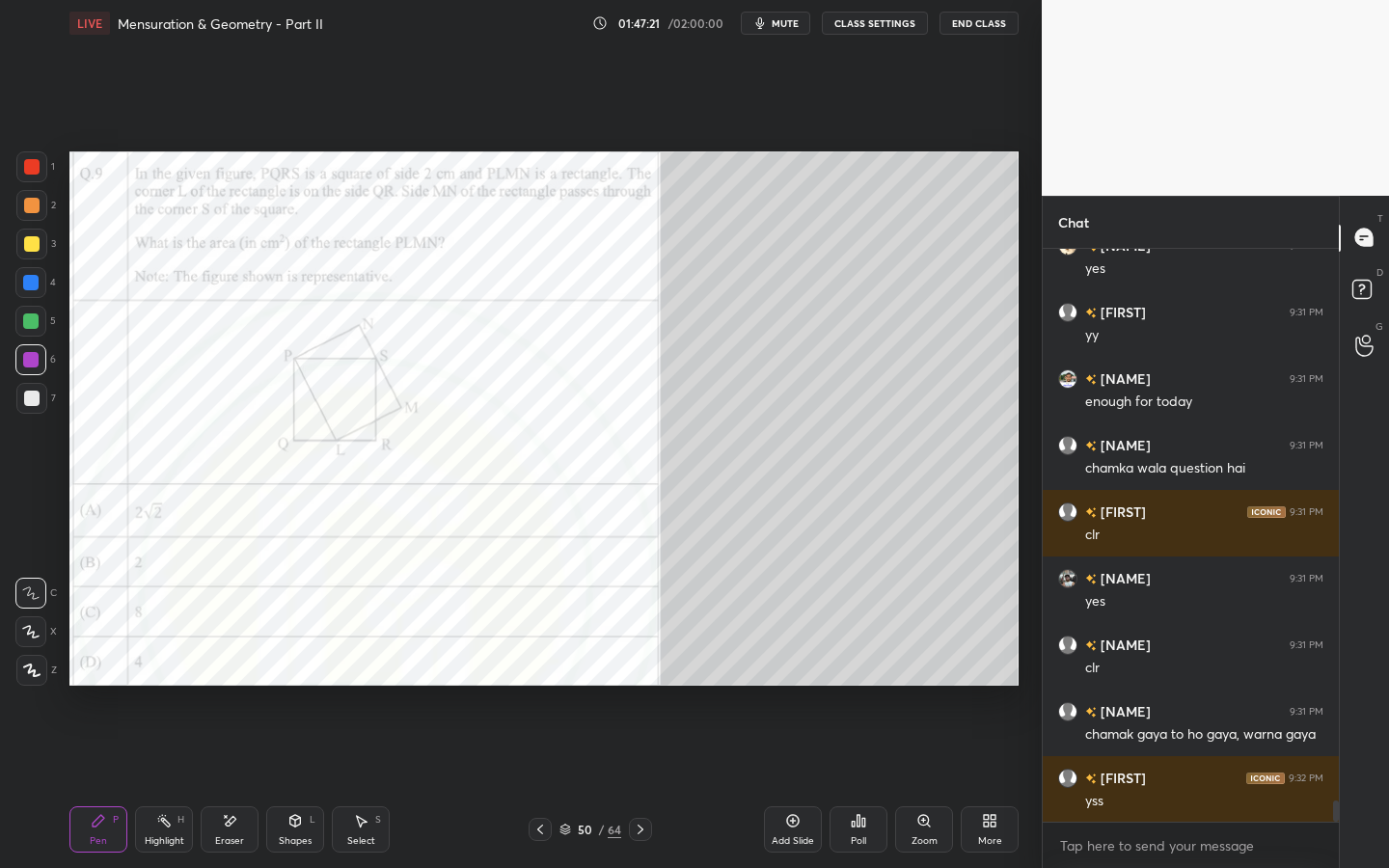 click on "Eraser" at bounding box center [230, 841] 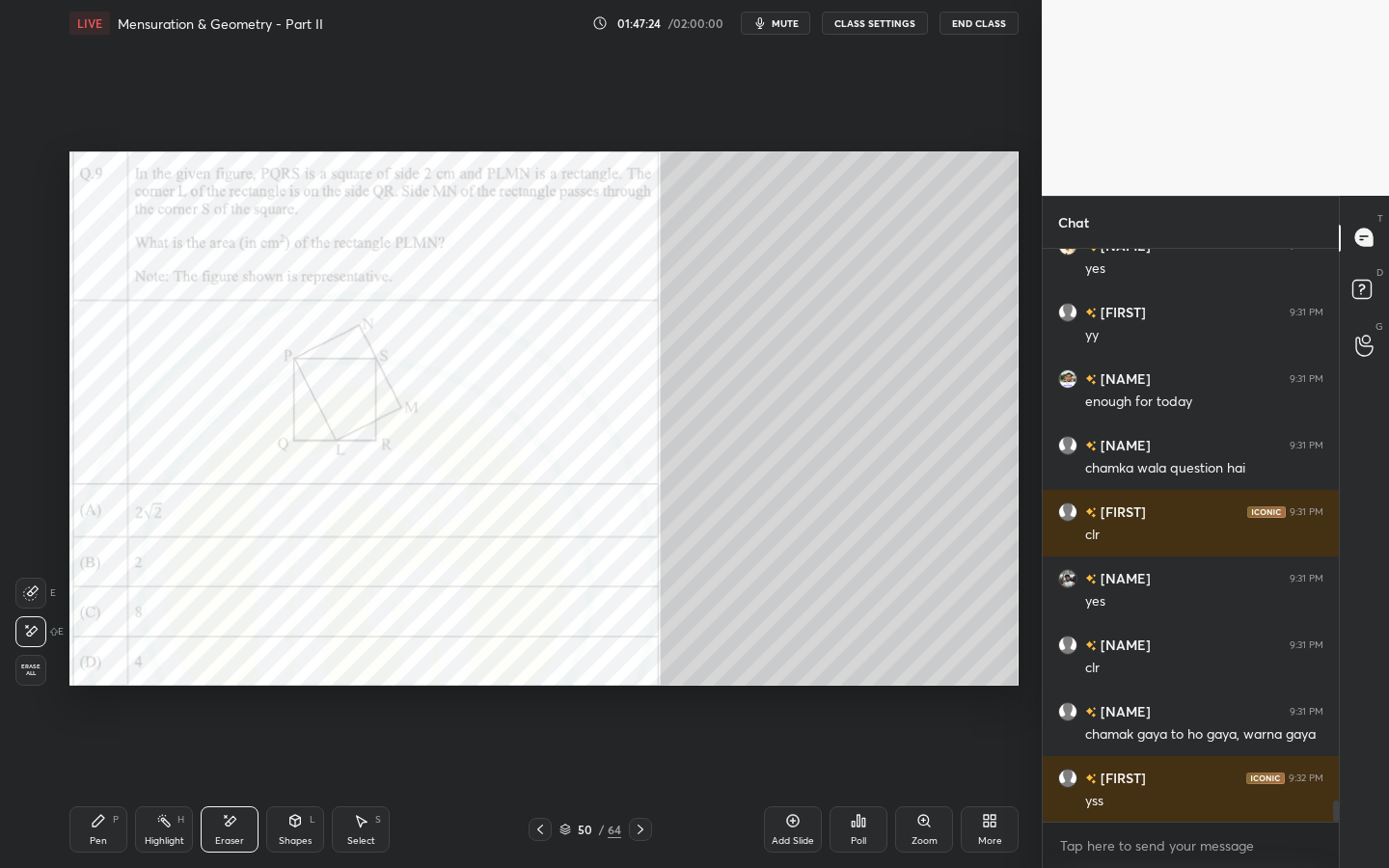 scroll, scrollTop: 15141, scrollLeft: 0, axis: vertical 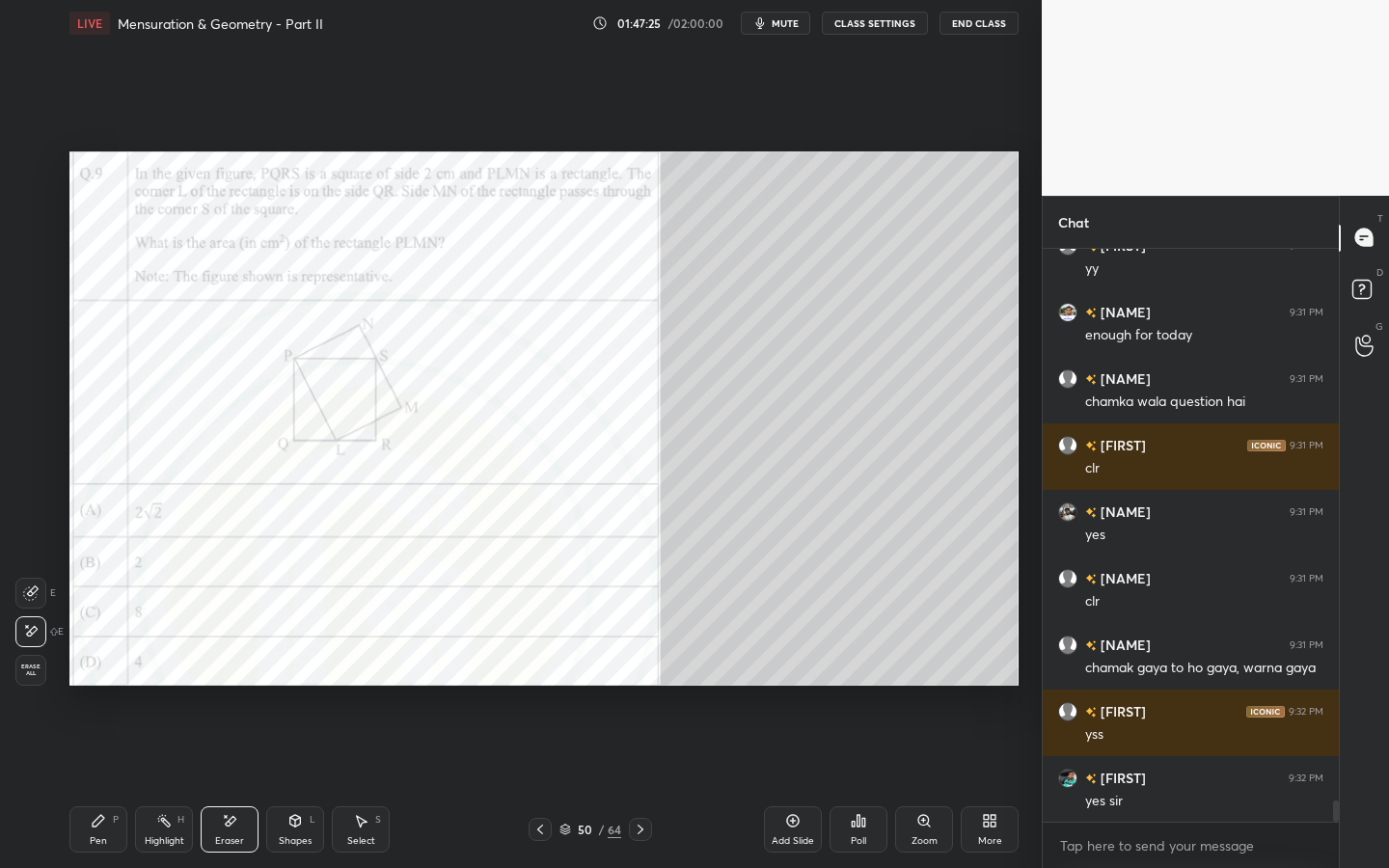 click on "Pen" at bounding box center [98, 841] 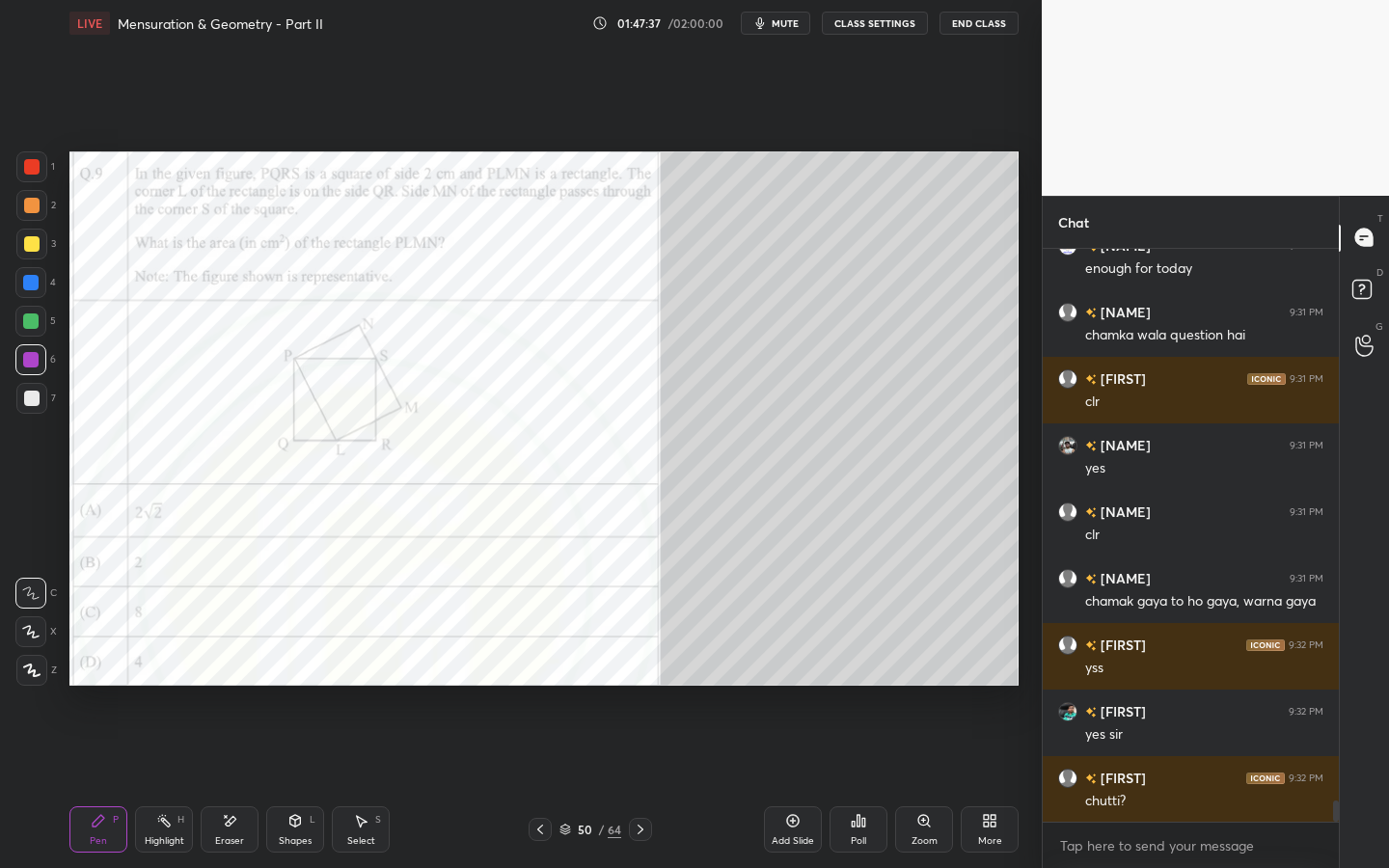 scroll, scrollTop: 15274, scrollLeft: 0, axis: vertical 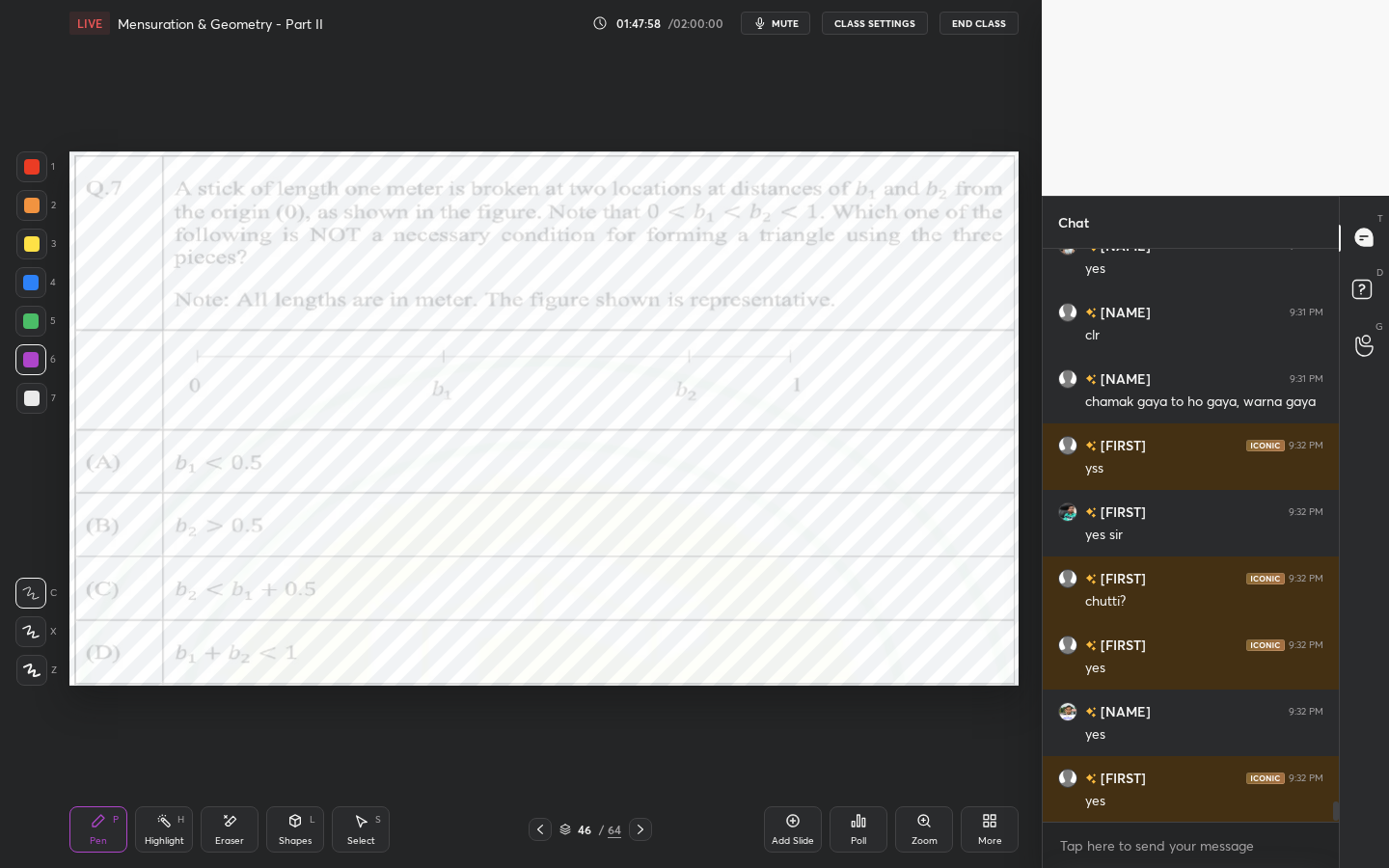click at bounding box center [32, 167] 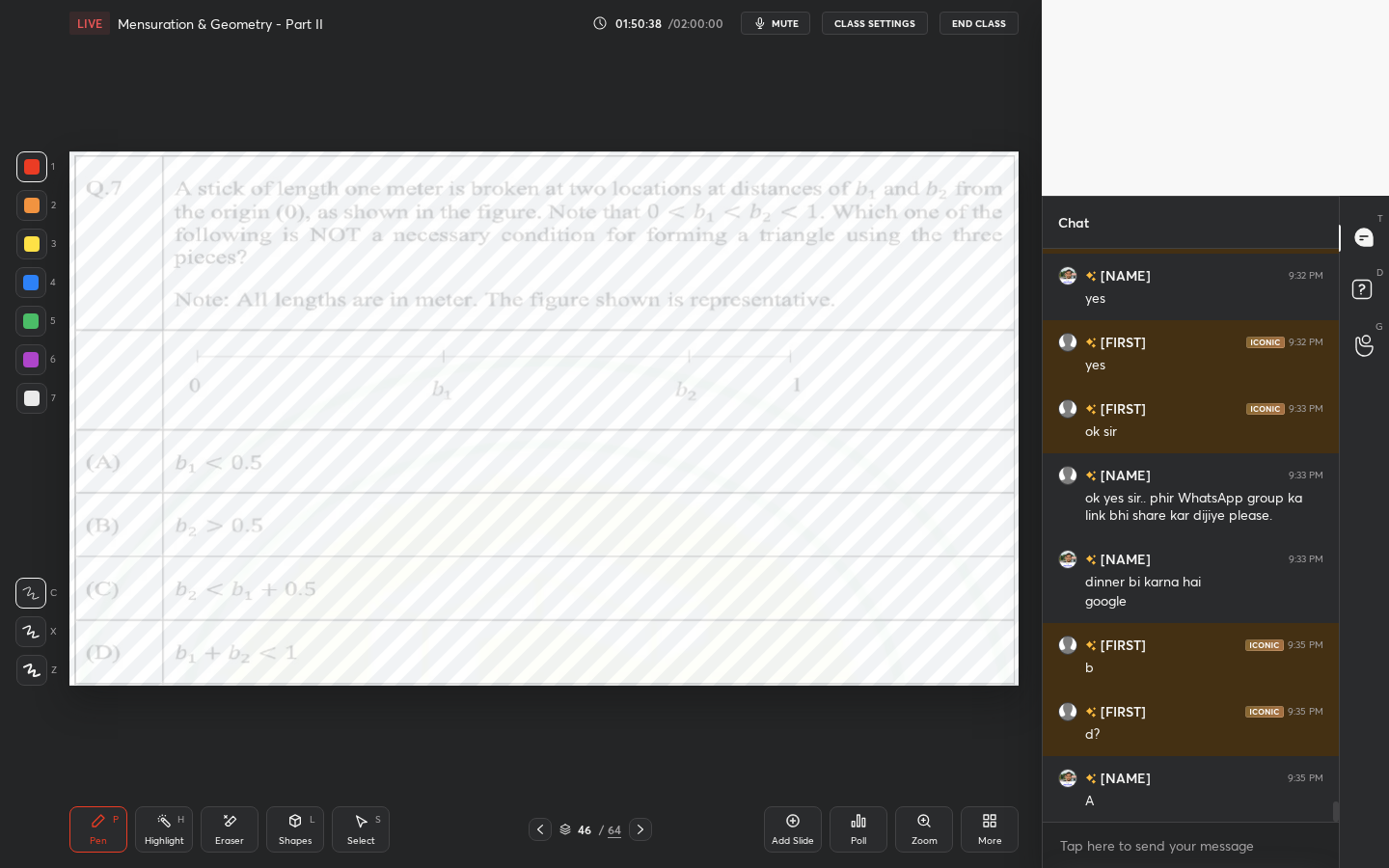 scroll, scrollTop: 15909, scrollLeft: 0, axis: vertical 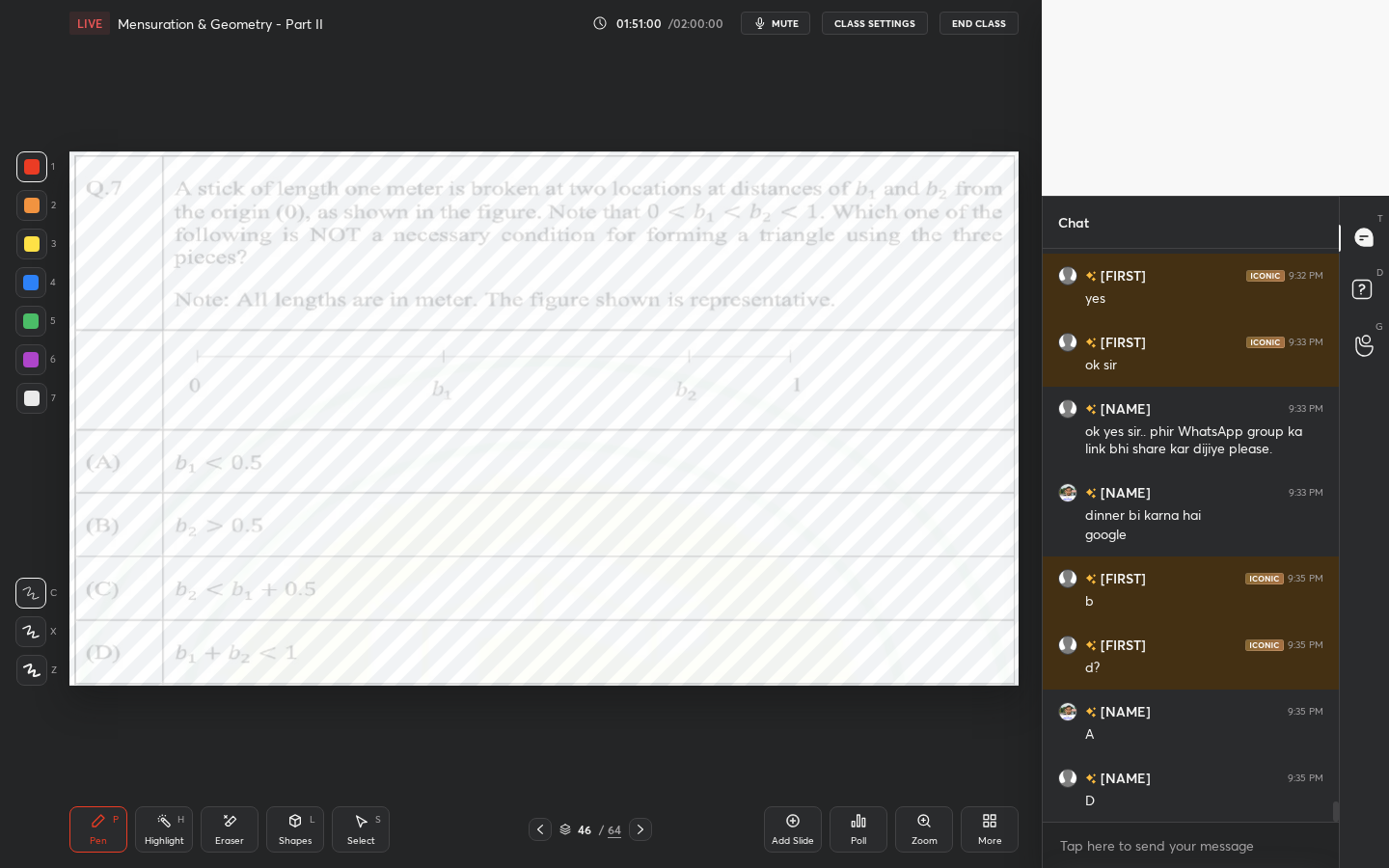 drag, startPoint x: 32, startPoint y: 631, endPoint x: 51, endPoint y: 495, distance: 137.32079 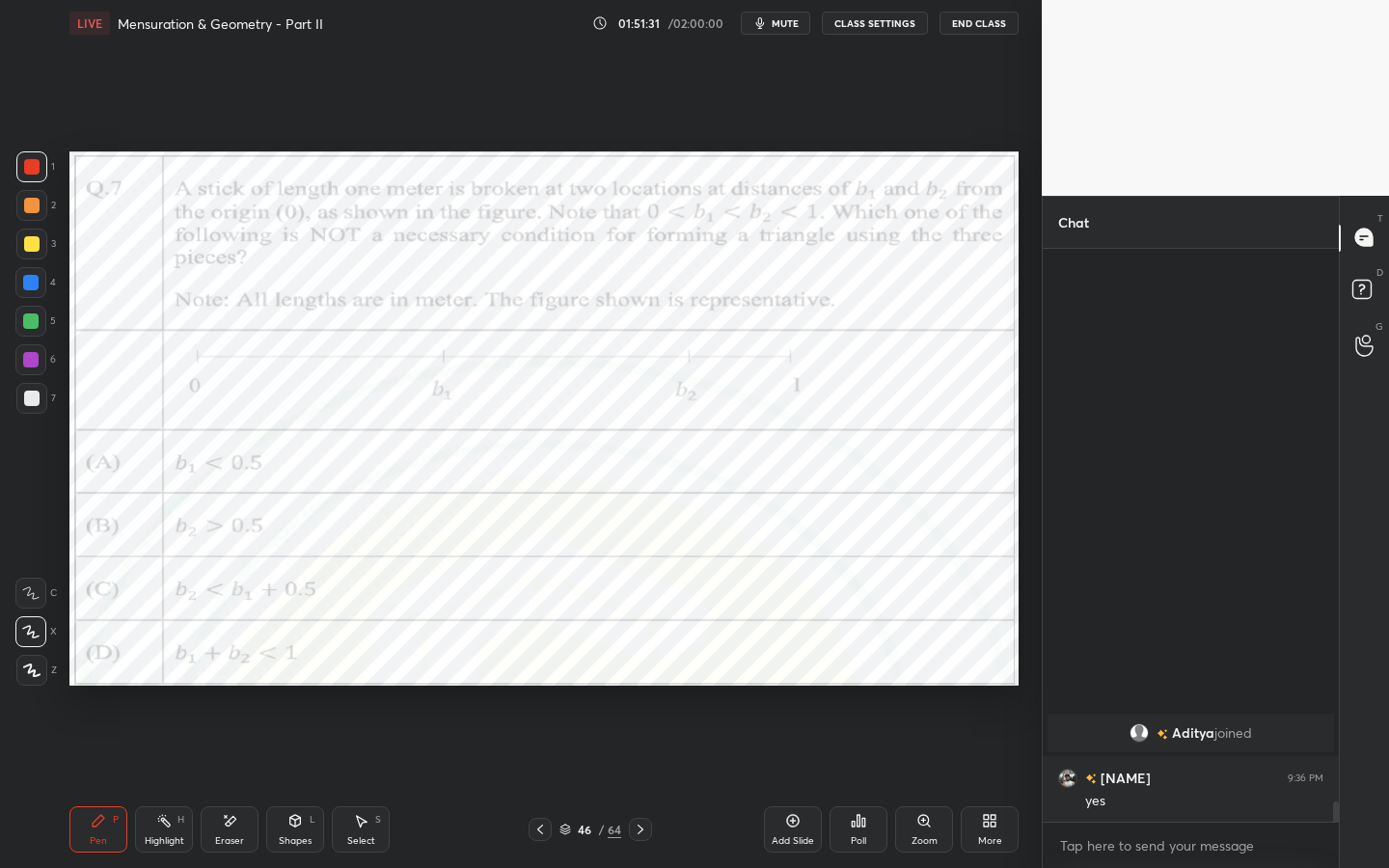 scroll, scrollTop: 14873, scrollLeft: 0, axis: vertical 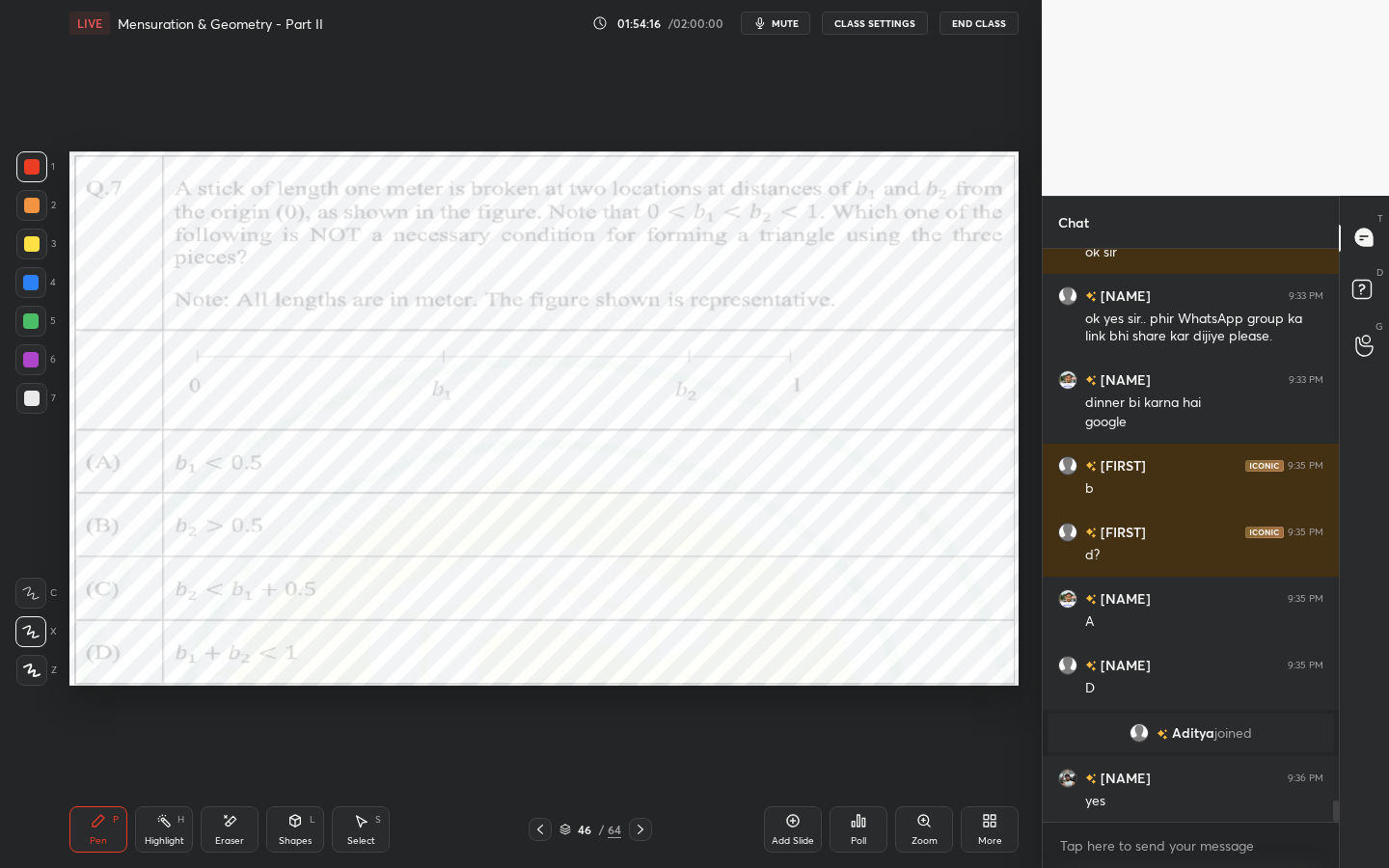 drag, startPoint x: 232, startPoint y: 832, endPoint x: 263, endPoint y: 733, distance: 103.74006 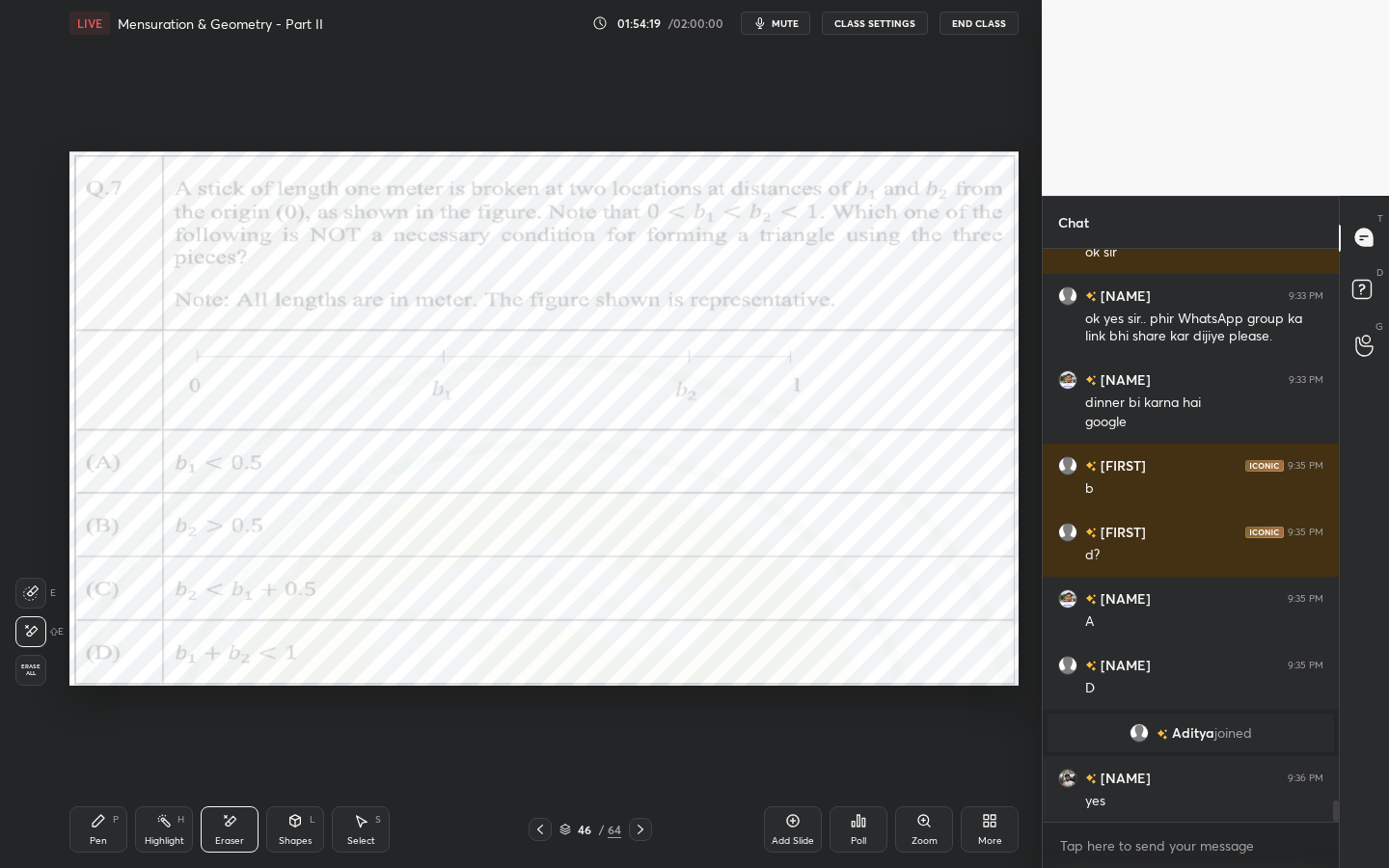 click on "Pen P" at bounding box center [98, 829] 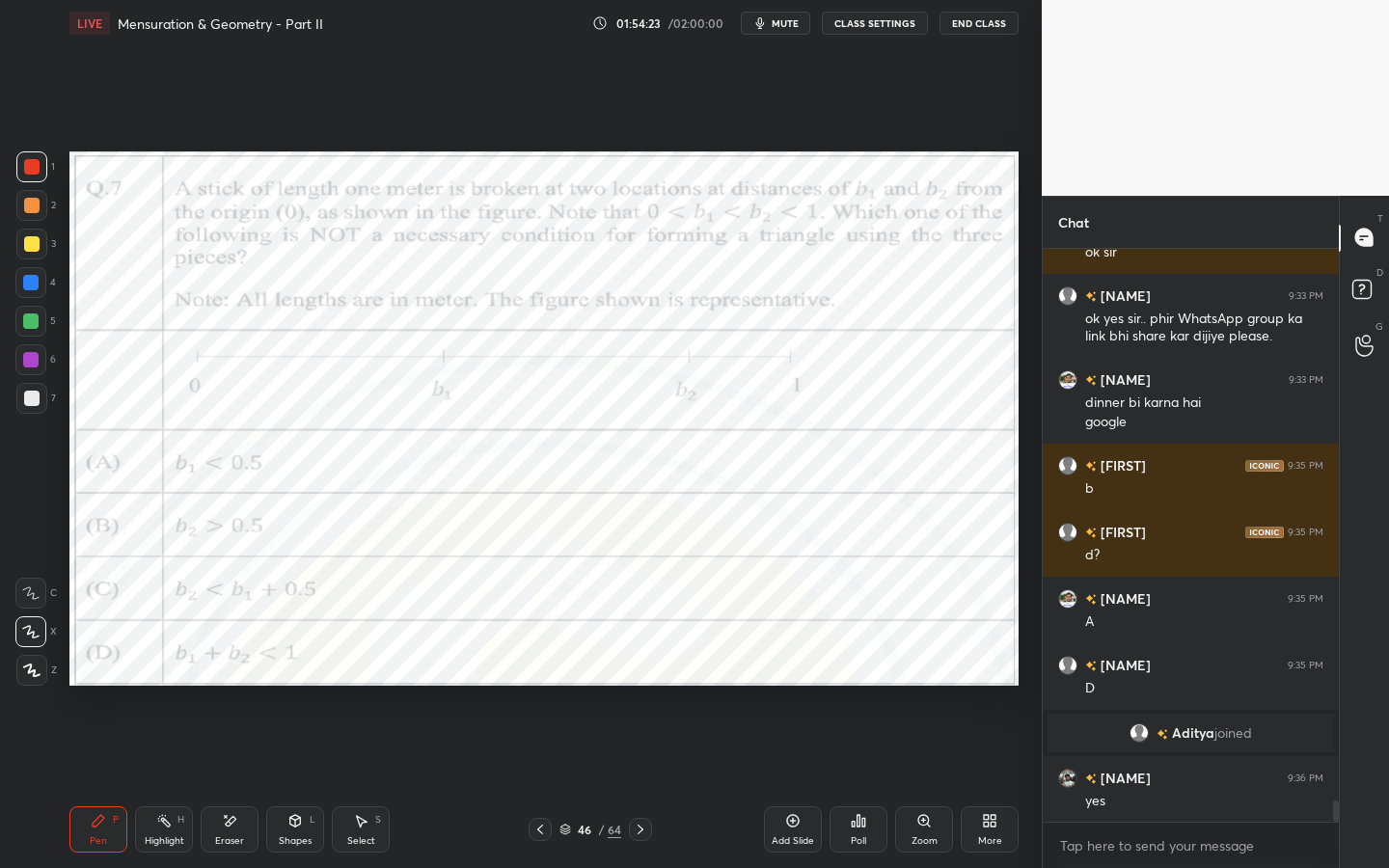 scroll, scrollTop: 14939, scrollLeft: 0, axis: vertical 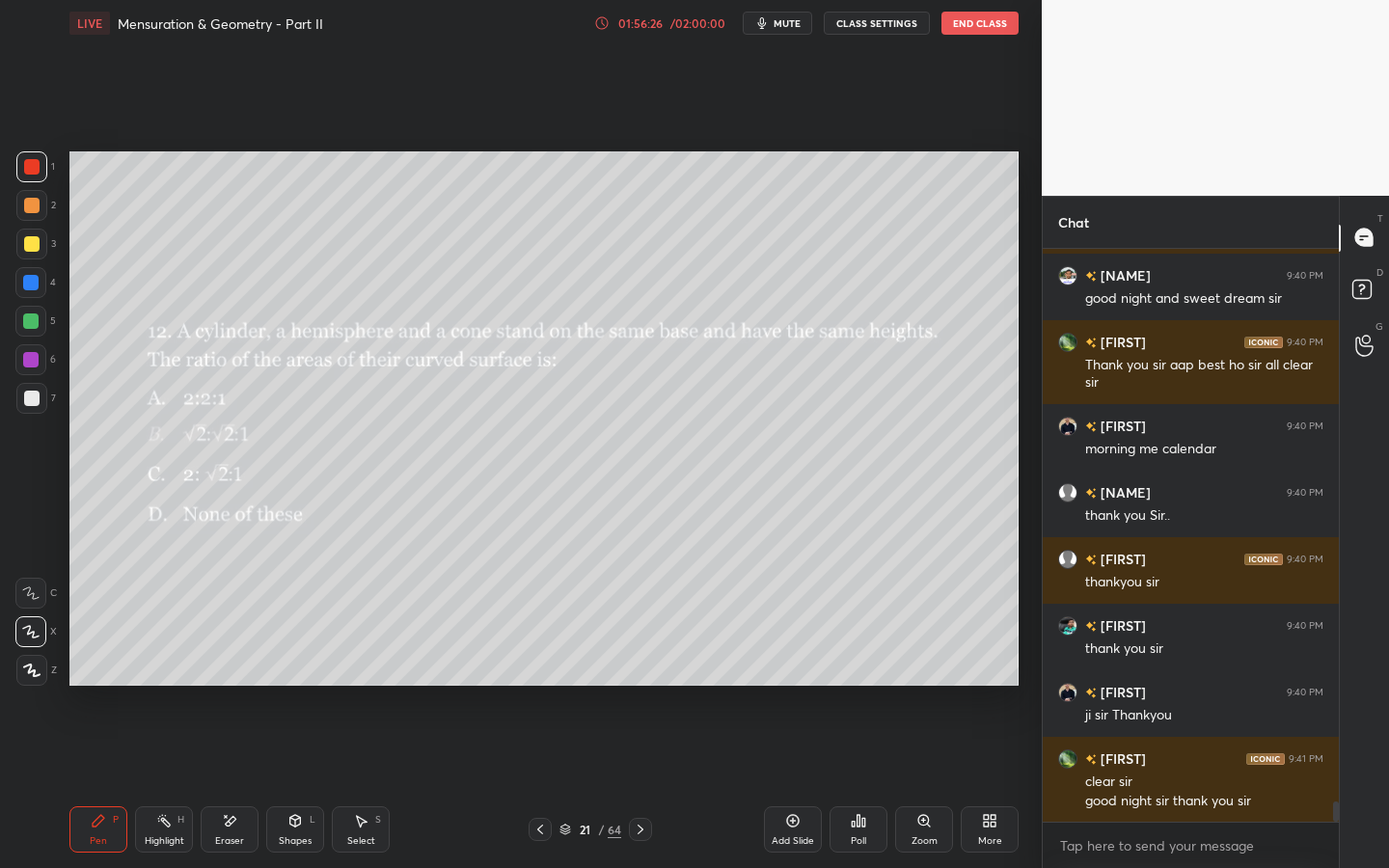 click on "End Class" at bounding box center [980, 23] 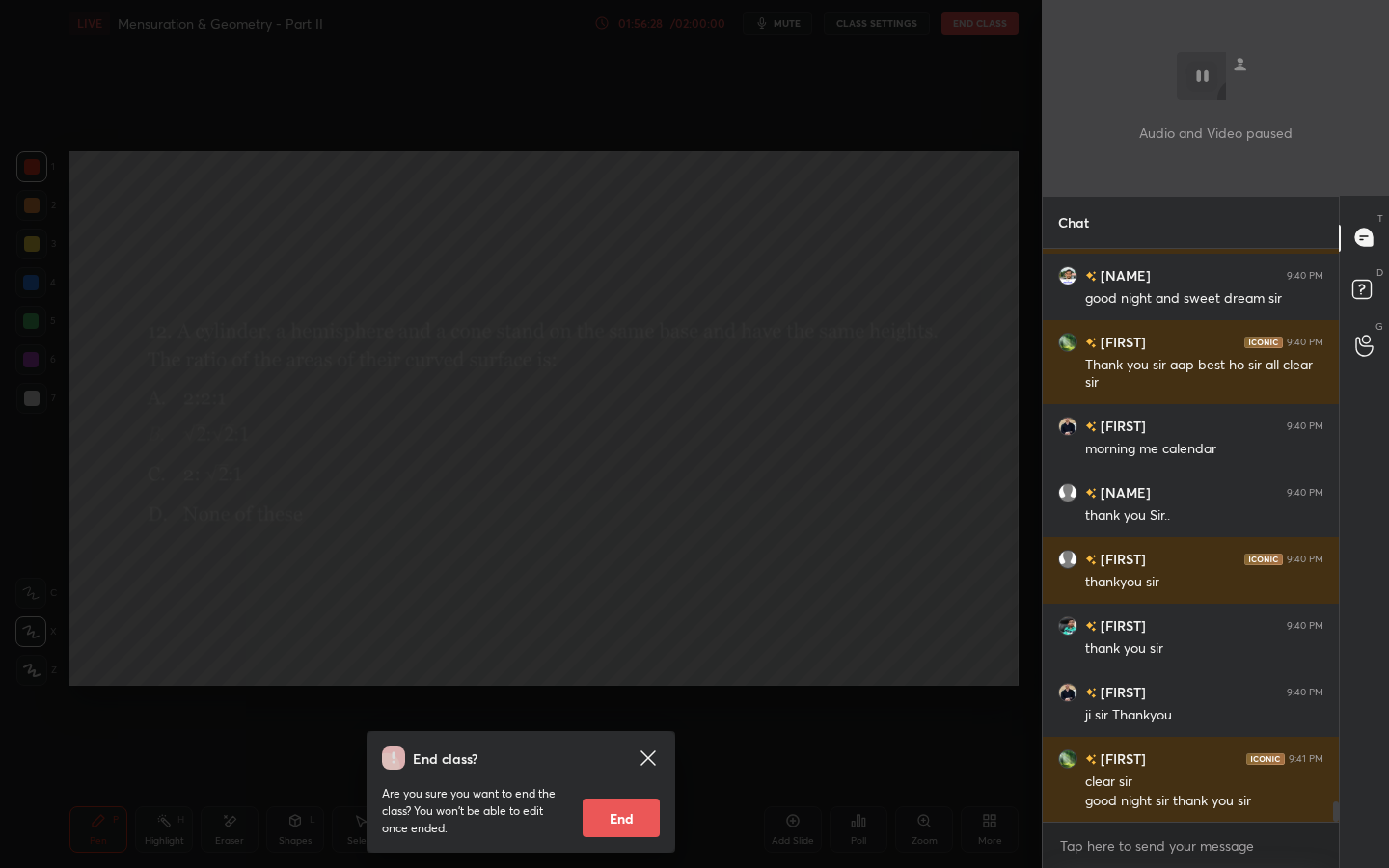 click on "End" at bounding box center [621, 818] 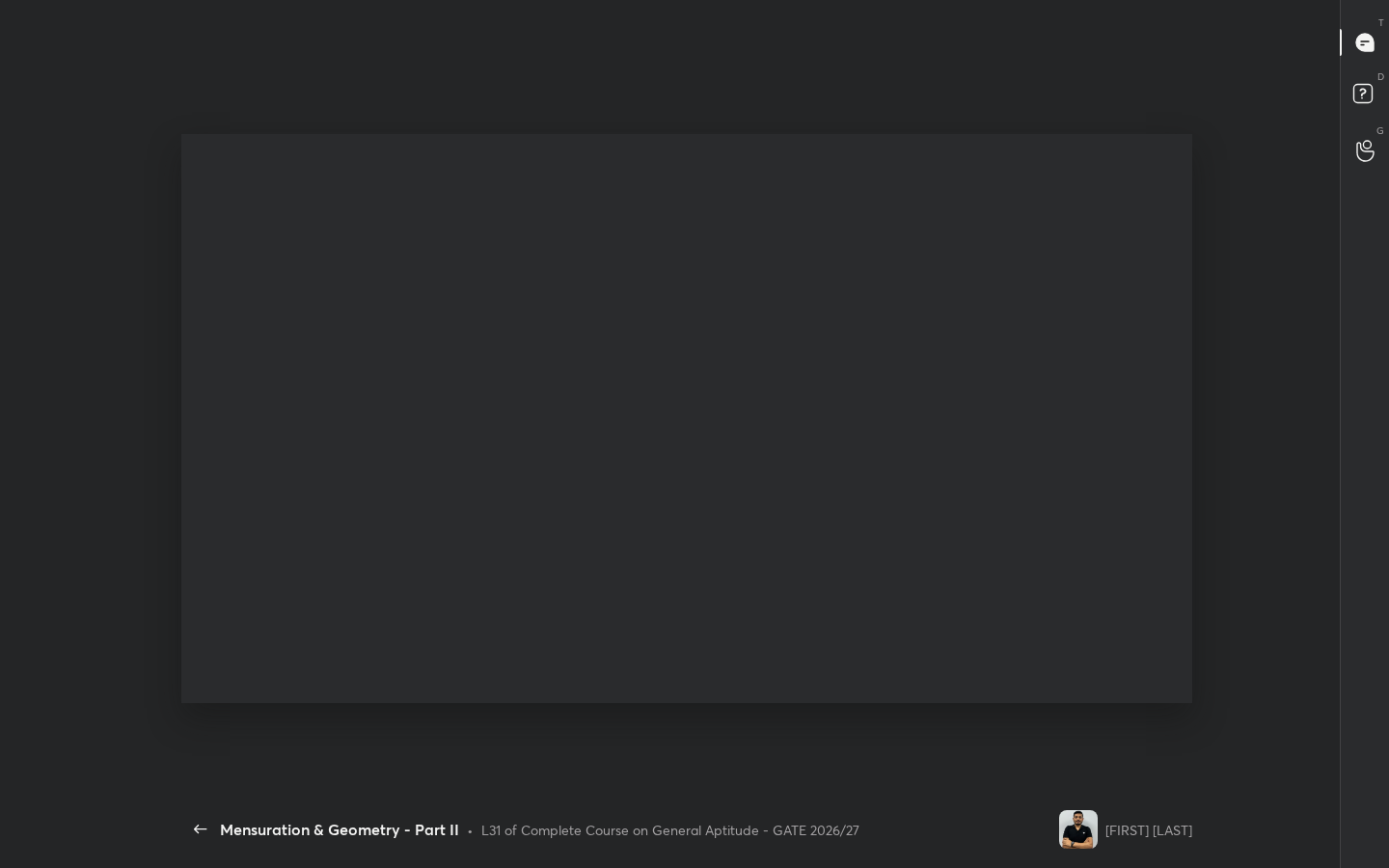 scroll, scrollTop: 95700, scrollLeft: 95335, axis: both 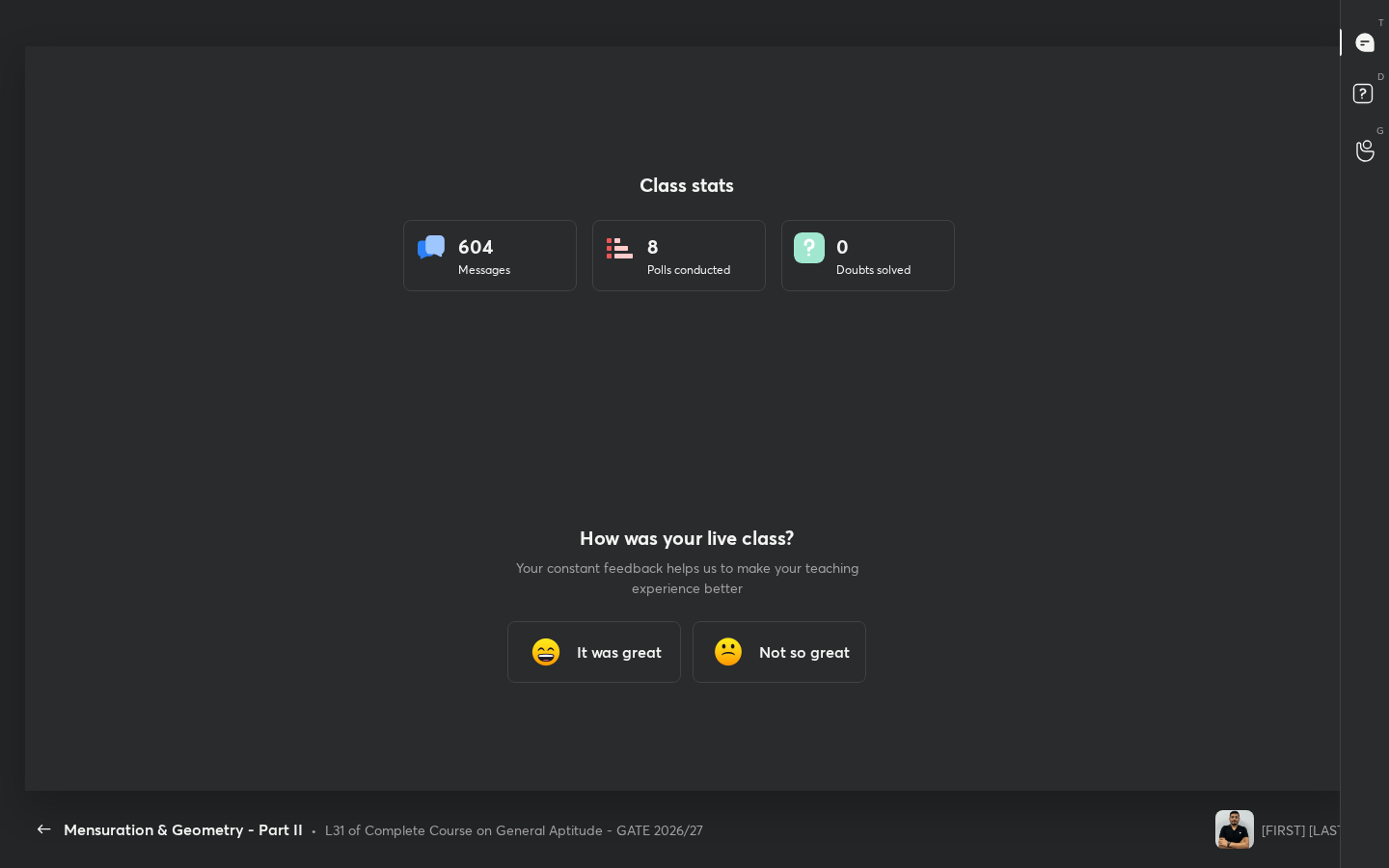 click on "It was great" at bounding box center [619, 652] 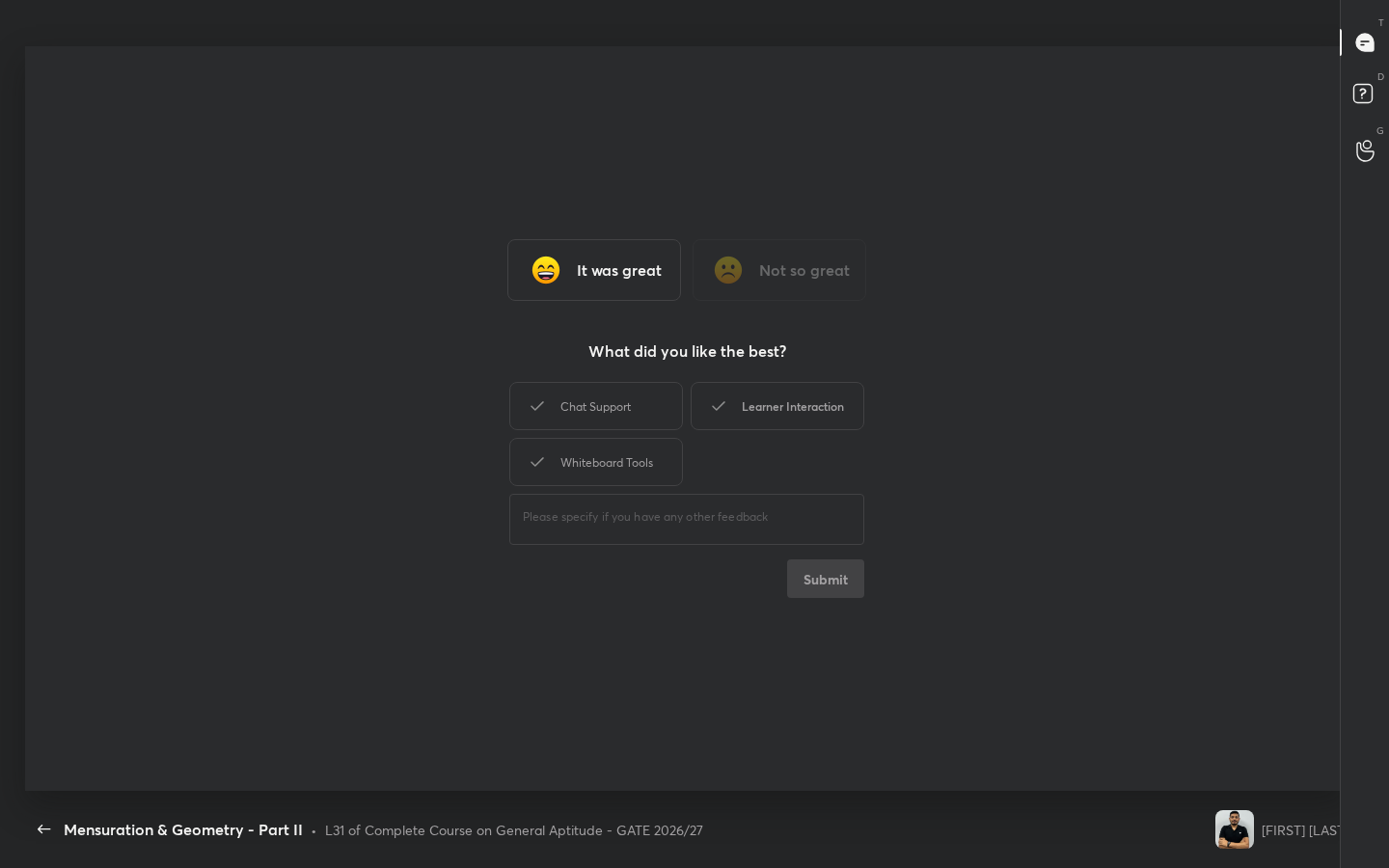 click on "Learner Interaction" at bounding box center [777, 406] 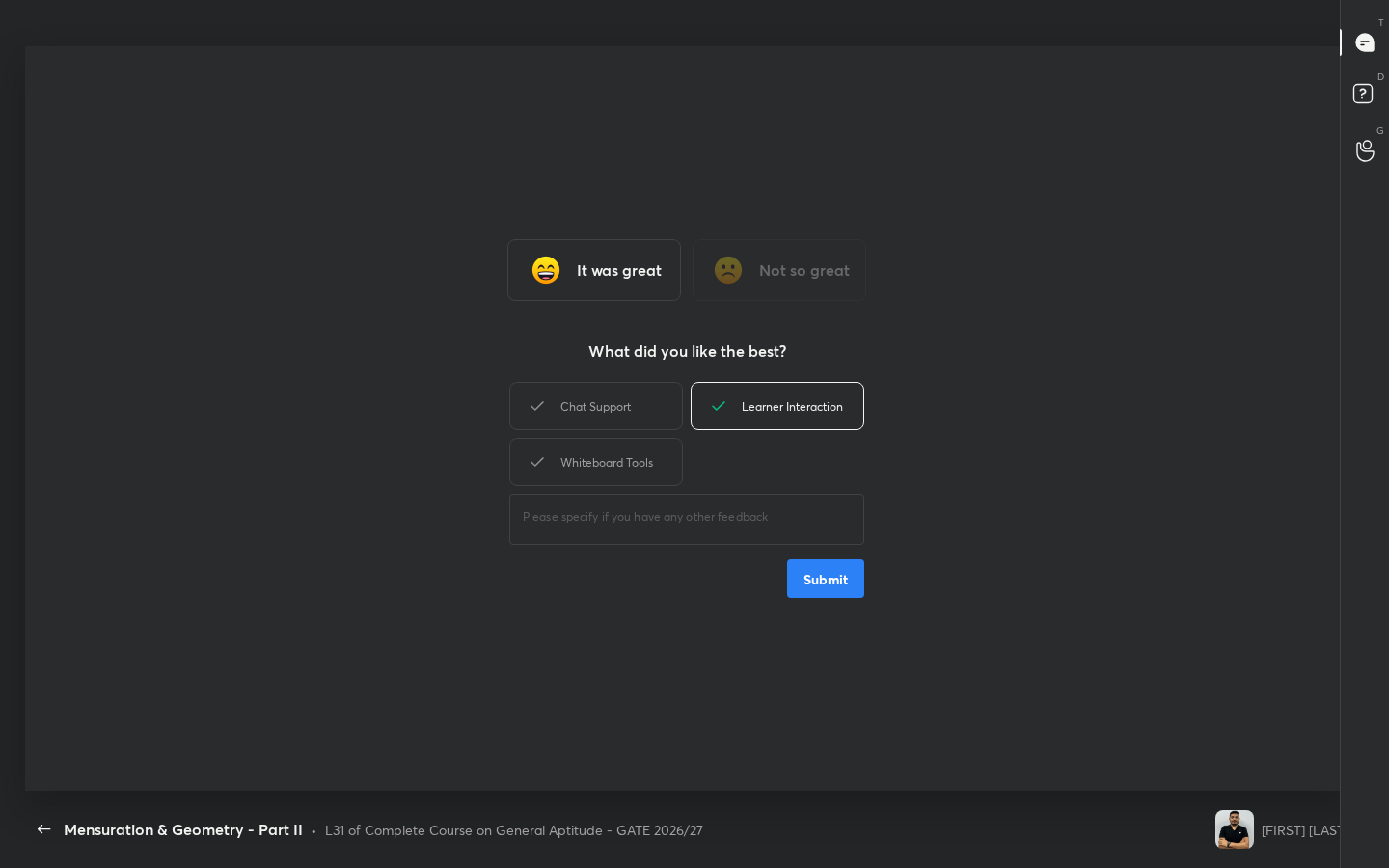 click on "Submit" at bounding box center (826, 579) 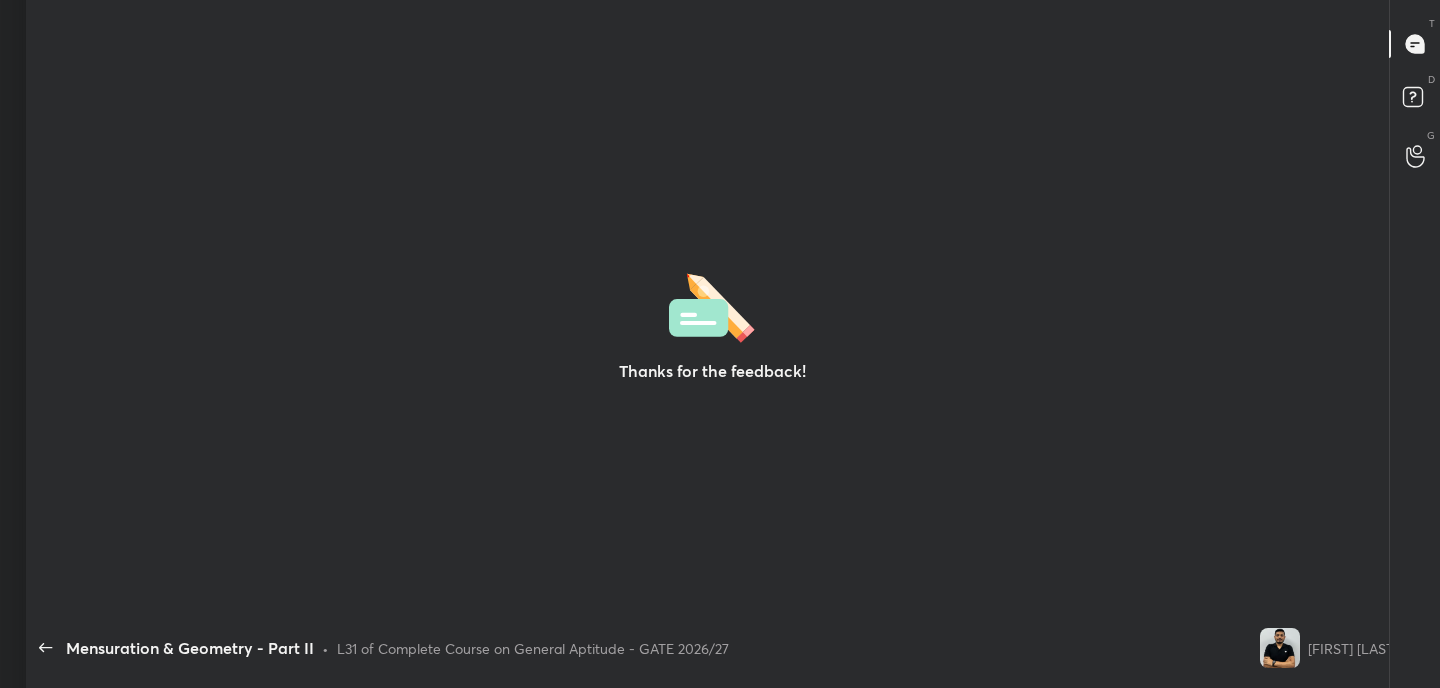 scroll, scrollTop: 560, scrollLeft: 1424, axis: both 